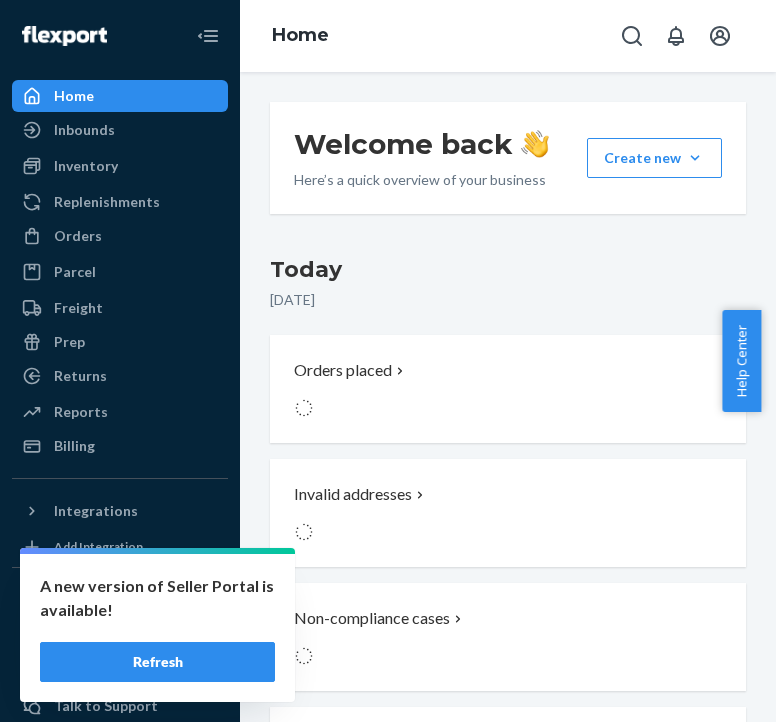 scroll, scrollTop: 0, scrollLeft: 0, axis: both 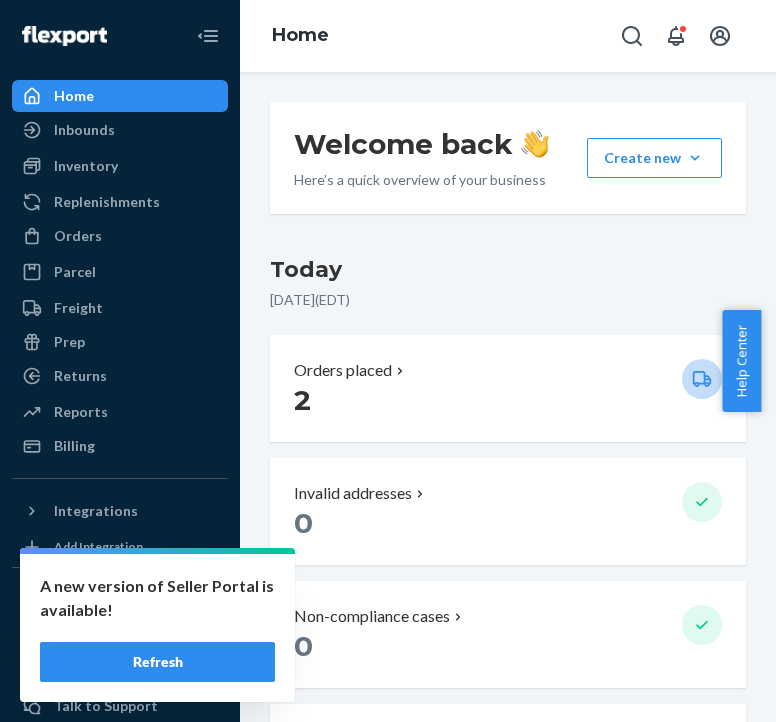 click on "Refresh" at bounding box center (157, 662) 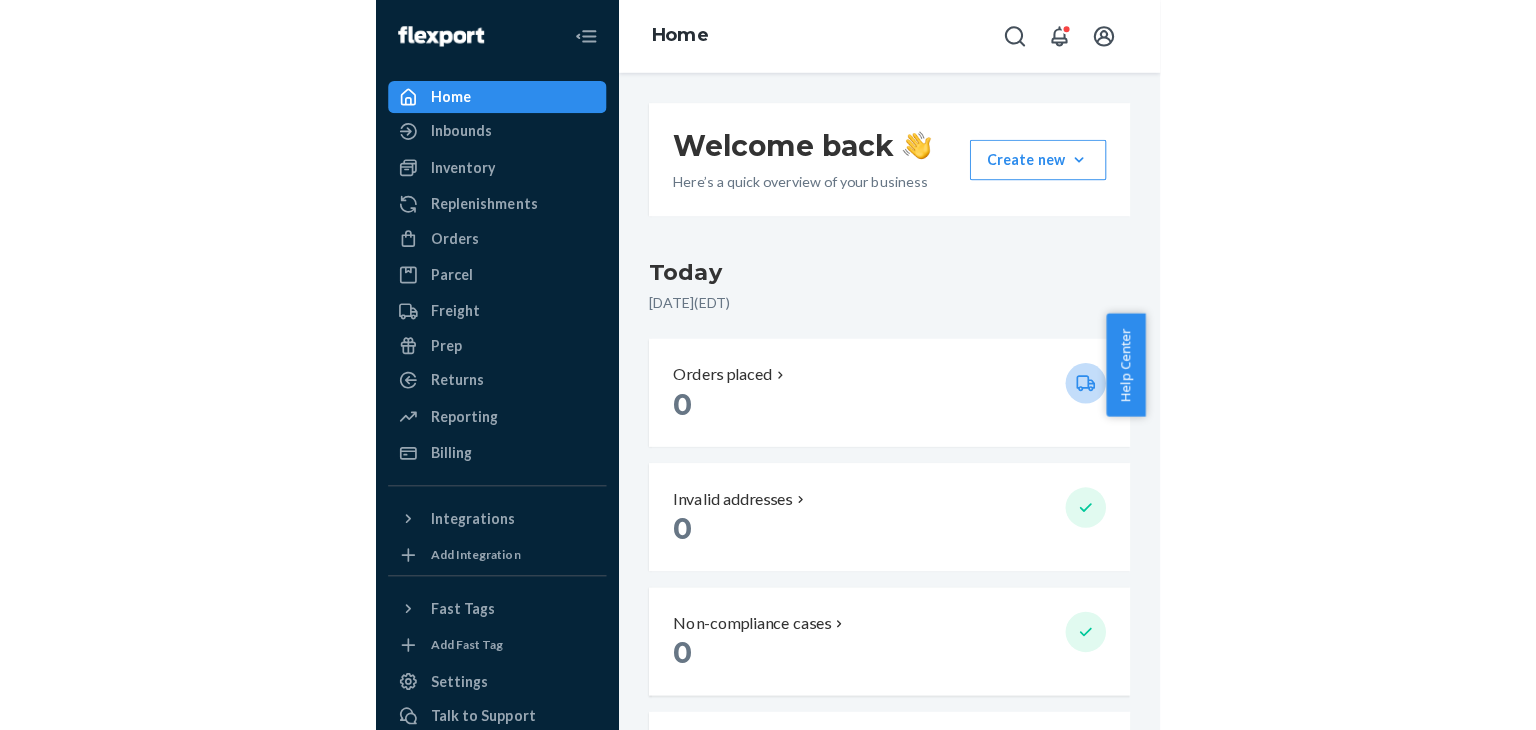 scroll, scrollTop: 0, scrollLeft: 0, axis: both 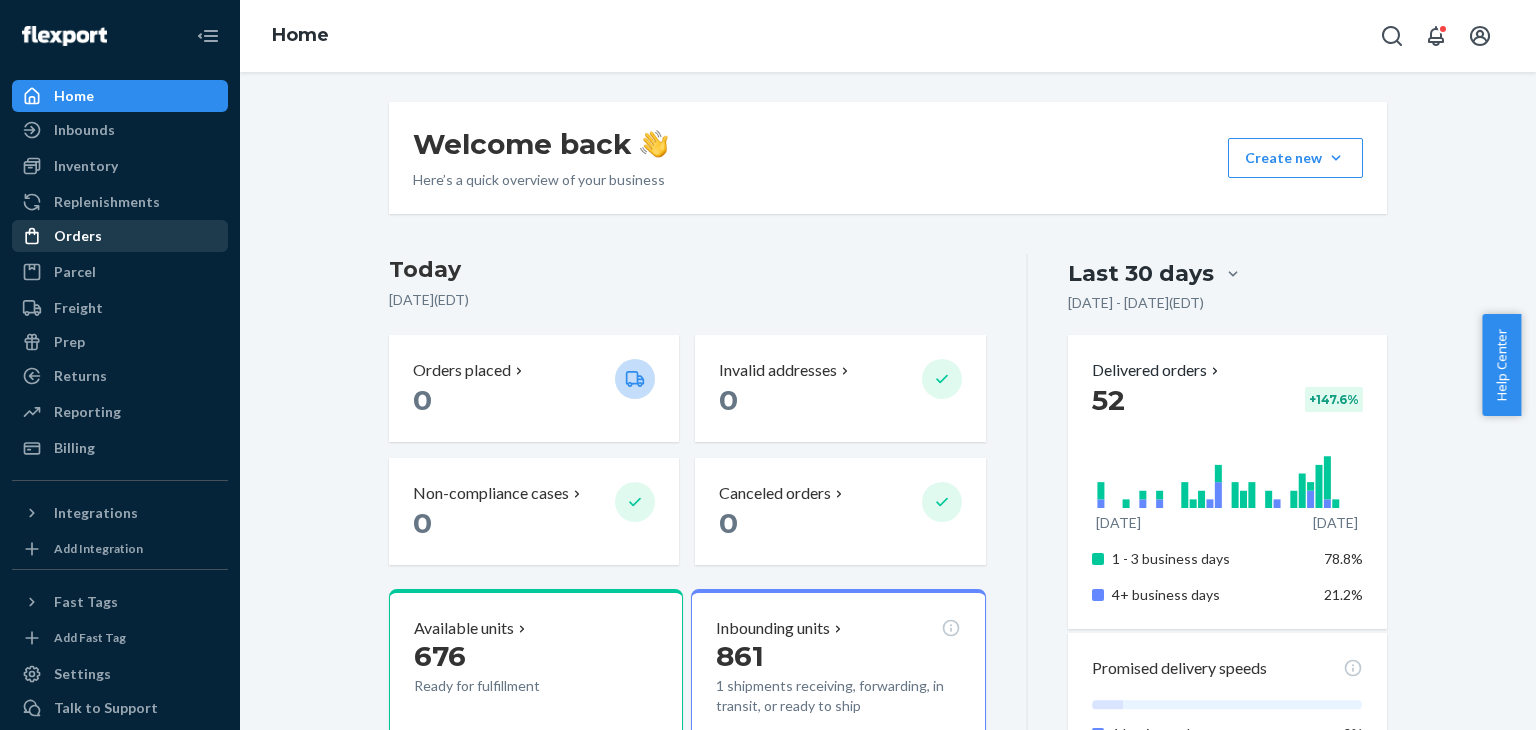 click on "Orders" at bounding box center (78, 236) 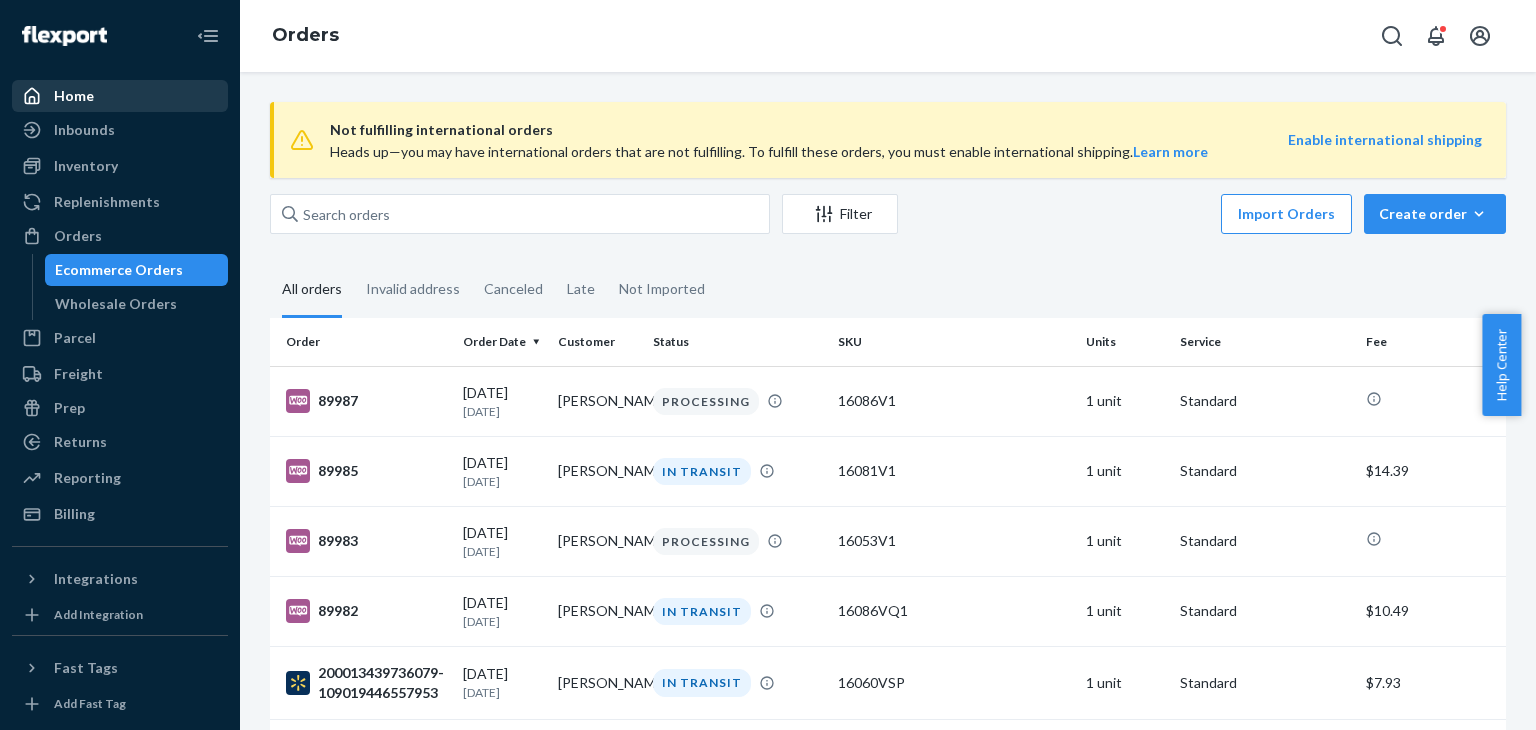 click on "Home" at bounding box center [120, 96] 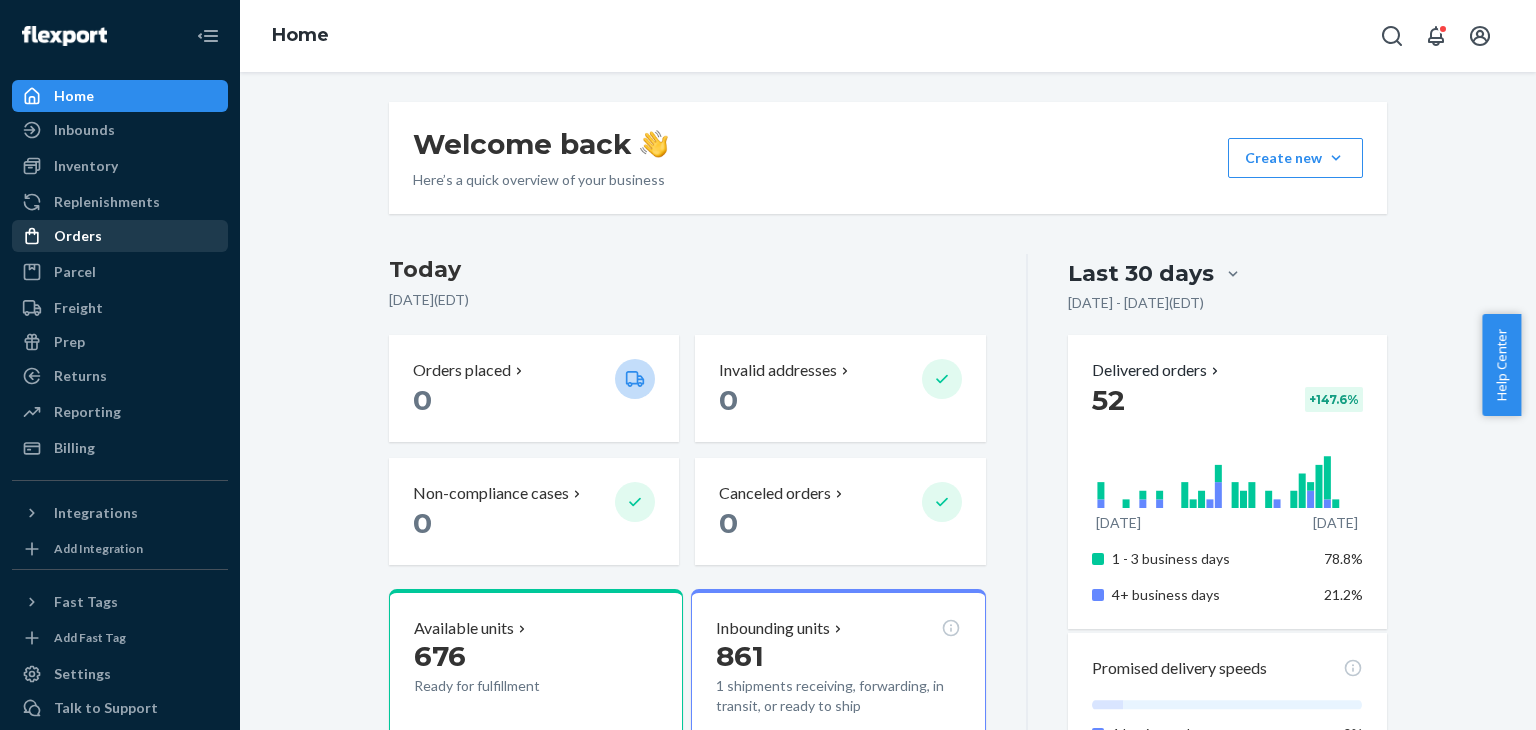 drag, startPoint x: 88, startPoint y: 230, endPoint x: 118, endPoint y: 224, distance: 30.594116 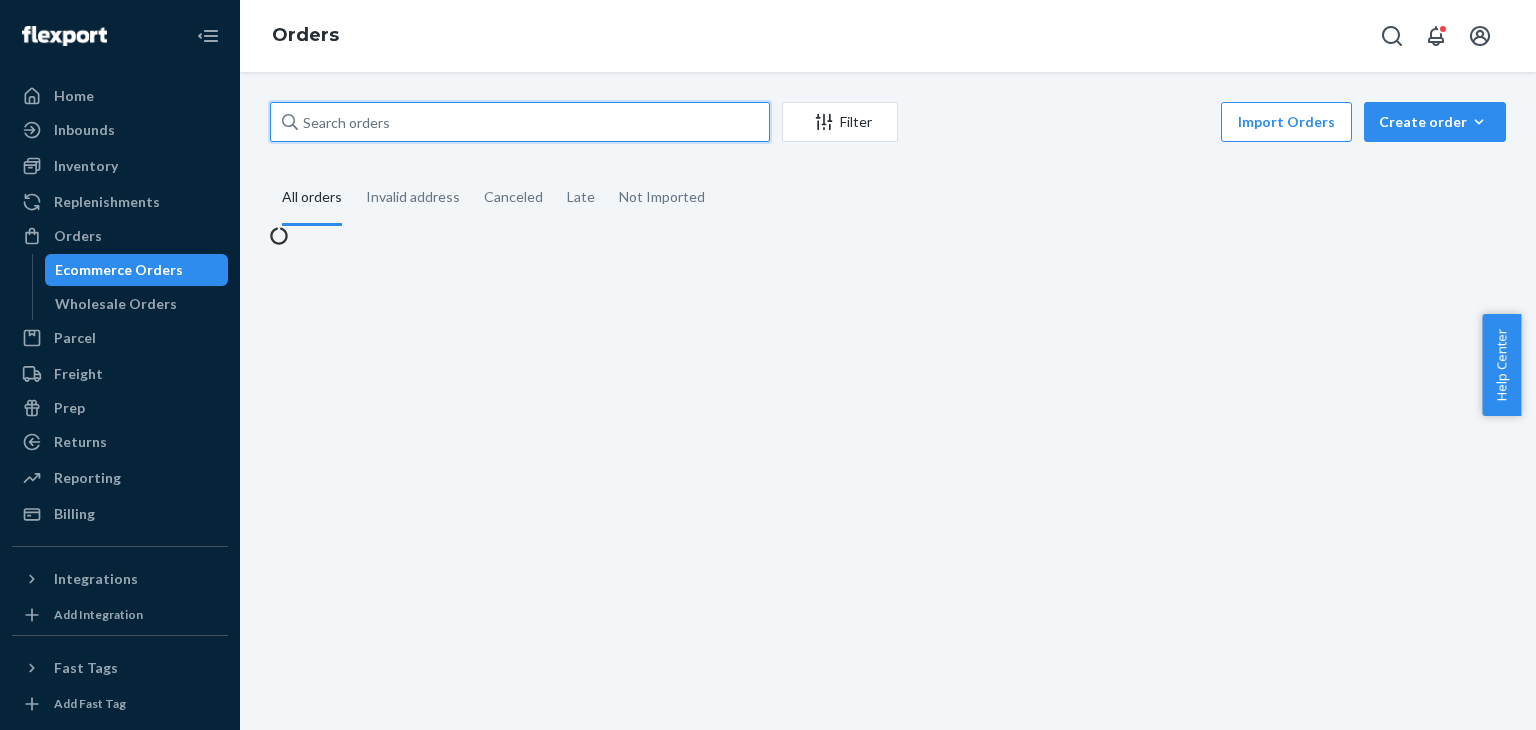 click at bounding box center [520, 122] 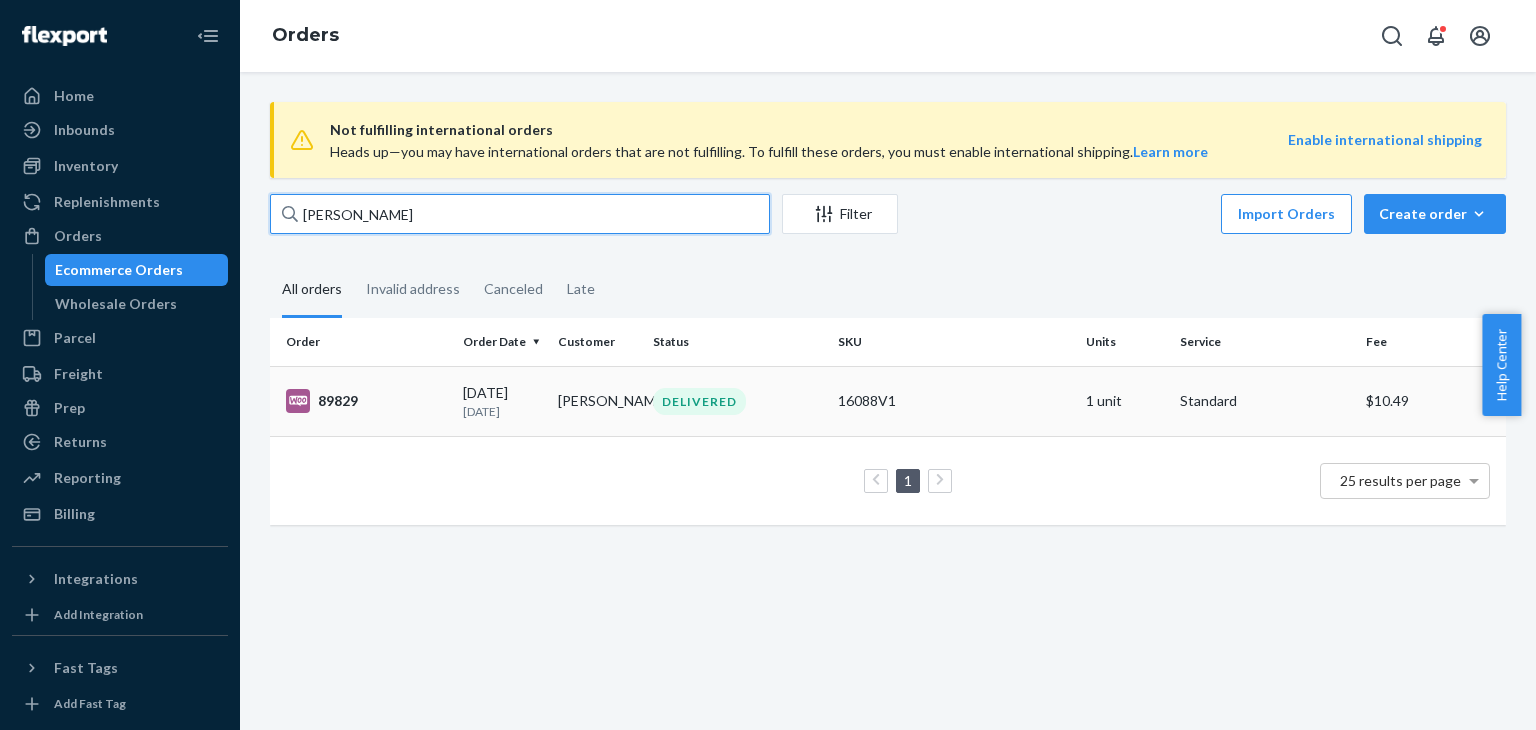 type on "David Martine" 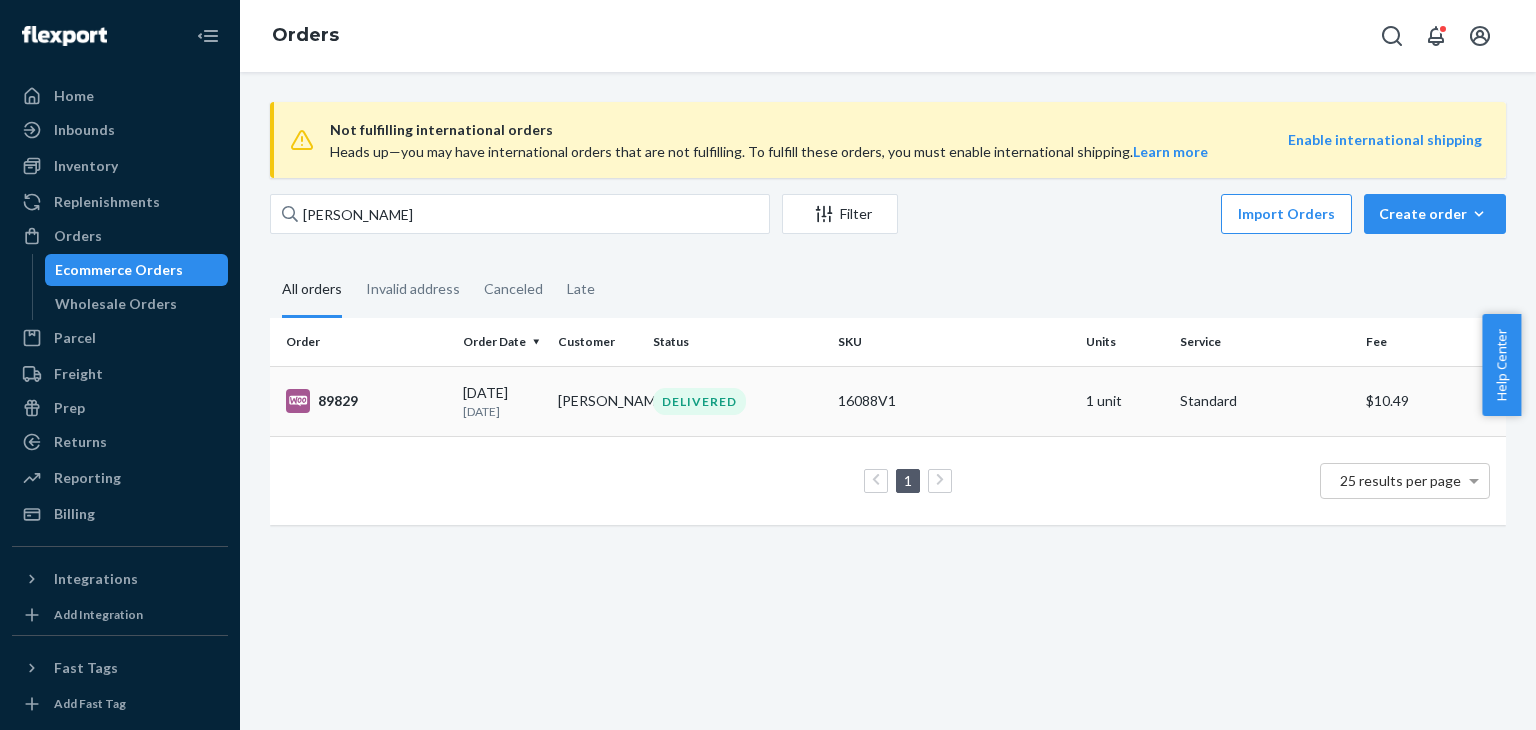click on "[PERSON_NAME]" at bounding box center (597, 401) 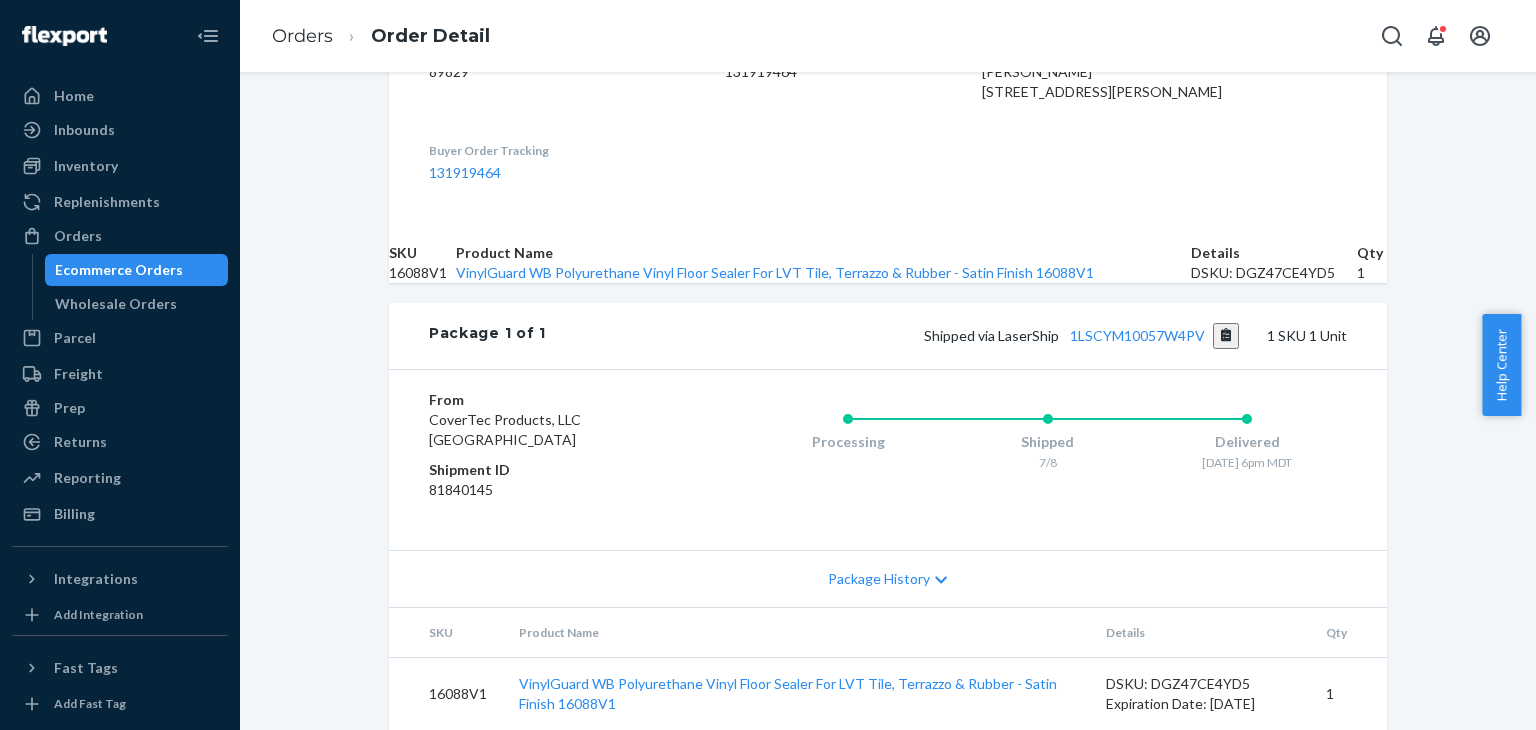scroll, scrollTop: 708, scrollLeft: 0, axis: vertical 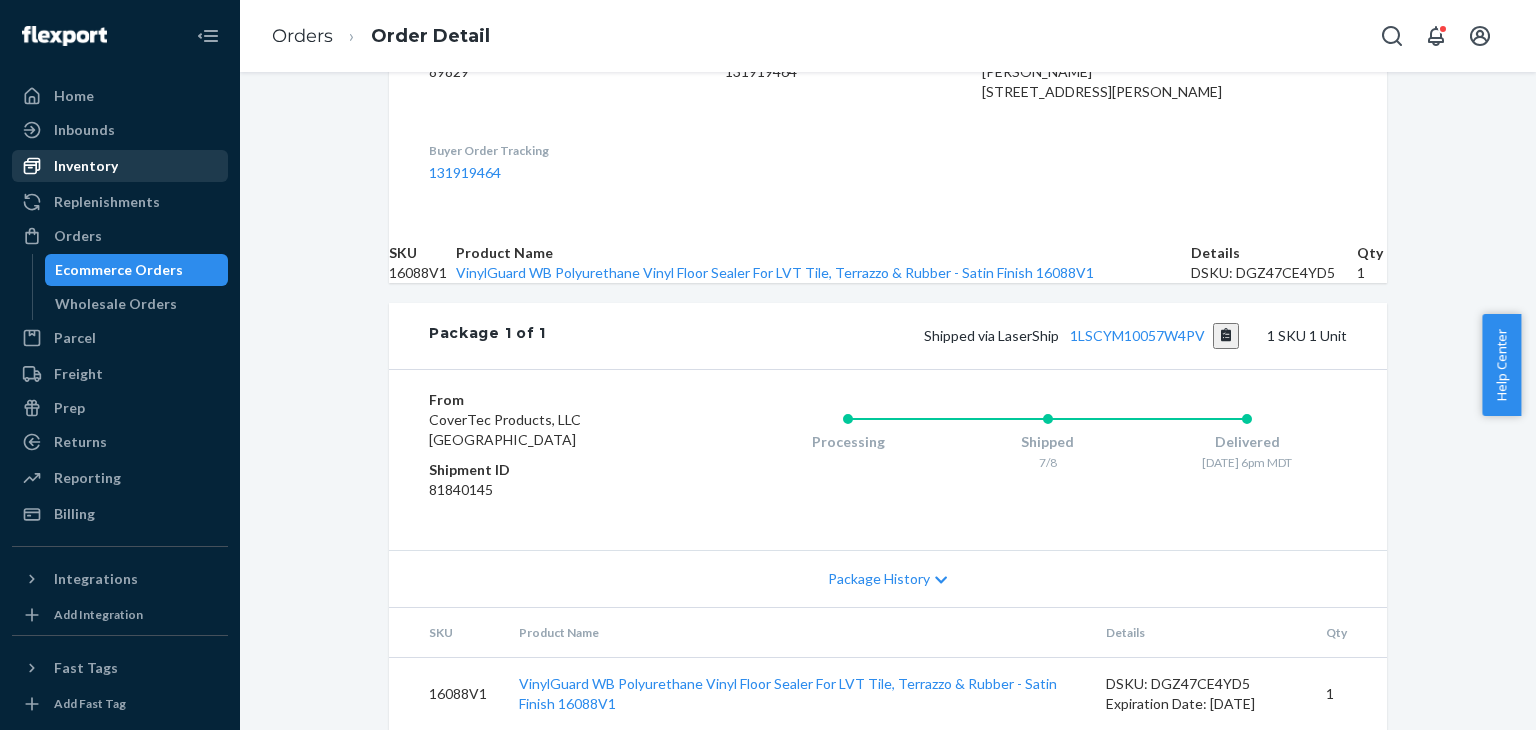 click on "Inventory" at bounding box center (86, 166) 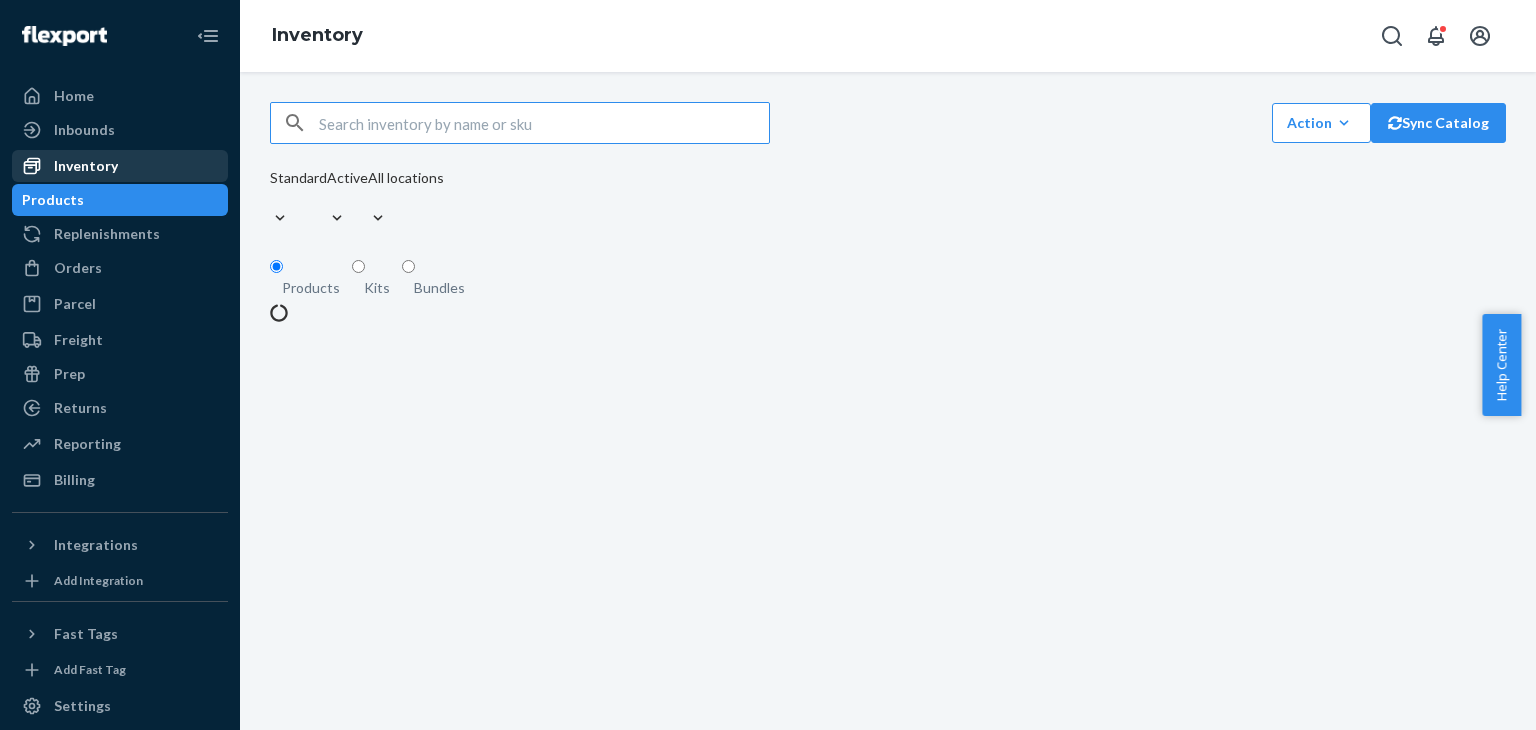 scroll, scrollTop: 0, scrollLeft: 0, axis: both 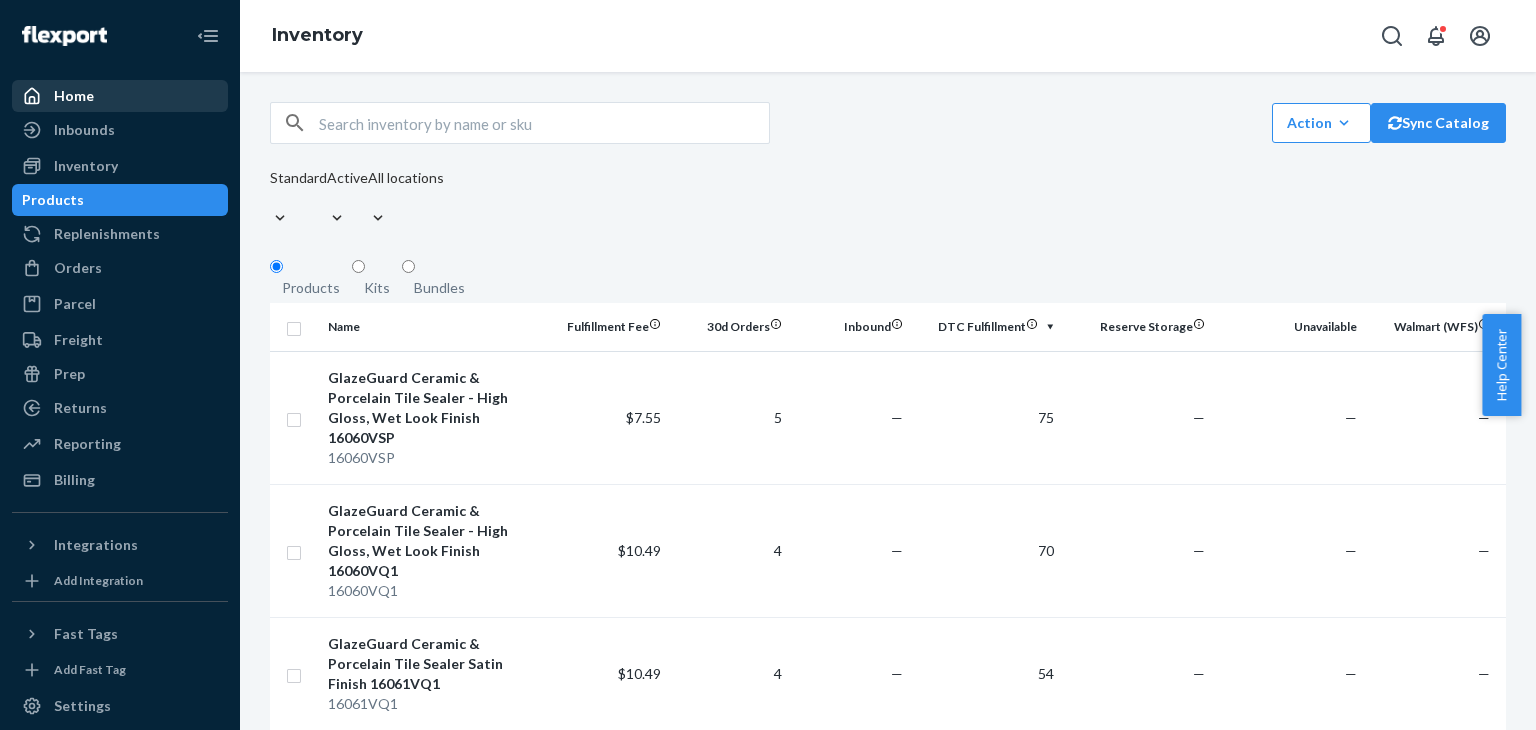 click on "Home" at bounding box center [74, 96] 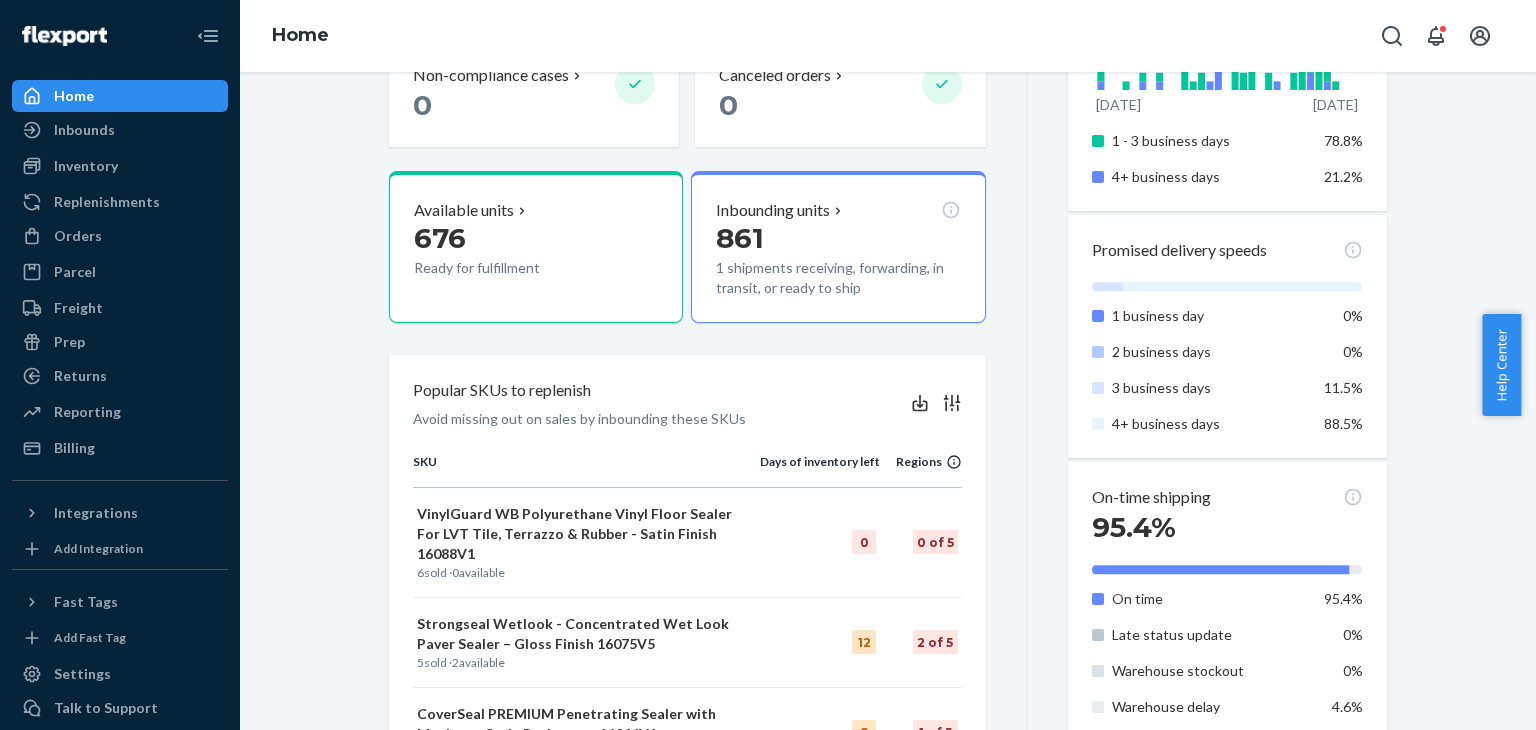 scroll, scrollTop: 377, scrollLeft: 0, axis: vertical 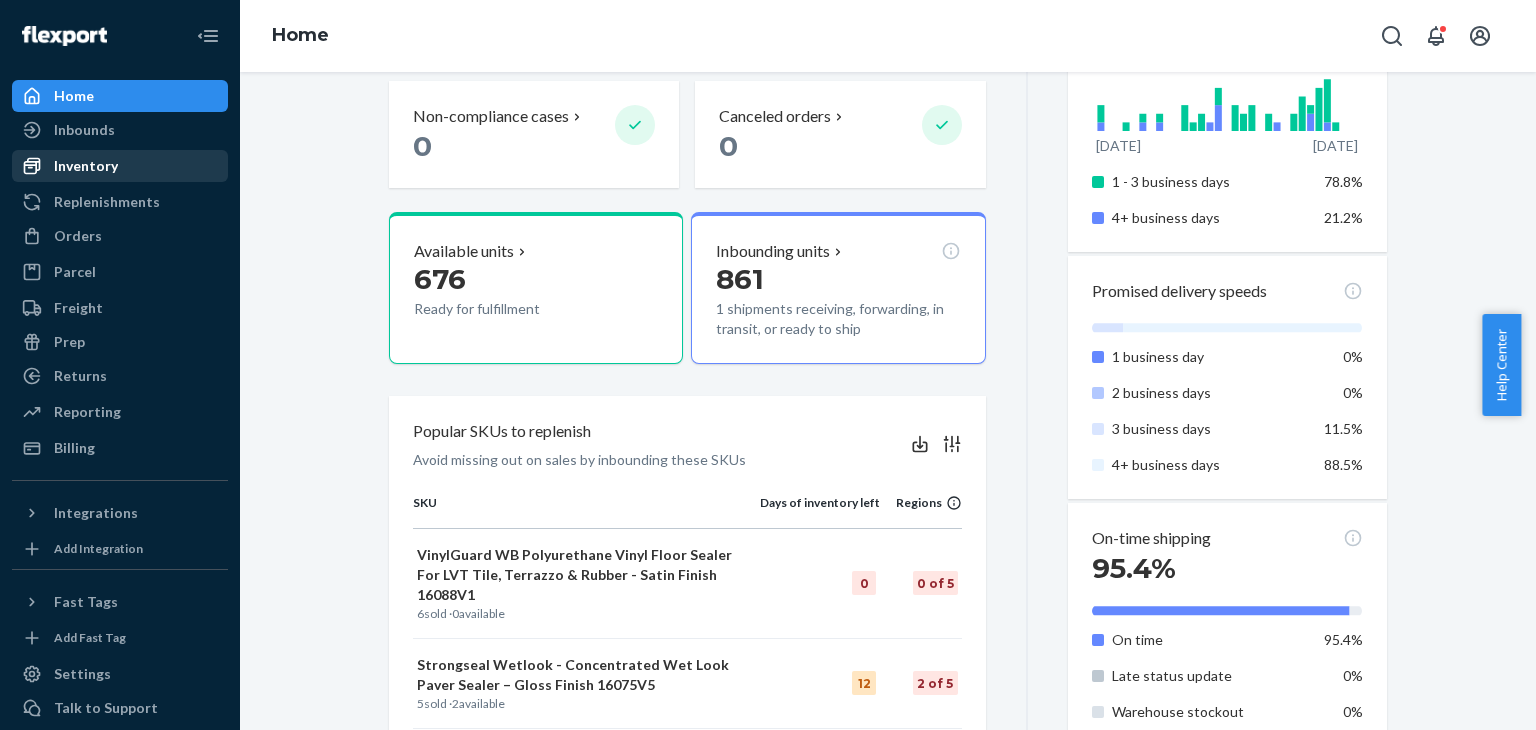 click at bounding box center [38, 166] 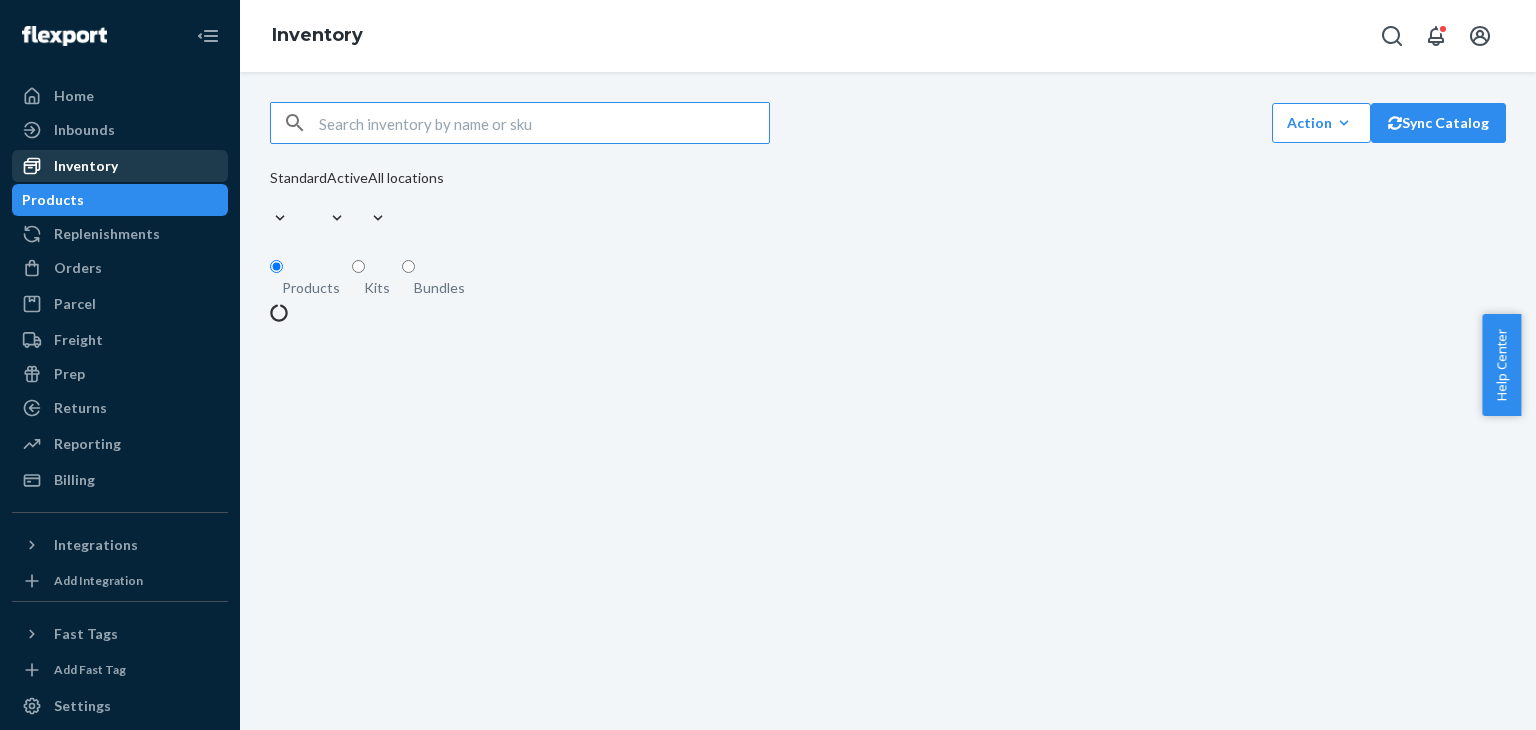 scroll, scrollTop: 0, scrollLeft: 0, axis: both 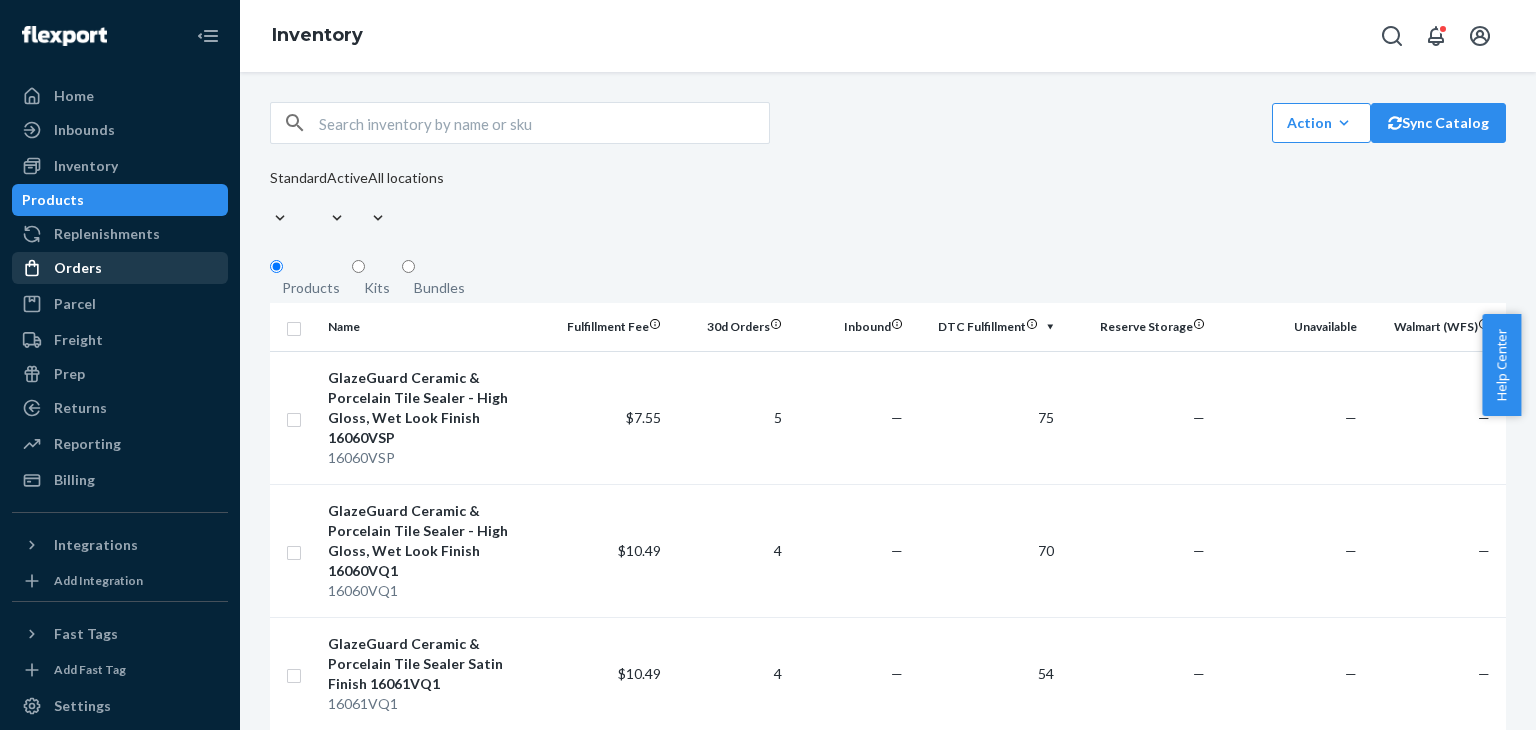 click on "Orders" at bounding box center (78, 268) 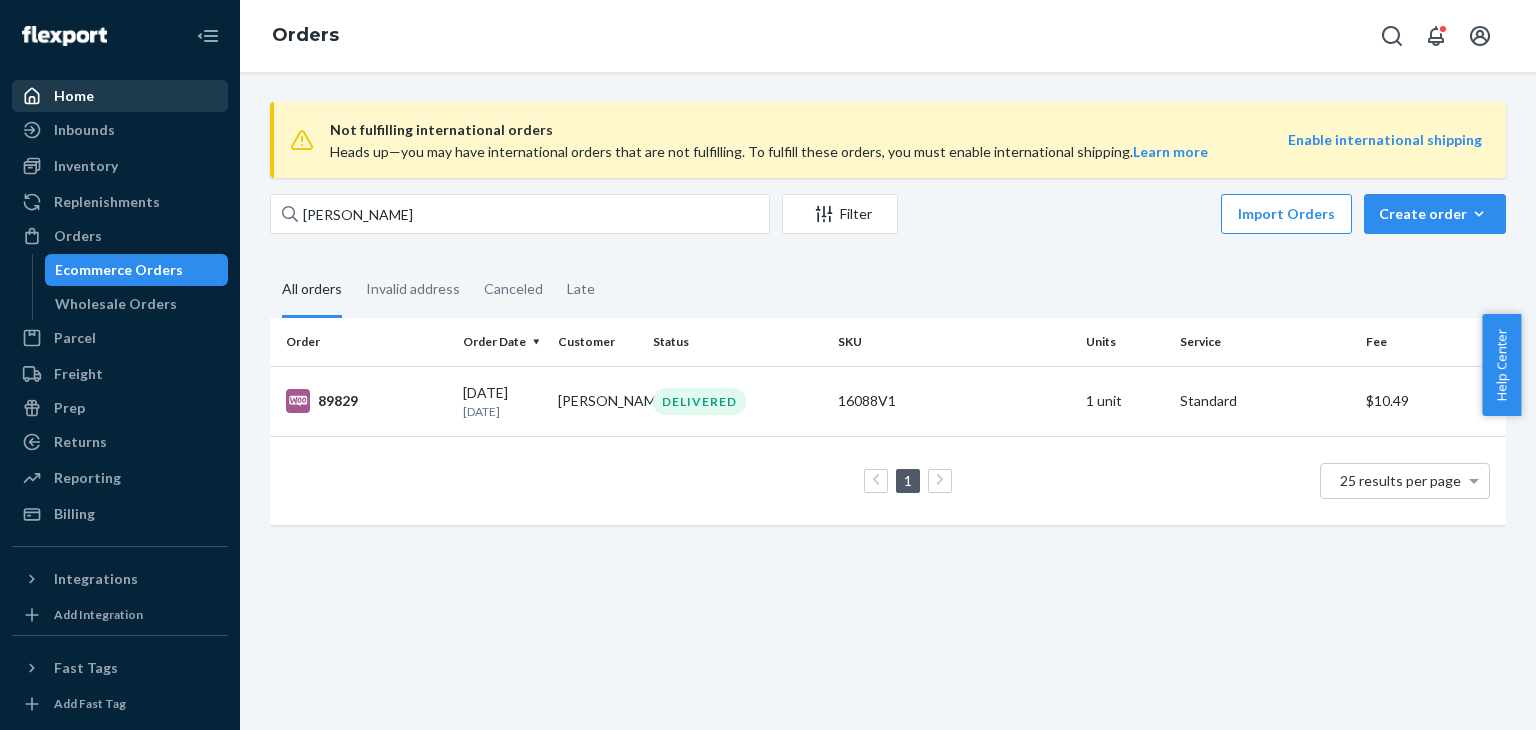 click on "Home" at bounding box center [120, 96] 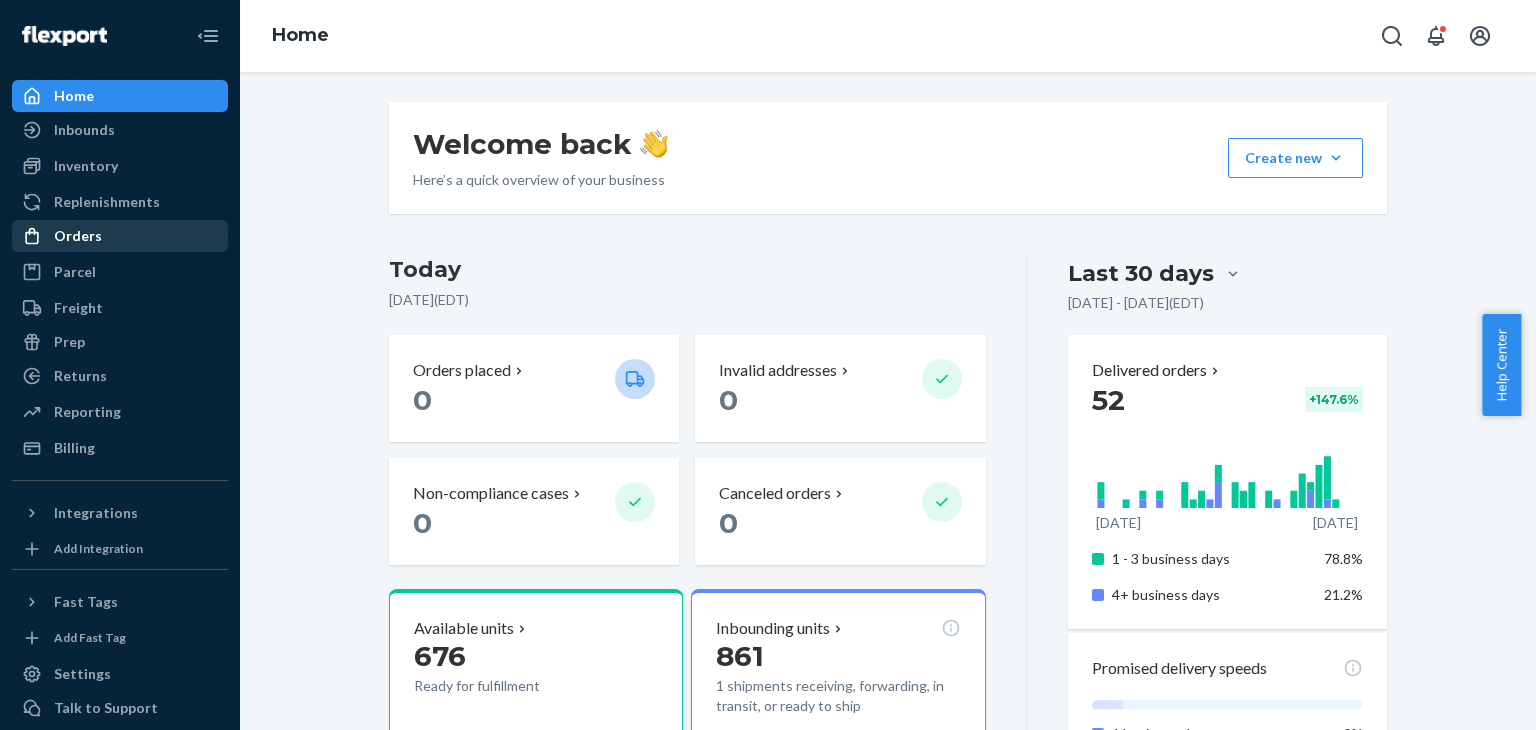 click on "Orders" at bounding box center [78, 236] 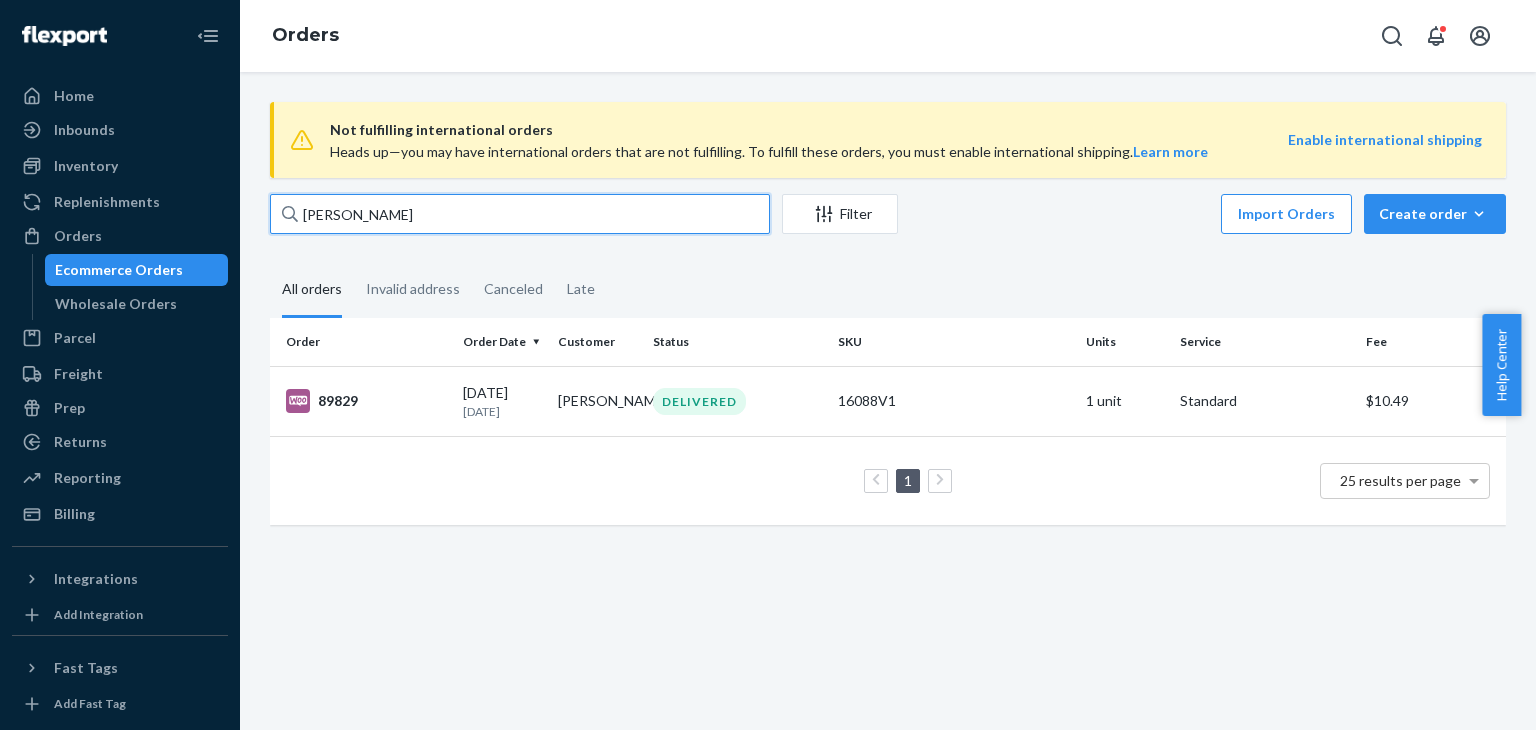 click on "David Martine" at bounding box center [520, 214] 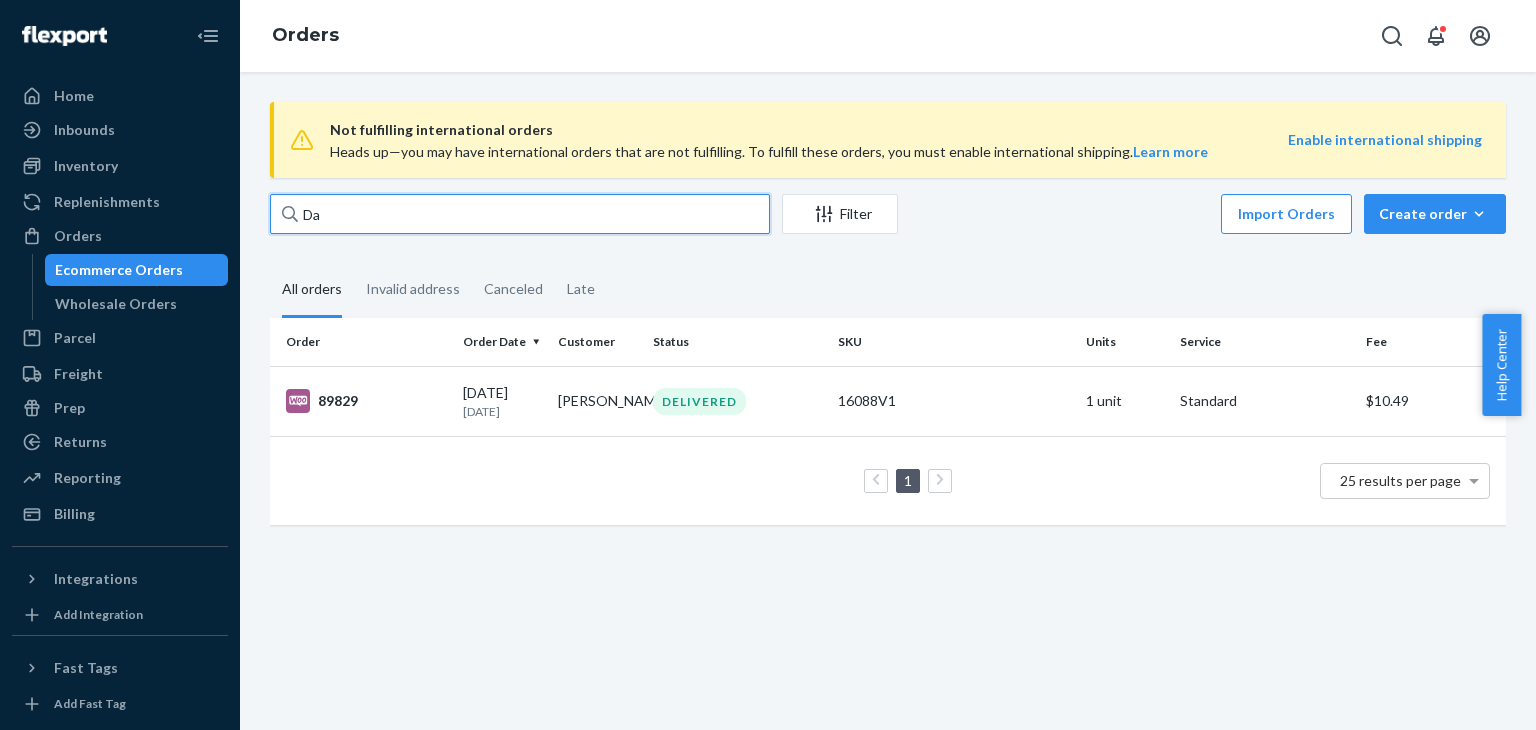 type on "D" 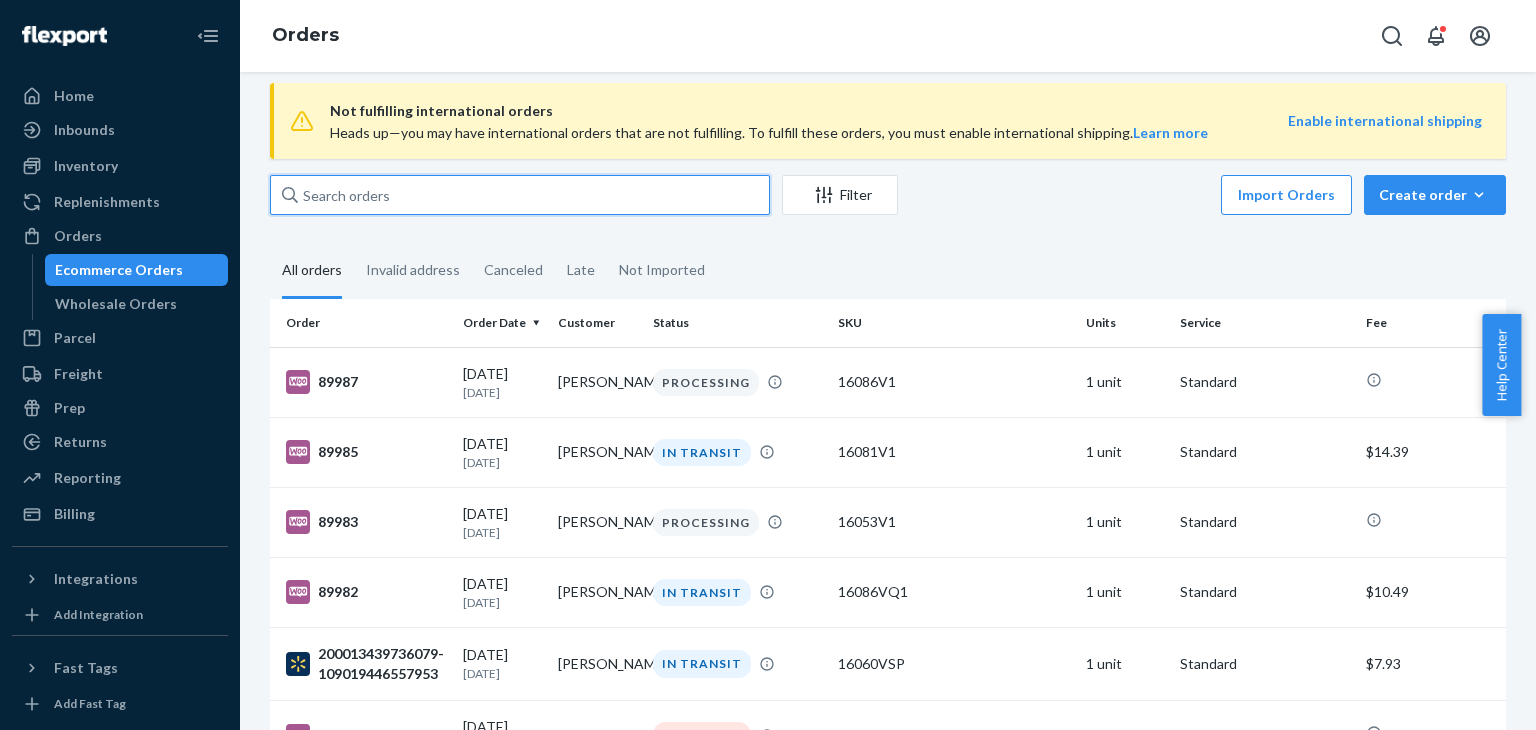 scroll, scrollTop: 0, scrollLeft: 0, axis: both 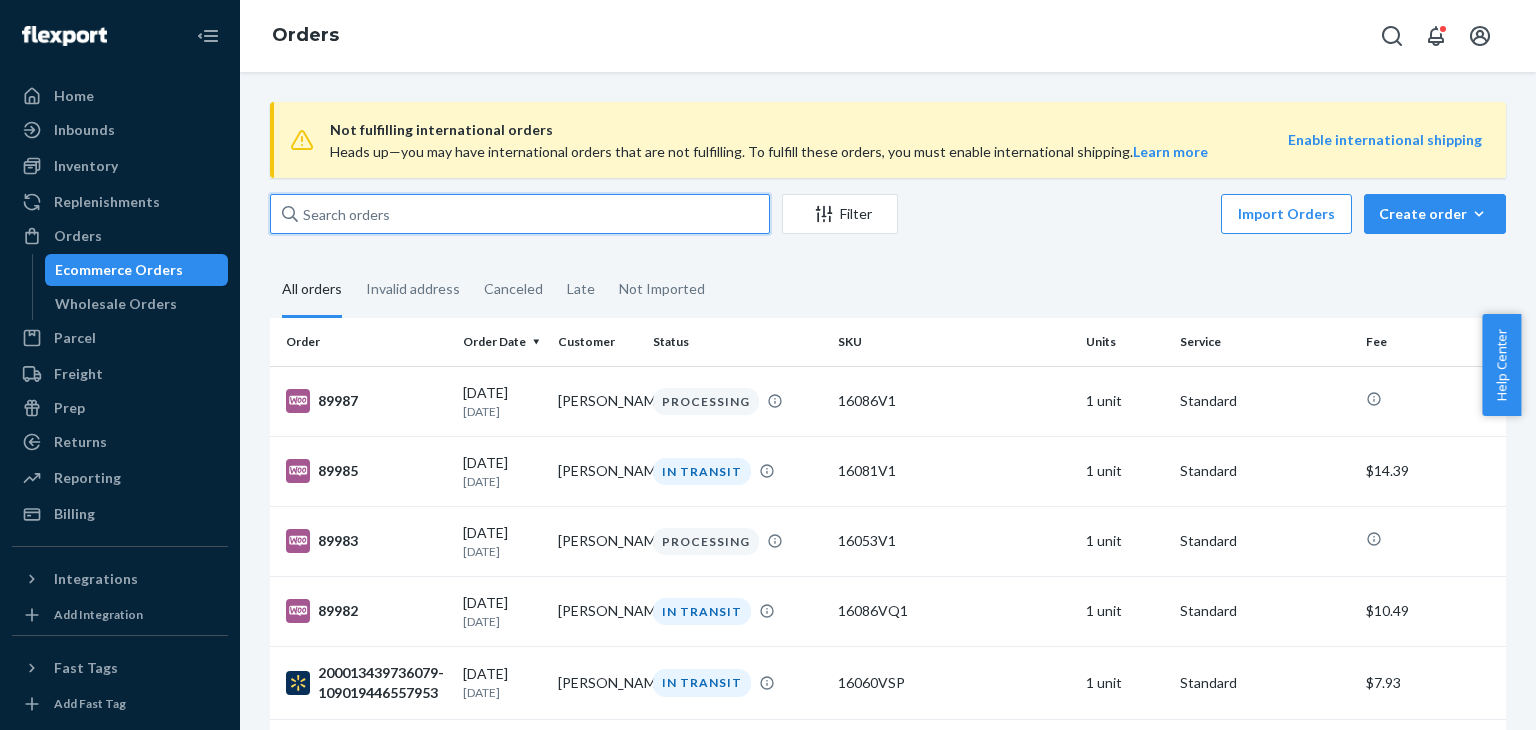 type 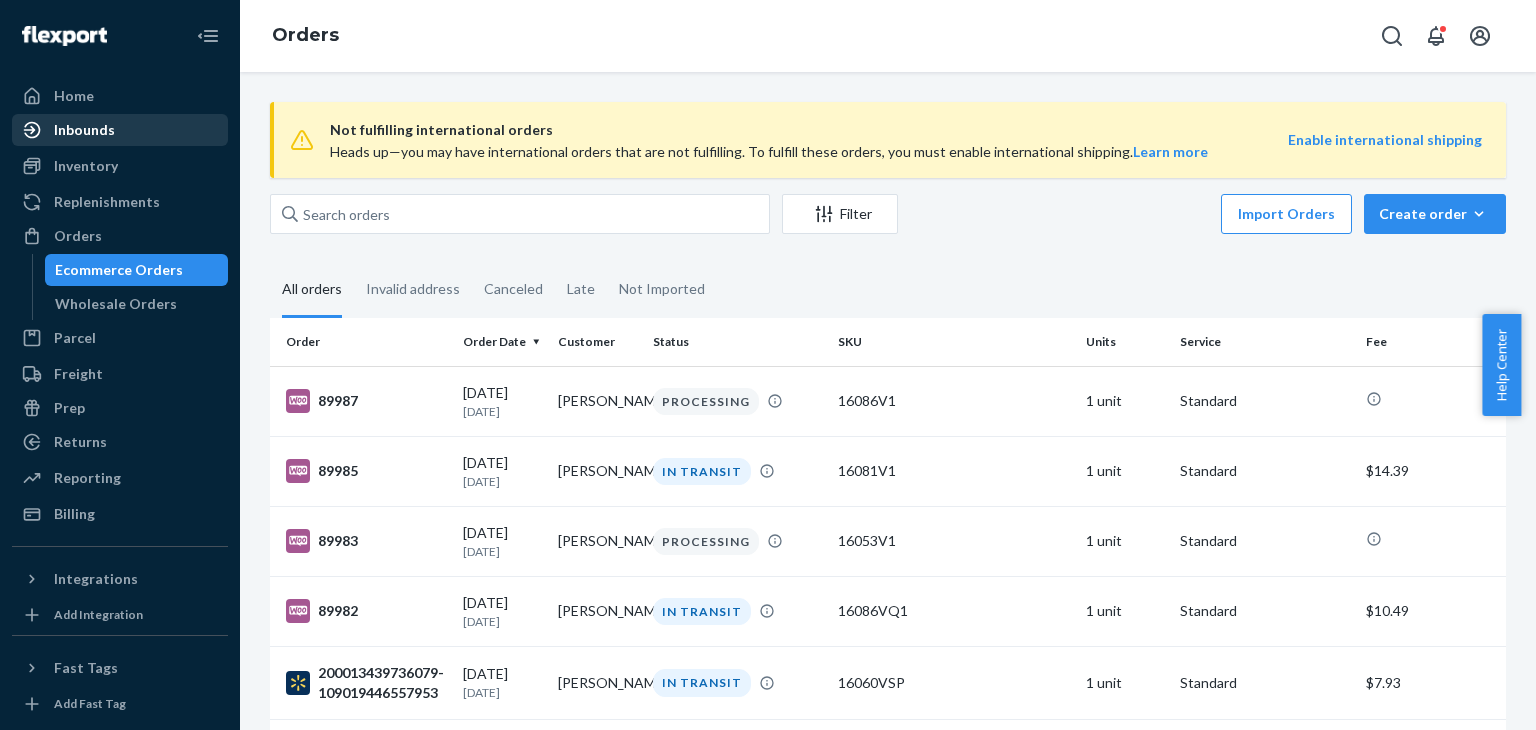 click on "Inbounds" at bounding box center (84, 130) 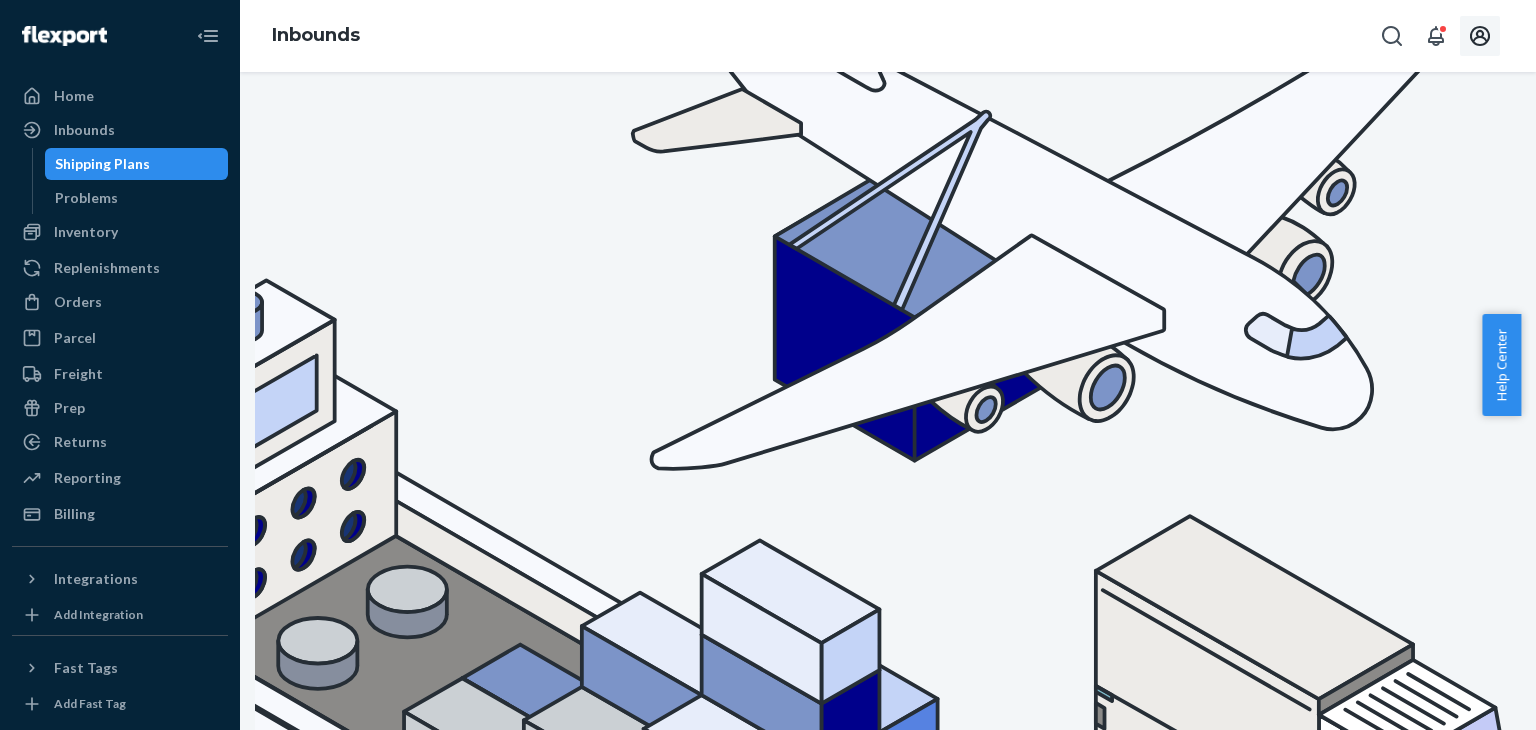 click 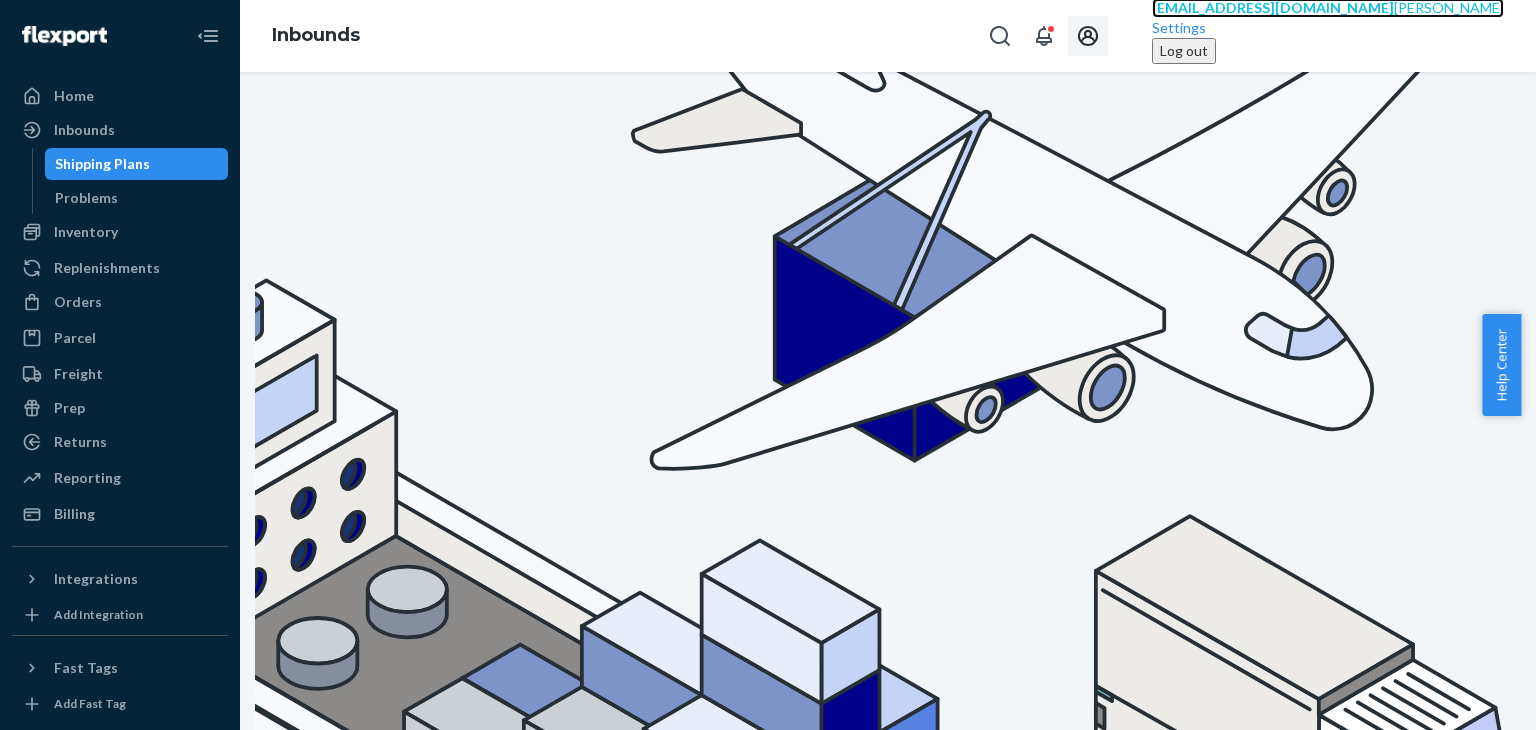 click on "Netty Rueda" at bounding box center [1449, 7] 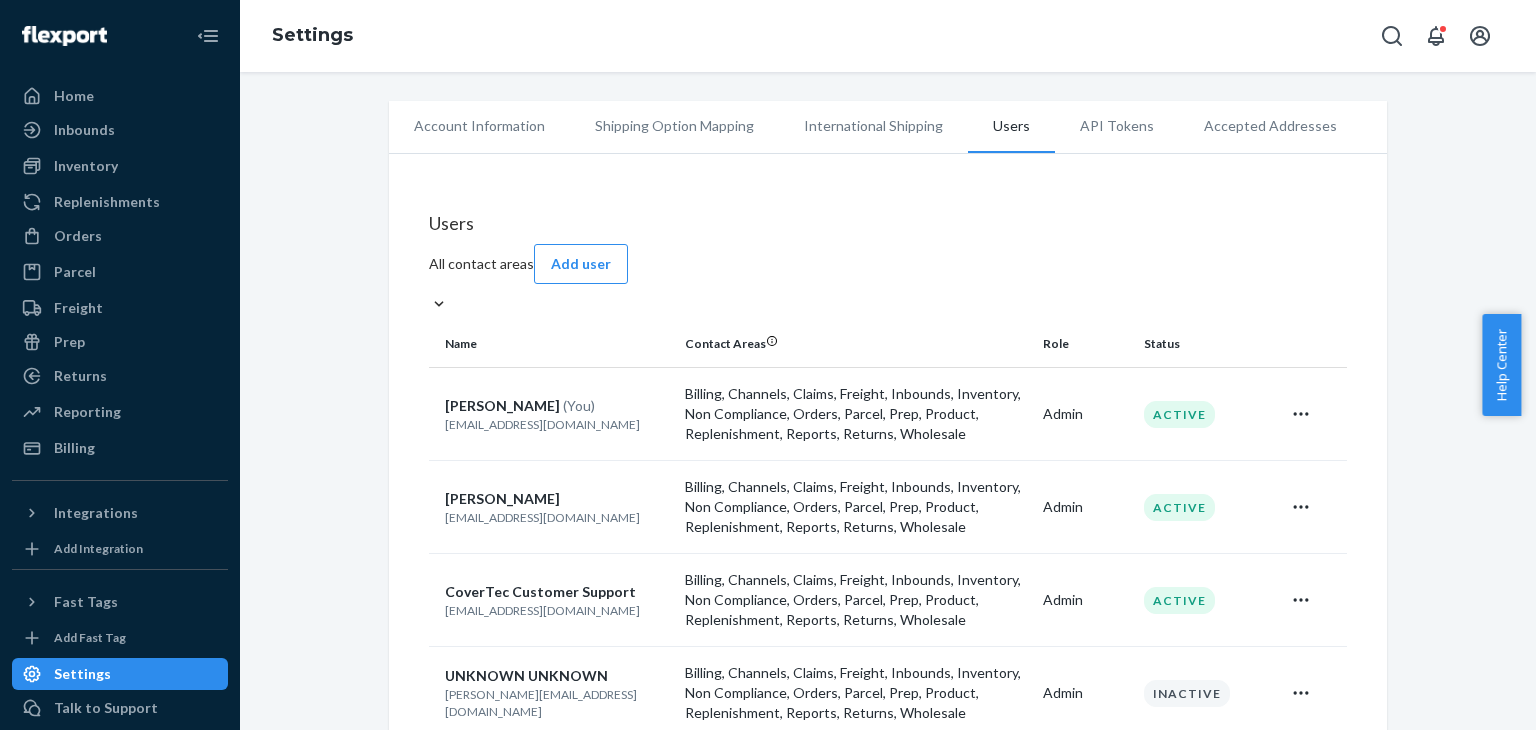 scroll, scrollTop: 0, scrollLeft: 0, axis: both 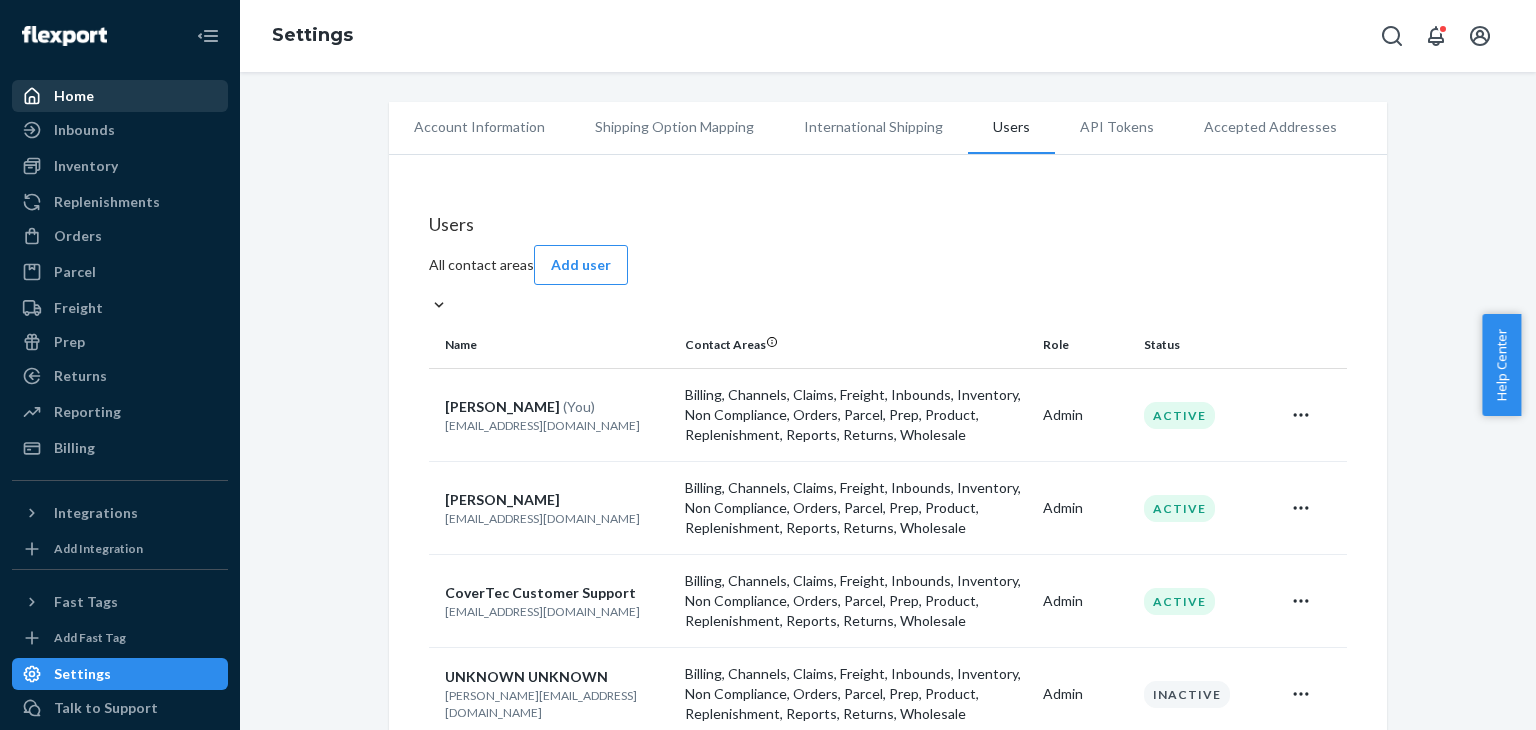 click on "Home" at bounding box center [74, 96] 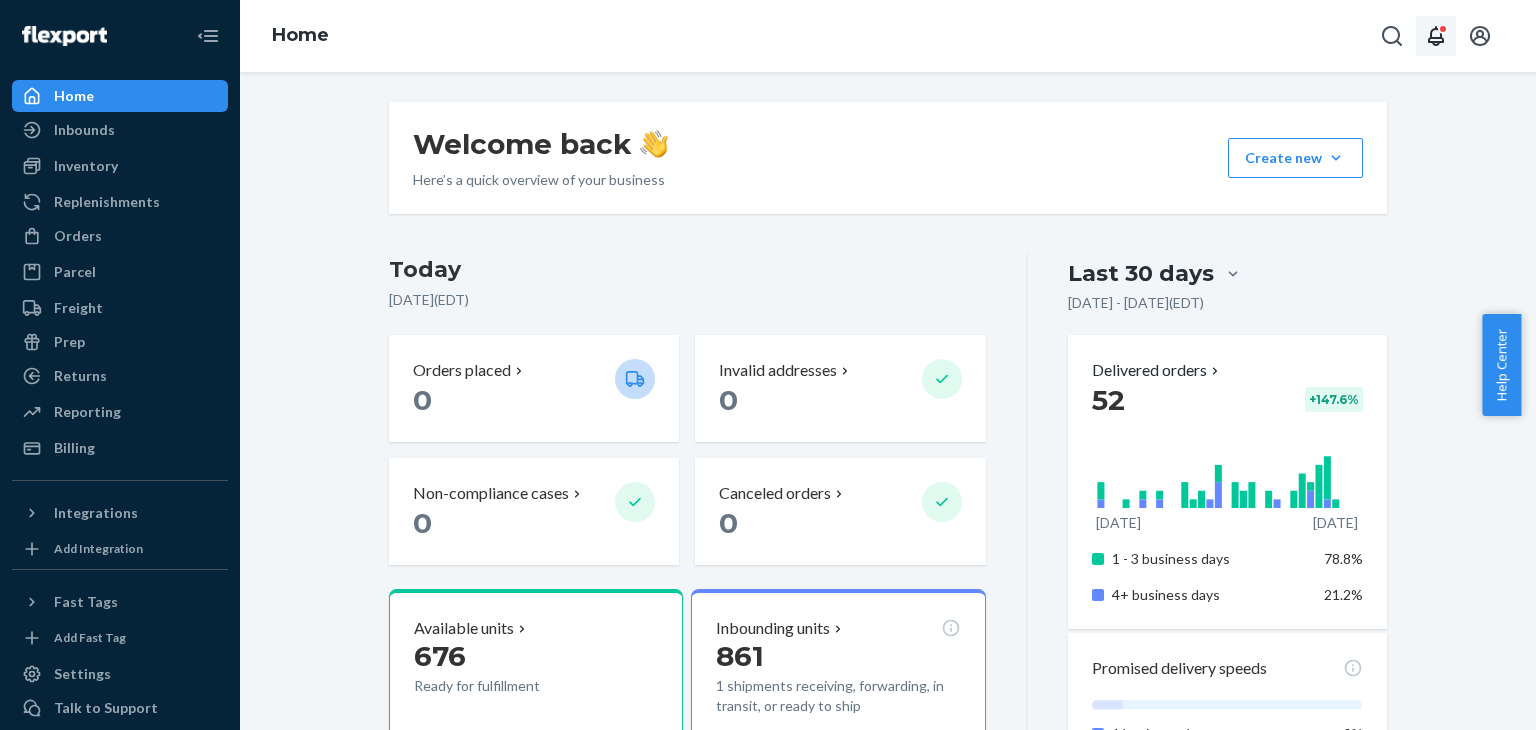 click 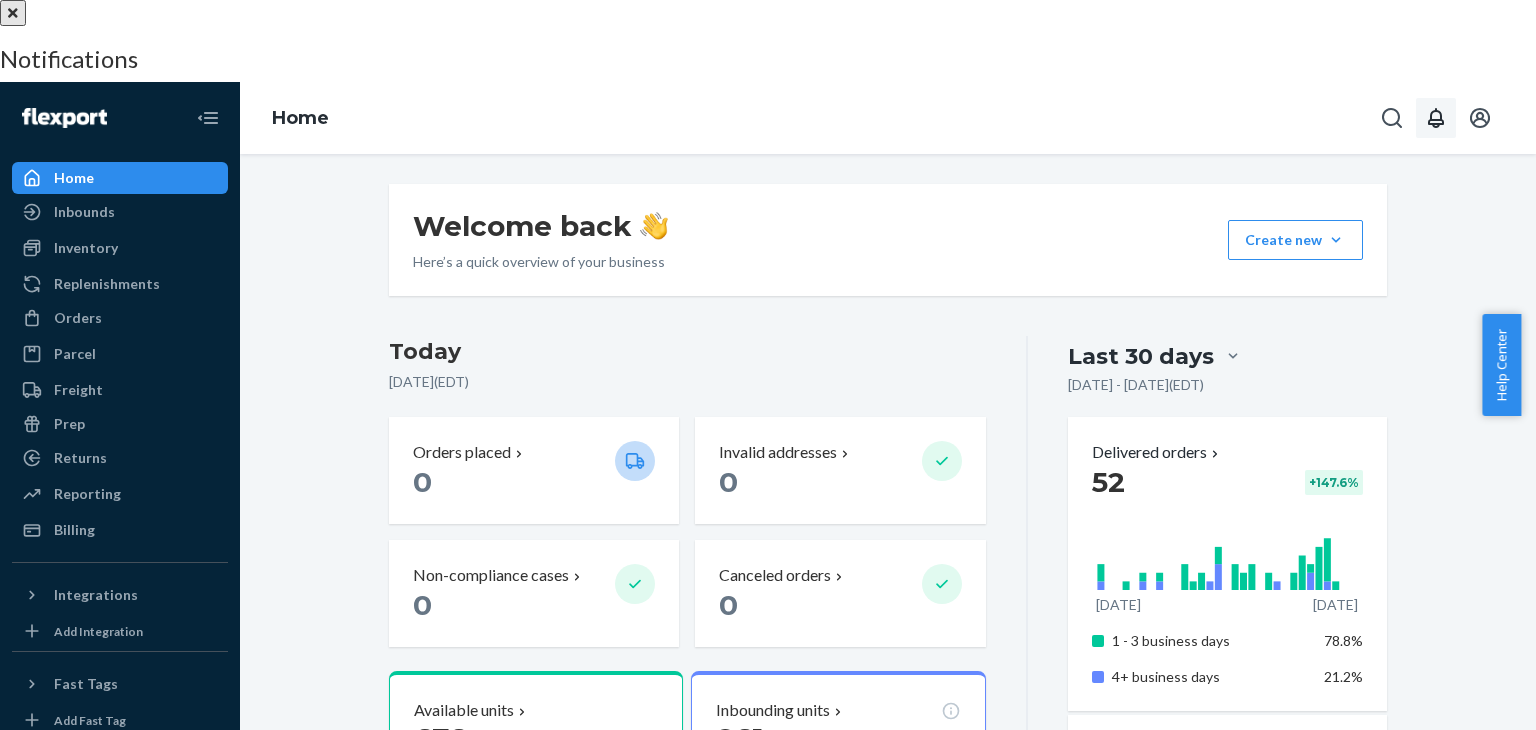 click on "Shipping plan "Yawningly Fancy Bat" has an unknown barcode" at bounding box center (768, 228) 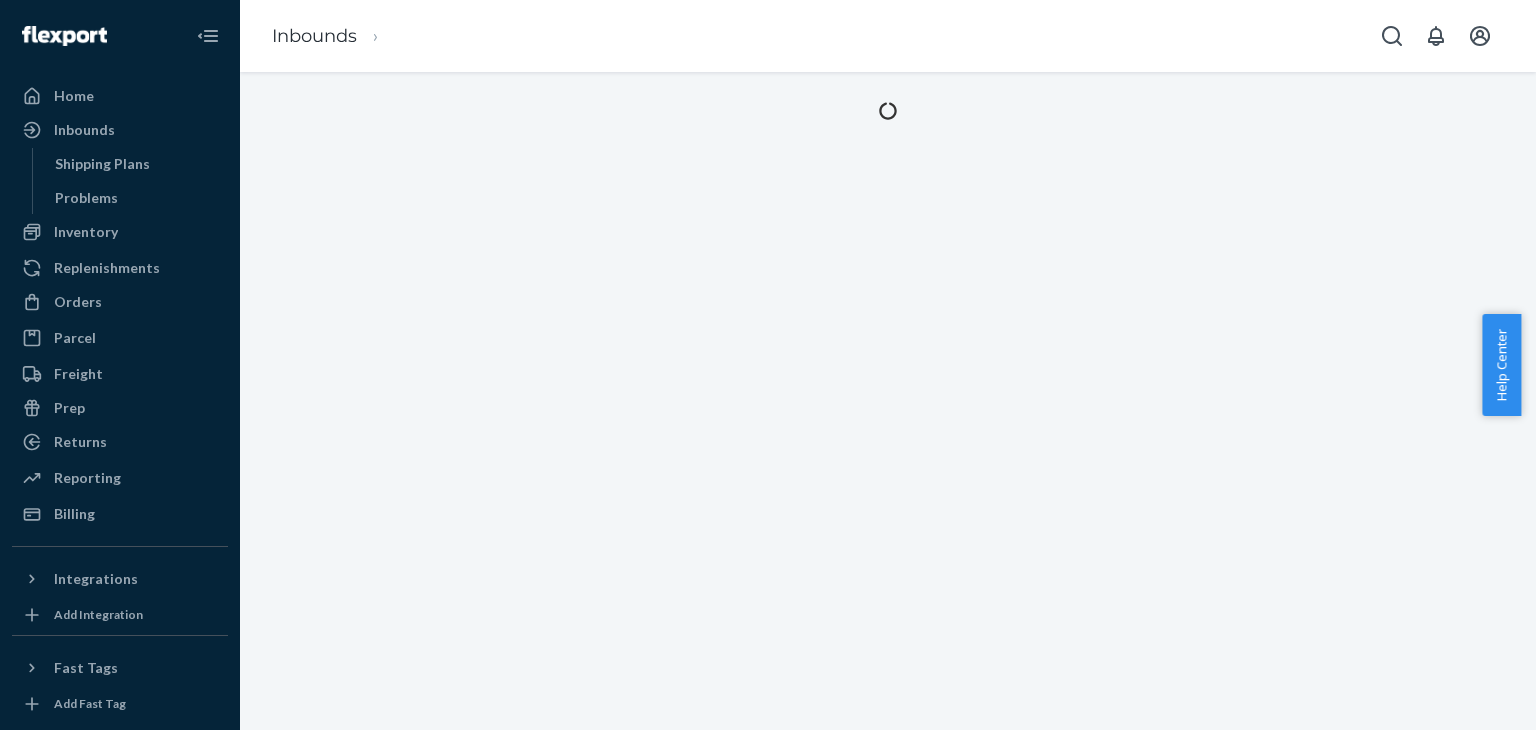 scroll, scrollTop: 0, scrollLeft: 0, axis: both 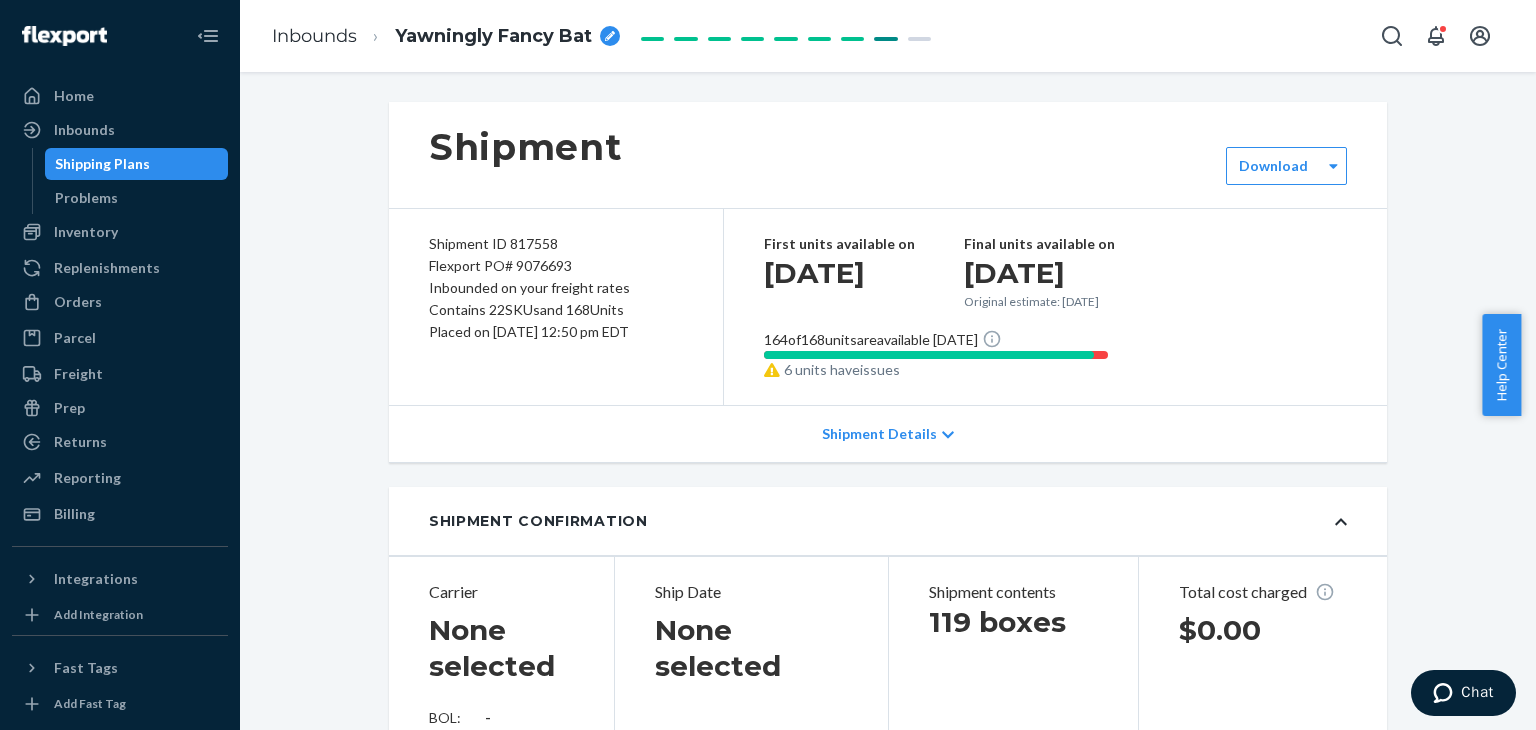 type on "27420922" 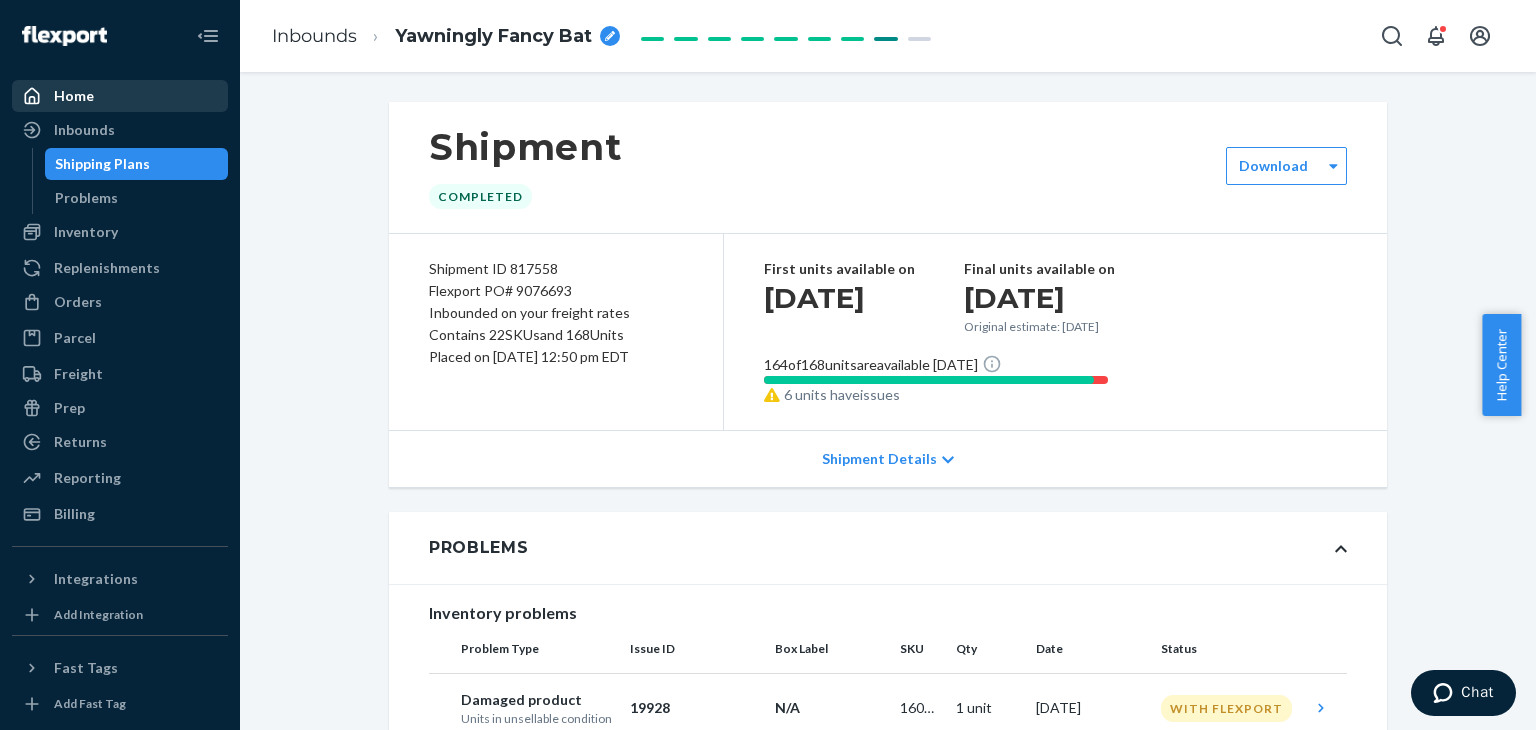 click on "Home" at bounding box center (74, 96) 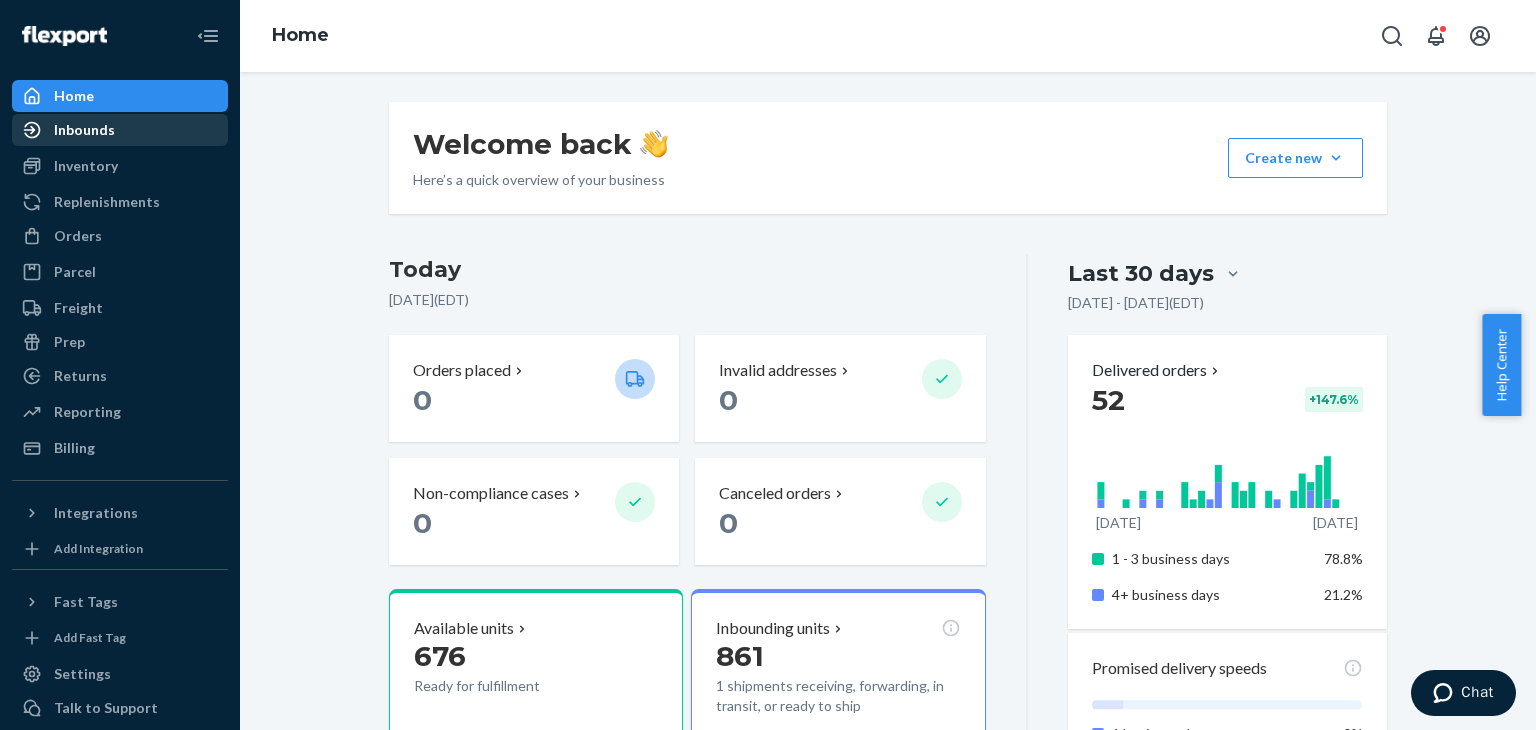 click on "Inbounds" at bounding box center [84, 130] 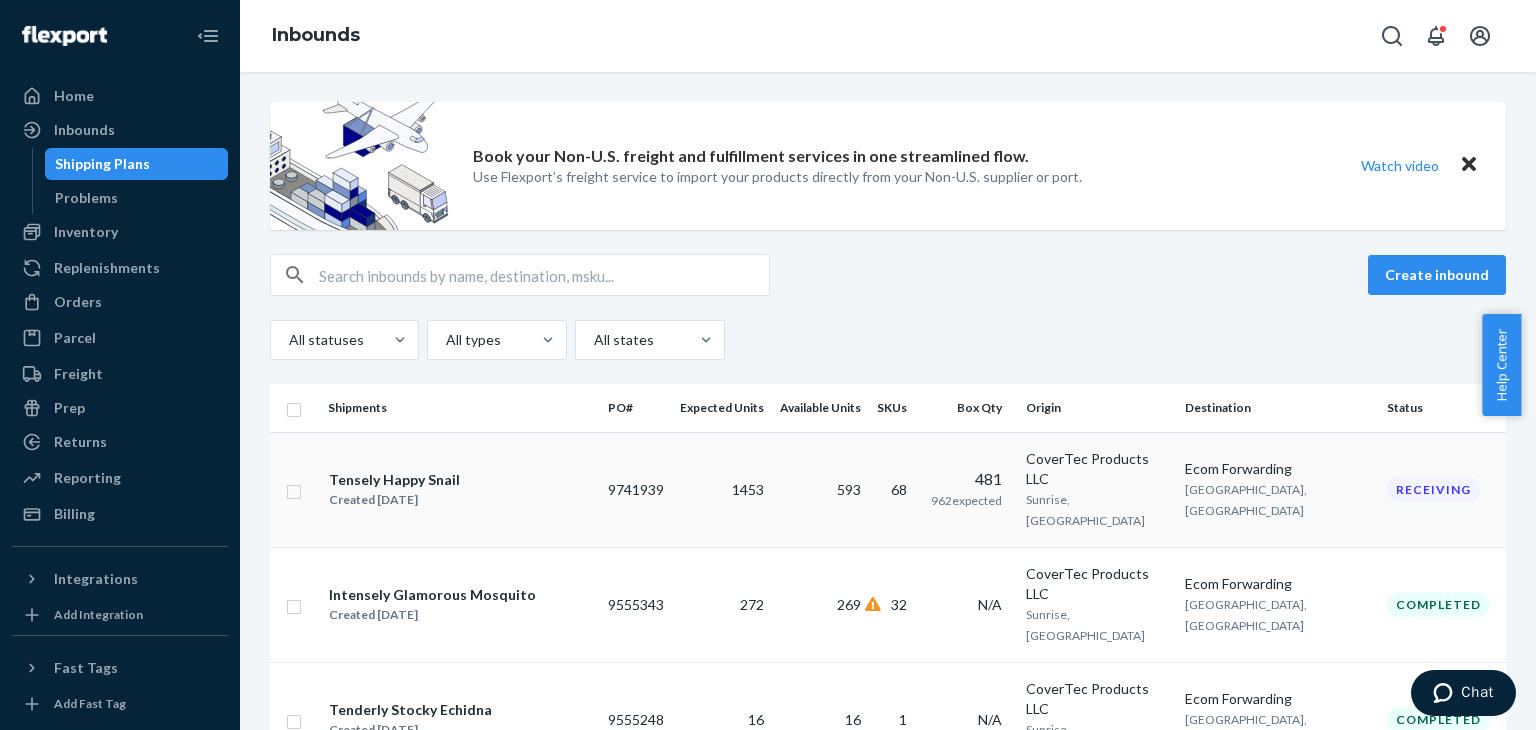 click on "CoverTec Products LLC" at bounding box center (1097, 469) 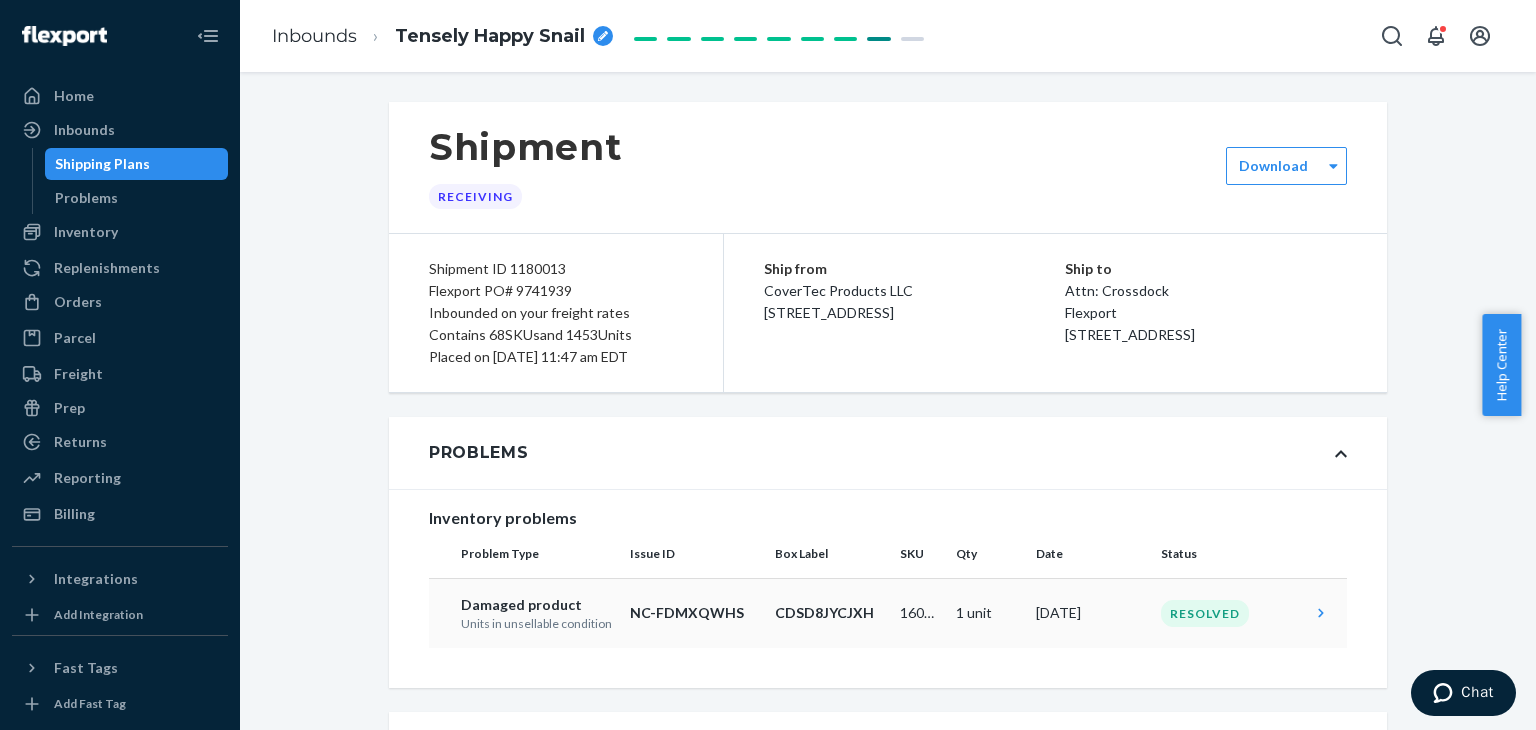 click 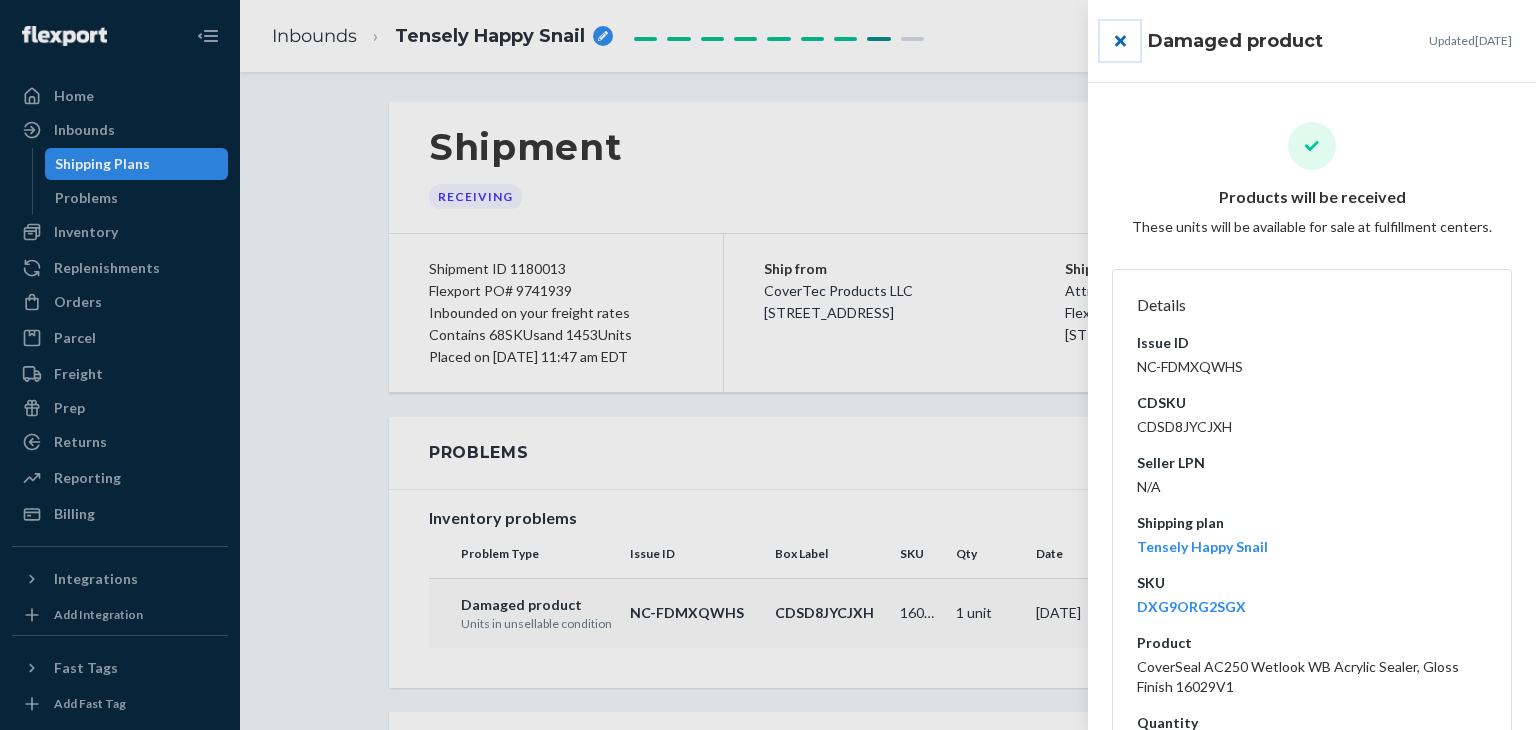 click at bounding box center (1120, 41) 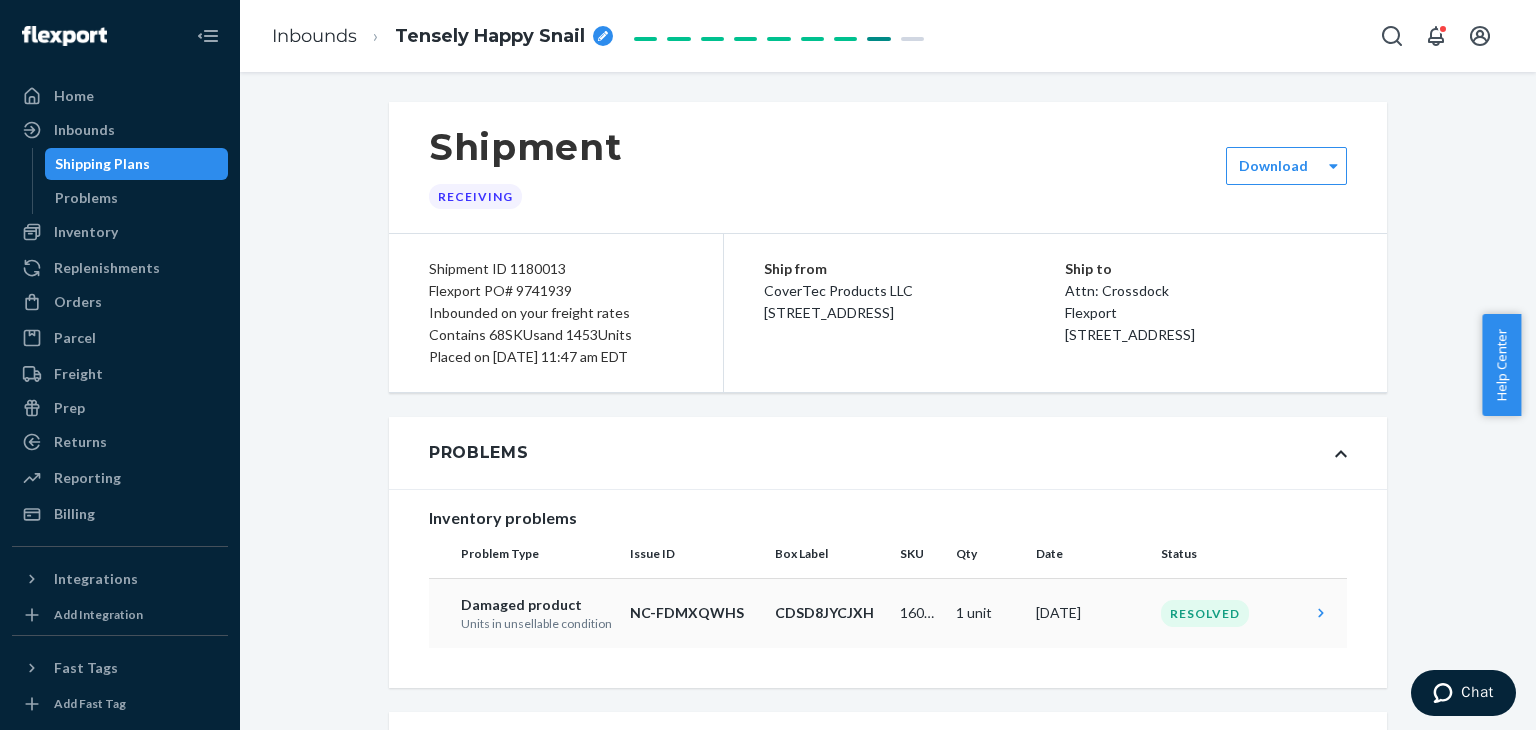 click on "Problems" at bounding box center [888, 453] 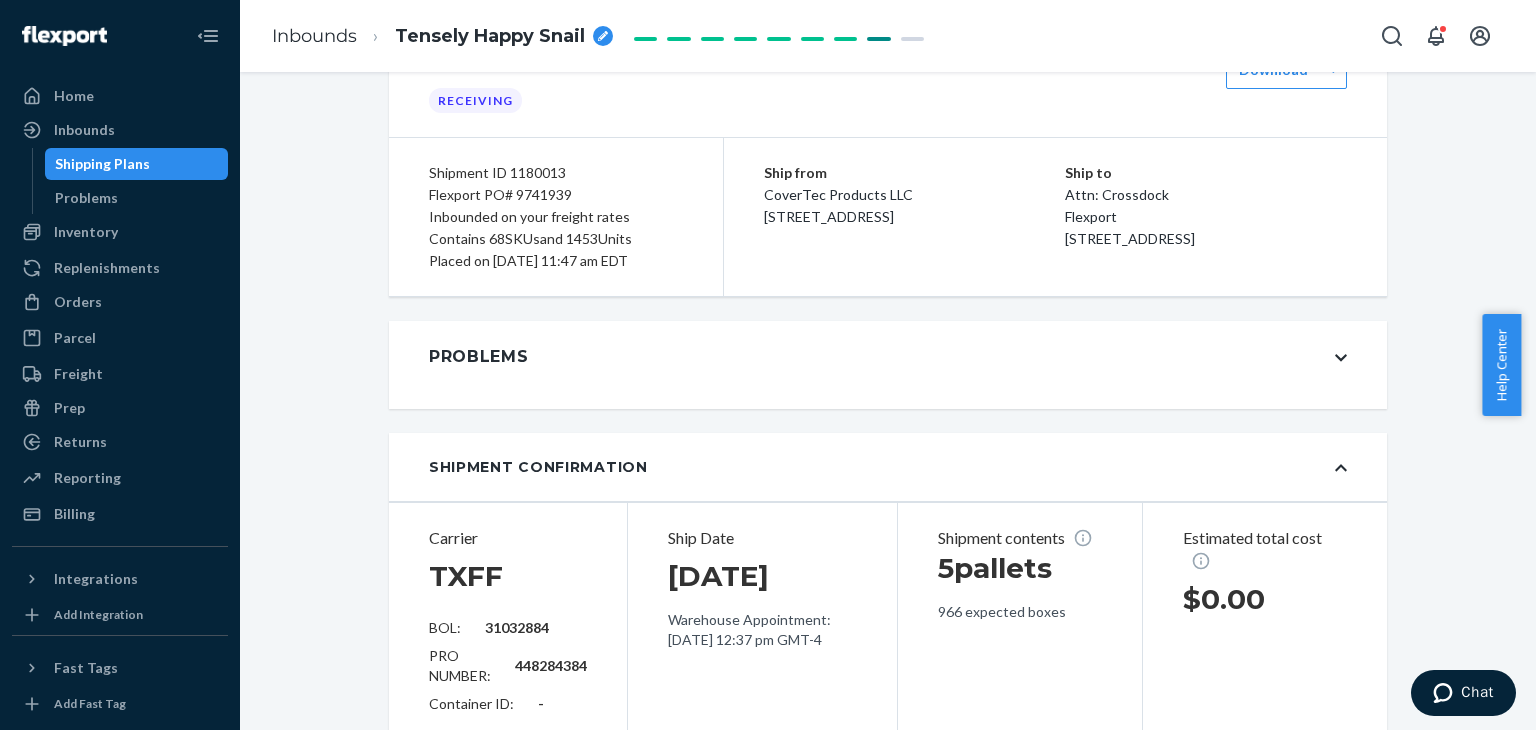 scroll, scrollTop: 0, scrollLeft: 0, axis: both 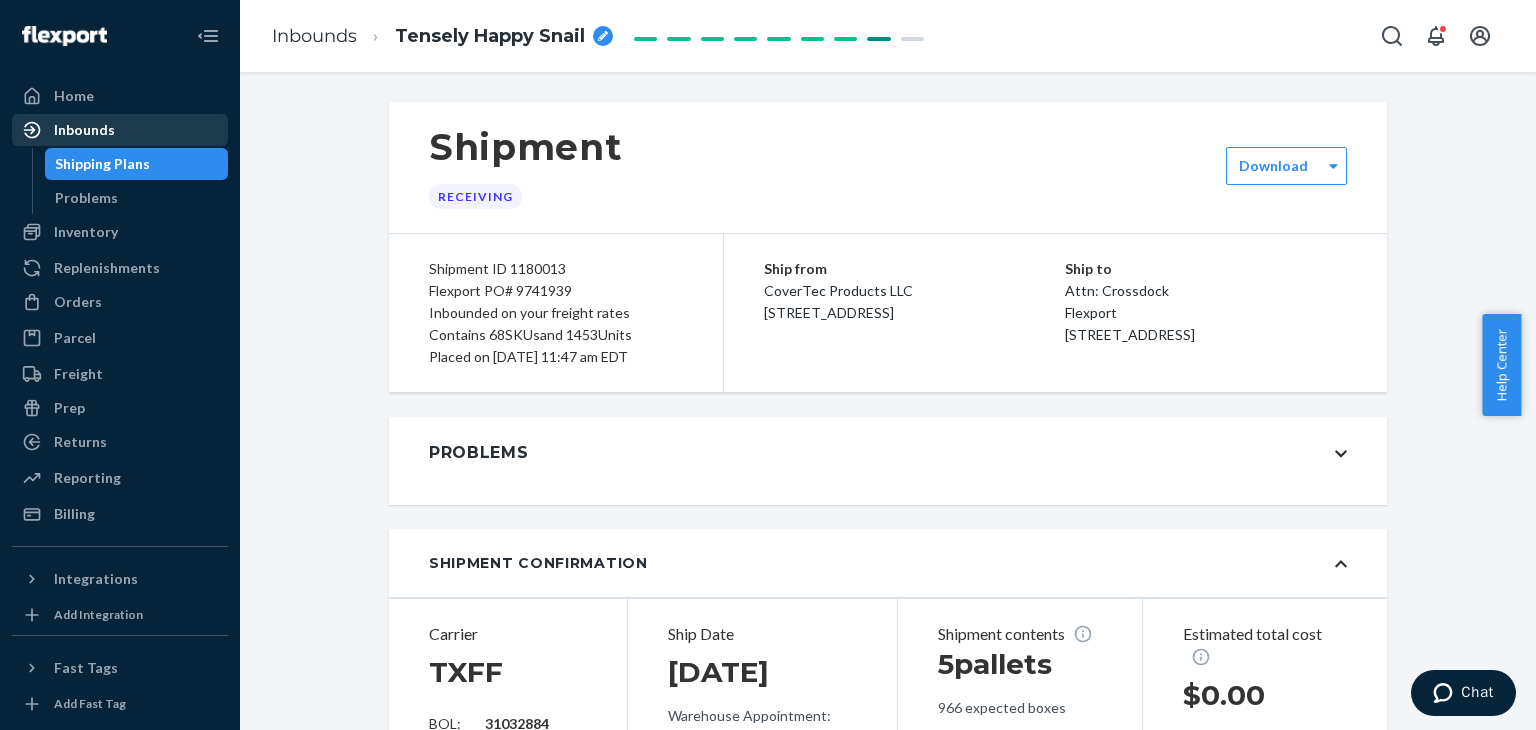 click on "Inbounds" at bounding box center [84, 130] 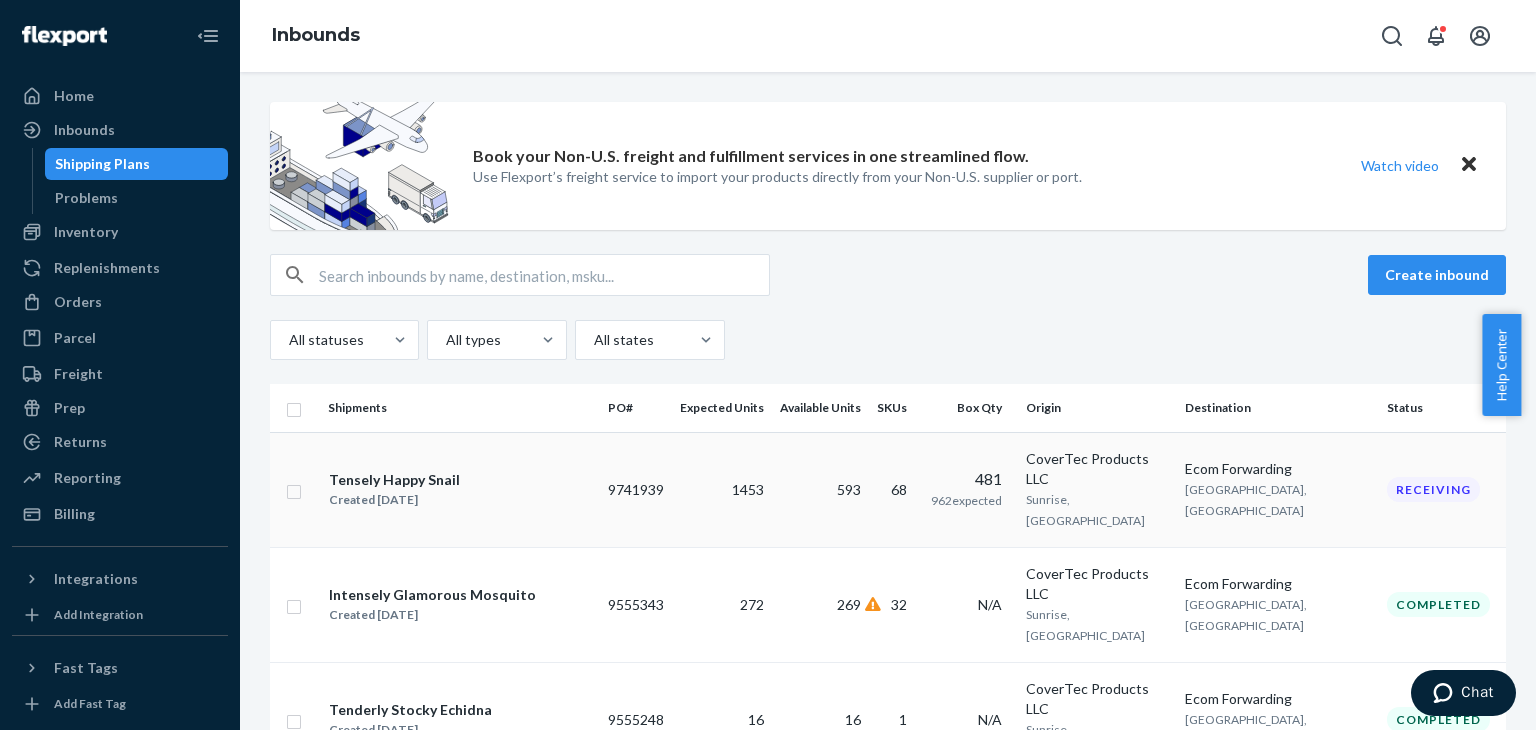 click on "Ecom Forwarding" at bounding box center (1278, 469) 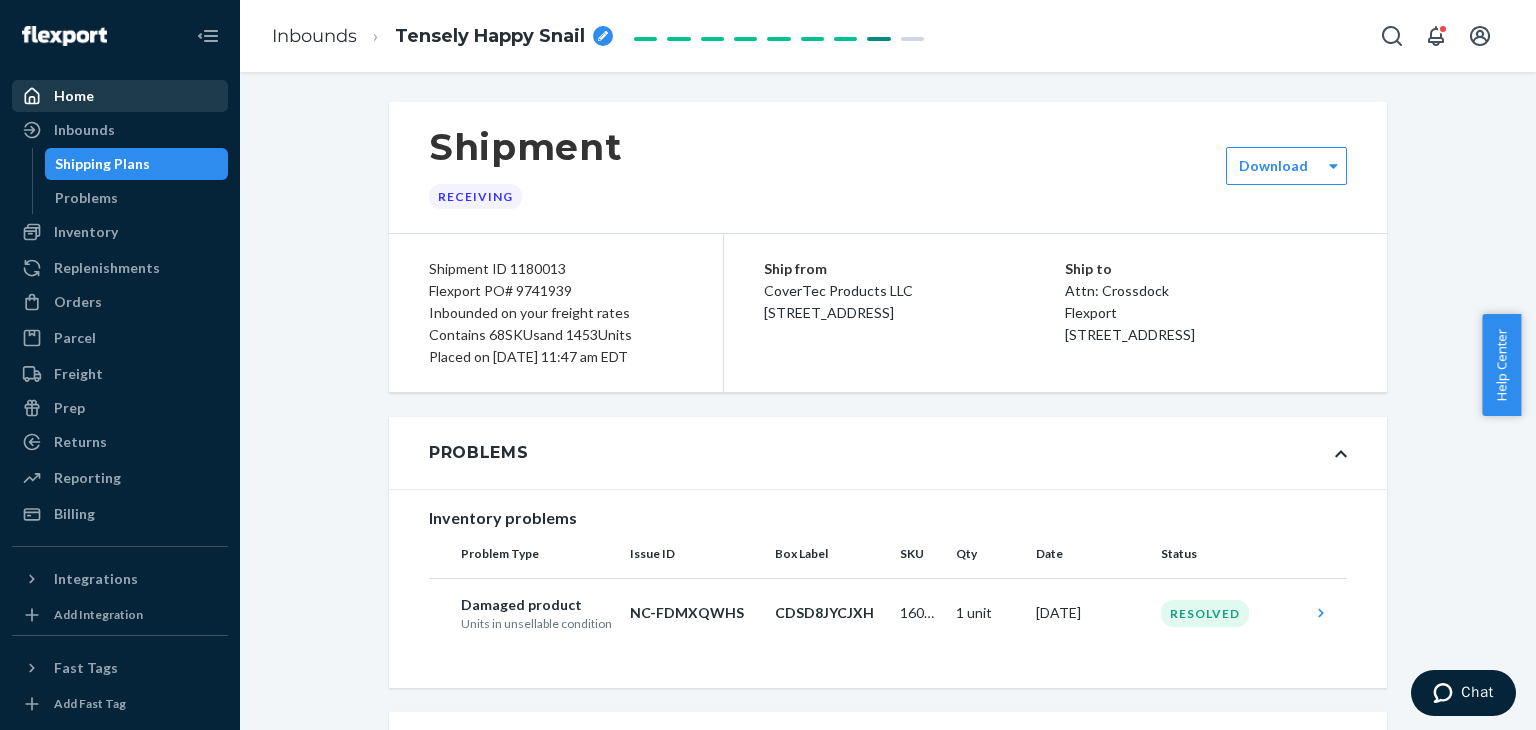 click on "Home" at bounding box center [120, 96] 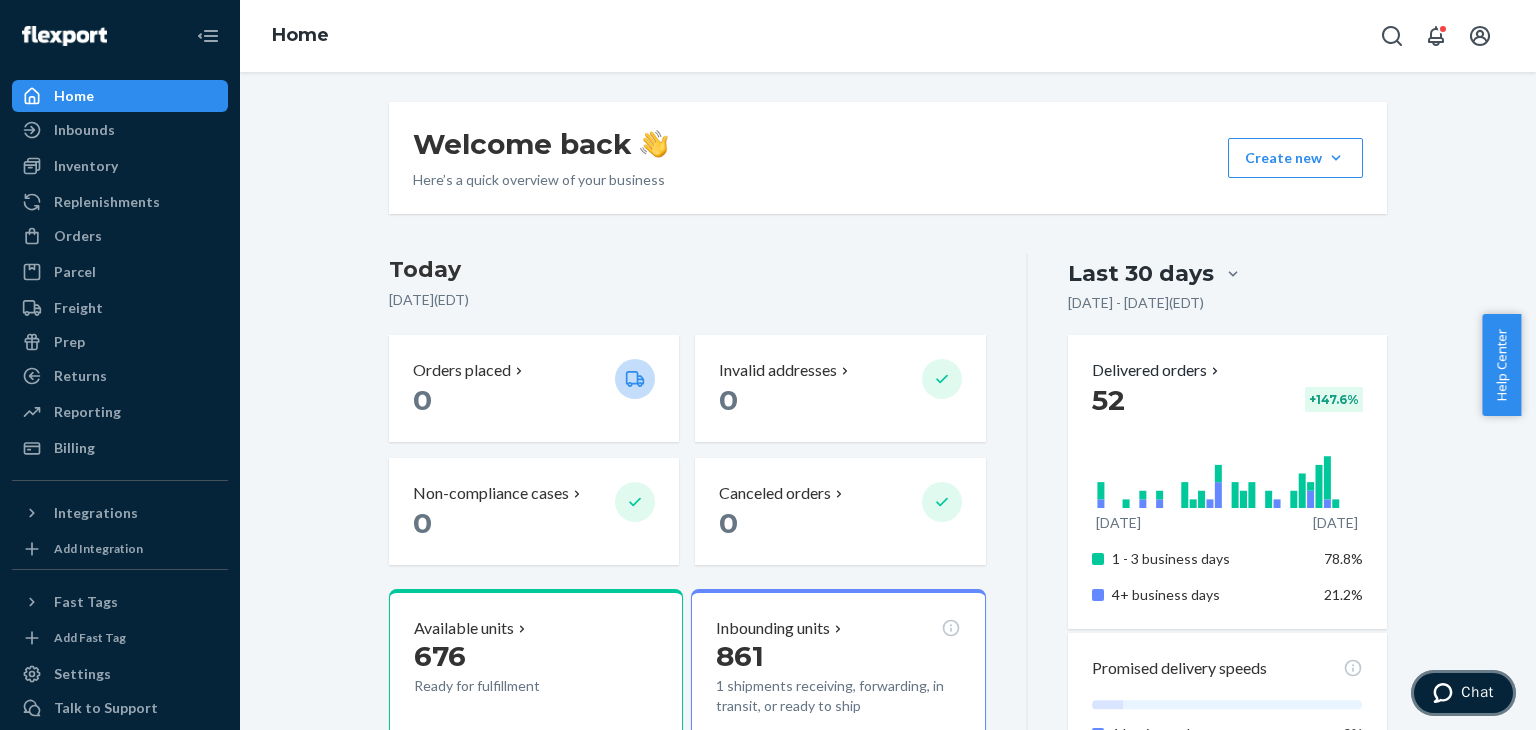 click on "Chat" at bounding box center [1477, 692] 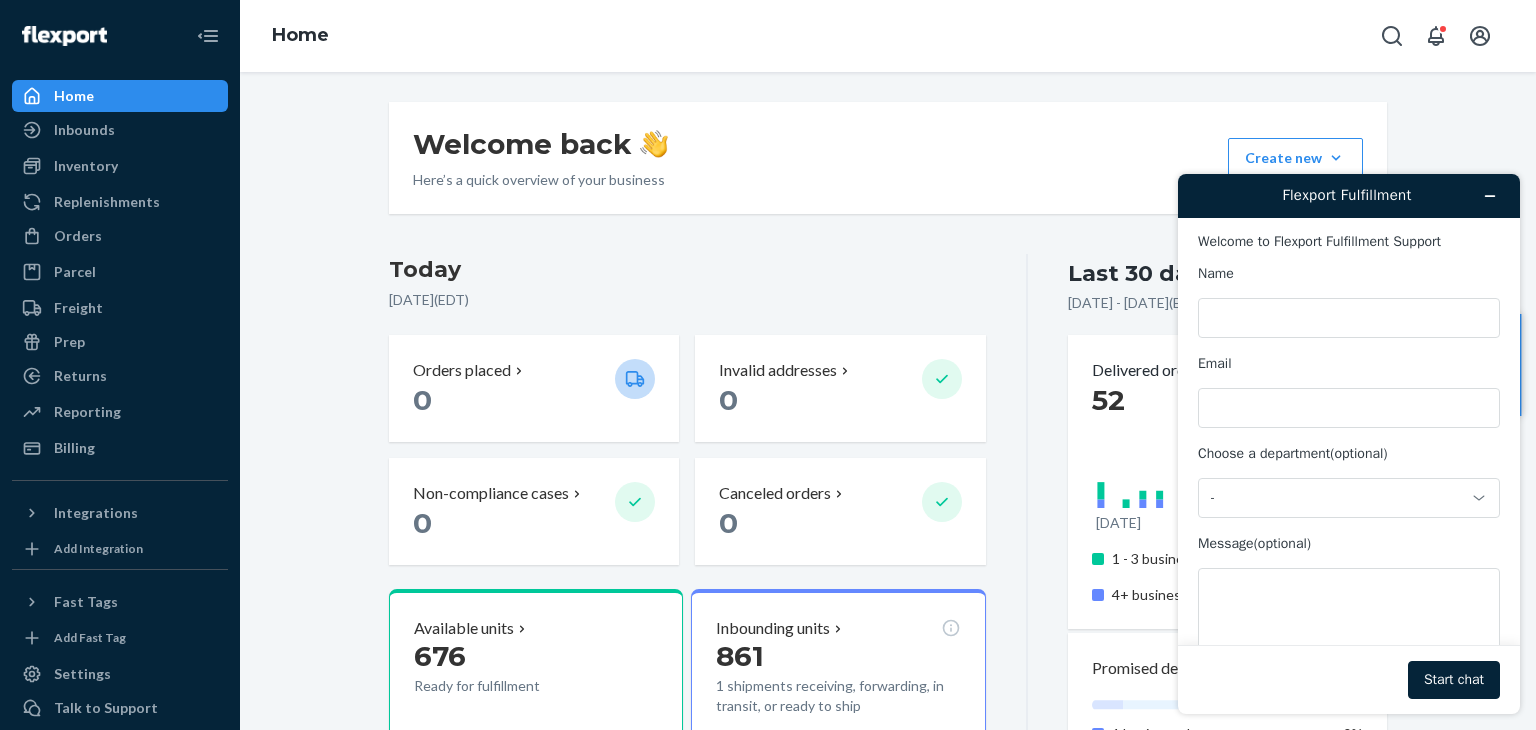 scroll, scrollTop: 0, scrollLeft: 0, axis: both 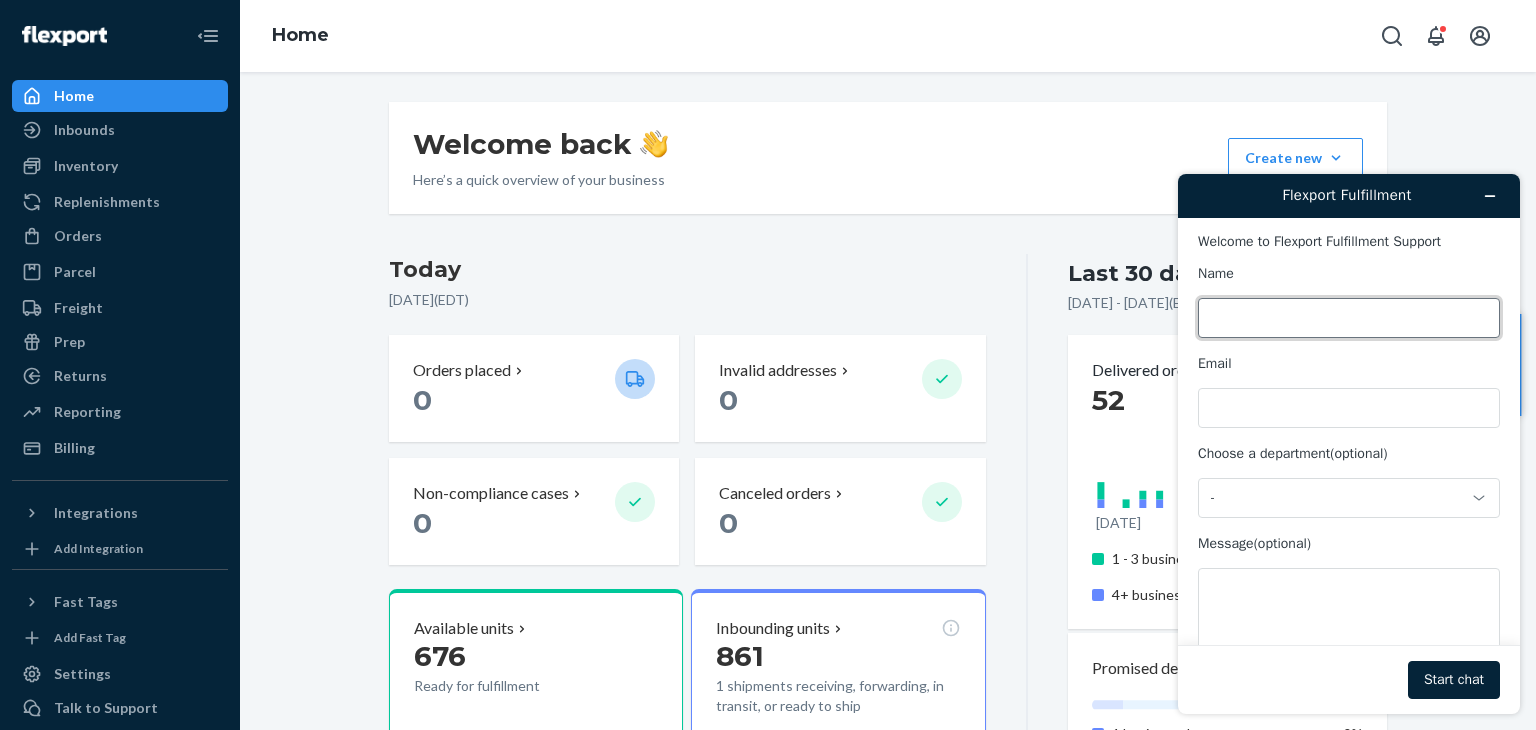click on "Name" at bounding box center [1349, 318] 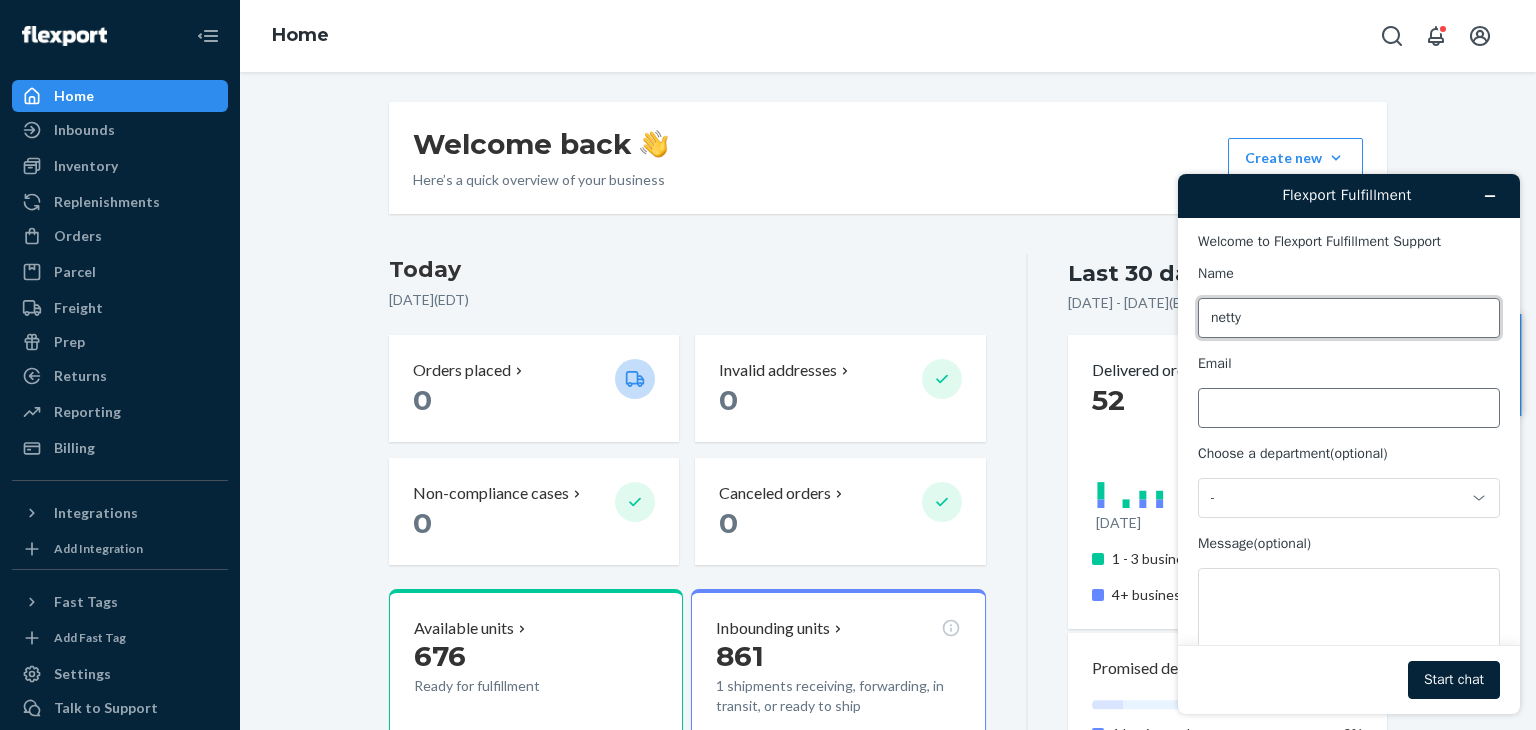 type on "netty" 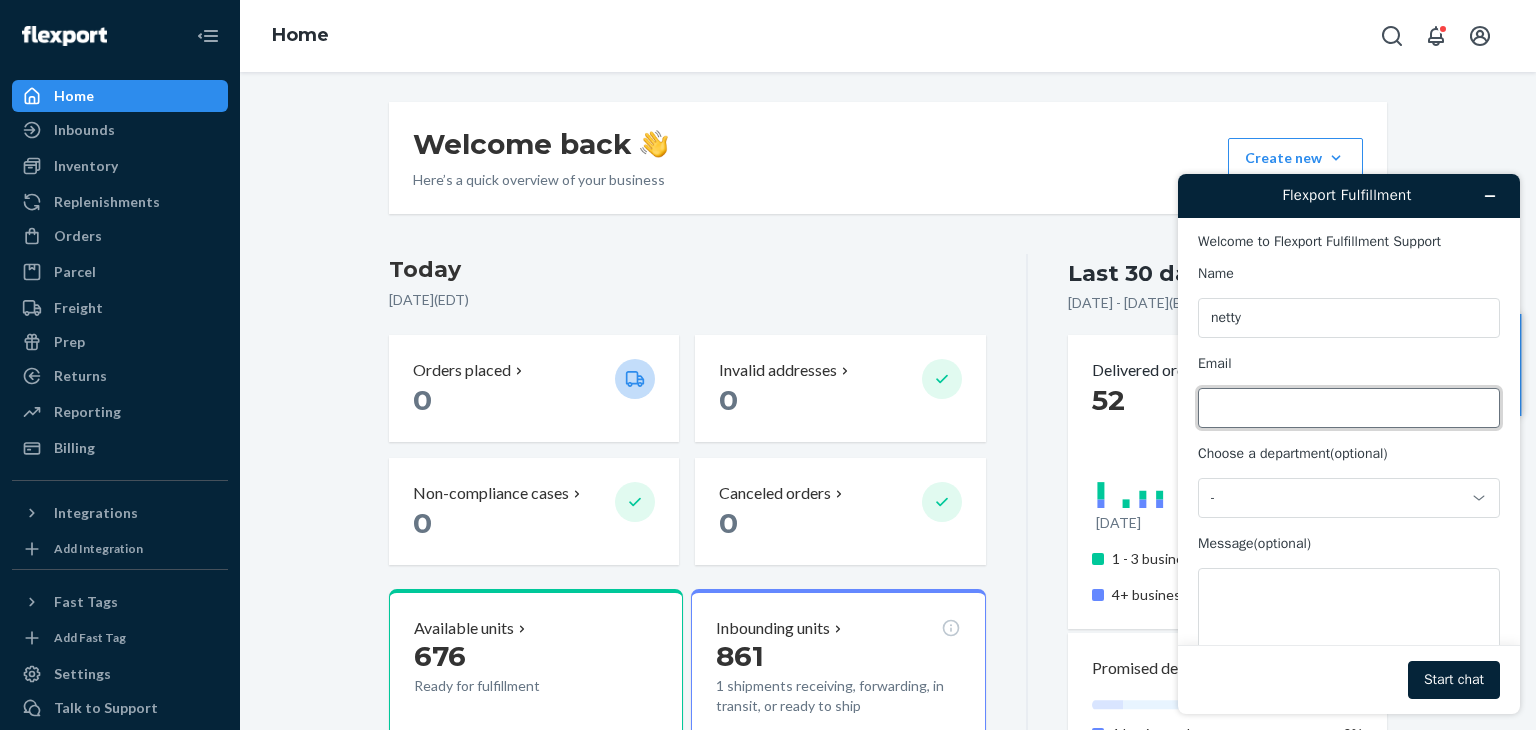 click on "Email" at bounding box center (1349, 408) 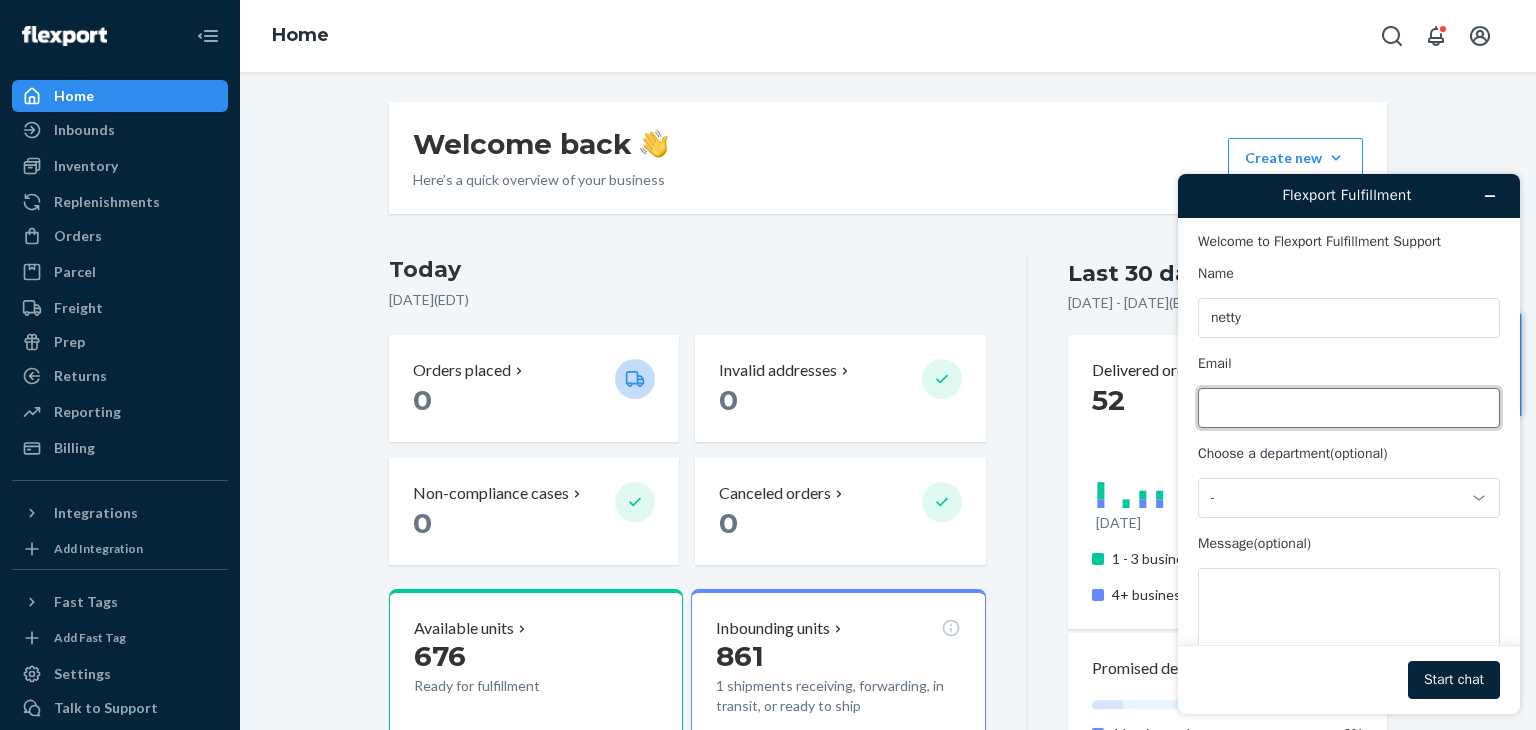 click on "Email" at bounding box center (1349, 408) 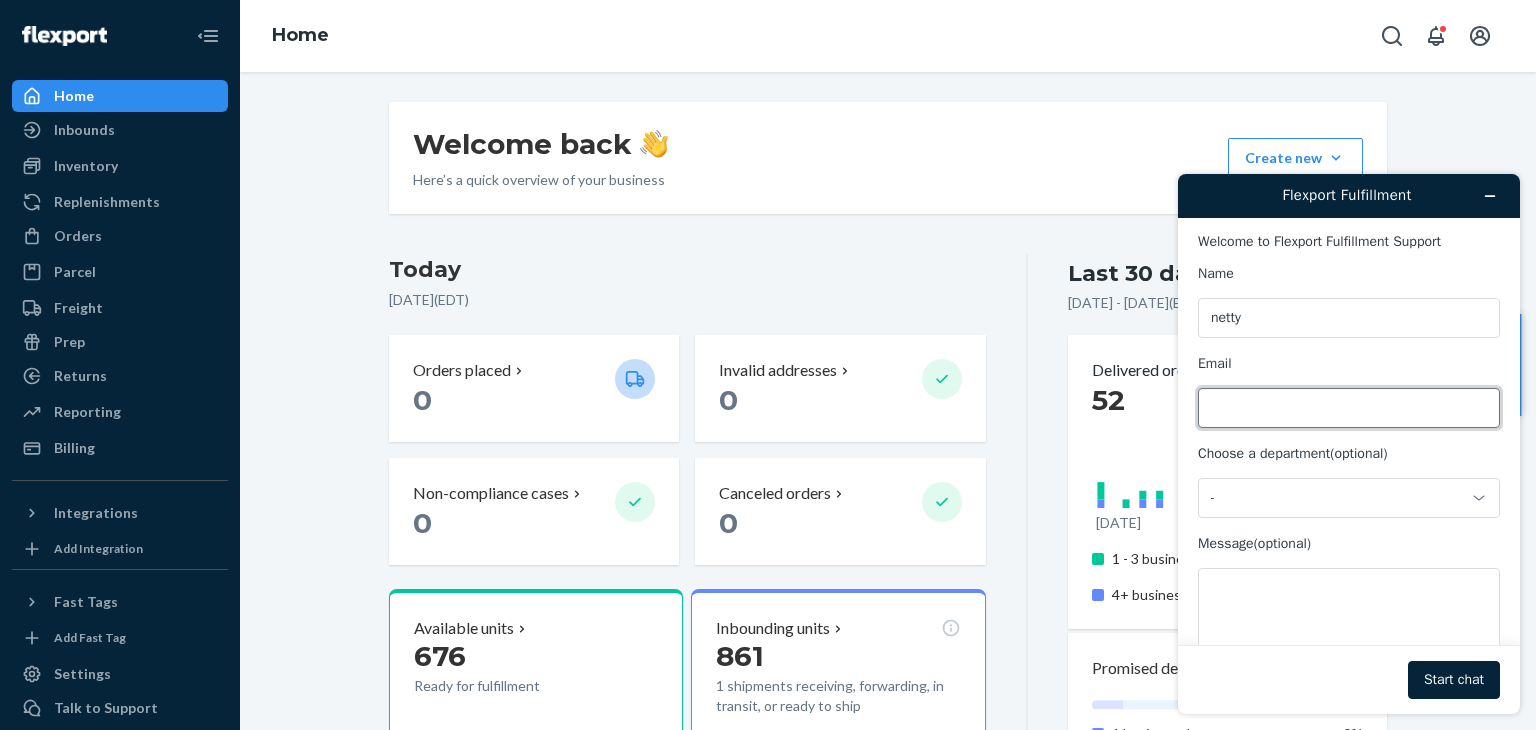 click on "Email" at bounding box center (1349, 408) 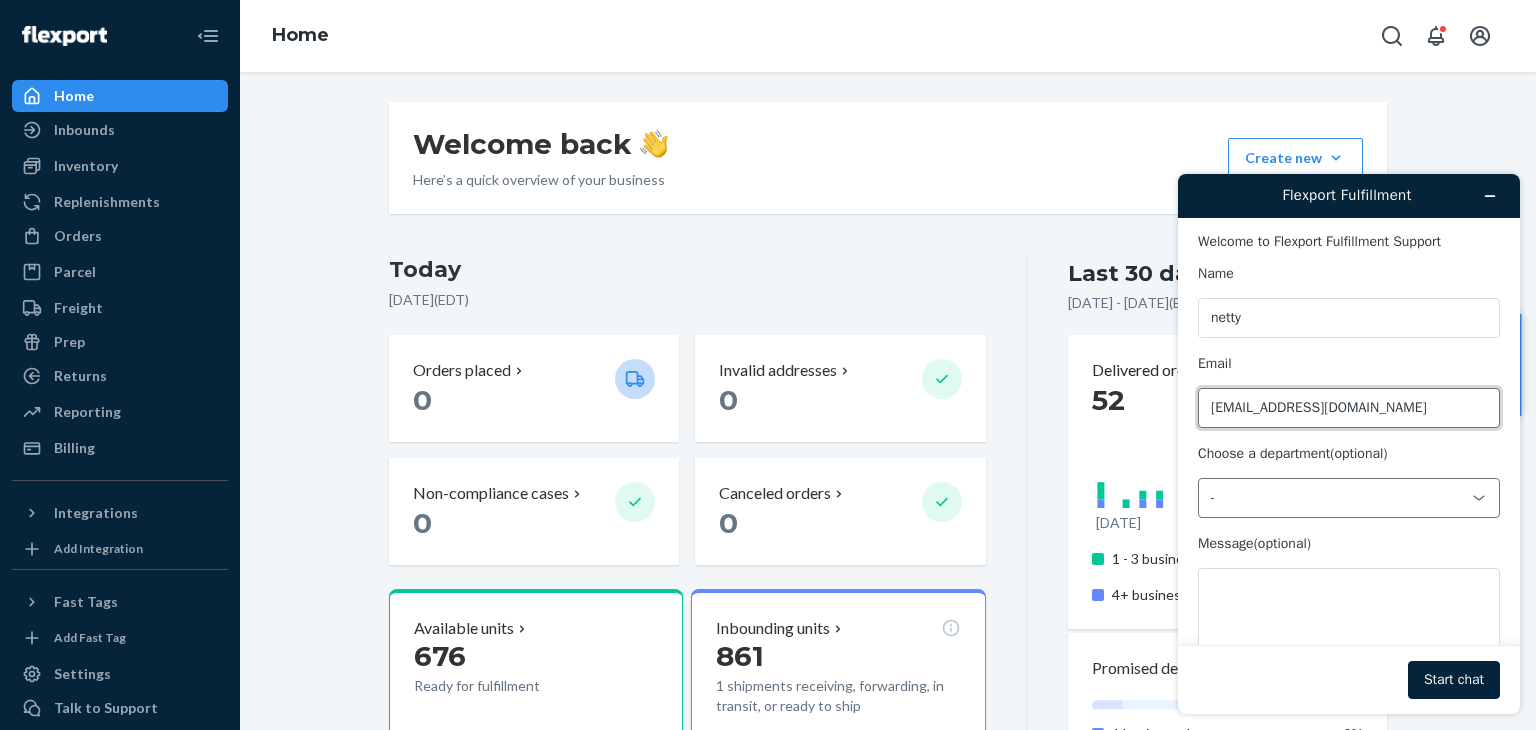 type on "[EMAIL_ADDRESS][DOMAIN_NAME]" 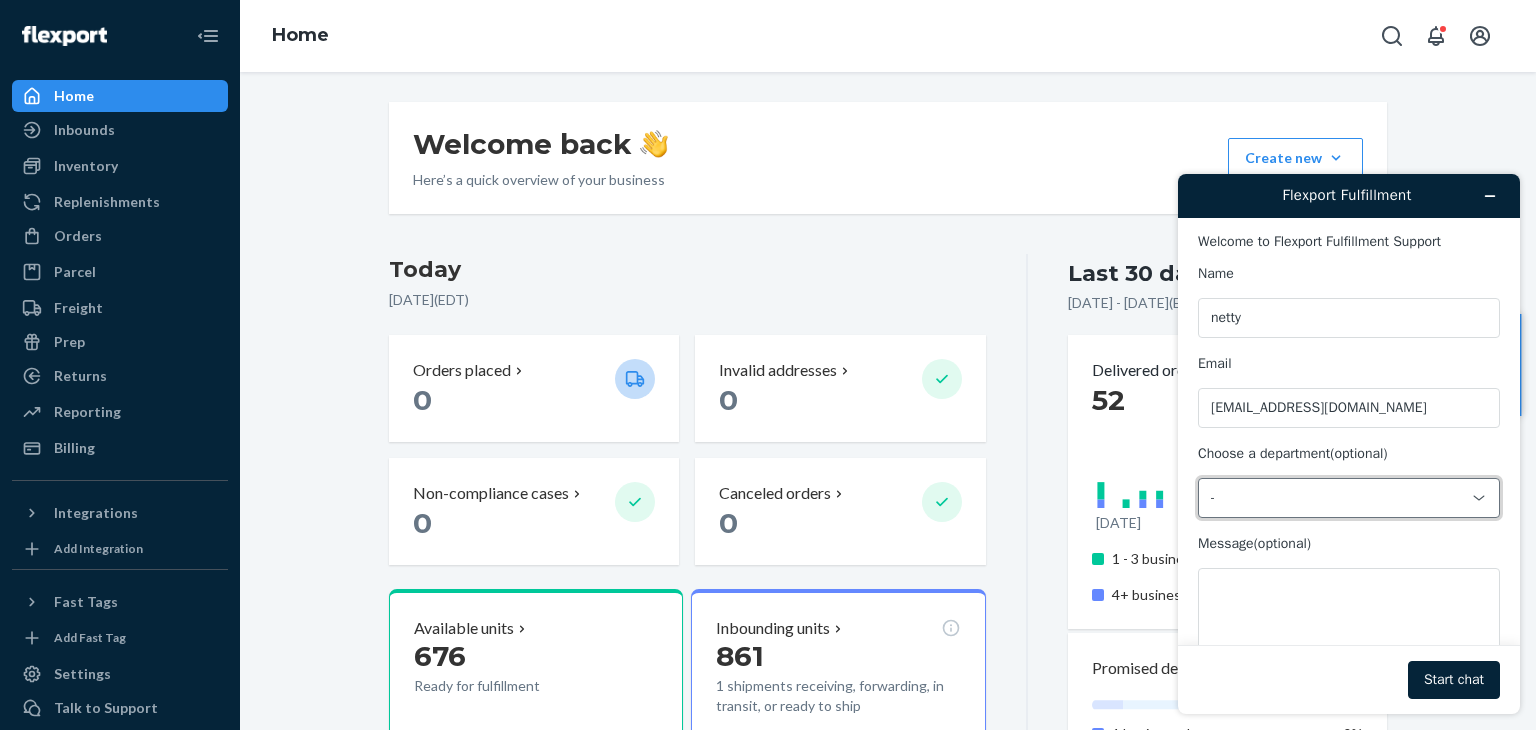 click 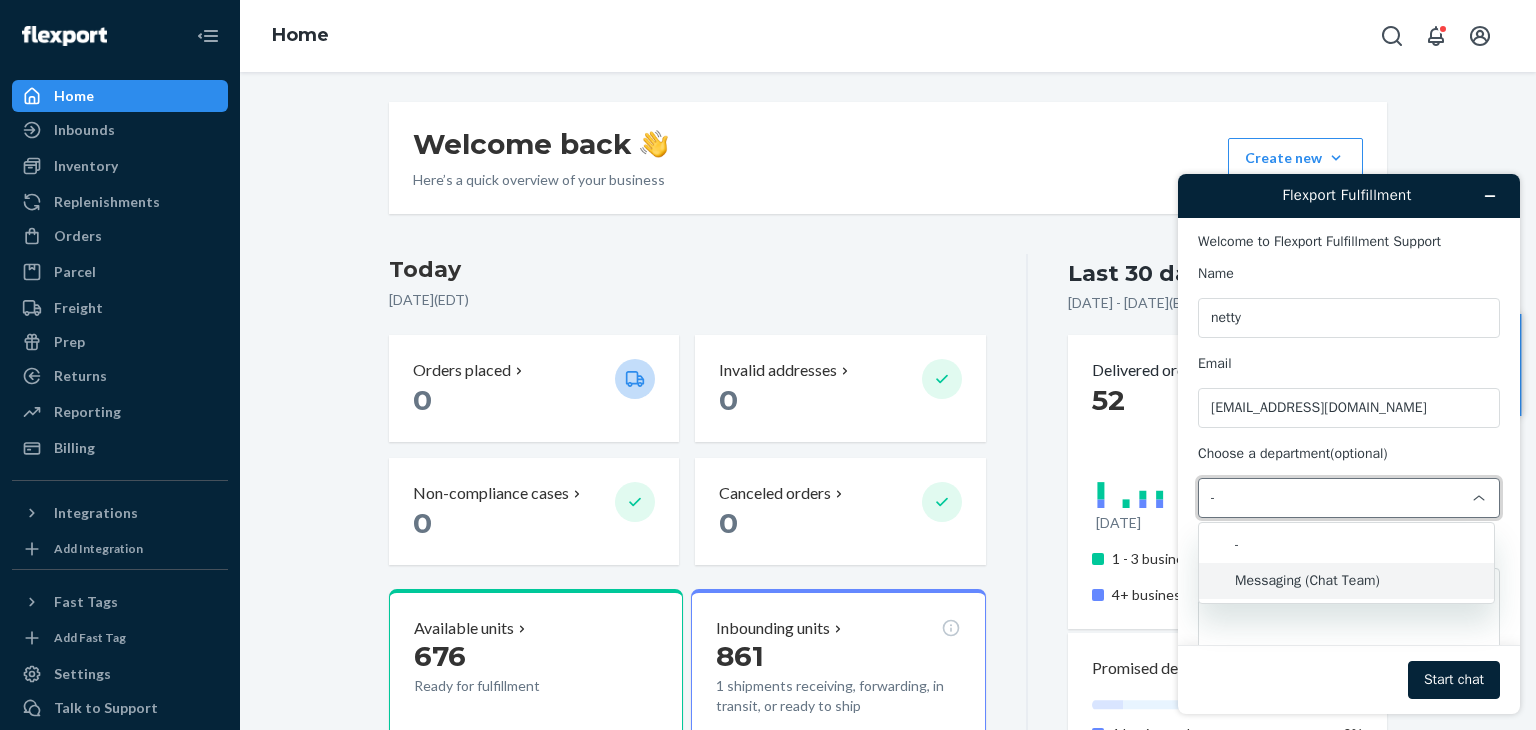 click on "Messaging (Chat Team)" at bounding box center [1346, 581] 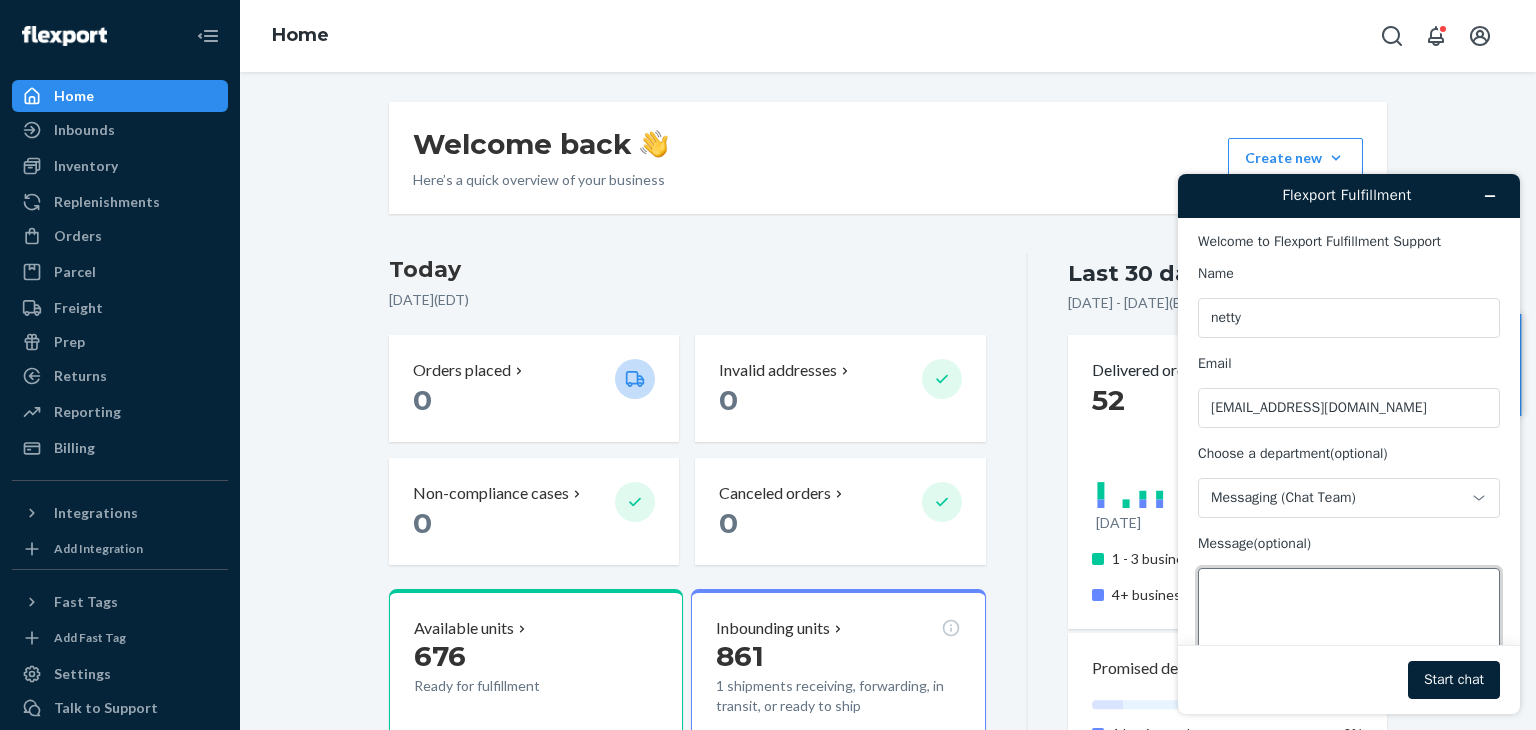 click on "Message  (optional)" at bounding box center [1349, 624] 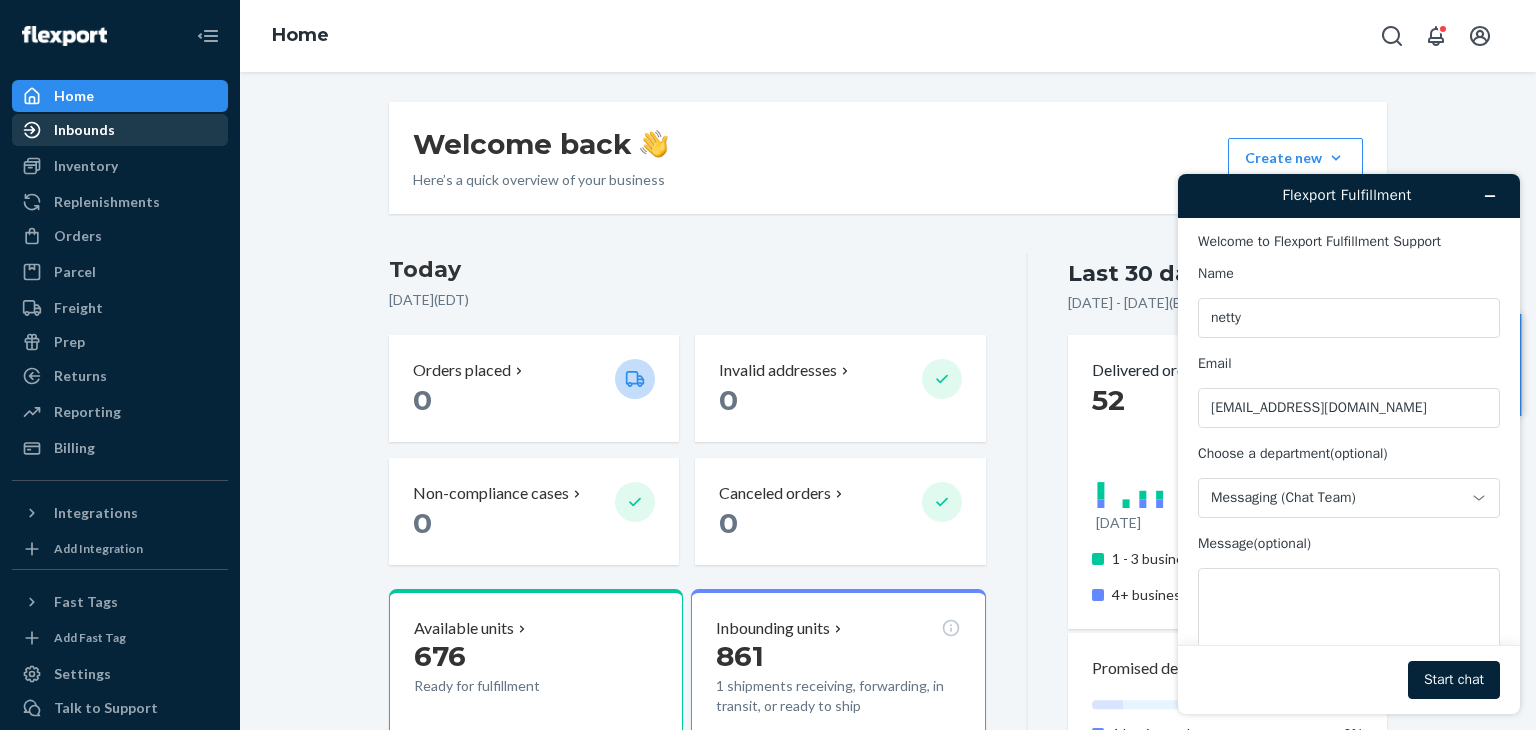 click on "Inbounds" at bounding box center [84, 130] 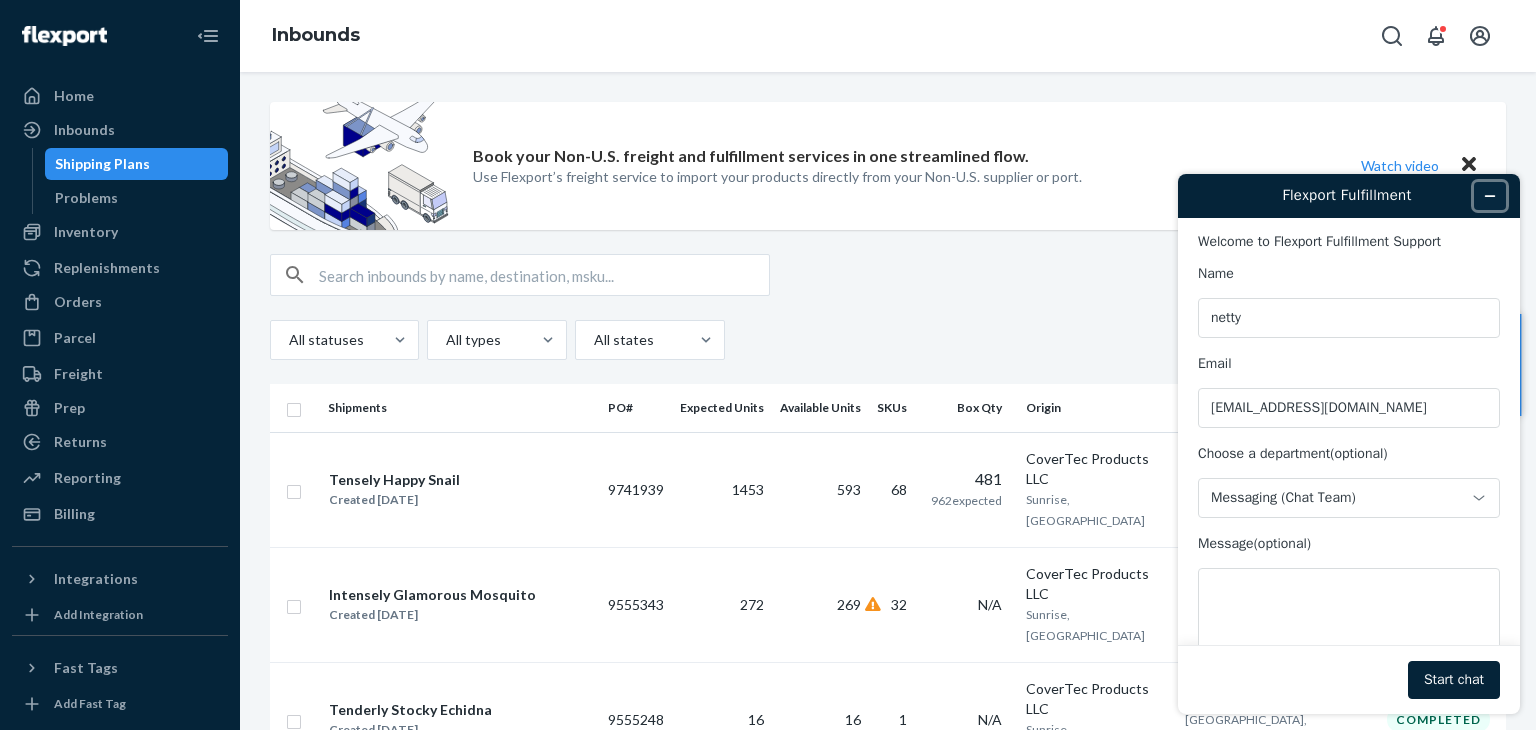 click at bounding box center (1490, 196) 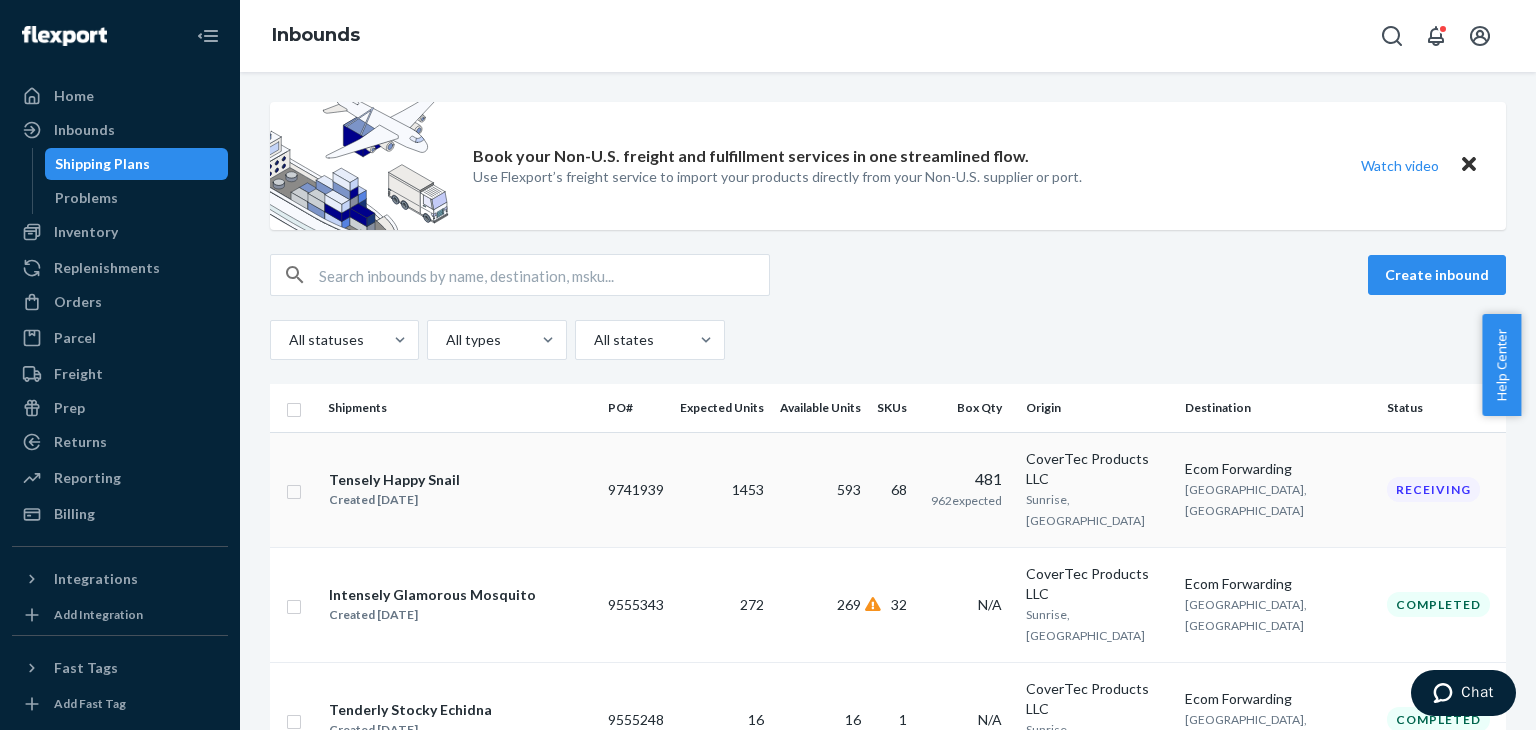 click on "Receiving" at bounding box center [1433, 489] 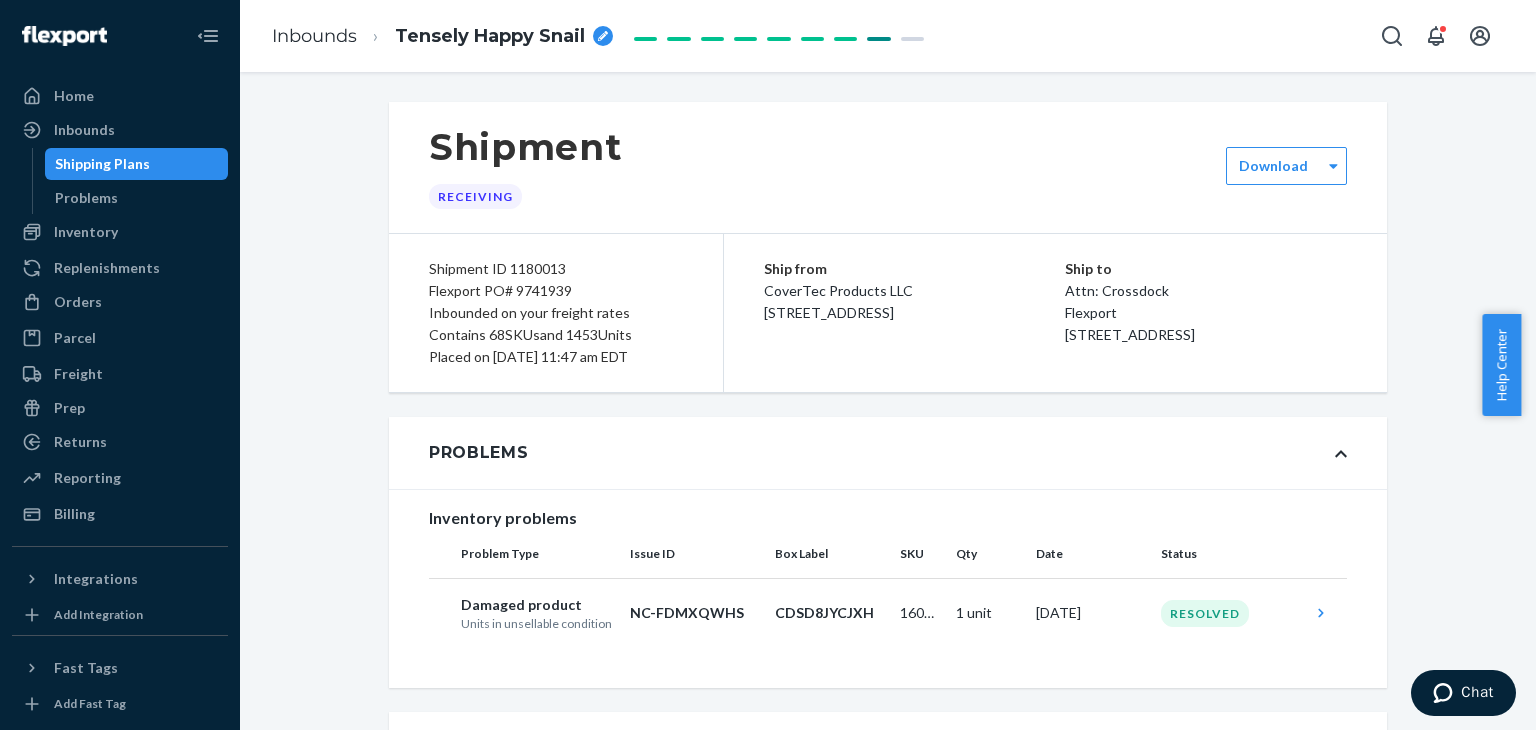 click at bounding box center [603, 36] 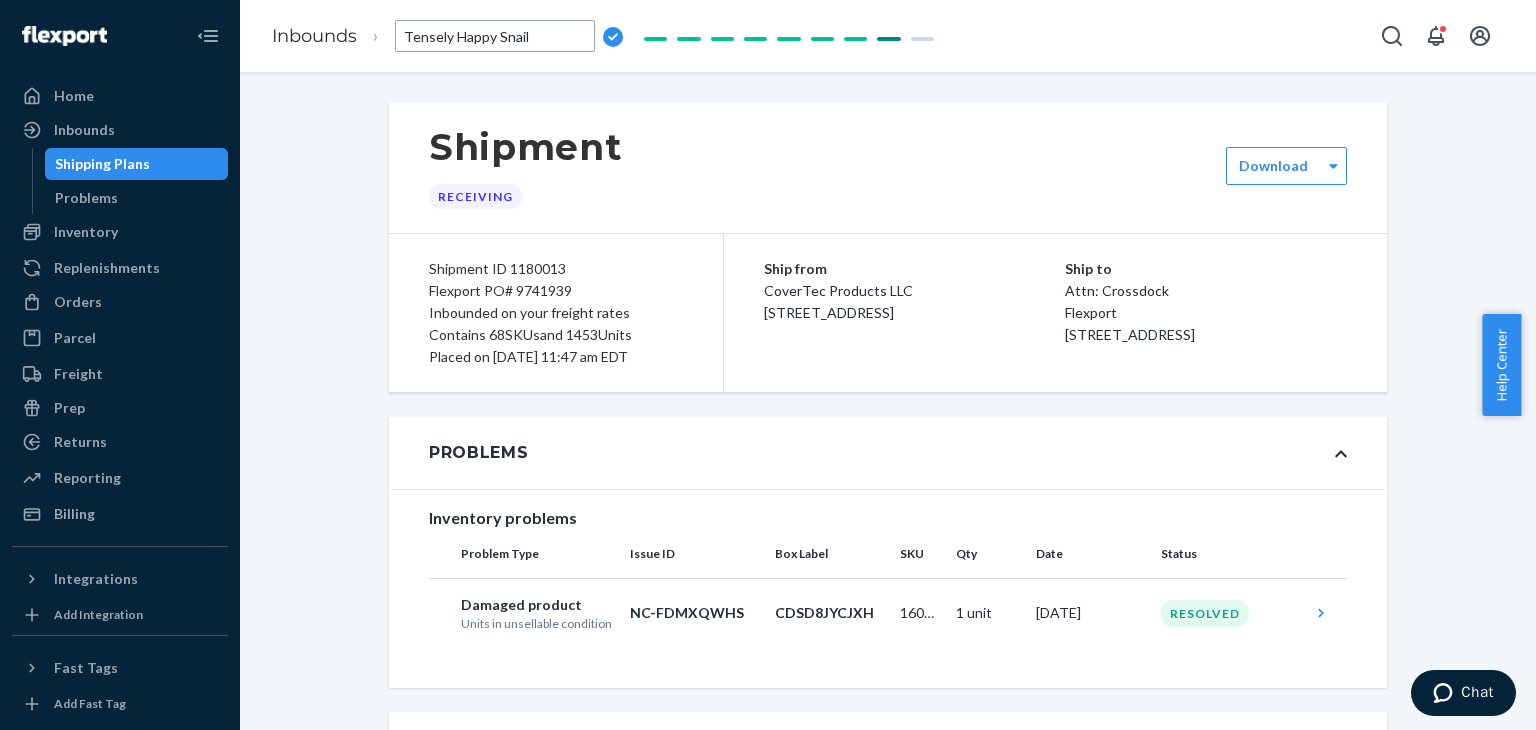drag, startPoint x: 553, startPoint y: 29, endPoint x: 383, endPoint y: 38, distance: 170.23807 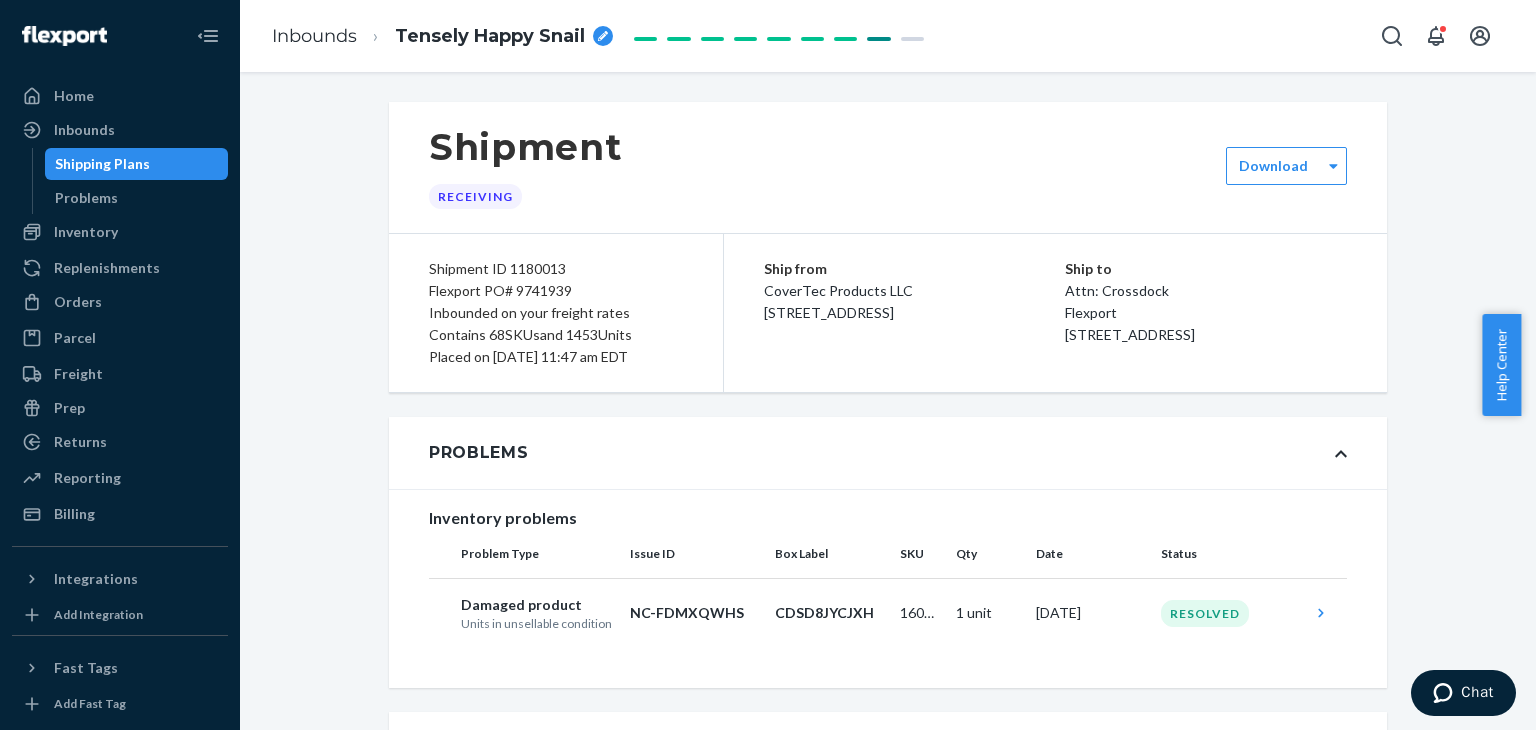 drag, startPoint x: 422, startPoint y: 28, endPoint x: 294, endPoint y: 122, distance: 158.80806 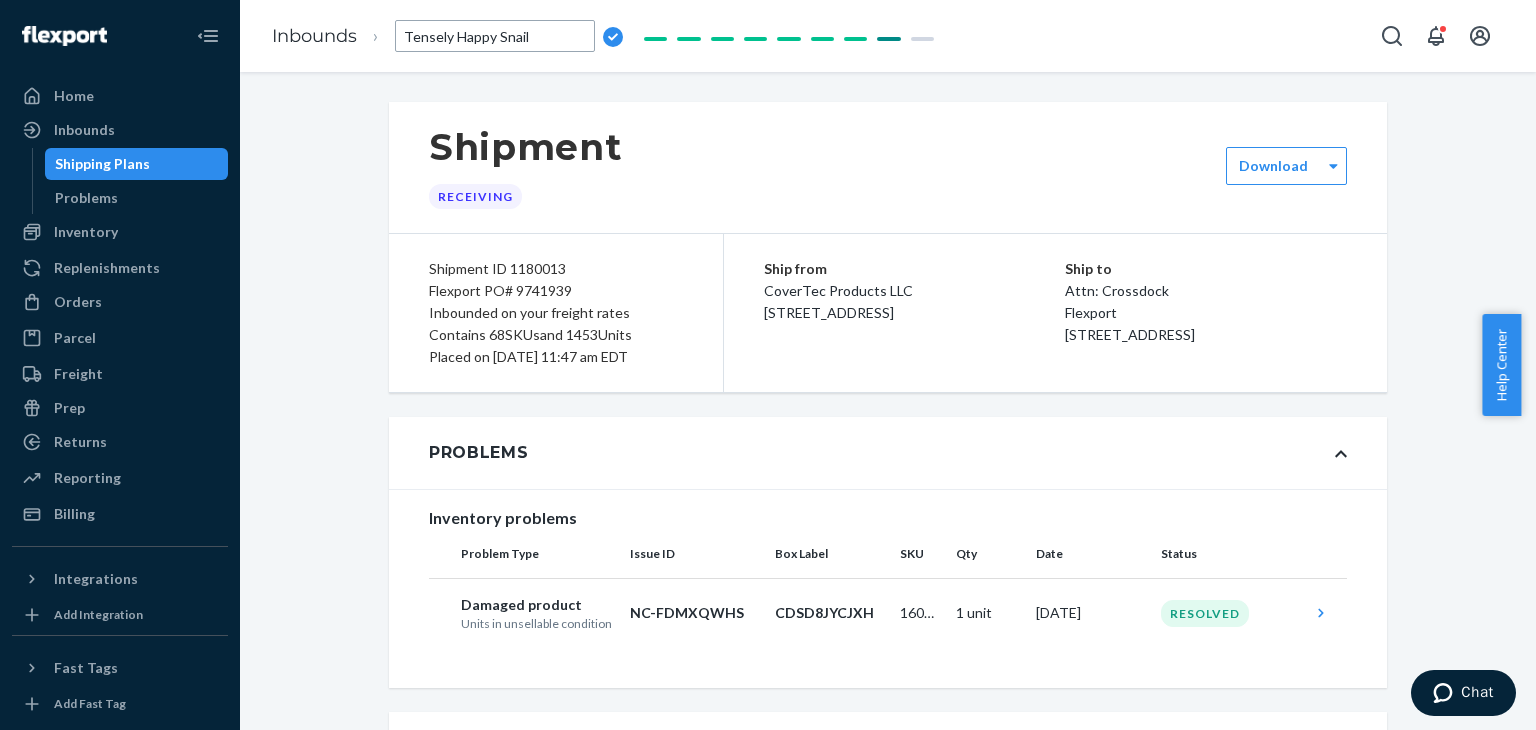 drag, startPoint x: 560, startPoint y: 30, endPoint x: 454, endPoint y: 30, distance: 106 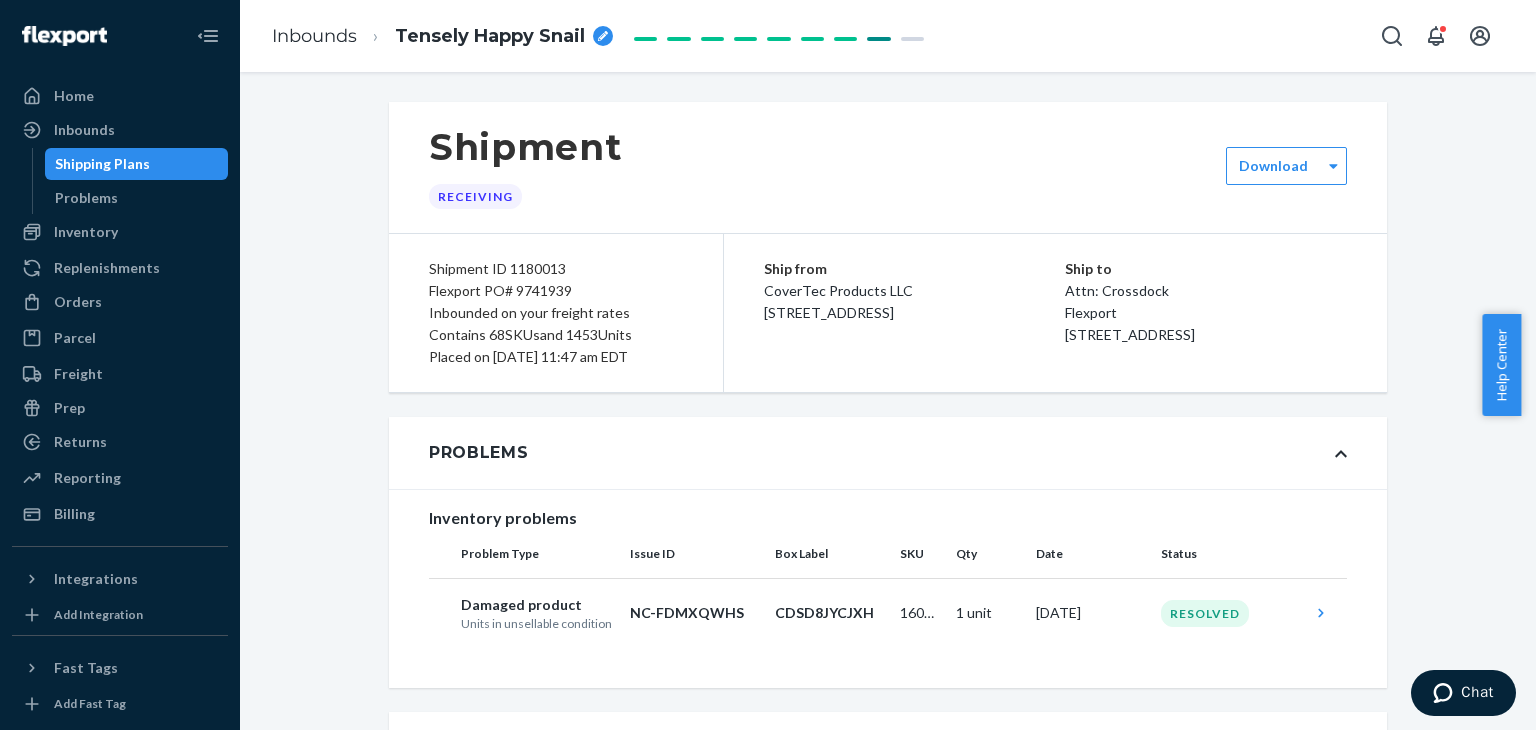 click on "Shipment Receiving Download Shipment ID 1180013 Flexport PO# 9741939 Inbounded on your freight rates Contains 68  SKUs  and 1453  Units Placed on [DATE] 11:47 am EDT Ship from CoverTec Products LLC
[STREET_ADDRESS] Ship to Attn: Crossdock Flexport [STREET_ADDRESS] Problems Inventory problems Problem Type Issue ID Box Label SKU Qty Date Status Damaged product Units in unsellable condition NC-FDMXQWHS CDSD8JYCJXH 16029V1 1   unit [DATE] Resolved Shipment Confirmation Carrier TXFF BOL: 31032884 PRO NUMBER: 448284384 Container ID: - Ship Date [DATE] Warehouse Appointment: [DATE] 12:37 pm GMT-4 Shipment contents 5  pallets 966 expected boxes Estimated total cost $0.00 Shipment Instructions 1 Download Labels Box contents labels Please print box labels here and affix to each box. Failure to do so will result in an inbound penalty fee. Print size Thermal Printing Paper (4" x 6") Instruction language English ([GEOGRAPHIC_DATA]) Download labels 2 Learn more 3 Conduit × 4" at bounding box center [888, 5654] 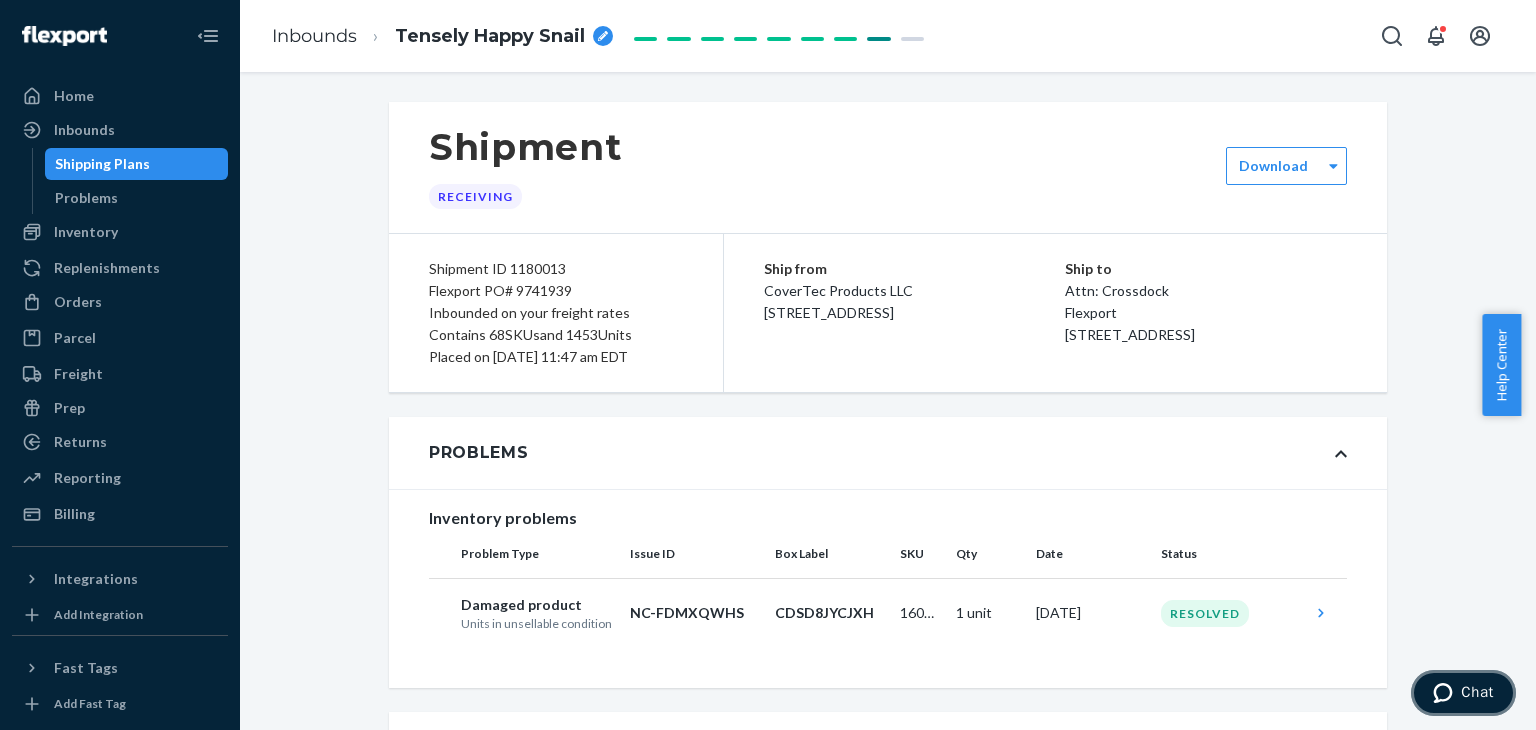 click 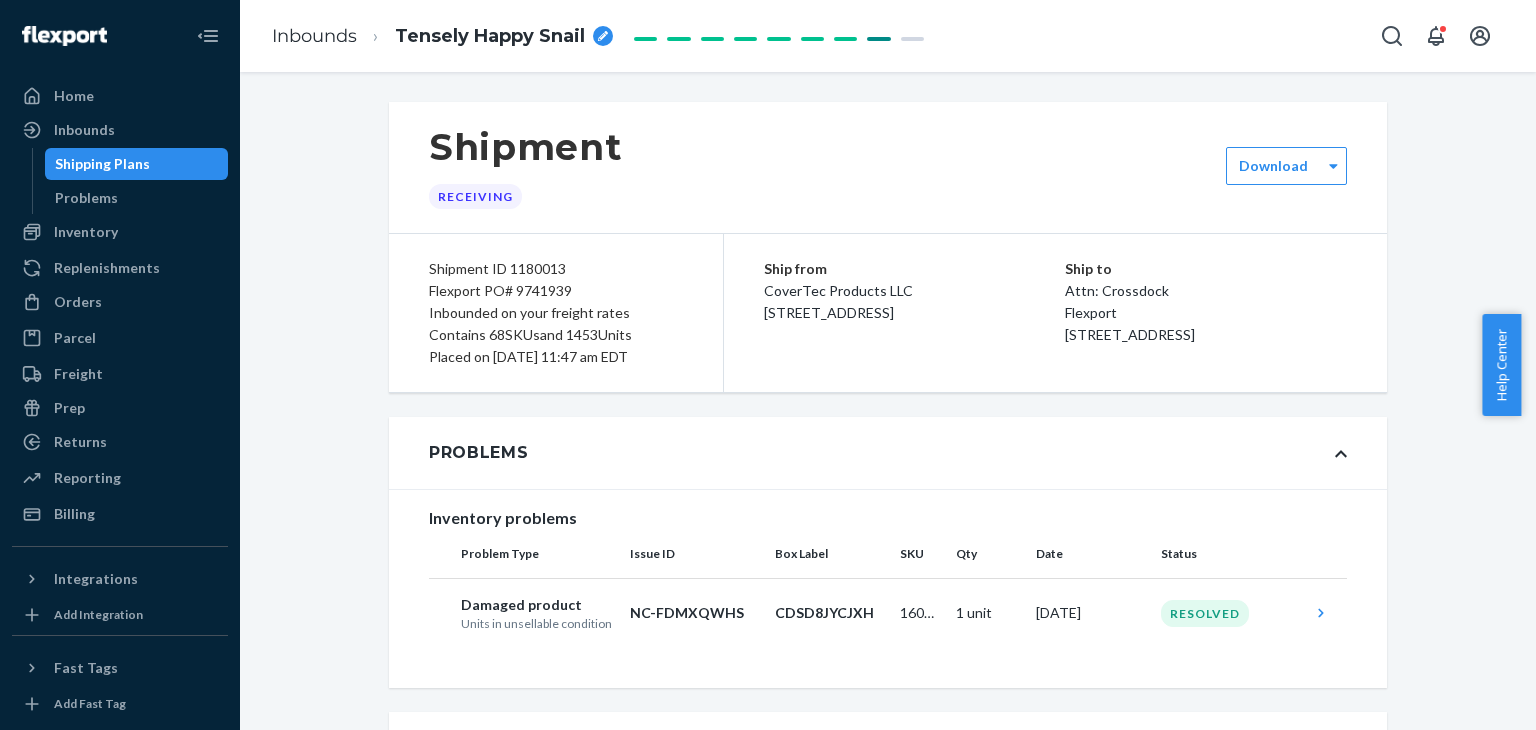 scroll, scrollTop: 0, scrollLeft: 0, axis: both 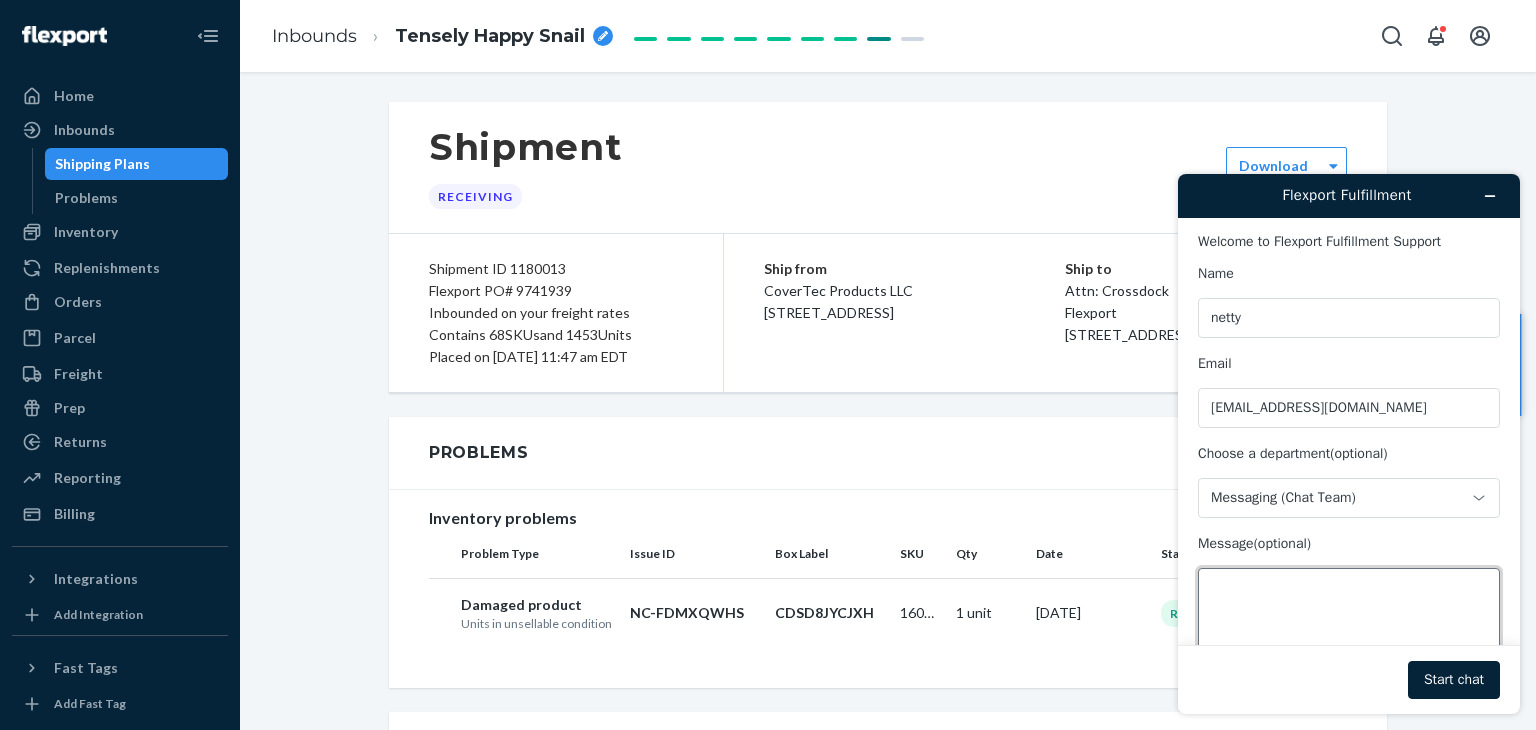 click on "Message  (optional)" at bounding box center [1349, 624] 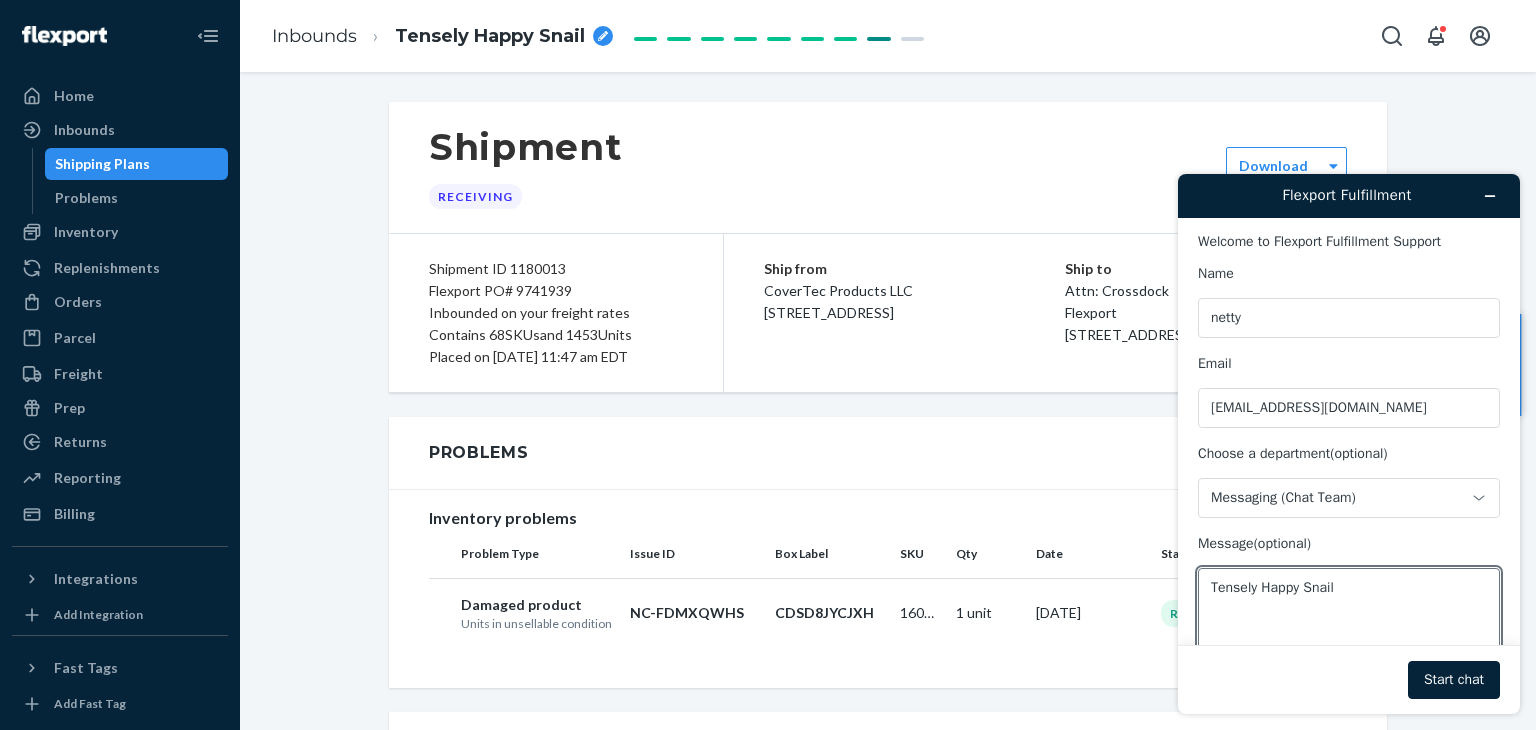 click on "Flexport PO# 9741939" at bounding box center (556, 291) 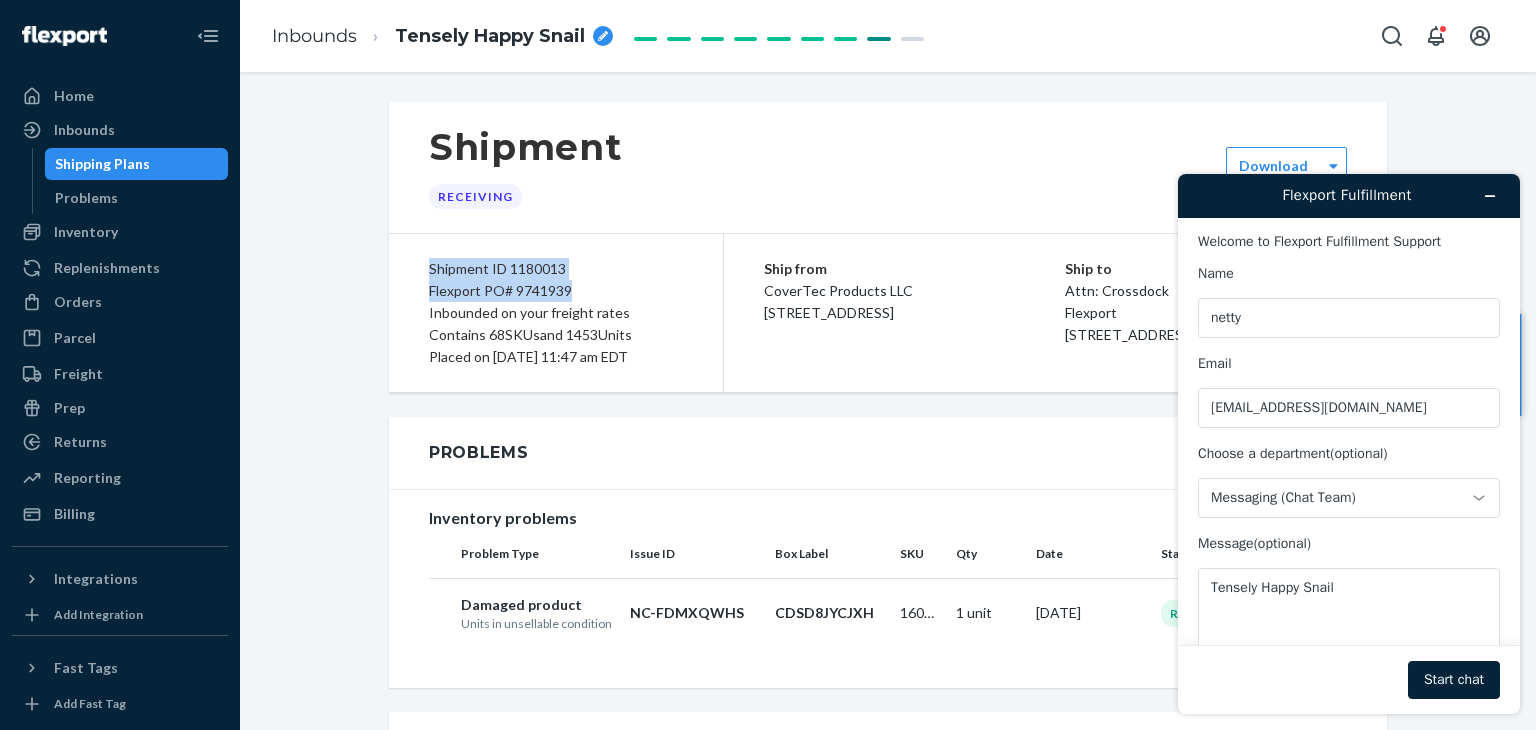 drag, startPoint x: 564, startPoint y: 288, endPoint x: 413, endPoint y: 269, distance: 152.19067 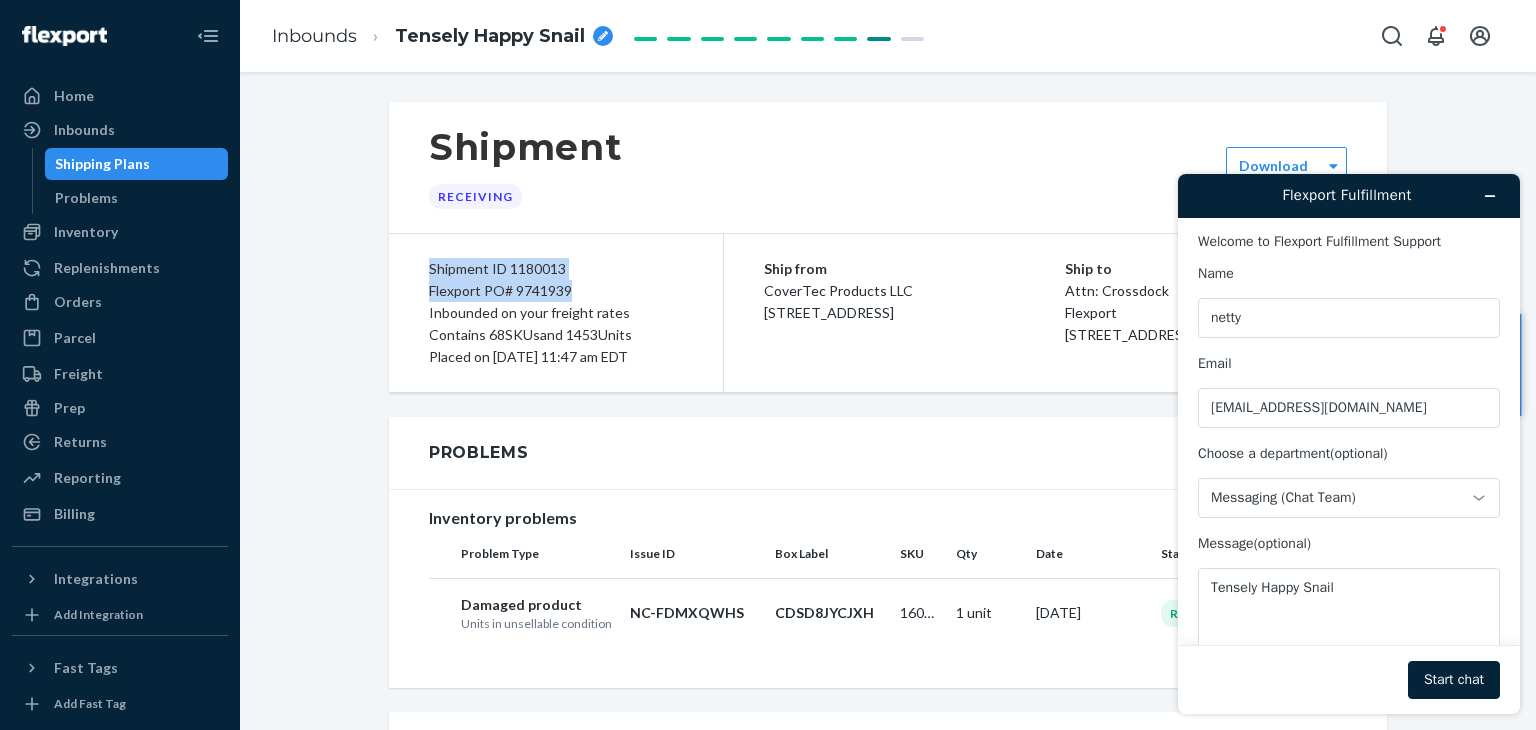 copy on "Shipment ID 1180013 Flexport PO# 9741939" 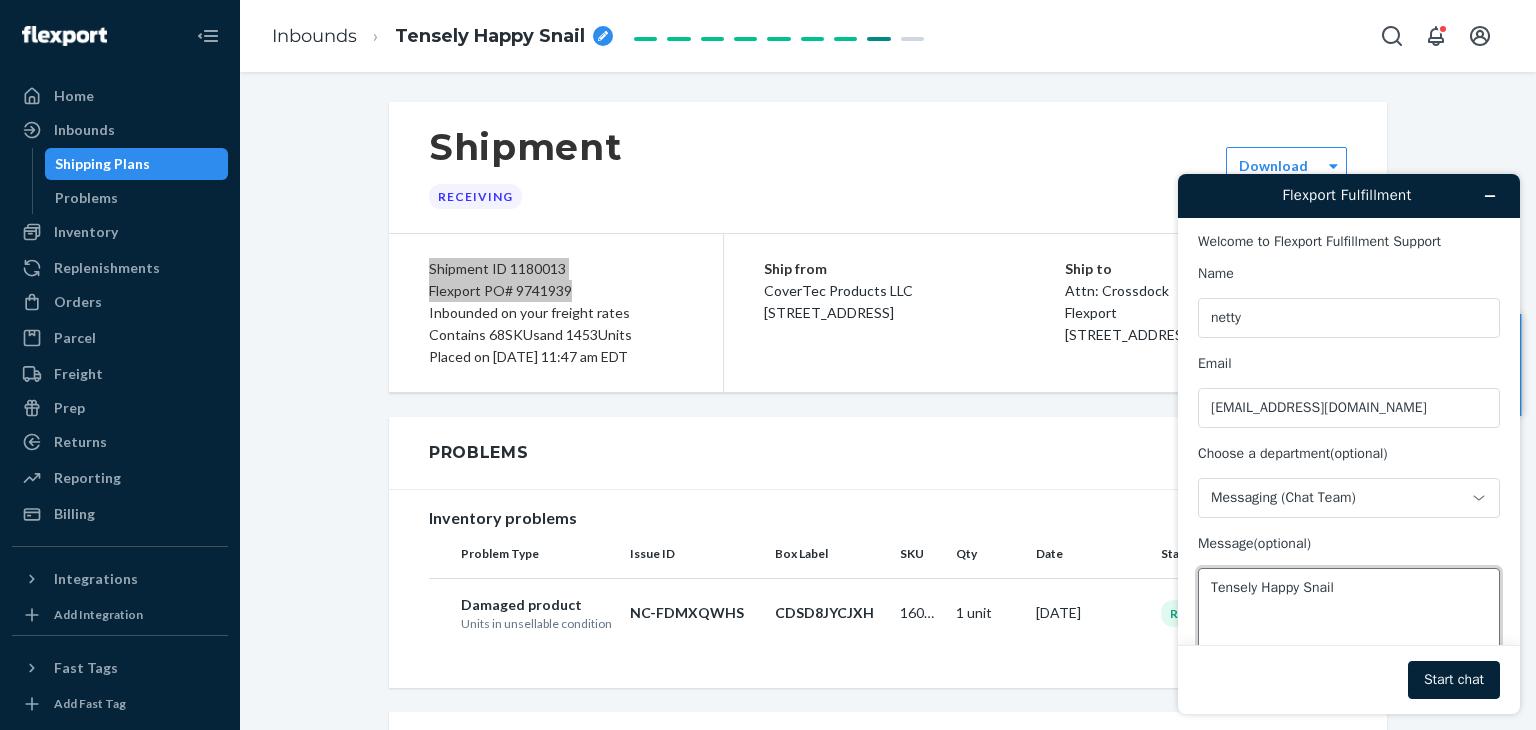 click on "Tensely Happy Snail" at bounding box center (1349, 624) 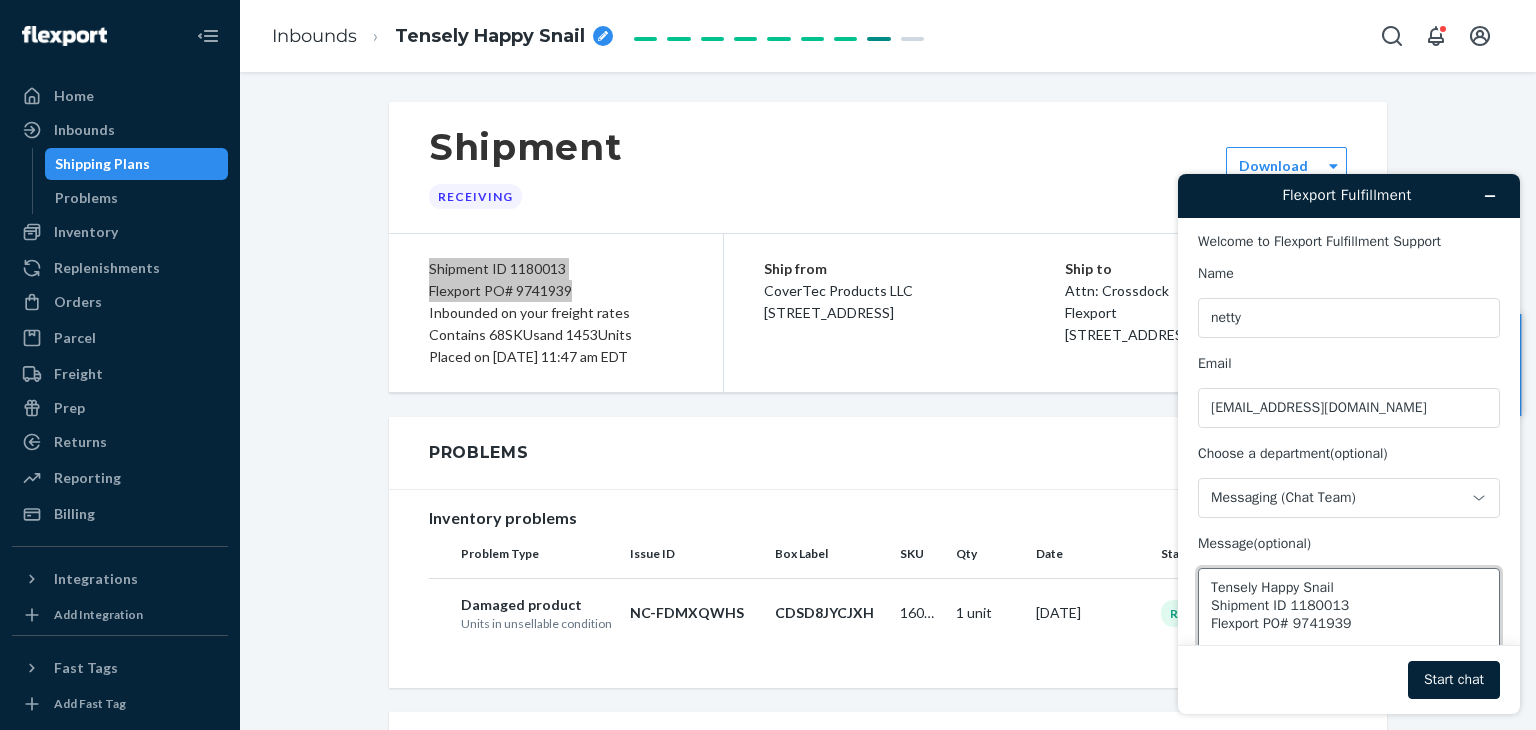 click on "Tensely Happy Snail
Shipment ID 1180013
Flexport PO# 9741939" at bounding box center (1349, 624) 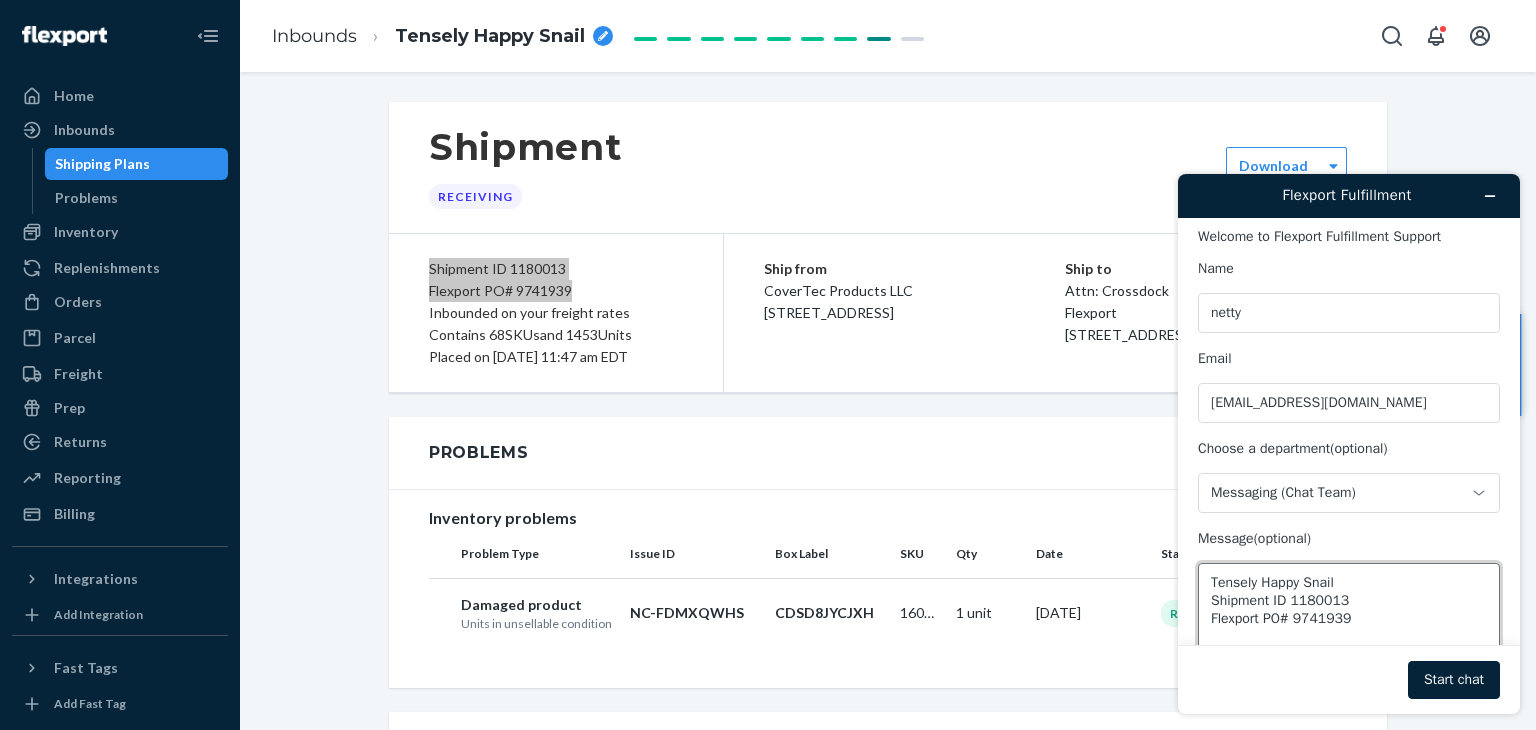 scroll, scrollTop: 24, scrollLeft: 0, axis: vertical 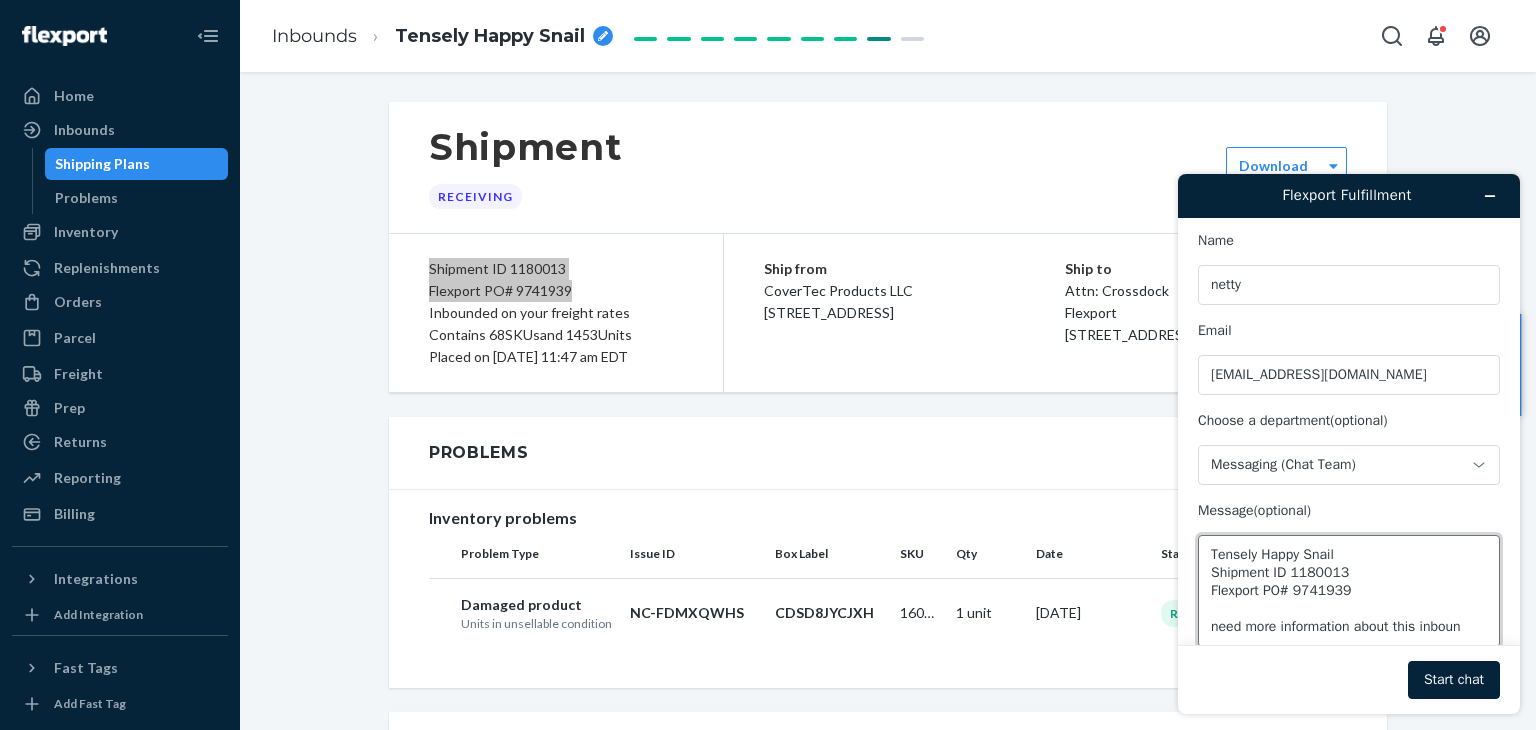 click on "Tensely Happy Snail
Shipment ID 1180013
Flexport PO# 9741939
need more information about this inboun" at bounding box center (1349, 591) 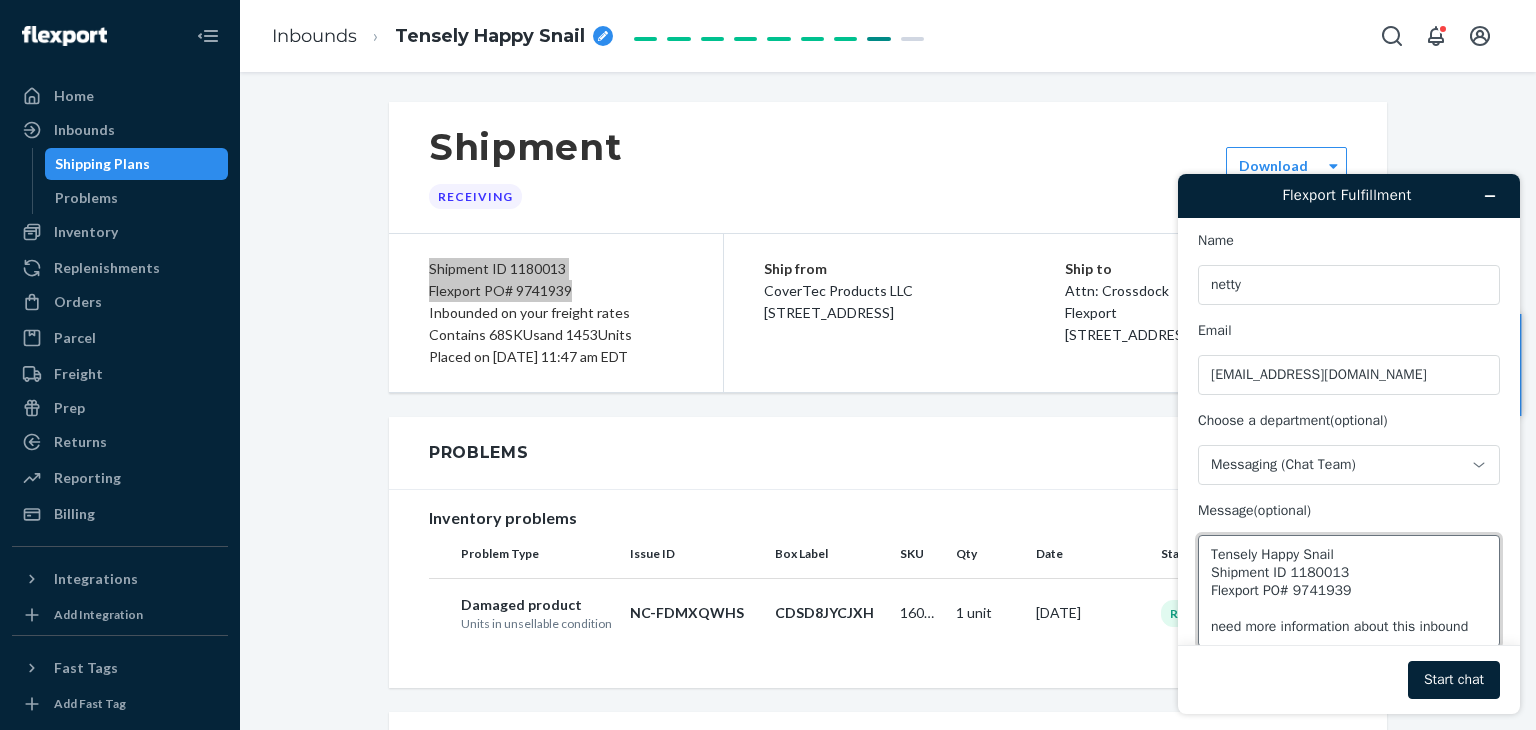 click on "Tensely Happy Snail
Shipment ID 1180013
Flexport PO# 9741939
need more information about this inbound" at bounding box center [1349, 591] 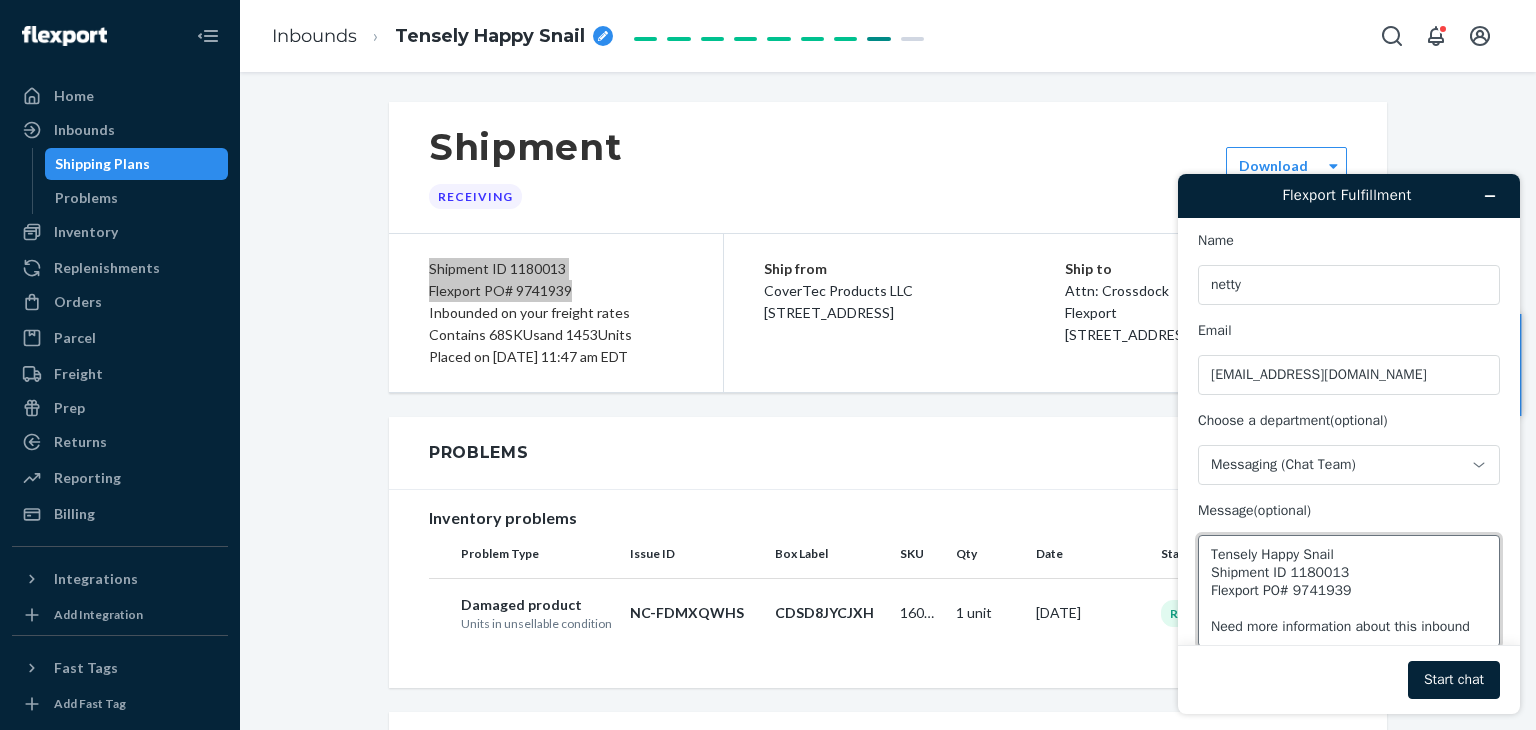 click on "Tensely Happy Snail
Shipment ID 1180013
Flexport PO# 9741939
Need more information about this inbound" at bounding box center (1349, 591) 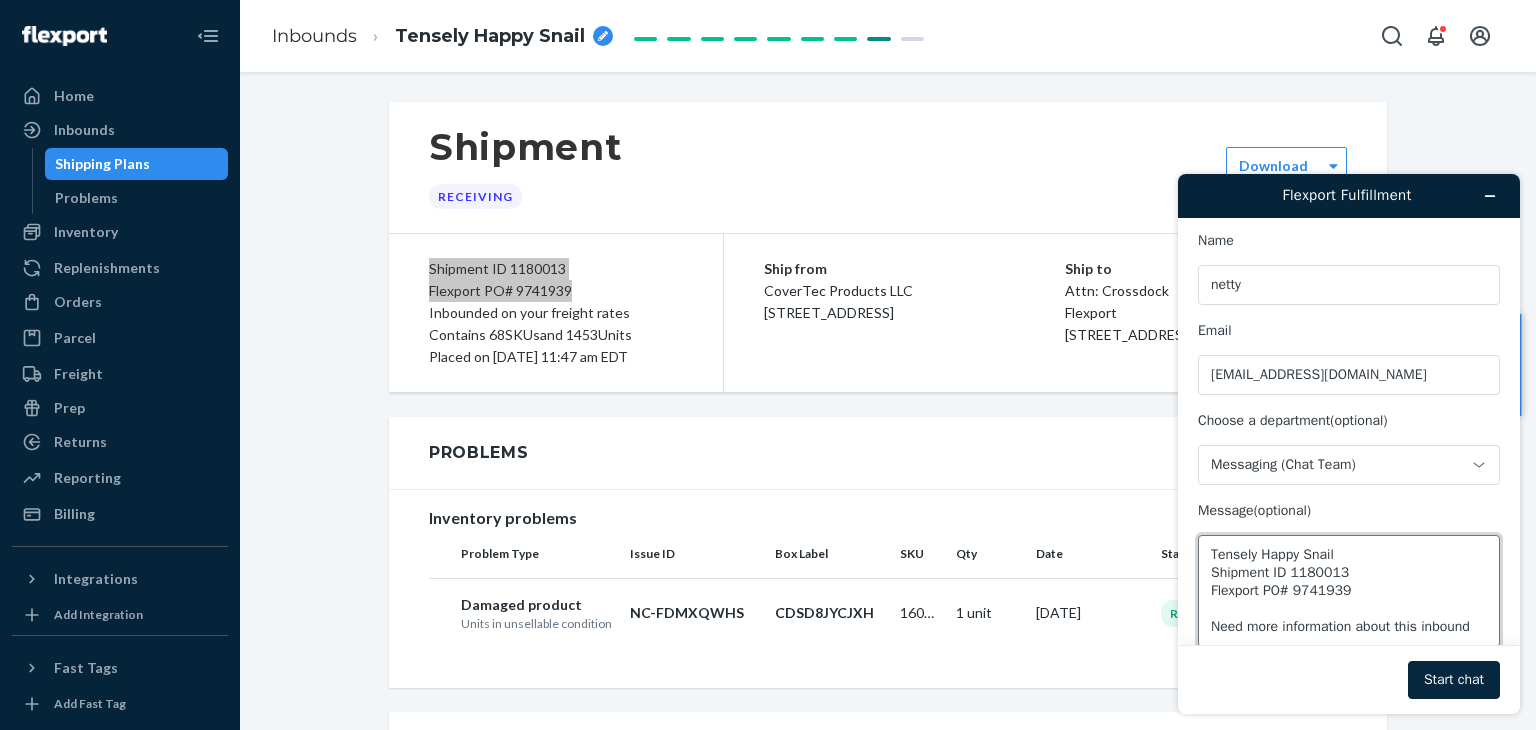 type on "Tensely Happy Snail
Shipment ID 1180013
Flexport PO# 9741939
Need more information about this inbound" 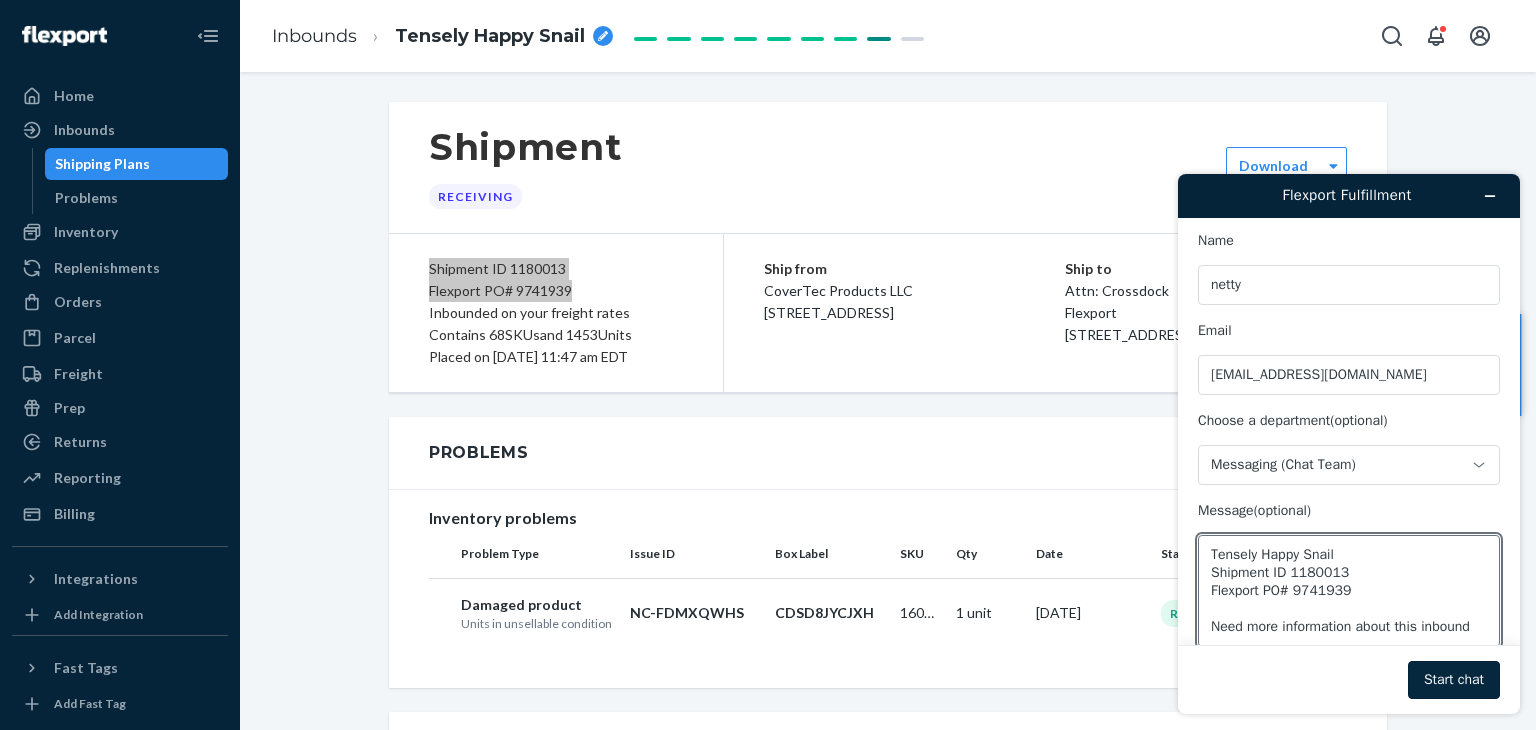 click on "Start chat" at bounding box center [1454, 680] 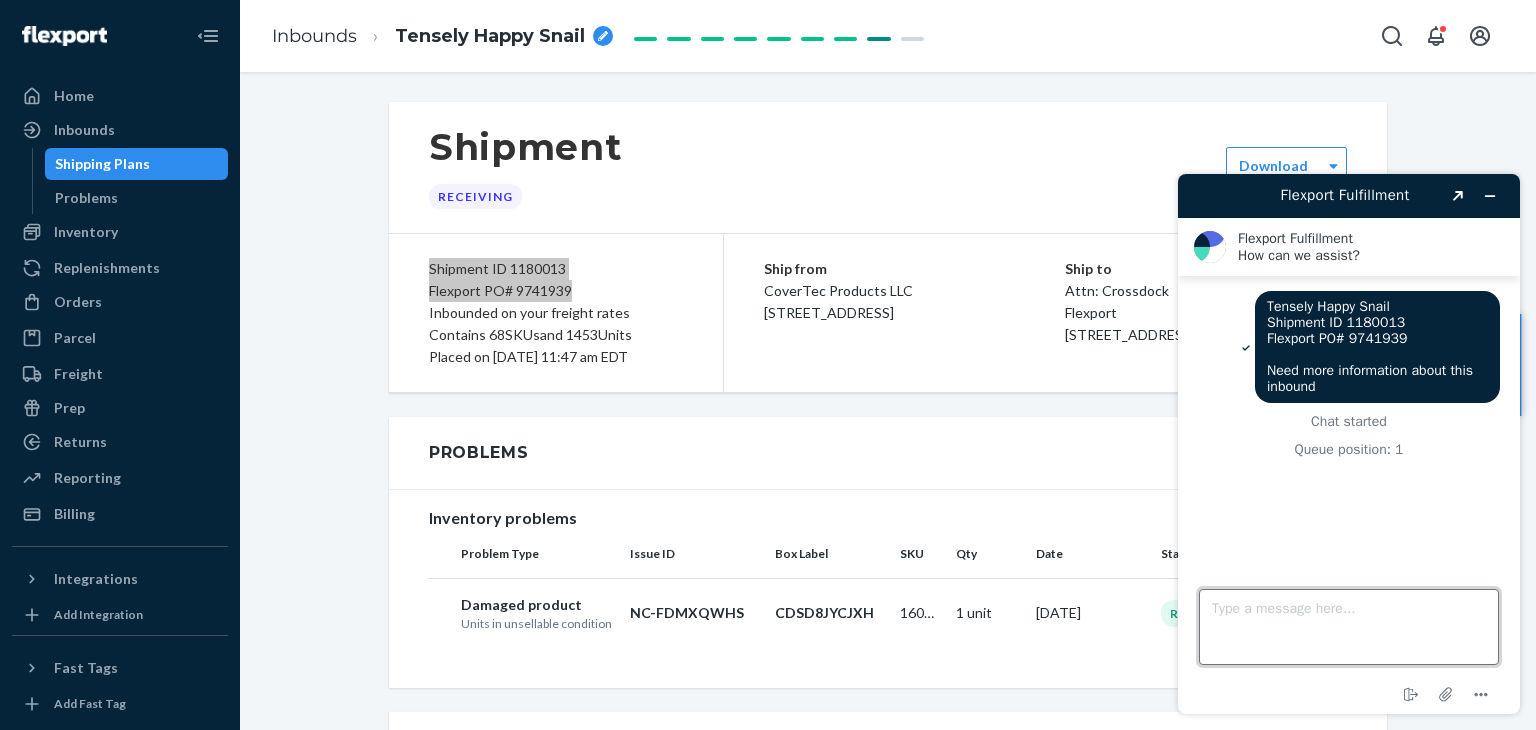 click on "Type a message here..." at bounding box center [1349, 627] 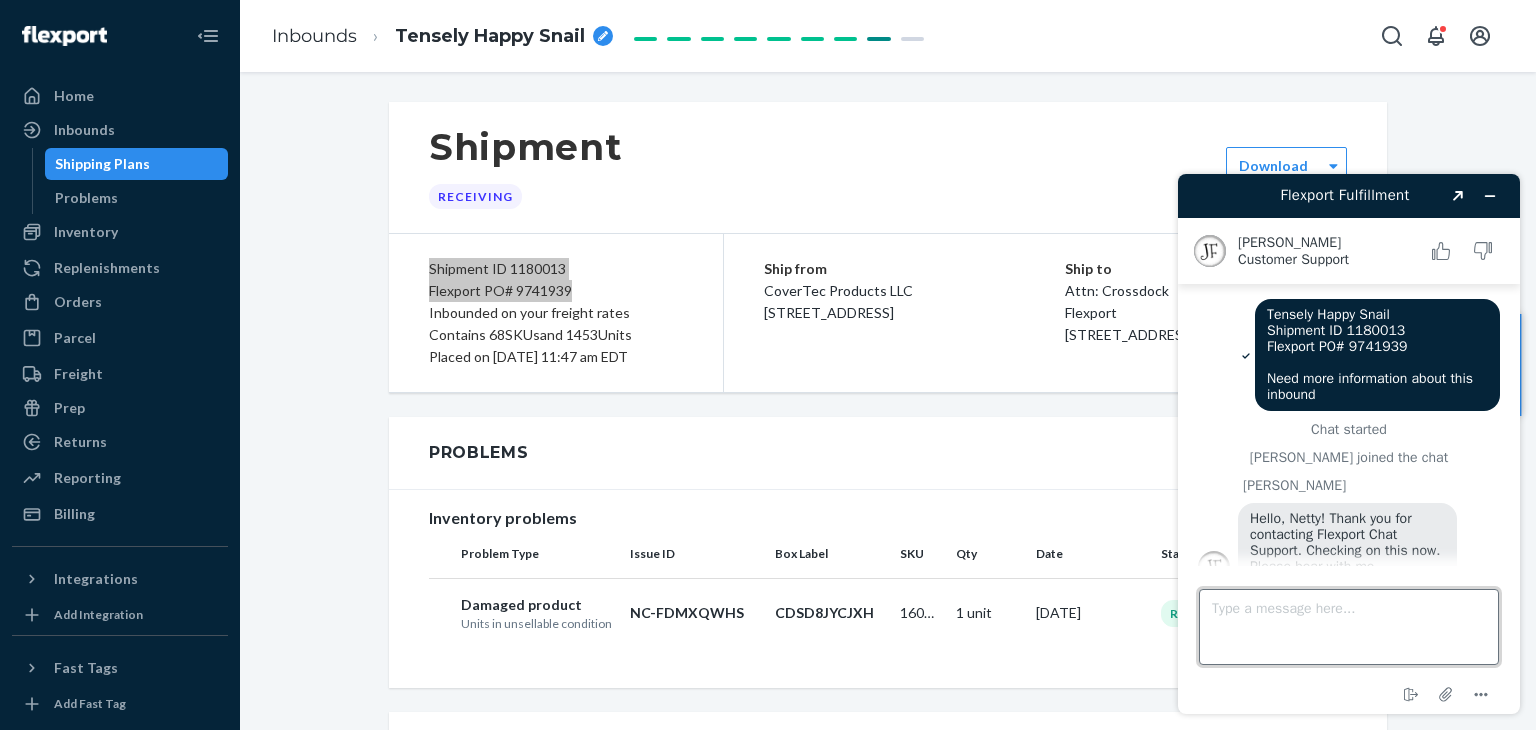 scroll, scrollTop: 28, scrollLeft: 0, axis: vertical 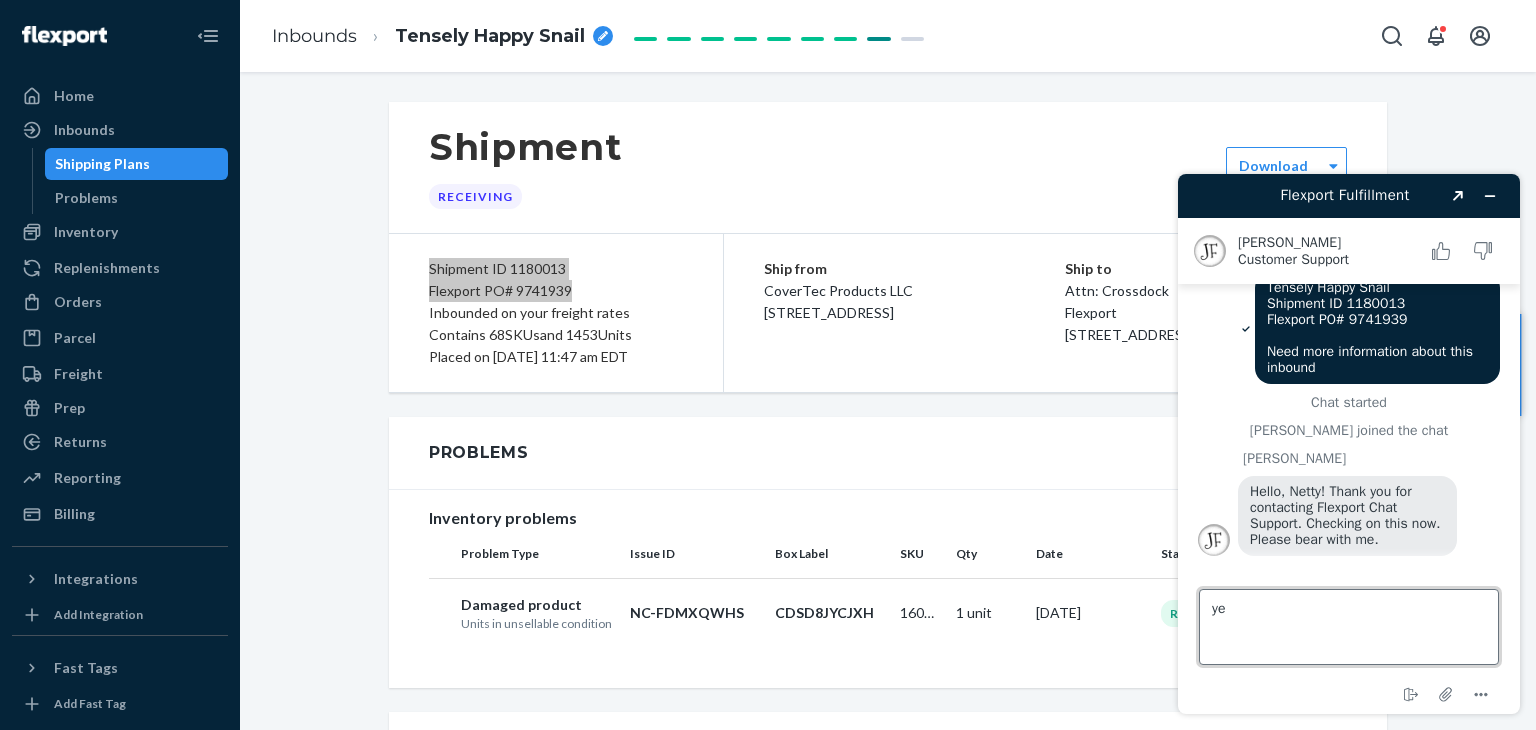 type on "yes" 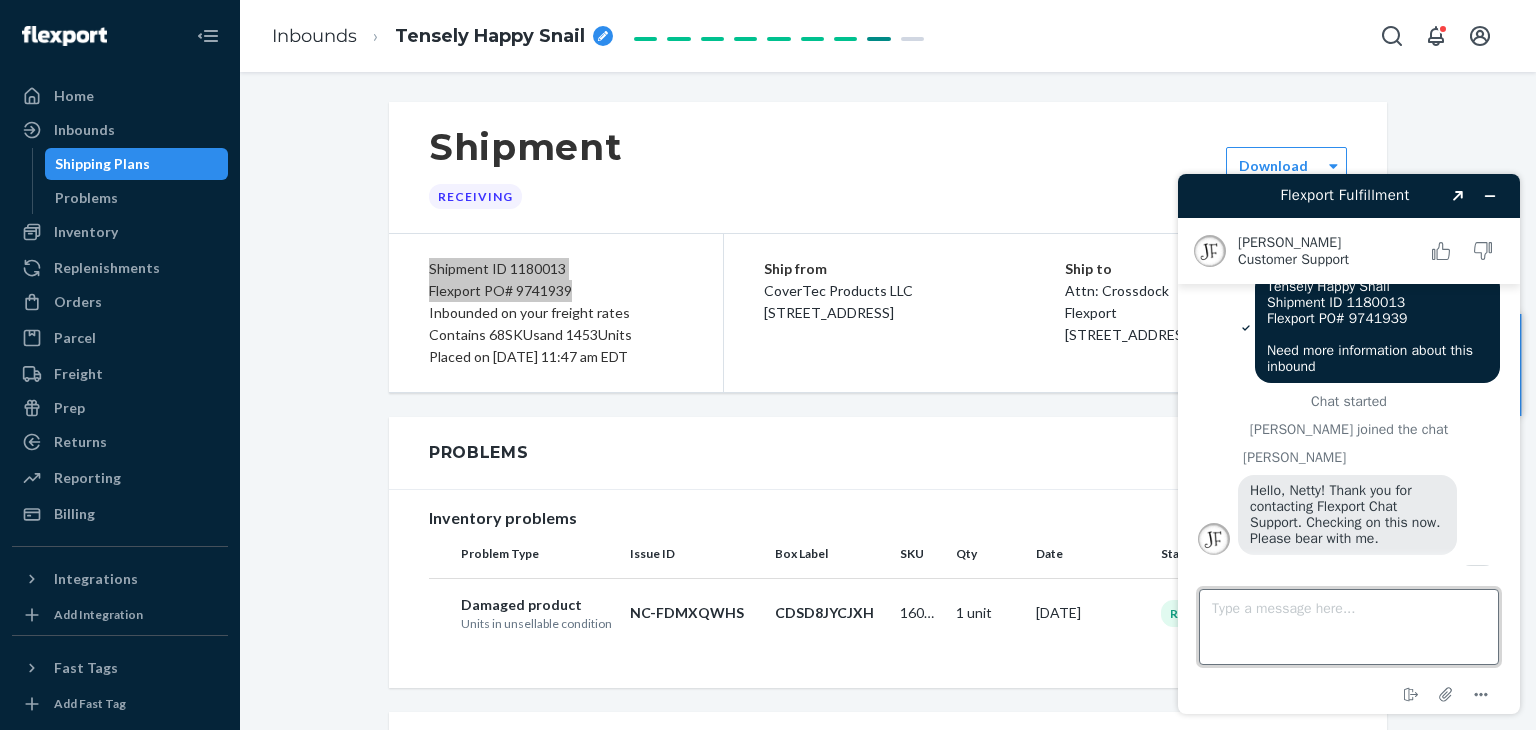 scroll, scrollTop: 69, scrollLeft: 0, axis: vertical 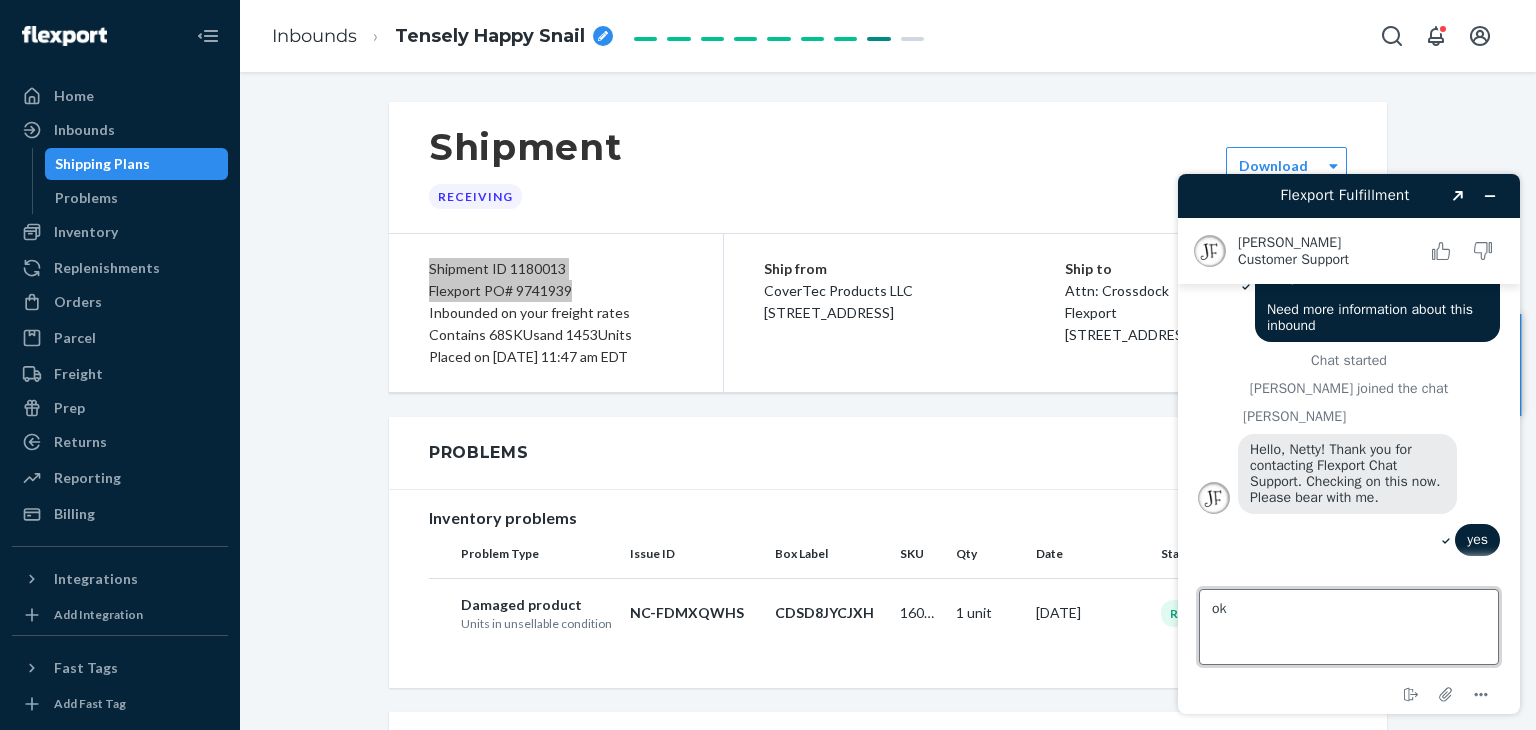 type on "o" 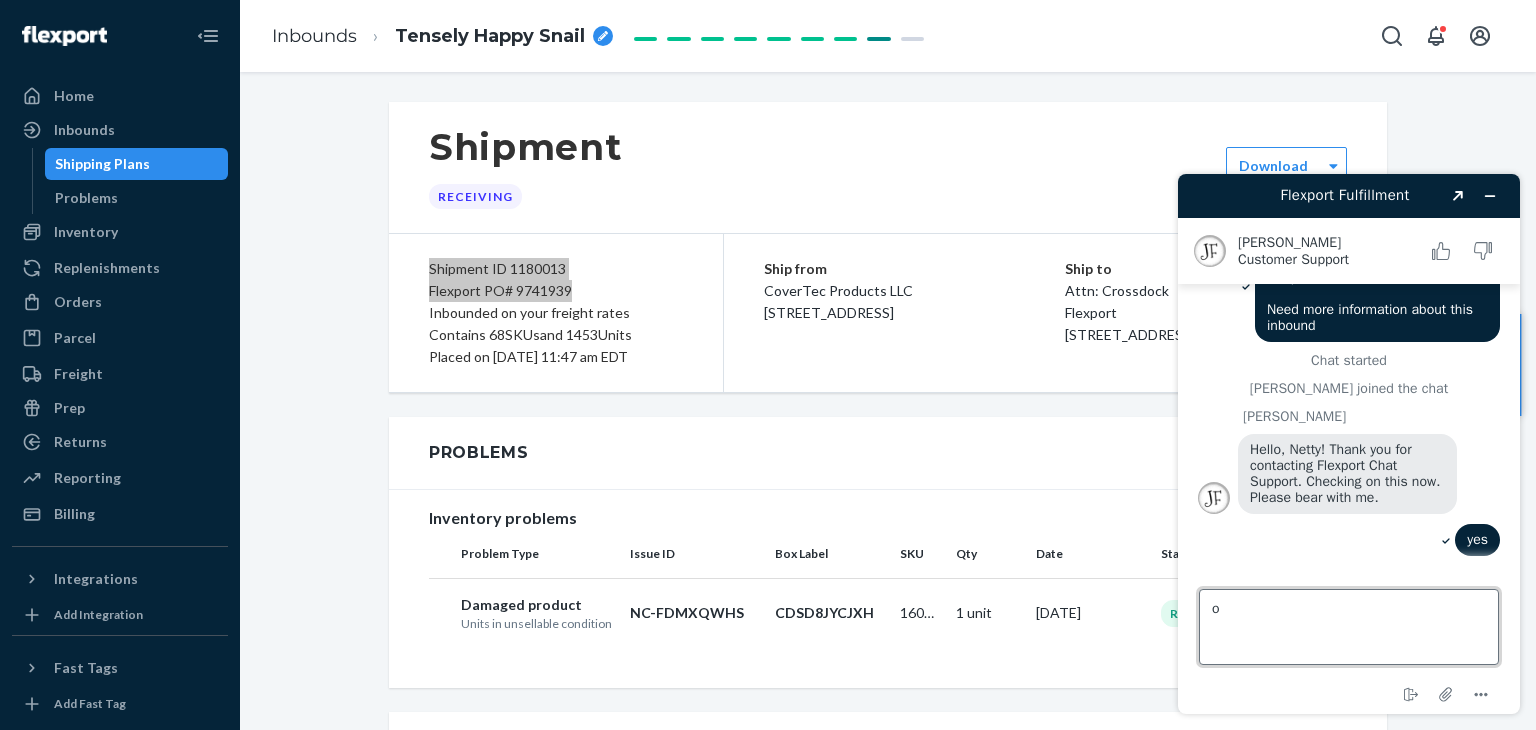 type 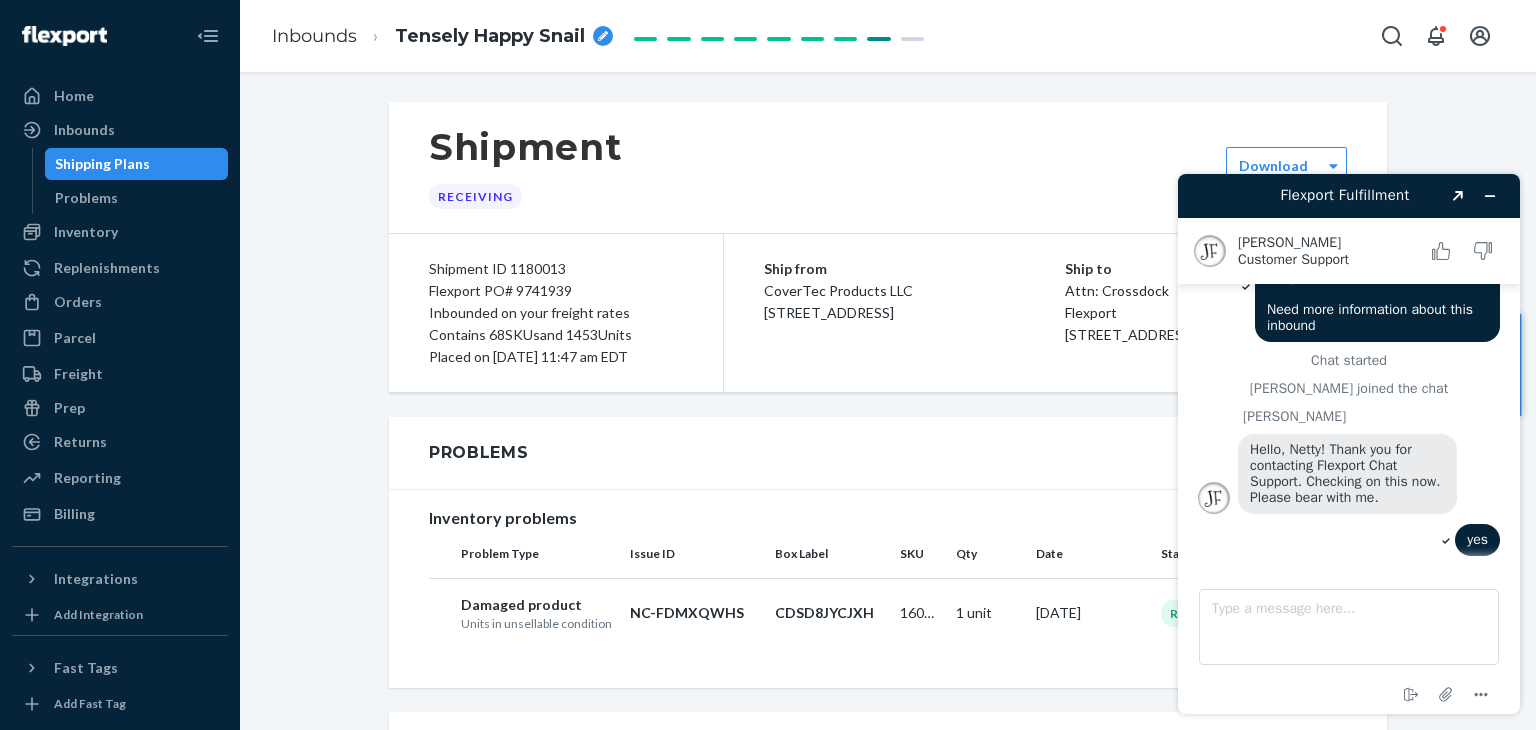 click on "Problems" at bounding box center (888, 453) 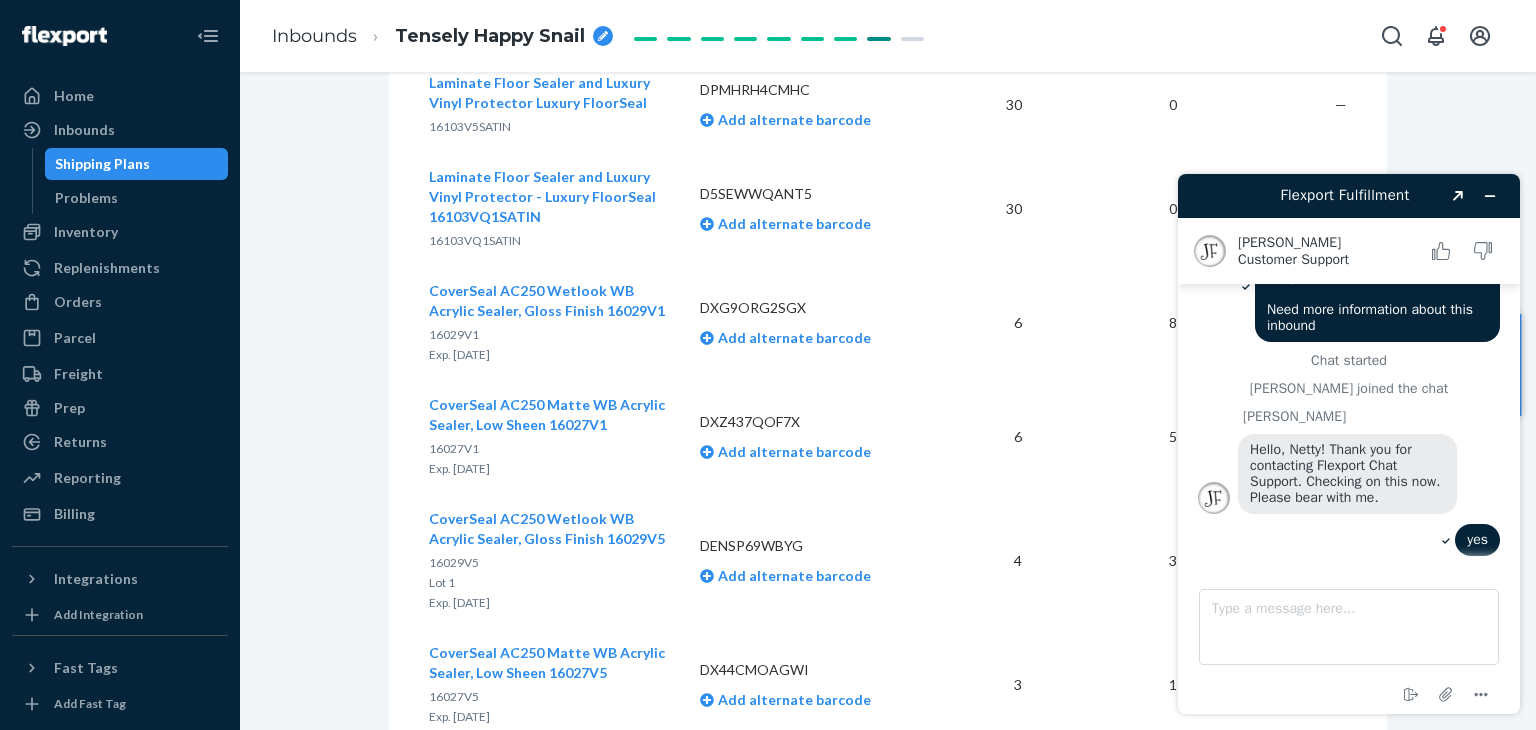 scroll, scrollTop: 5400, scrollLeft: 0, axis: vertical 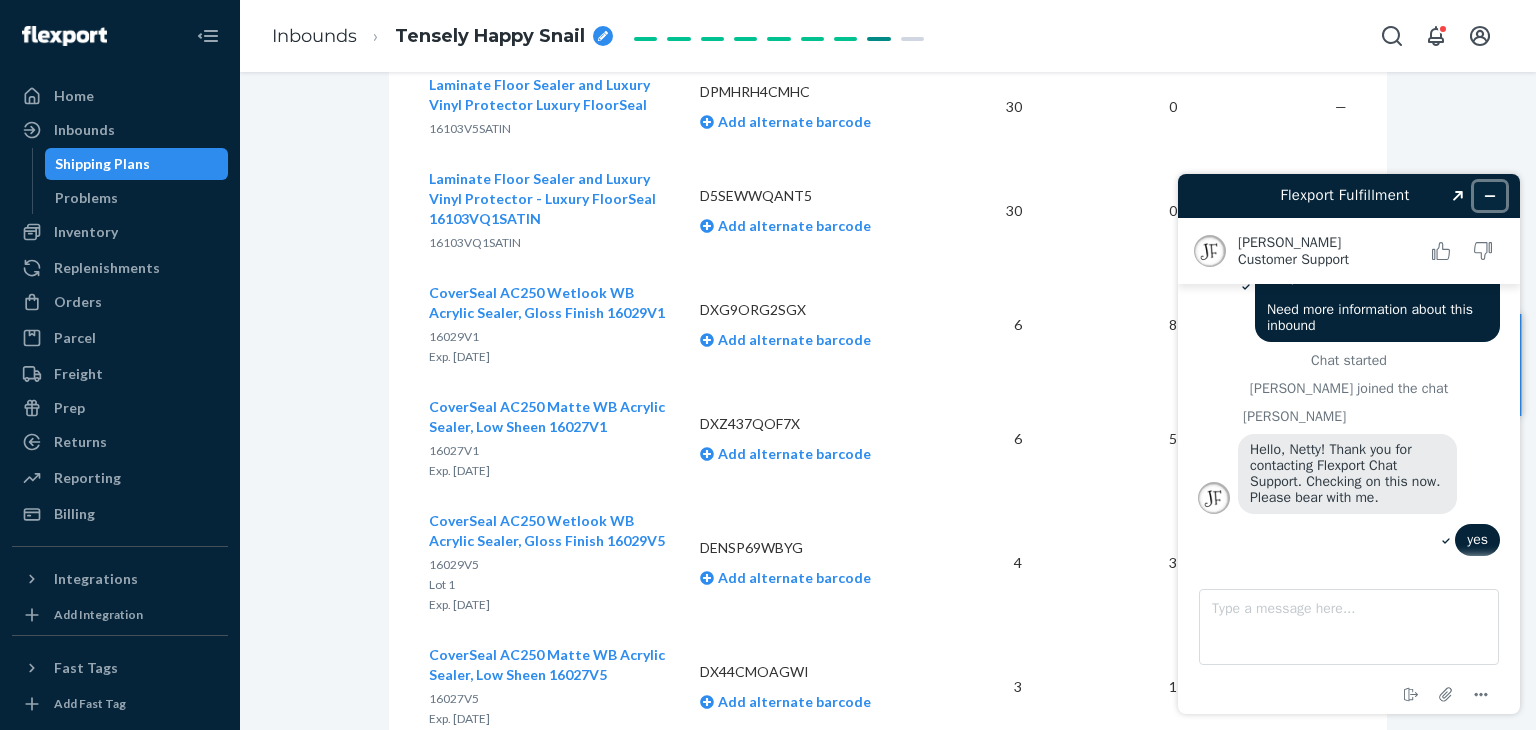 click 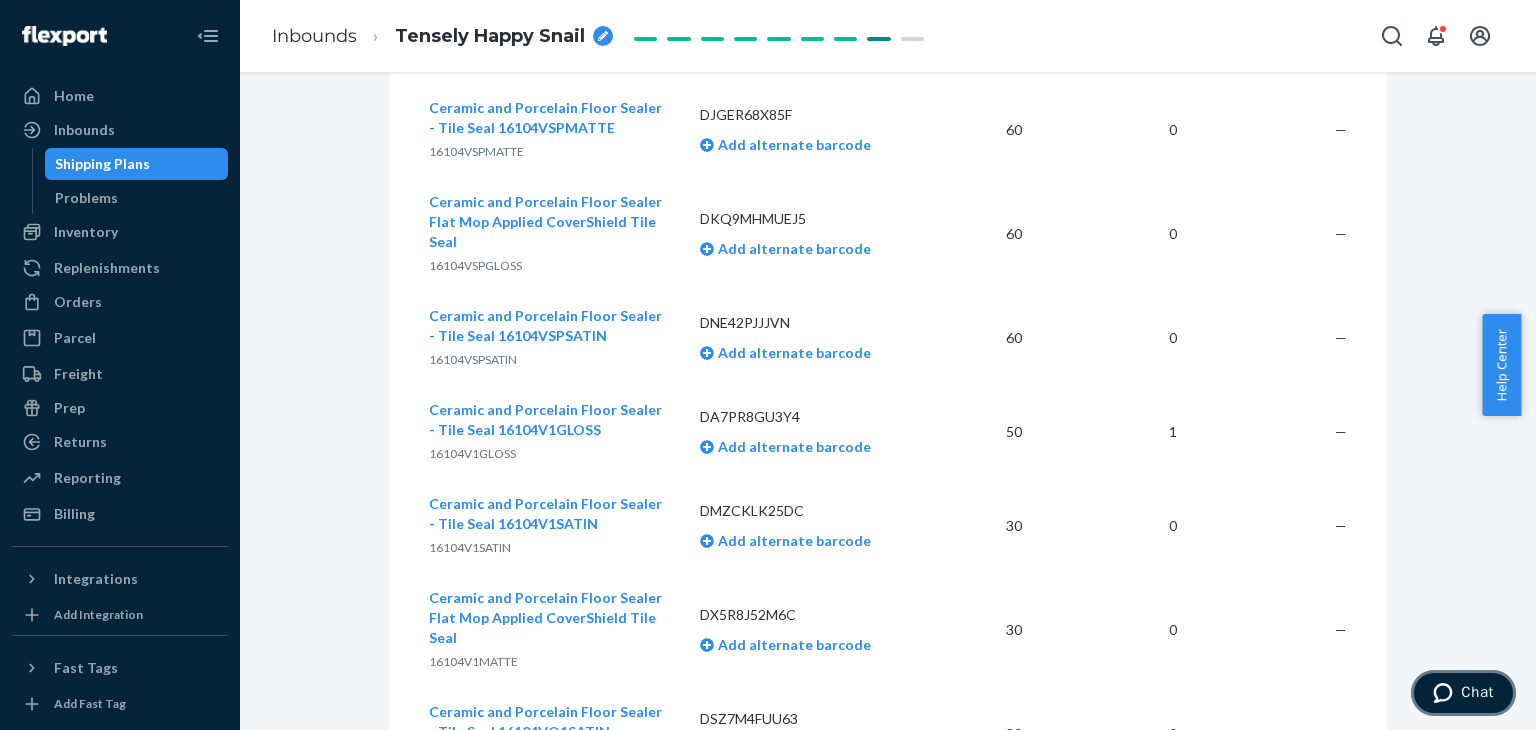 scroll, scrollTop: 3151, scrollLeft: 0, axis: vertical 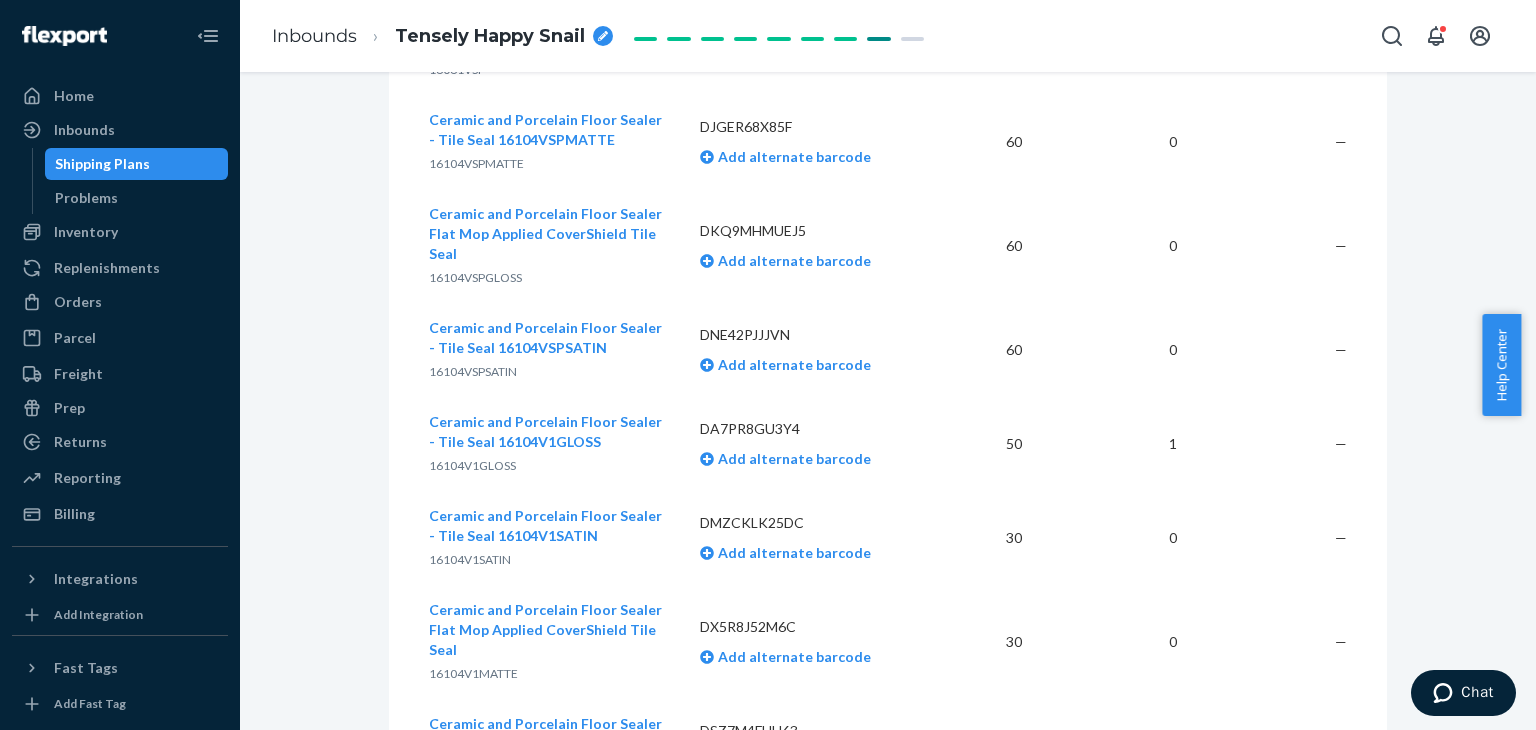 click on "Ceramic and Porcelain Floor Sealer - Tile Seal 16104VSPSATIN" at bounding box center (545, 337) 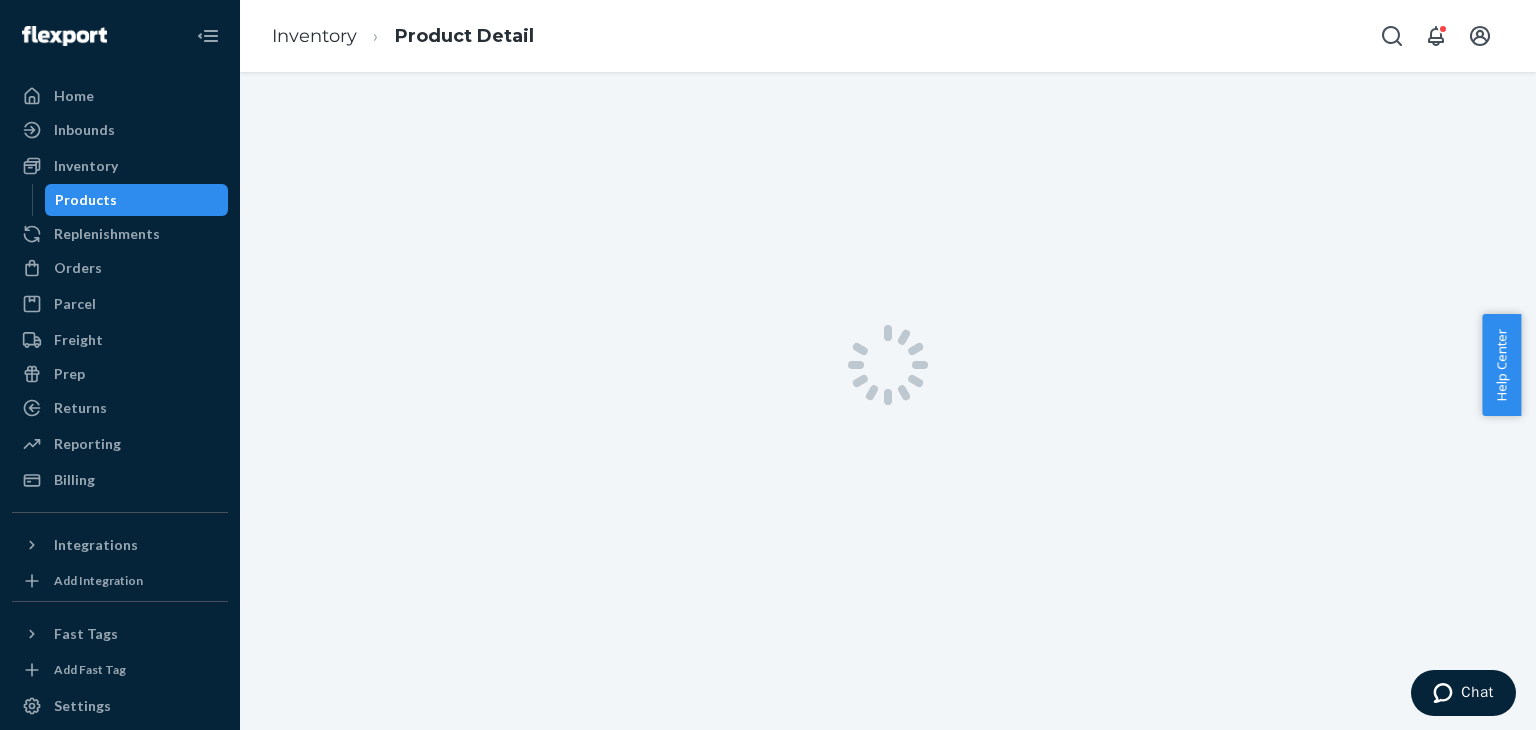 scroll, scrollTop: 0, scrollLeft: 0, axis: both 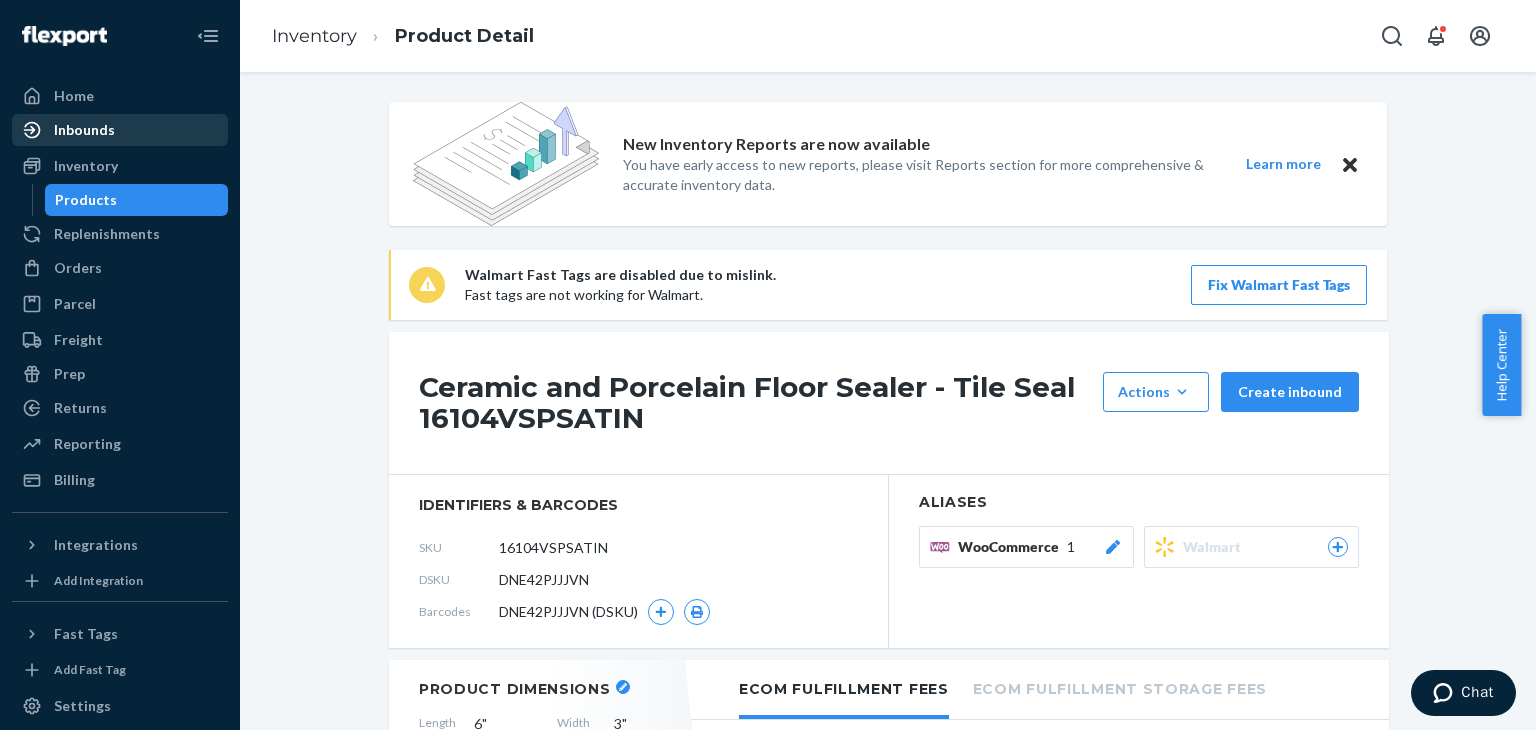 click on "Inbounds" at bounding box center [84, 130] 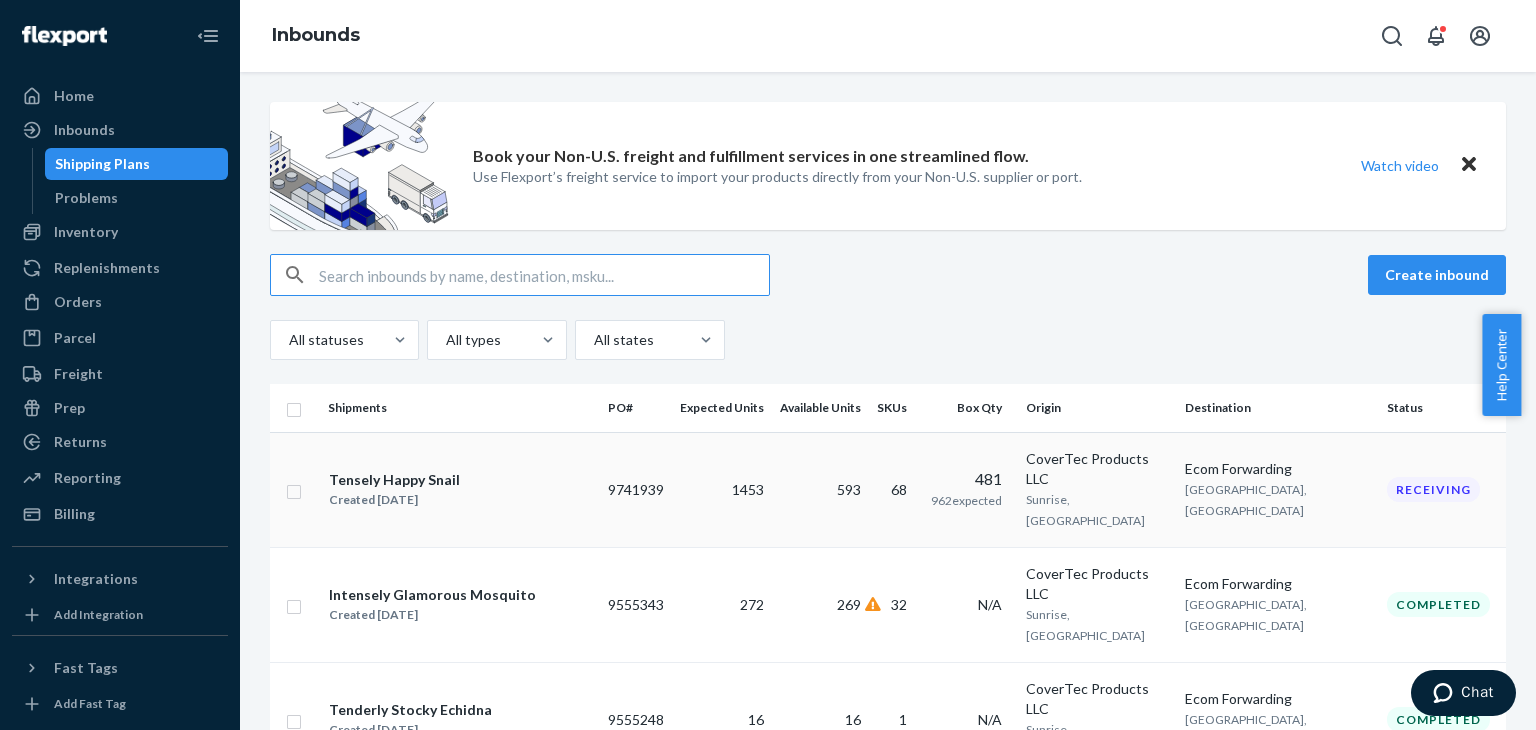 click on "Sunrise, [GEOGRAPHIC_DATA]" at bounding box center (1085, 510) 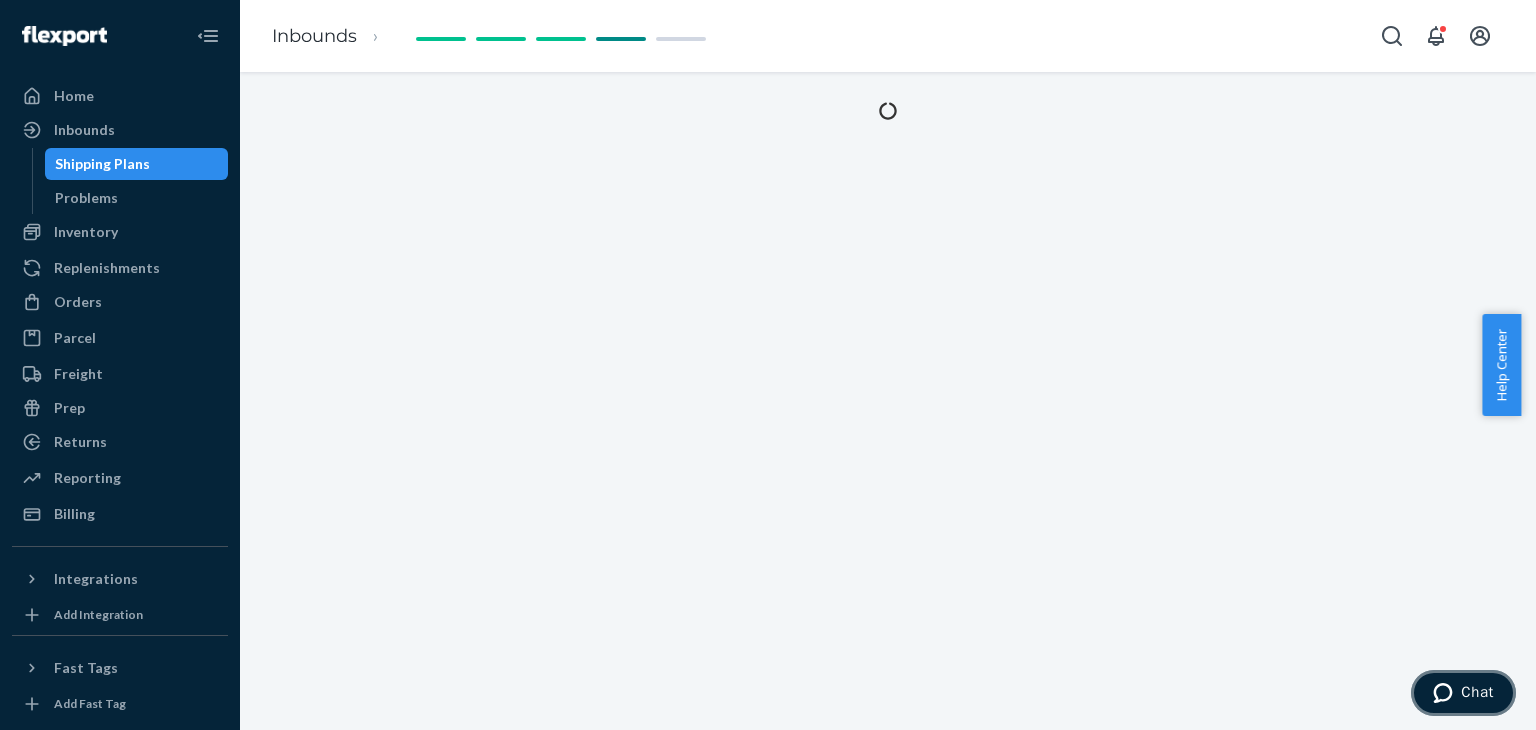 click at bounding box center [1447, 693] 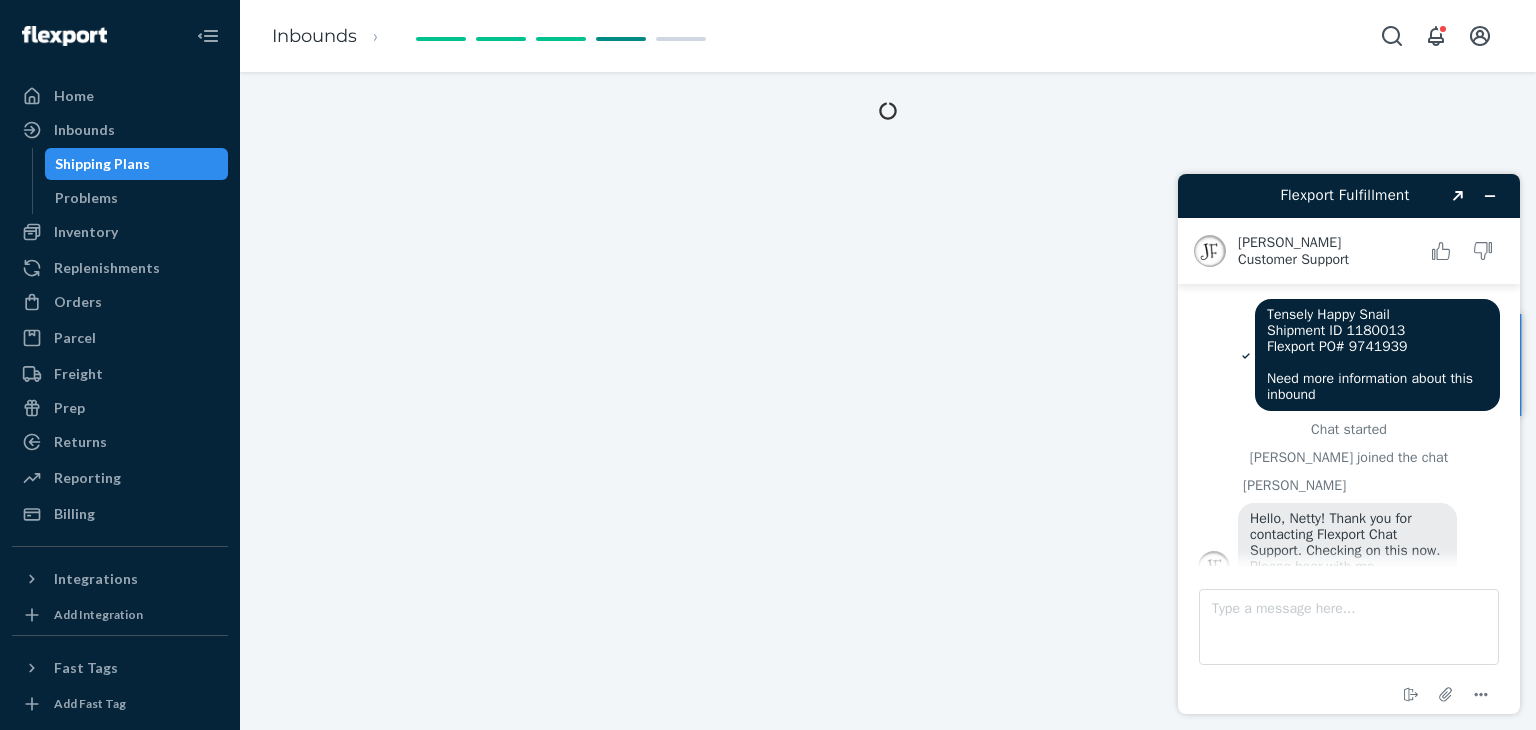 scroll, scrollTop: 0, scrollLeft: 0, axis: both 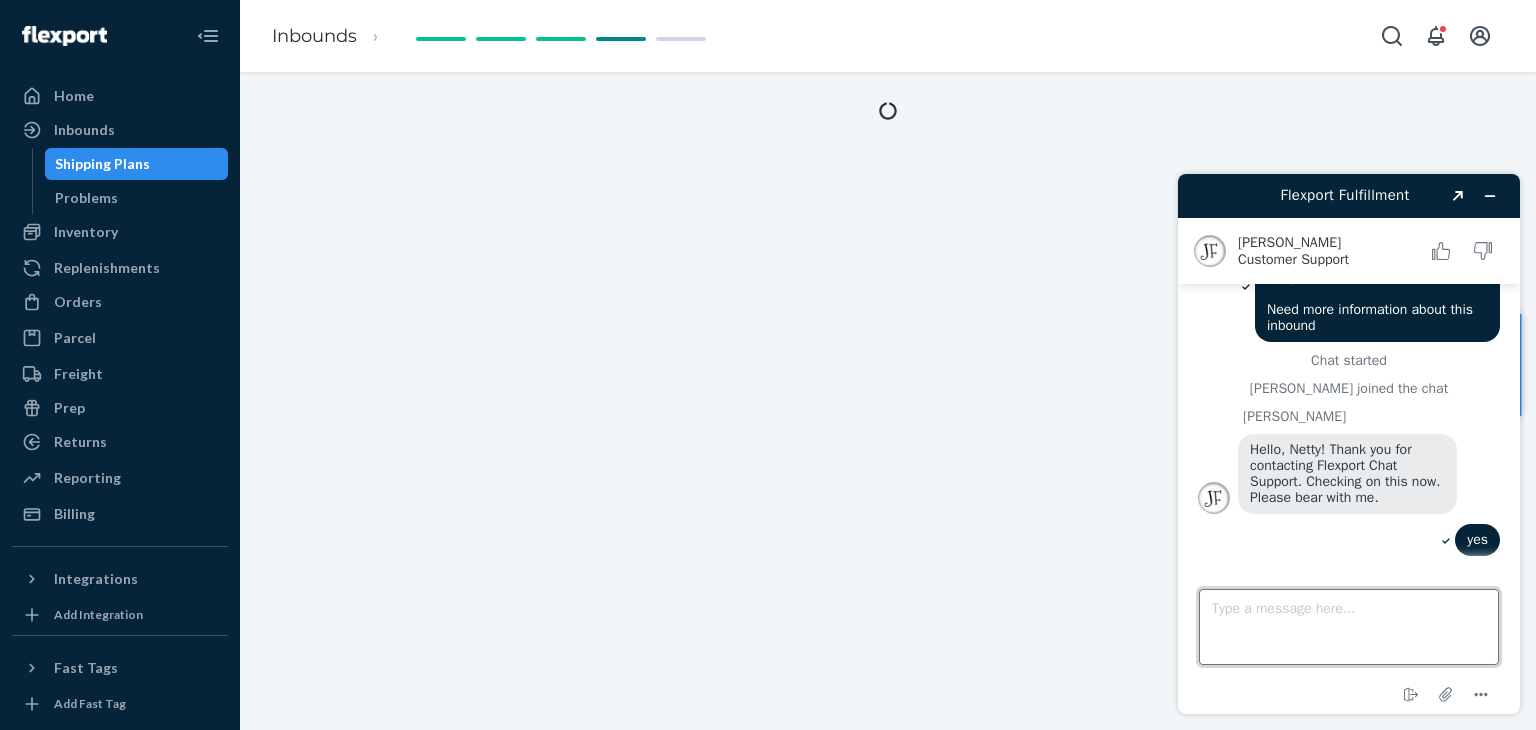 click on "Type a message here..." at bounding box center (1349, 627) 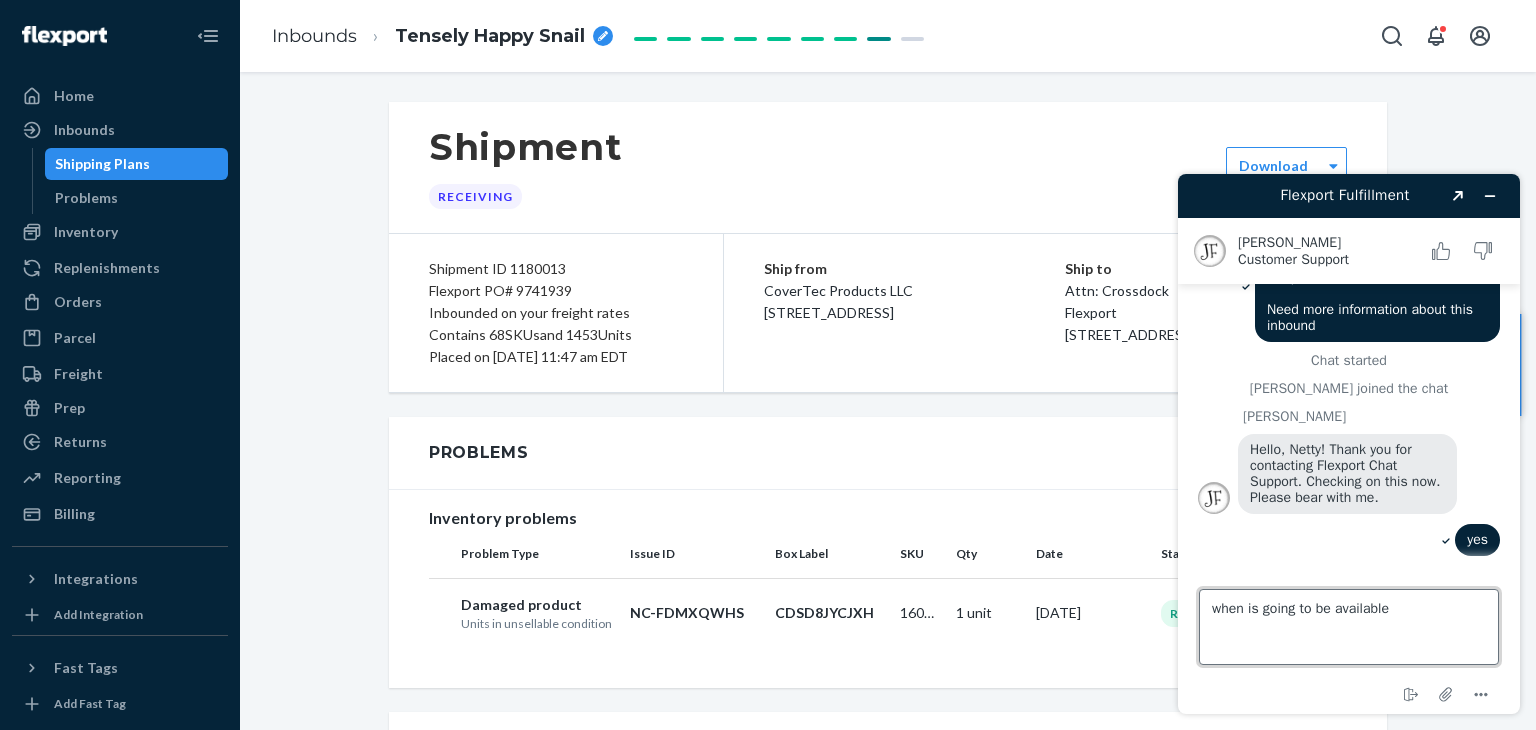 type on "when is going to be available" 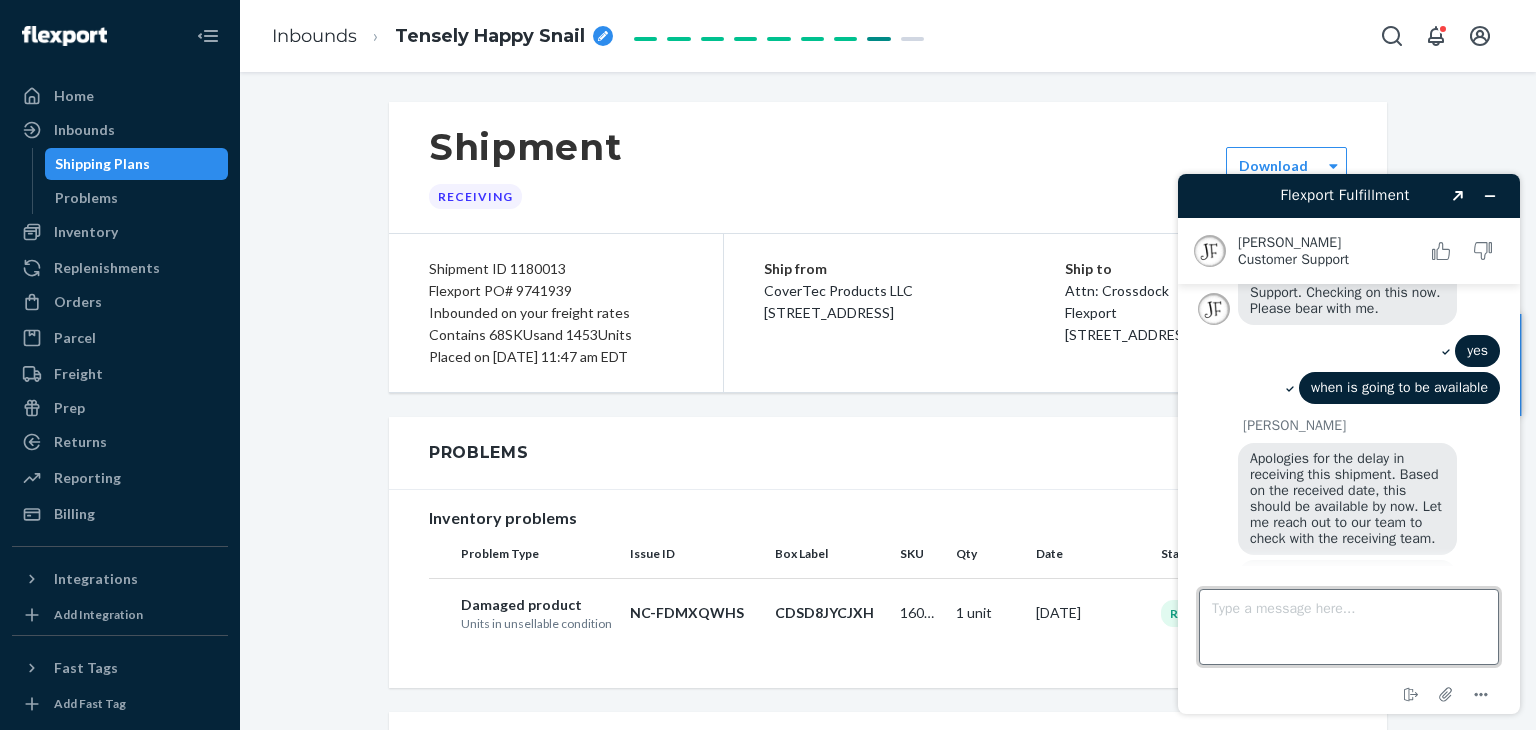 scroll, scrollTop: 311, scrollLeft: 0, axis: vertical 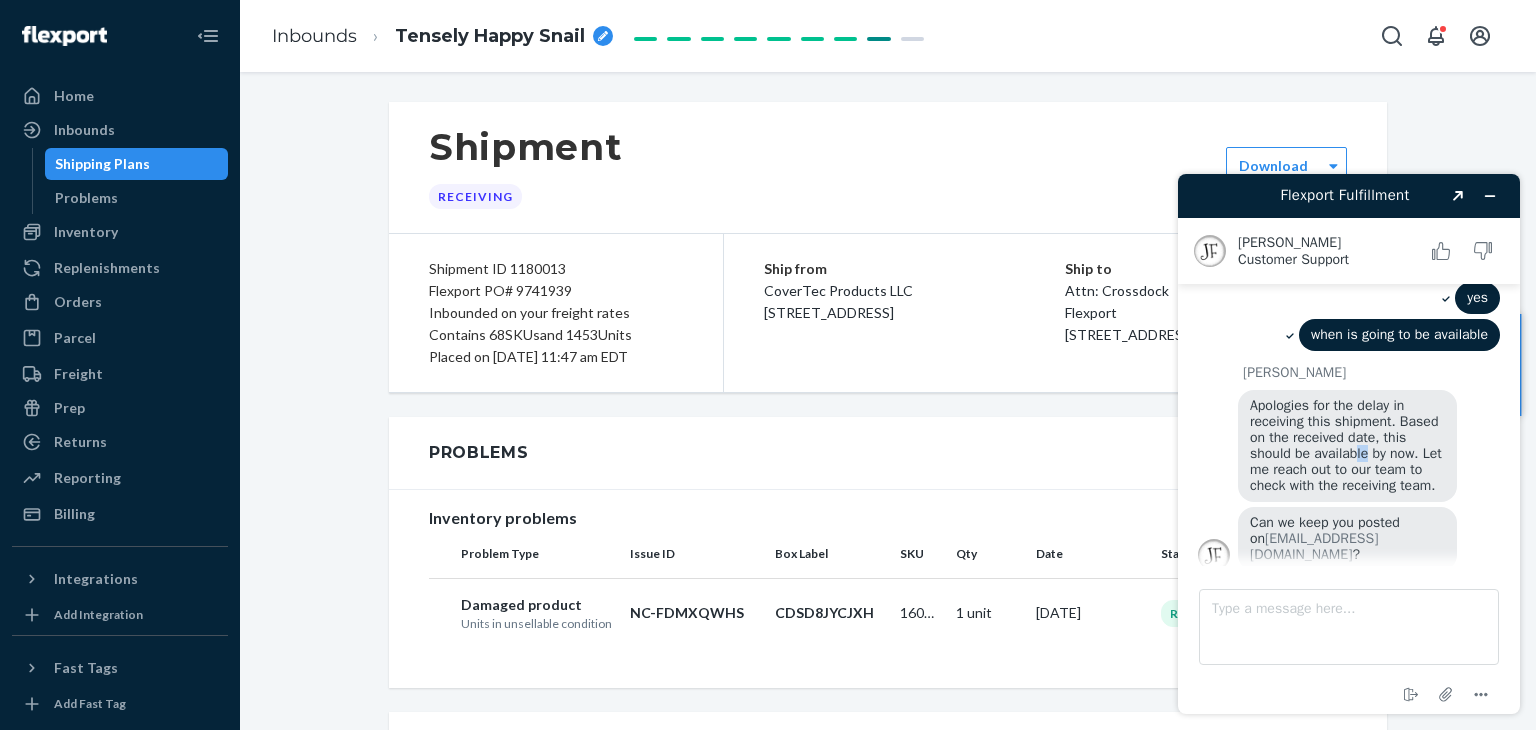 click on "Apologies for the delay in receiving this shipment. Based on the received date, this should be available by now. Let me reach out to our team to check with the receiving team." at bounding box center [1348, 445] 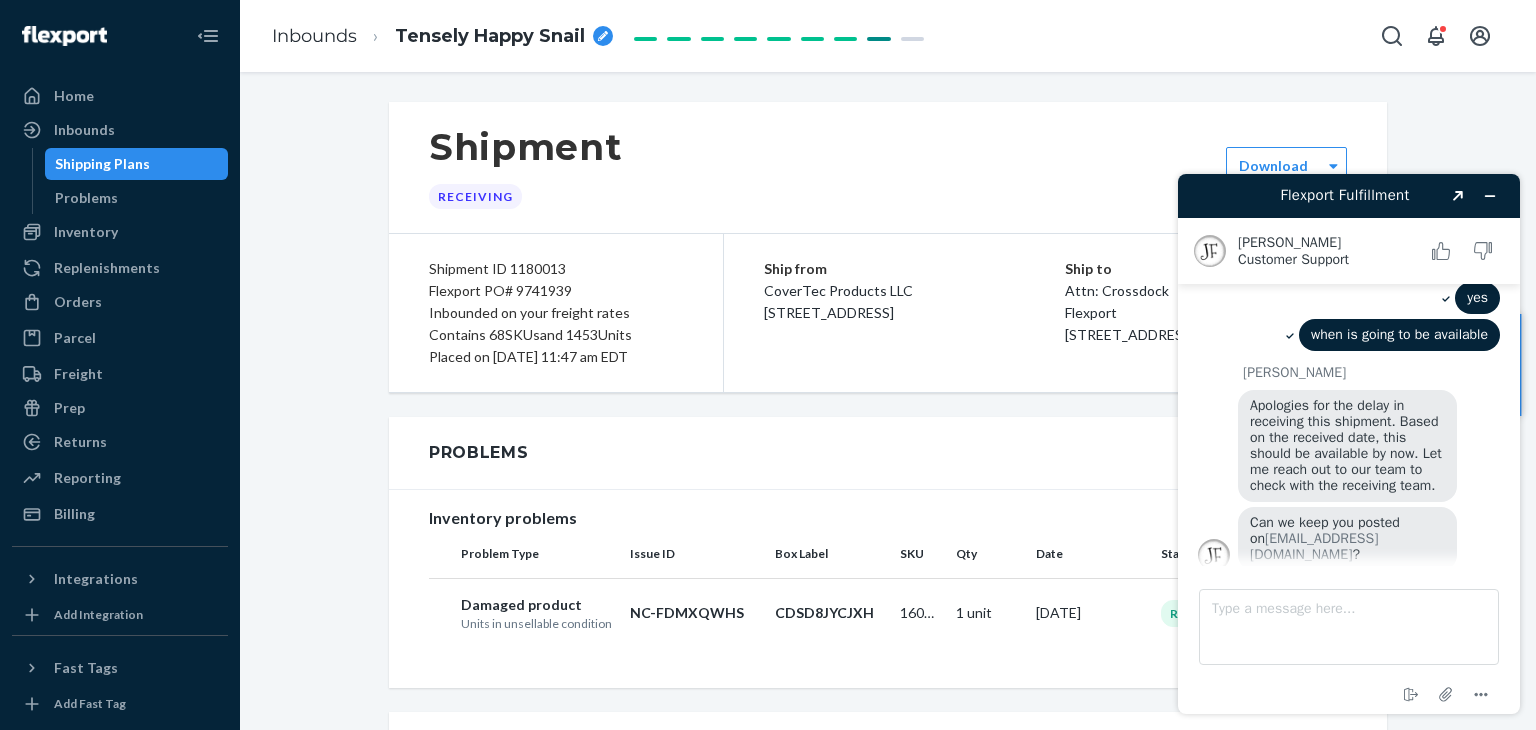 click on "Apologies for the delay in receiving this shipment. Based on the received date, this should be available by now. Let me reach out to our team to check with the receiving team." at bounding box center [1348, 445] 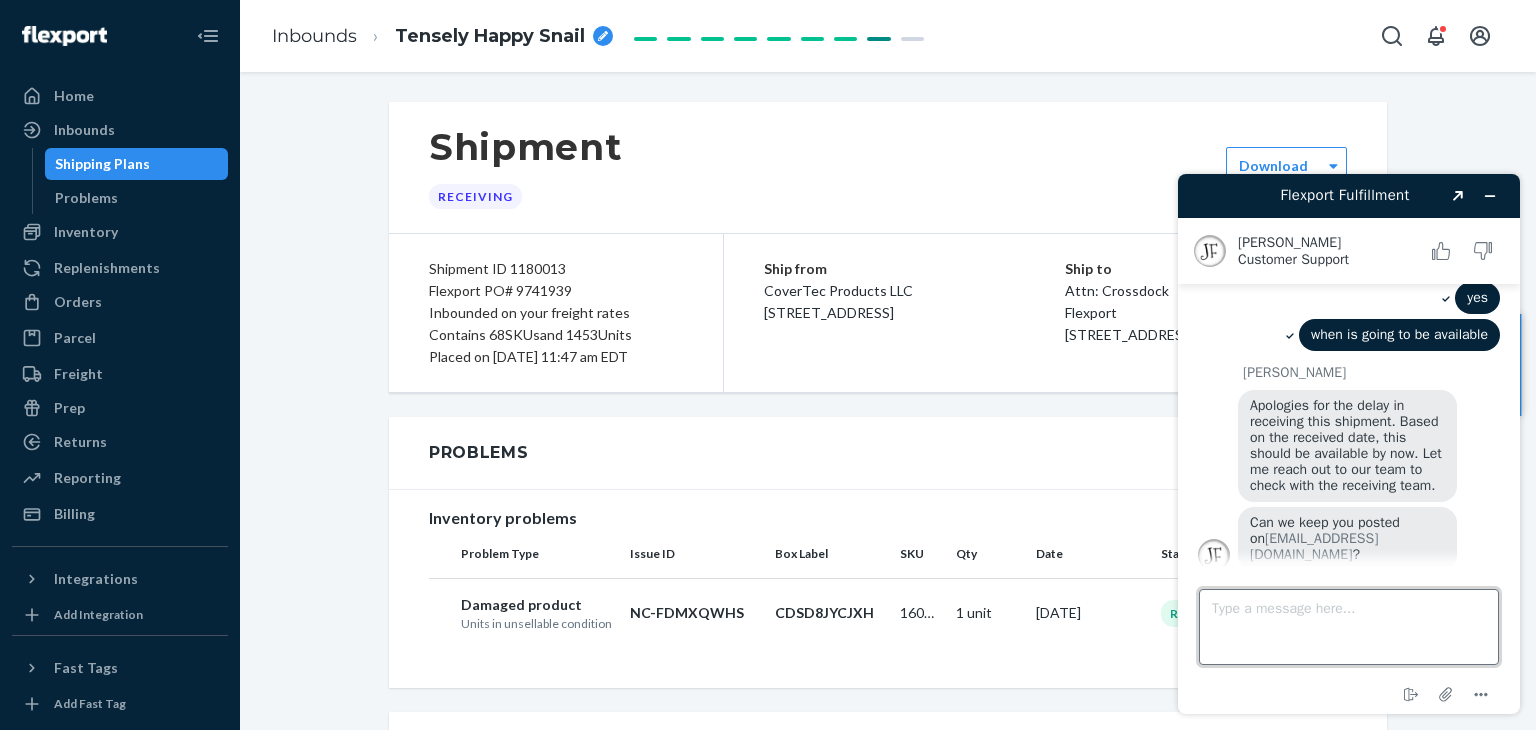 click on "Type a message here..." at bounding box center [1349, 627] 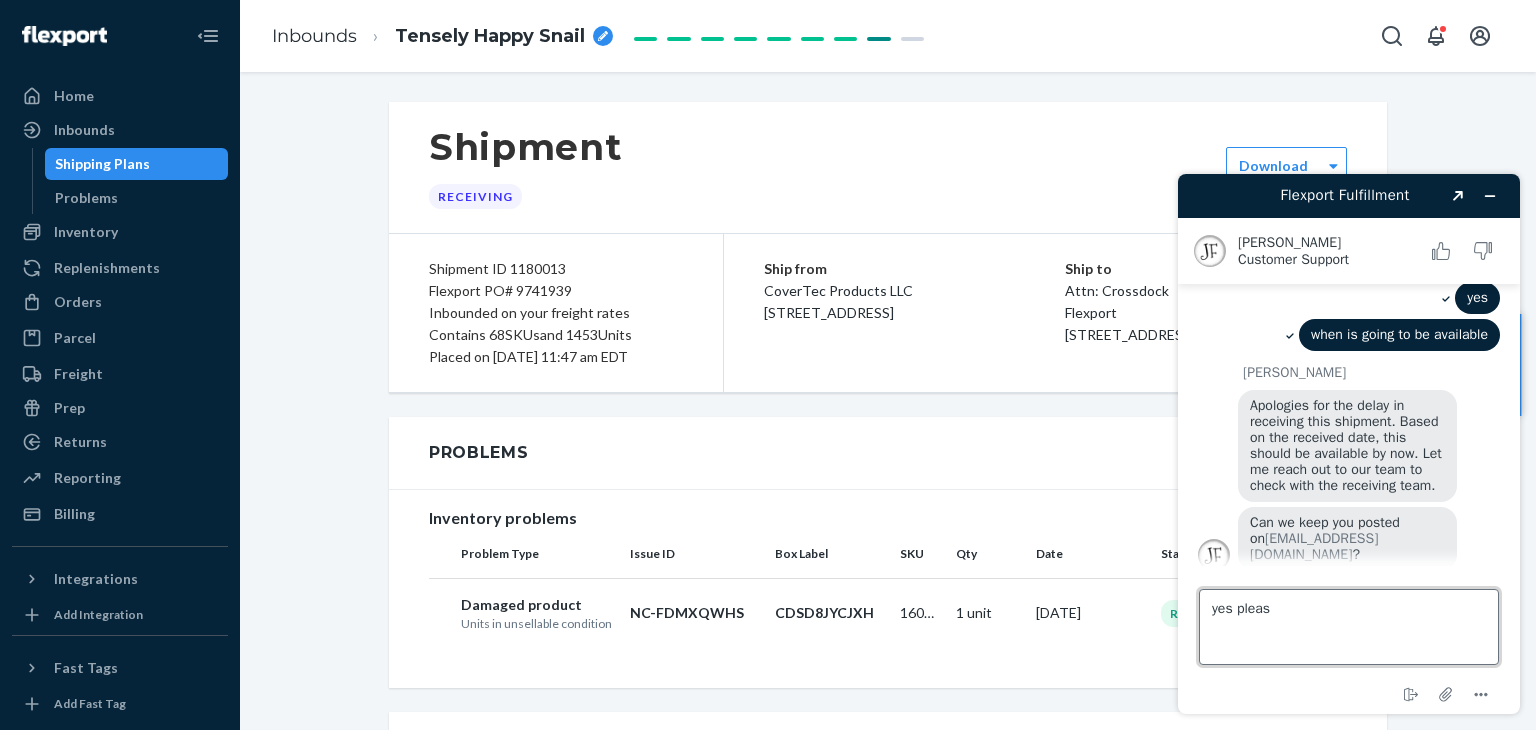 type on "yes please" 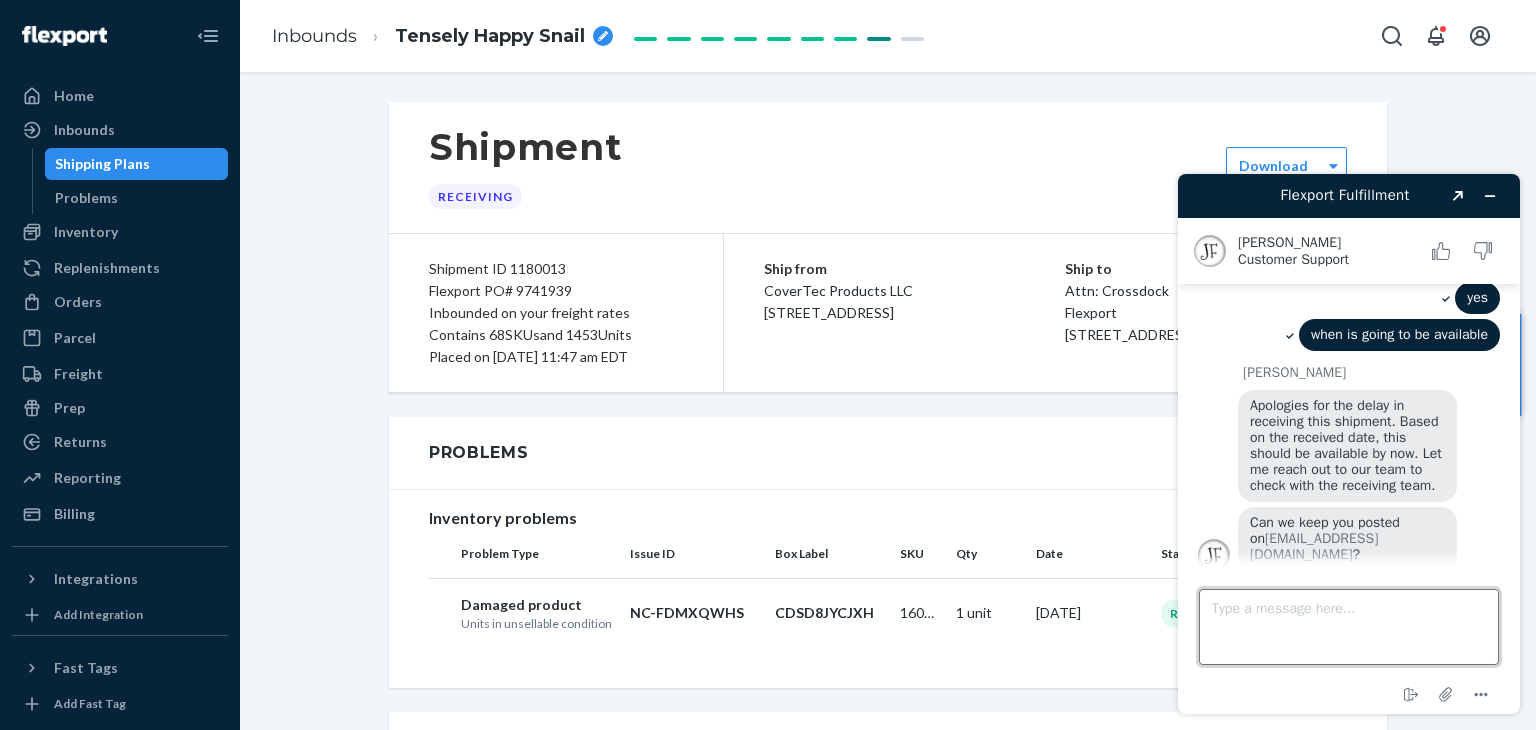 scroll, scrollTop: 352, scrollLeft: 0, axis: vertical 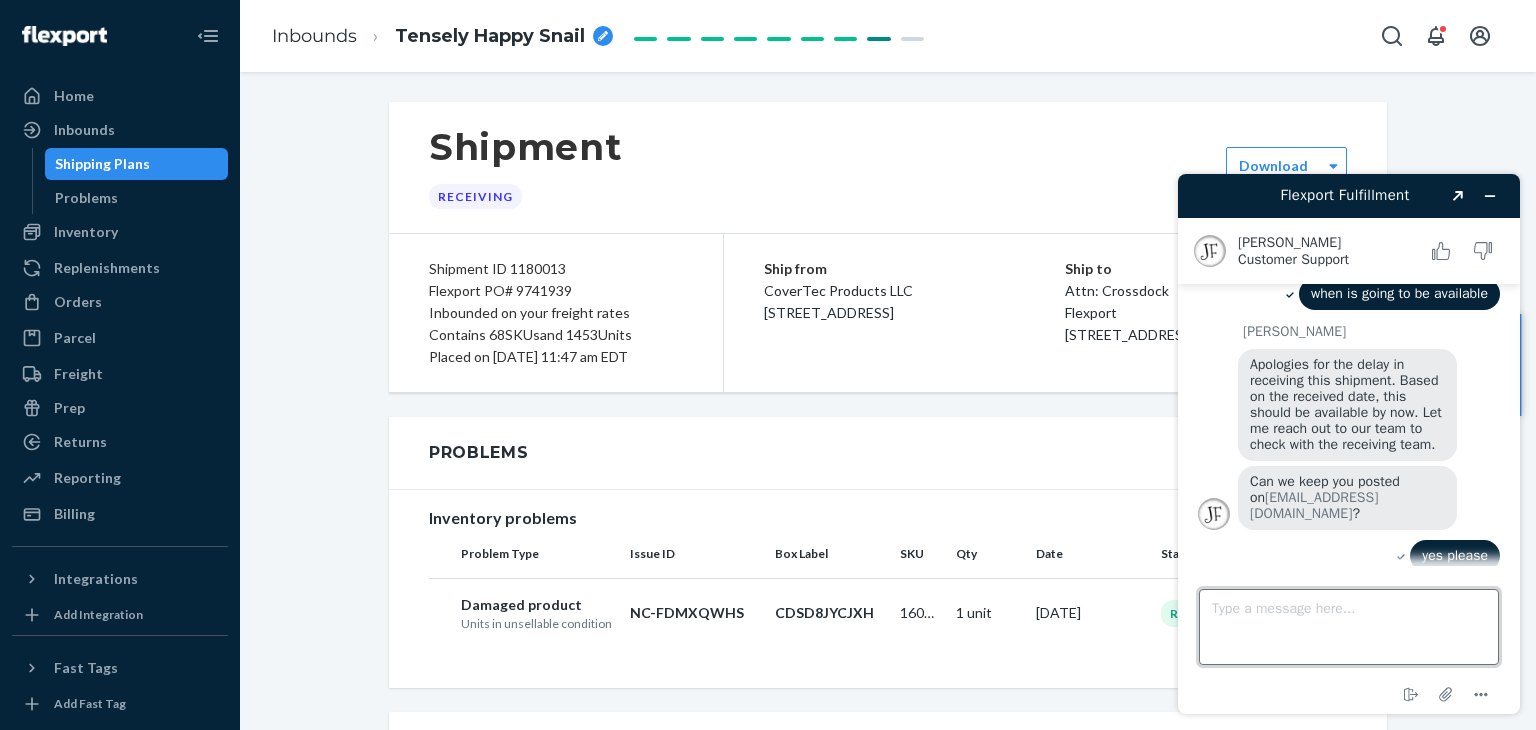 type on "o" 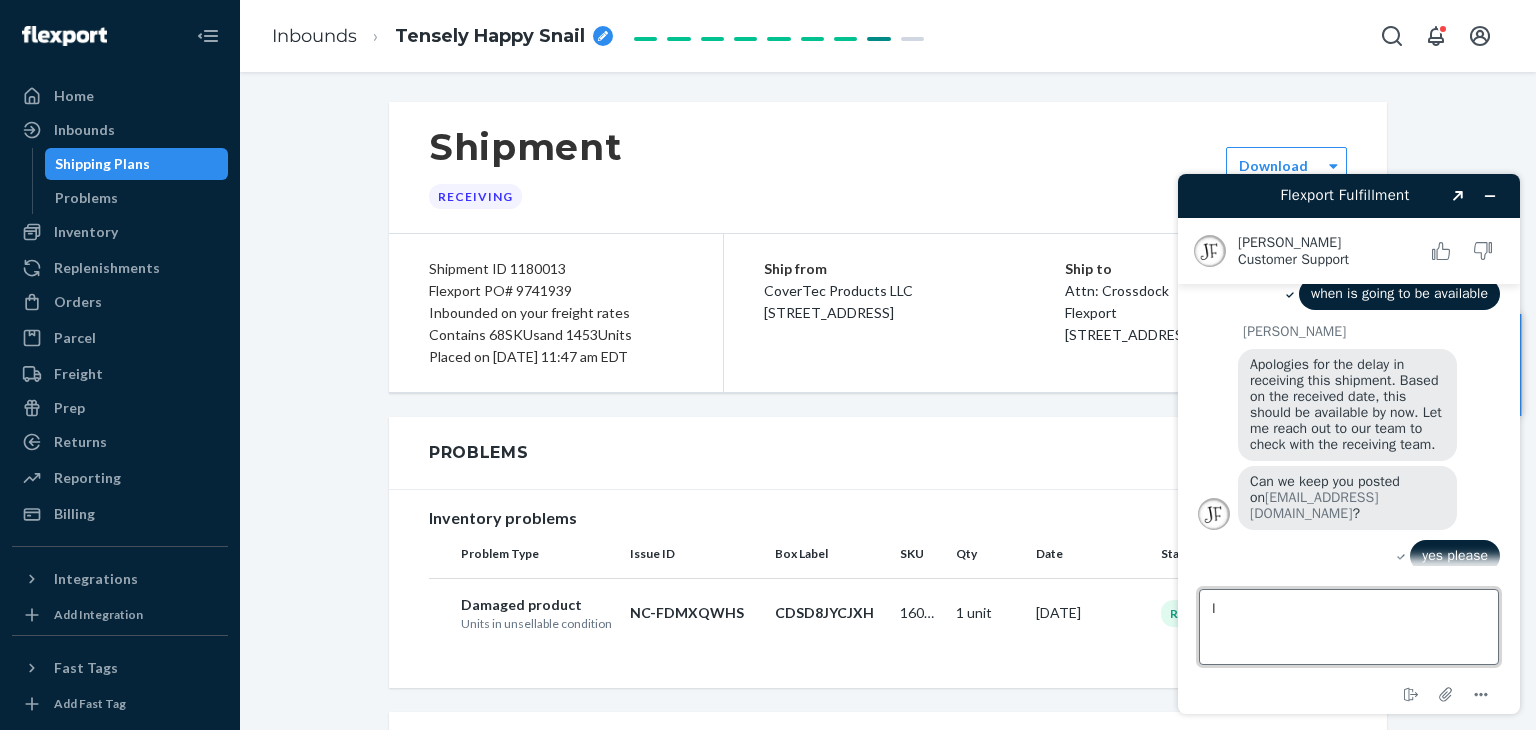 type on "I" 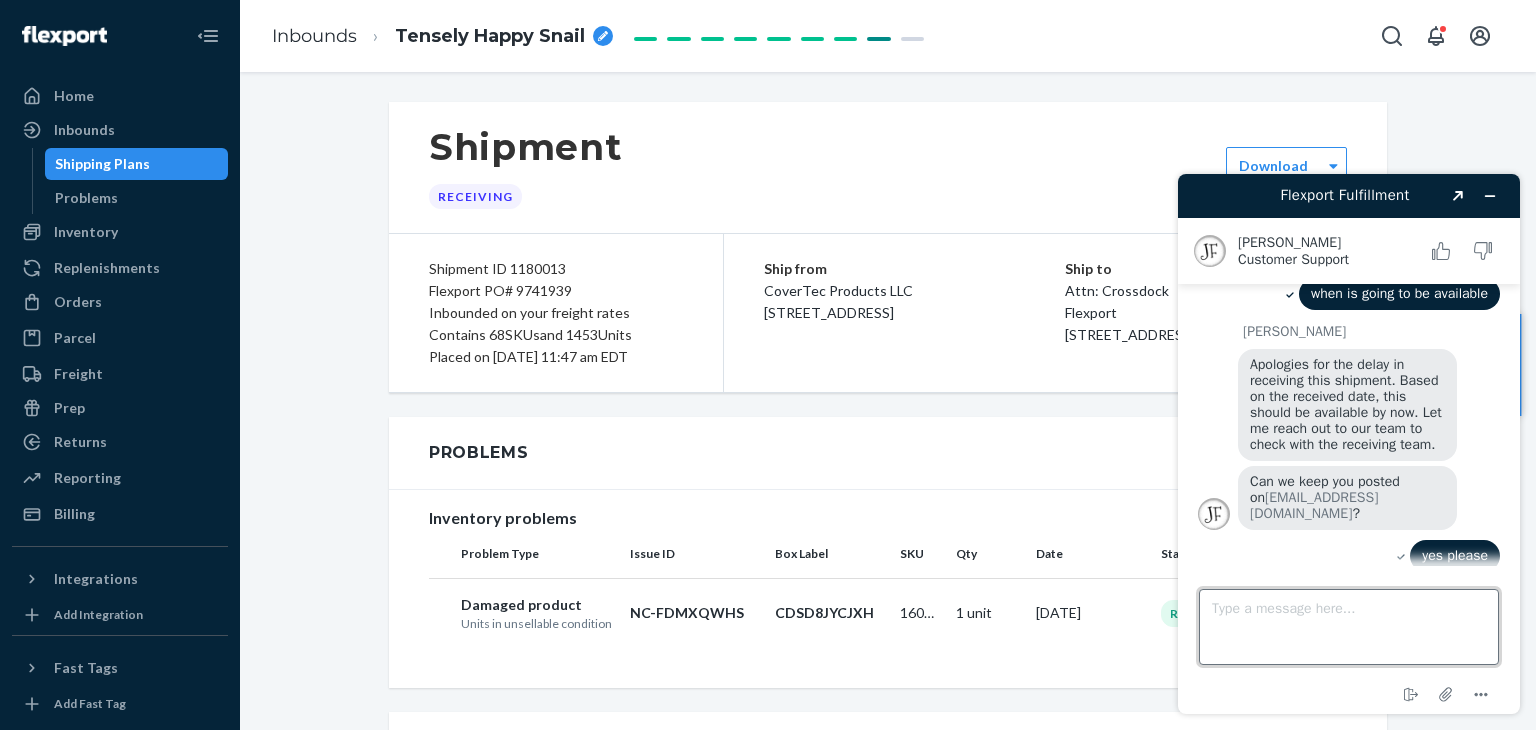 scroll, scrollTop: 520, scrollLeft: 0, axis: vertical 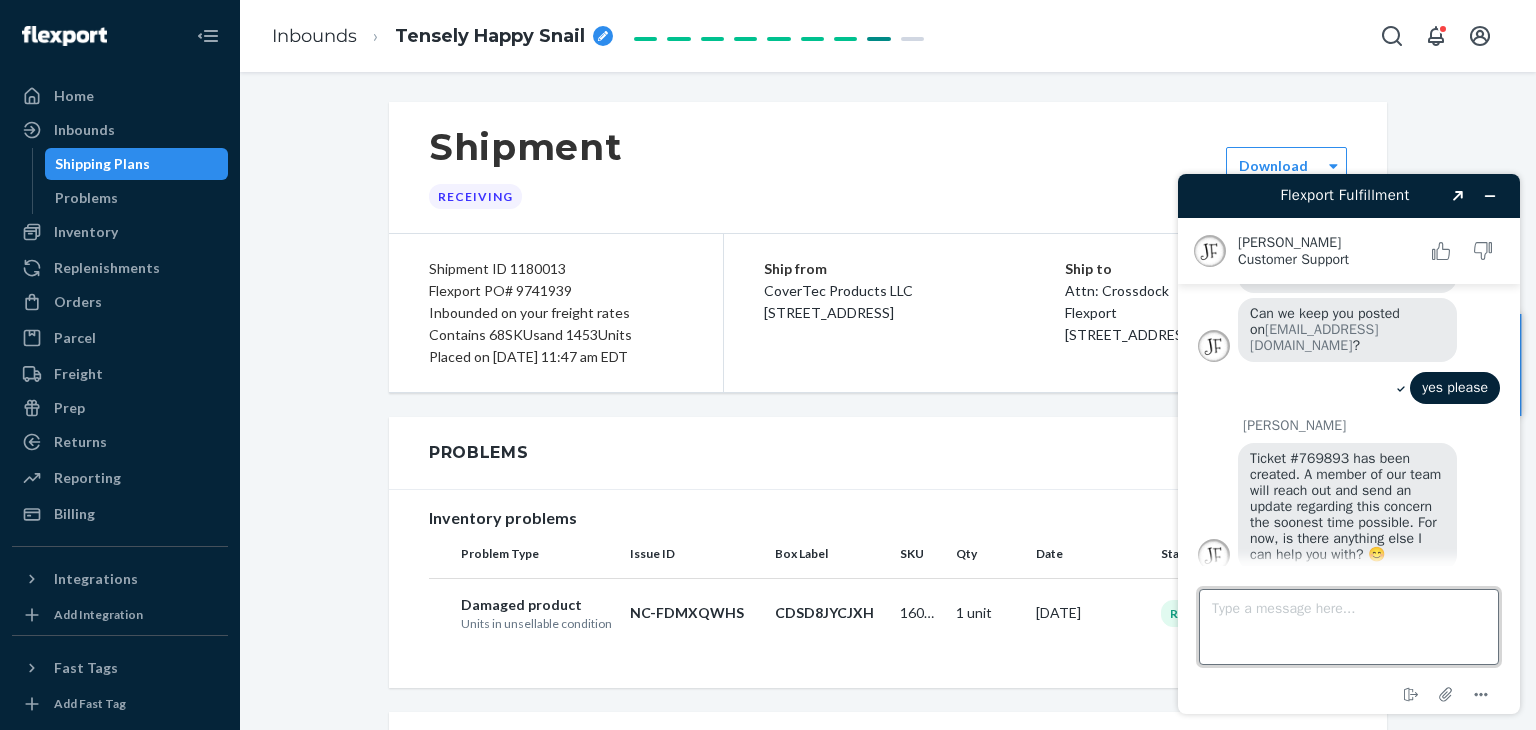 click on "Type a message here..." at bounding box center [1349, 627] 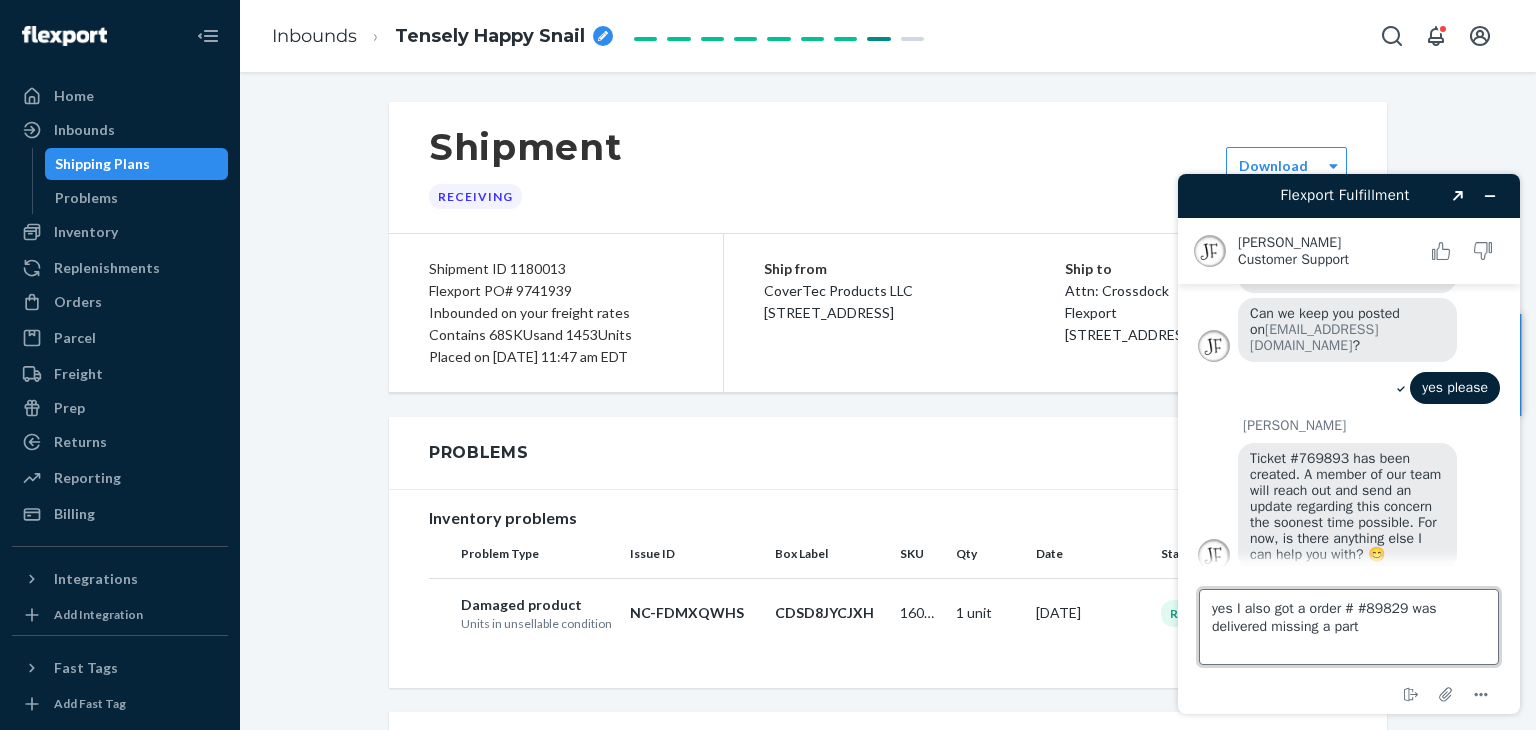 type on "yes I also got a order # #89829 was delivered missing a part" 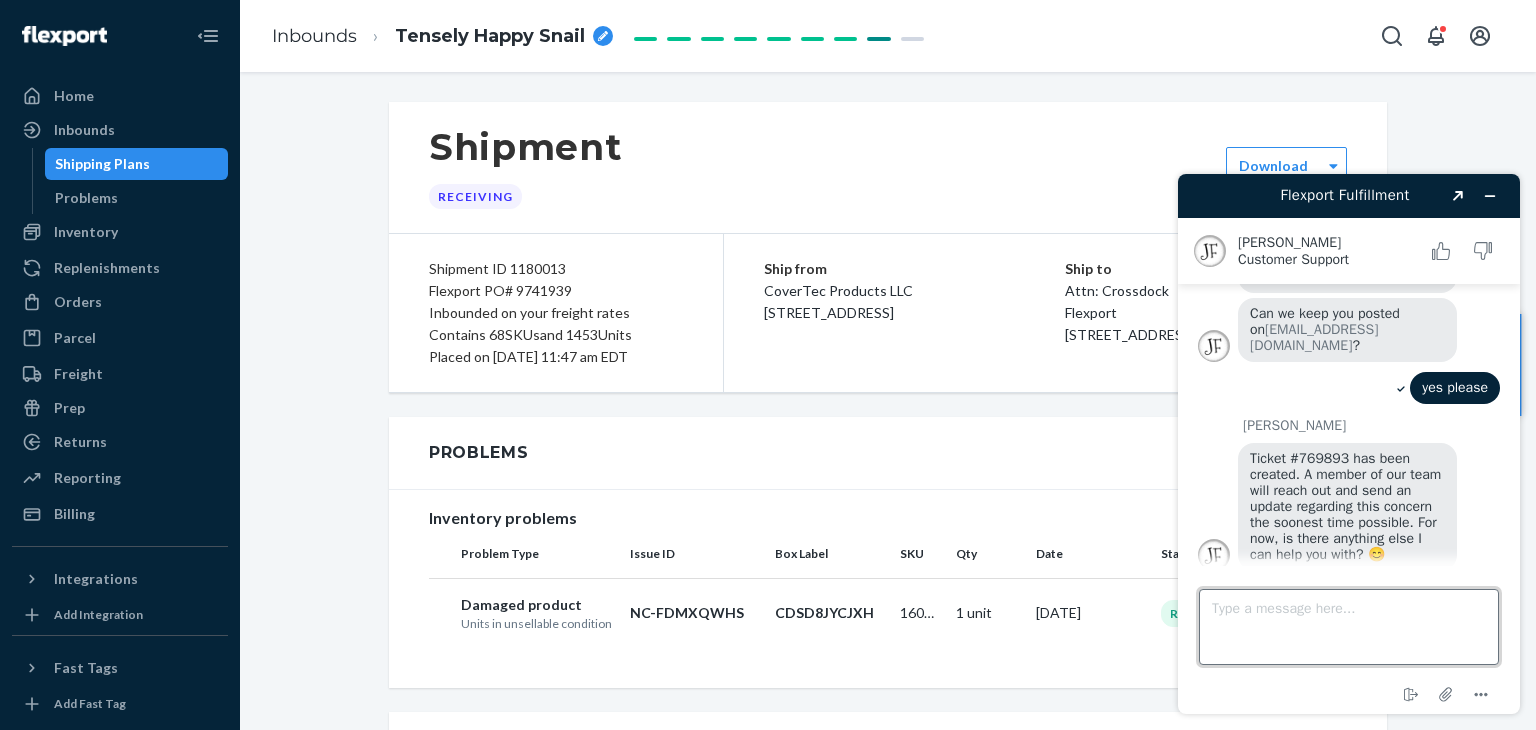 scroll, scrollTop: 578, scrollLeft: 0, axis: vertical 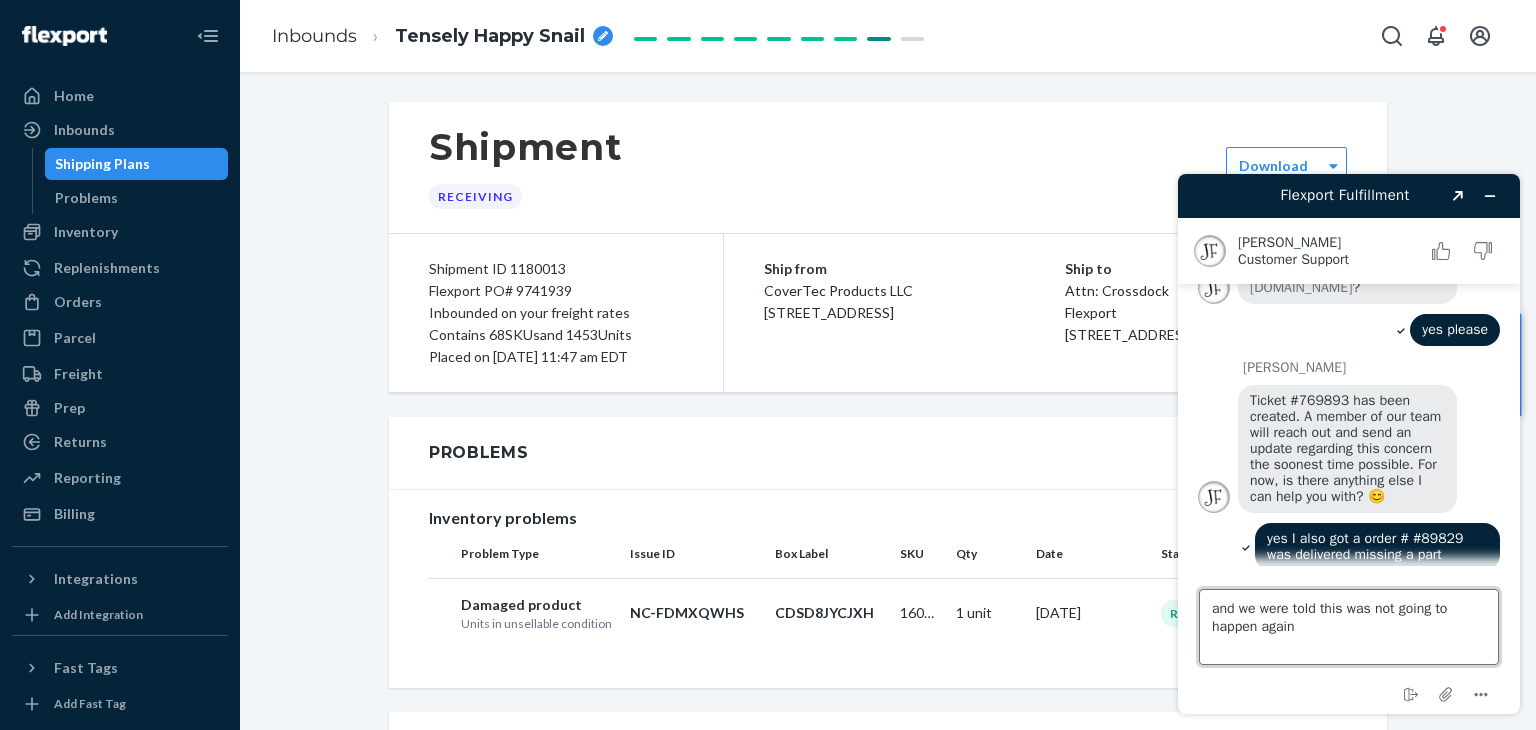 type on "and we were told this was not going to happen again" 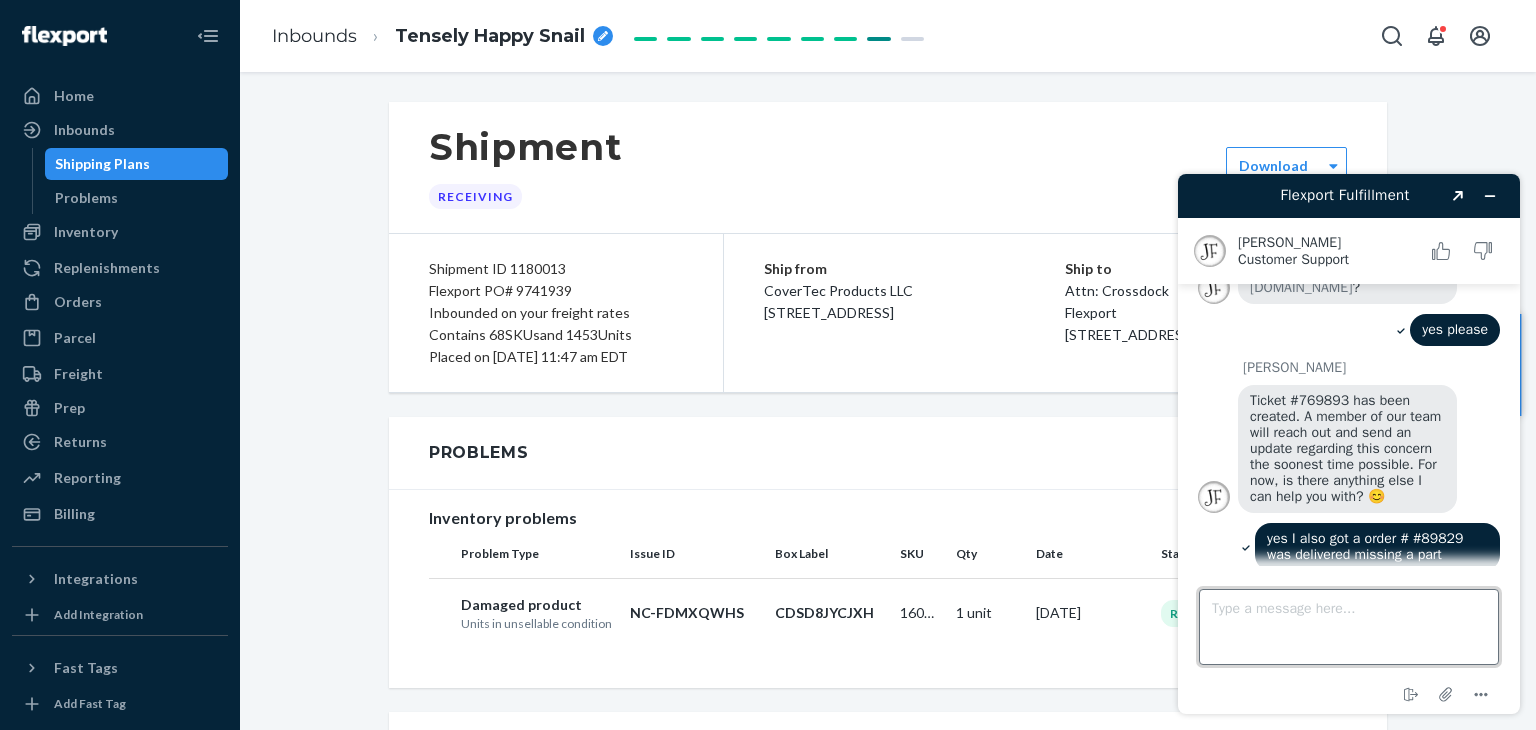 scroll, scrollTop: 631, scrollLeft: 0, axis: vertical 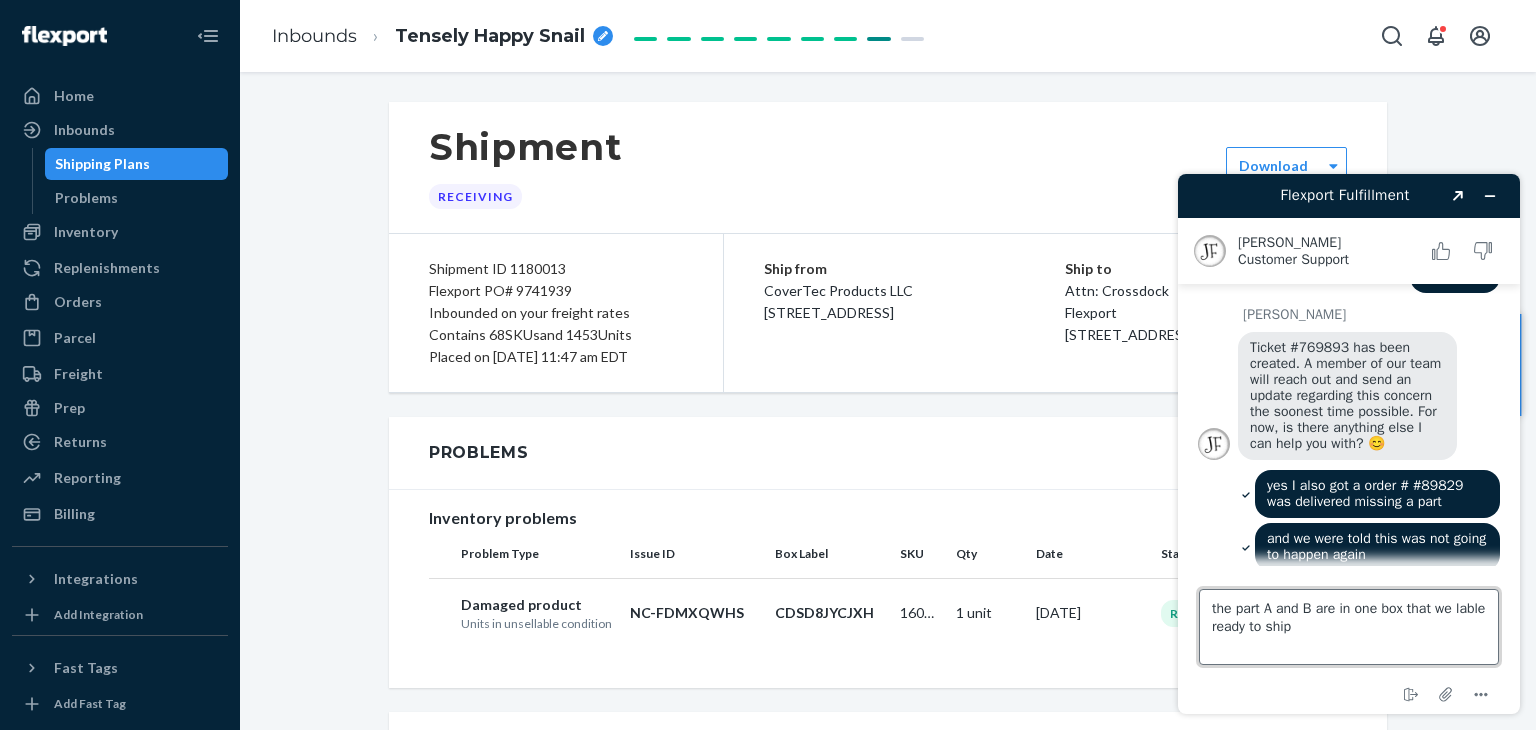 click on "the part A and B are in one box that we lable ready to ship" at bounding box center [1349, 627] 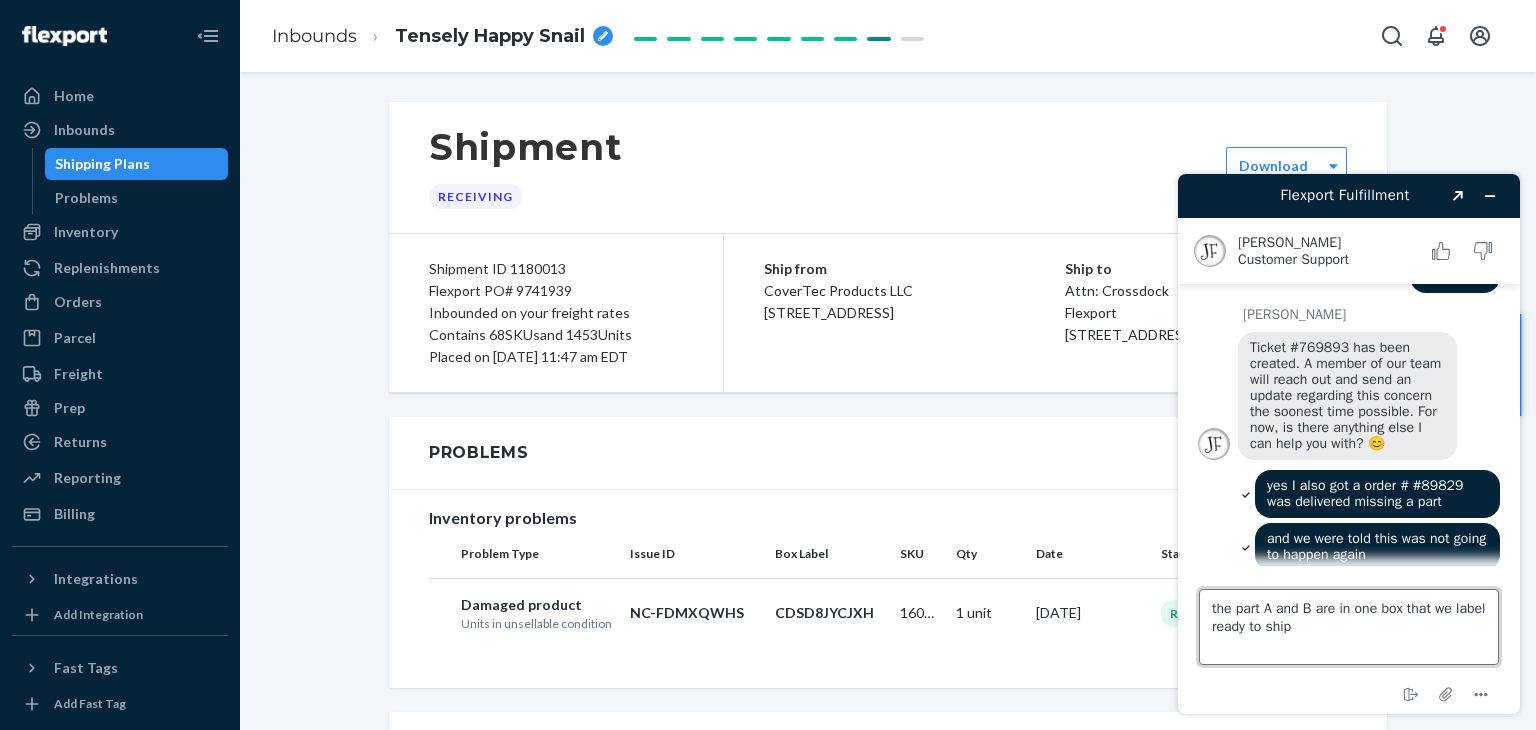 click on "the part A and B are in one box that we label ready to ship" at bounding box center (1349, 627) 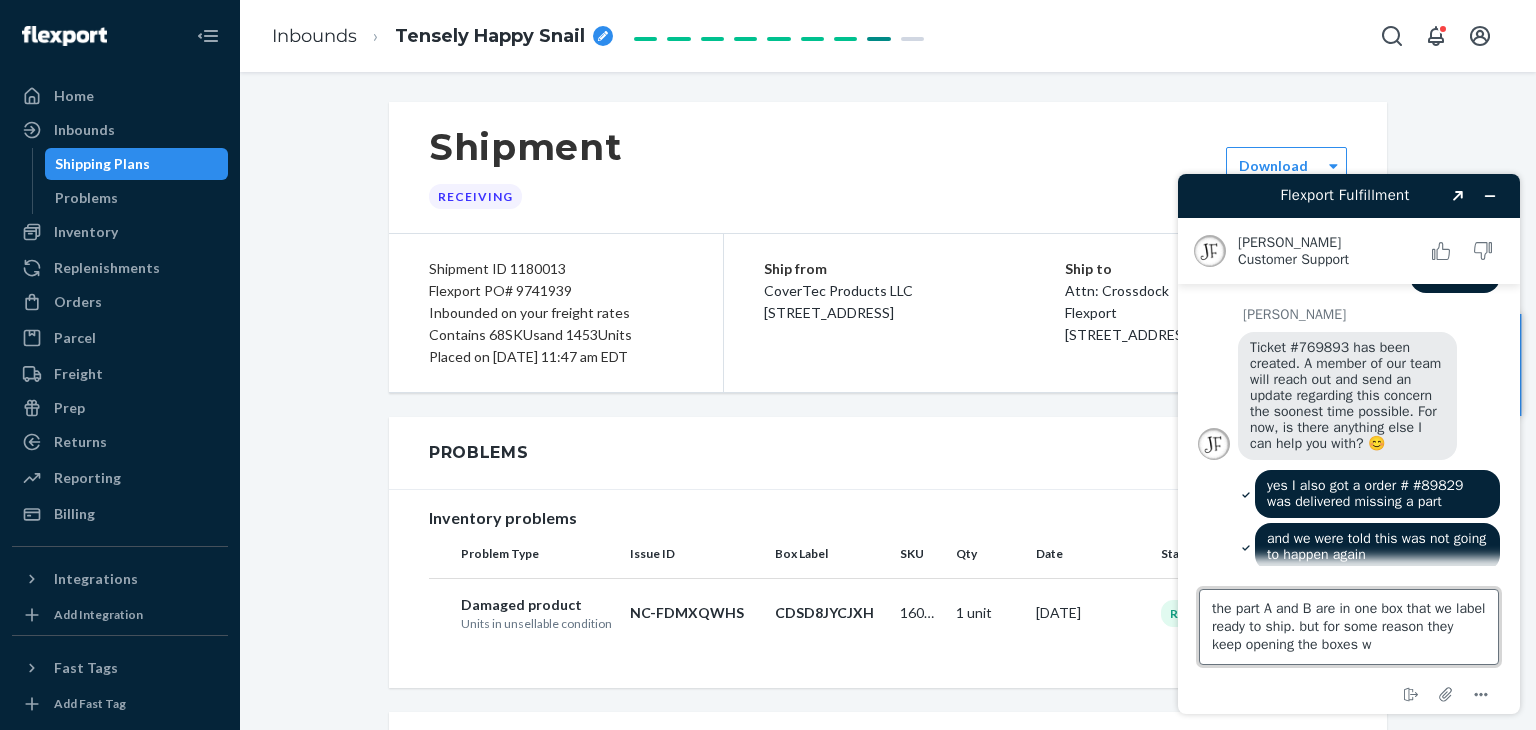 type on "the part A and B are in one box that we label ready to ship. but for some reason they keep opening the boxes" 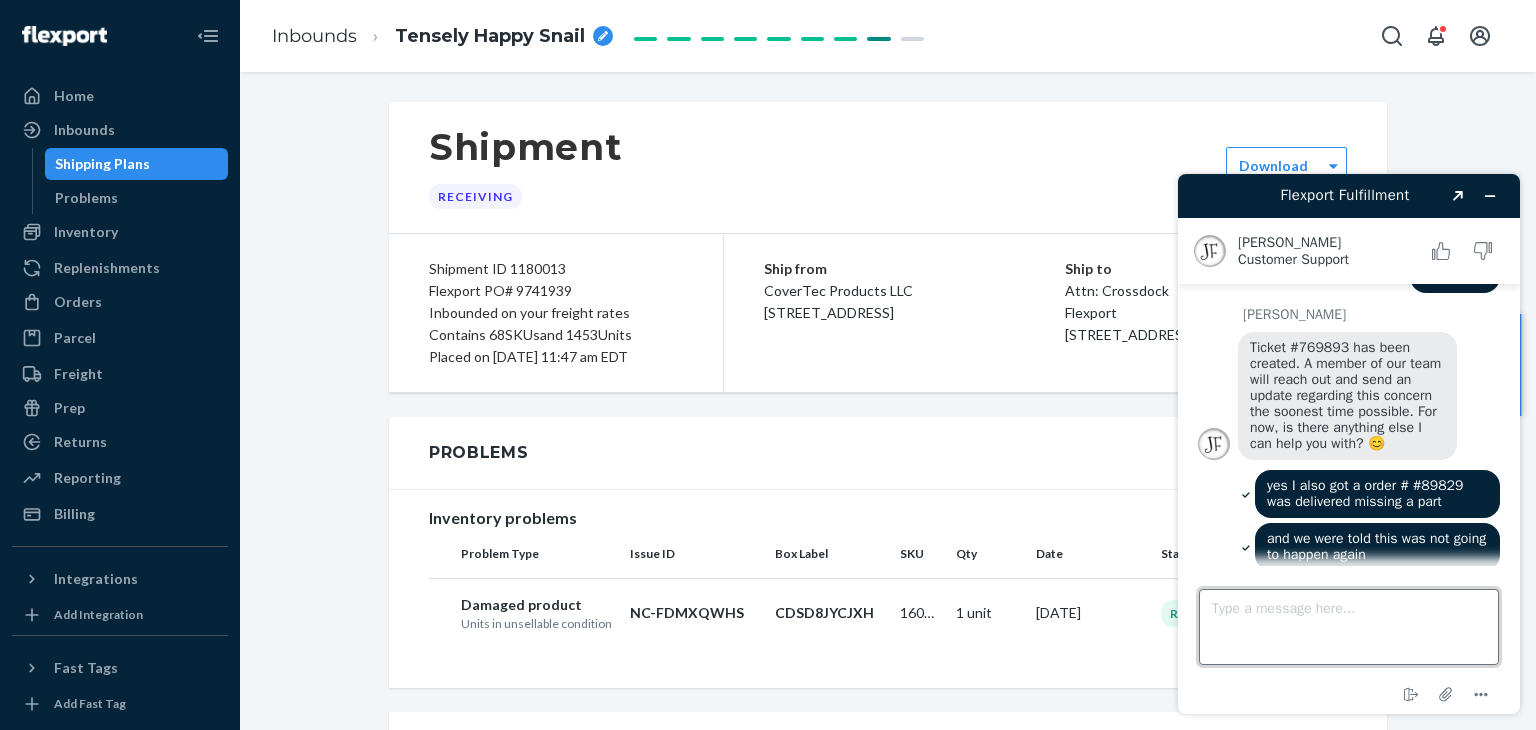 scroll, scrollTop: 716, scrollLeft: 0, axis: vertical 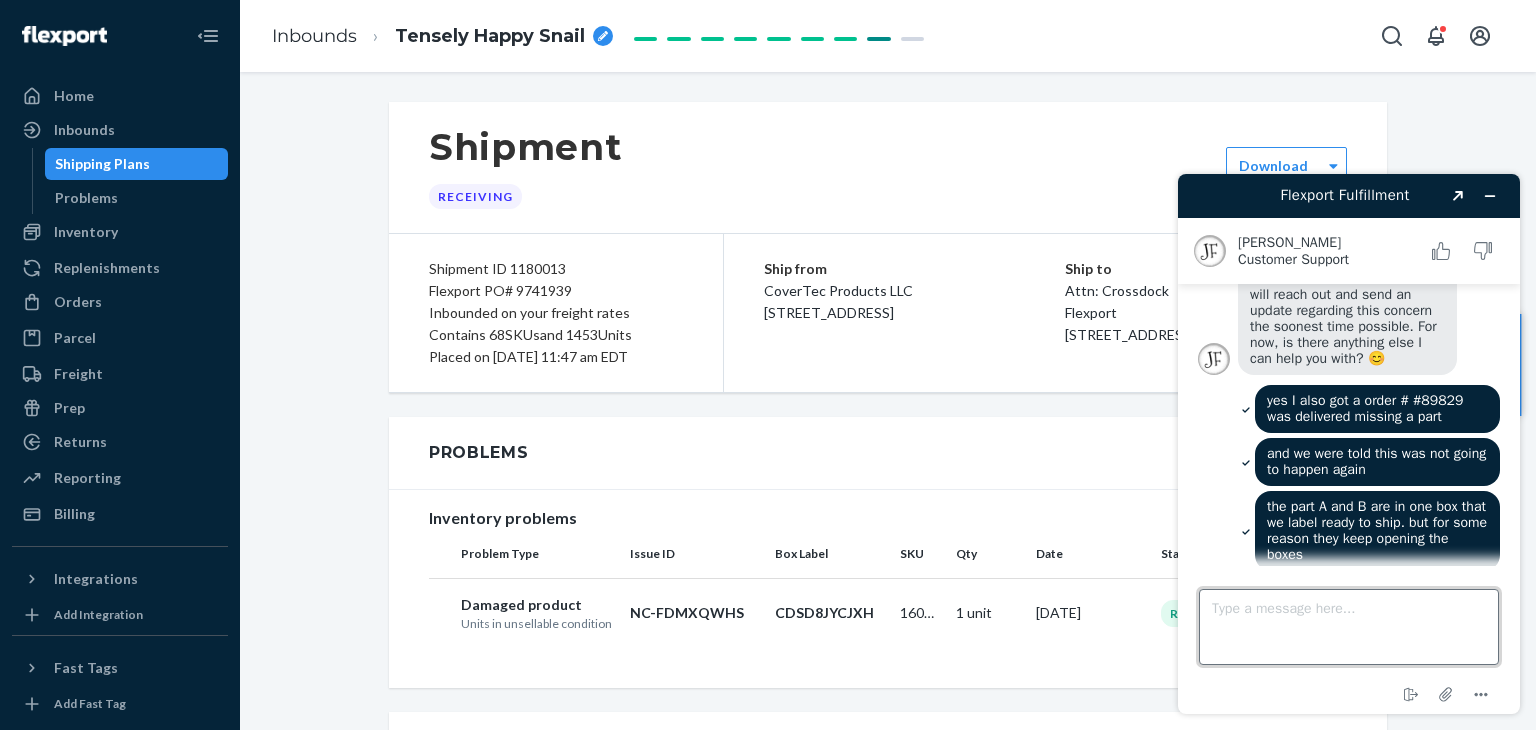click on "Type a message here..." at bounding box center [1349, 627] 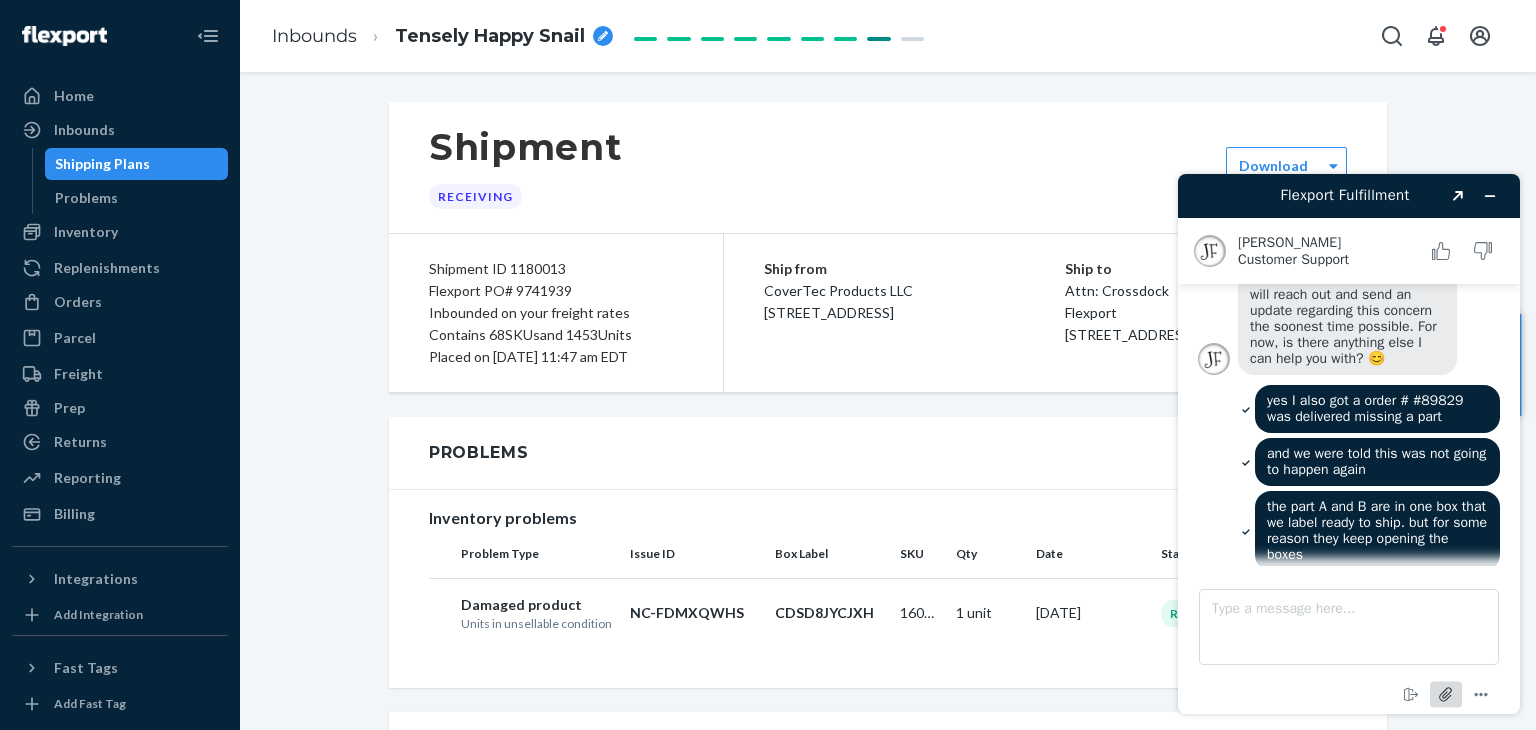 click 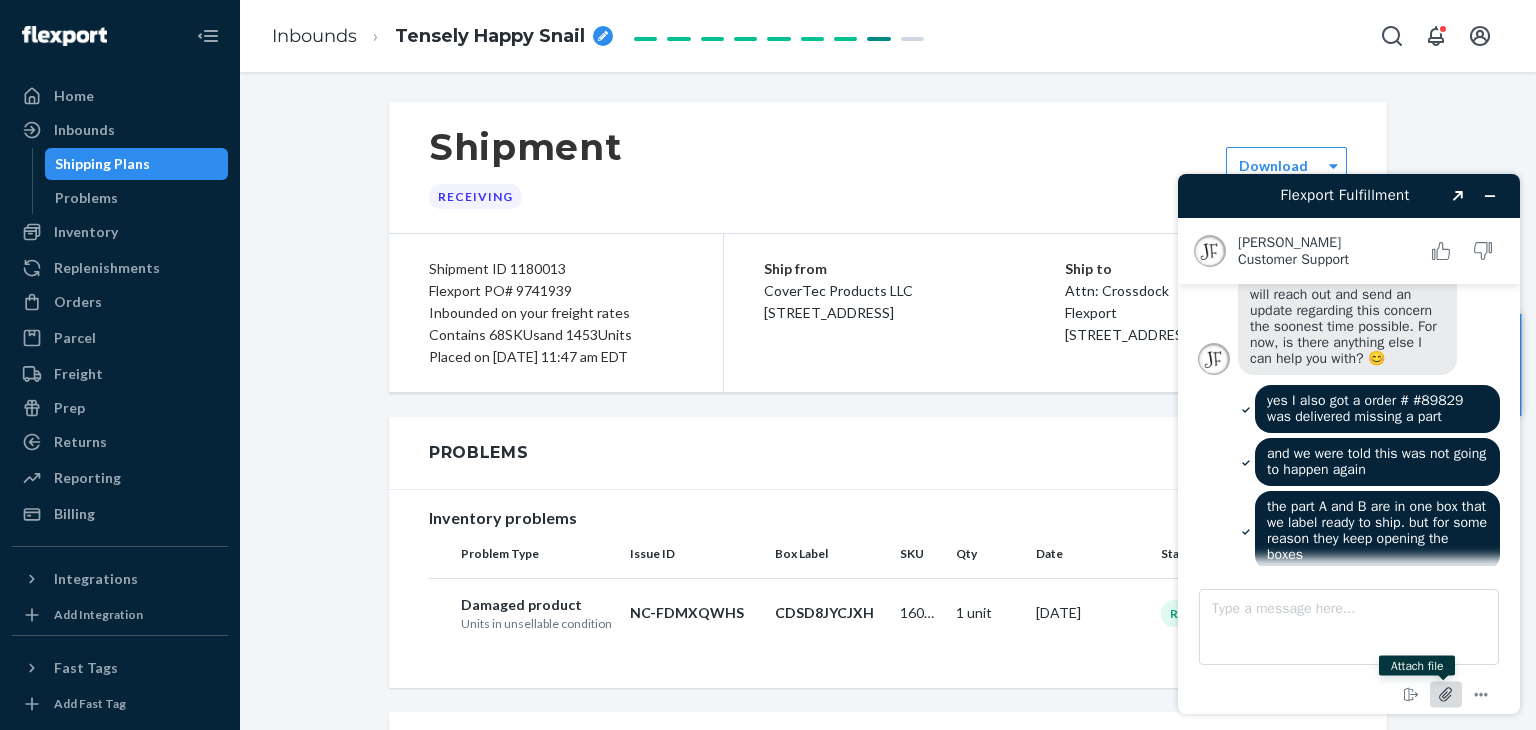 scroll, scrollTop: 789, scrollLeft: 0, axis: vertical 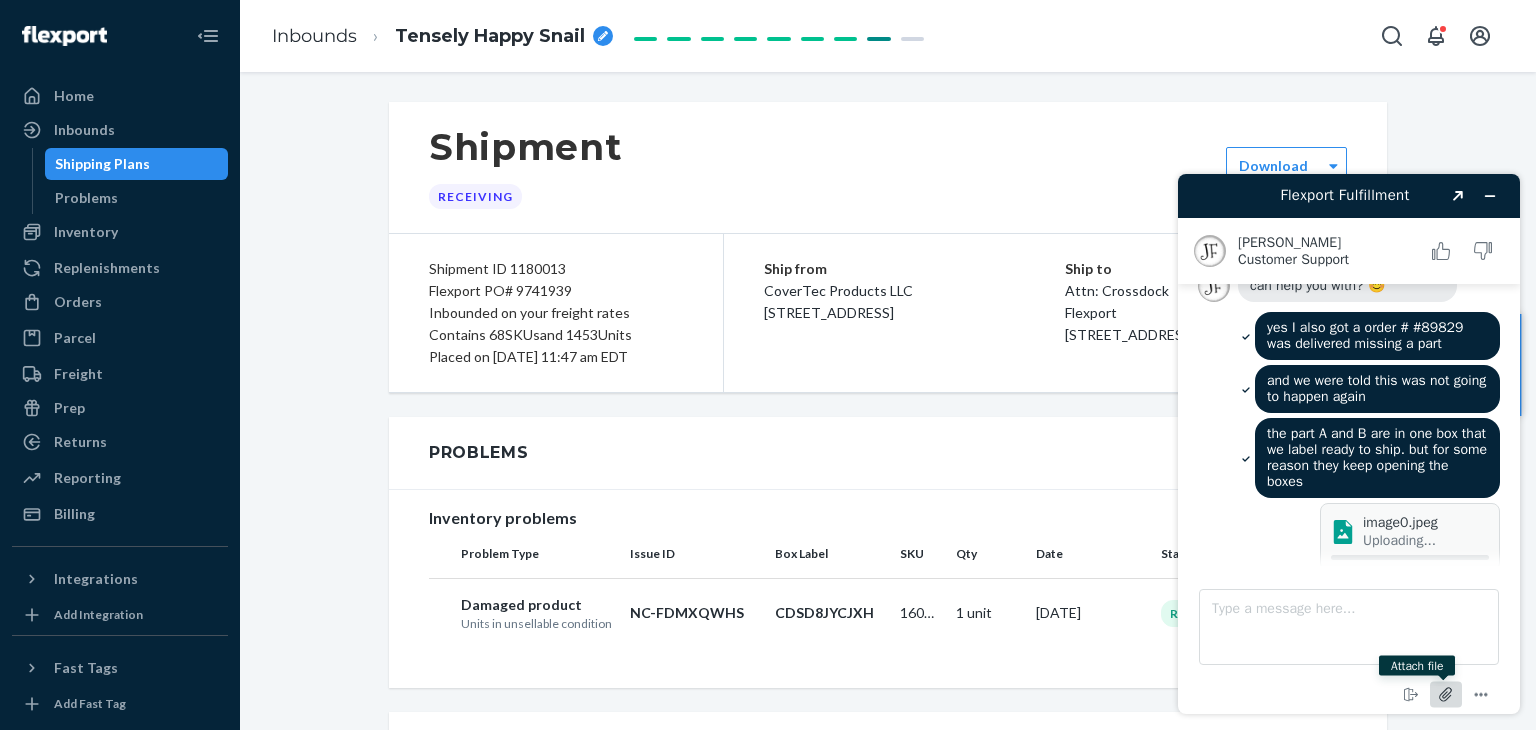 click 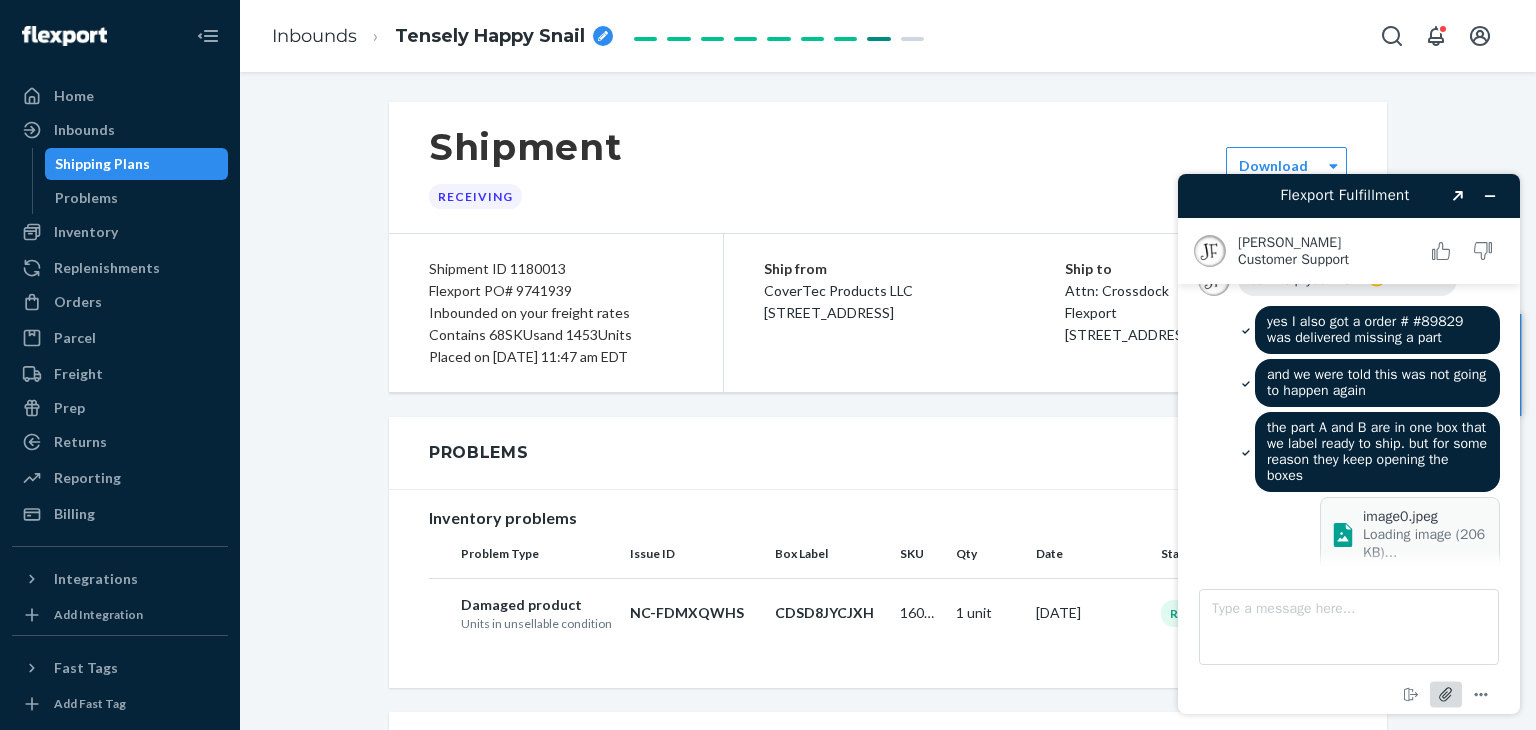 scroll, scrollTop: 834, scrollLeft: 0, axis: vertical 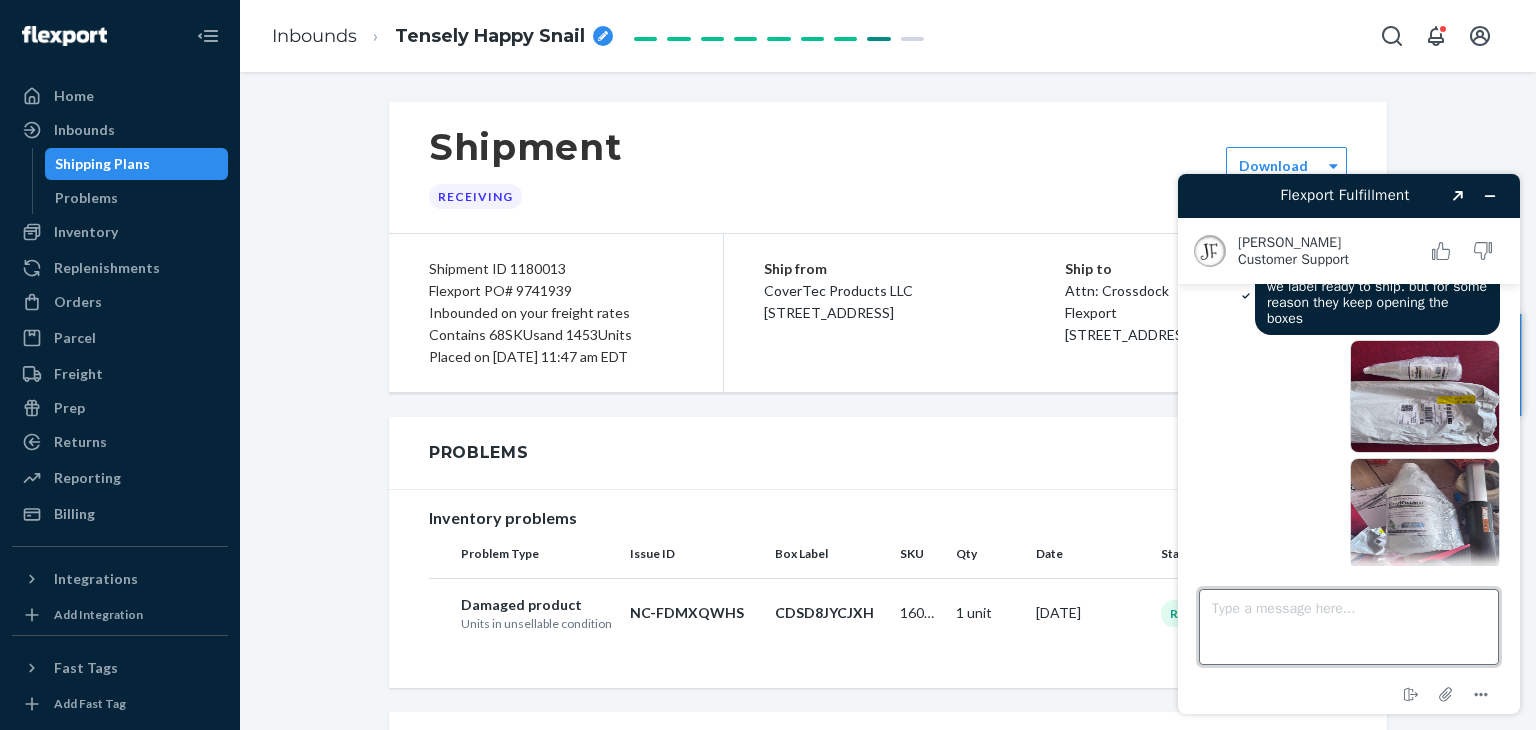 click on "Type a message here..." at bounding box center (1349, 627) 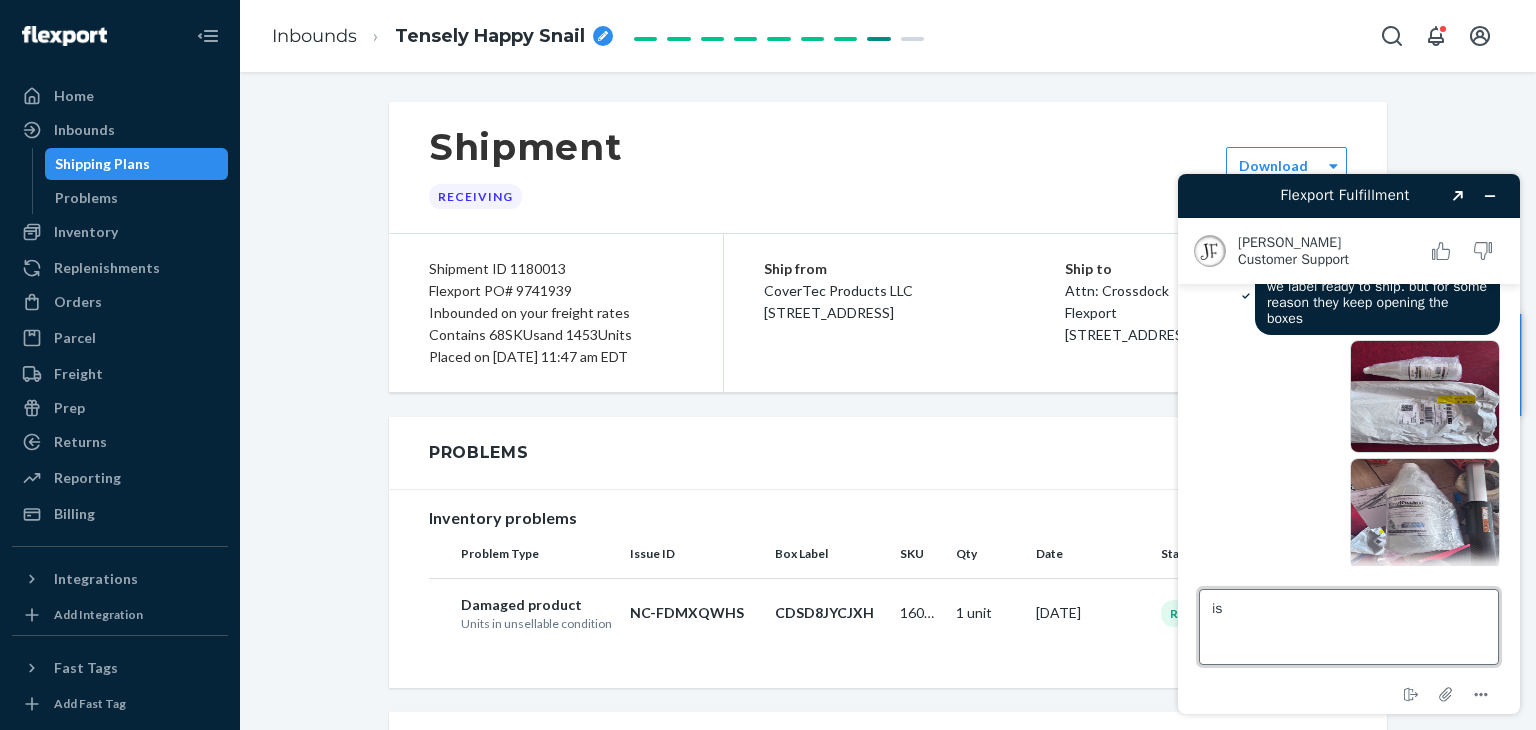 type on "i" 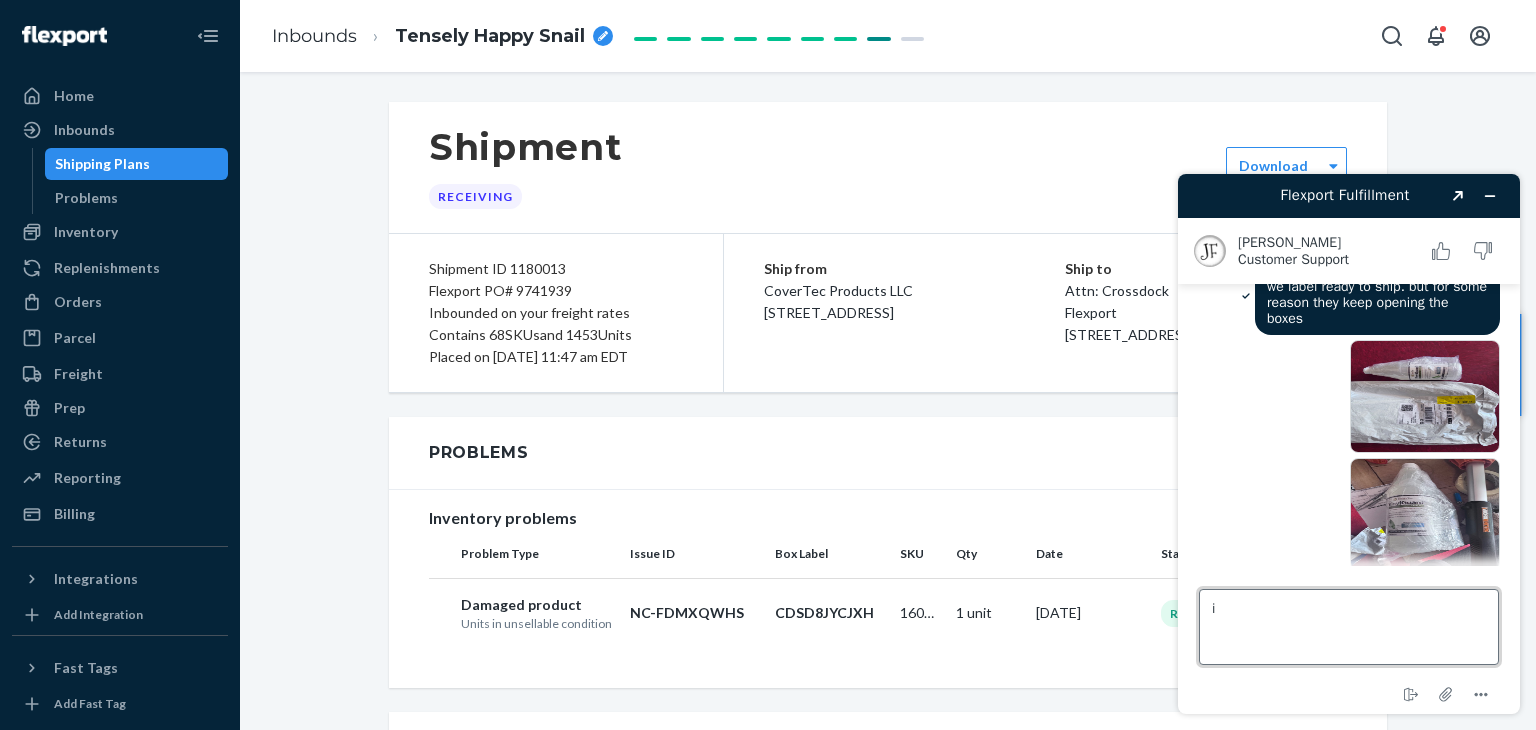 type 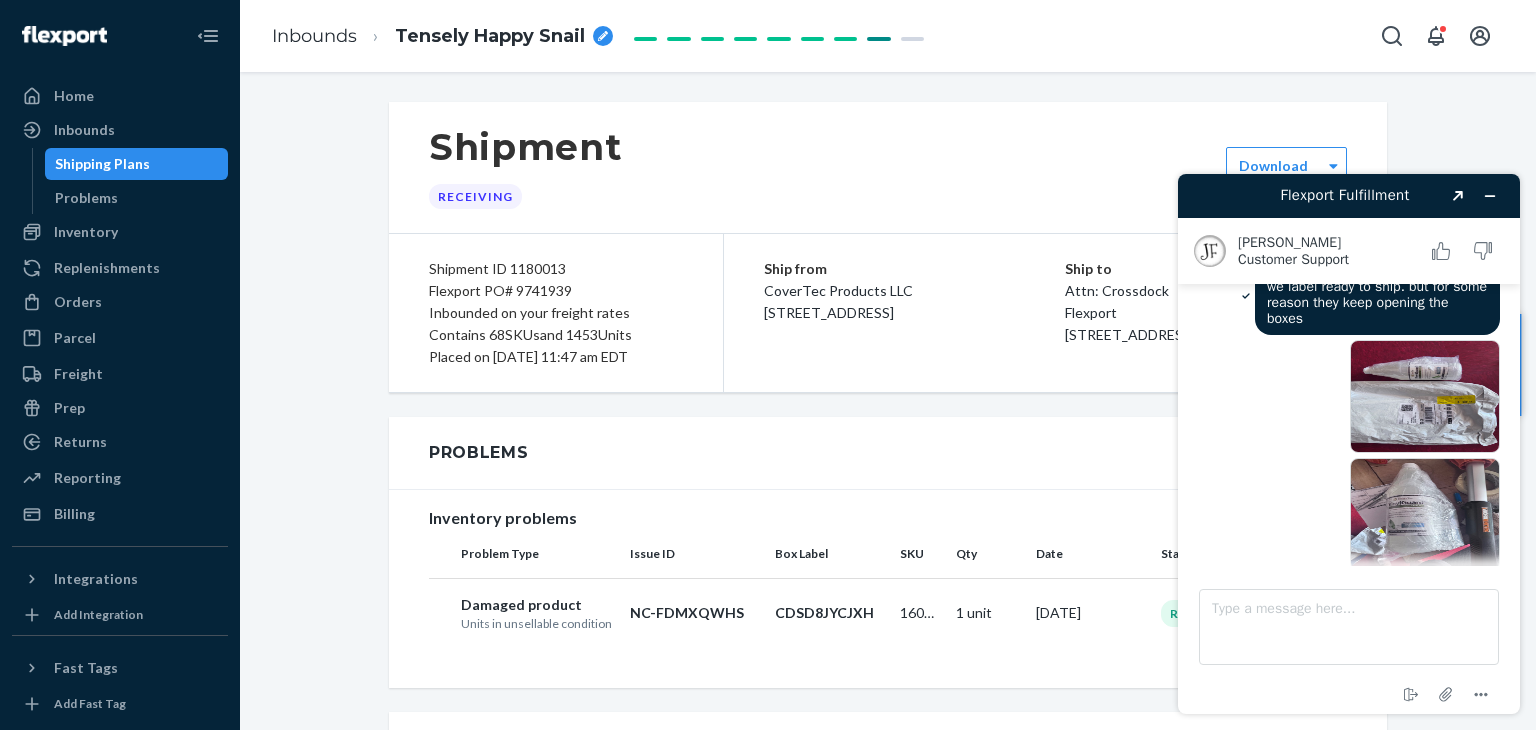 scroll, scrollTop: 1056, scrollLeft: 0, axis: vertical 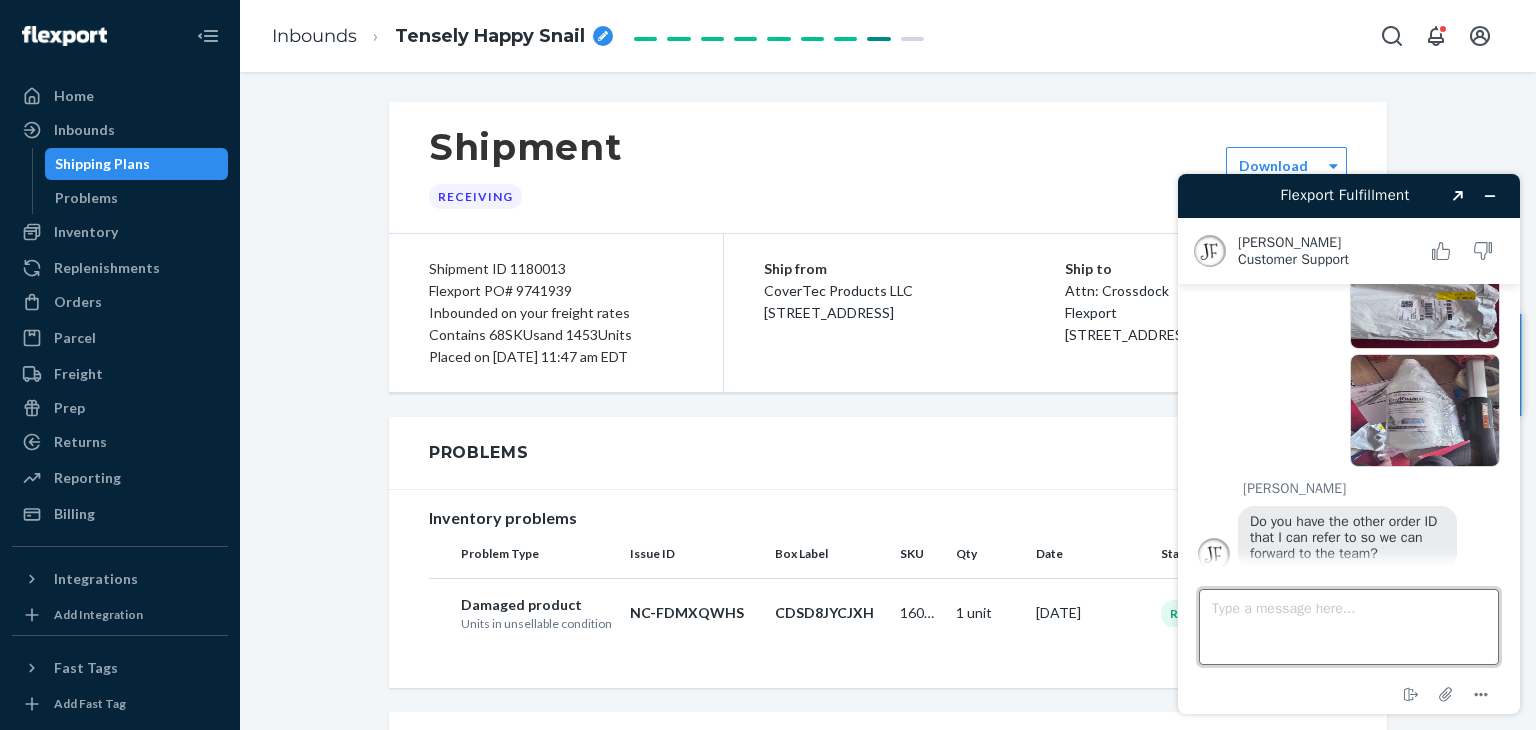 click on "Type a message here..." at bounding box center [1349, 627] 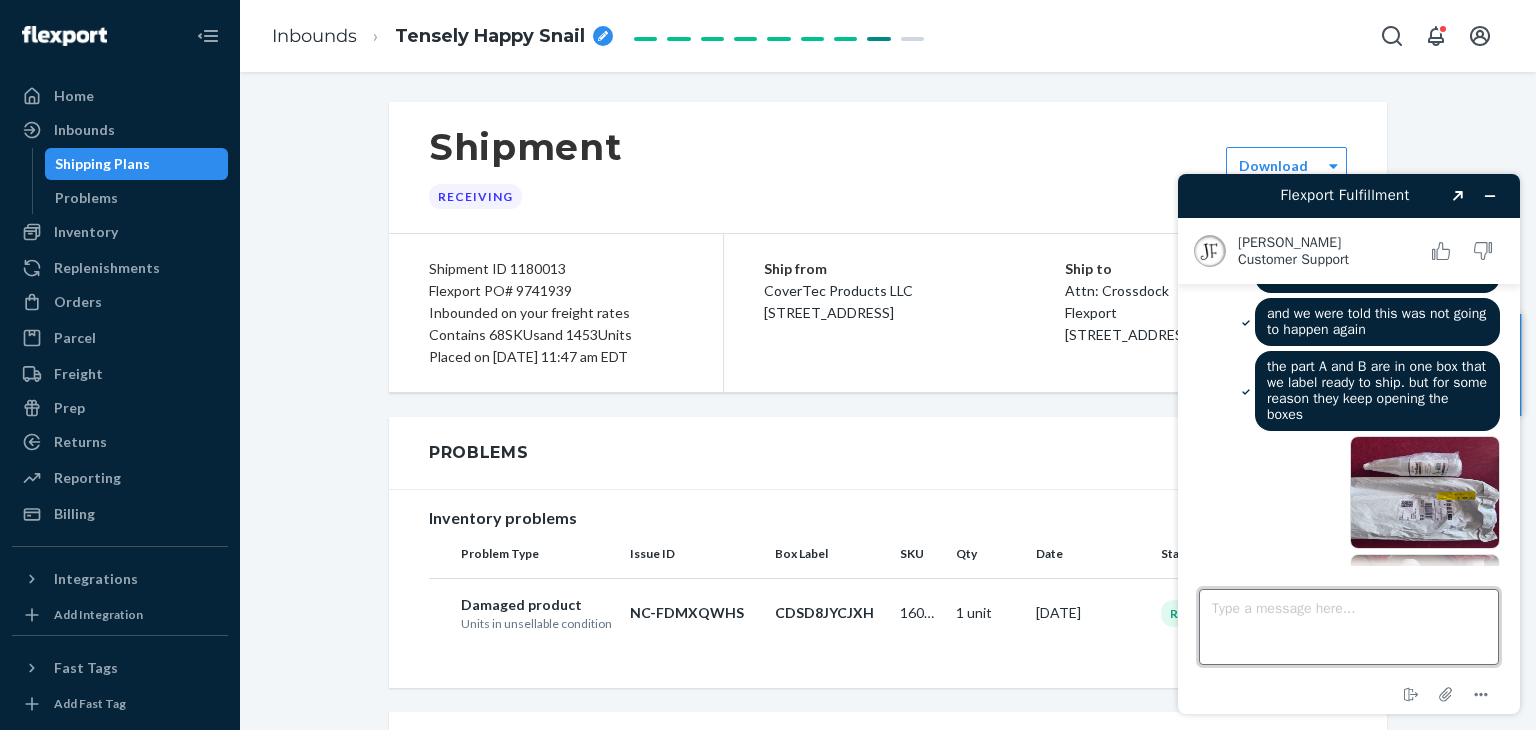 scroll, scrollTop: 1055, scrollLeft: 0, axis: vertical 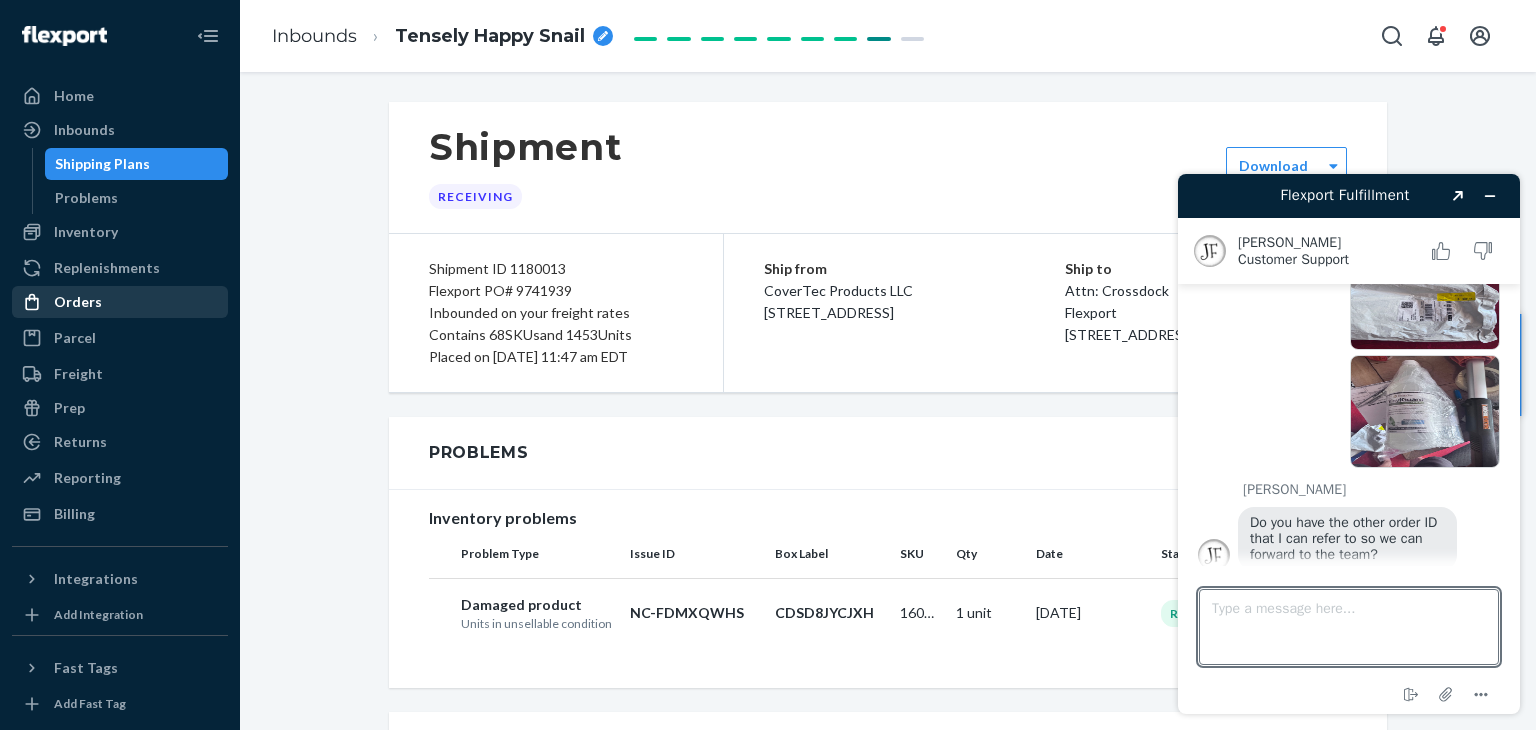 click on "Orders" at bounding box center [78, 302] 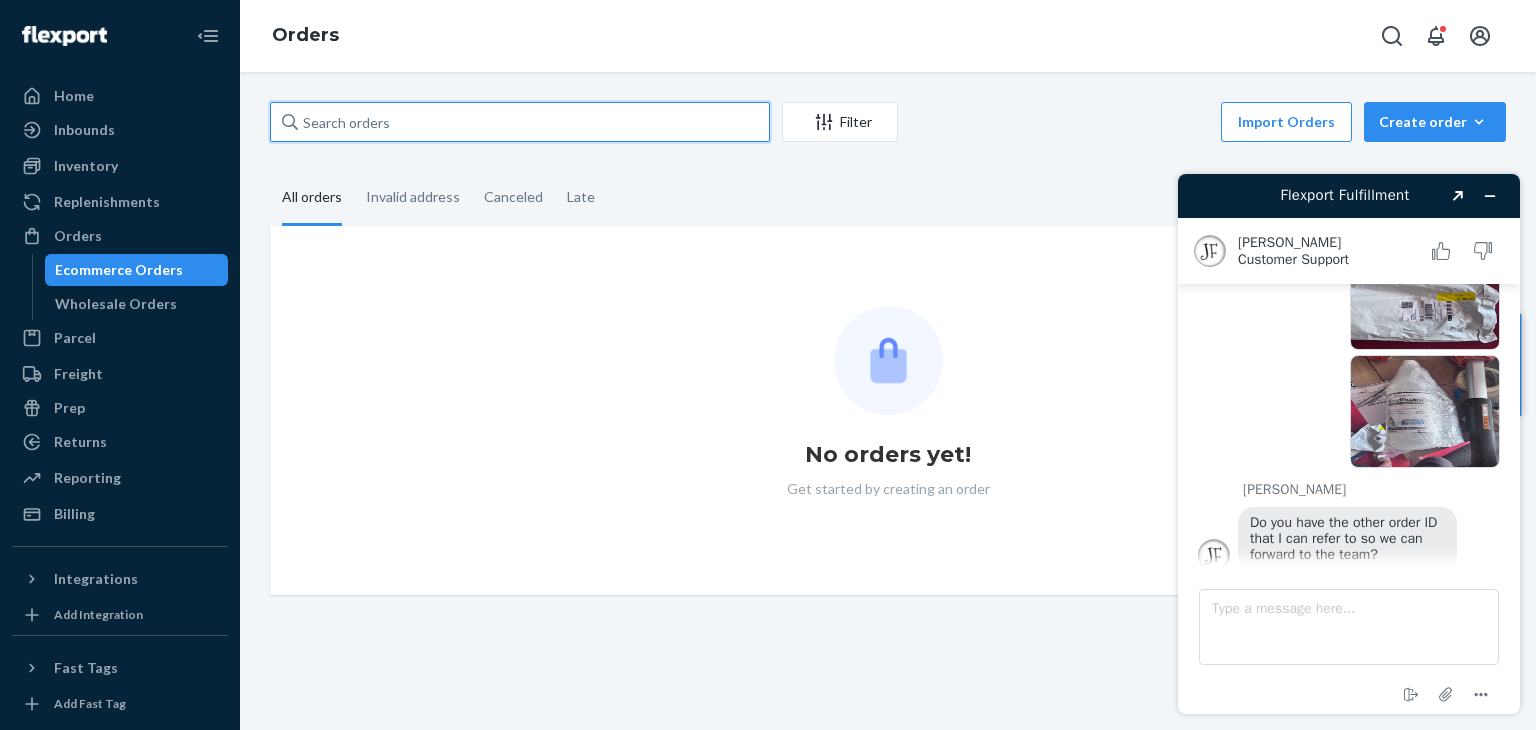 click at bounding box center [520, 122] 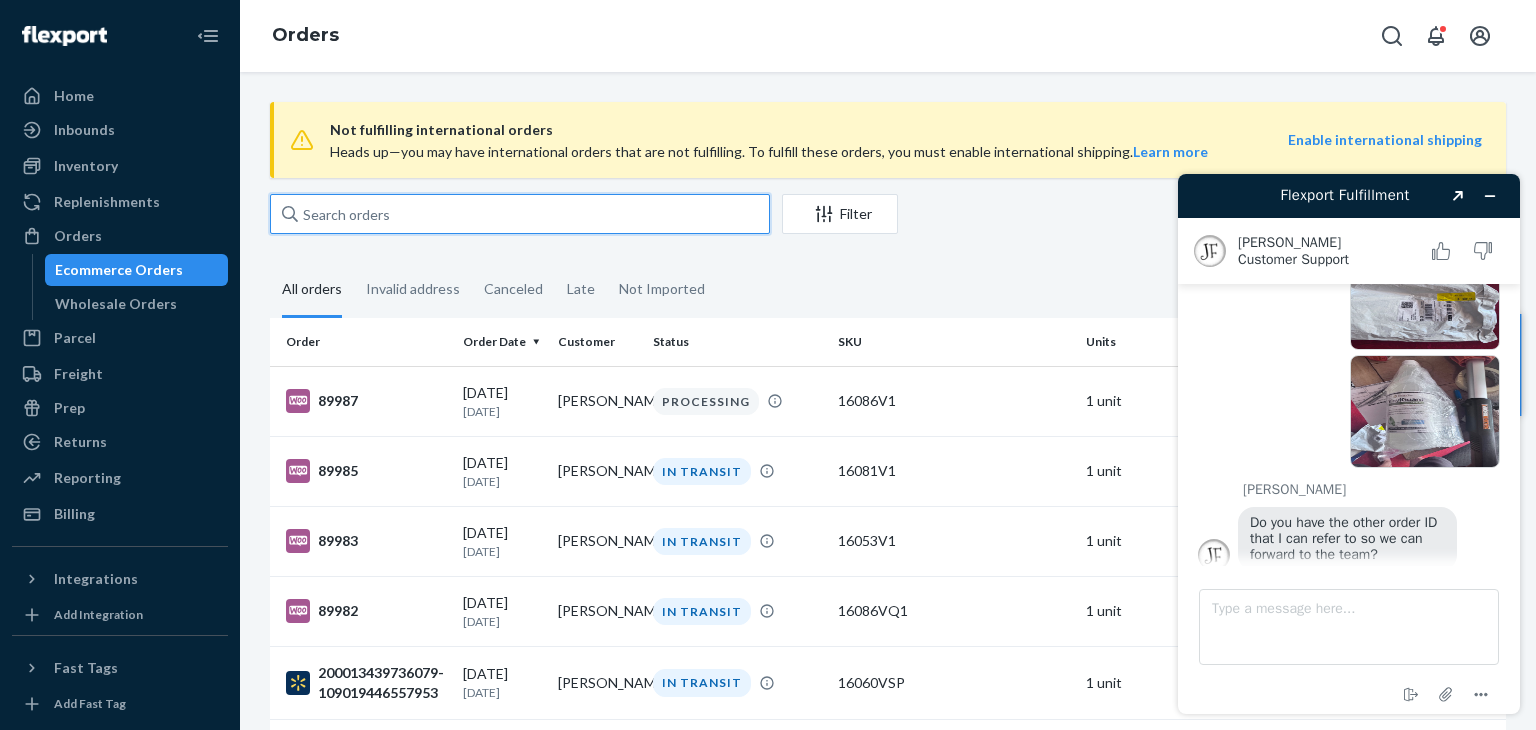 type on "9" 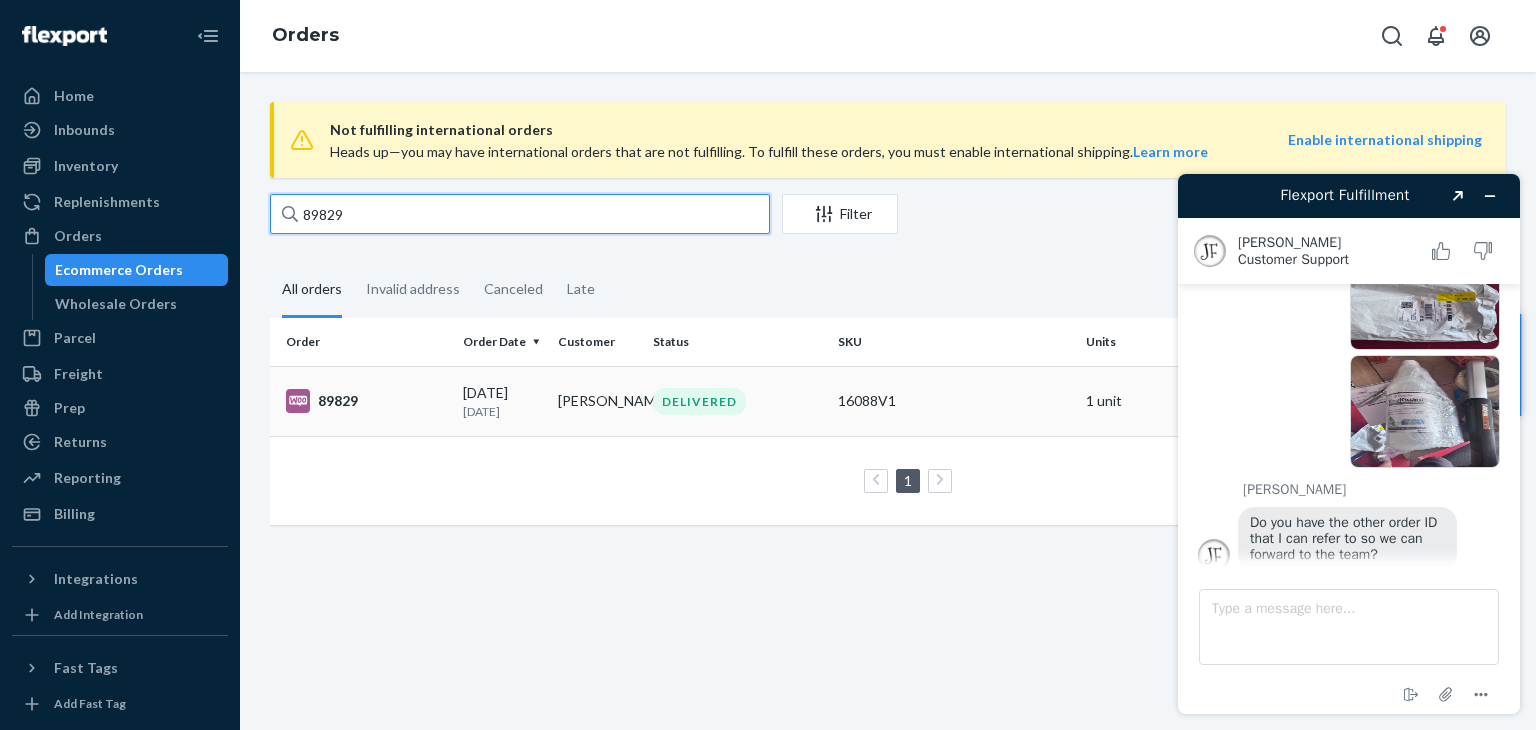 type on "89829" 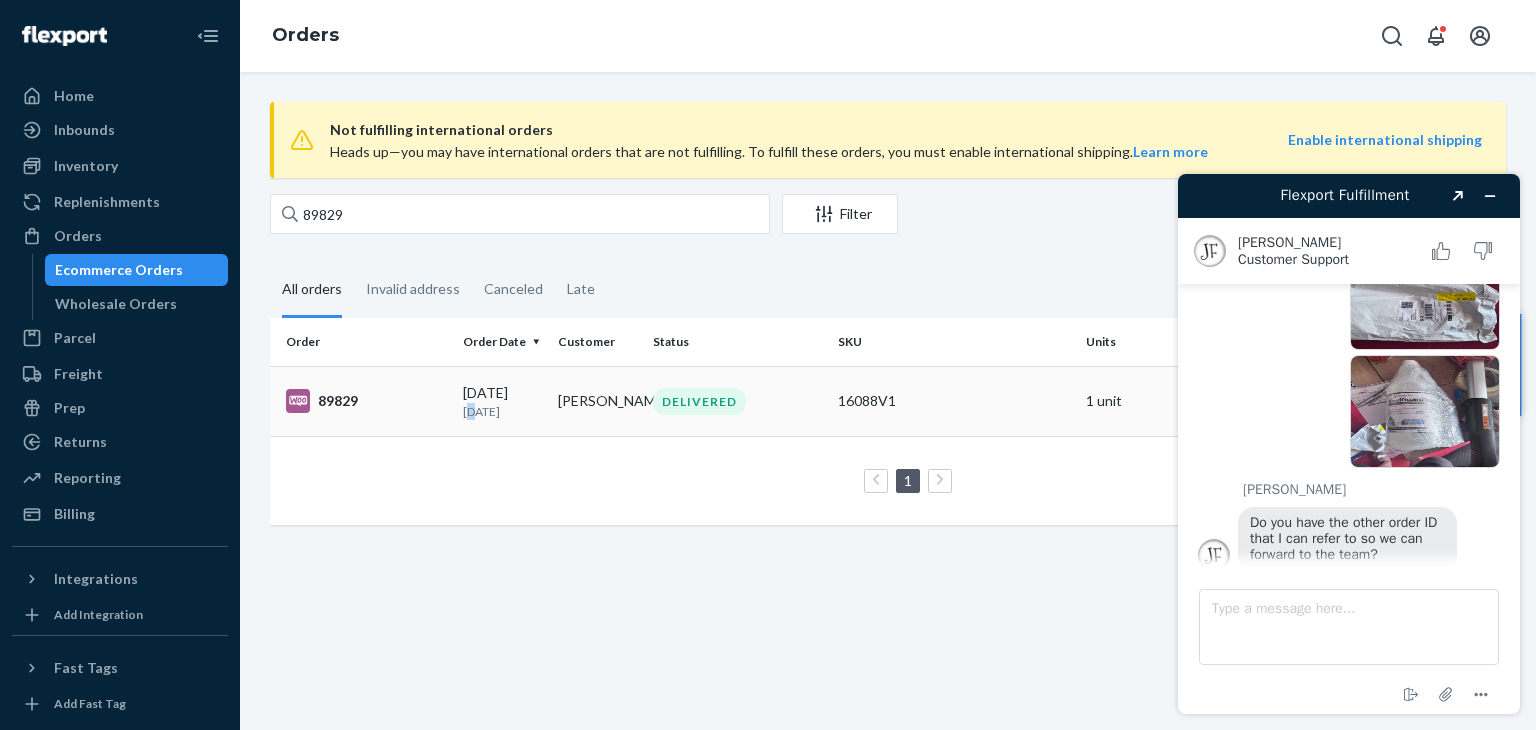 click on "[DATE]" at bounding box center [502, 411] 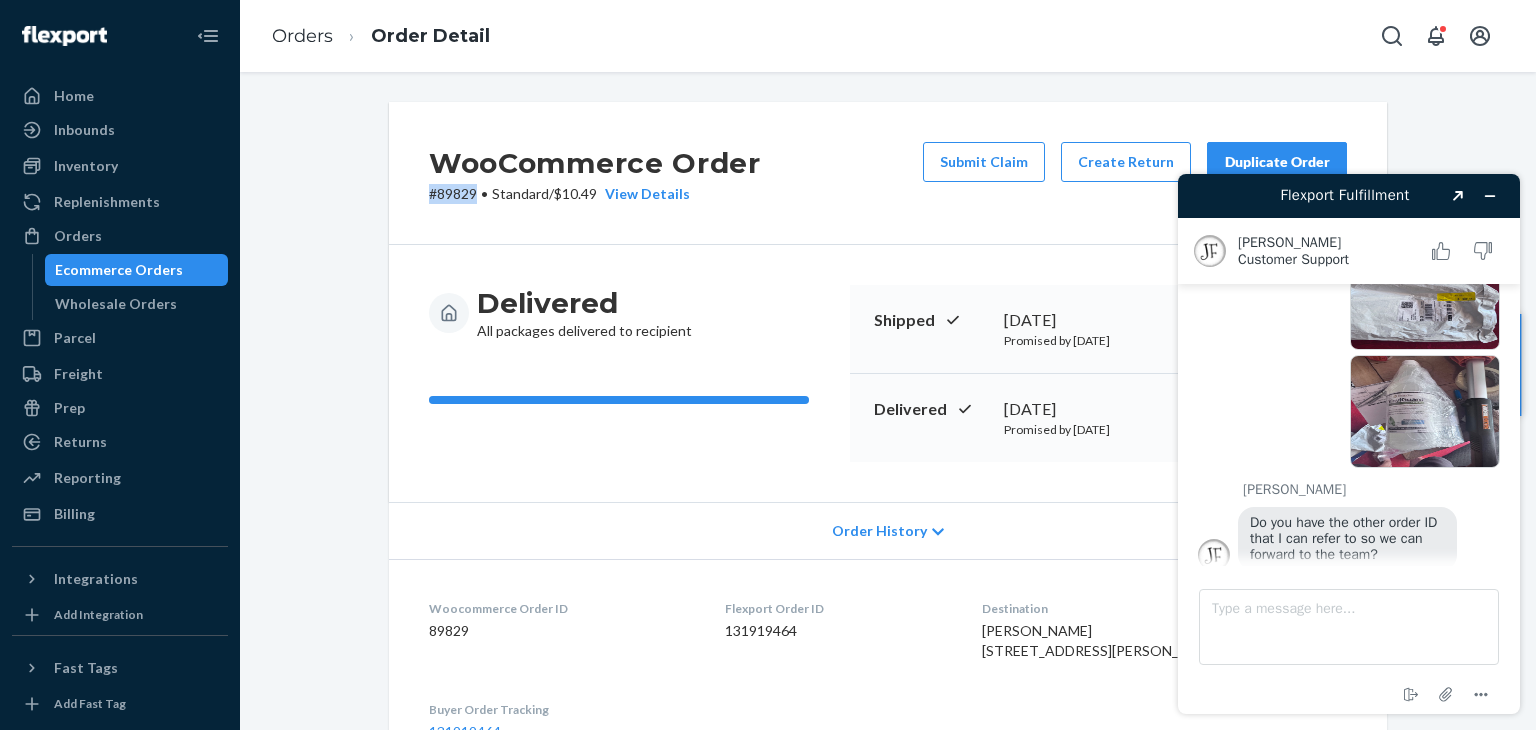 drag, startPoint x: 474, startPoint y: 188, endPoint x: 410, endPoint y: 192, distance: 64.12488 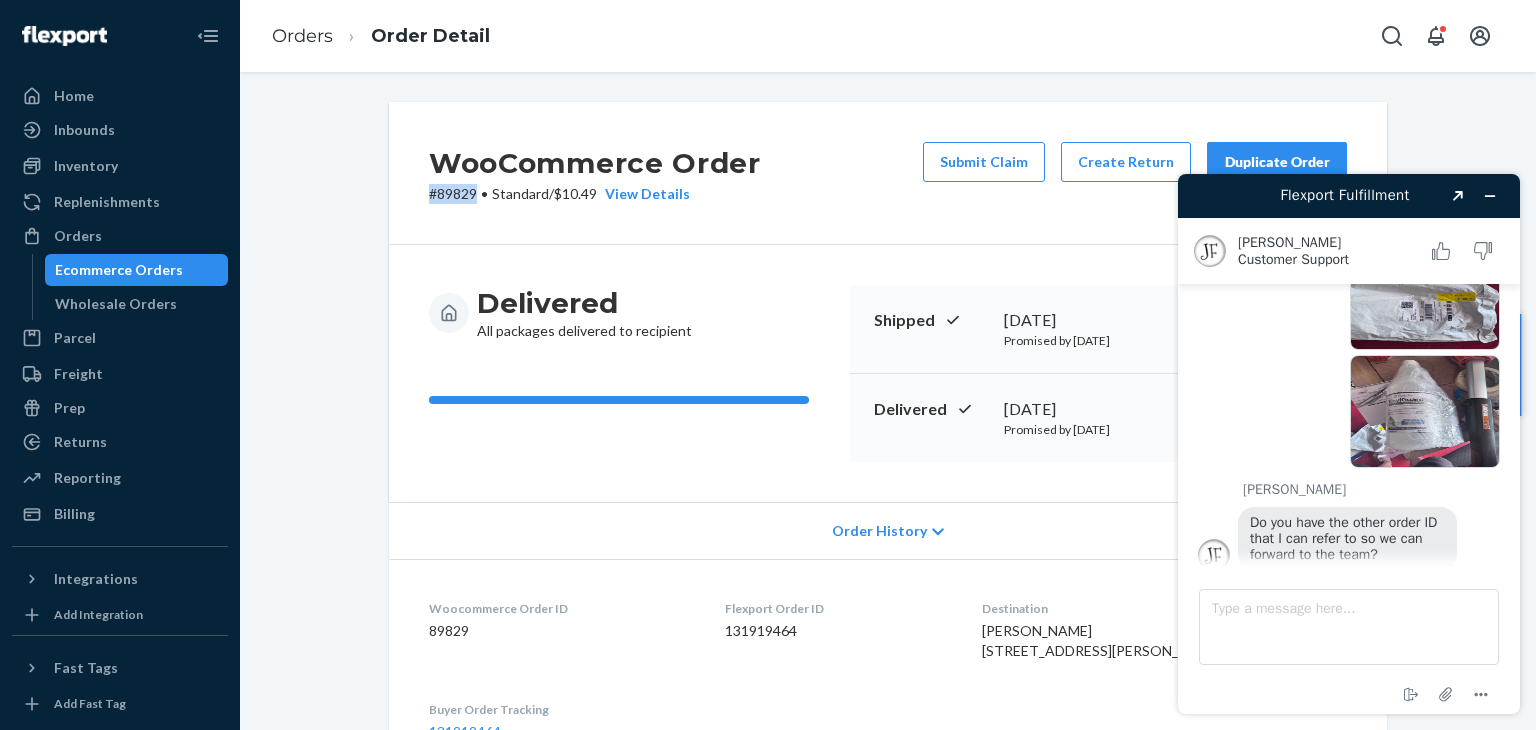 click on "WooCommerce Order # 89829 • Standard  /  $10.49 View Details Submit Claim Create Return Duplicate Order" at bounding box center [888, 173] 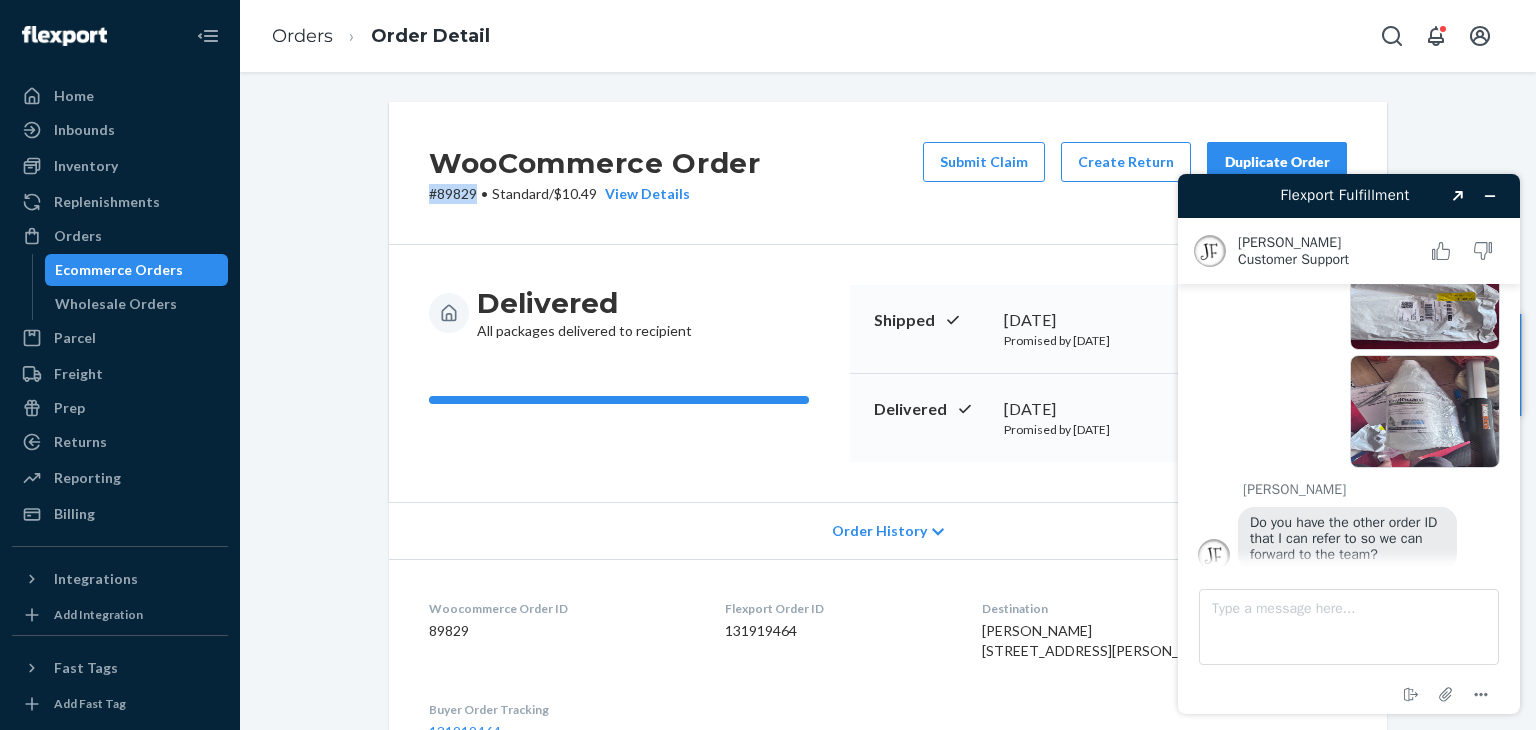 copy on "# 89829" 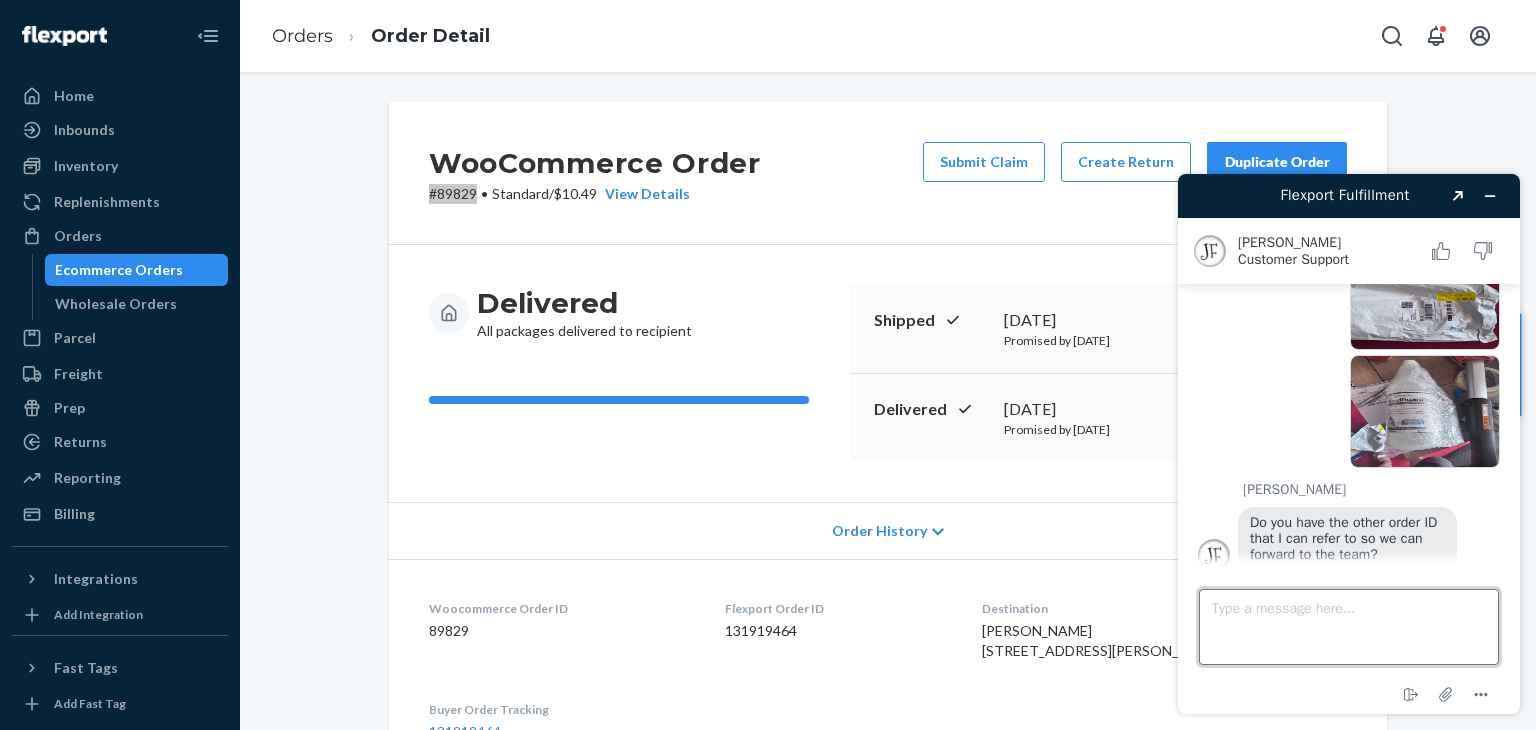 click on "Type a message here..." at bounding box center (1349, 627) 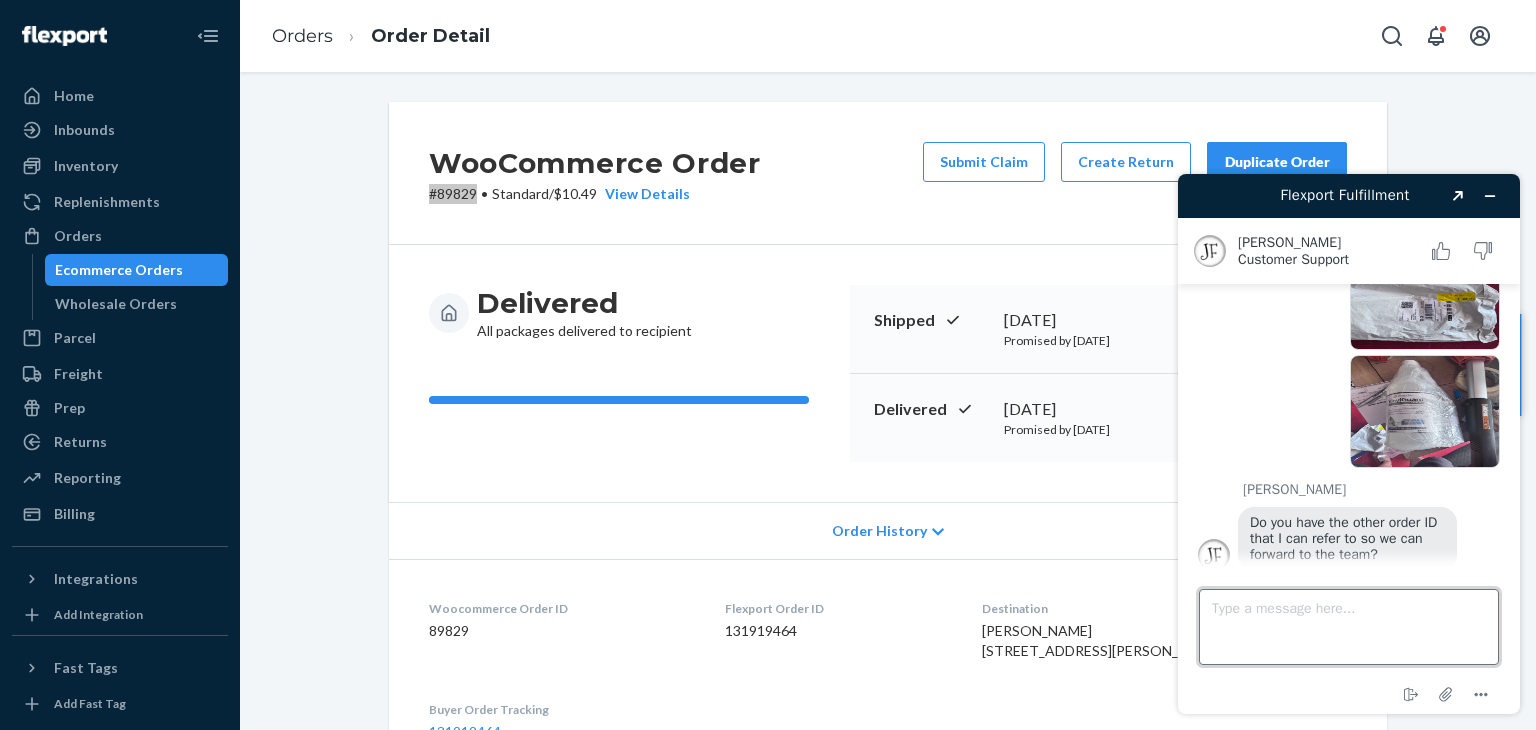 scroll, scrollTop: 1097, scrollLeft: 0, axis: vertical 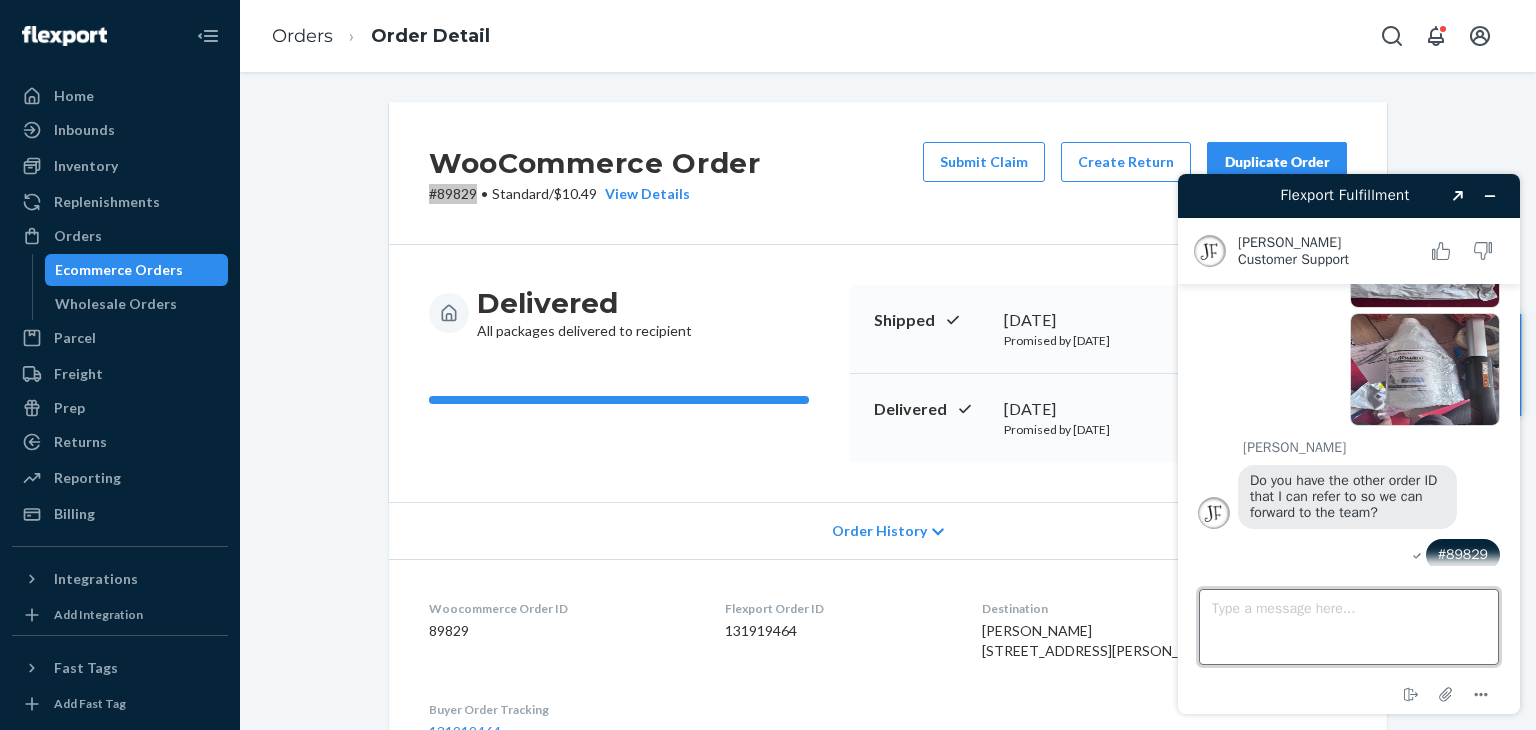 click on "Type a message here..." at bounding box center (1349, 627) 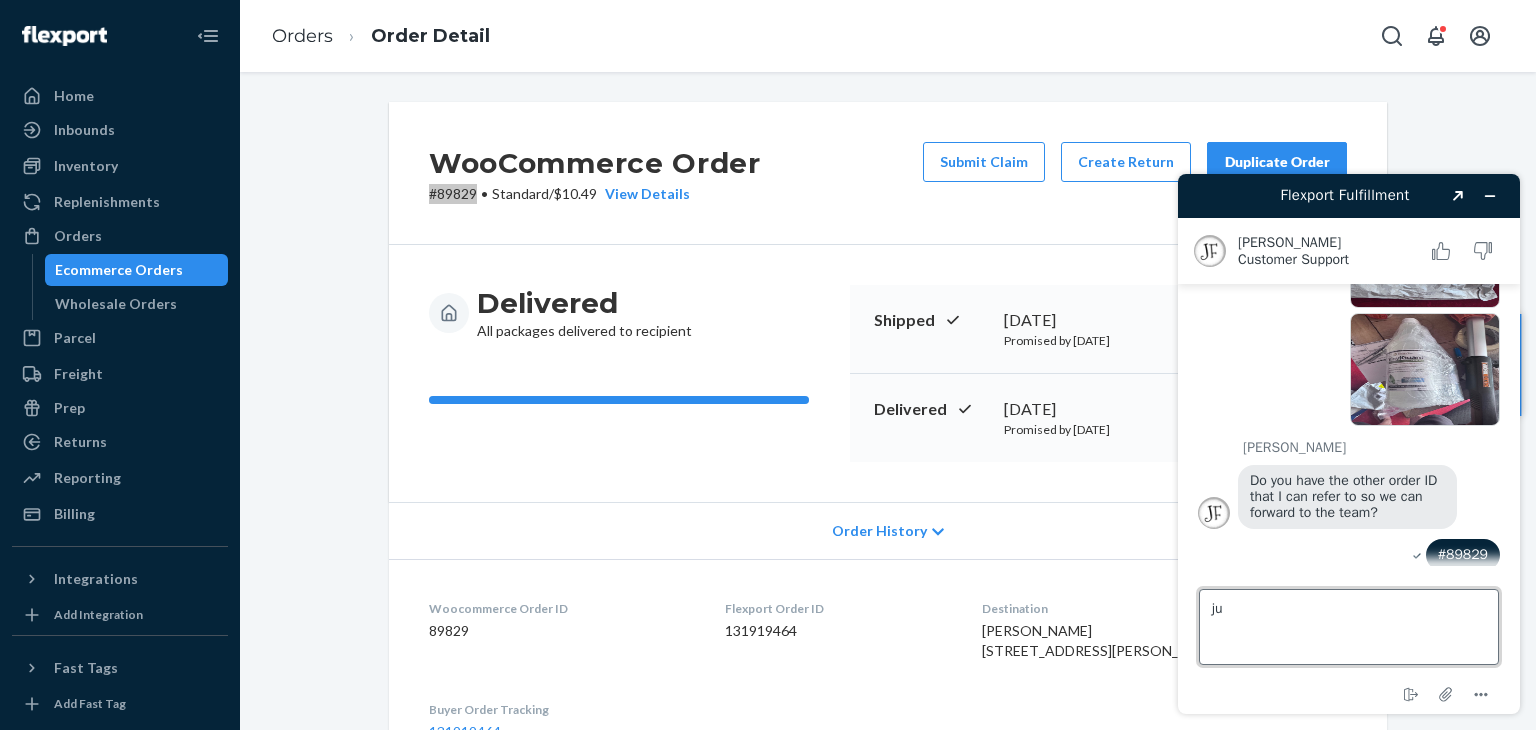 type on "j" 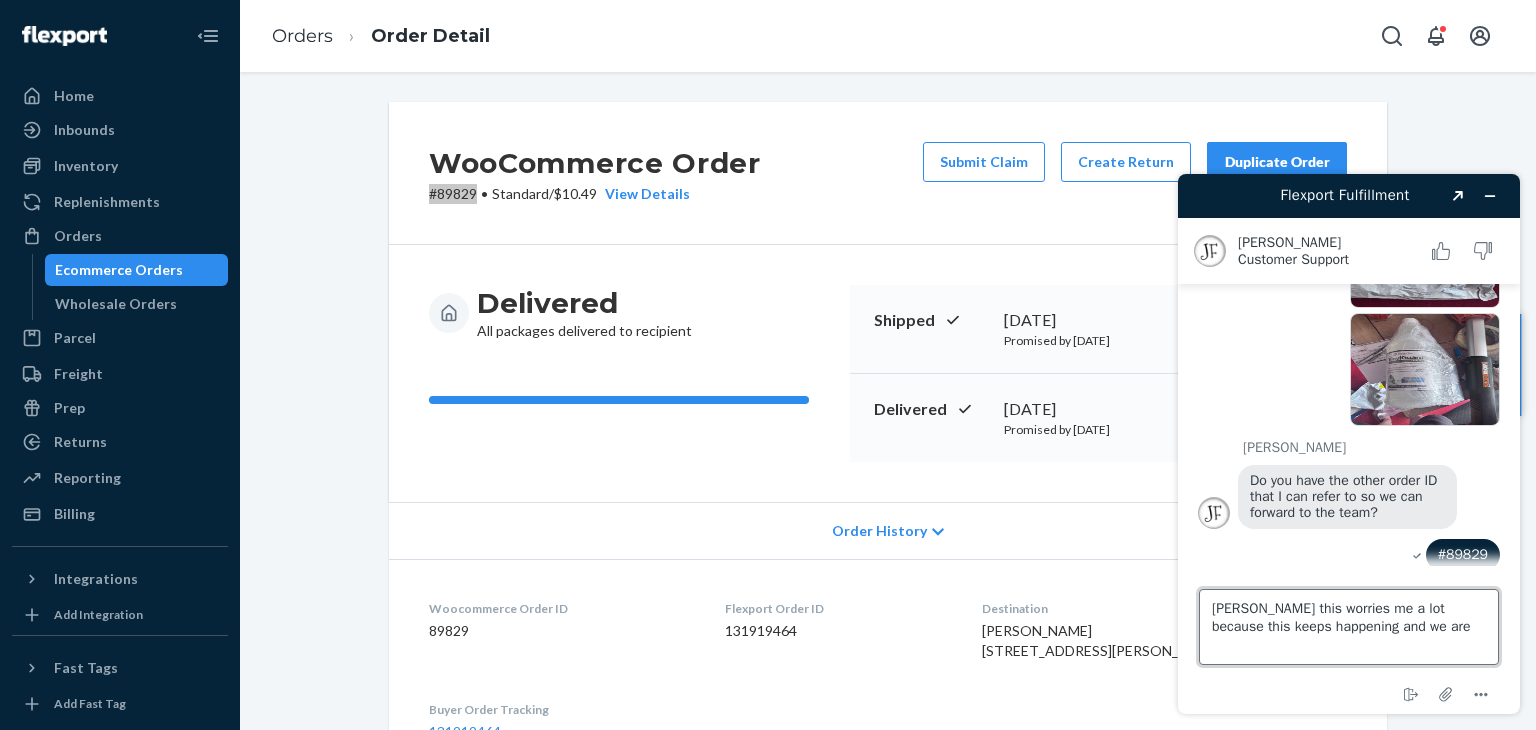 scroll, scrollTop: 1101, scrollLeft: 0, axis: vertical 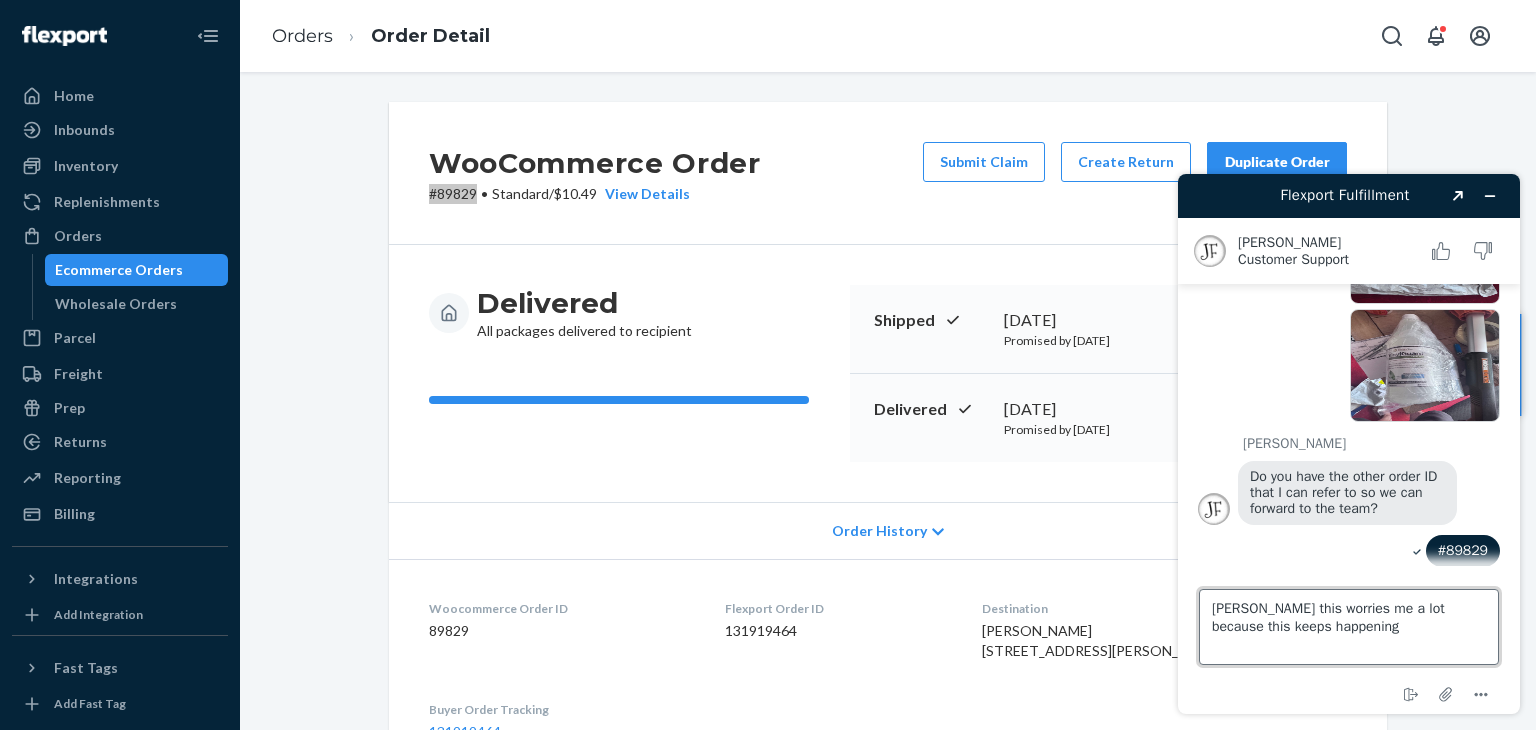 type on "[PERSON_NAME] this worries me a lot because this keeps happening" 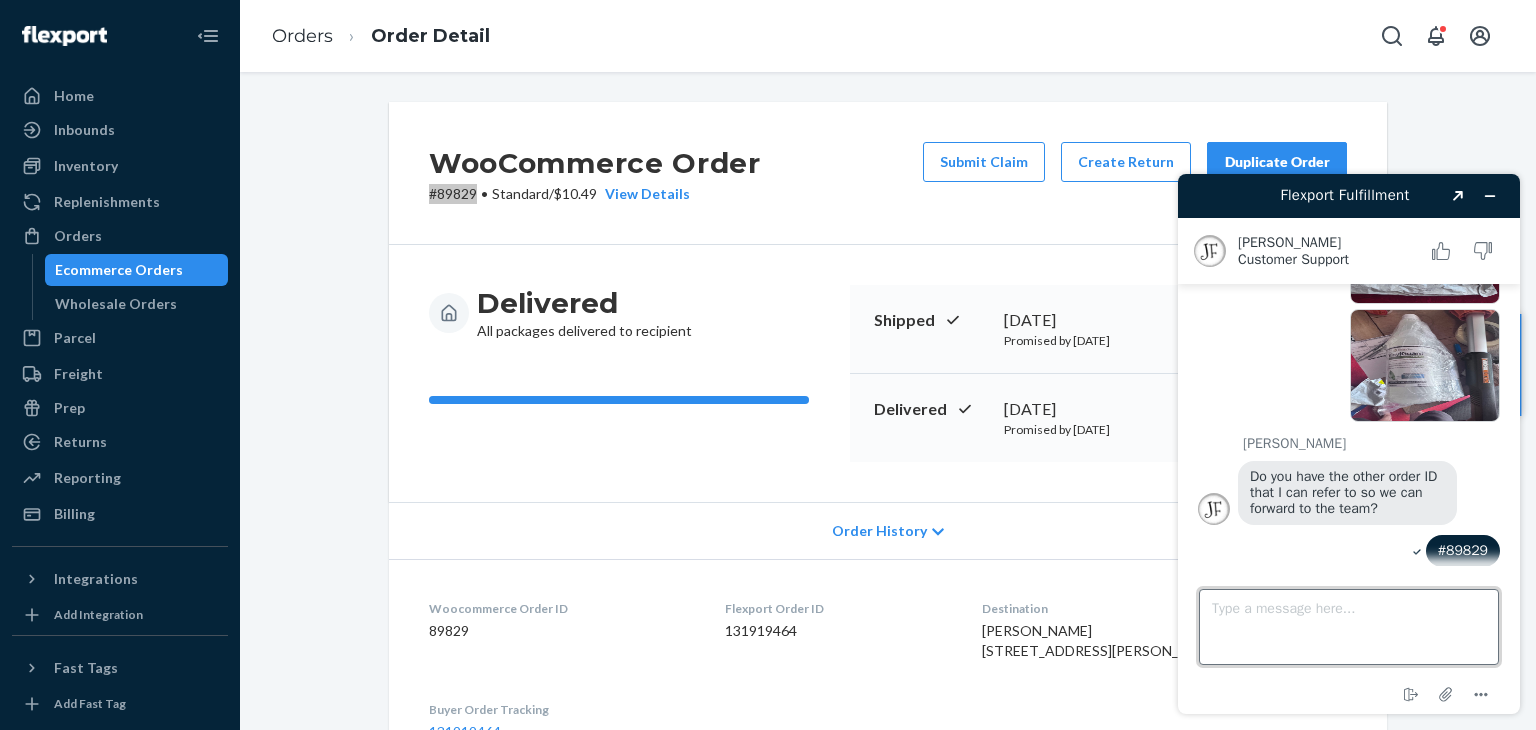 scroll, scrollTop: 1190, scrollLeft: 0, axis: vertical 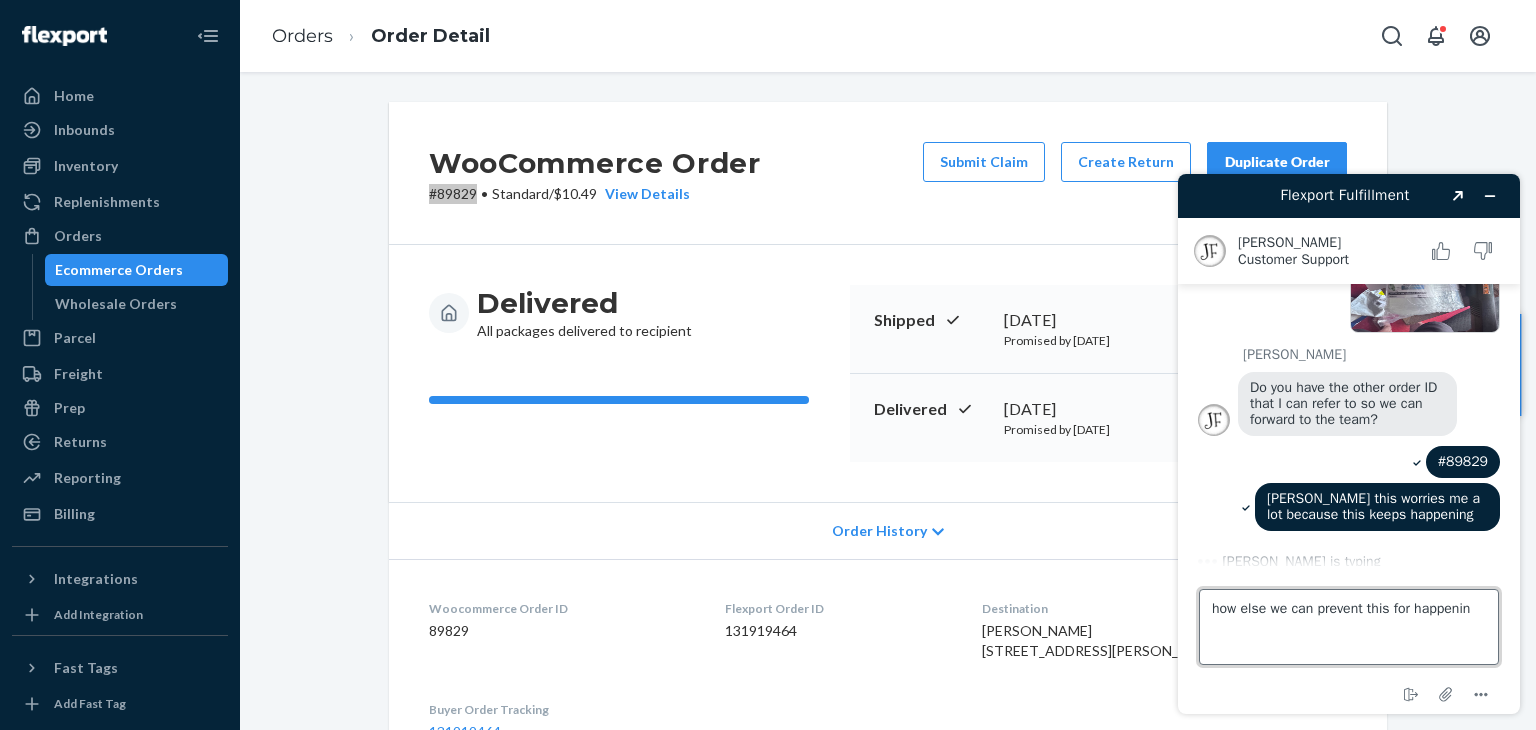 type on "how else we can prevent this for happening" 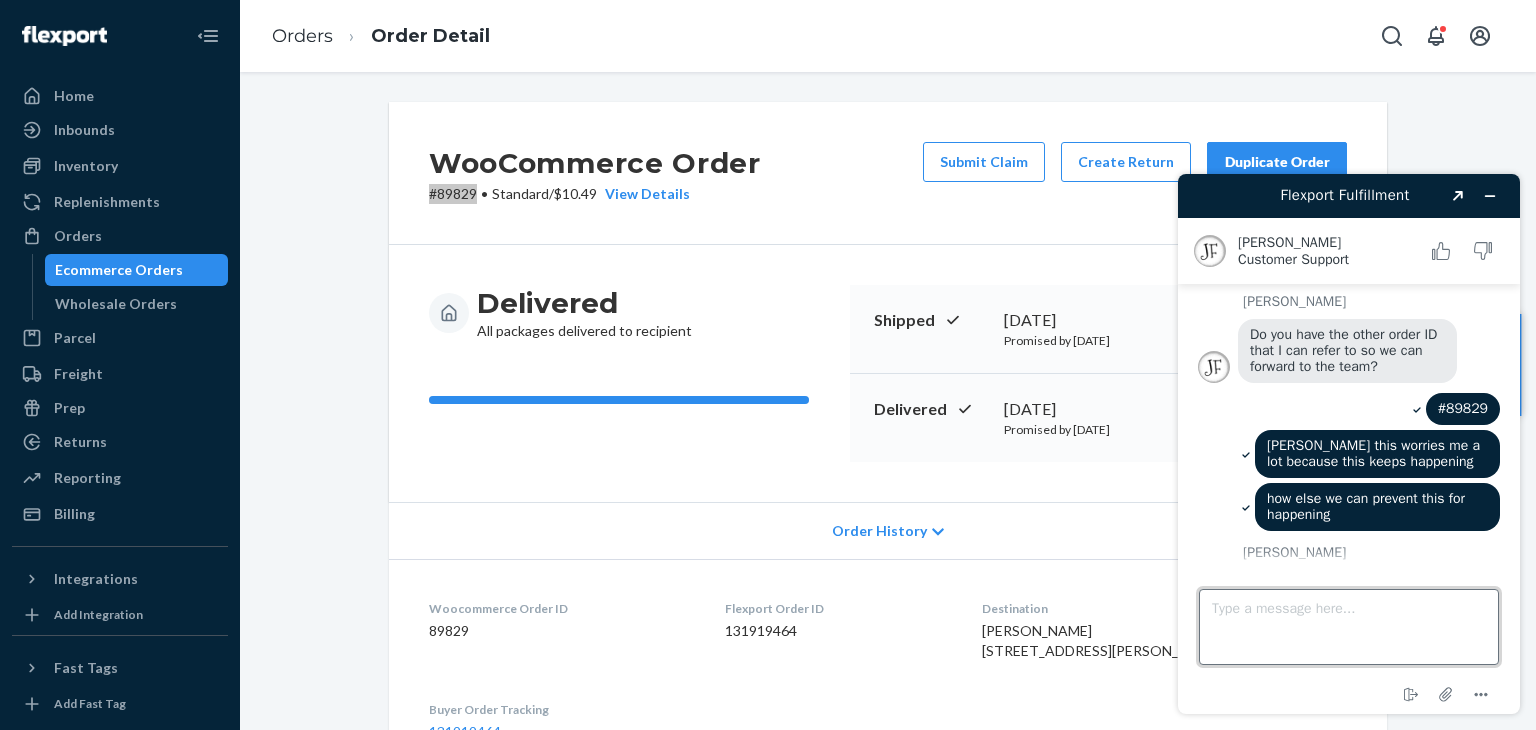 scroll, scrollTop: 1291, scrollLeft: 0, axis: vertical 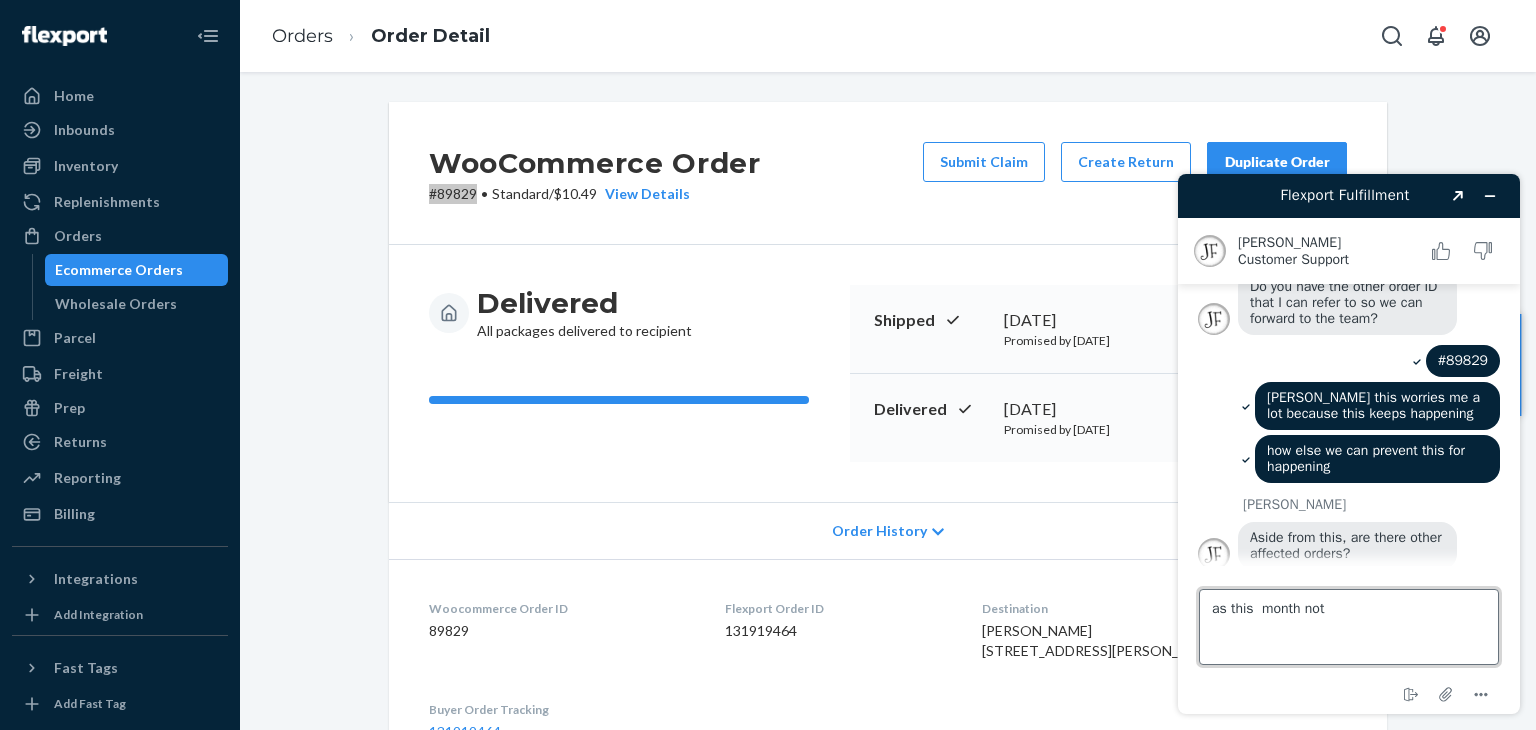 type on "as this  month not." 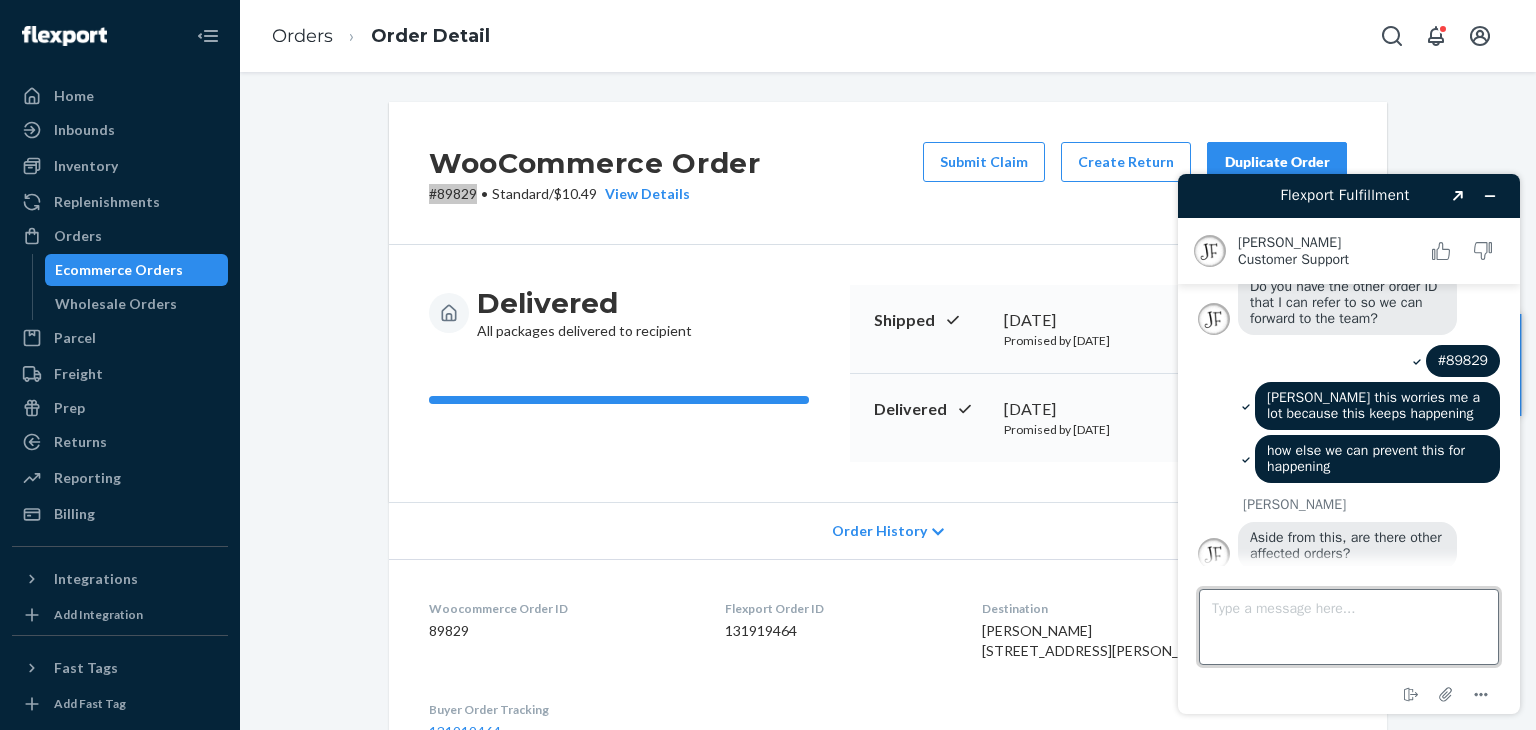 scroll, scrollTop: 1332, scrollLeft: 0, axis: vertical 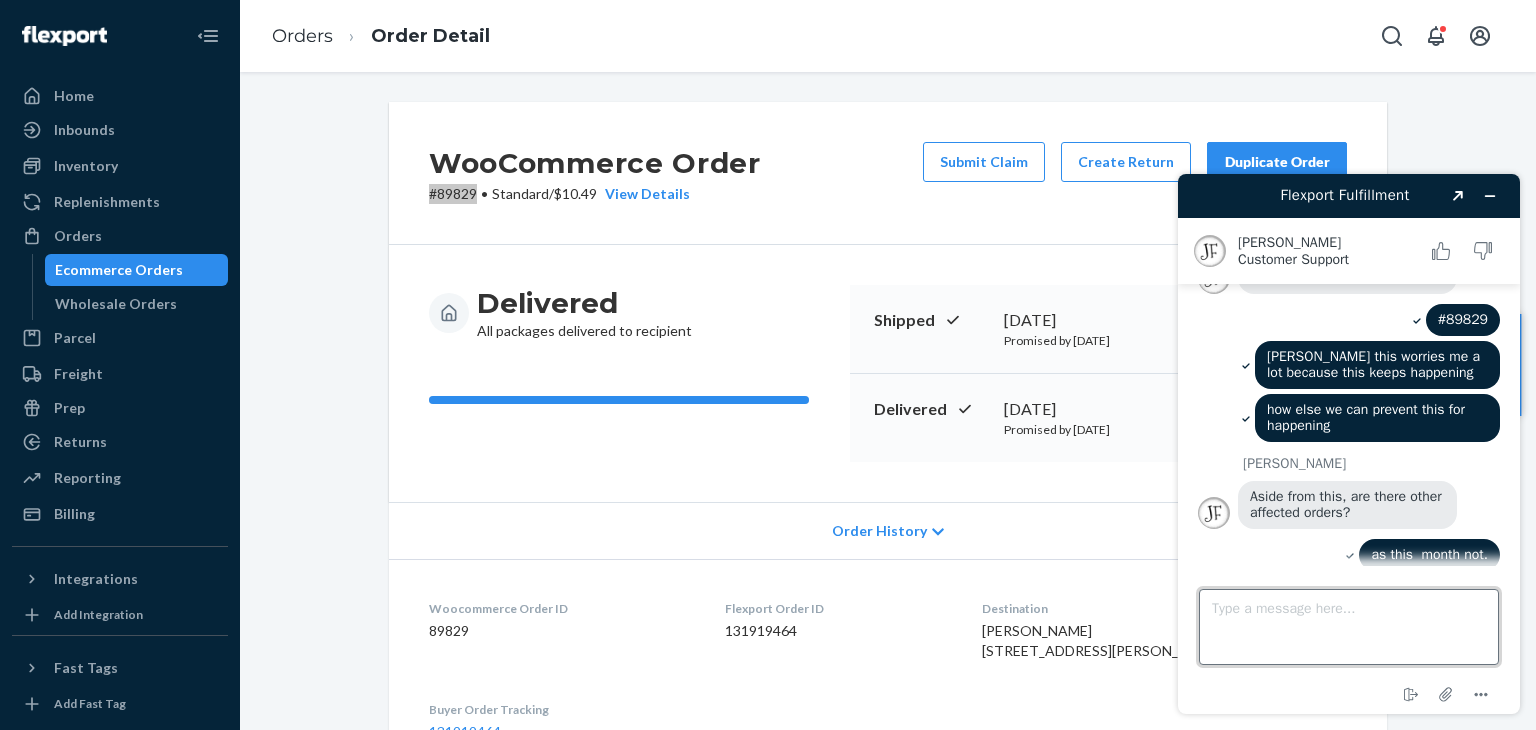 type on "m" 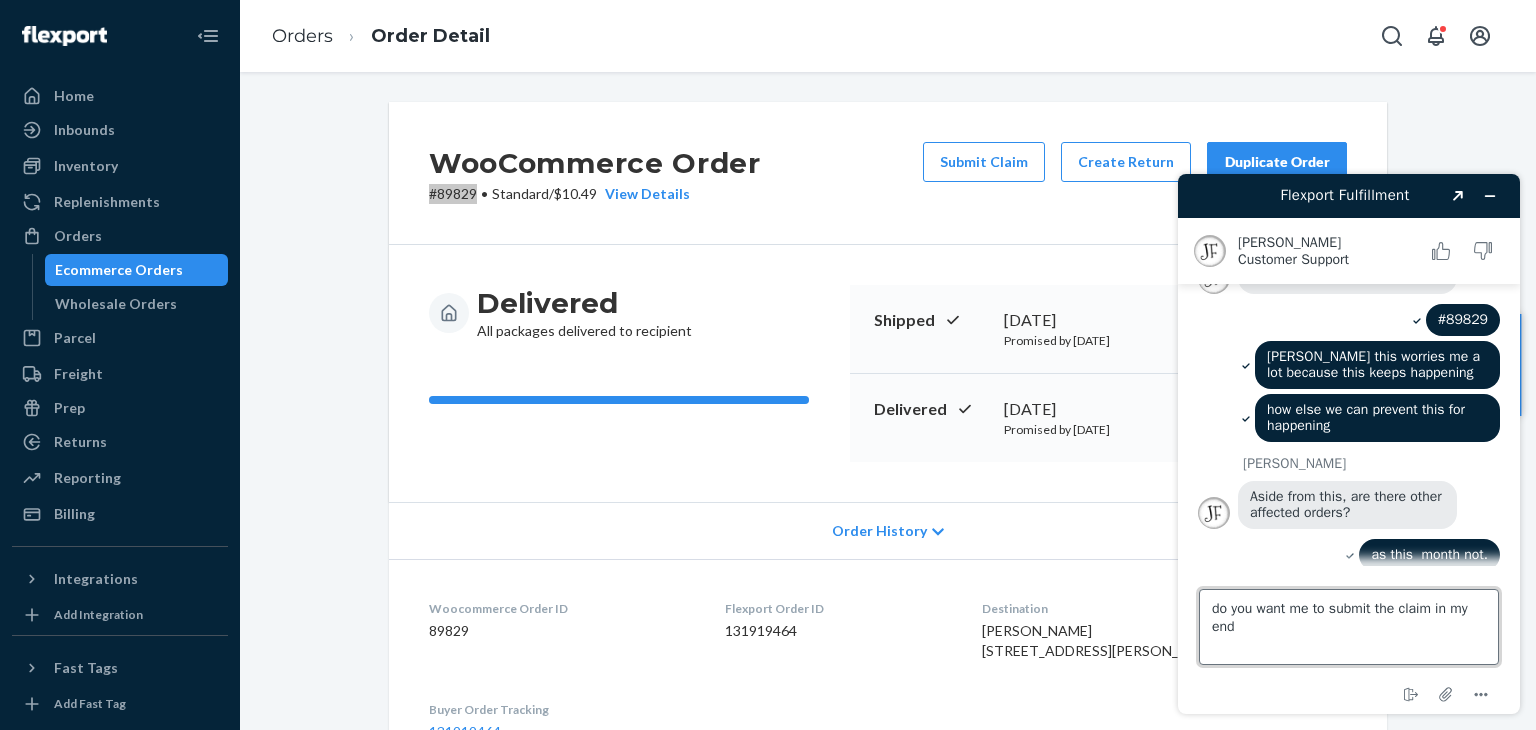 type on "do you want me to submit the claim in my end." 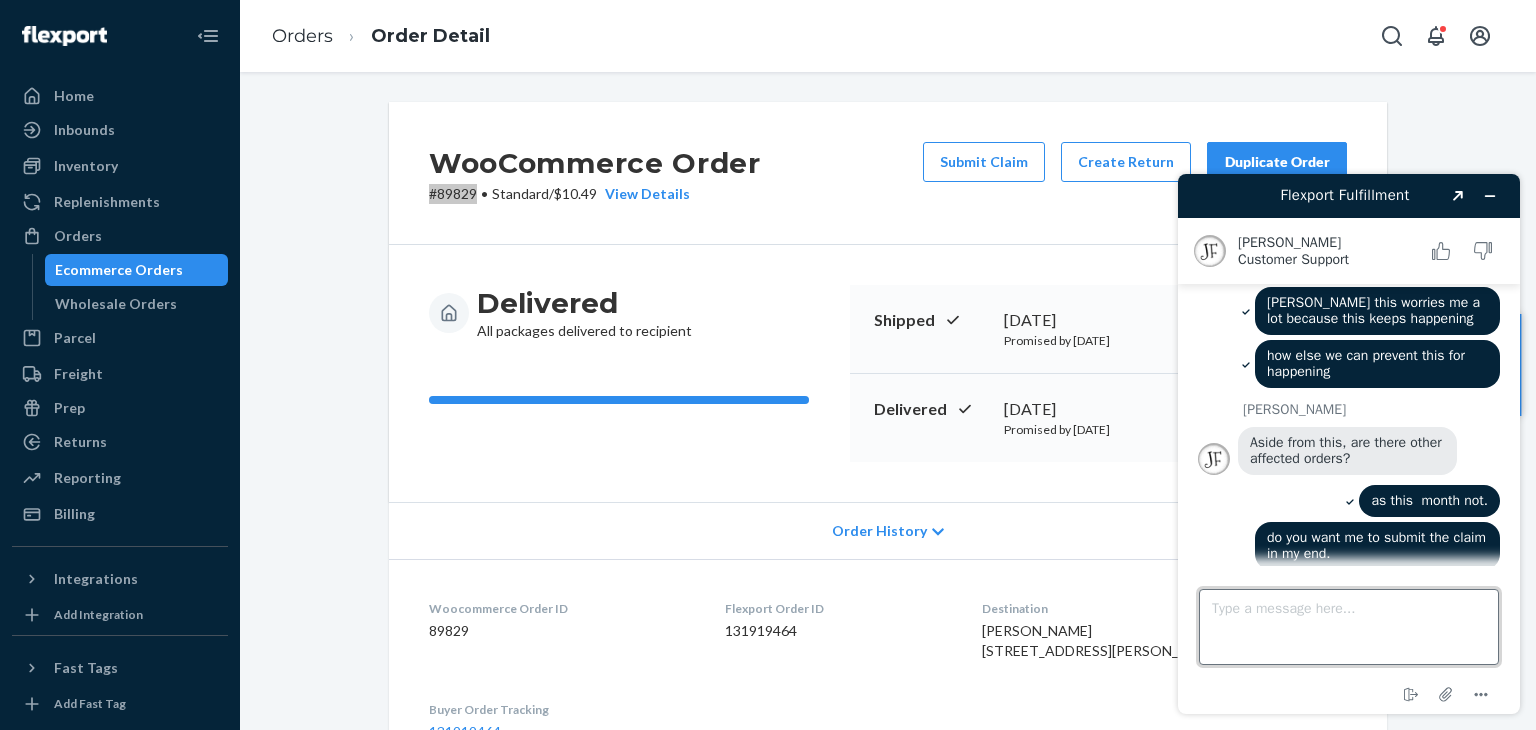 scroll, scrollTop: 1386, scrollLeft: 0, axis: vertical 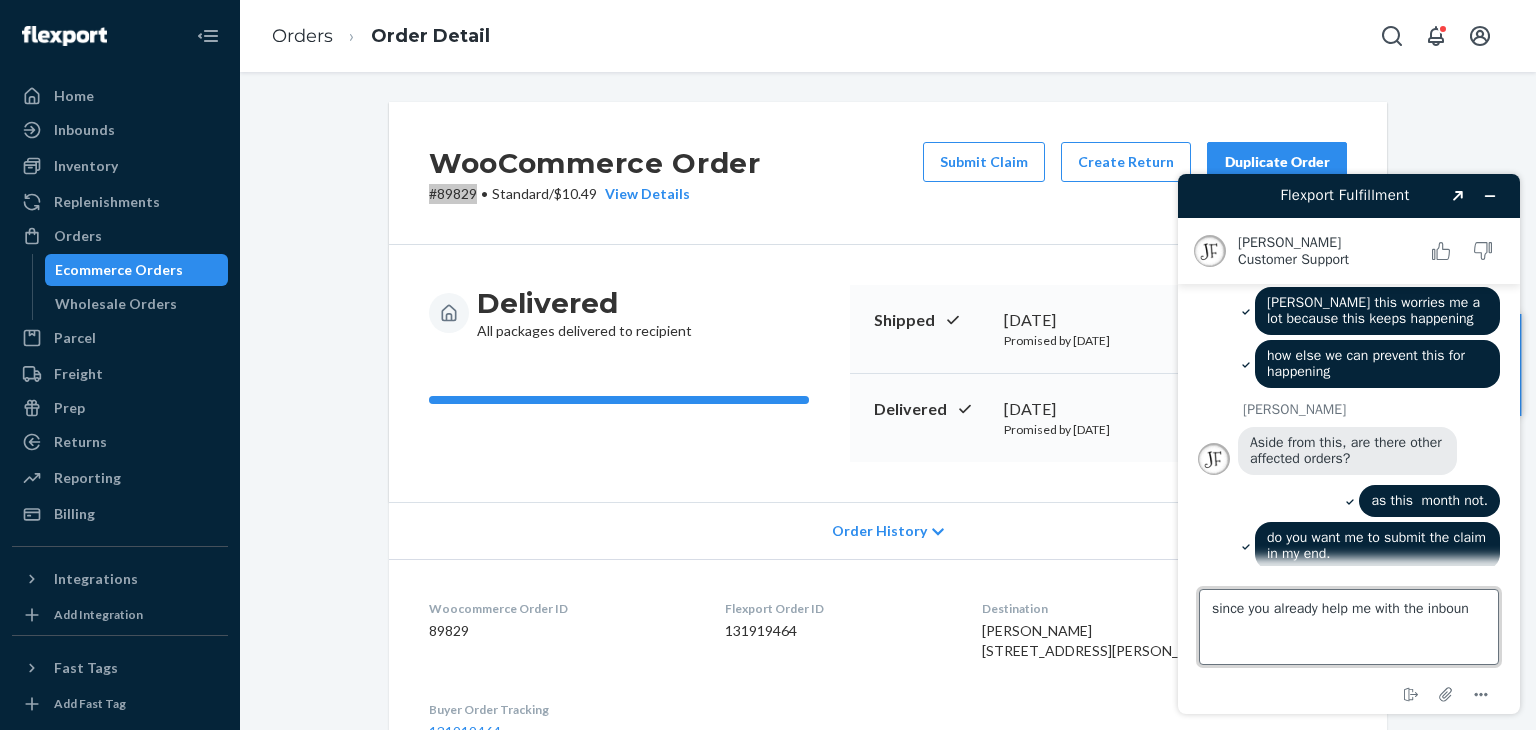 type on "since you already help me with the inbound" 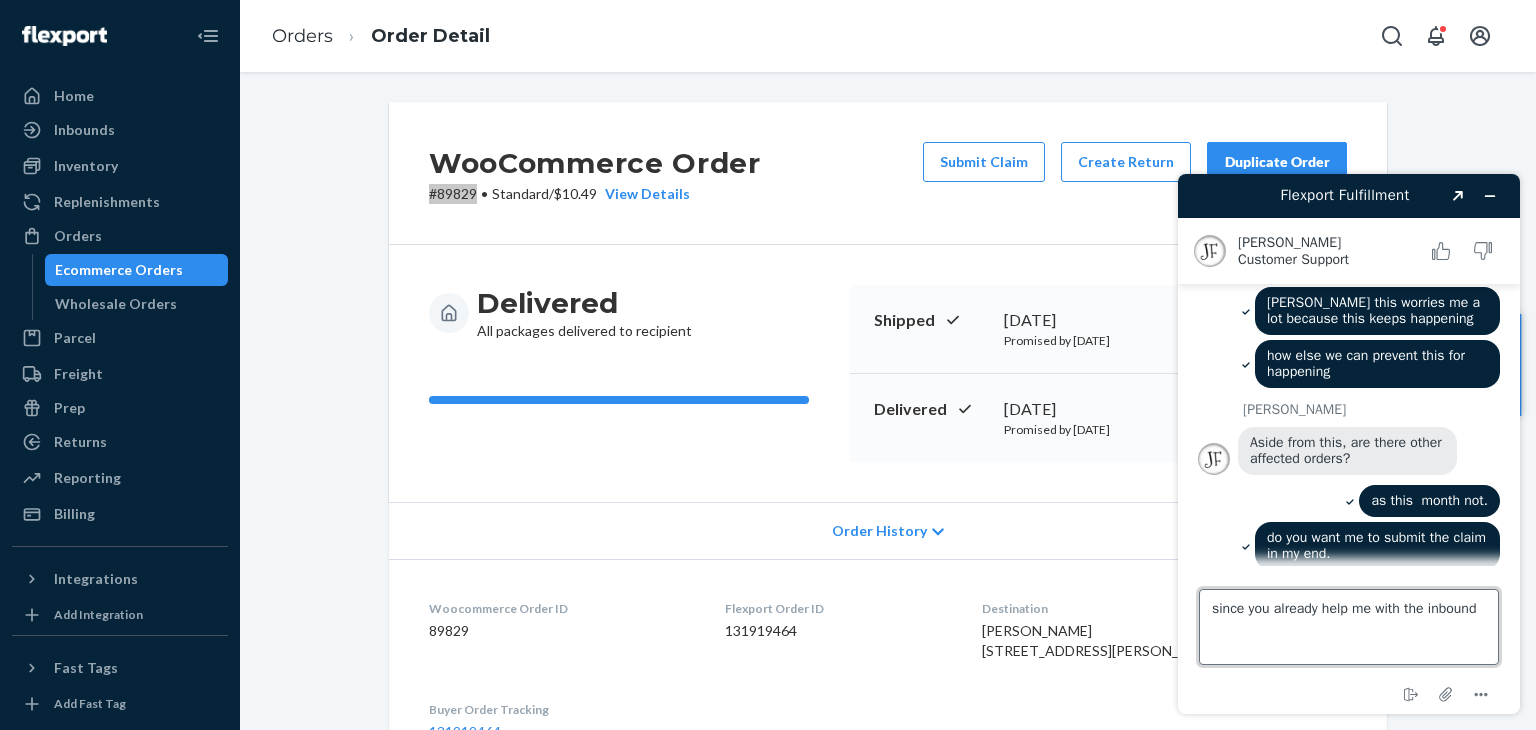 scroll, scrollTop: 1439, scrollLeft: 0, axis: vertical 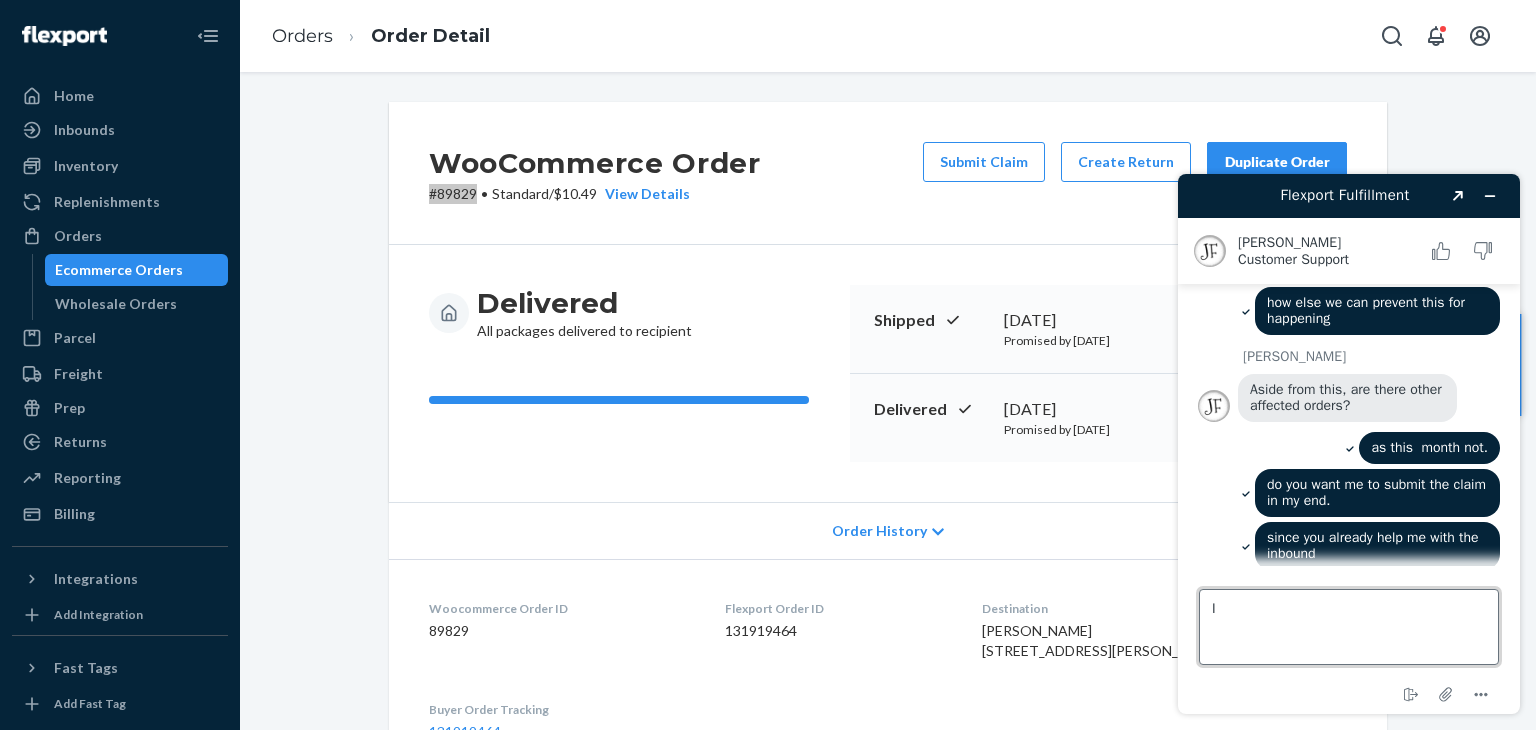 type on "I" 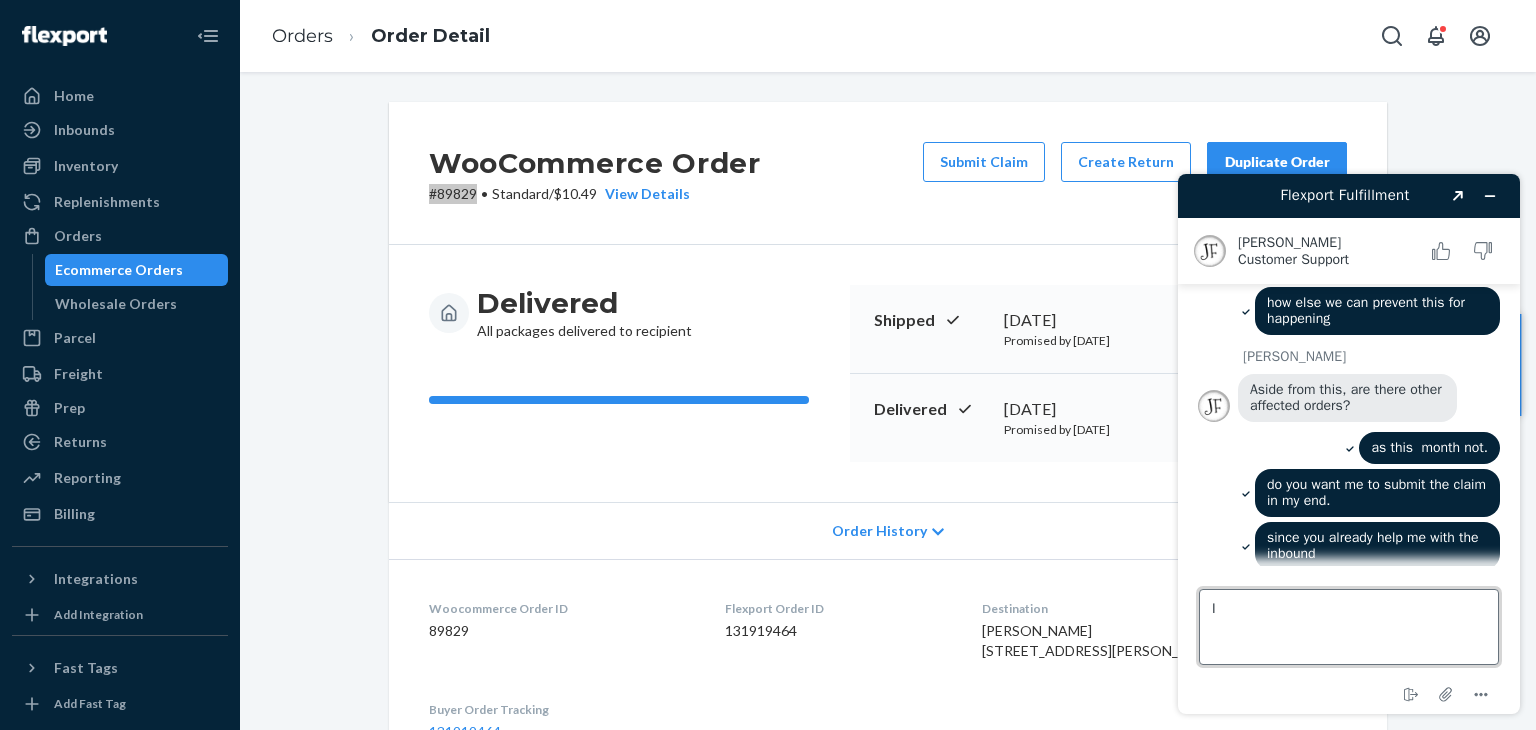 scroll, scrollTop: 1443, scrollLeft: 0, axis: vertical 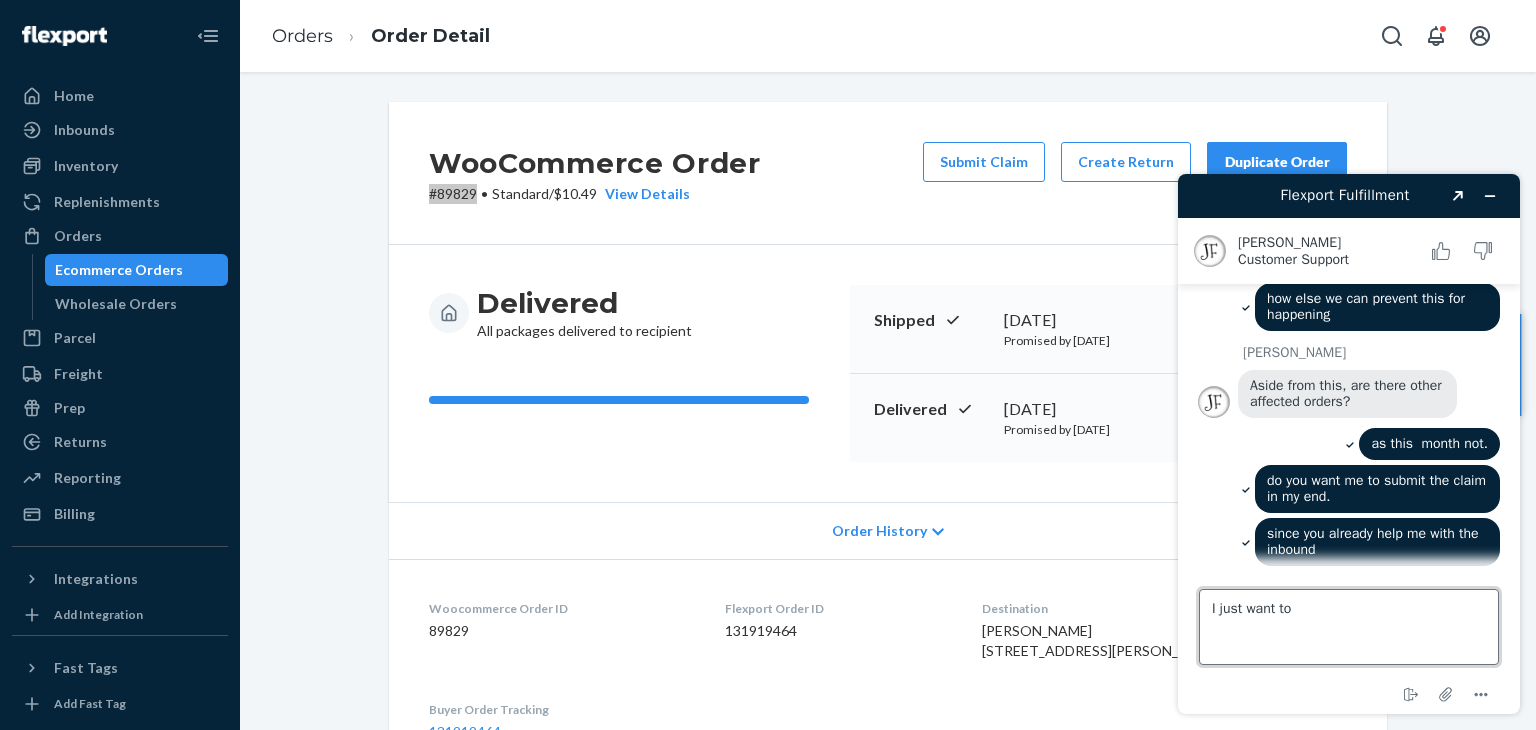 type on "I just want to" 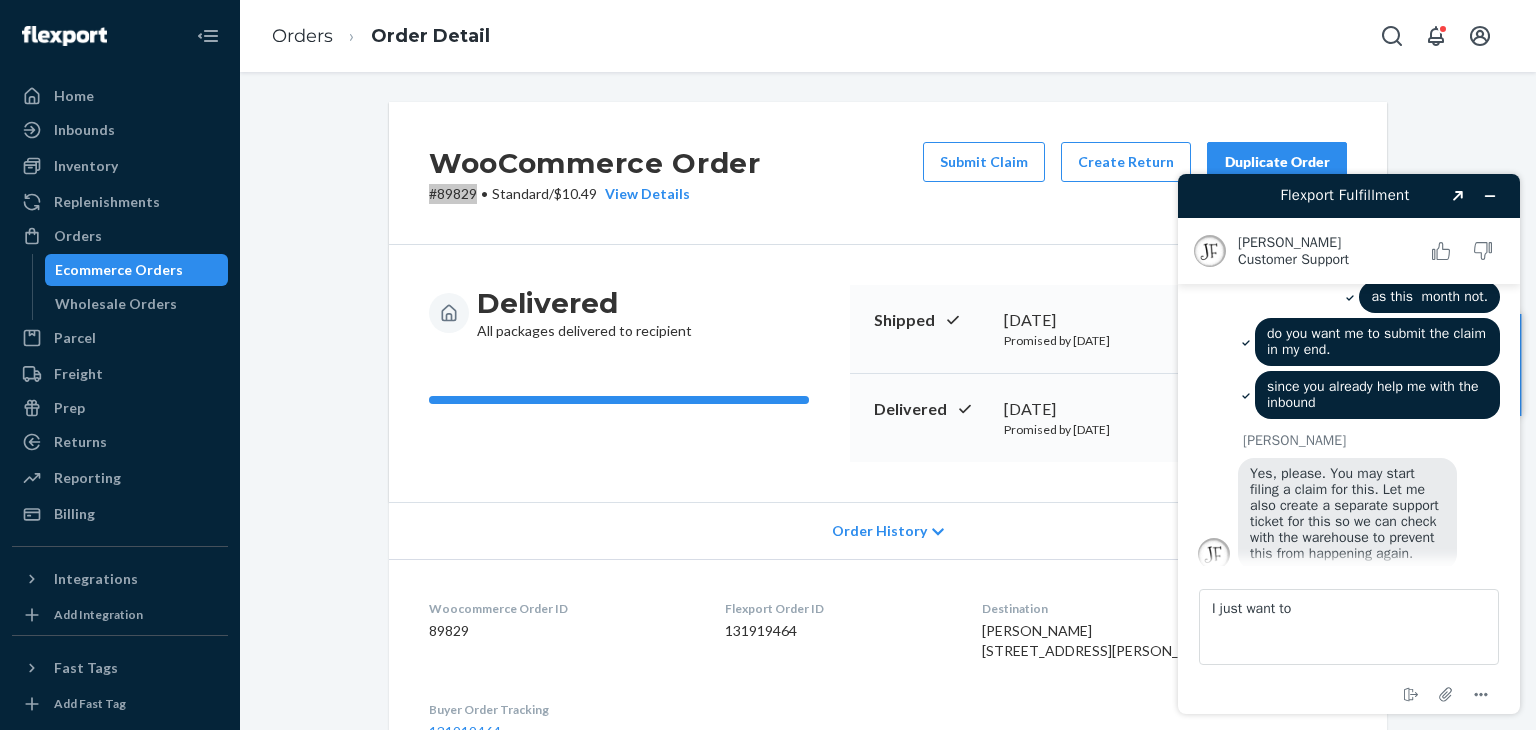 scroll, scrollTop: 1595, scrollLeft: 0, axis: vertical 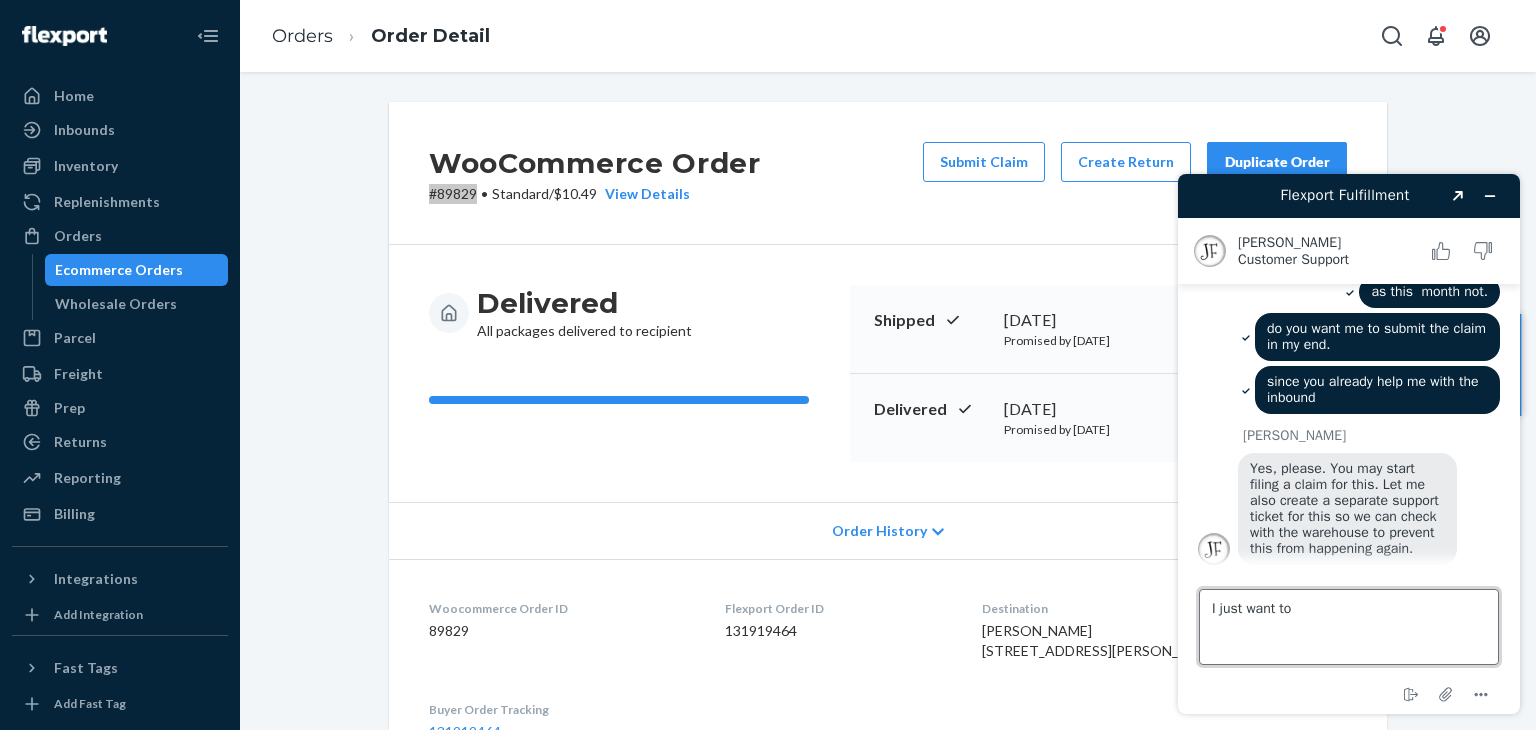 click on "I just want to" at bounding box center (1349, 627) 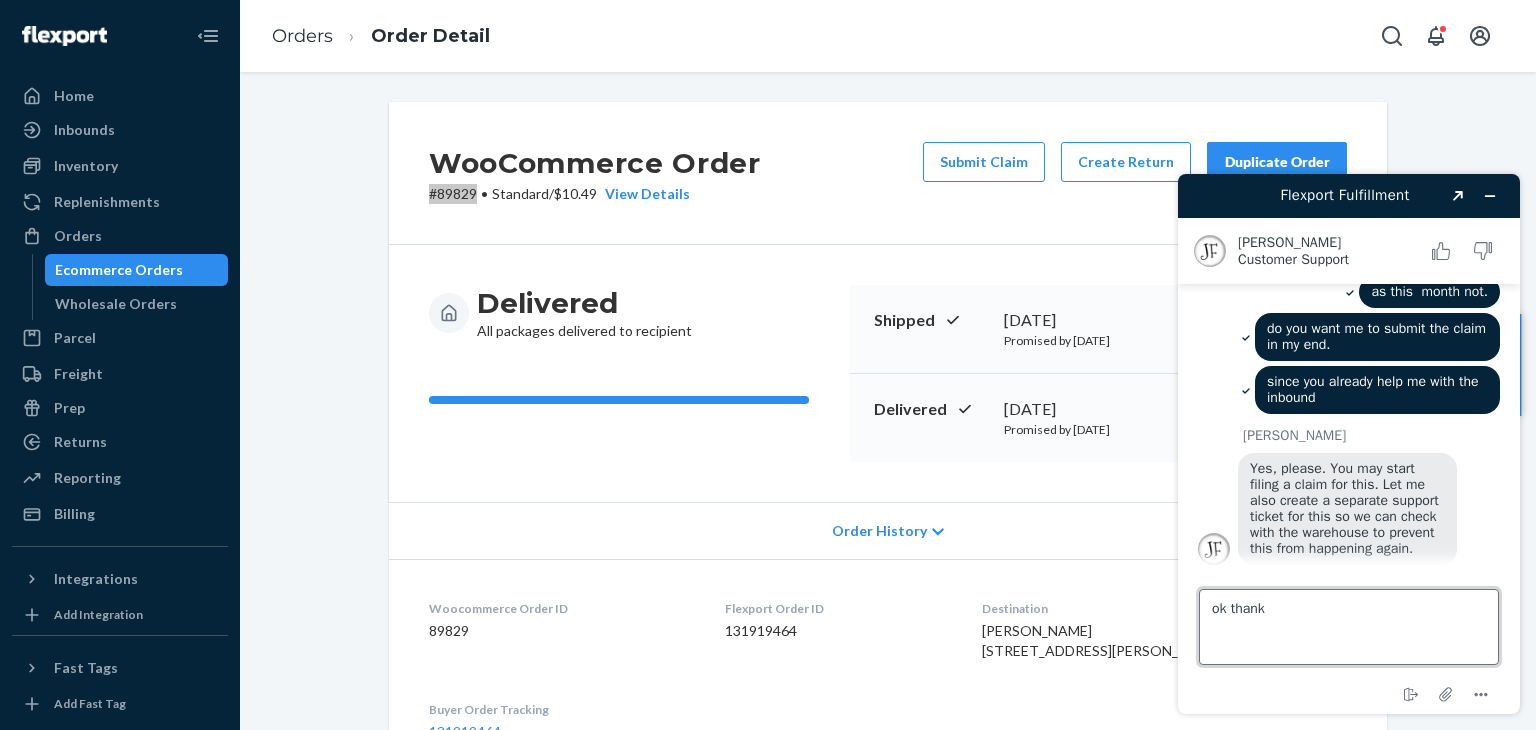 type on "ok thanks" 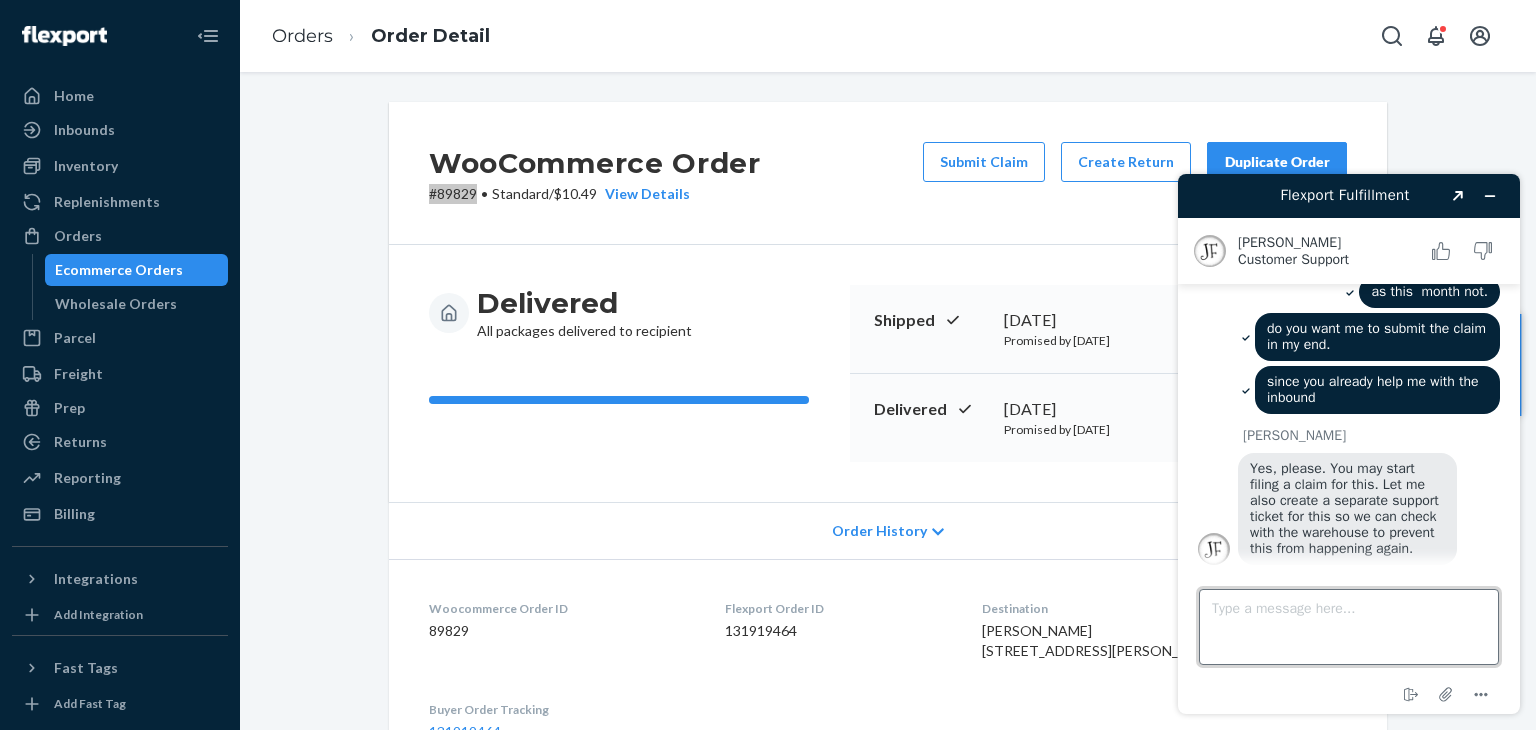 scroll, scrollTop: 1672, scrollLeft: 0, axis: vertical 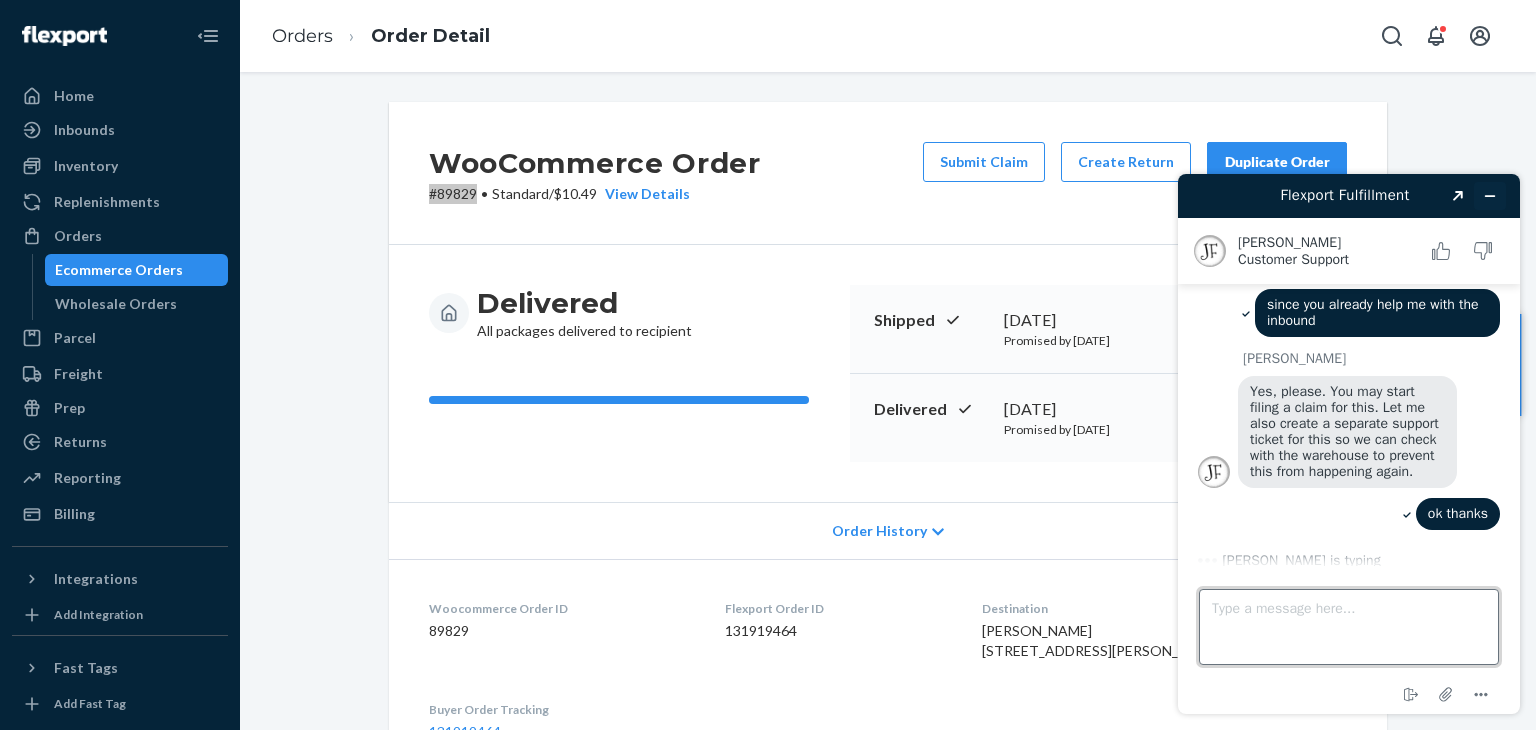 type 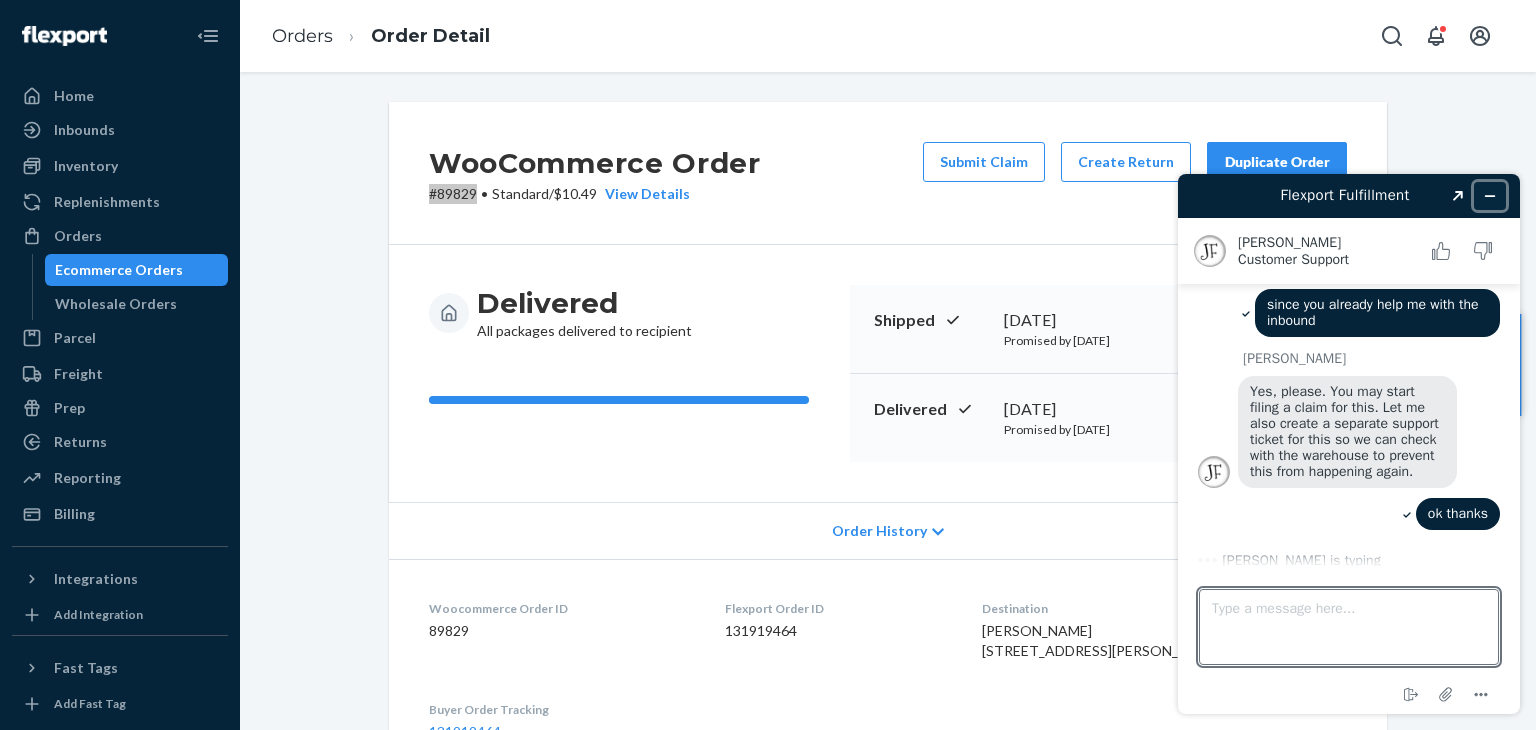 click 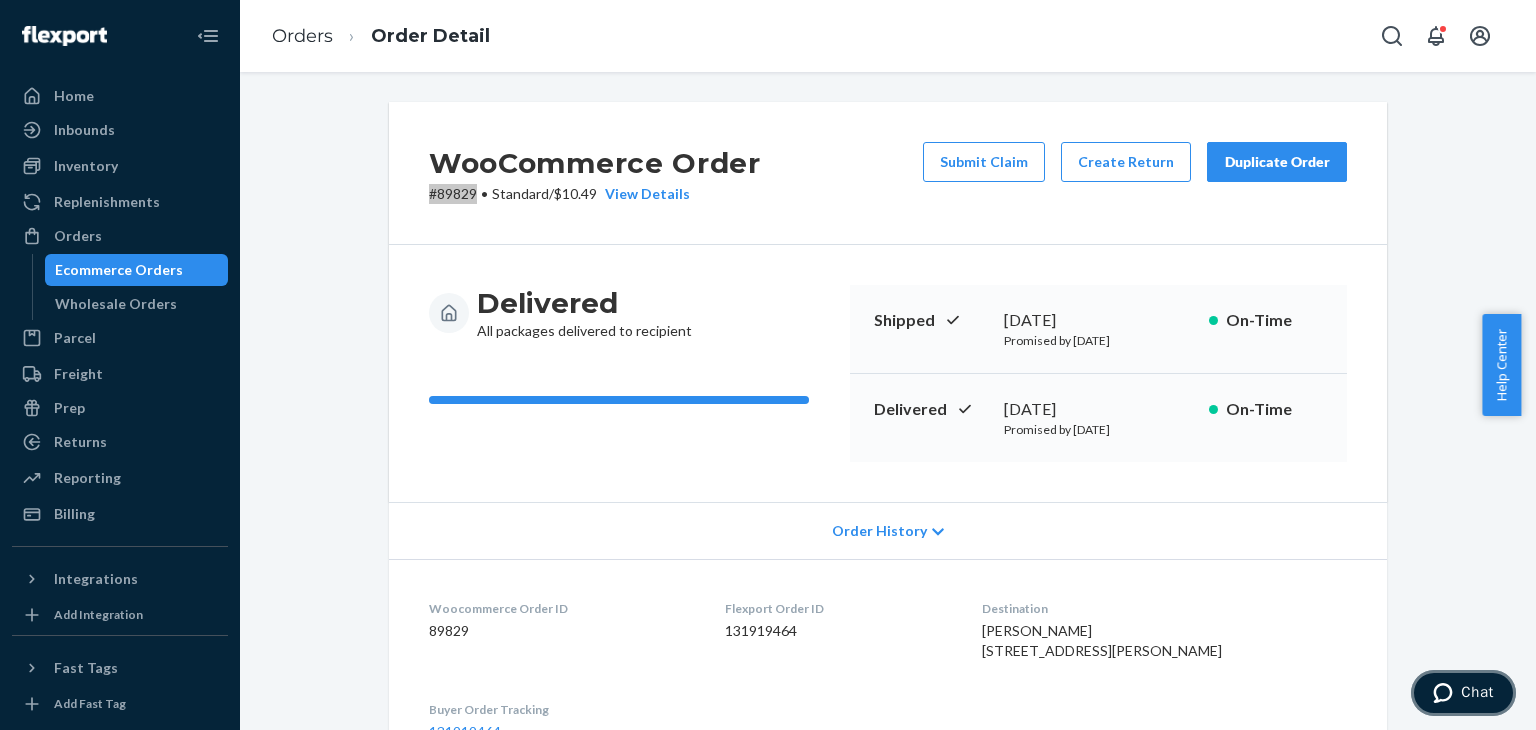click on "Chat" at bounding box center (1477, 692) 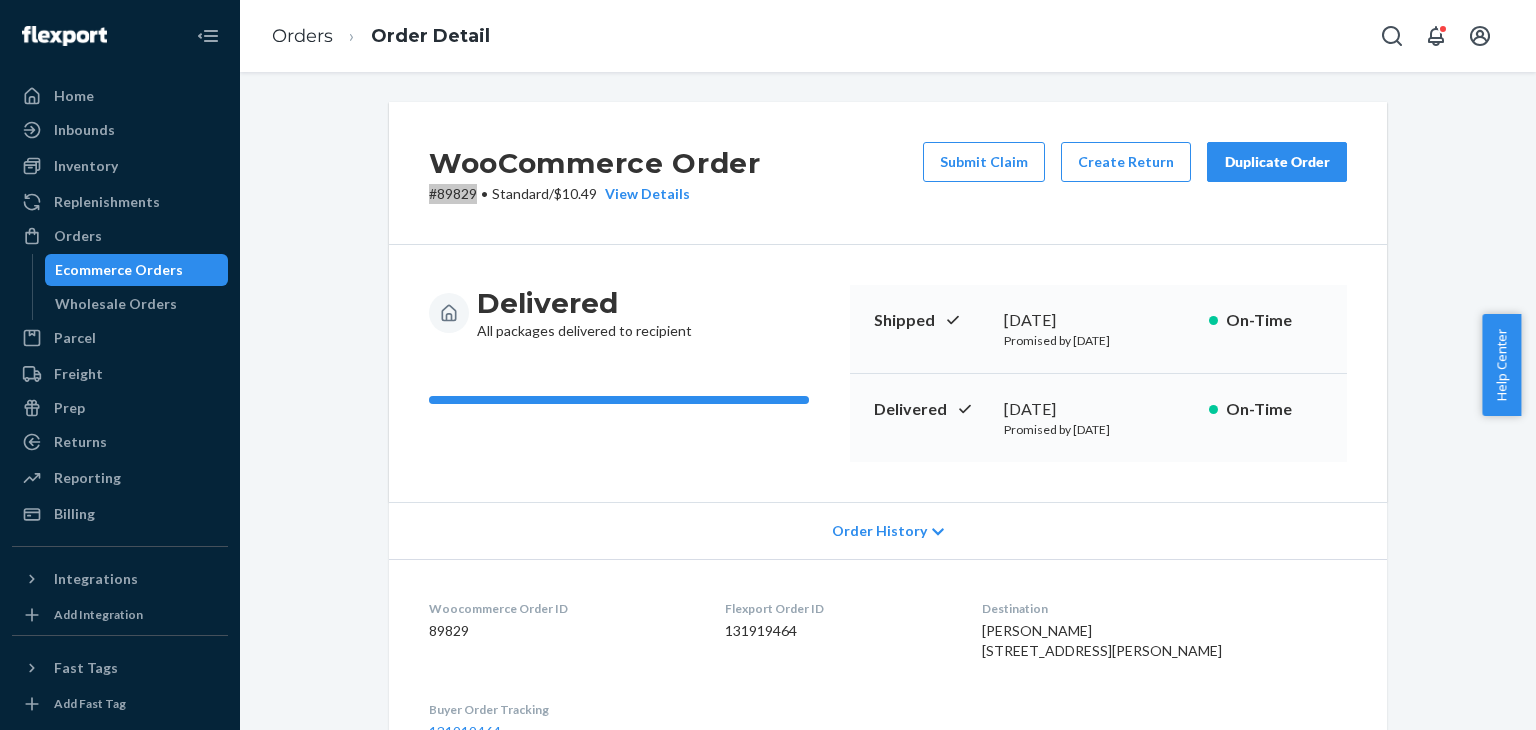 scroll, scrollTop: 0, scrollLeft: 0, axis: both 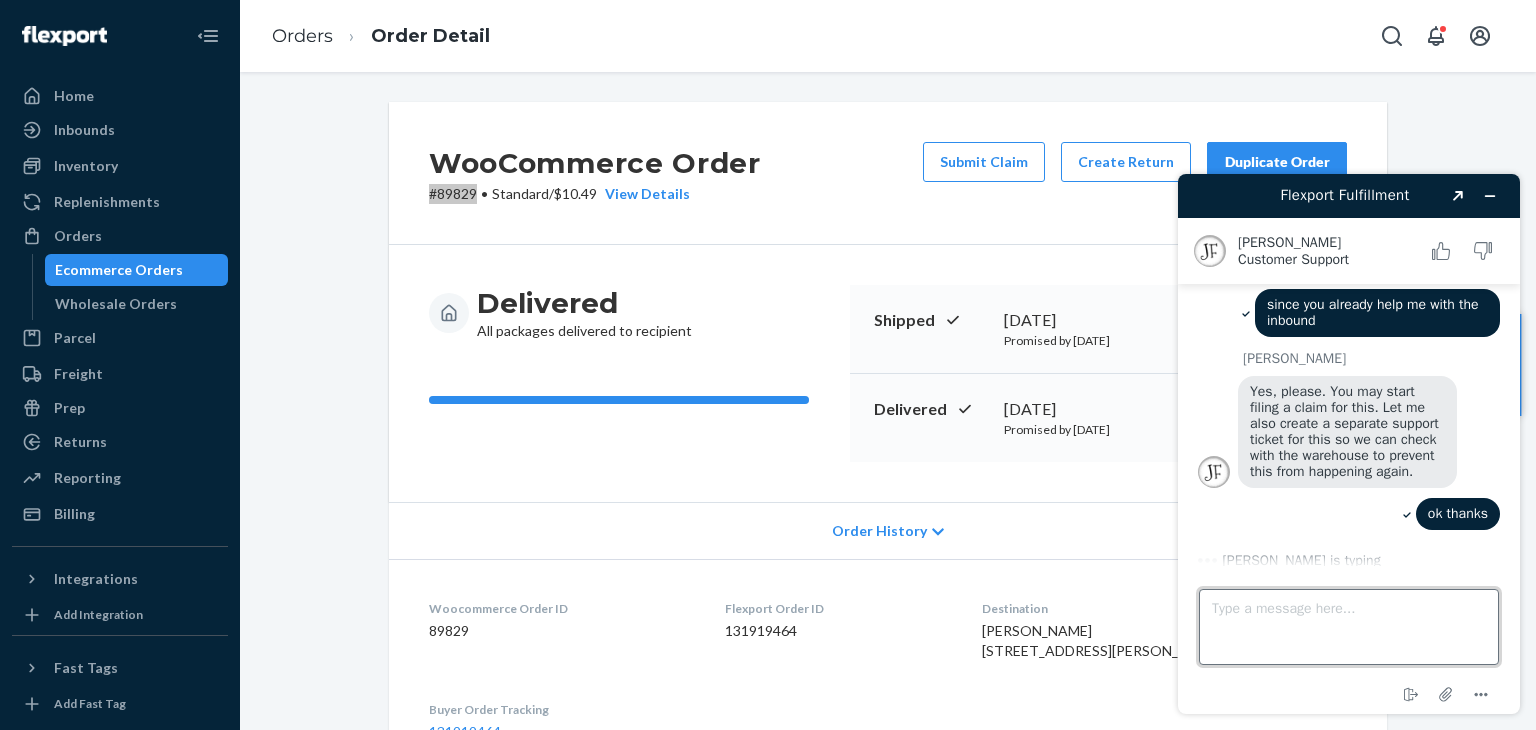click on "Type a message here..." at bounding box center [1349, 627] 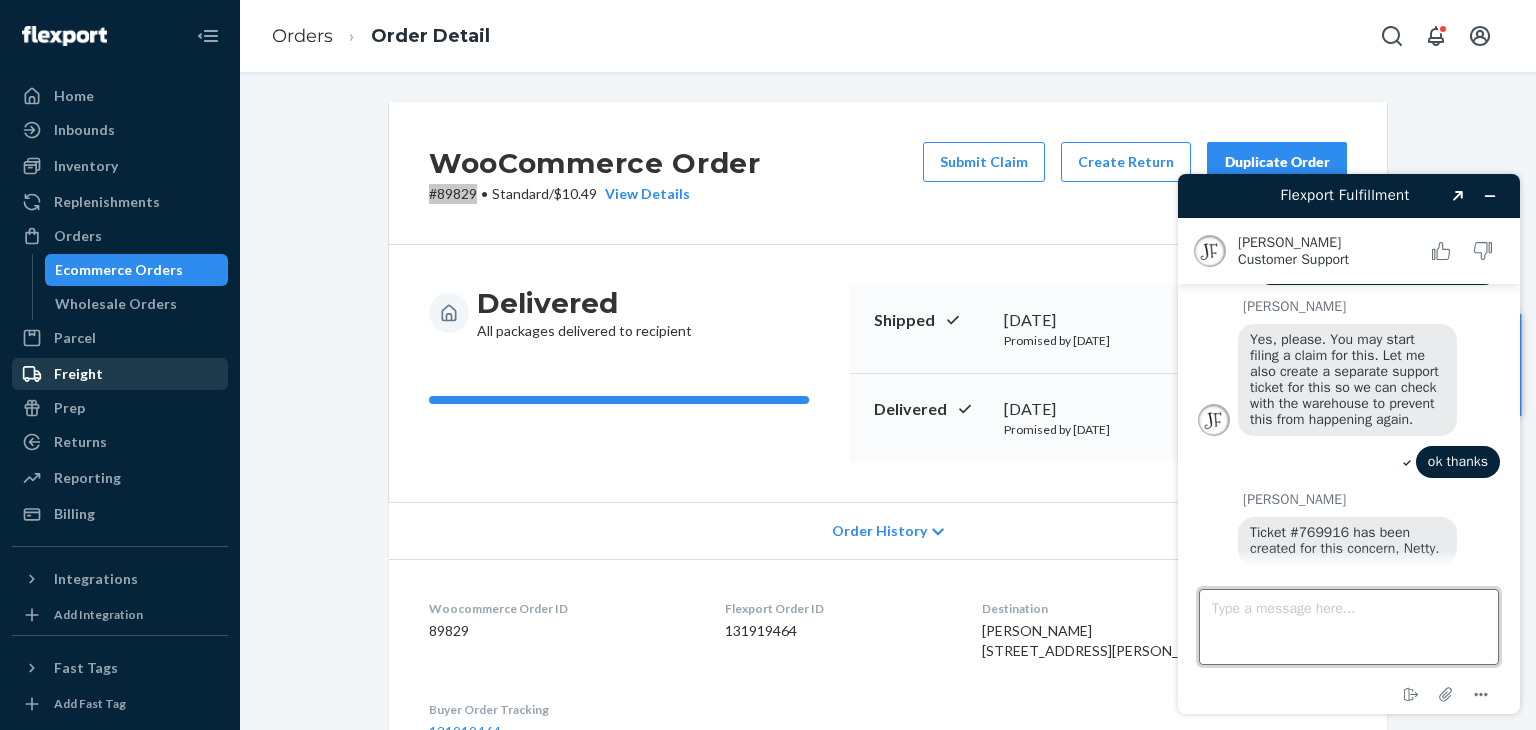 scroll, scrollTop: 1772, scrollLeft: 0, axis: vertical 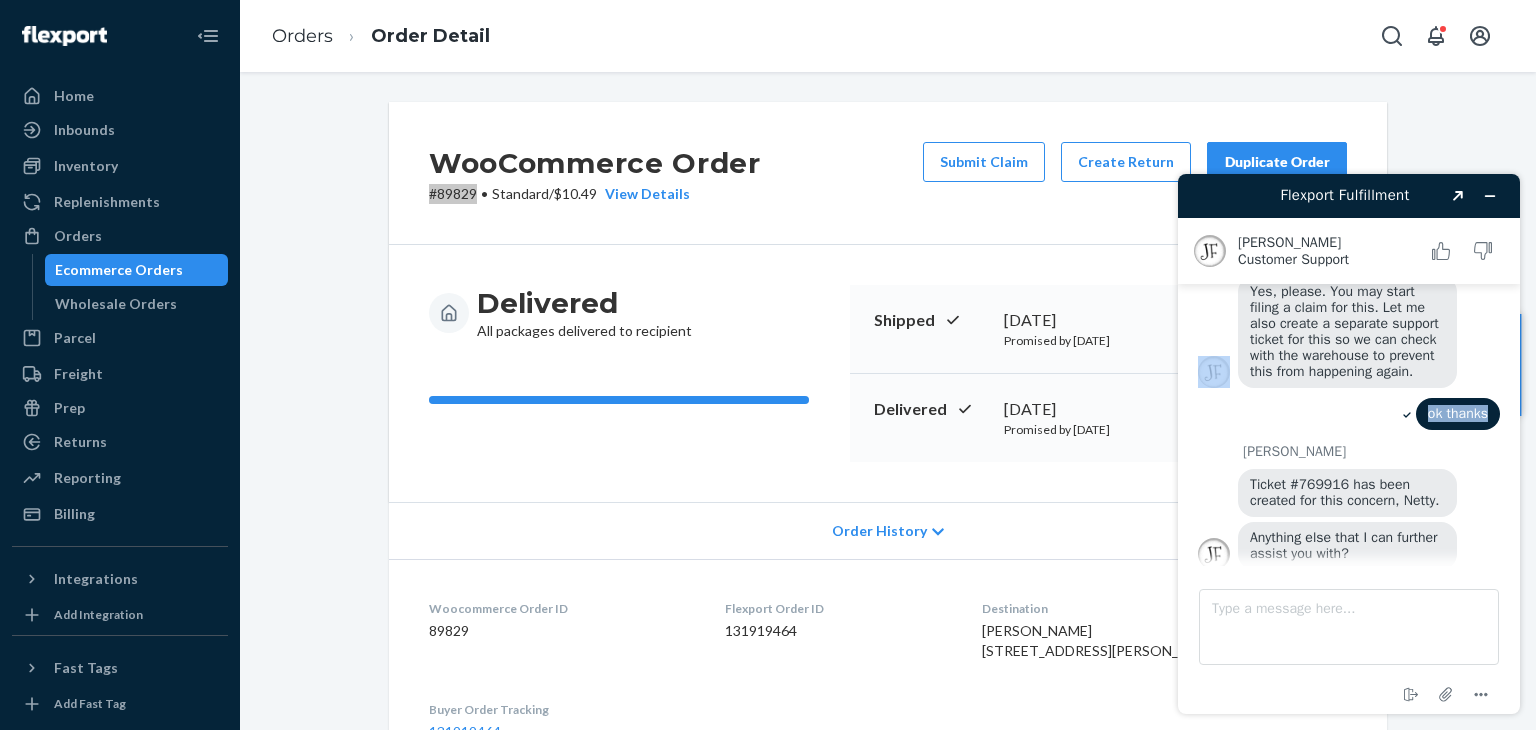 drag, startPoint x: 1532, startPoint y: 352, endPoint x: 1531, endPoint y: 378, distance: 26.019224 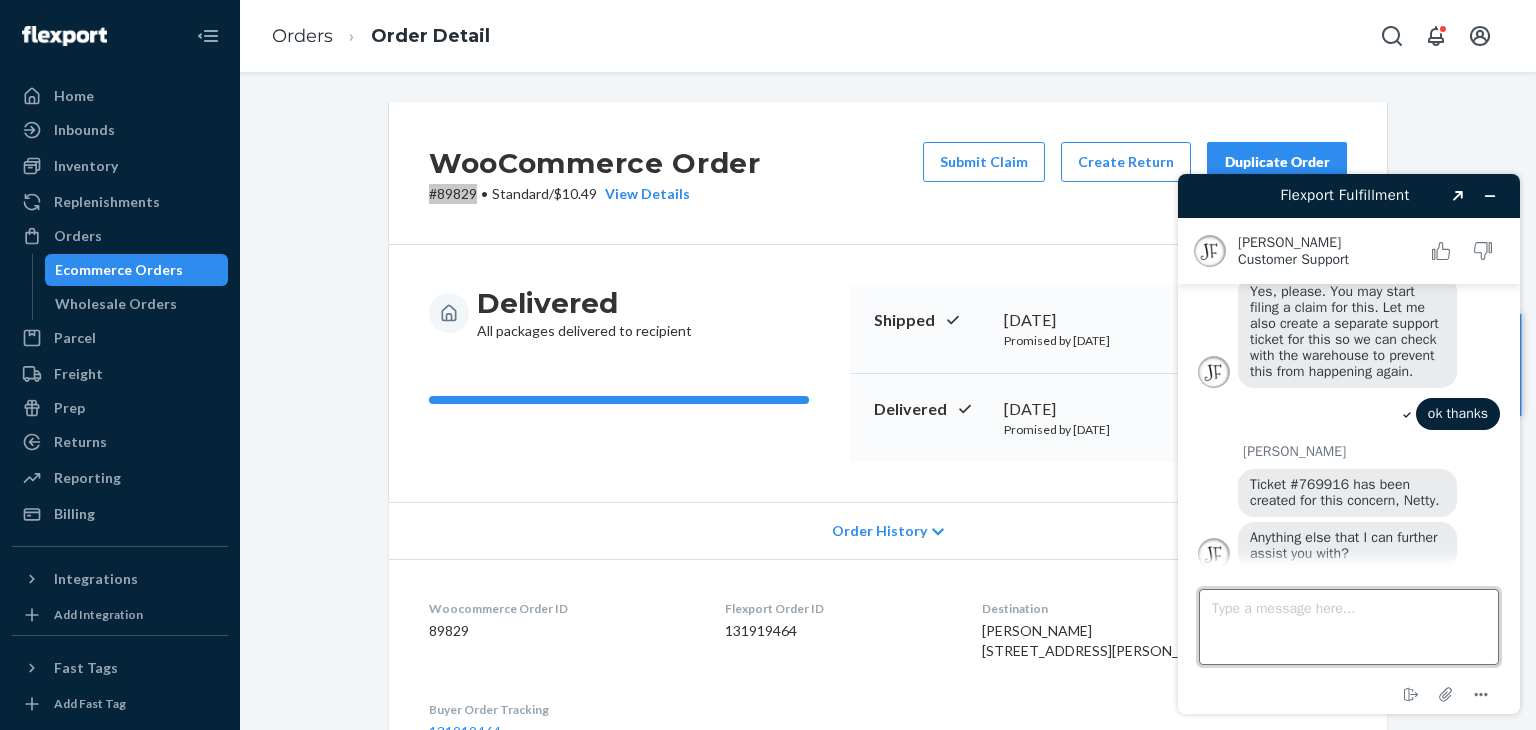 click on "Type a message here..." at bounding box center (1349, 627) 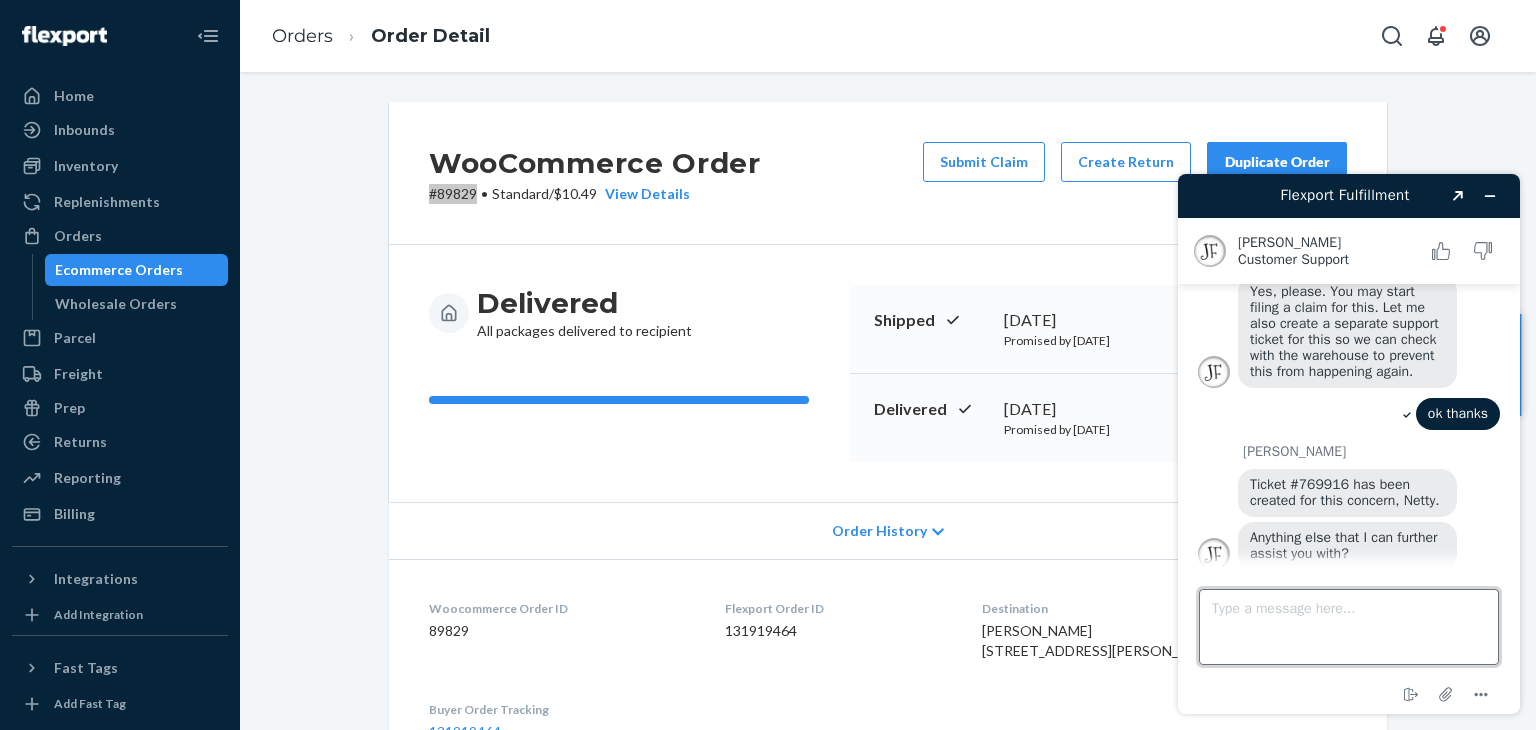 type on "b" 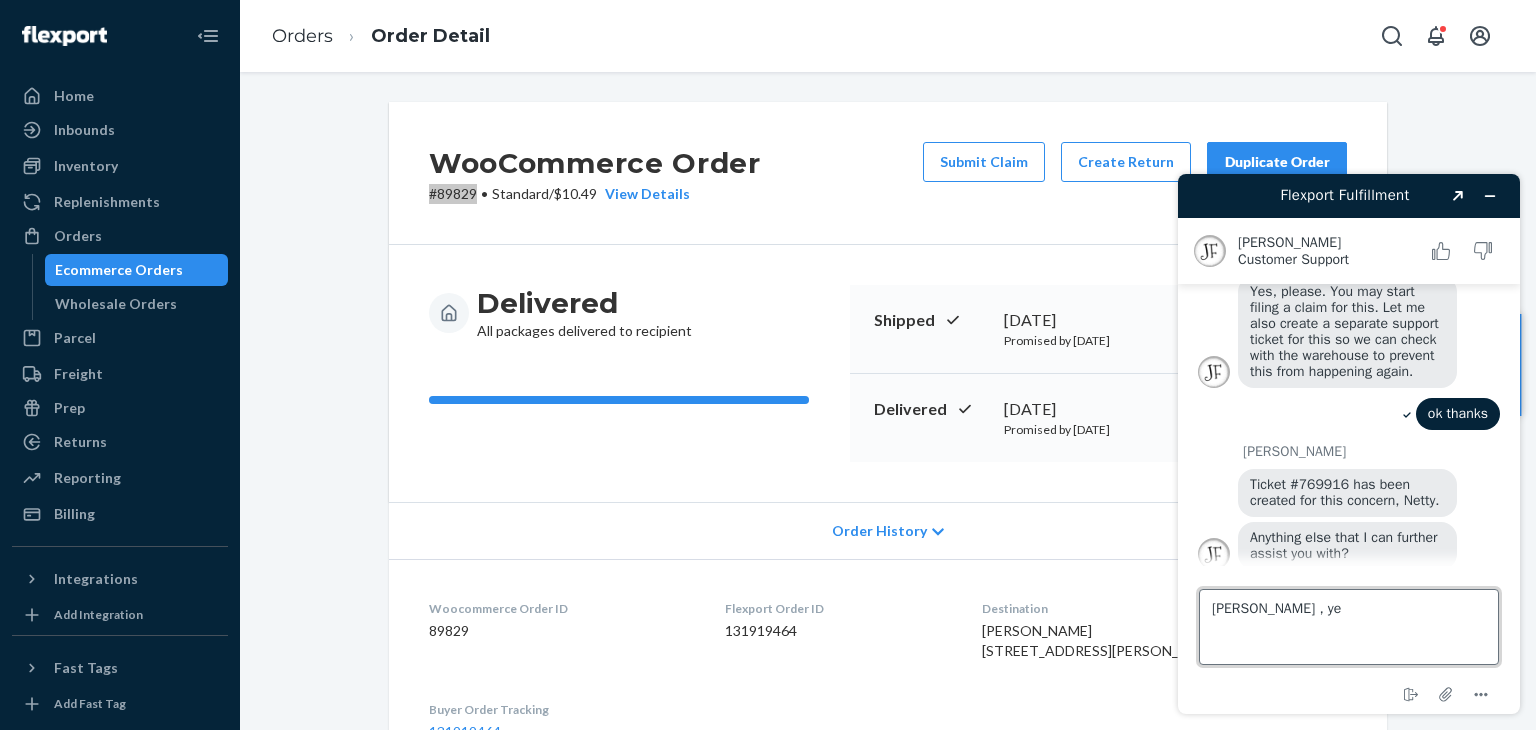 type on "juddy , yes" 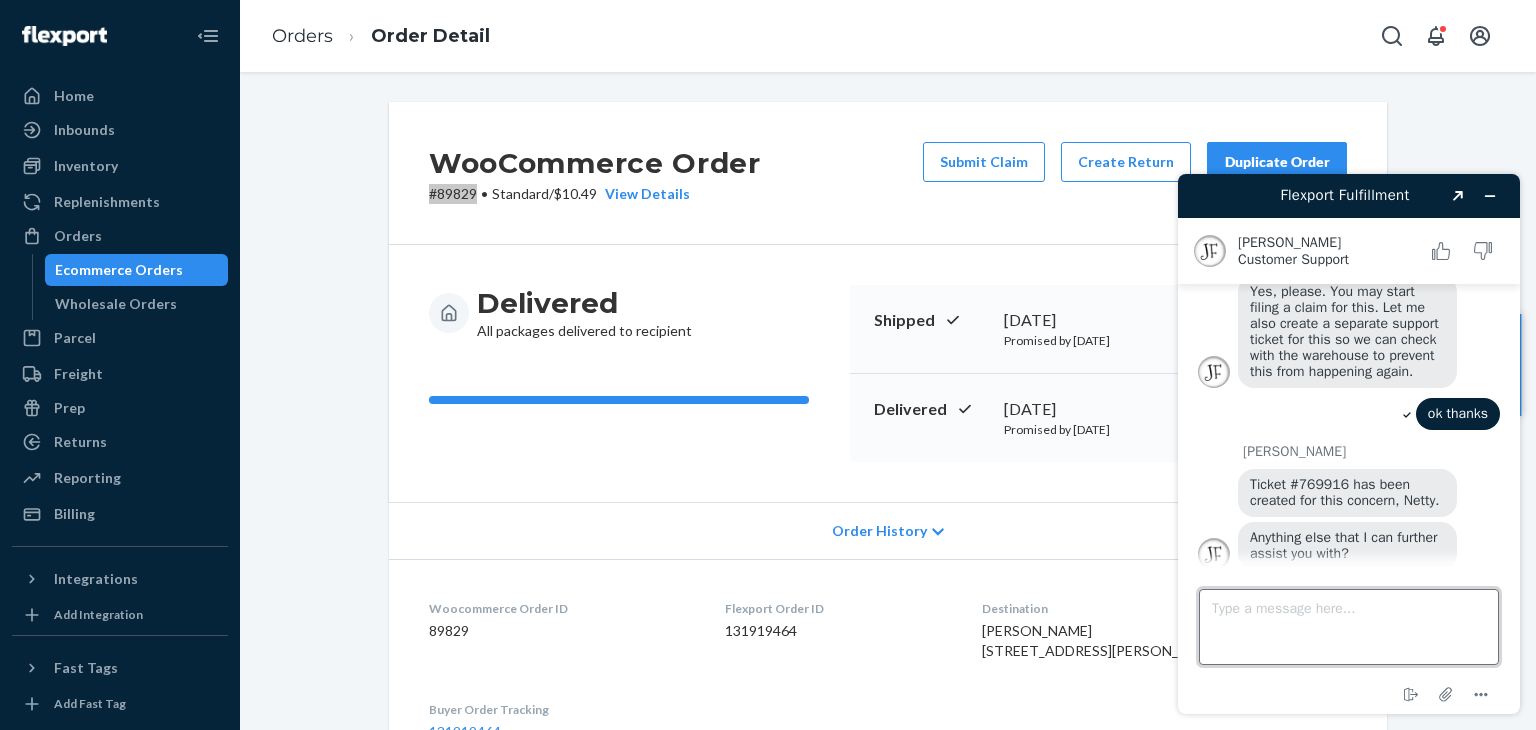 scroll, scrollTop: 1814, scrollLeft: 0, axis: vertical 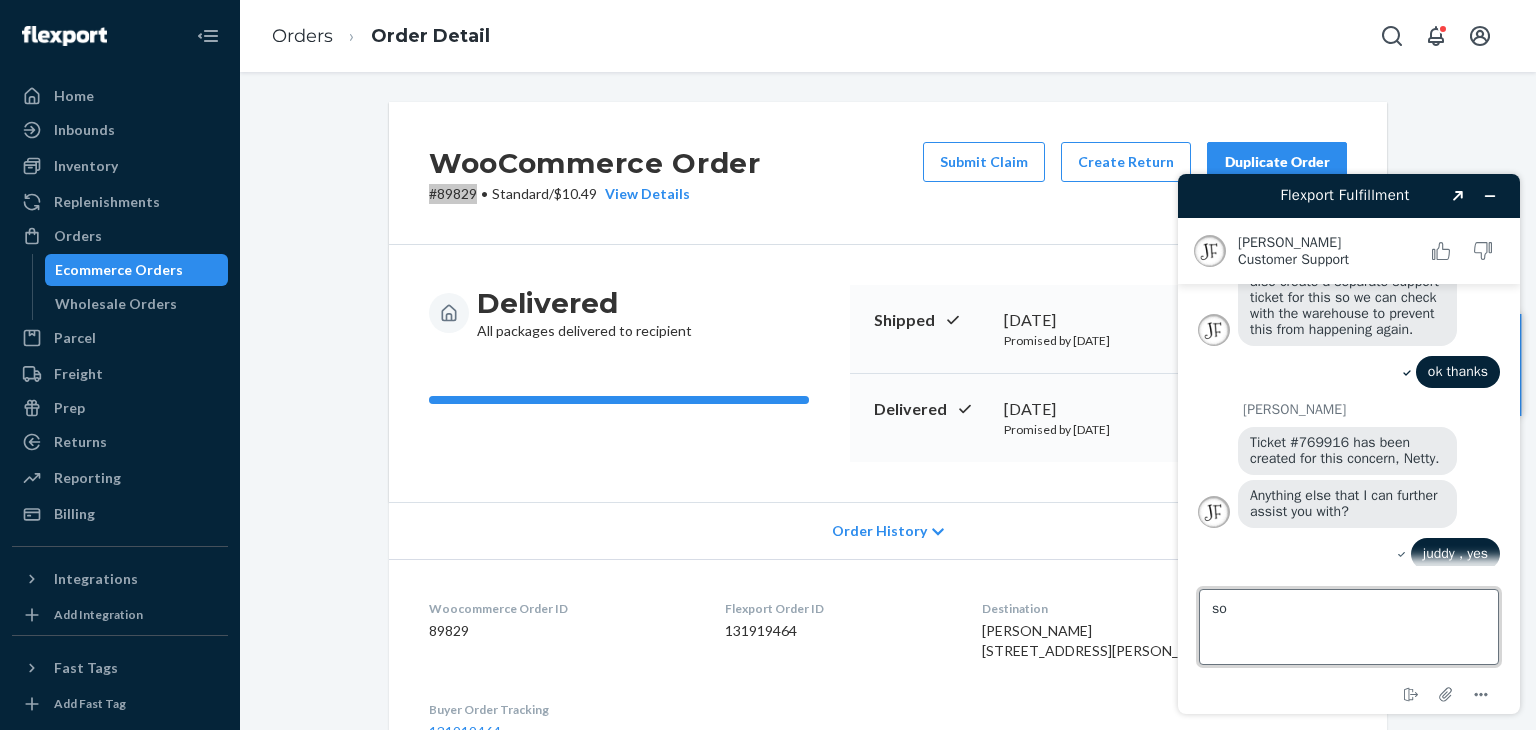 type on "s" 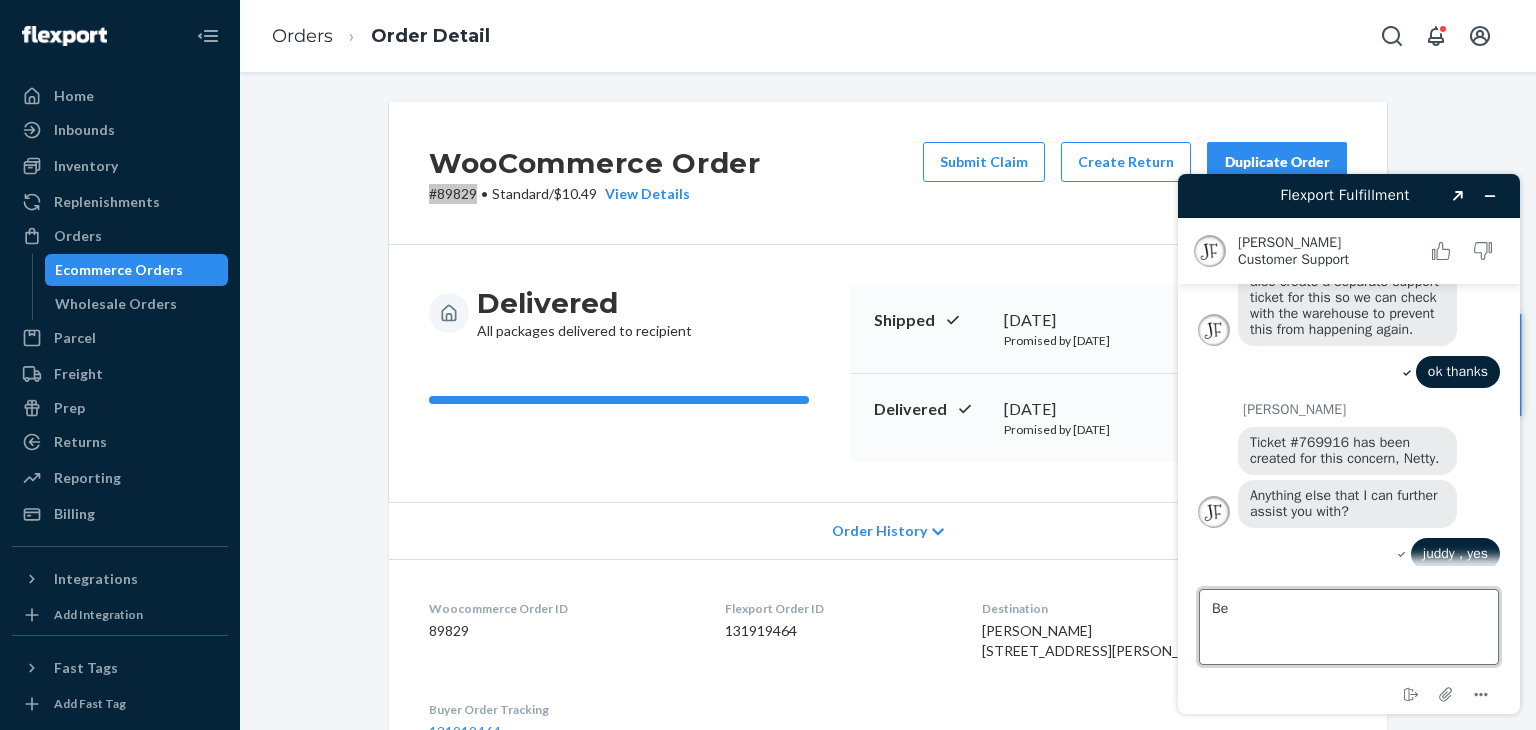 type on "B" 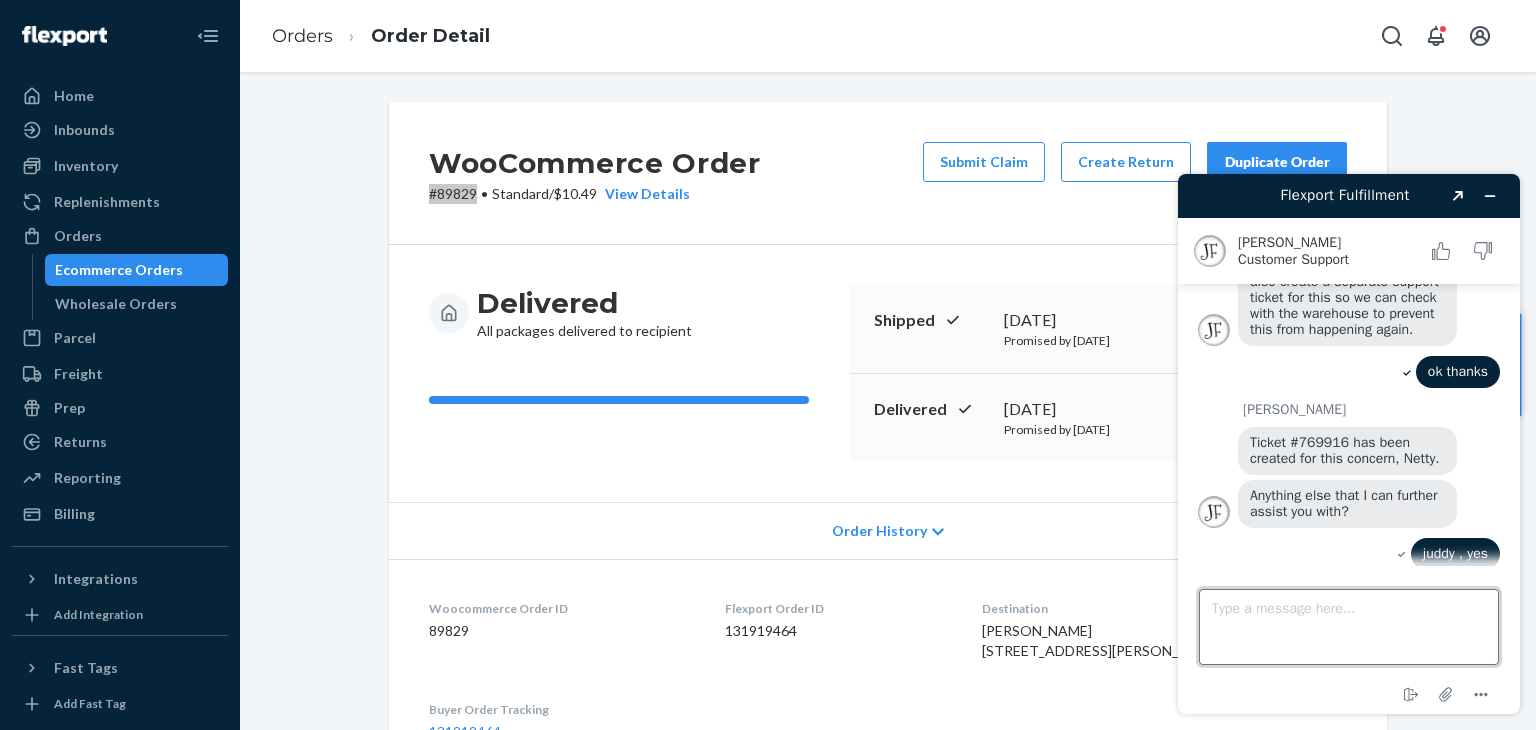 type on "w" 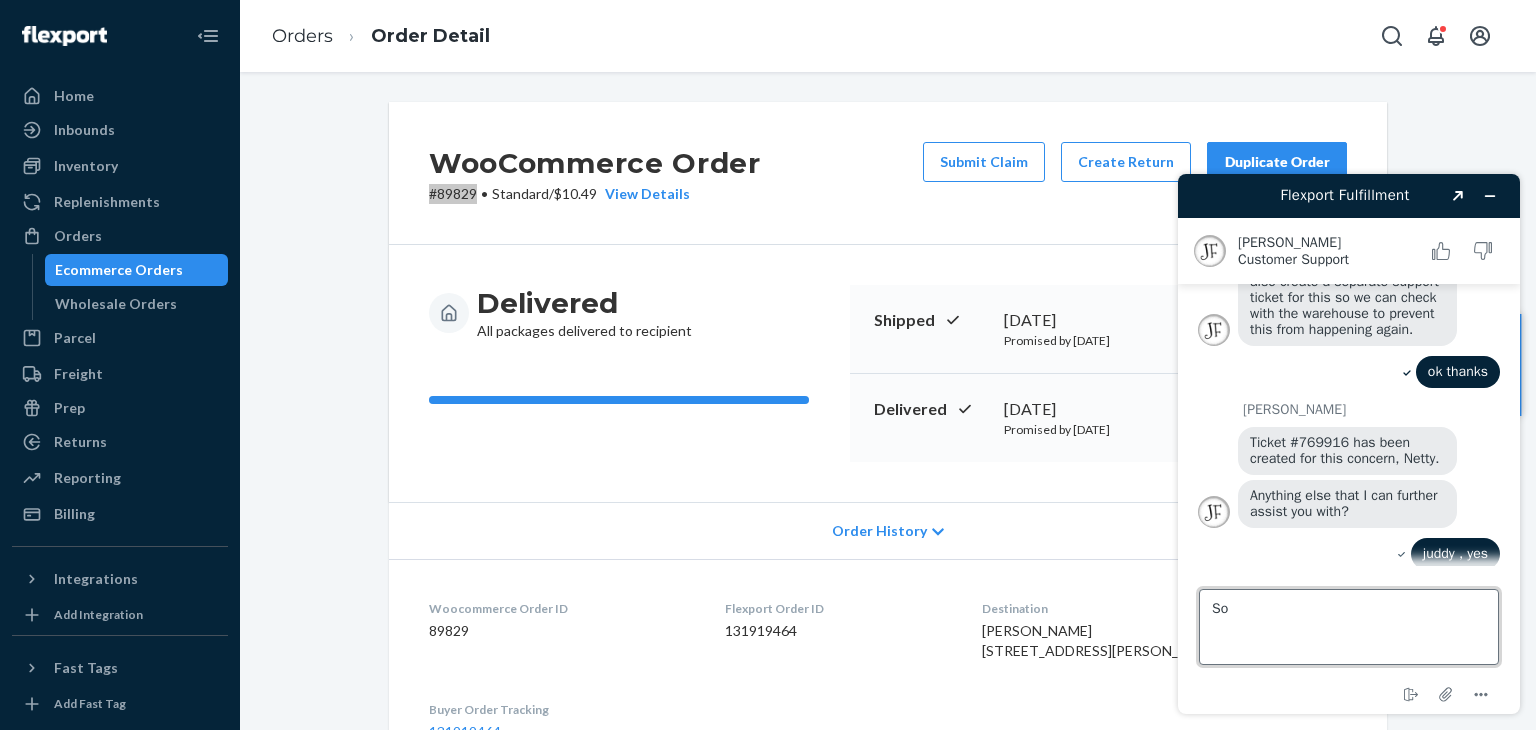 type on "S" 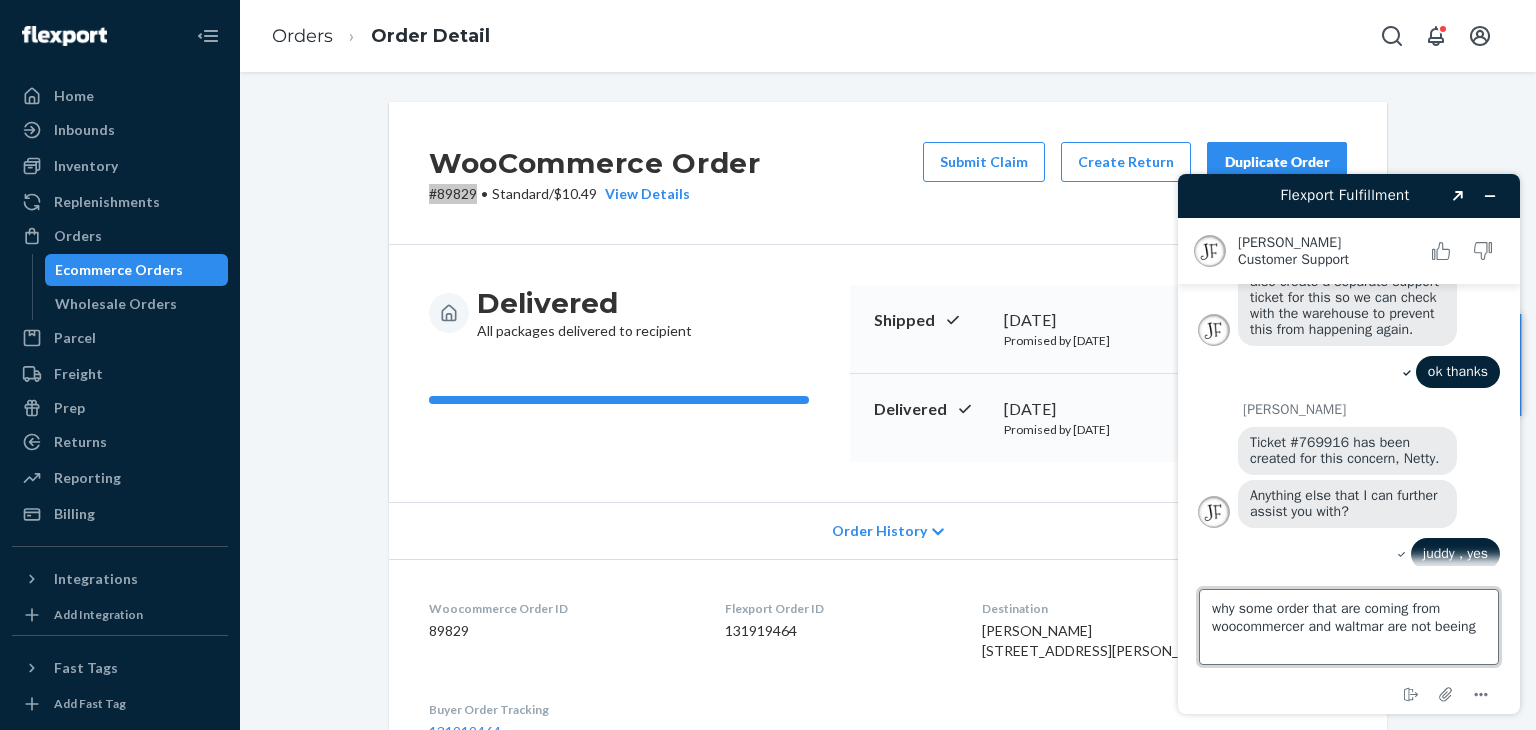 click on "why some order that are coming from woocommercer and waltmar are not beeing" at bounding box center [1349, 627] 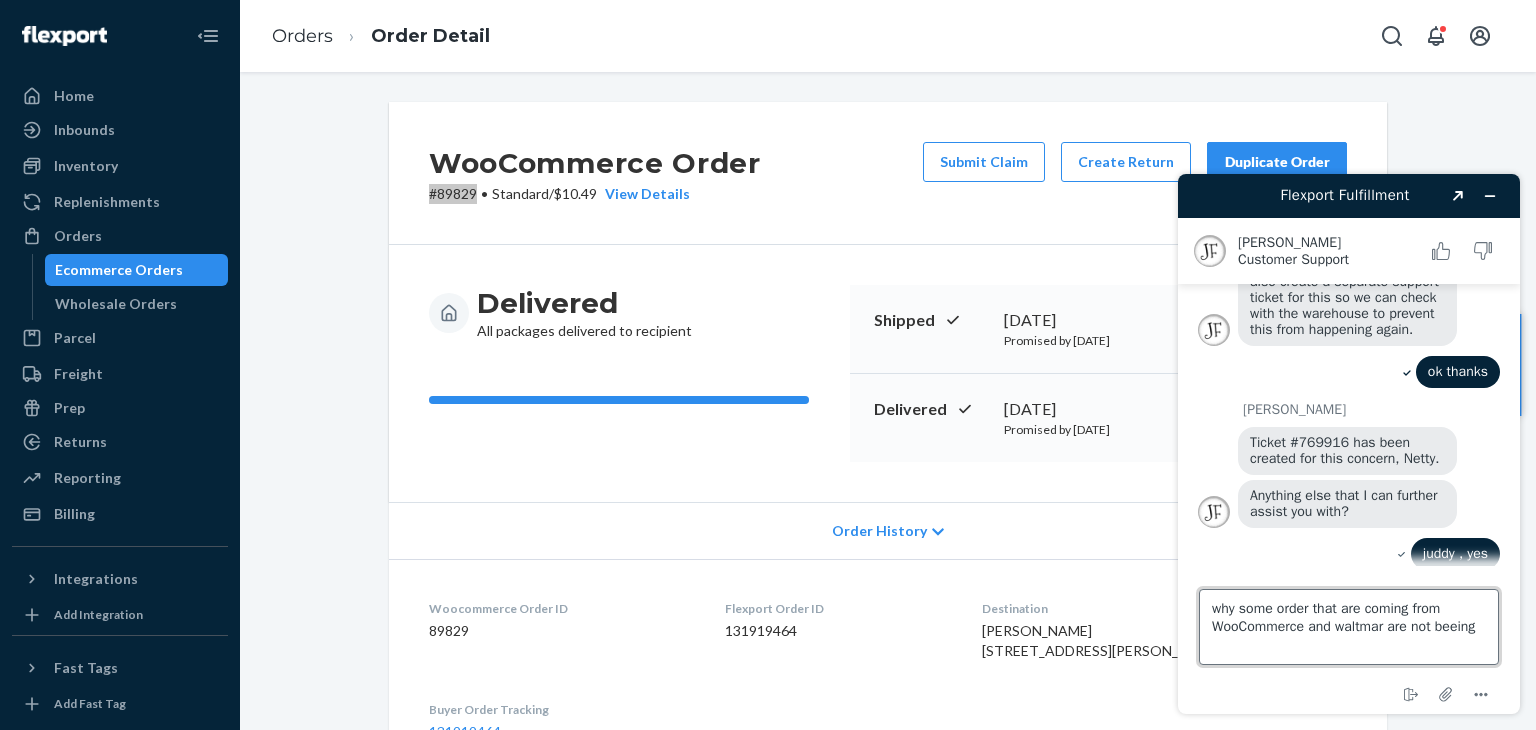 drag, startPoint x: 1364, startPoint y: 626, endPoint x: 1416, endPoint y: 647, distance: 56.0803 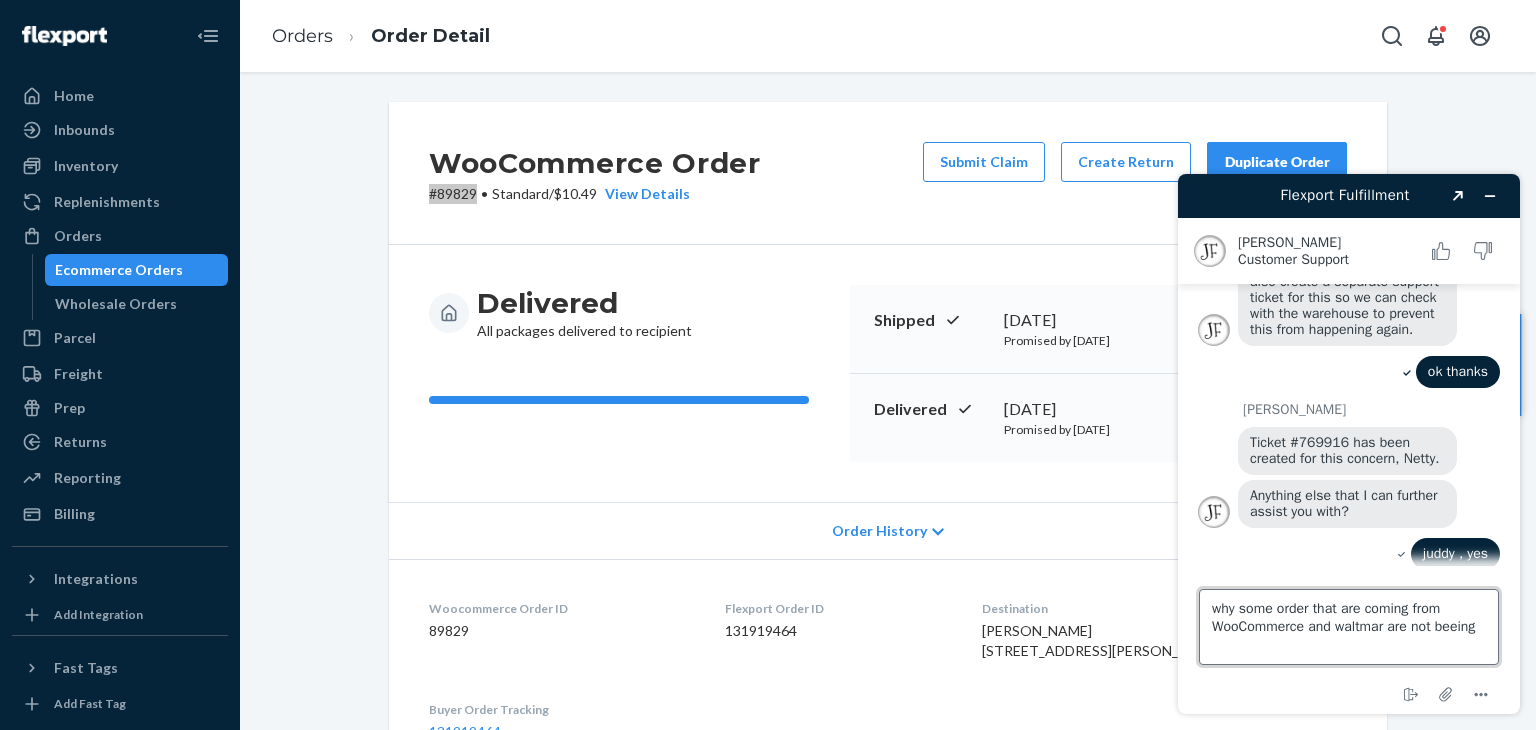 click on "why some order that are coming from WooCommerce and waltmar are not beeing" at bounding box center (1349, 627) 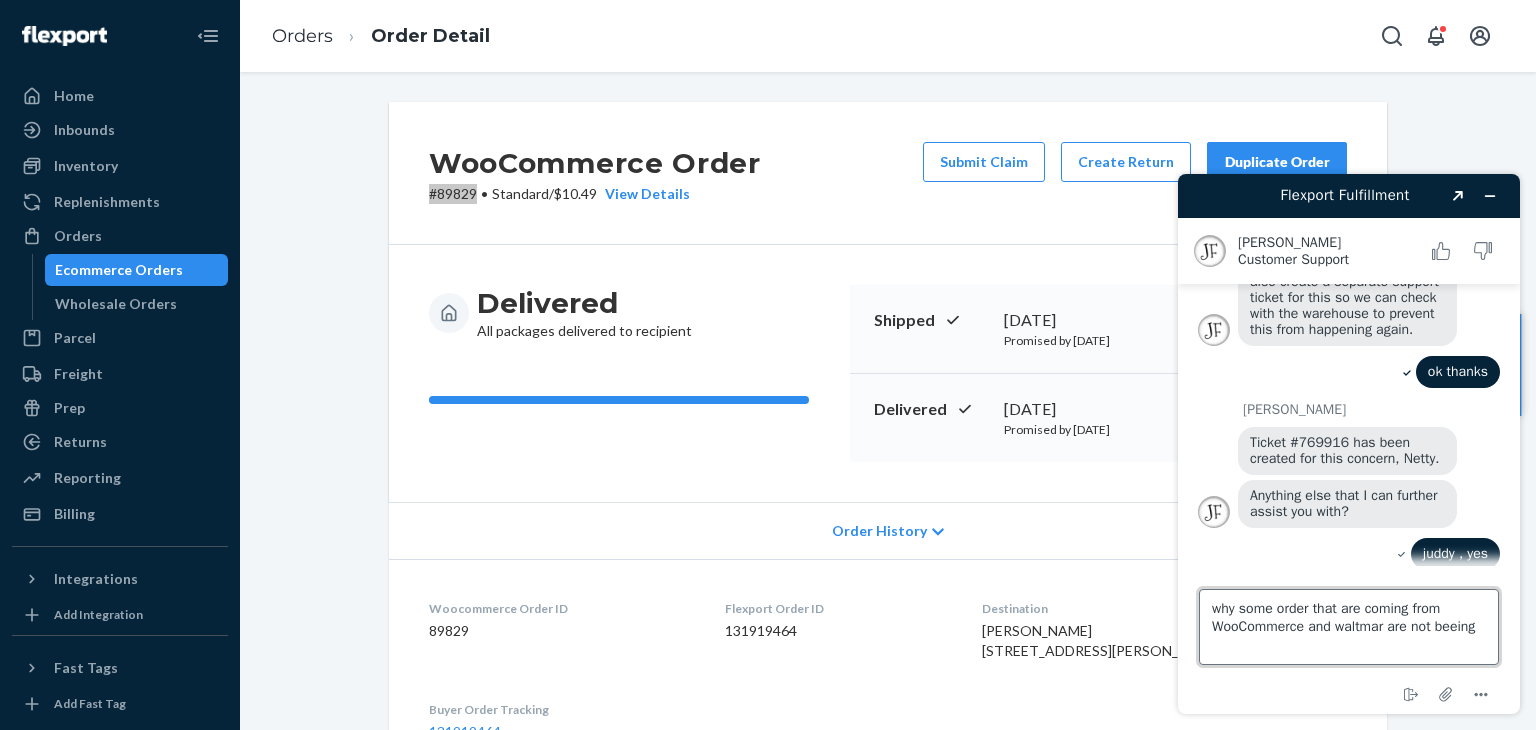 click on "why some order that are coming from WooCommerce and waltmar are not beeing" at bounding box center [1349, 627] 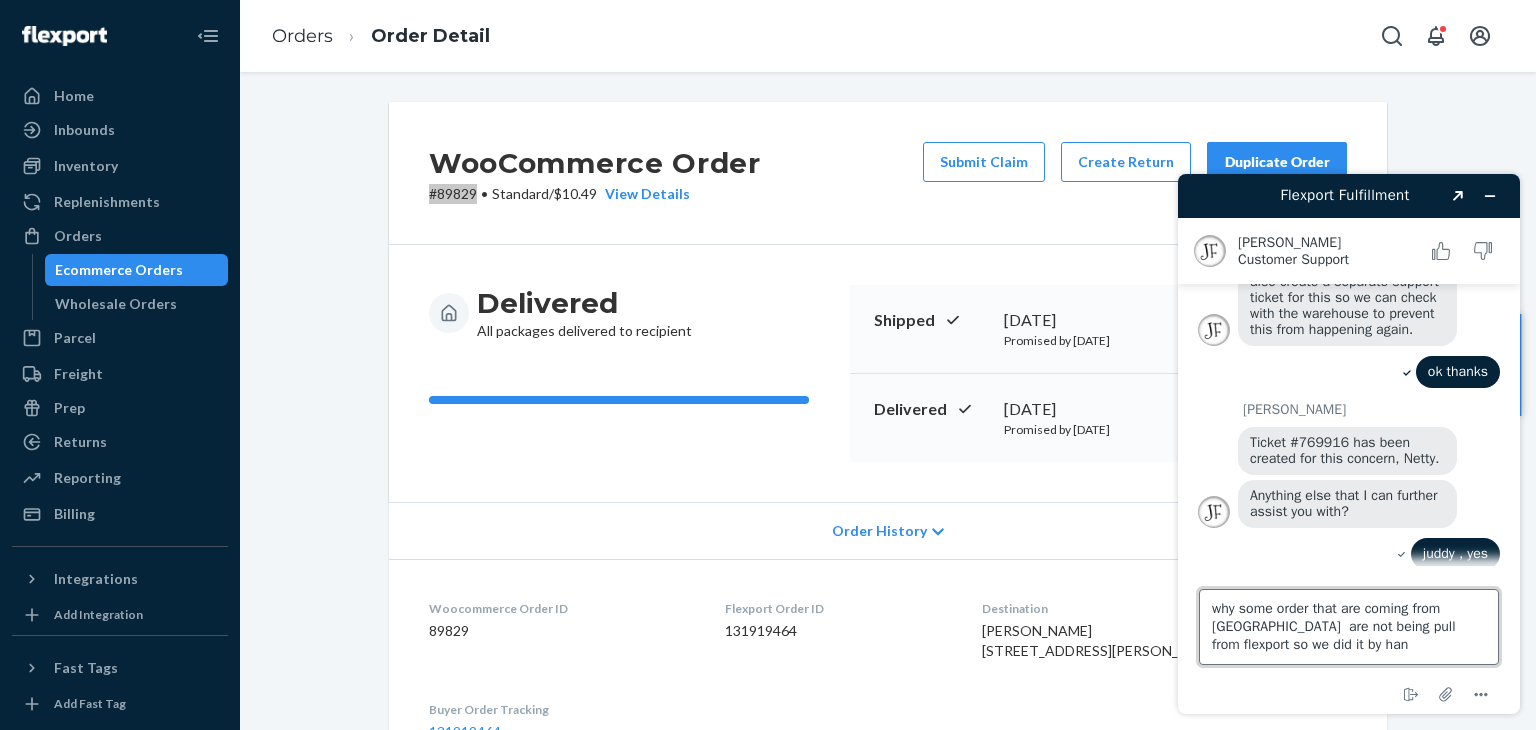 type on "why some order that are coming from [GEOGRAPHIC_DATA]  are not being pull from flexport so we did it by hand" 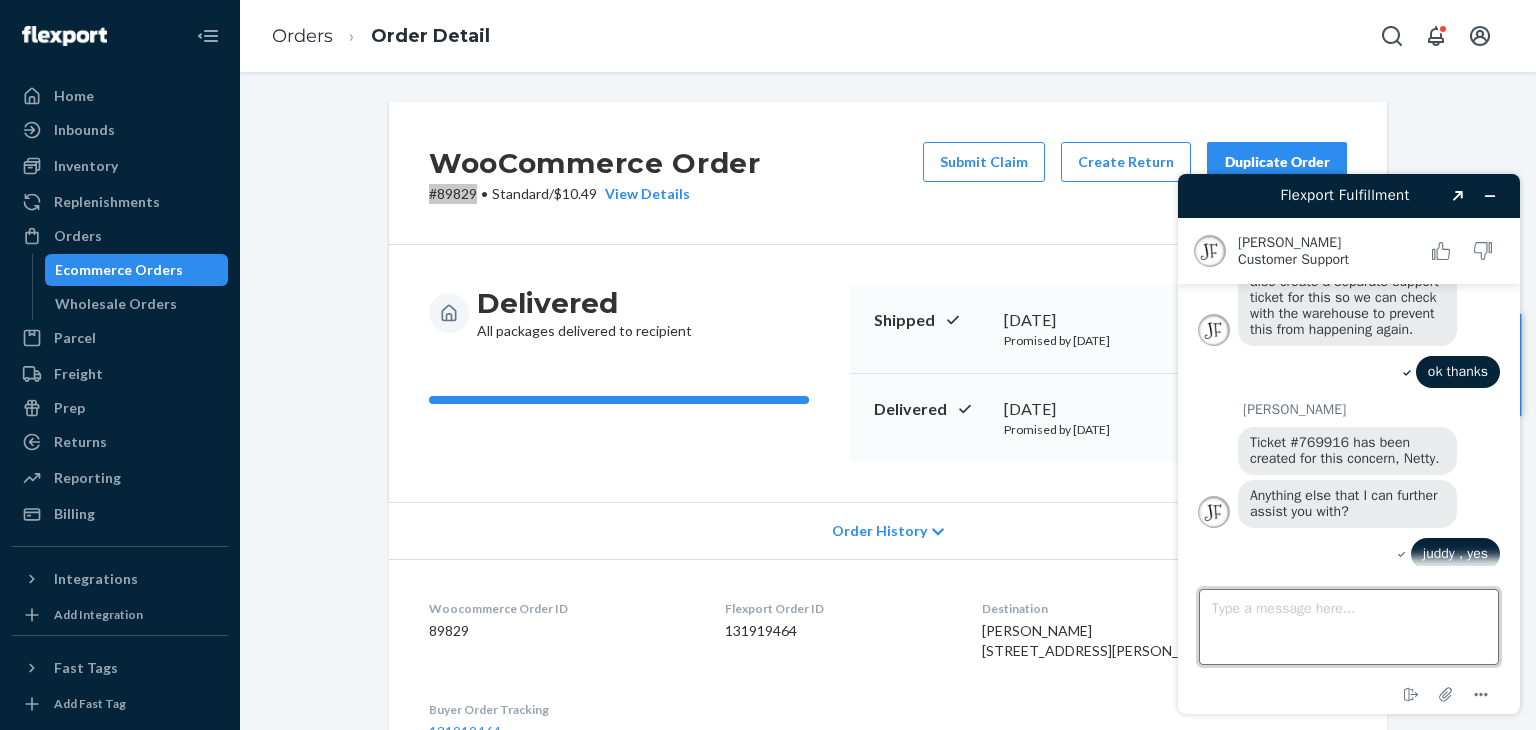 scroll, scrollTop: 1900, scrollLeft: 0, axis: vertical 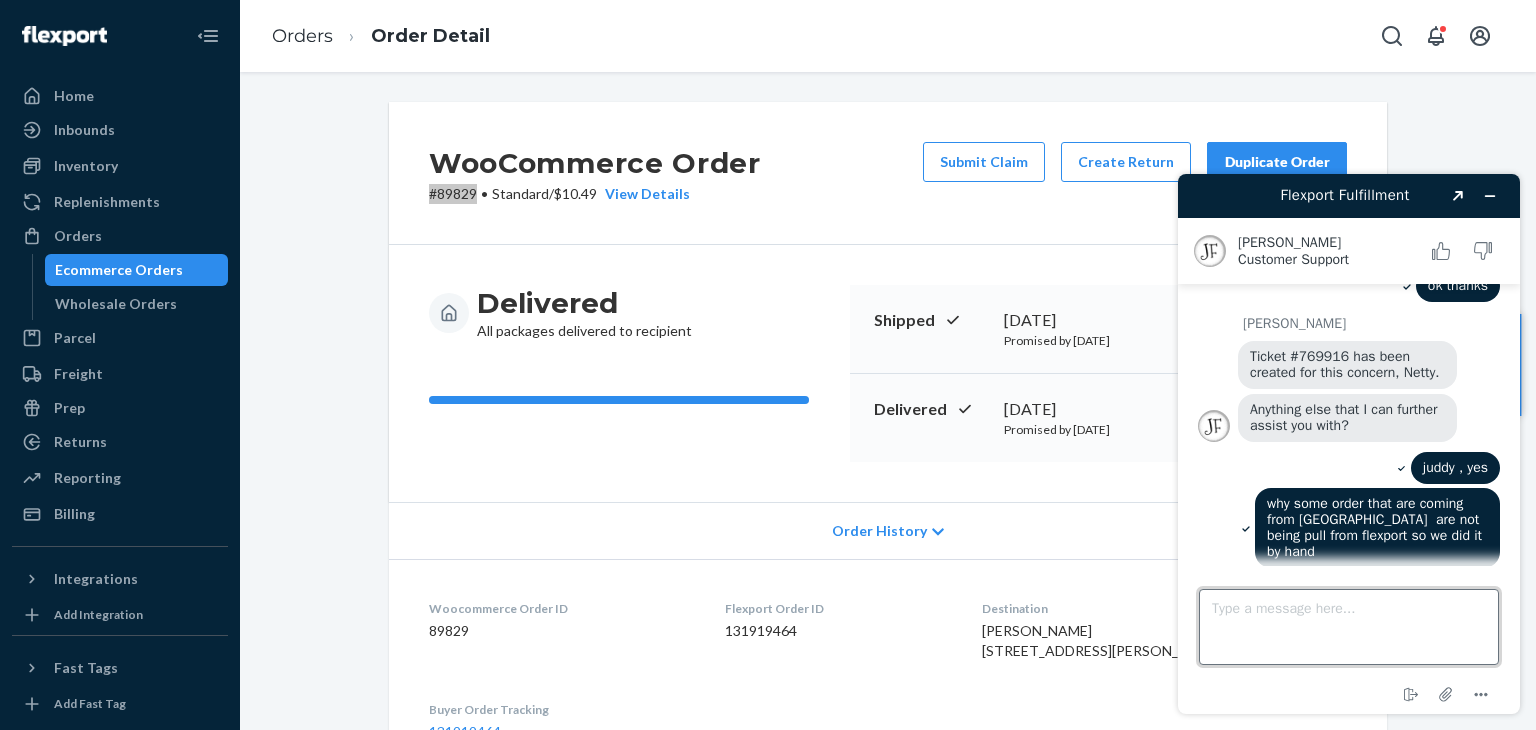 type on "s" 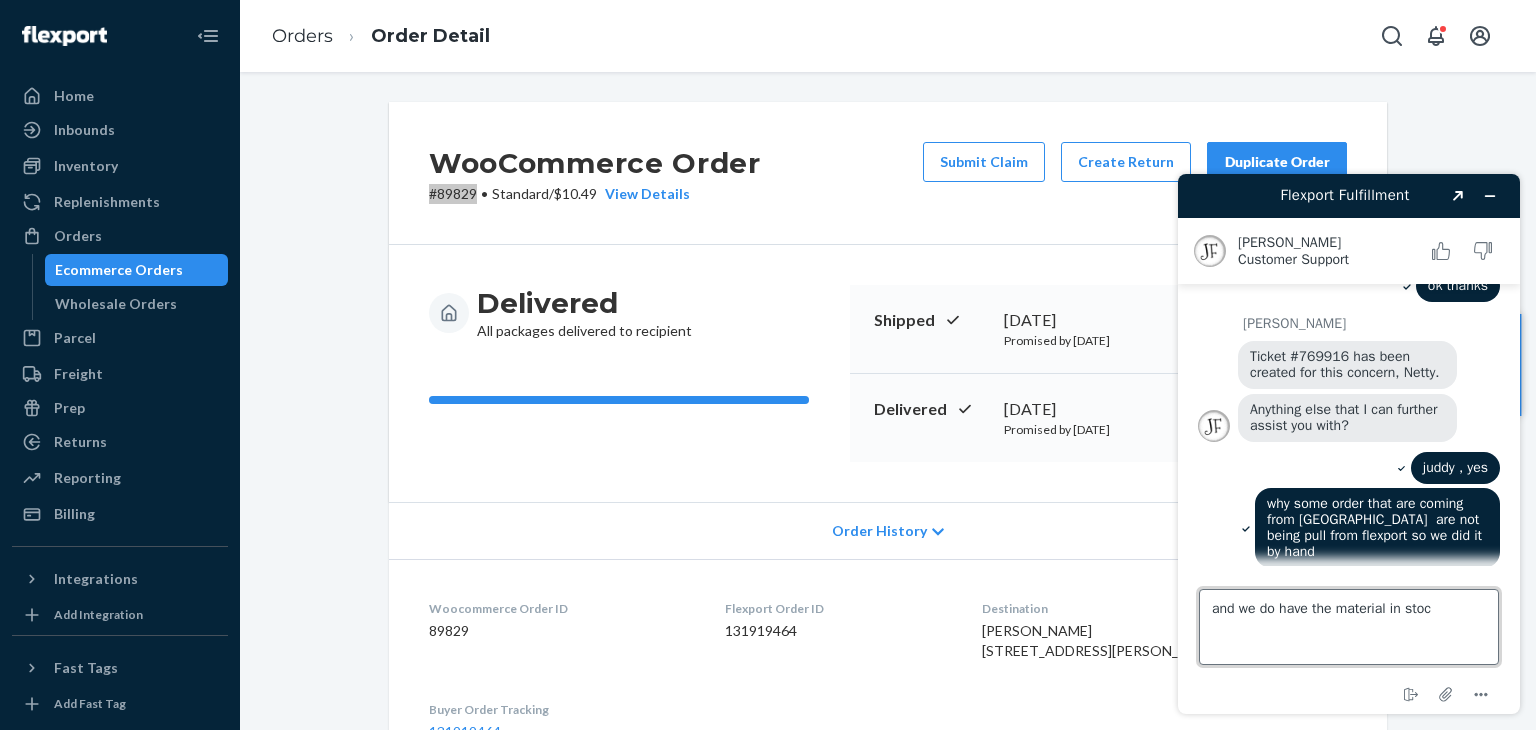 type on "and we do have the material in stock" 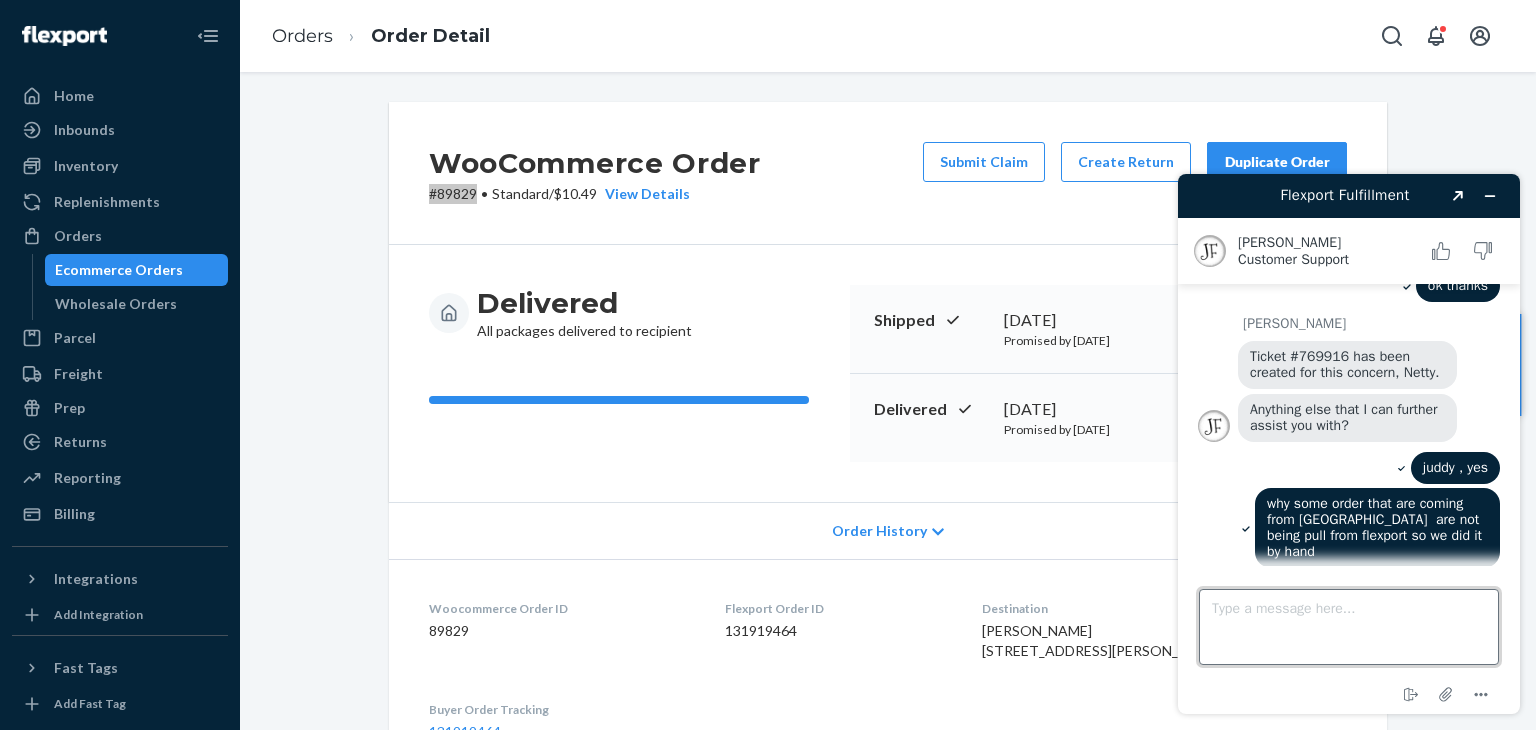 scroll, scrollTop: 1952, scrollLeft: 0, axis: vertical 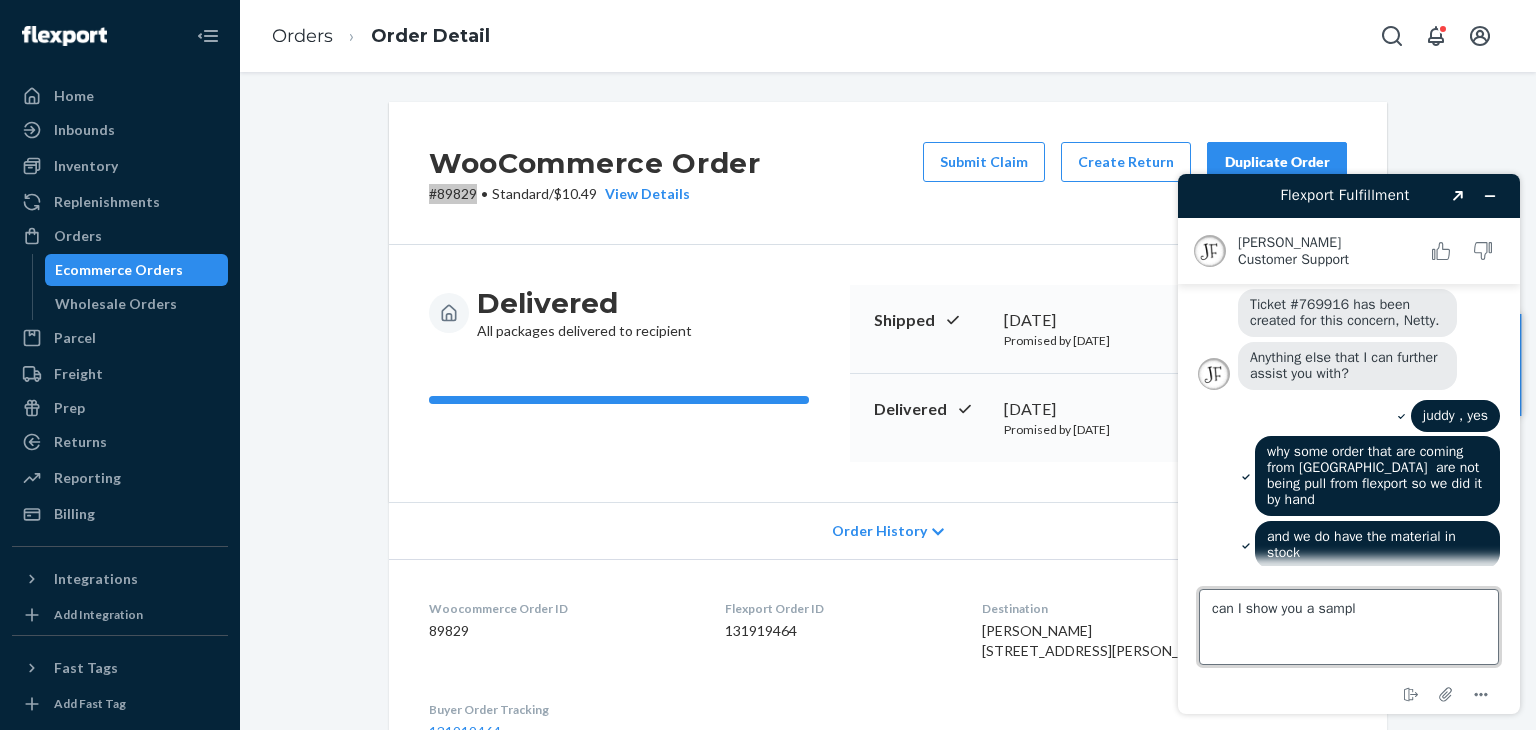 type on "can I show you a sample" 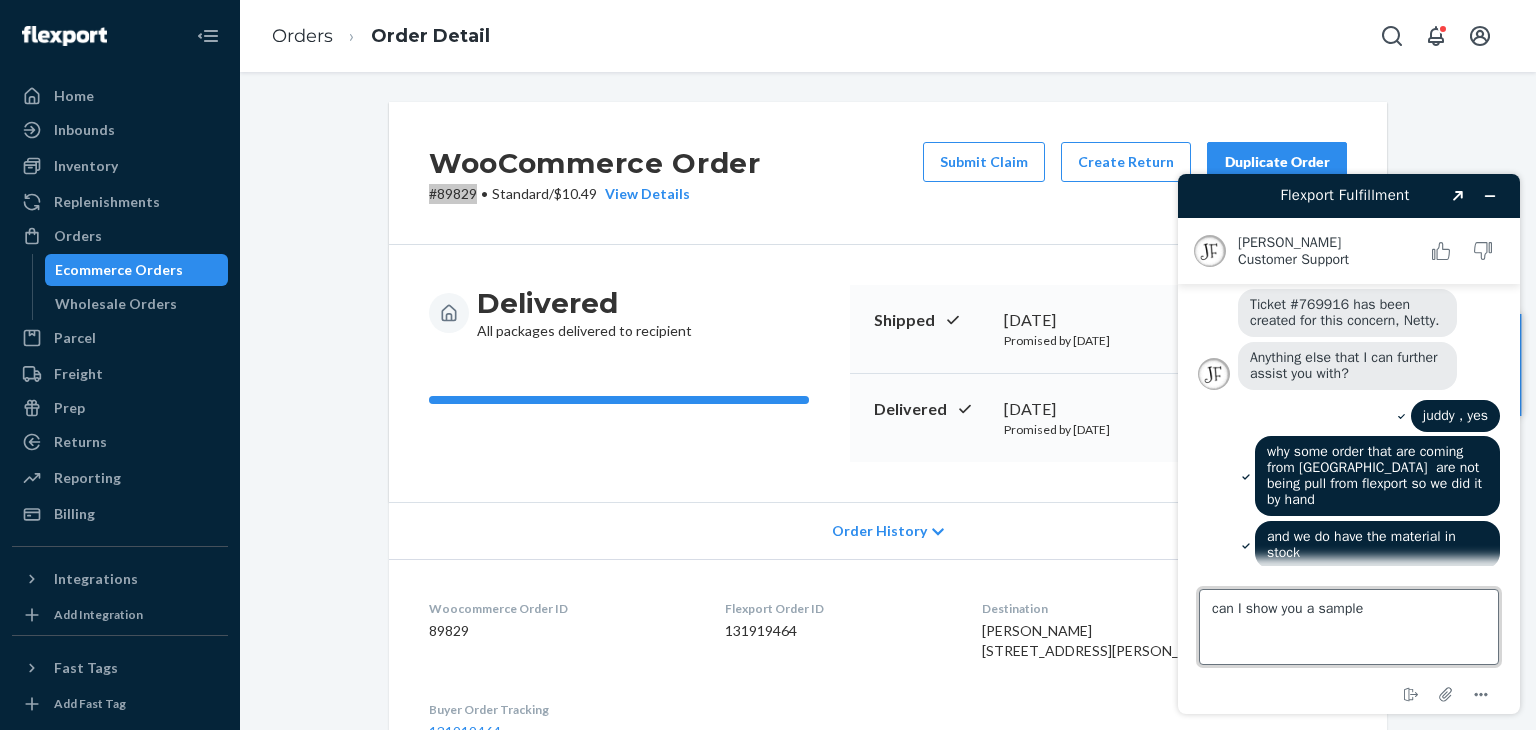 type 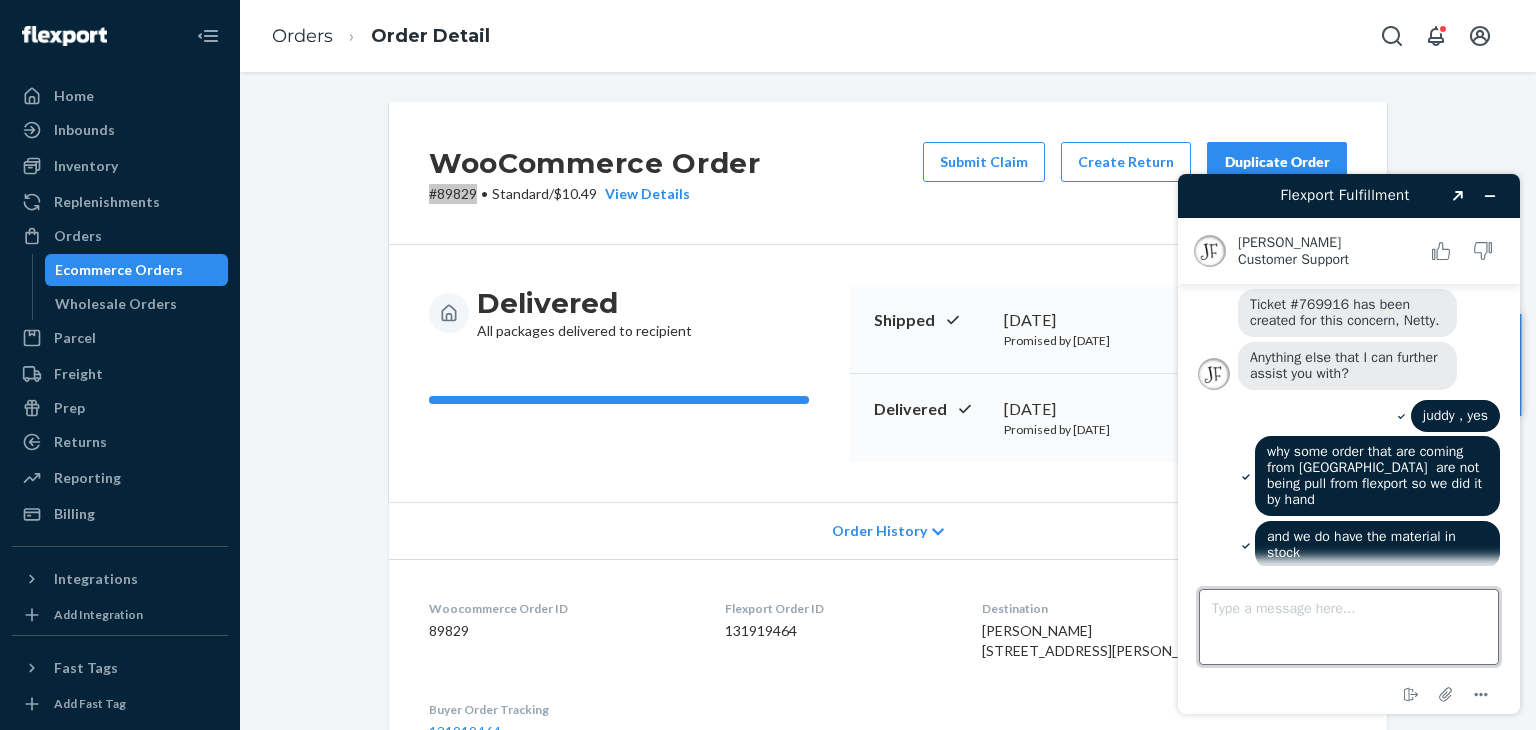 scroll, scrollTop: 1989, scrollLeft: 0, axis: vertical 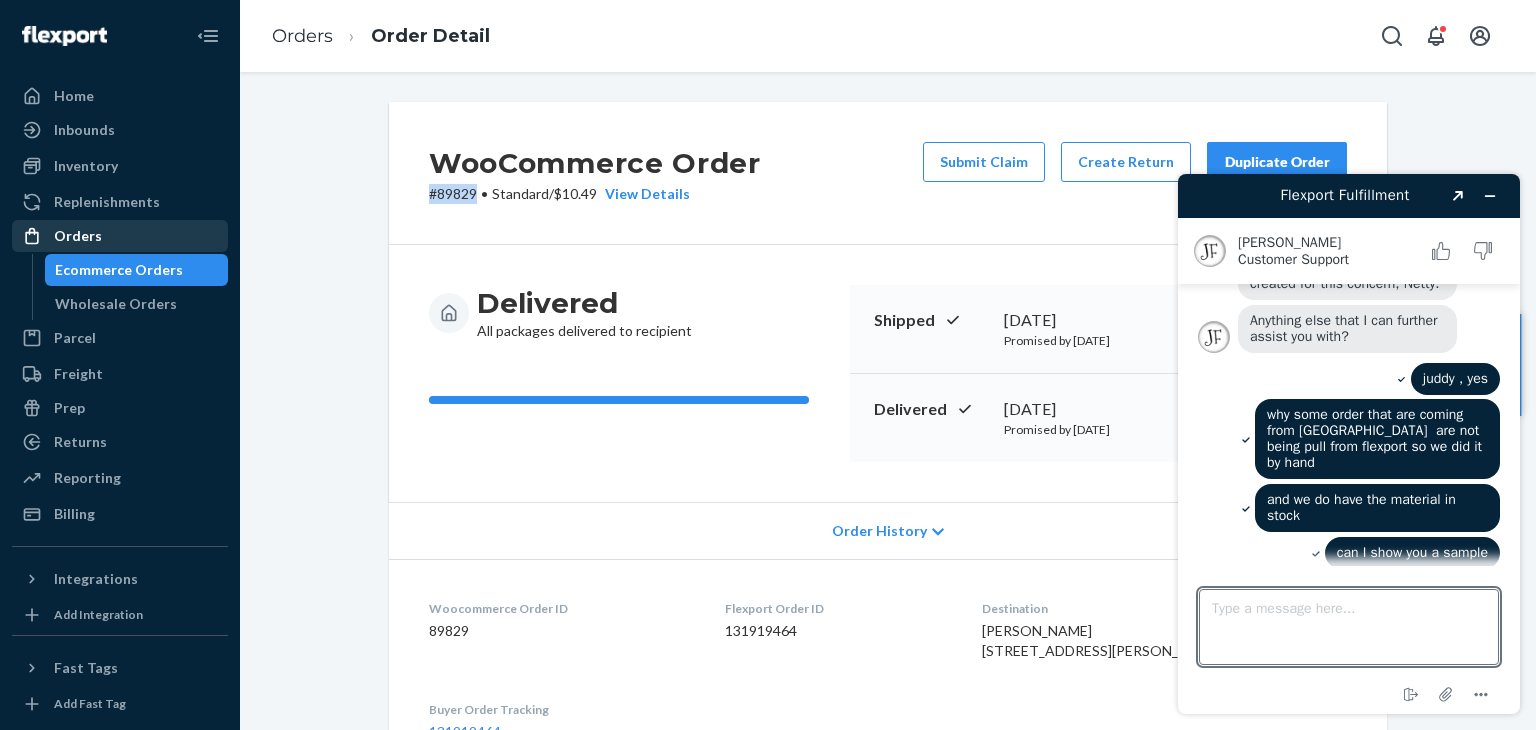 click on "Orders" at bounding box center [78, 236] 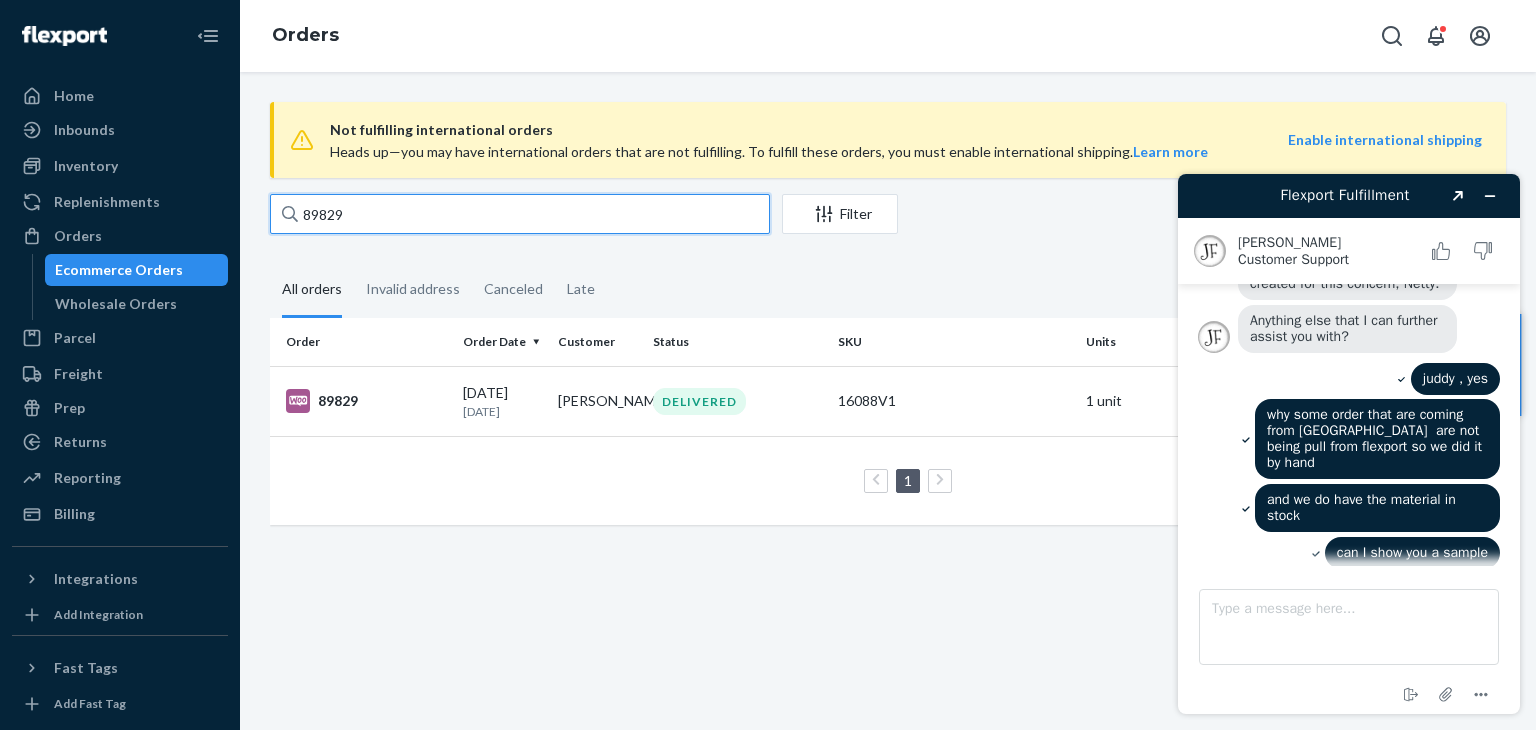 click on "89829" at bounding box center [520, 214] 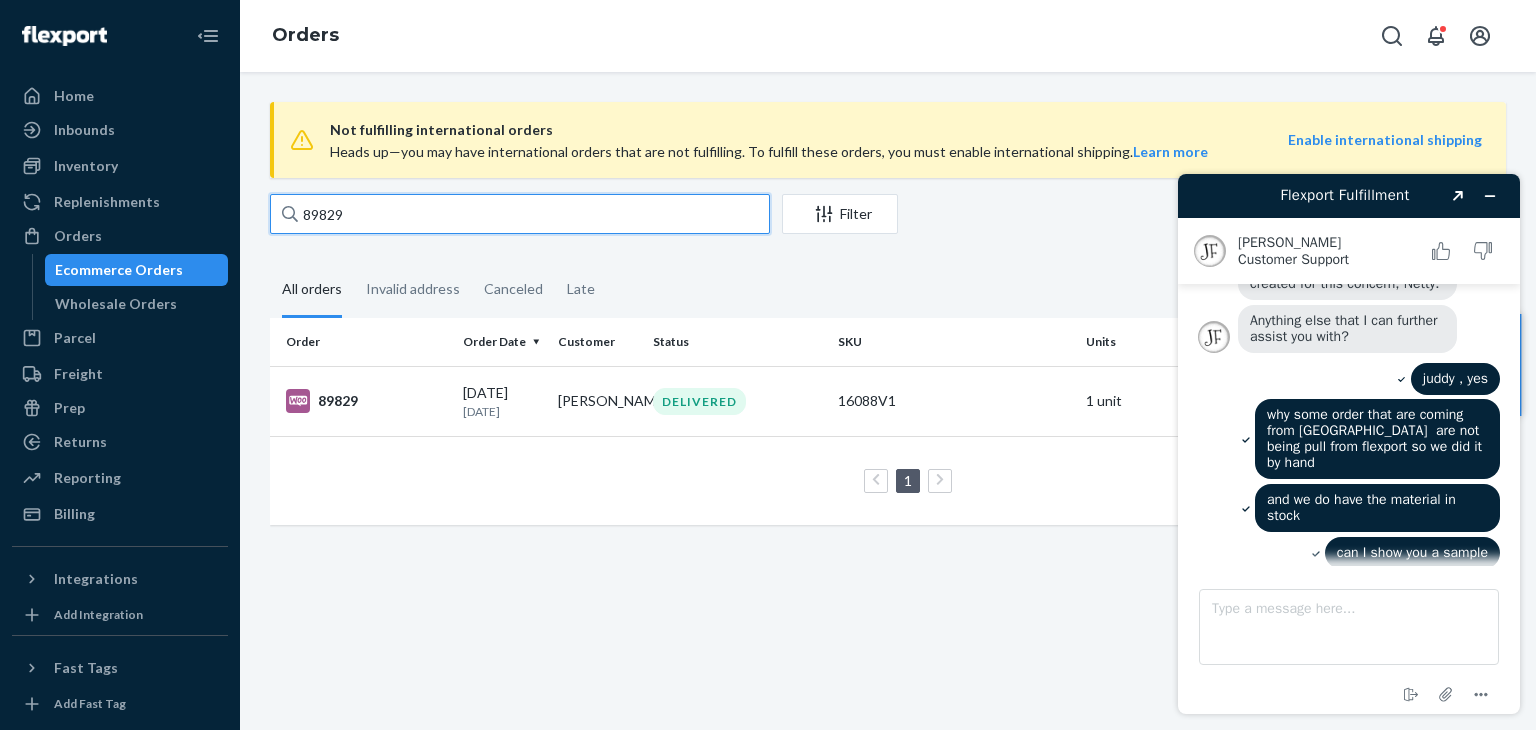 scroll, scrollTop: 1994, scrollLeft: 0, axis: vertical 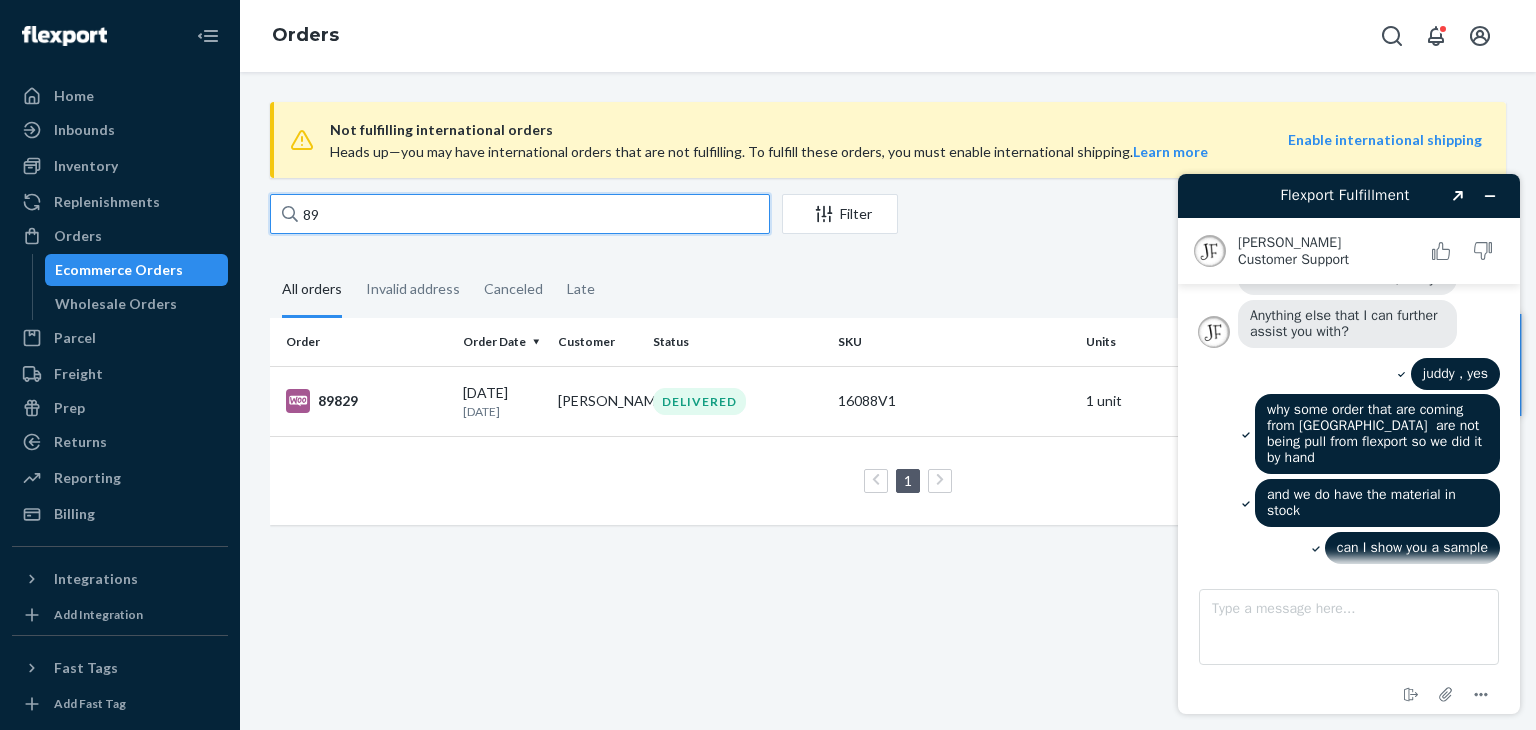 type on "8" 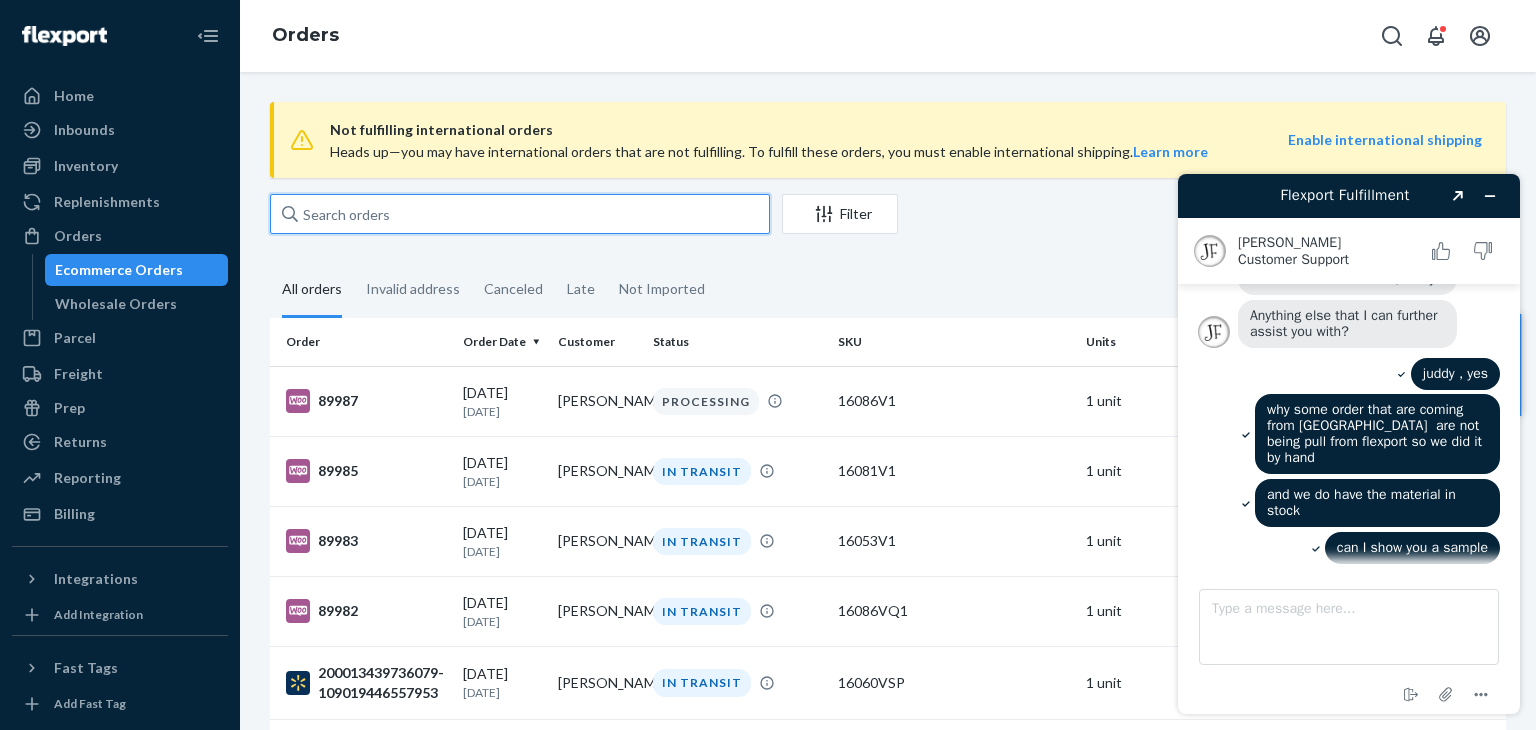 scroll, scrollTop: 2028, scrollLeft: 0, axis: vertical 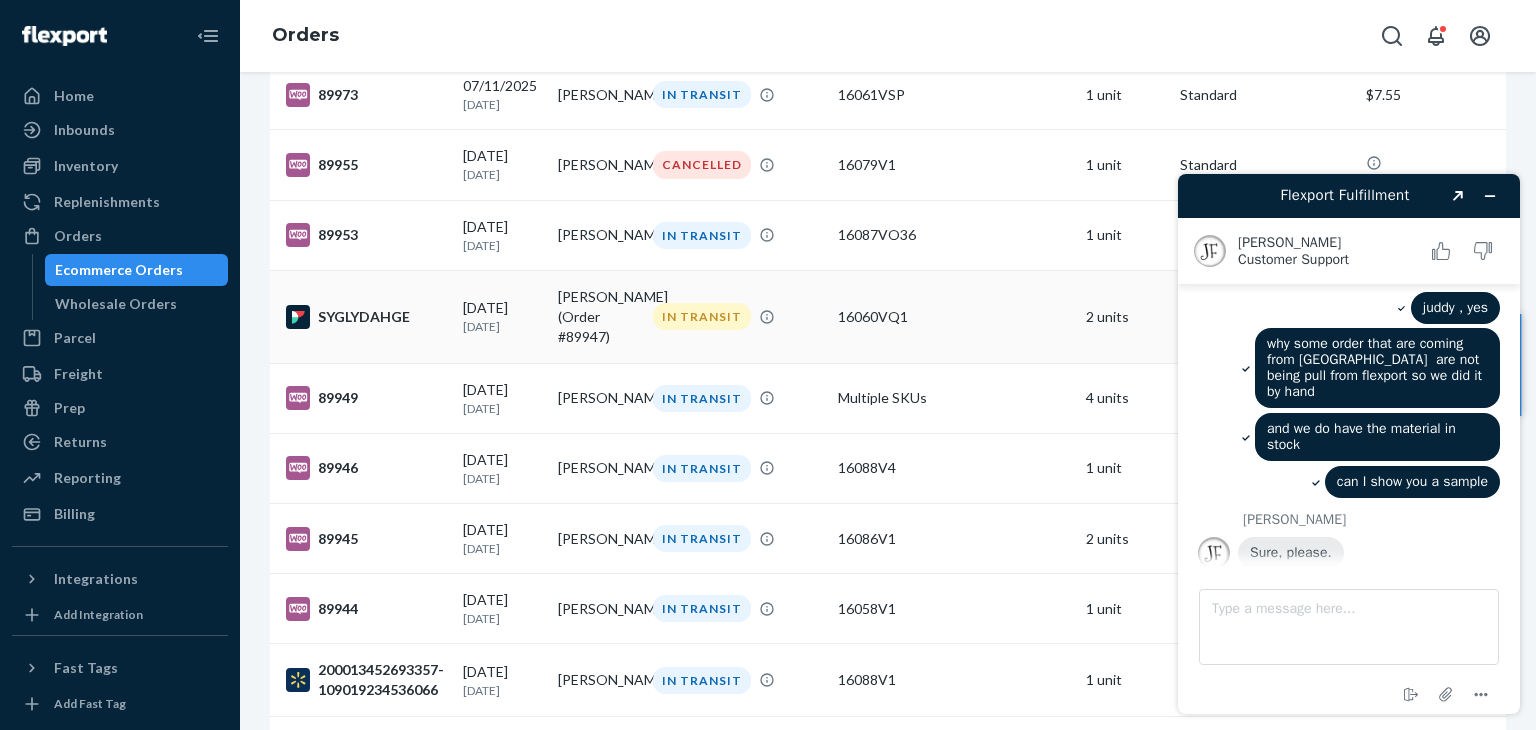 type 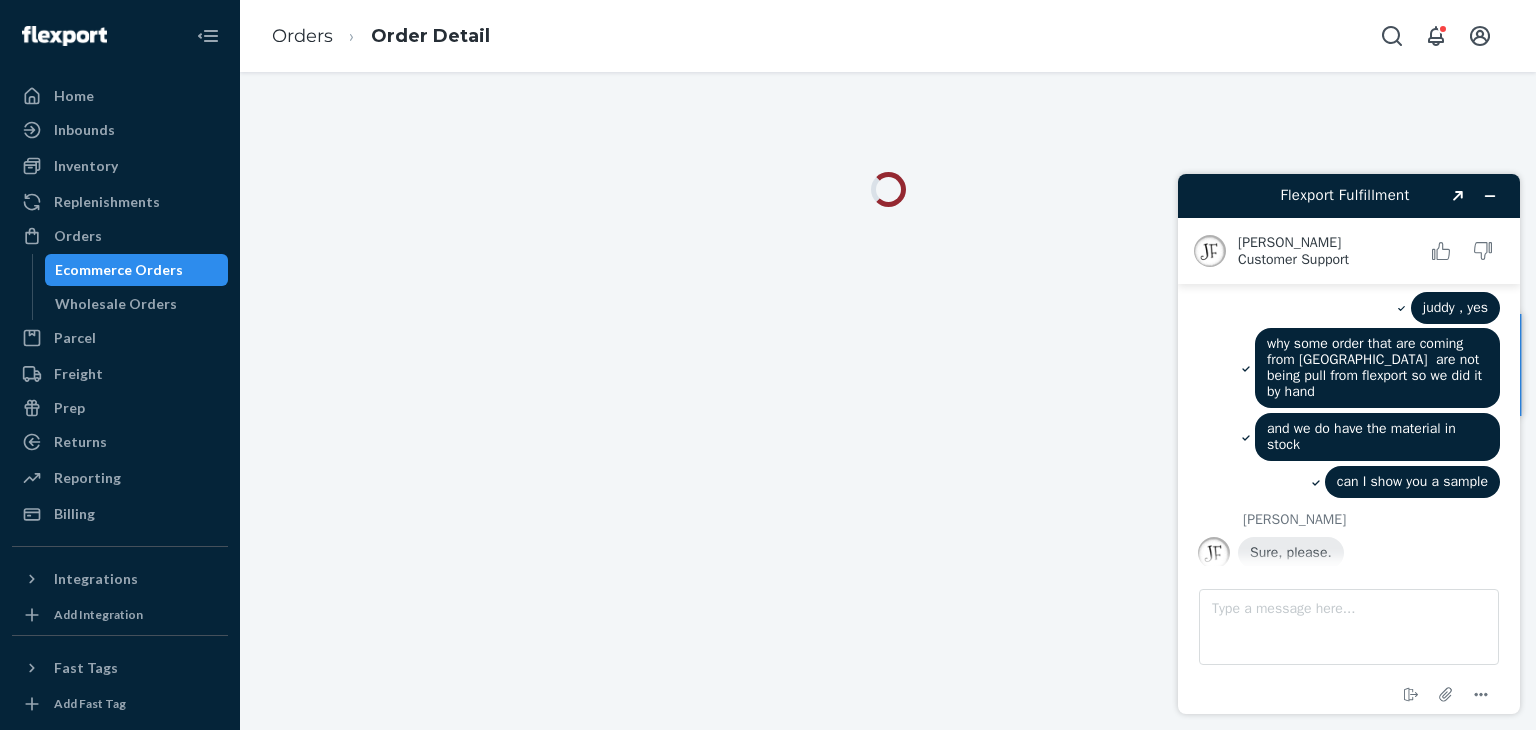 scroll, scrollTop: 0, scrollLeft: 0, axis: both 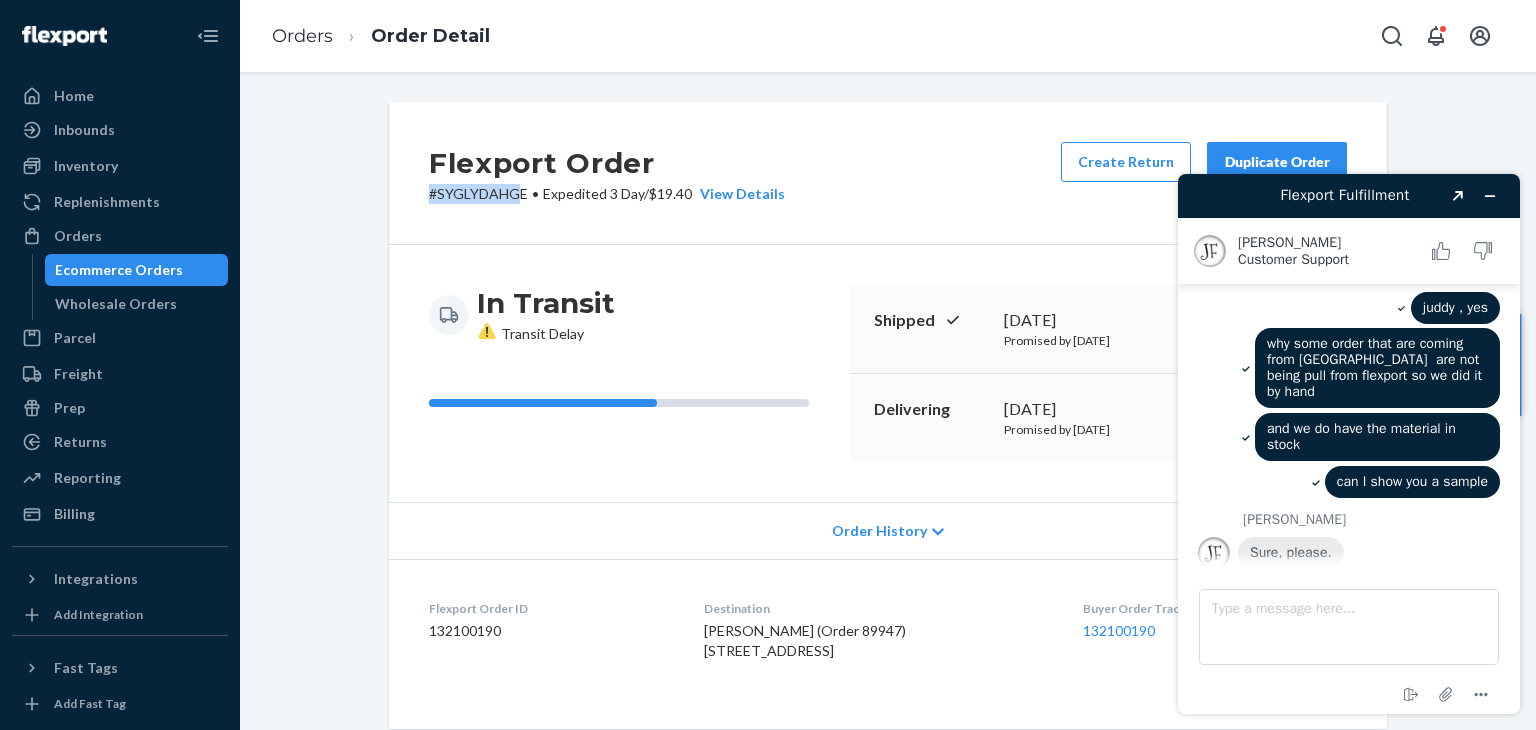 drag, startPoint x: 510, startPoint y: 193, endPoint x: 409, endPoint y: 205, distance: 101.71037 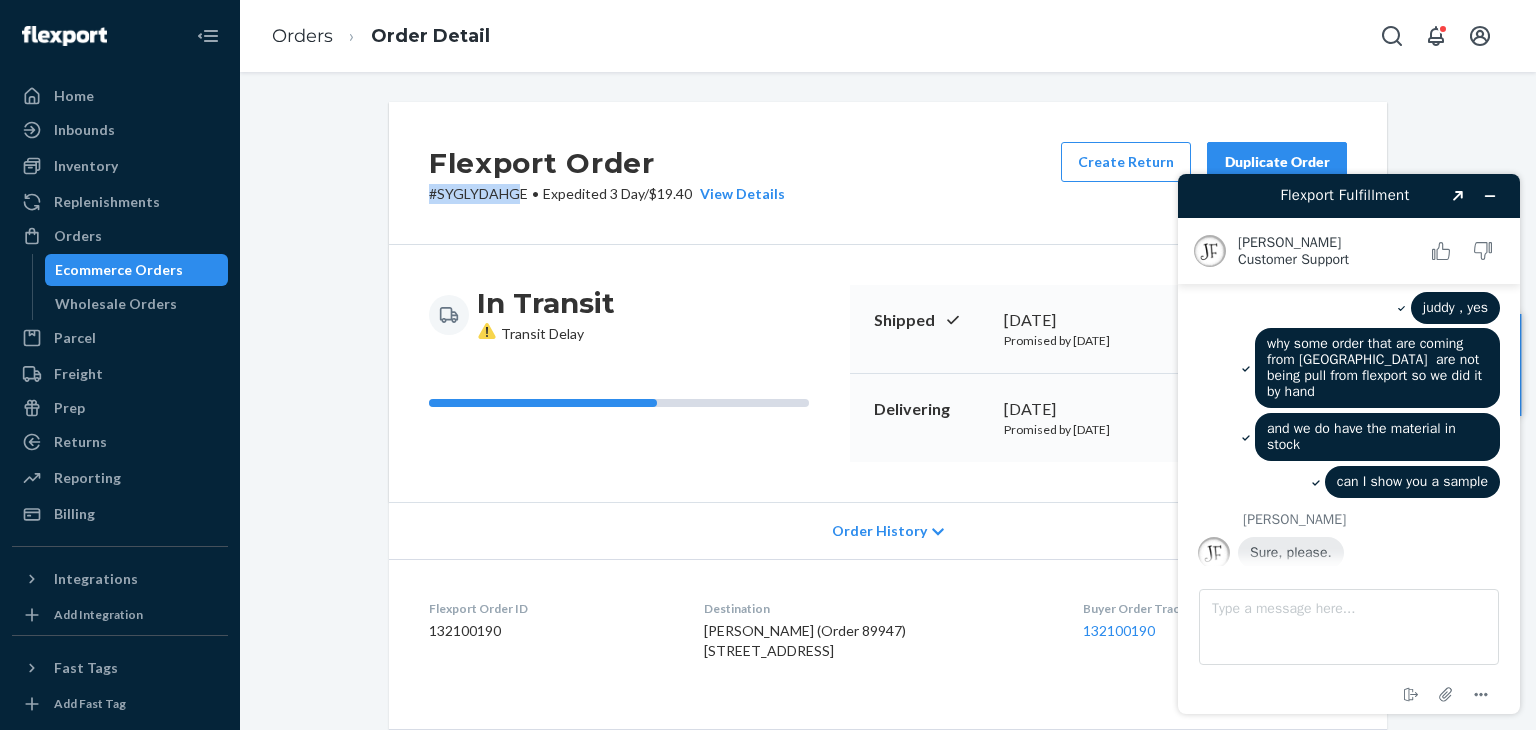 copy on "# SYGLYDAHG" 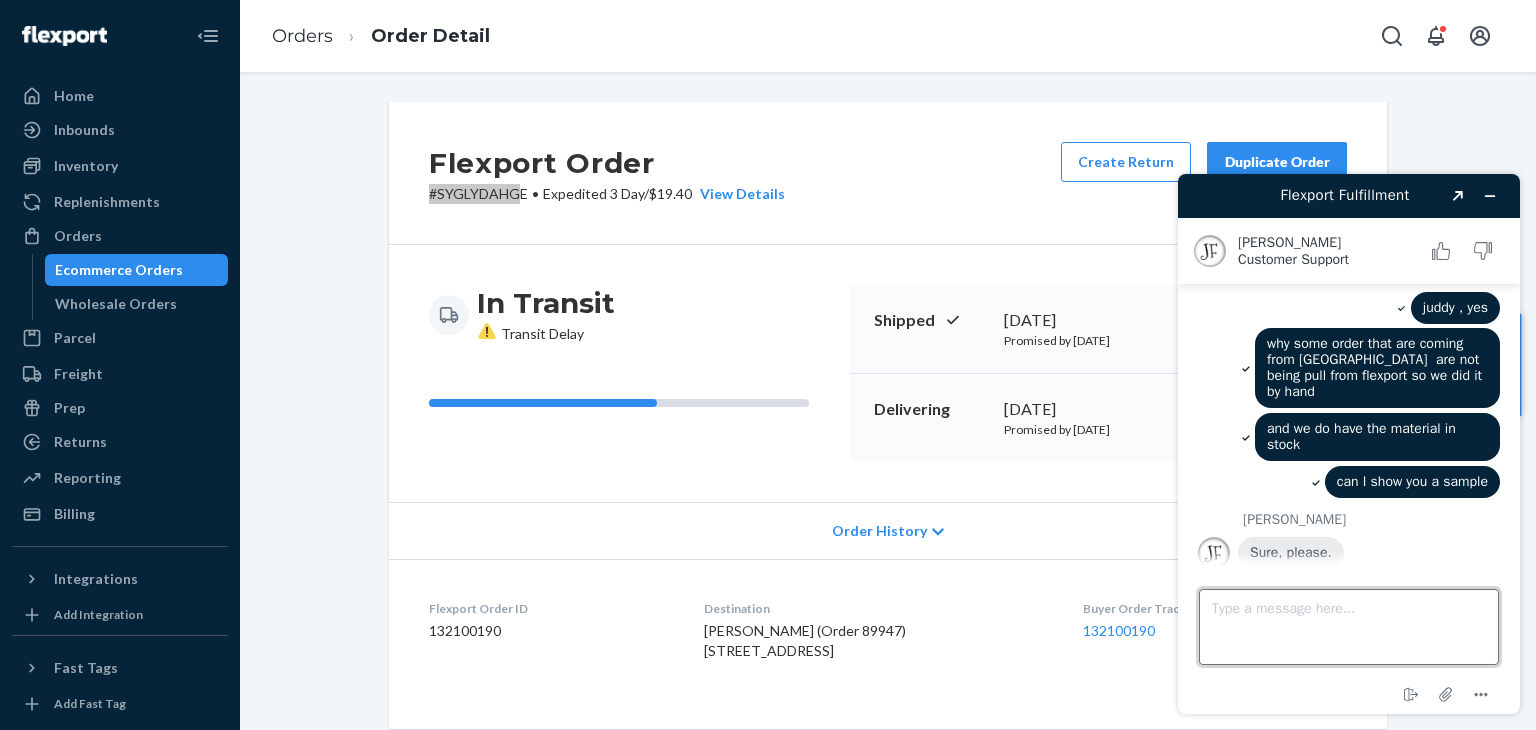 click on "Type a message here..." at bounding box center [1349, 627] 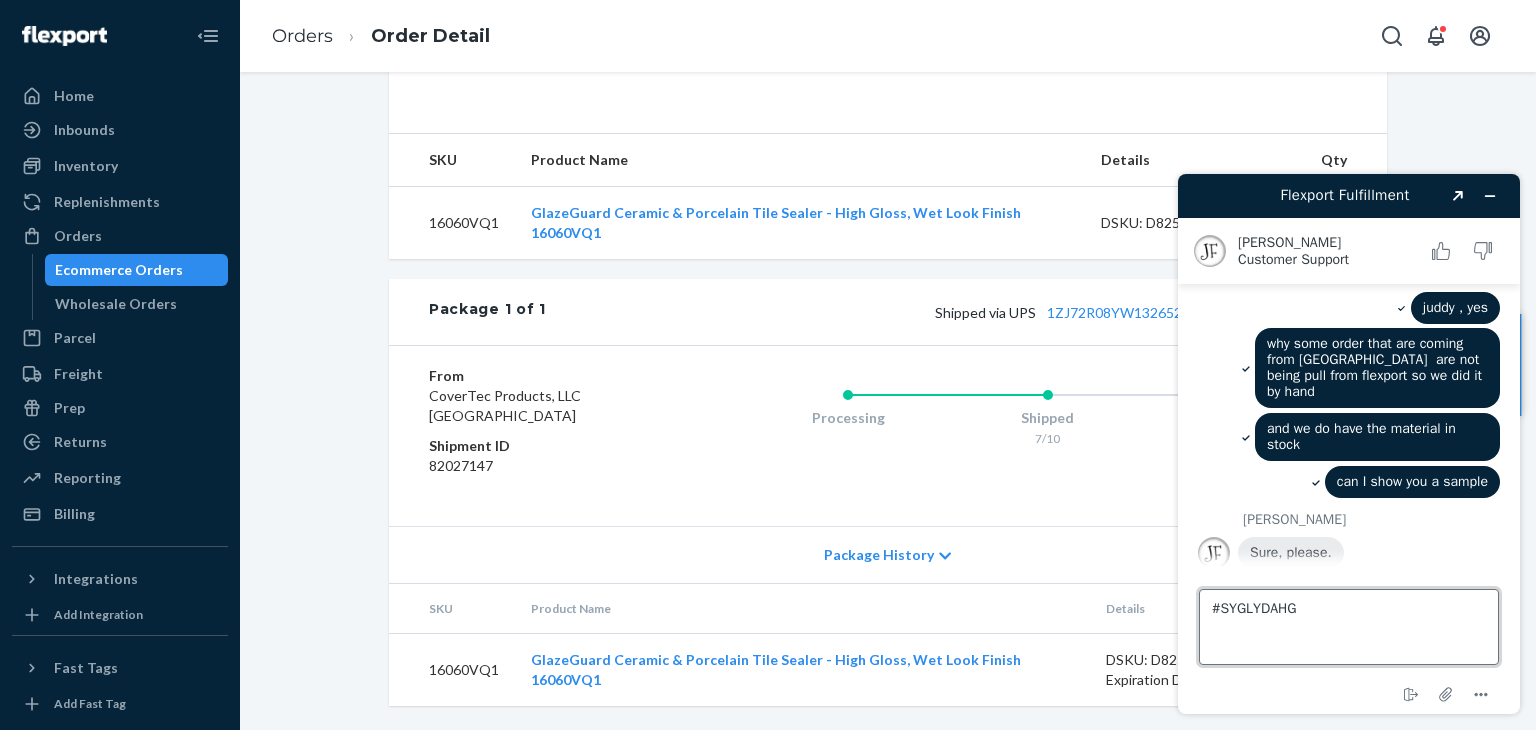 scroll, scrollTop: 614, scrollLeft: 0, axis: vertical 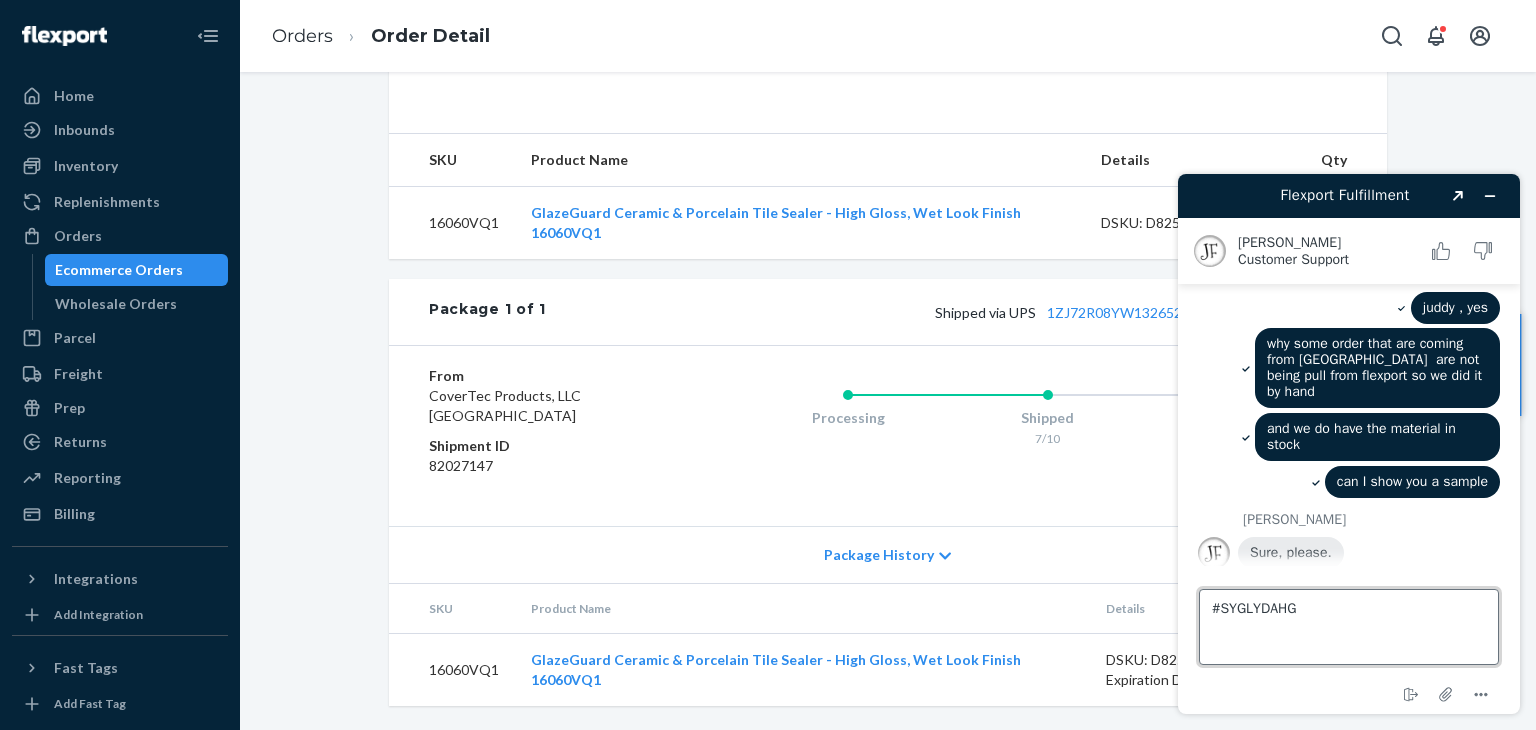 type on "#SYGLYDAHG" 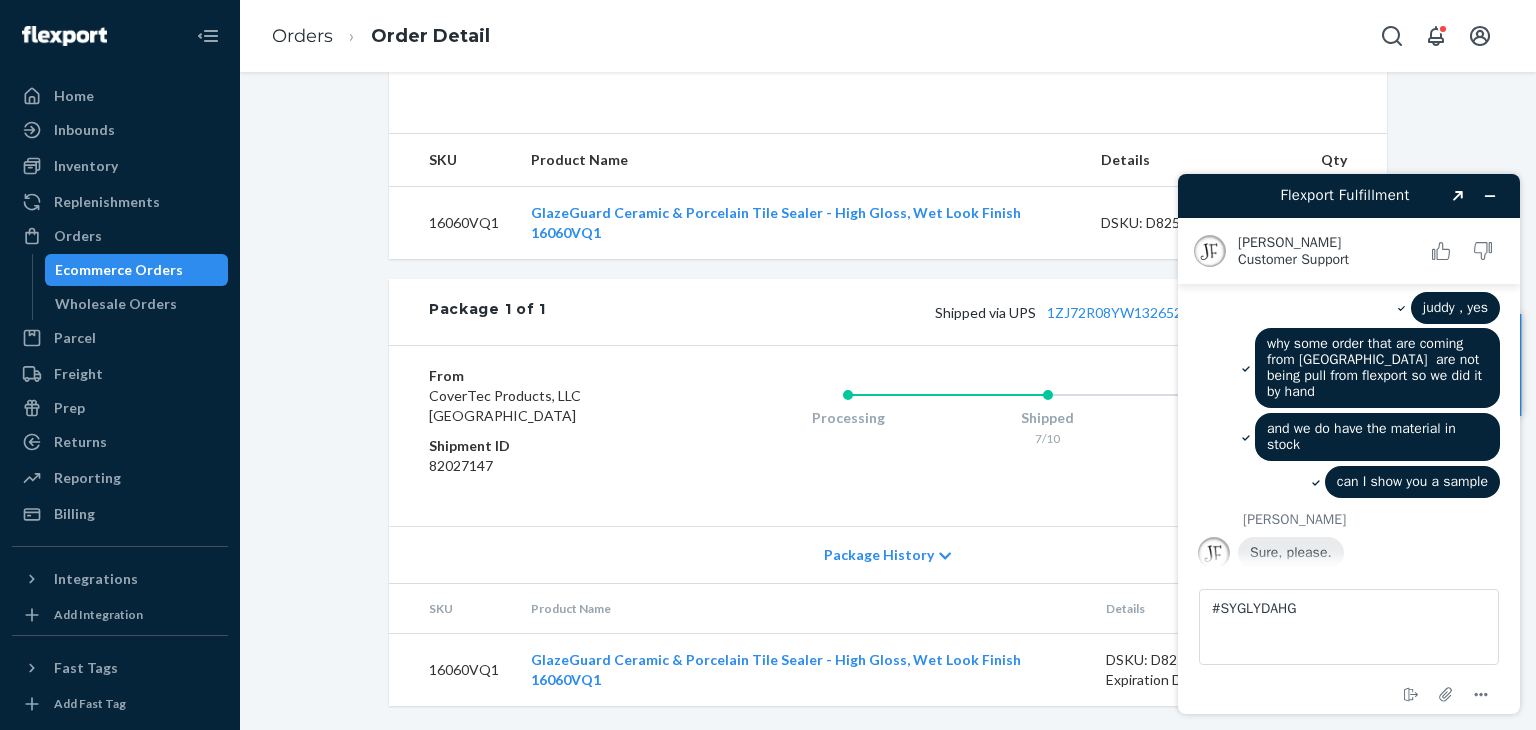 drag, startPoint x: 1129, startPoint y: 209, endPoint x: 1070, endPoint y: 217, distance: 59.5399 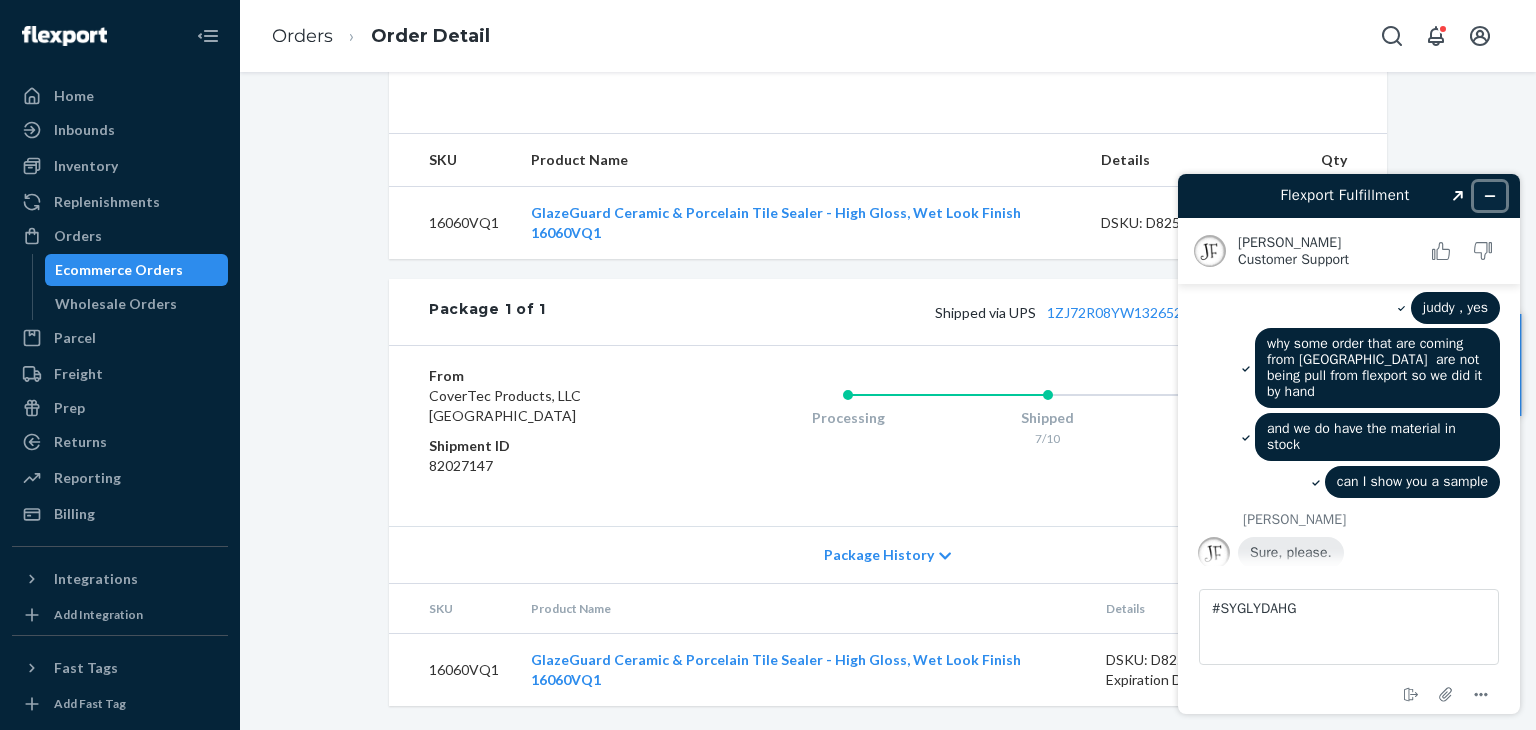 click 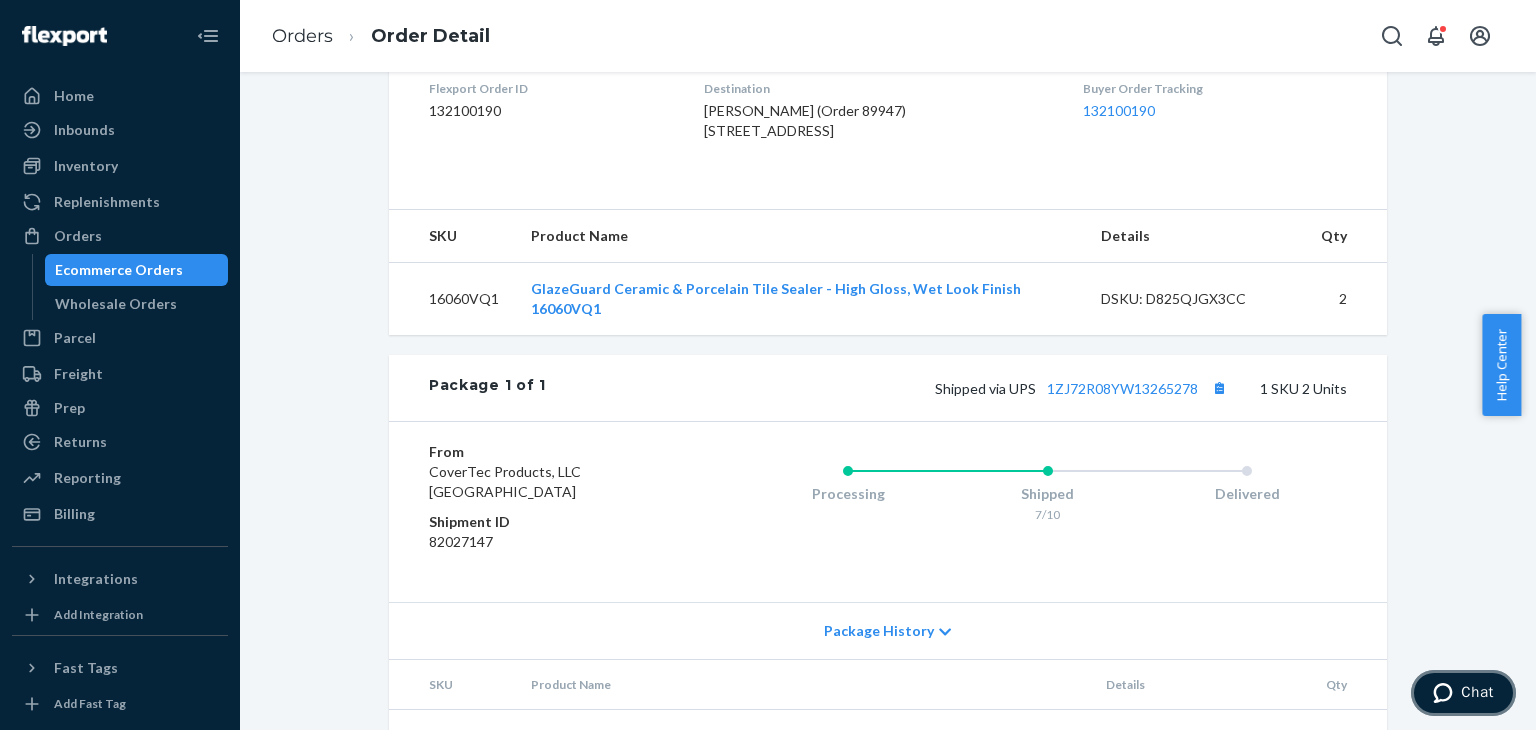 scroll, scrollTop: 614, scrollLeft: 0, axis: vertical 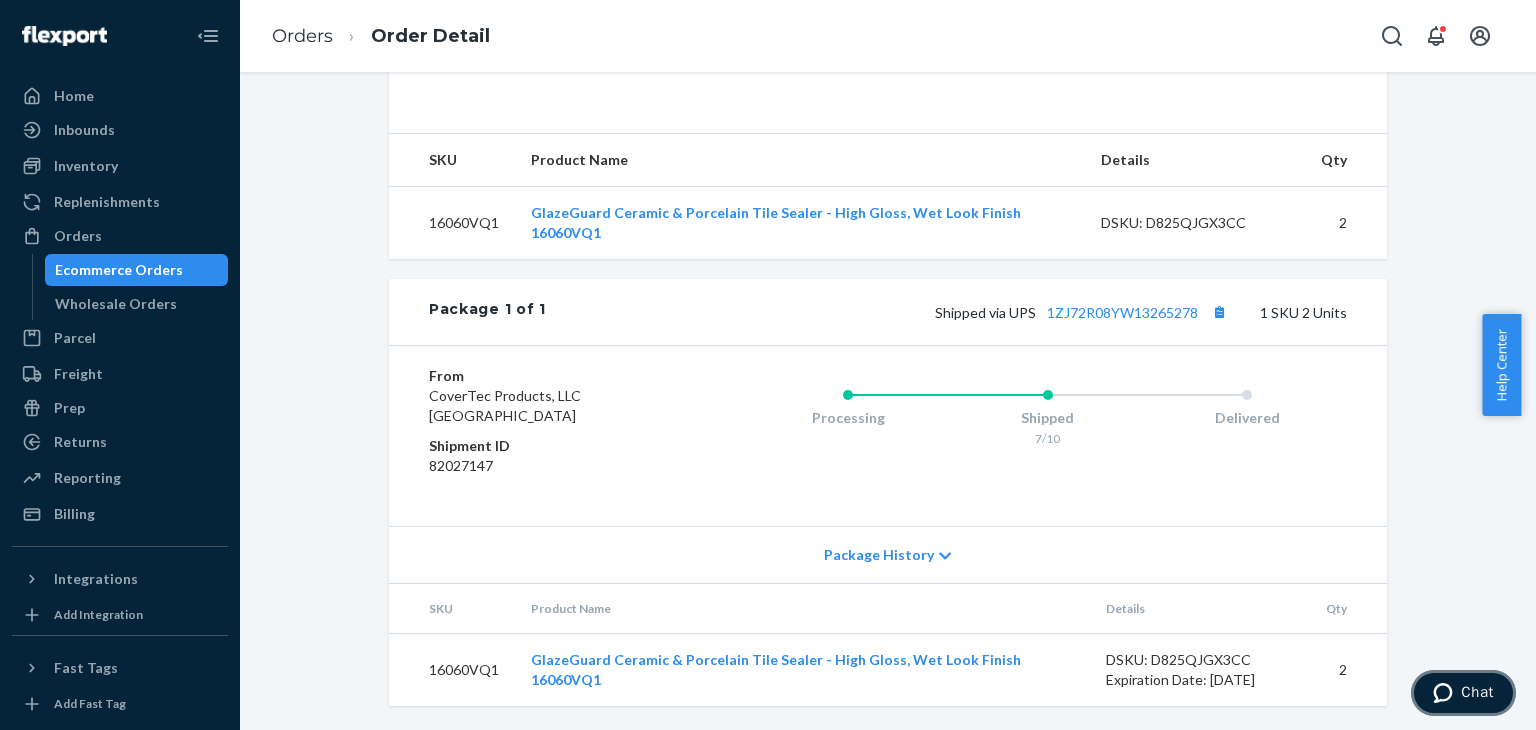 click on "Chat" at bounding box center [1477, 692] 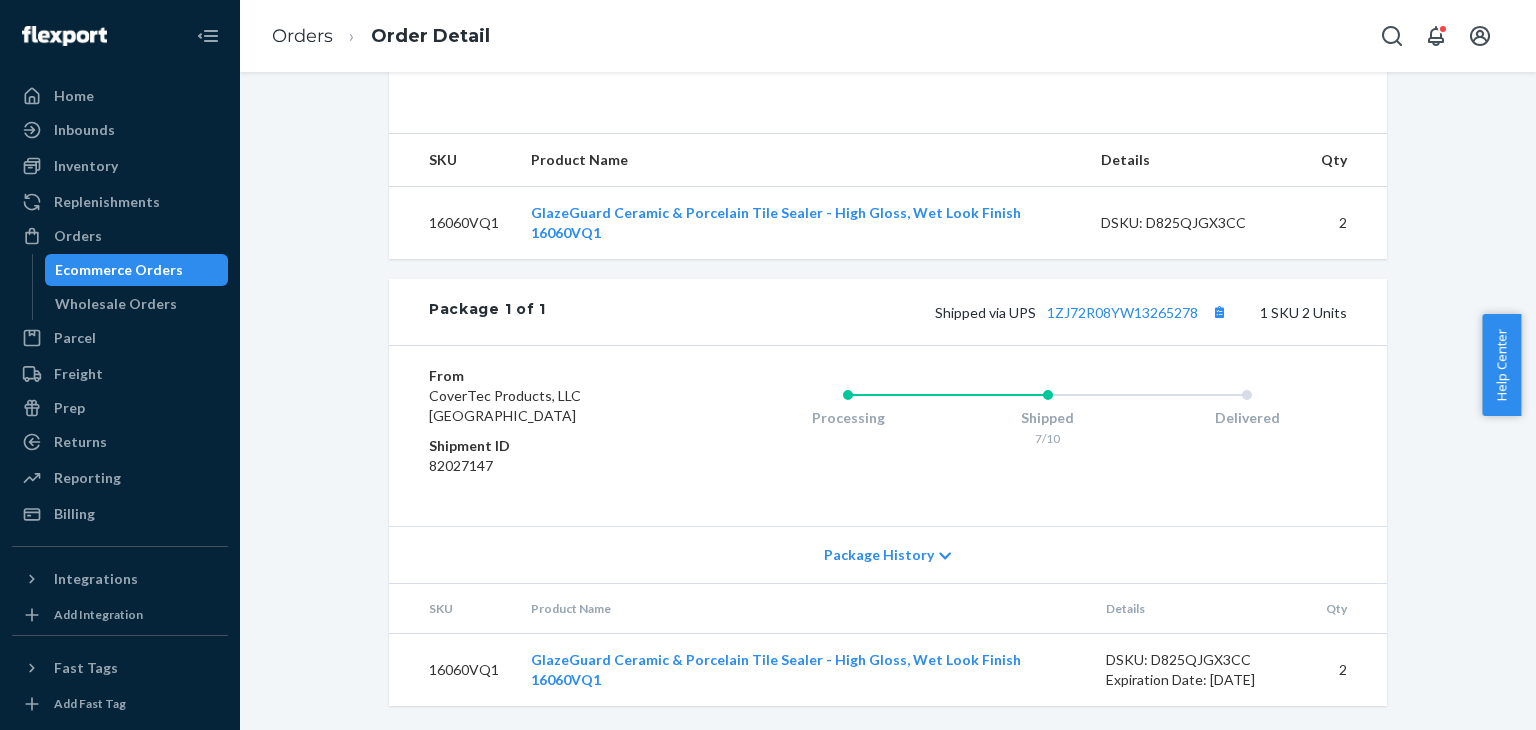 scroll, scrollTop: 0, scrollLeft: 0, axis: both 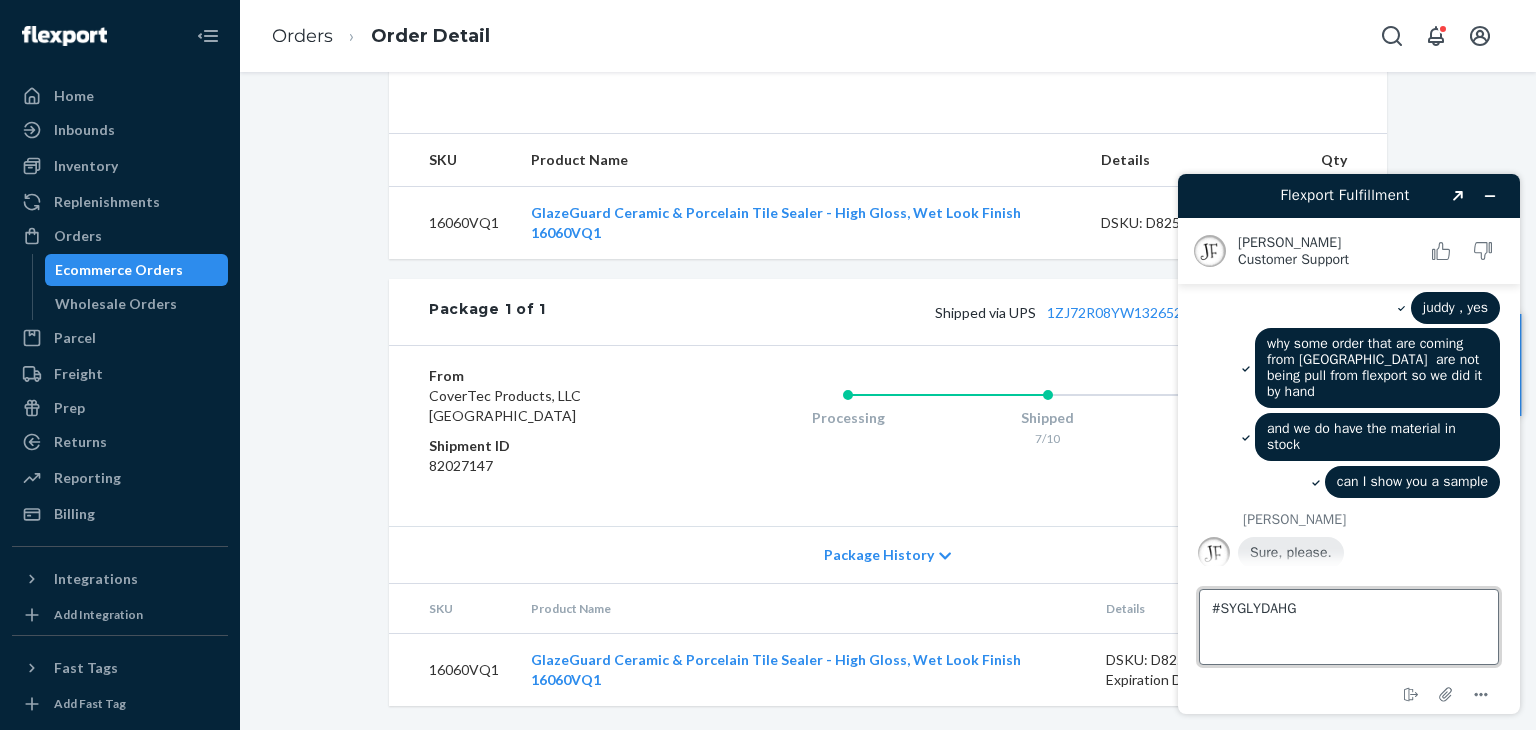 click on "#SYGLYDAHG" at bounding box center [1349, 627] 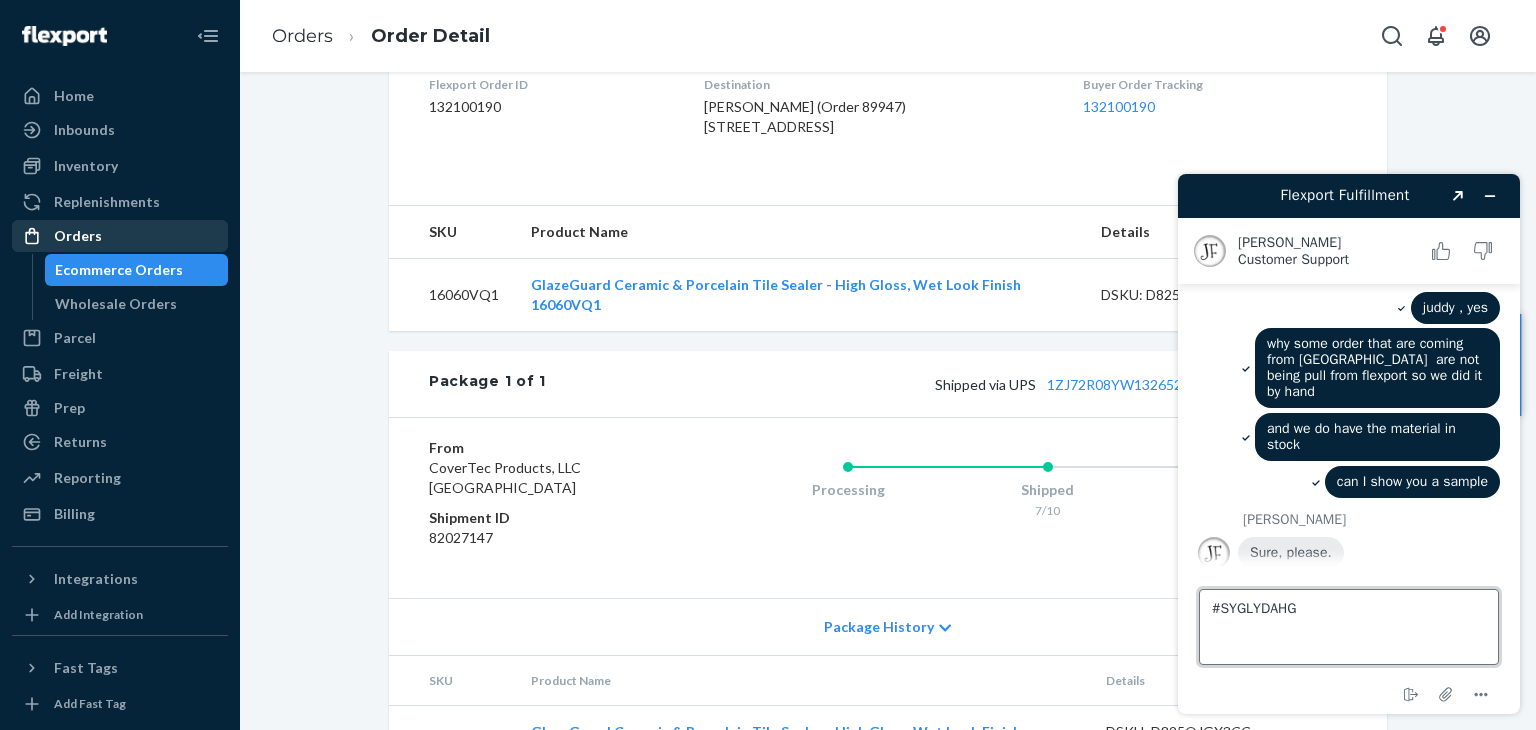 scroll, scrollTop: 514, scrollLeft: 0, axis: vertical 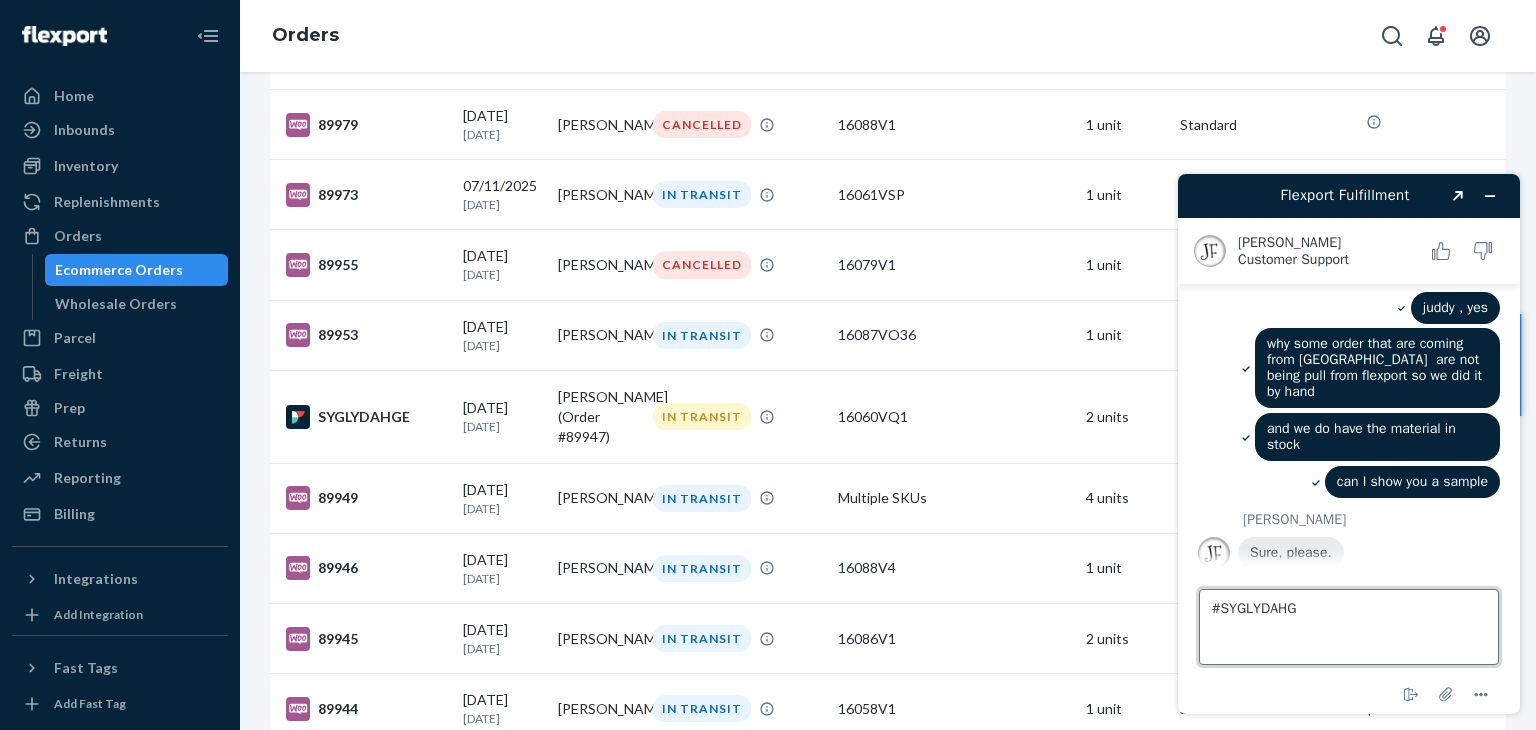 click on "#SYGLYDAHG" at bounding box center [1349, 627] 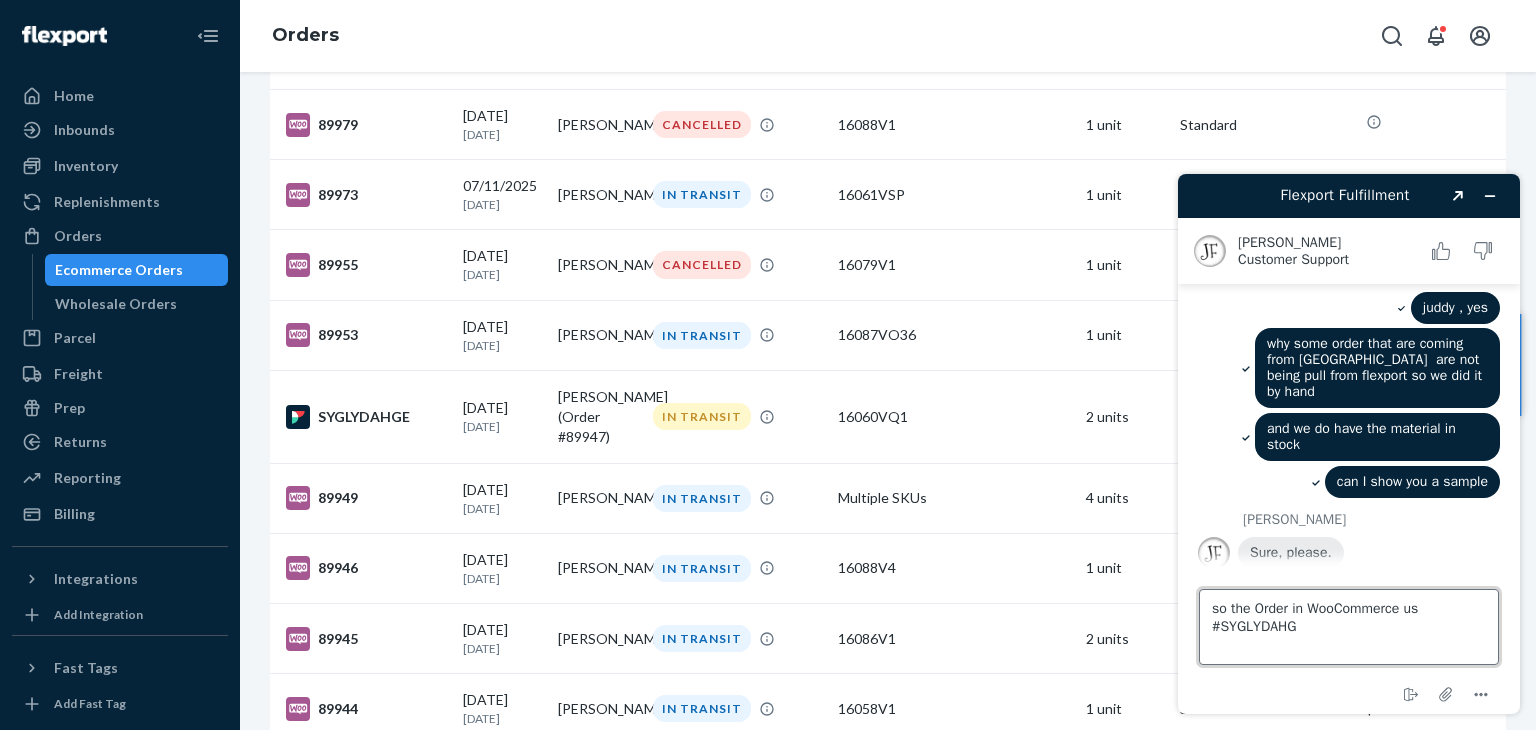 click on "so the Order in WooCommerce us #SYGLYDAHG" at bounding box center (1349, 627) 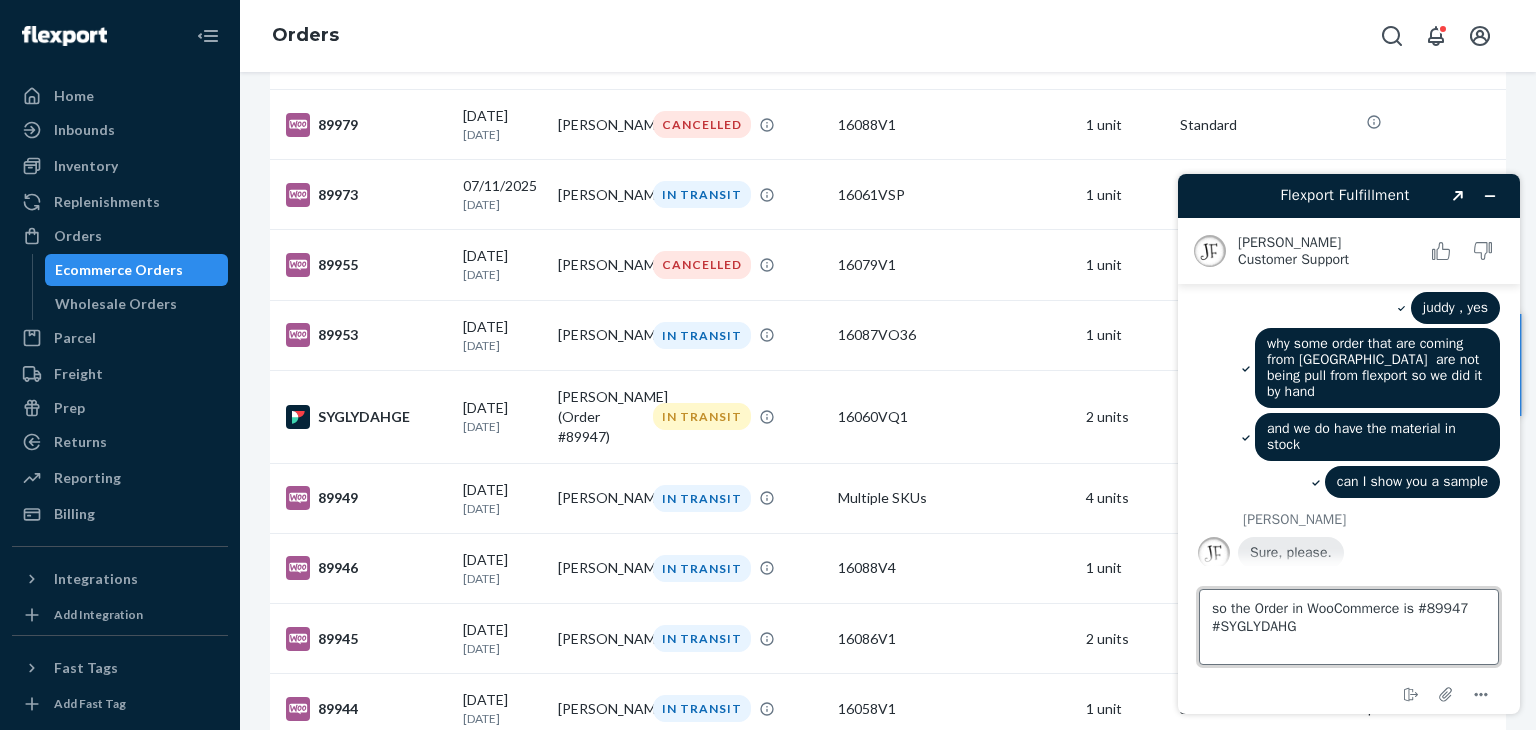 click on "so the Order in WooCommerce is #89947 #SYGLYDAHG" at bounding box center [1349, 627] 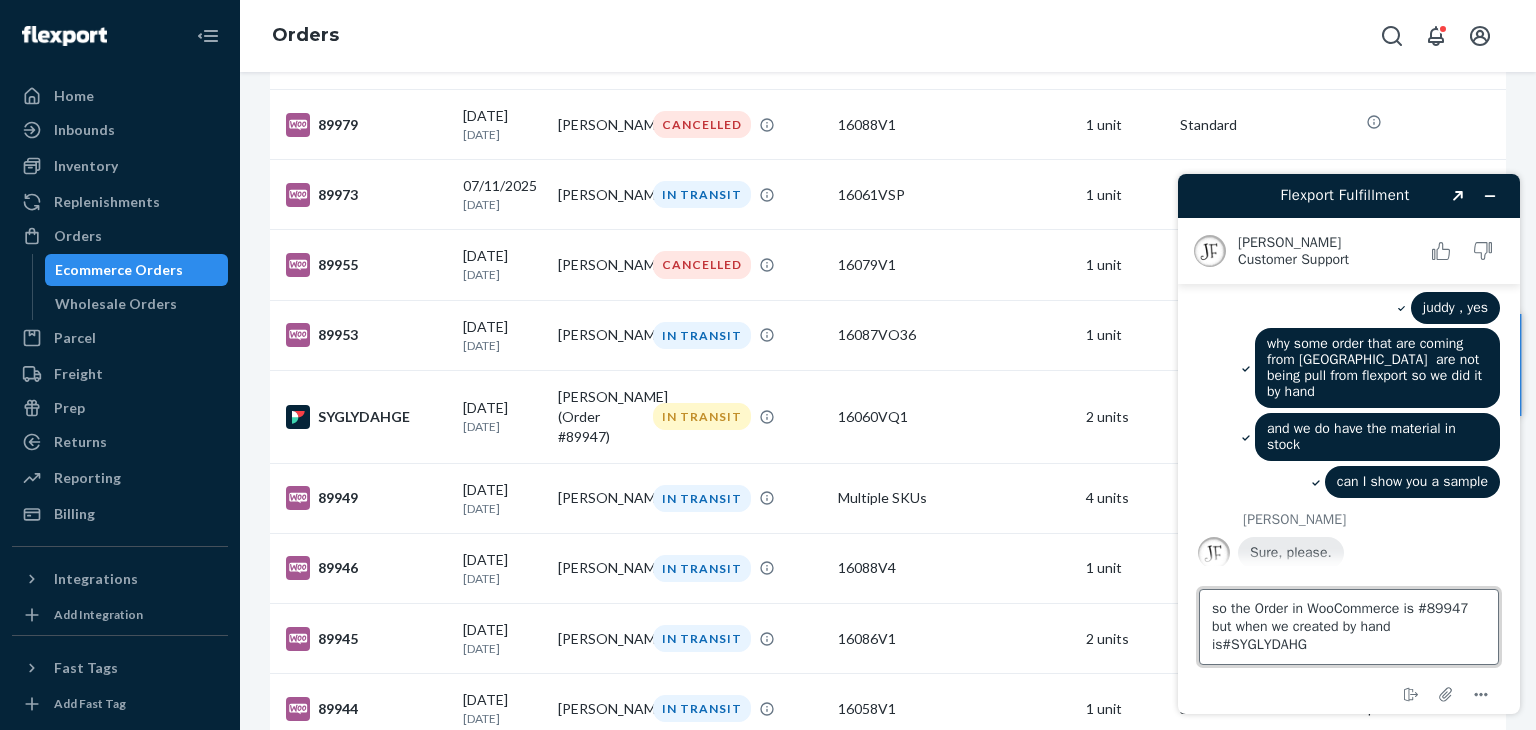click on "so the Order in WooCommerce is #89947 but when we created by hand is#SYGLYDAHG" at bounding box center [1349, 627] 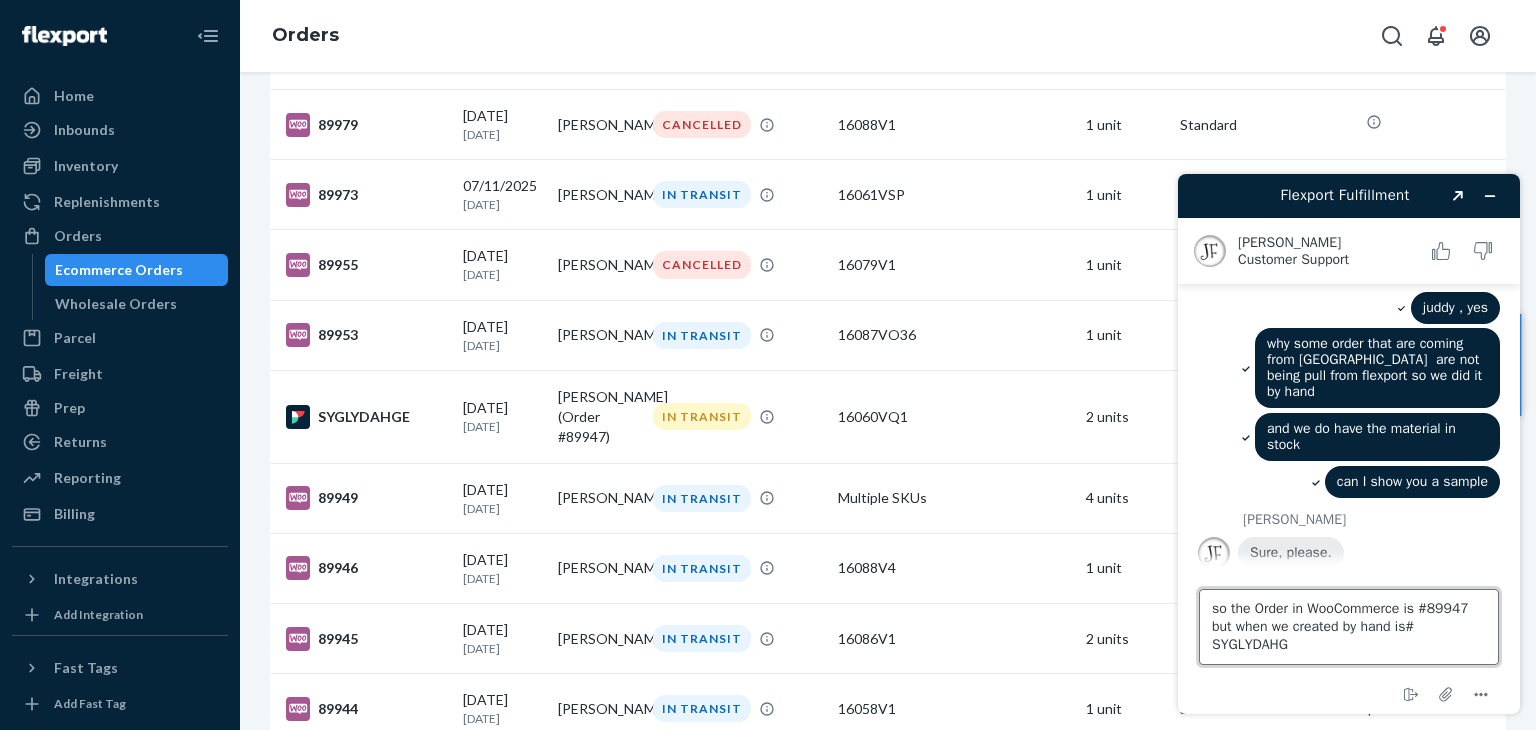 click on "so the Order in WooCommerce is #89947 but when we created by hand is# SYGLYDAHG" at bounding box center (1349, 627) 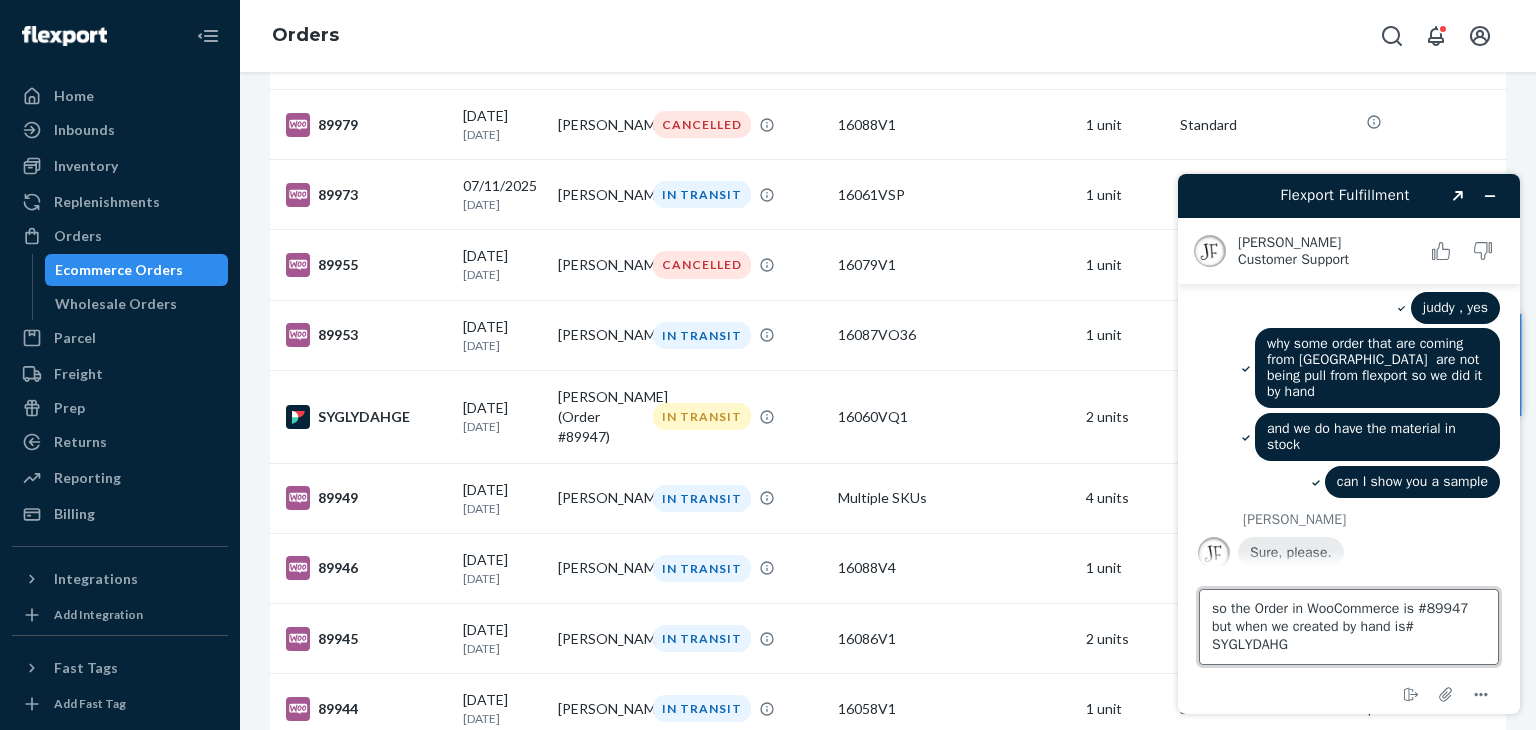 type on "so the Order in WooCommerce is #89947 but when we created by hand is # SYGLYDAHG" 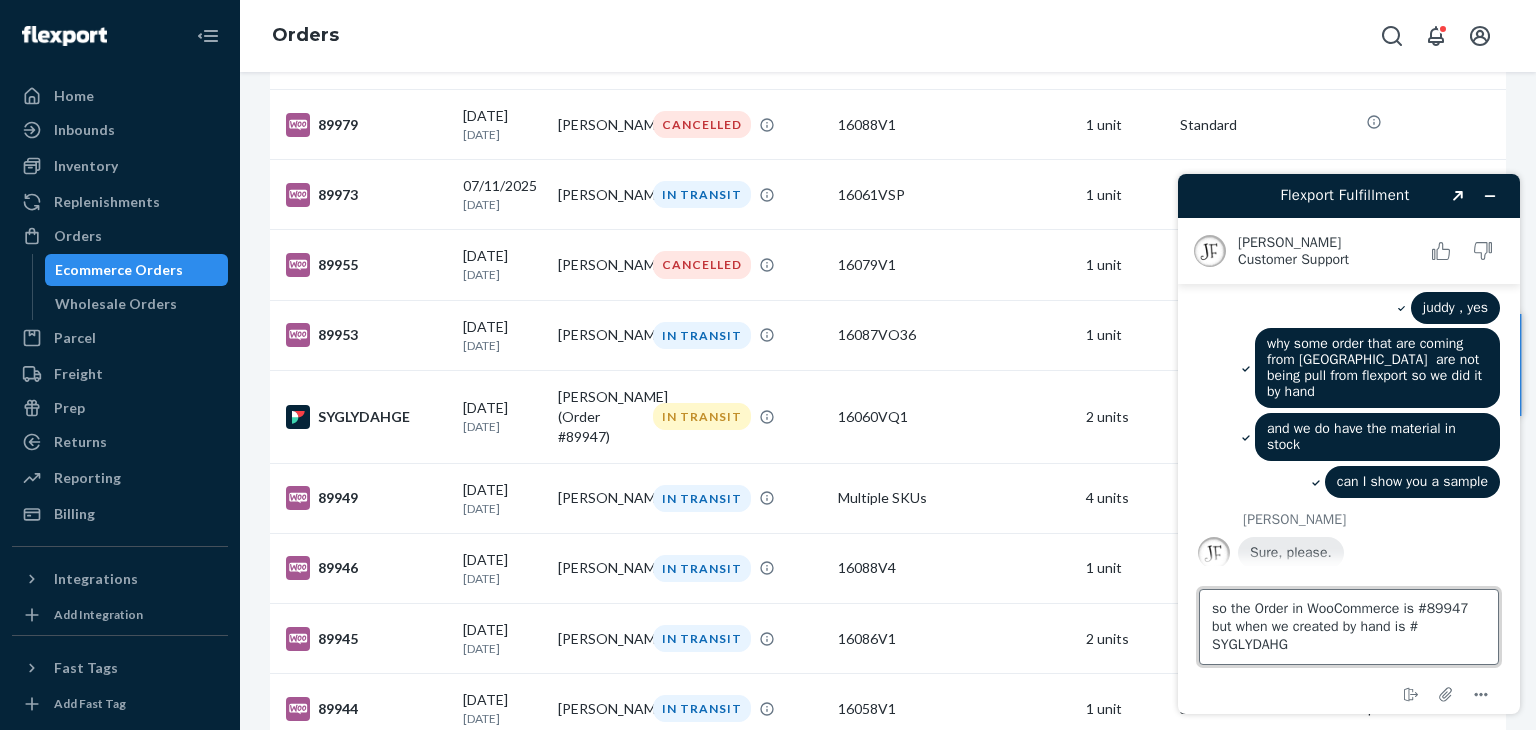 click on "so the Order in WooCommerce is #89947 but when we created by hand is # SYGLYDAHG" at bounding box center (1349, 627) 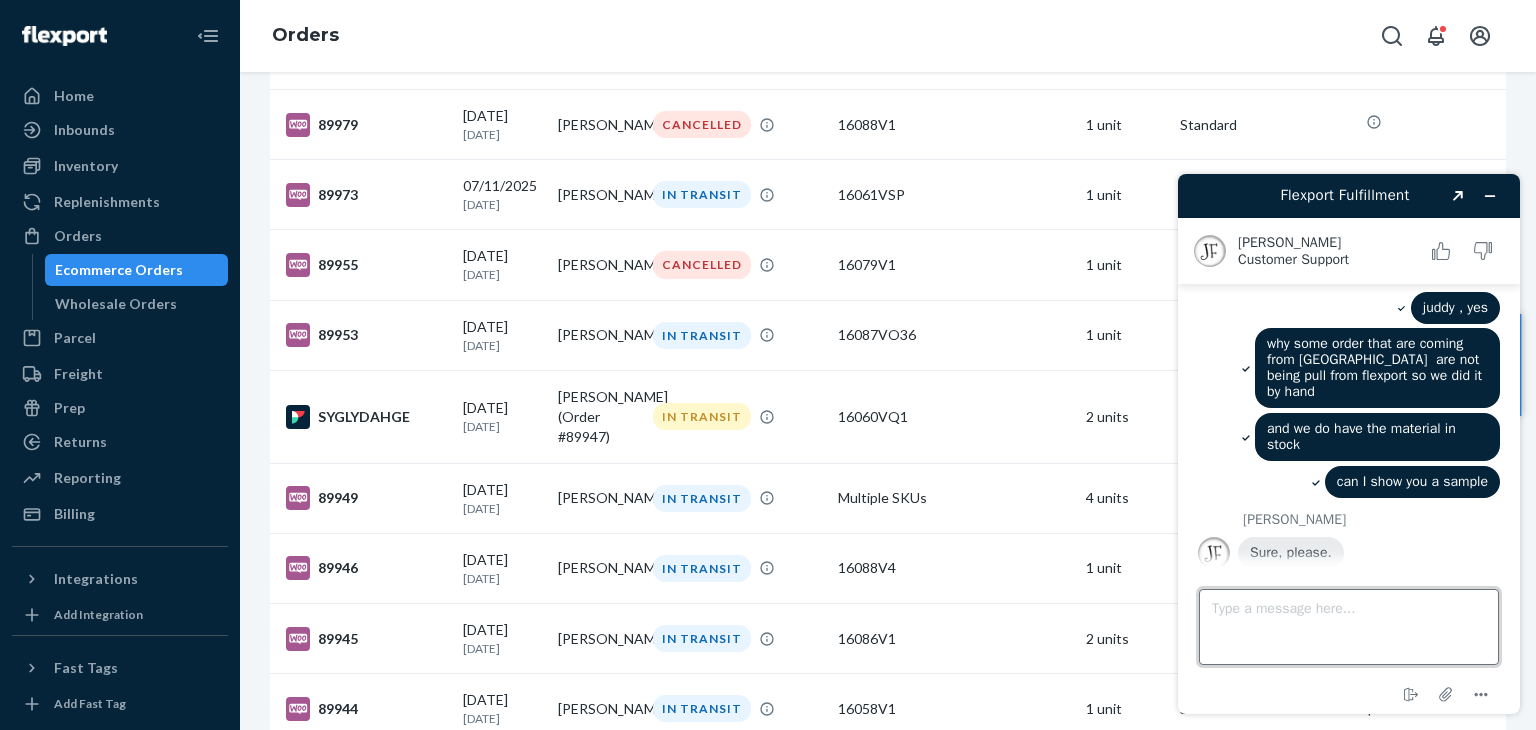 scroll, scrollTop: 2135, scrollLeft: 0, axis: vertical 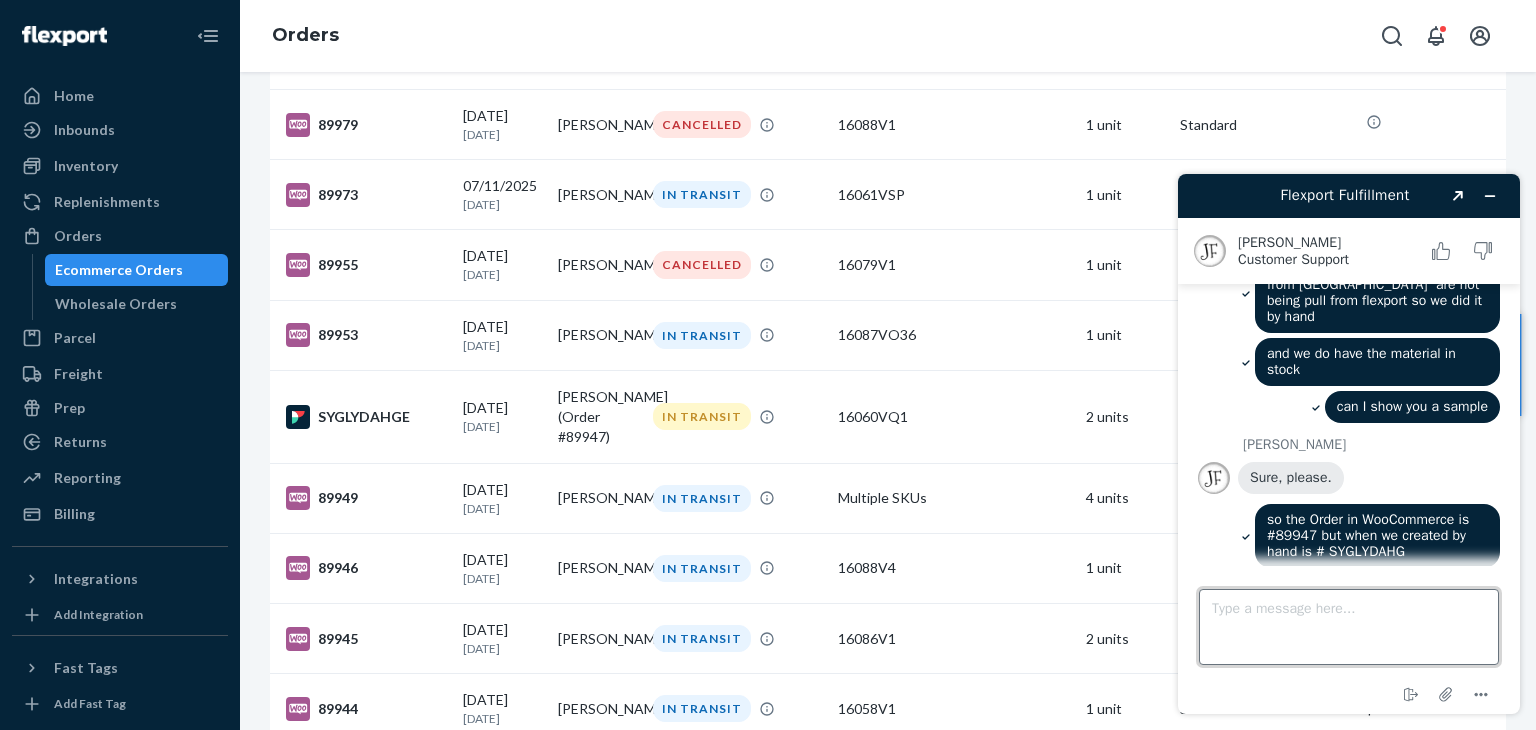 click on "Type a message here..." at bounding box center (1349, 627) 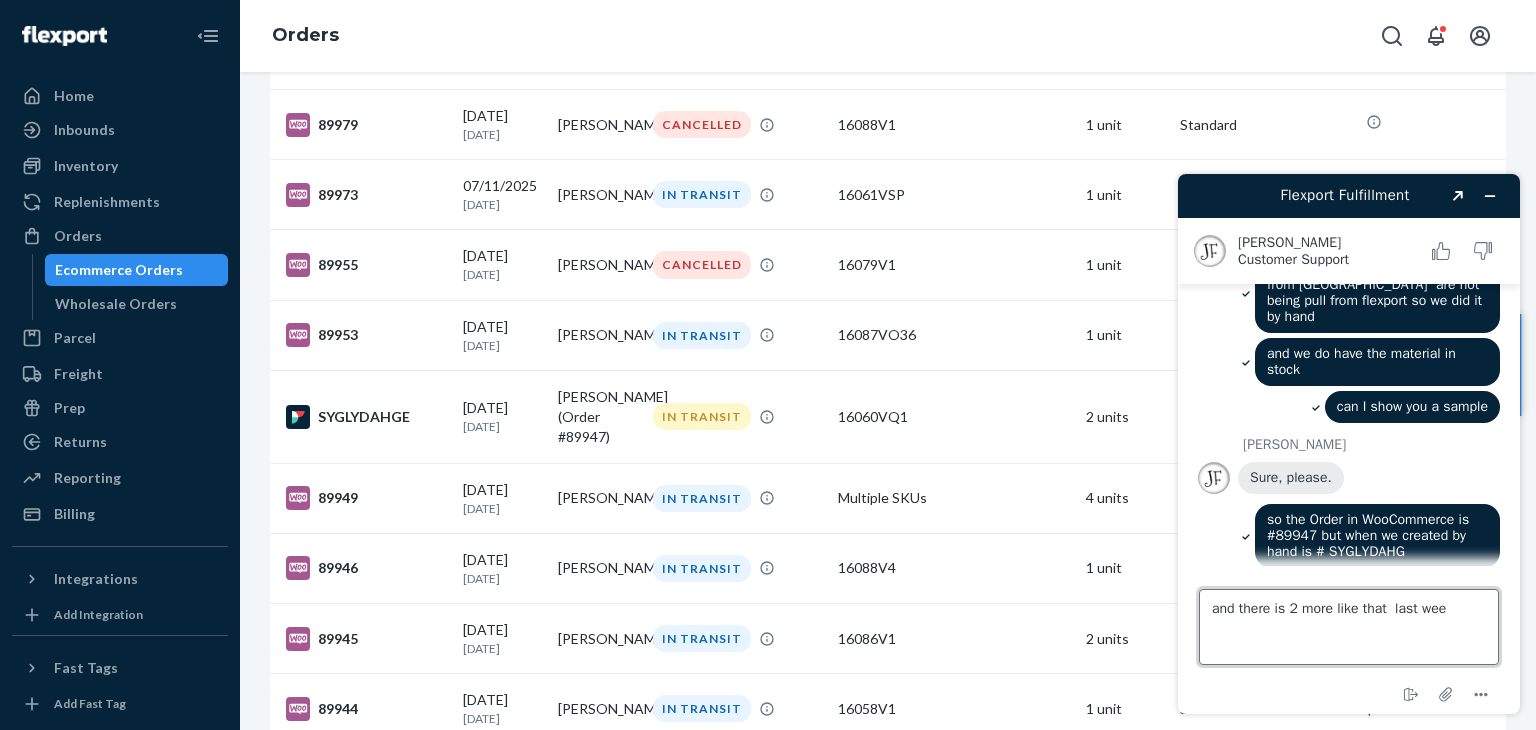 type on "and there is 2 more like that  last week" 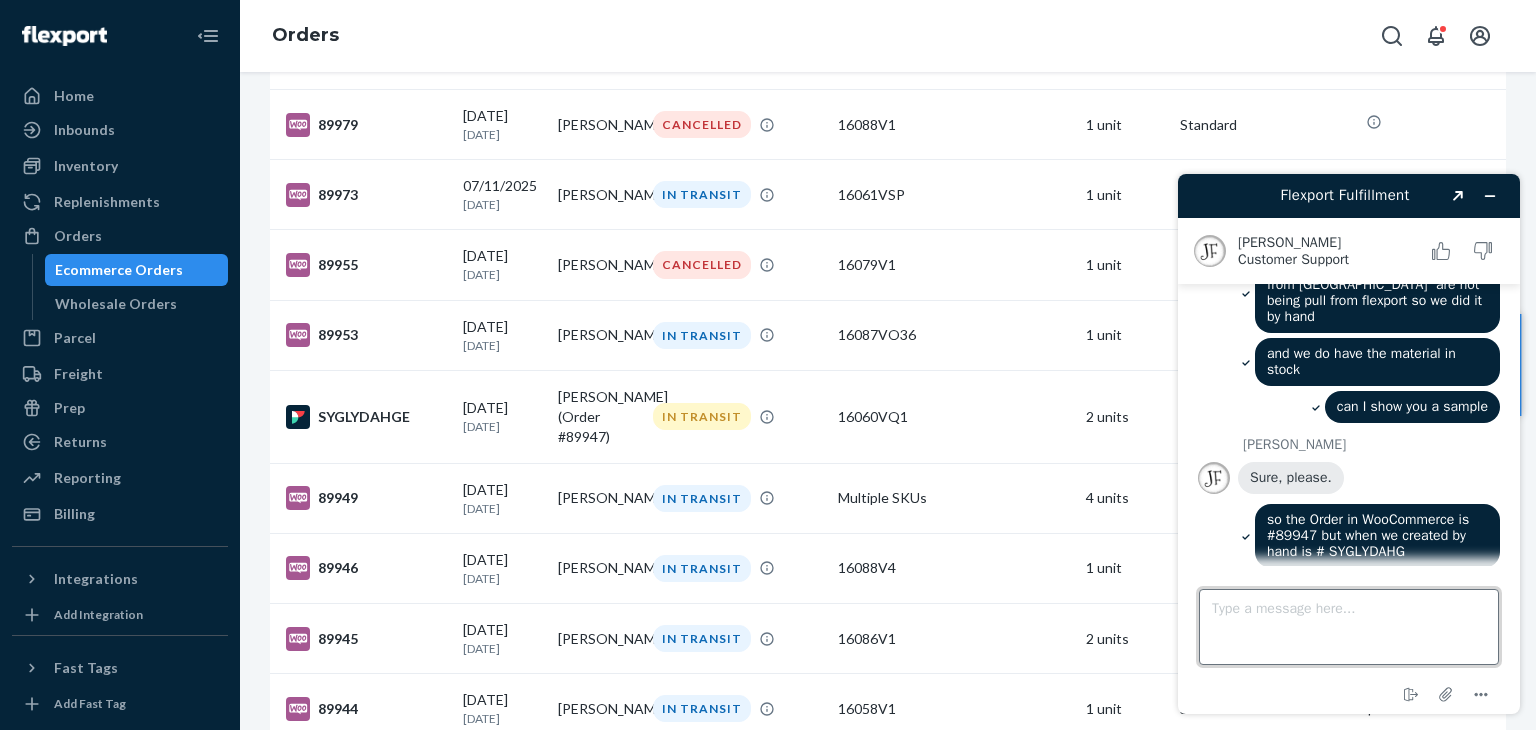 scroll, scrollTop: 2188, scrollLeft: 0, axis: vertical 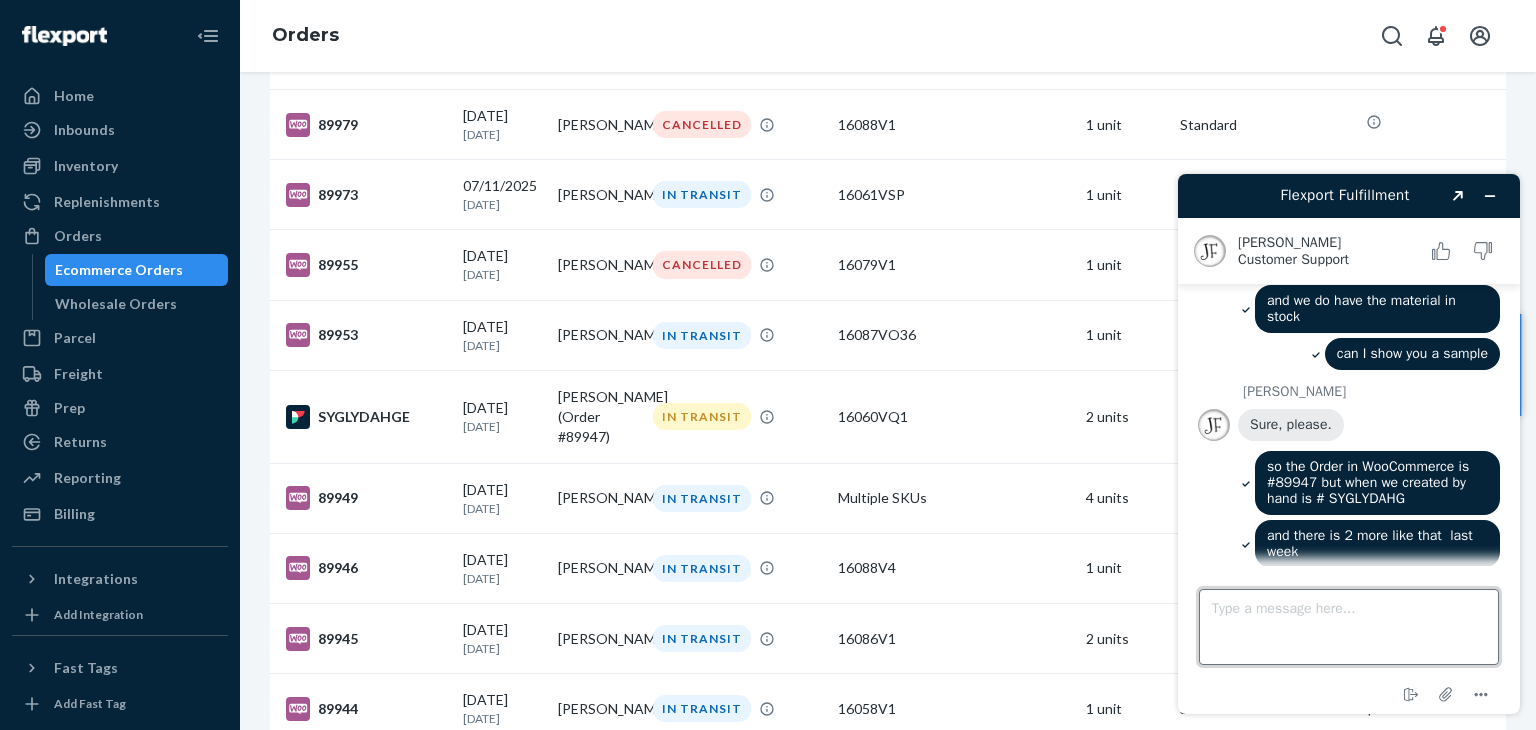 click on "Type a message here..." at bounding box center (1349, 627) 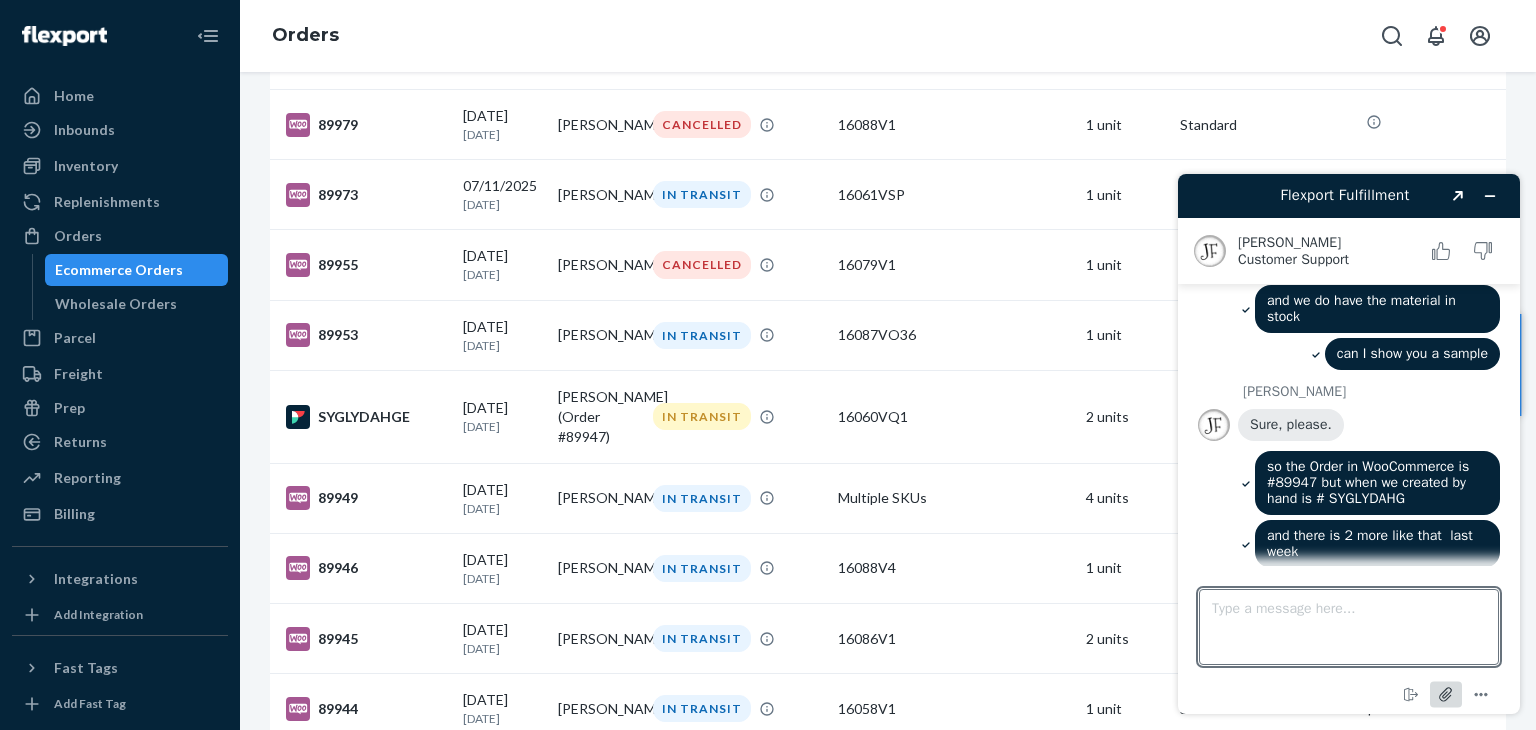 click 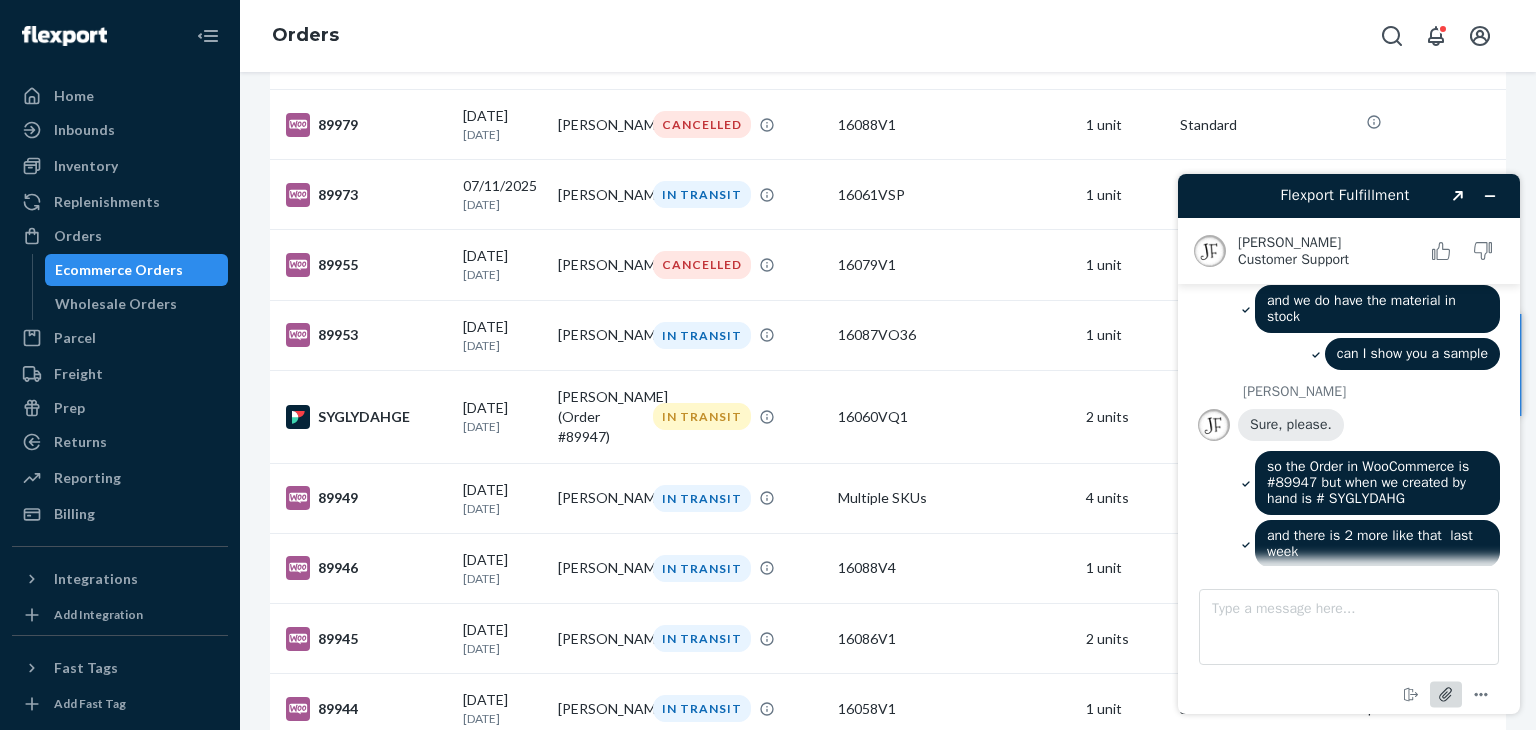 scroll, scrollTop: 2192, scrollLeft: 0, axis: vertical 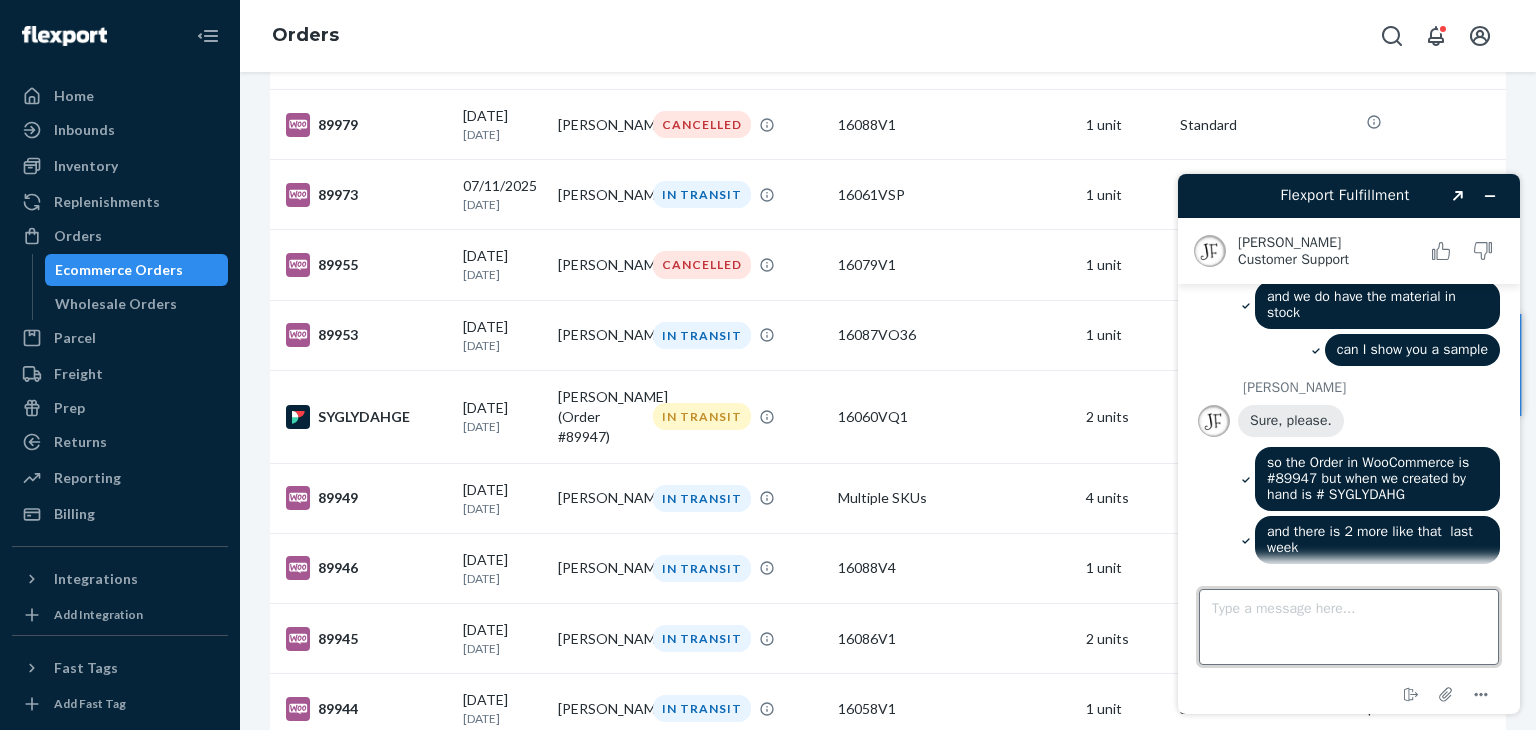 click on "Type a message here..." at bounding box center [1349, 627] 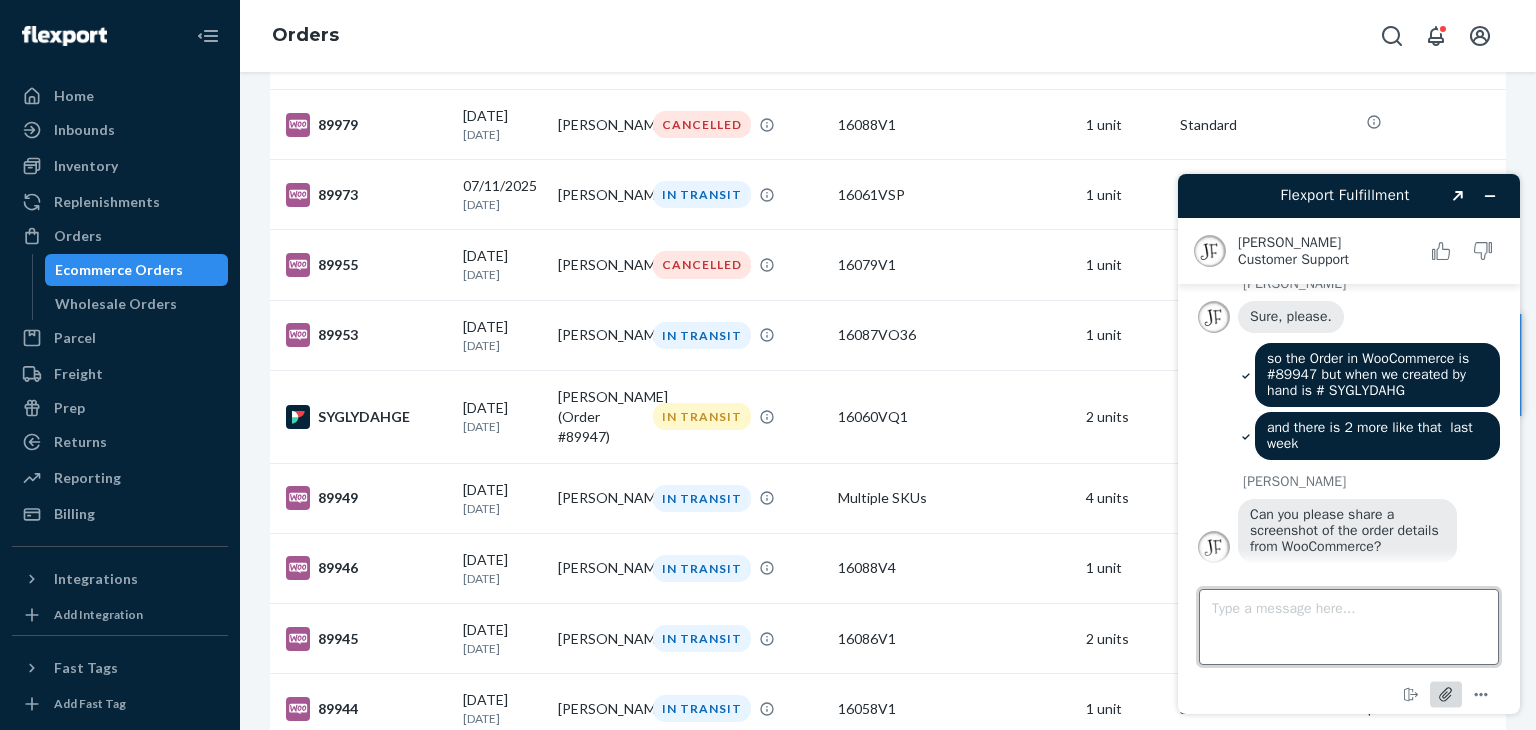 scroll, scrollTop: 2291, scrollLeft: 0, axis: vertical 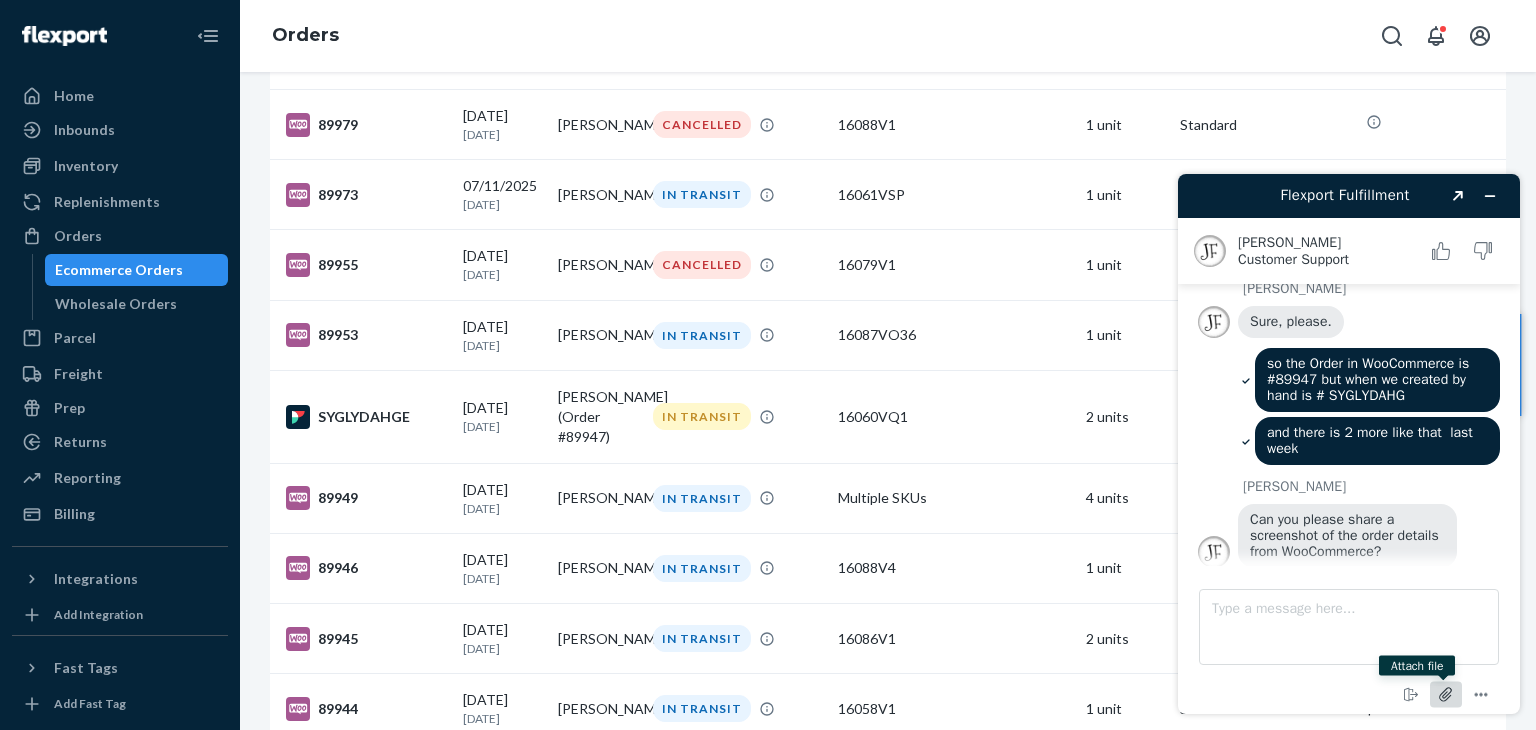 click 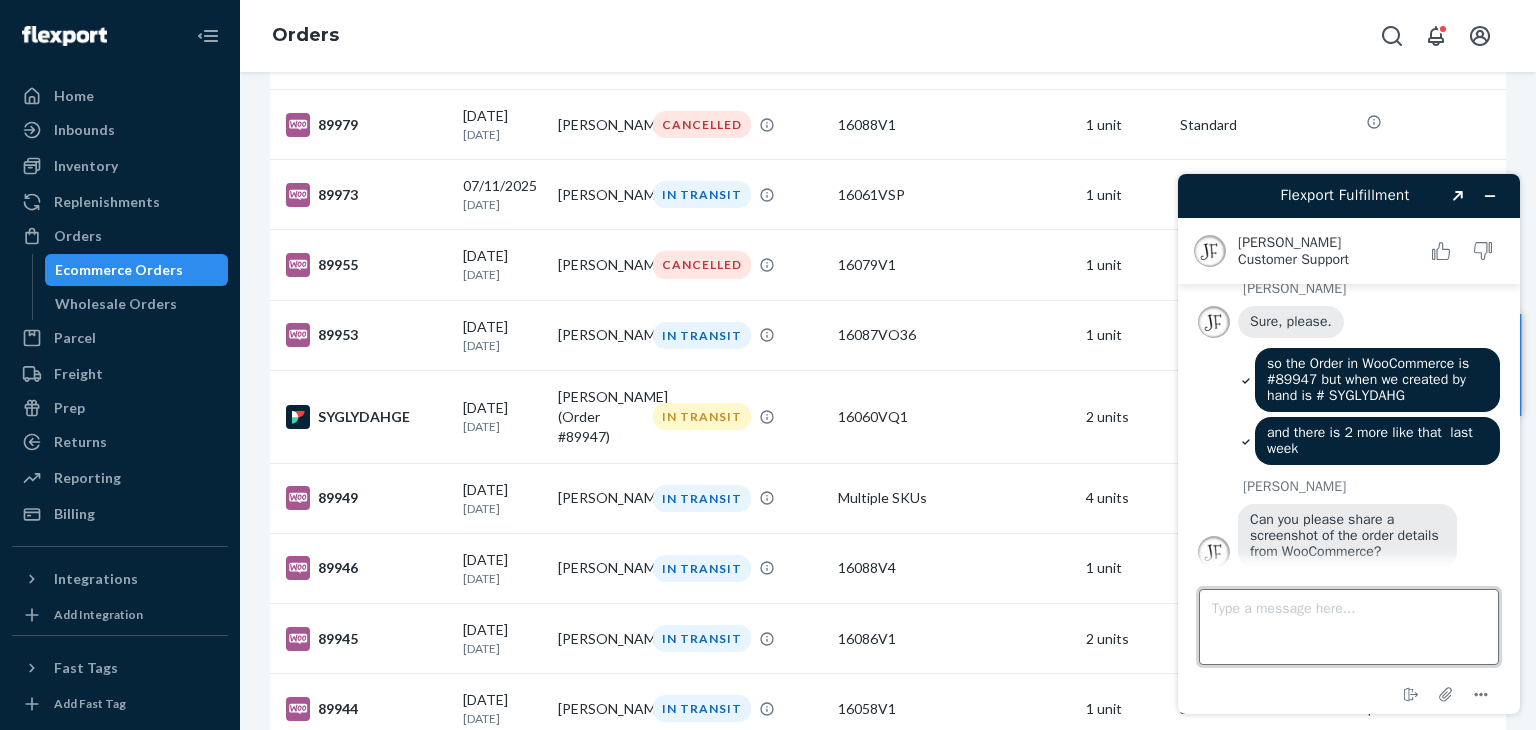 click on "Type a message here..." at bounding box center [1349, 627] 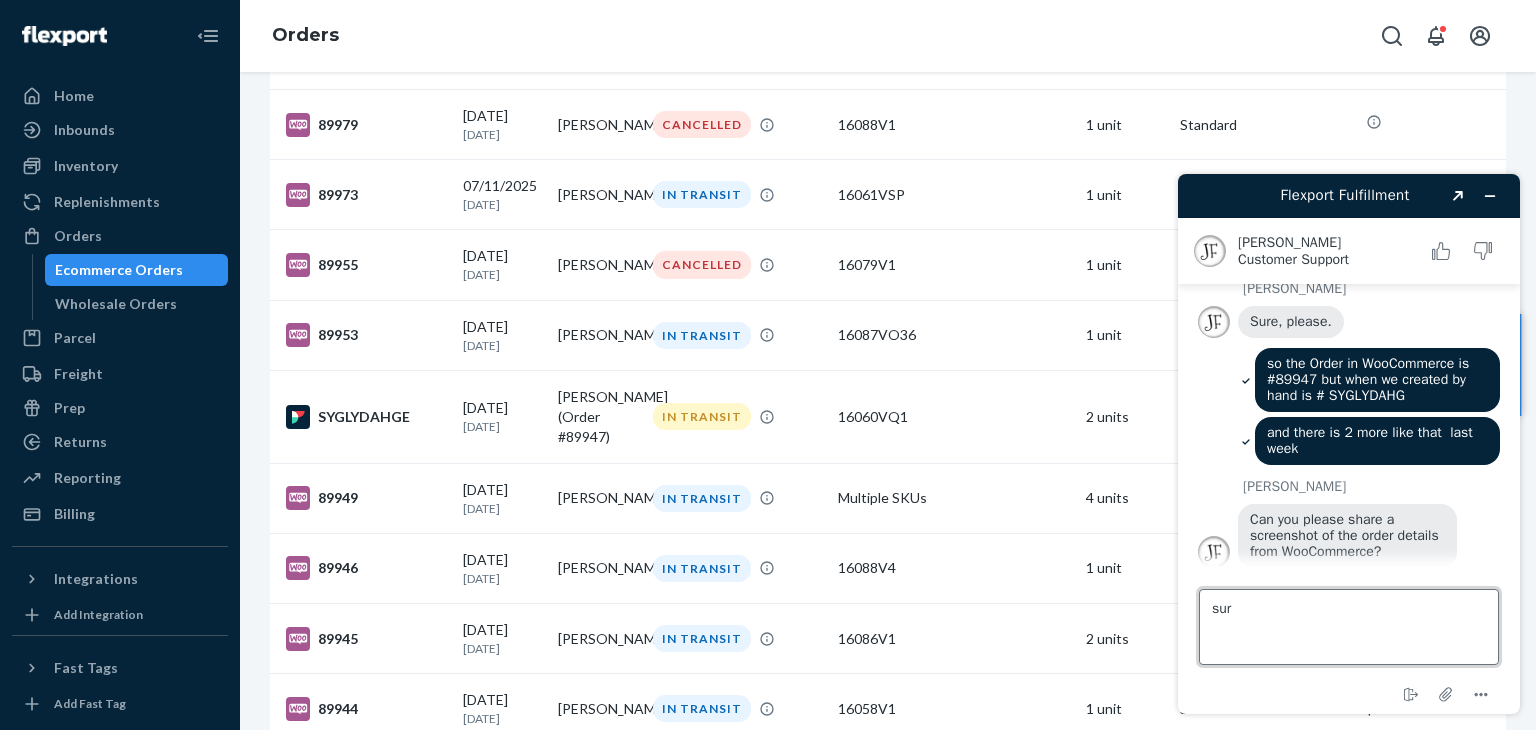 type on "sure" 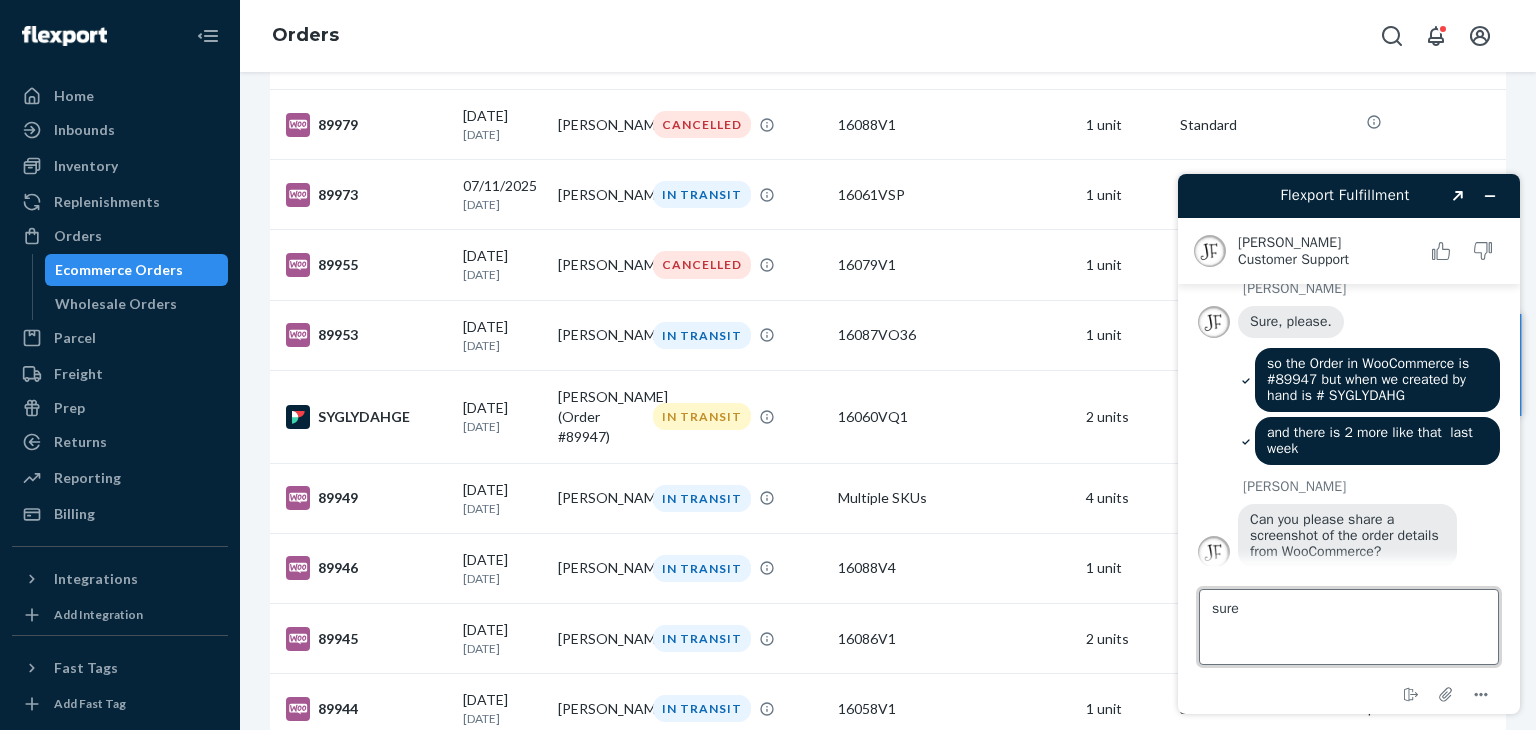 type 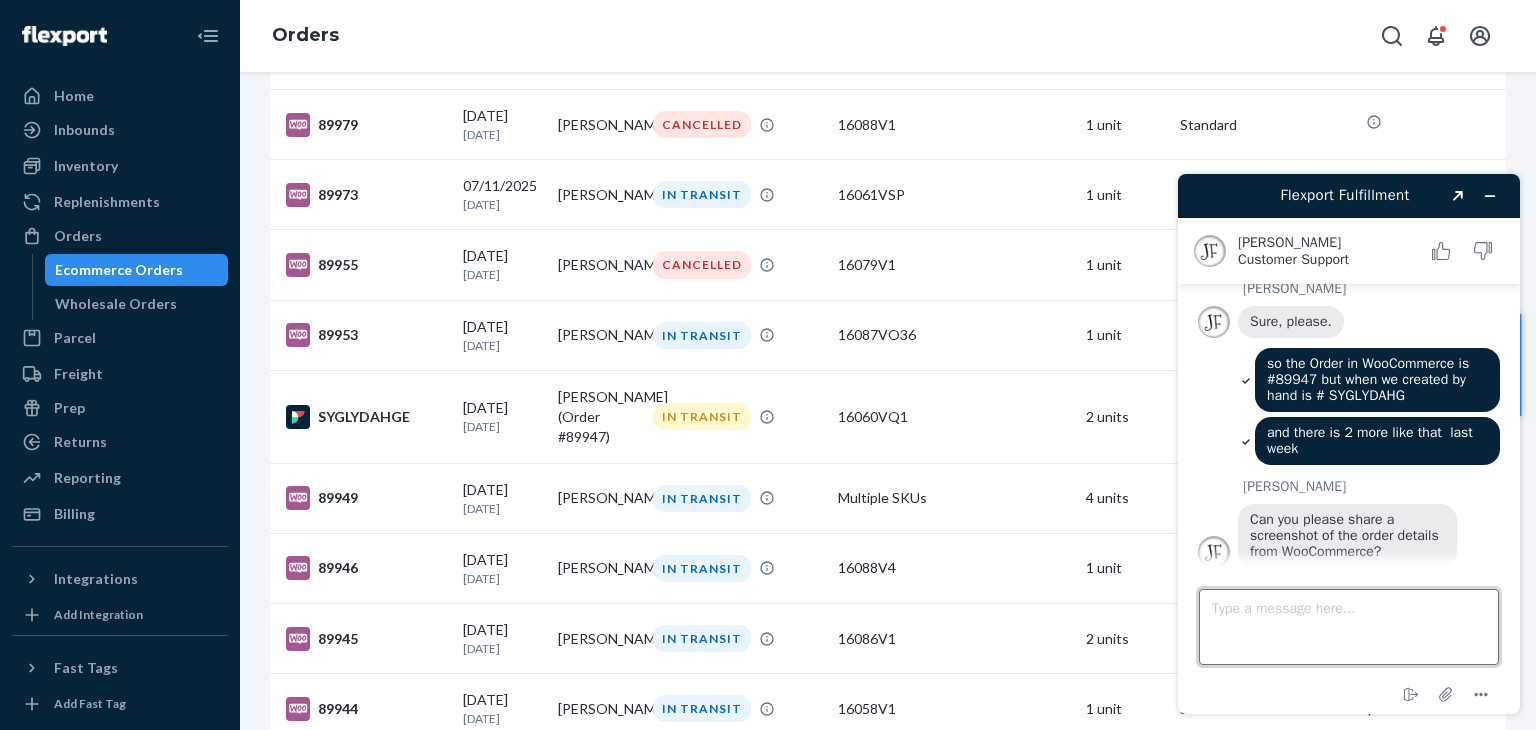 scroll, scrollTop: 2333, scrollLeft: 0, axis: vertical 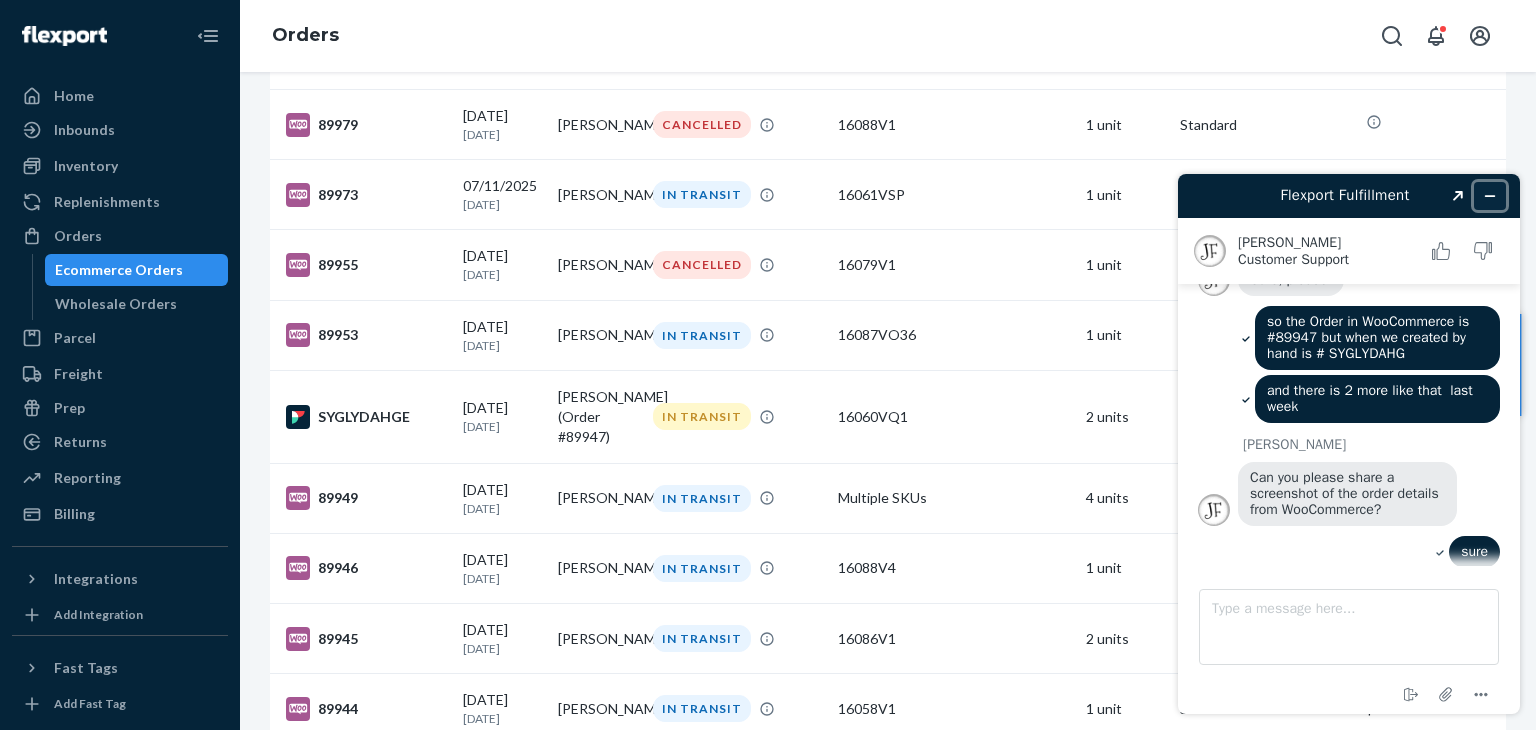 click at bounding box center (1490, 196) 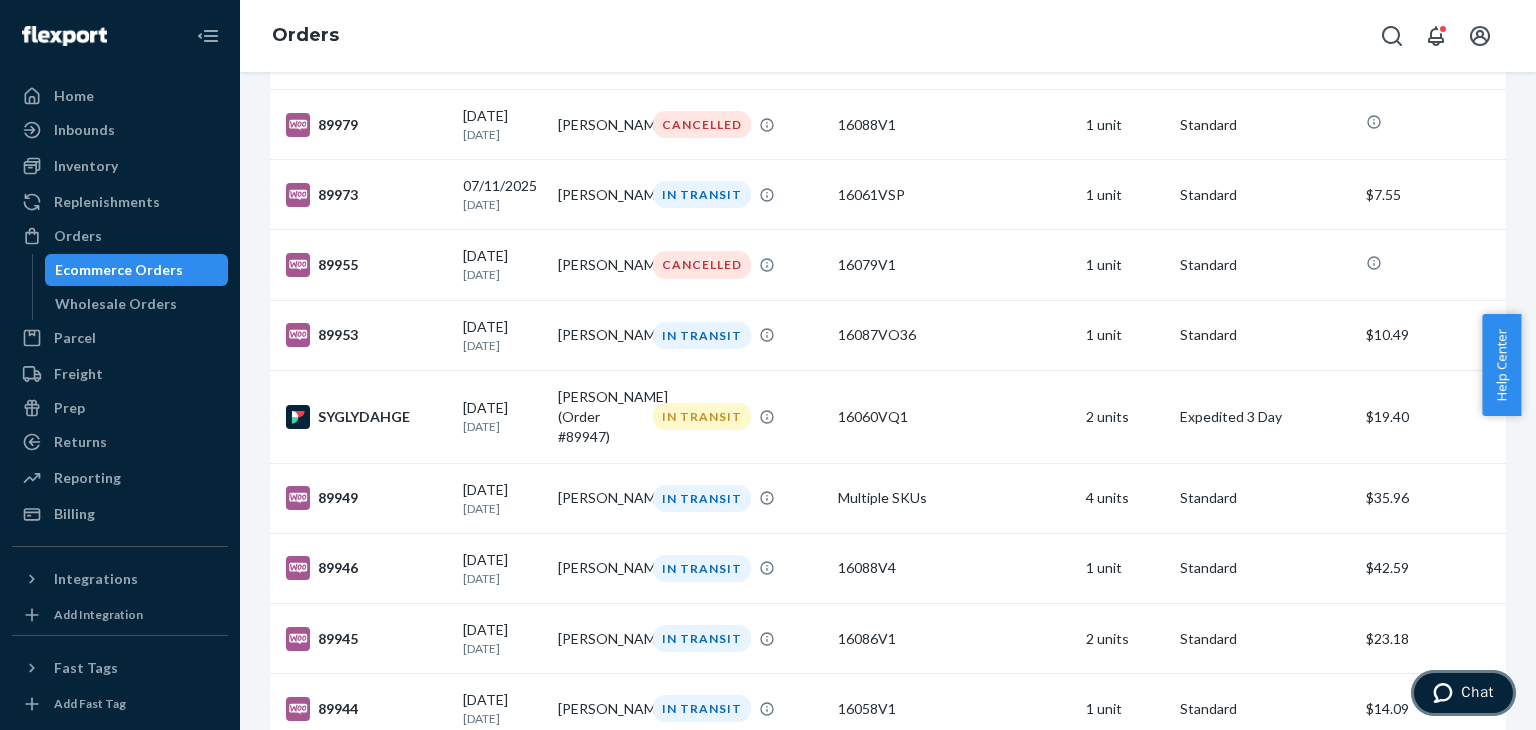 click on "Chat" at bounding box center (1477, 692) 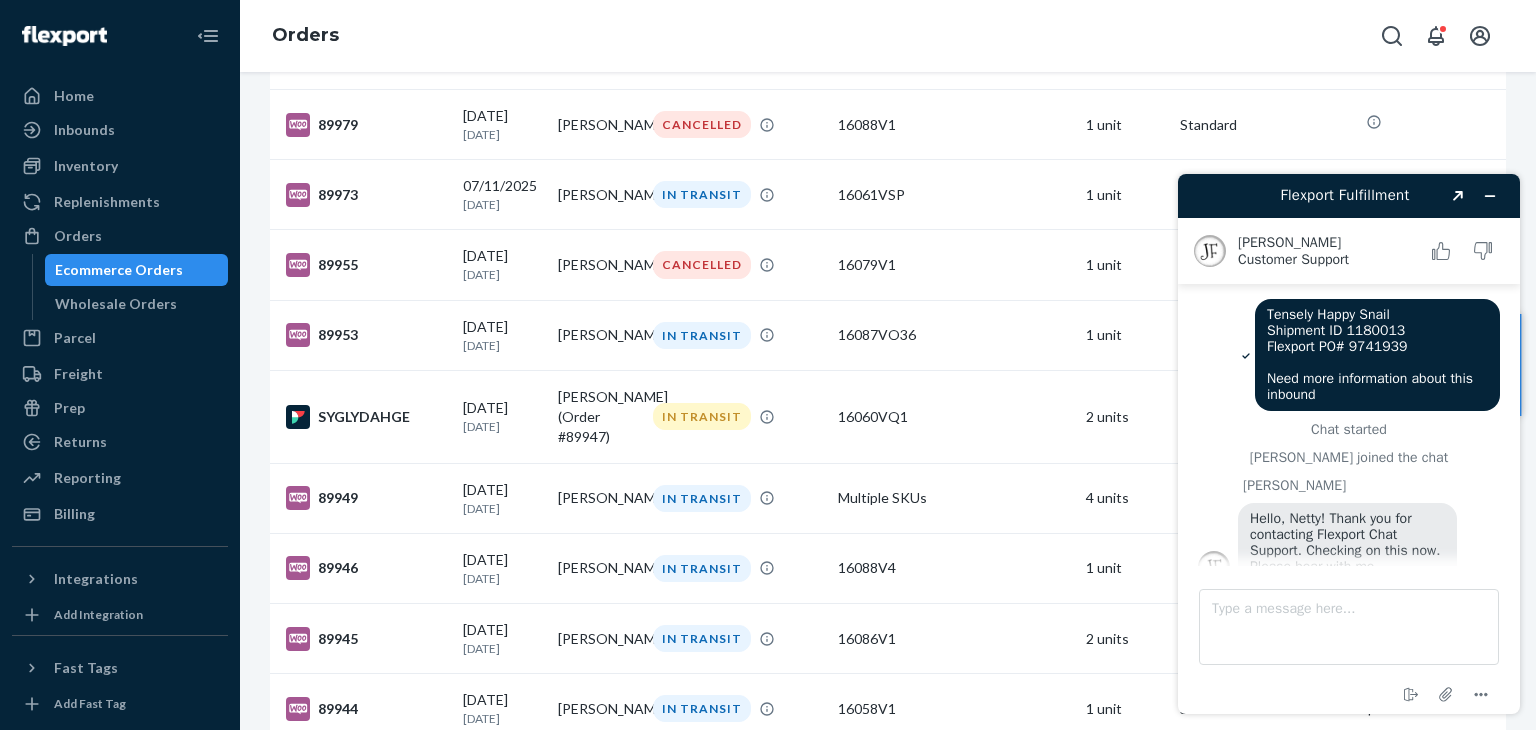 scroll, scrollTop: 0, scrollLeft: 0, axis: both 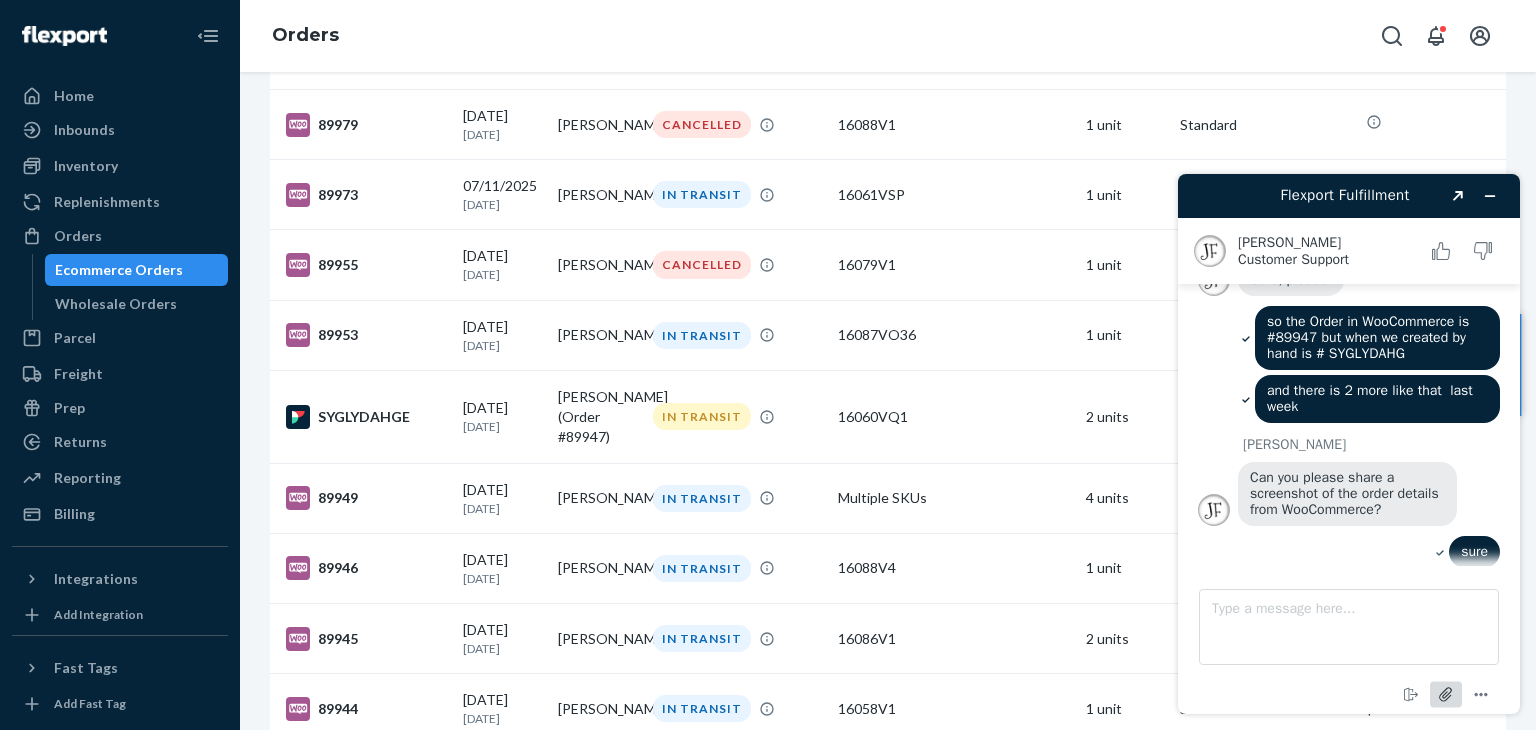 click 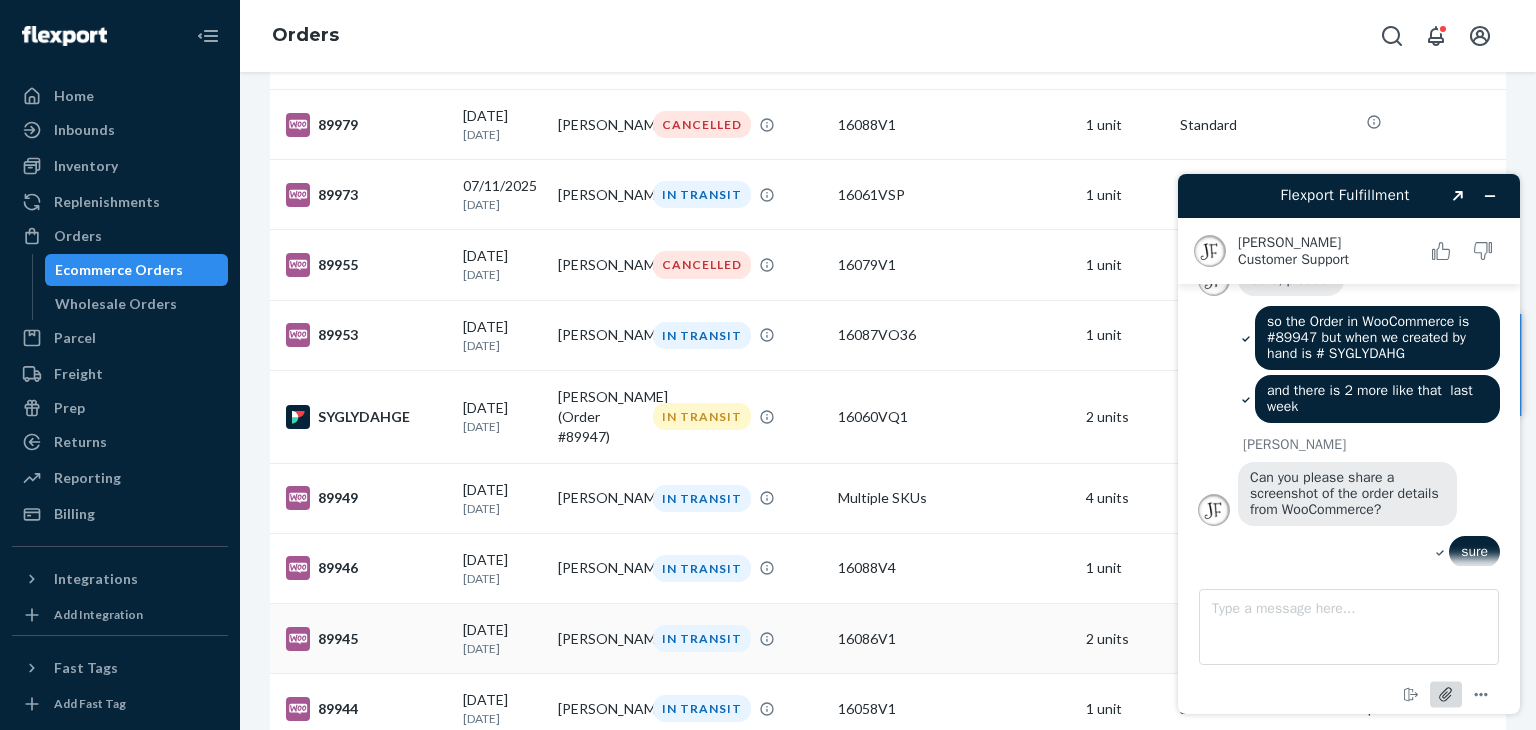 type 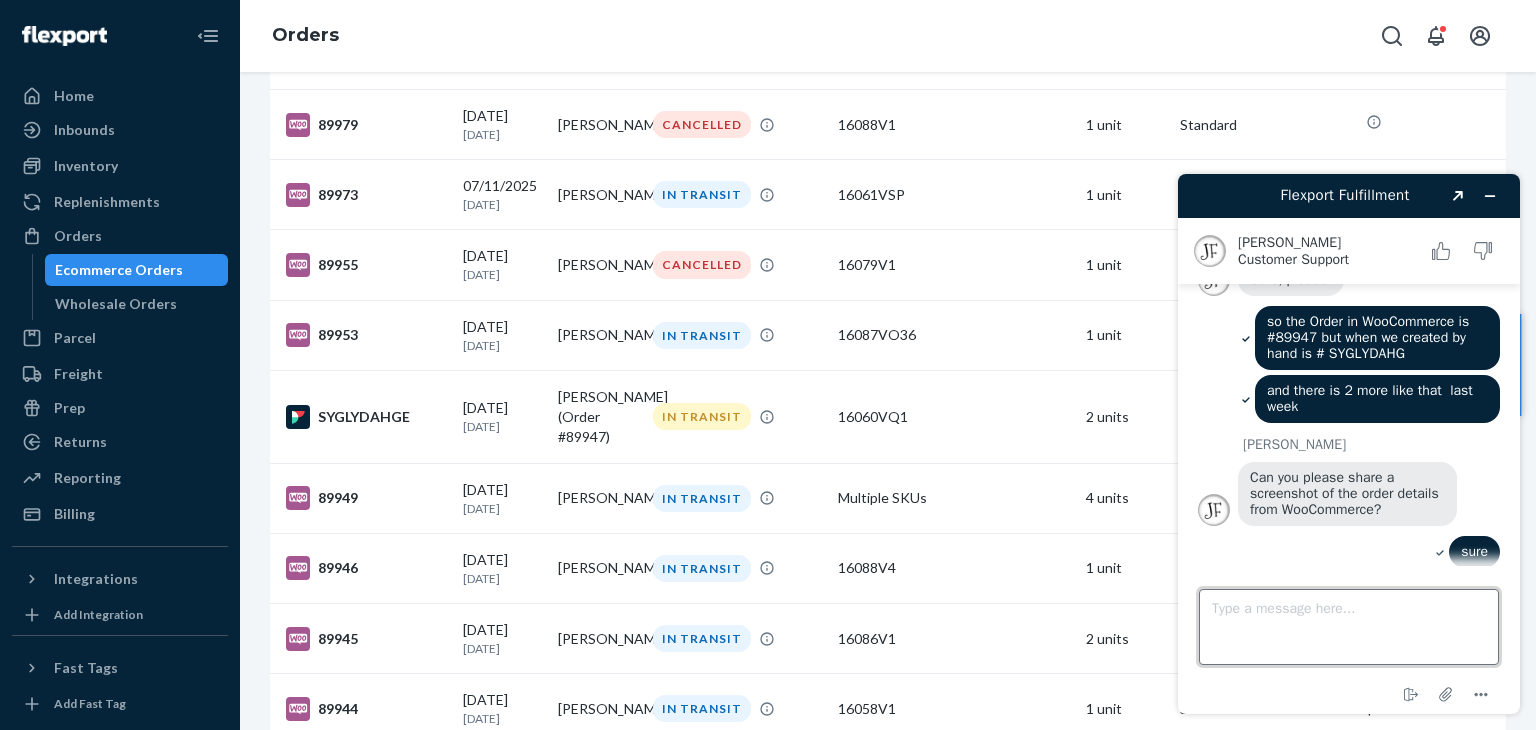 click on "Type a message here..." at bounding box center (1349, 627) 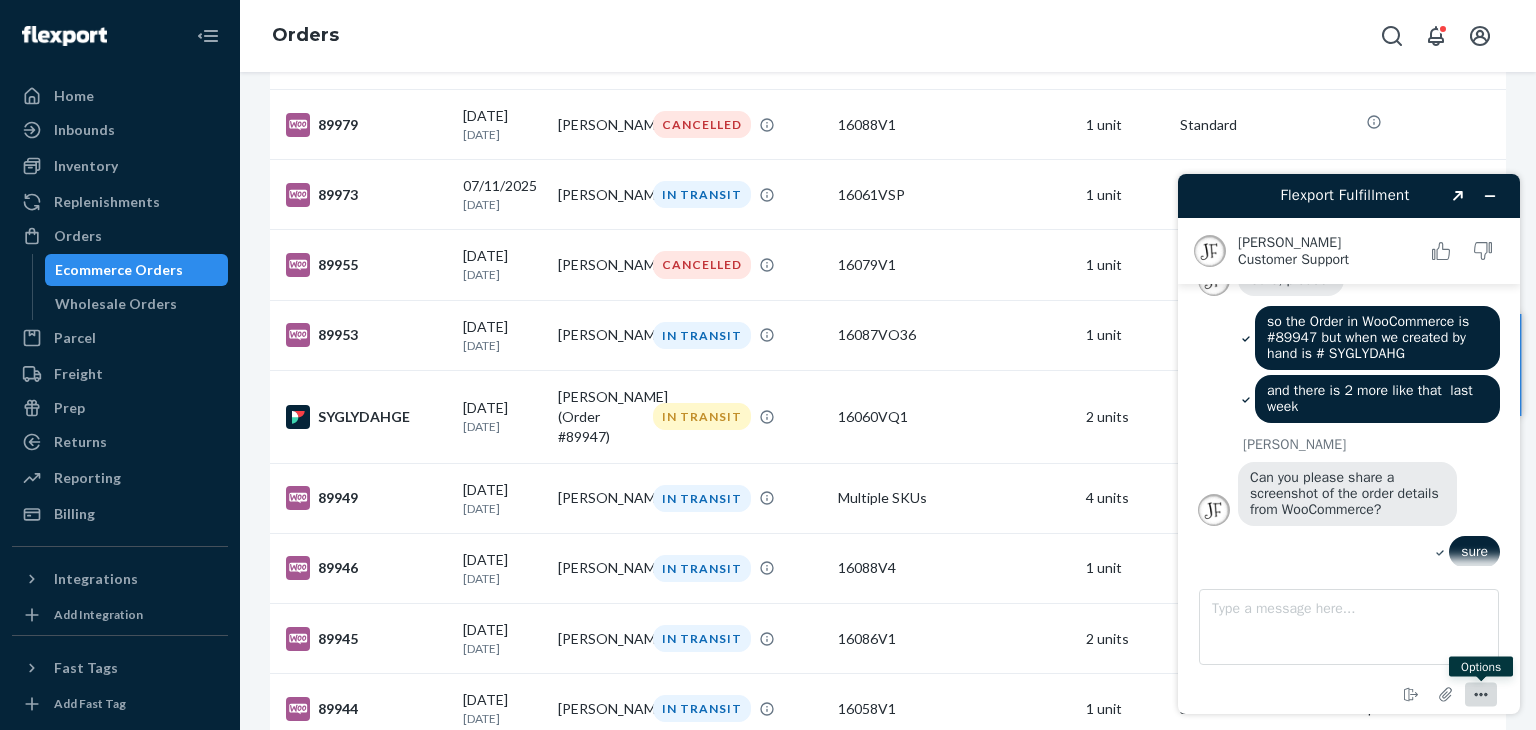 click 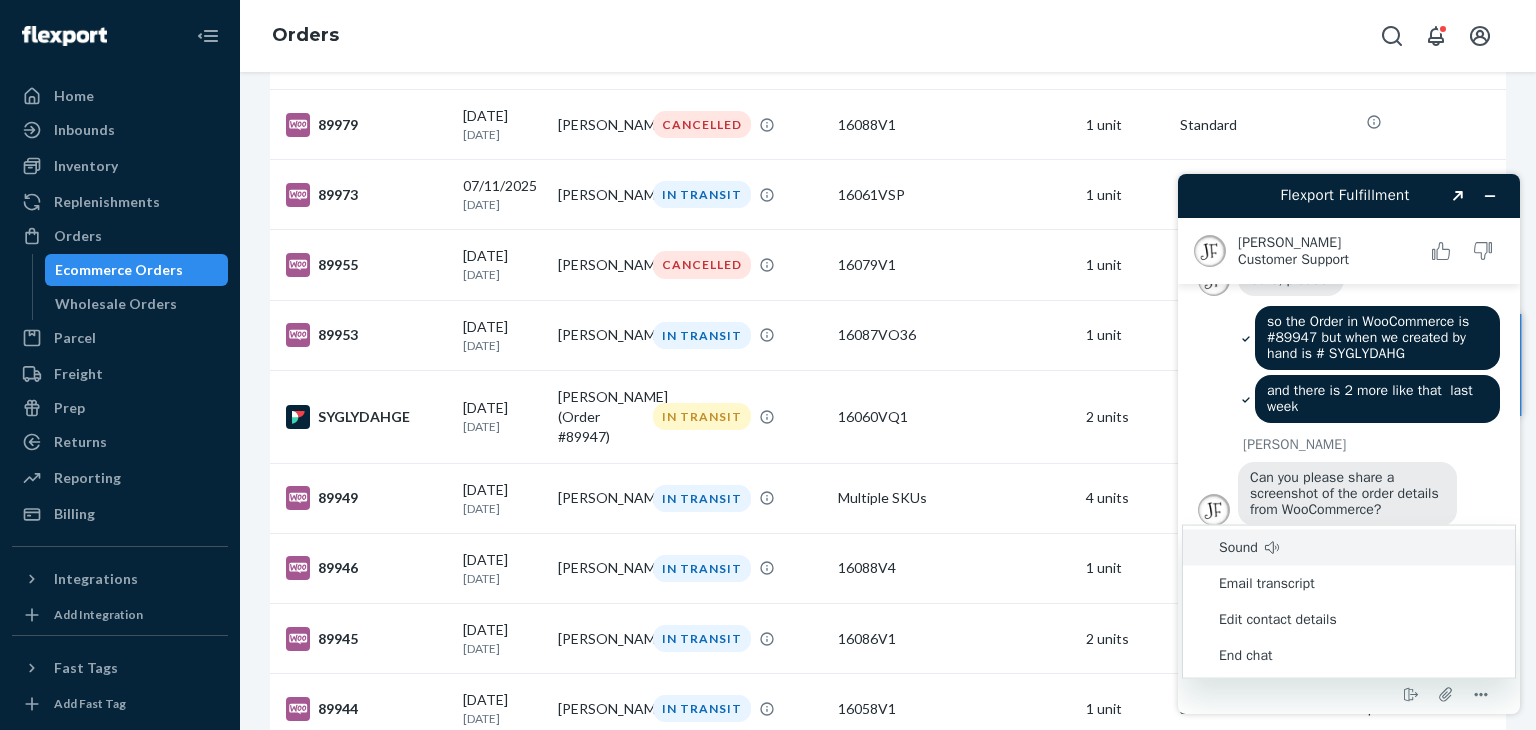 drag, startPoint x: 1492, startPoint y: 467, endPoint x: 1480, endPoint y: 474, distance: 13.892444 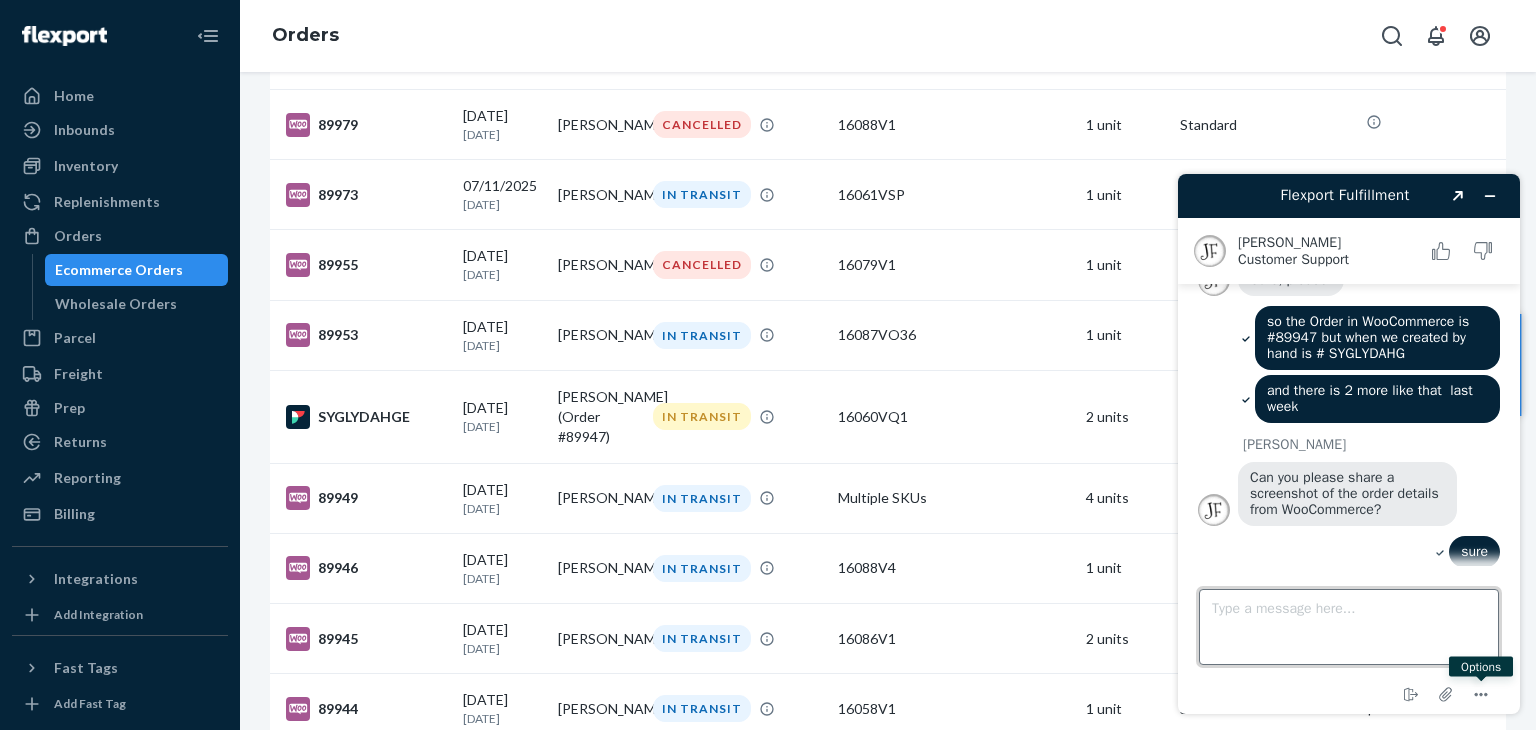 drag, startPoint x: 1318, startPoint y: 633, endPoint x: 1305, endPoint y: 635, distance: 13.152946 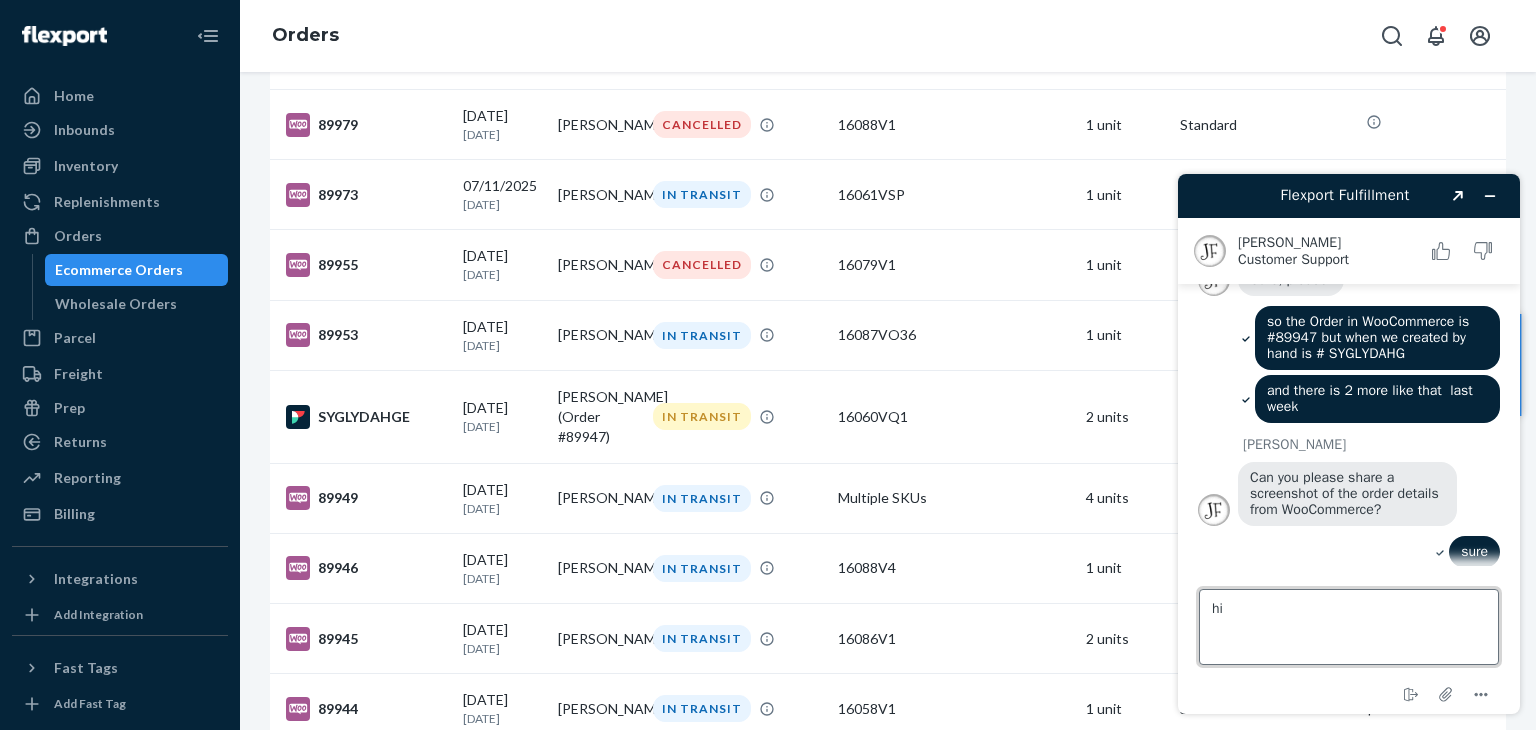 type on "h" 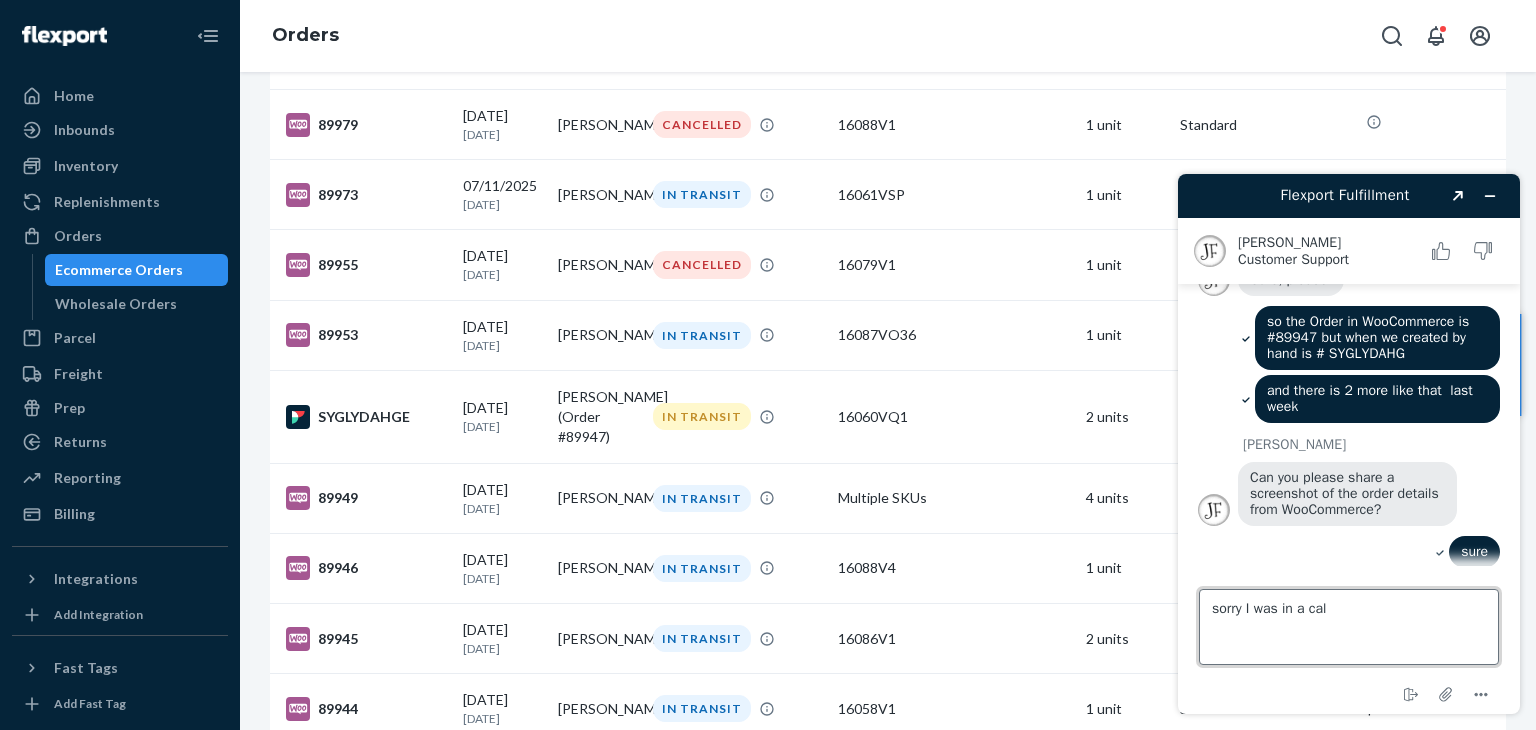 type on "sorry I was in a call" 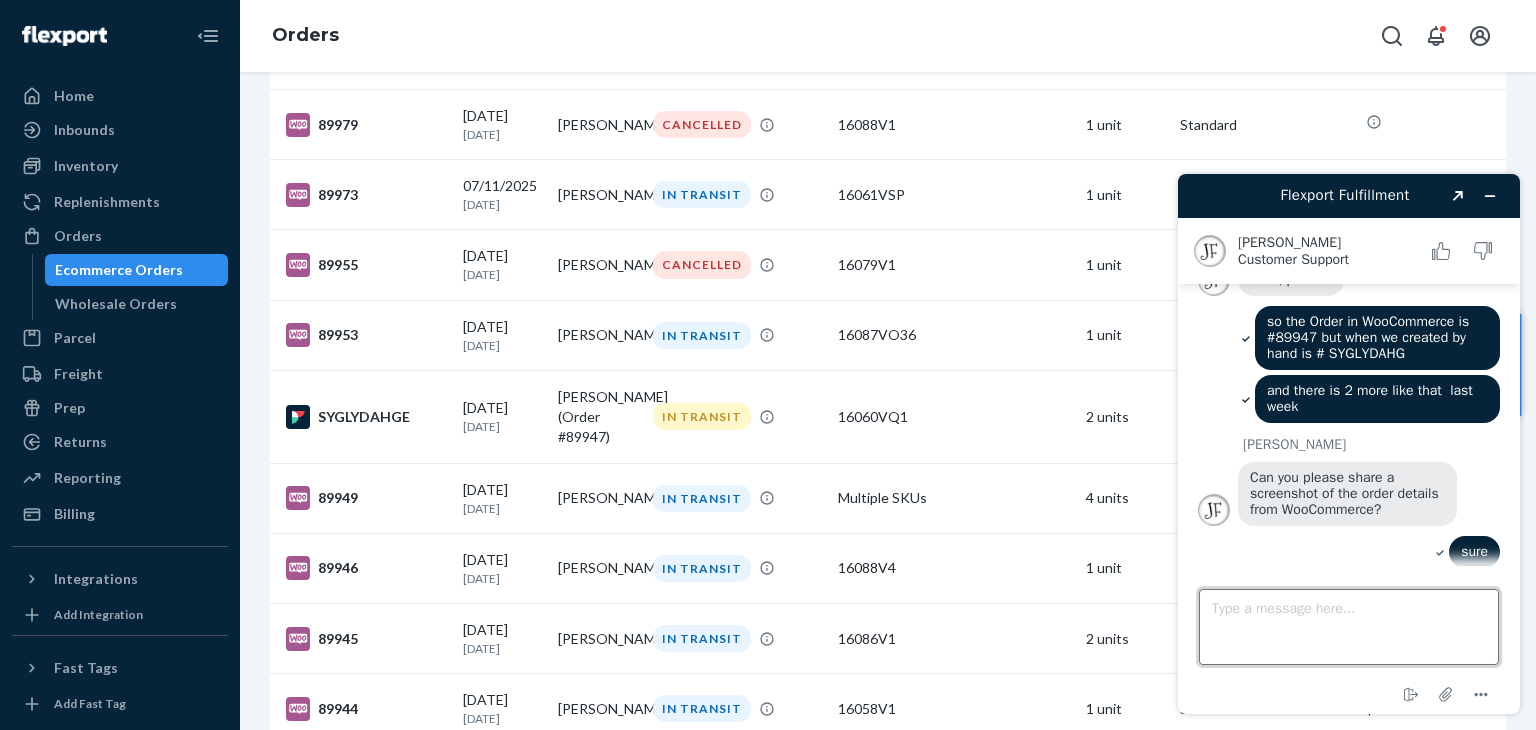 scroll, scrollTop: 2370, scrollLeft: 0, axis: vertical 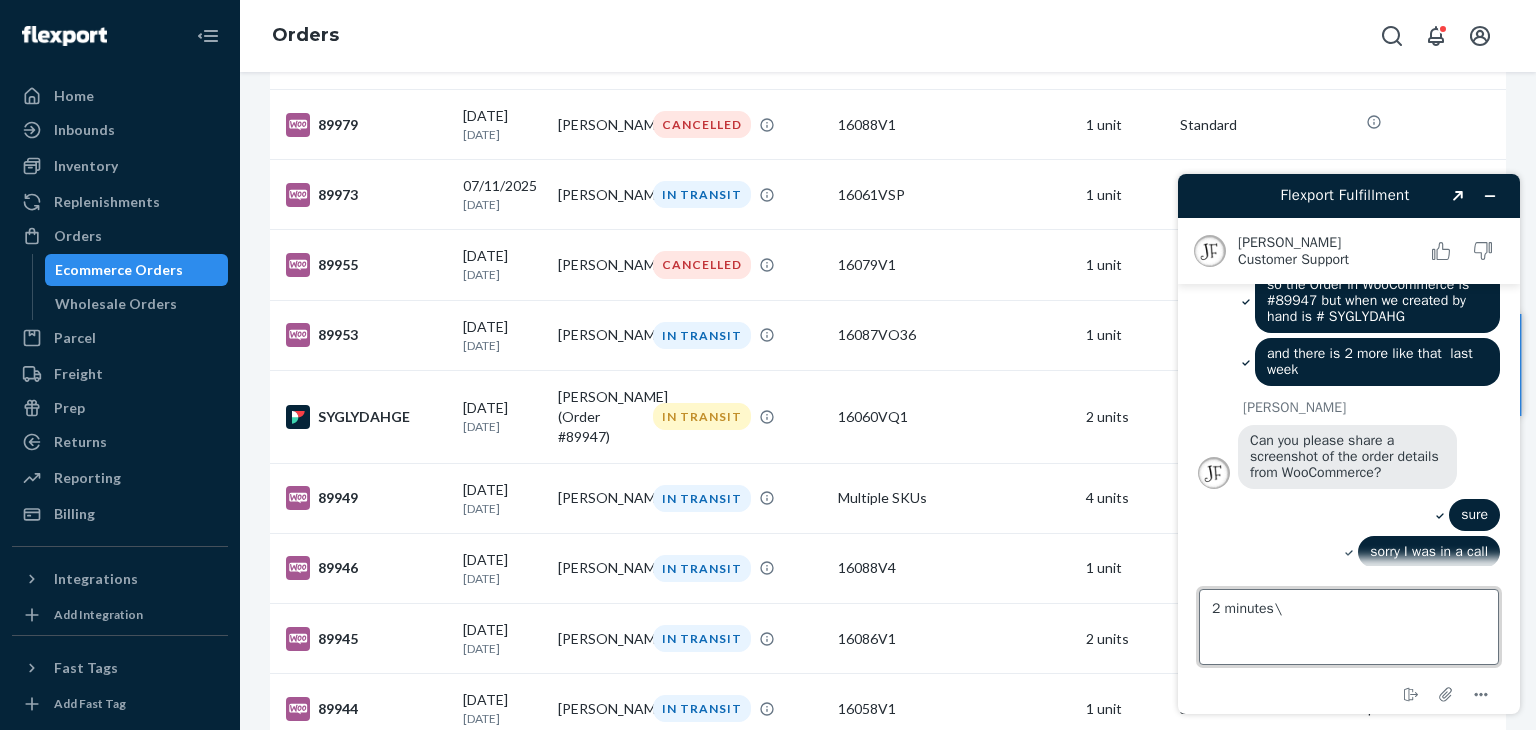 type on "2 minutes" 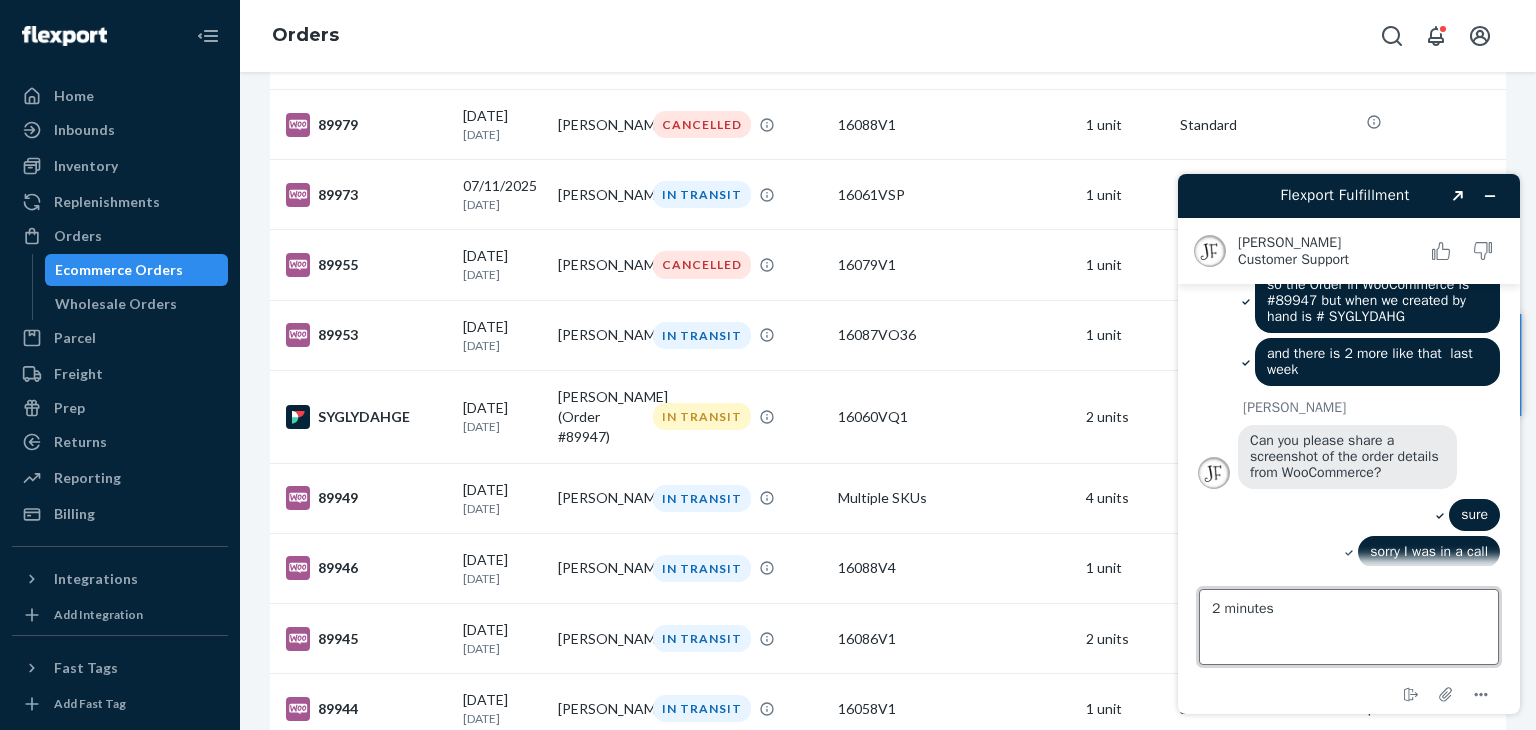 type 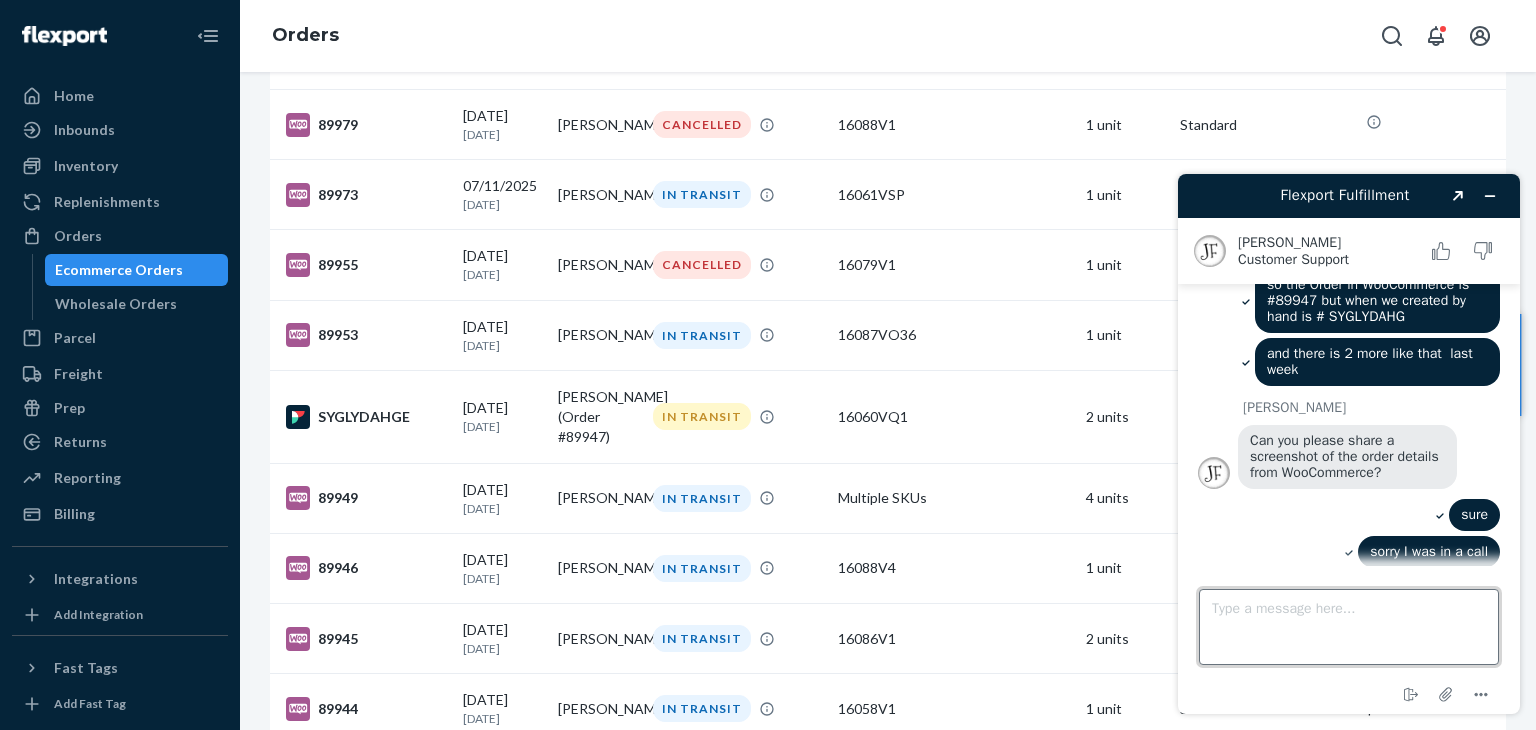 scroll, scrollTop: 2407, scrollLeft: 0, axis: vertical 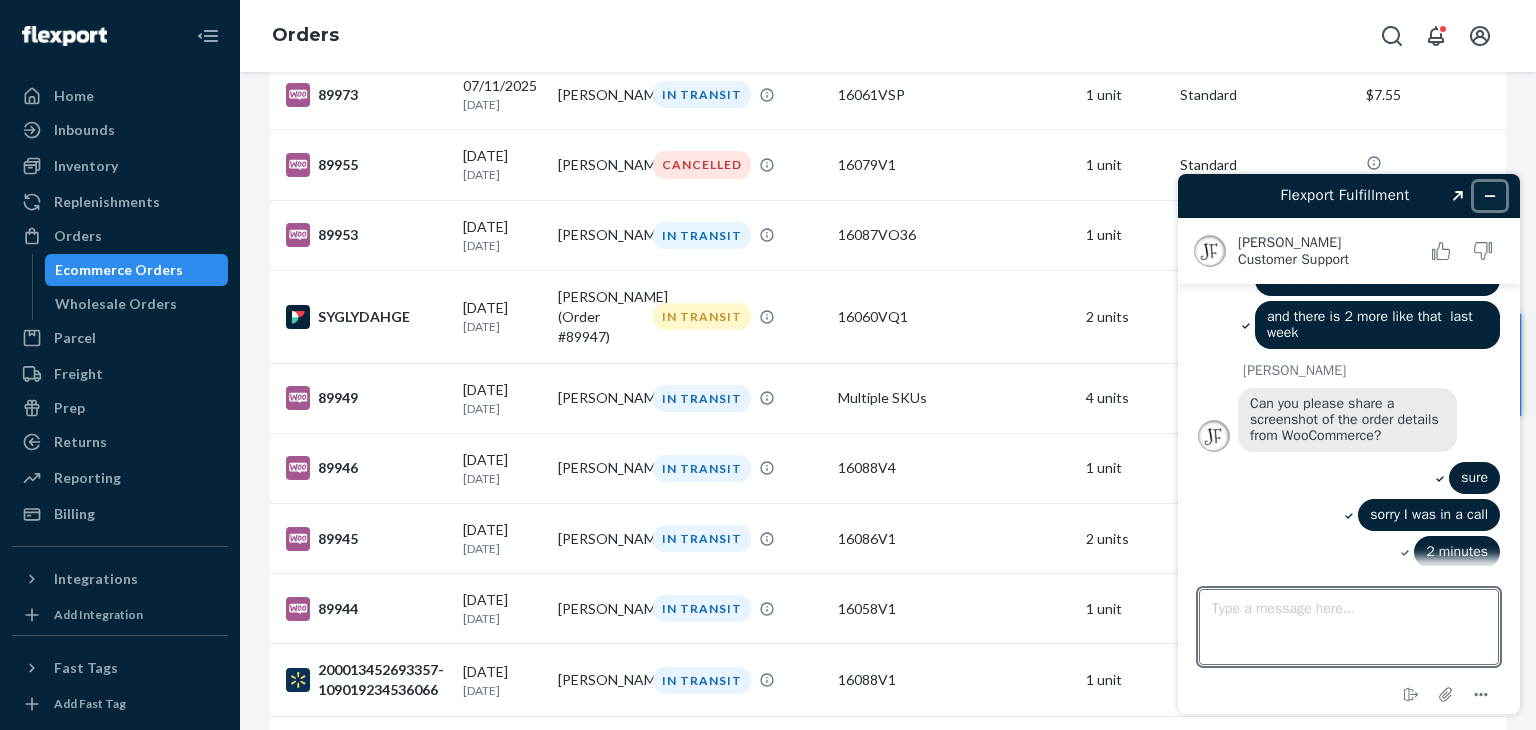 click at bounding box center [1490, 196] 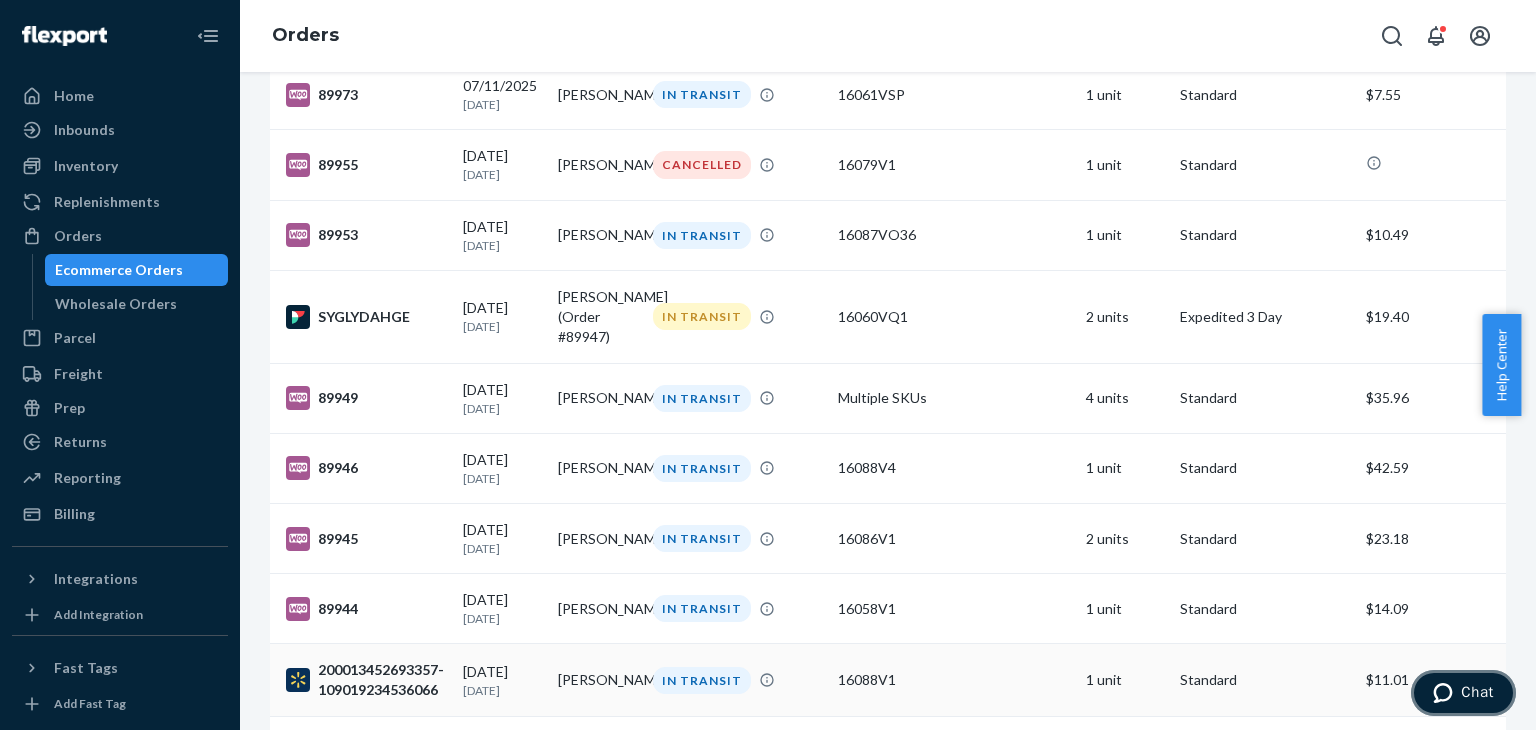 type 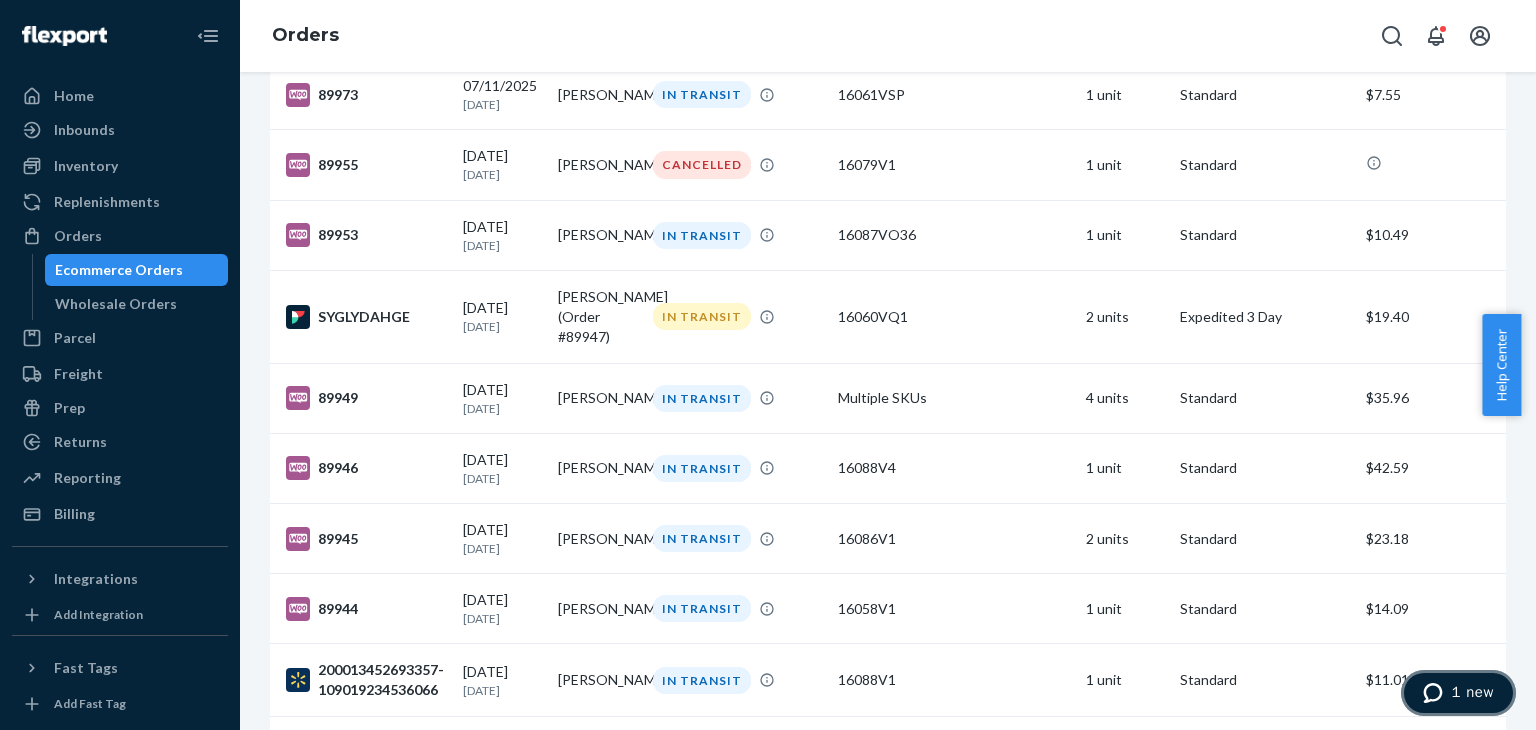 click on "1 new" at bounding box center [1472, 692] 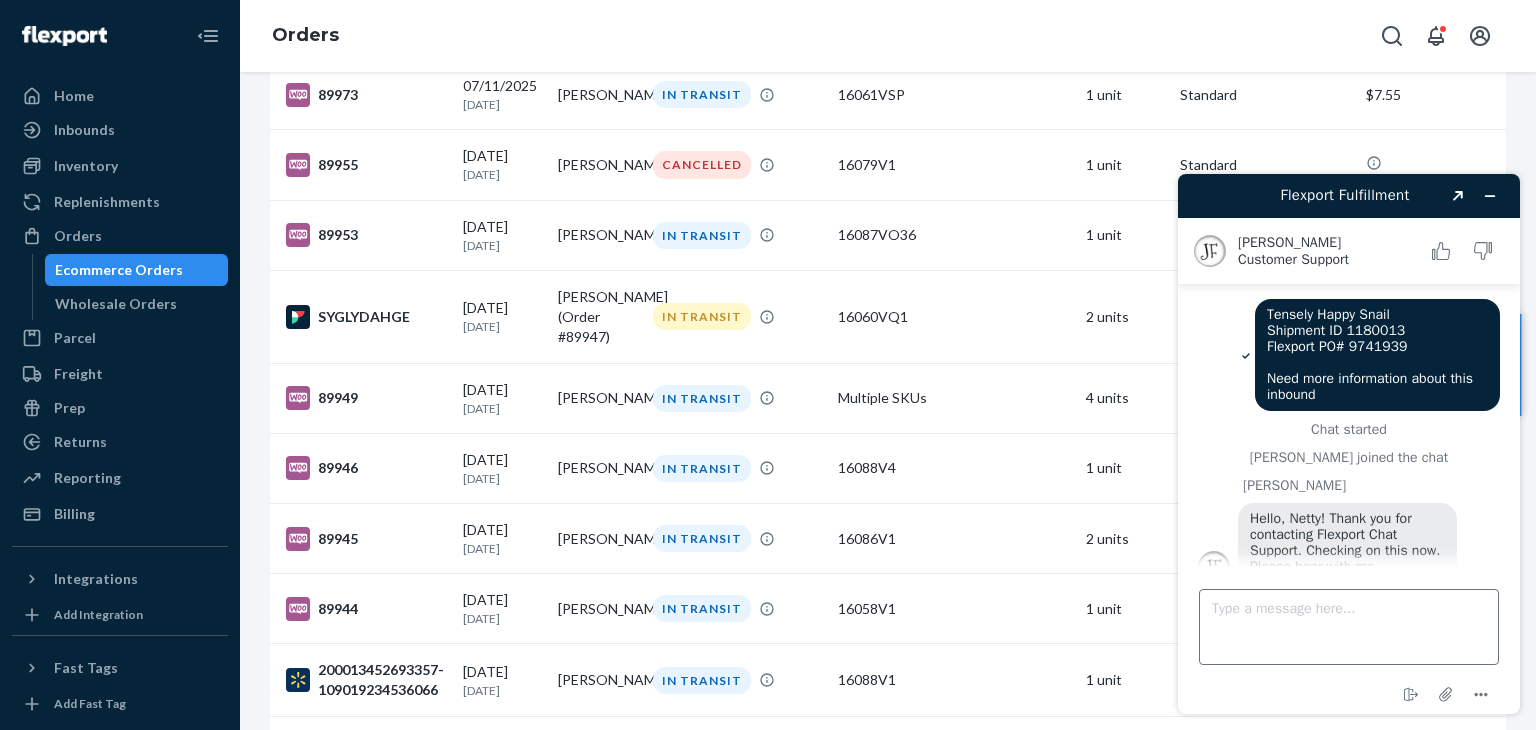 scroll, scrollTop: 0, scrollLeft: 0, axis: both 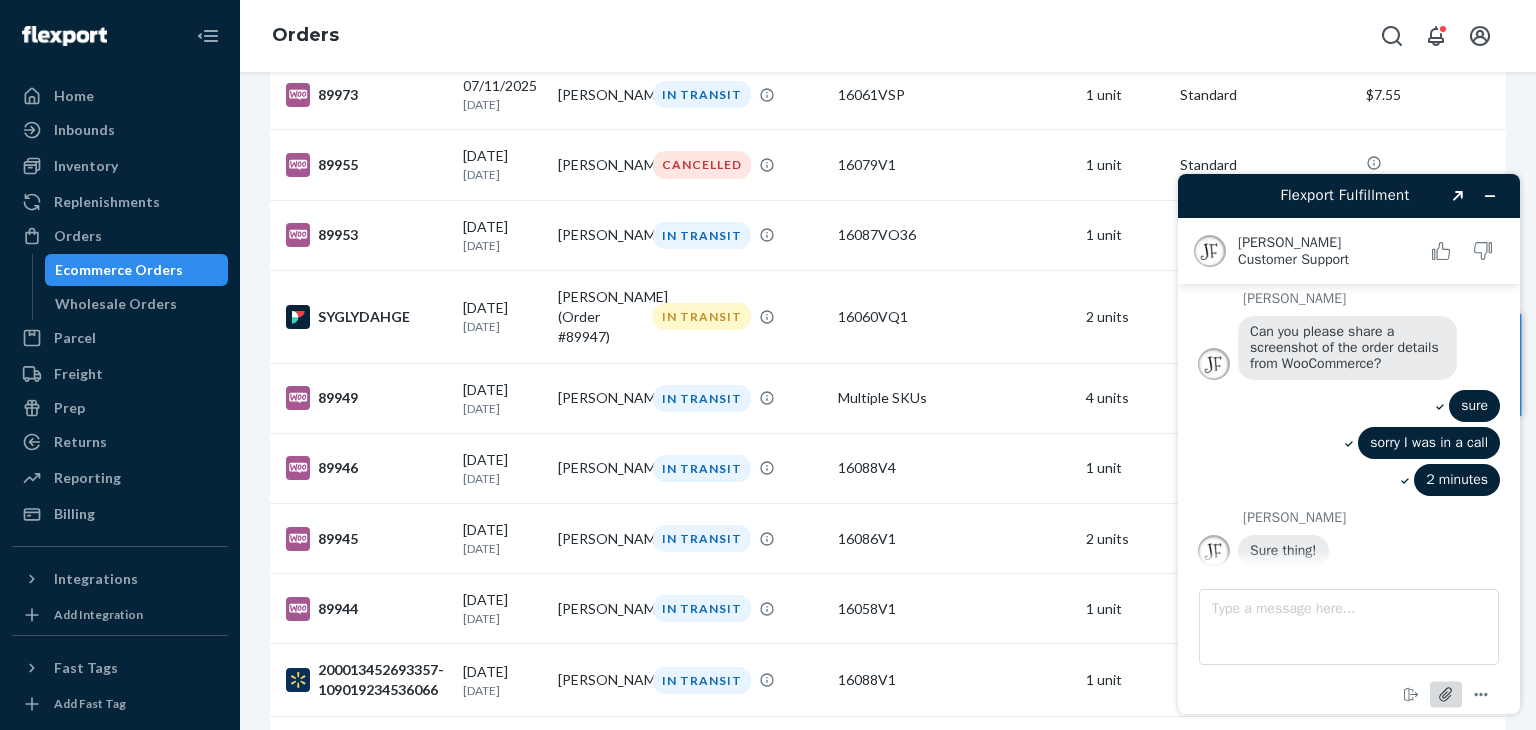 click 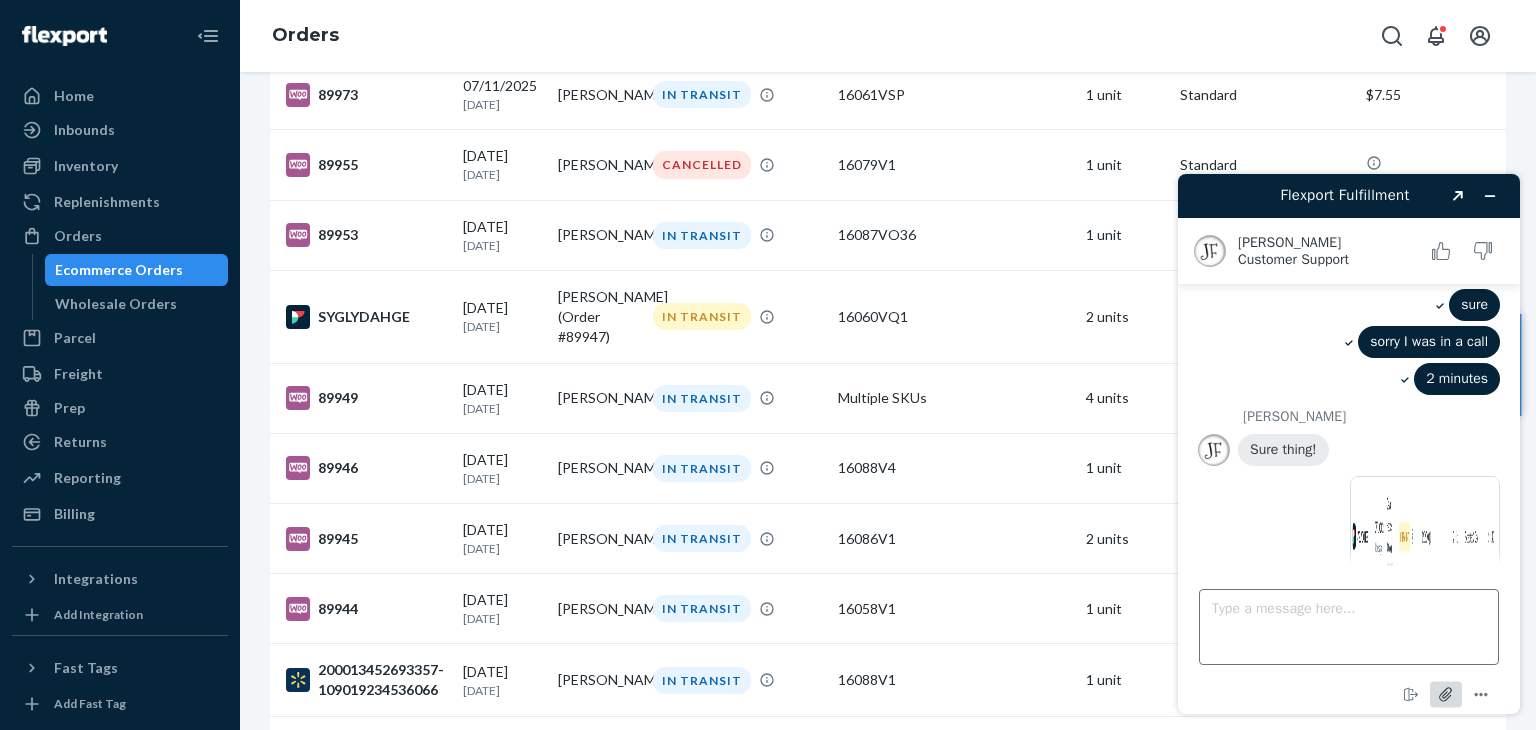 scroll, scrollTop: 2601, scrollLeft: 0, axis: vertical 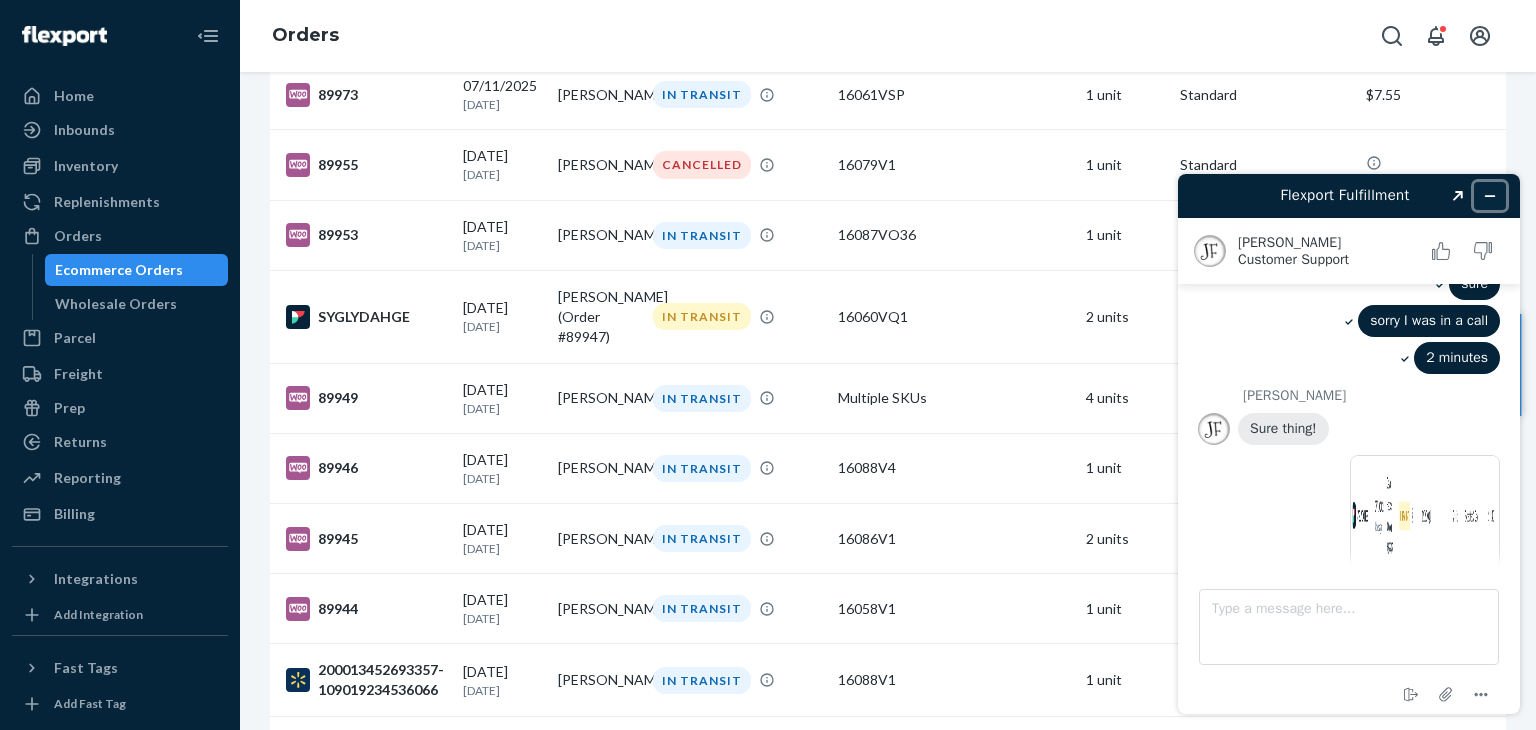 click 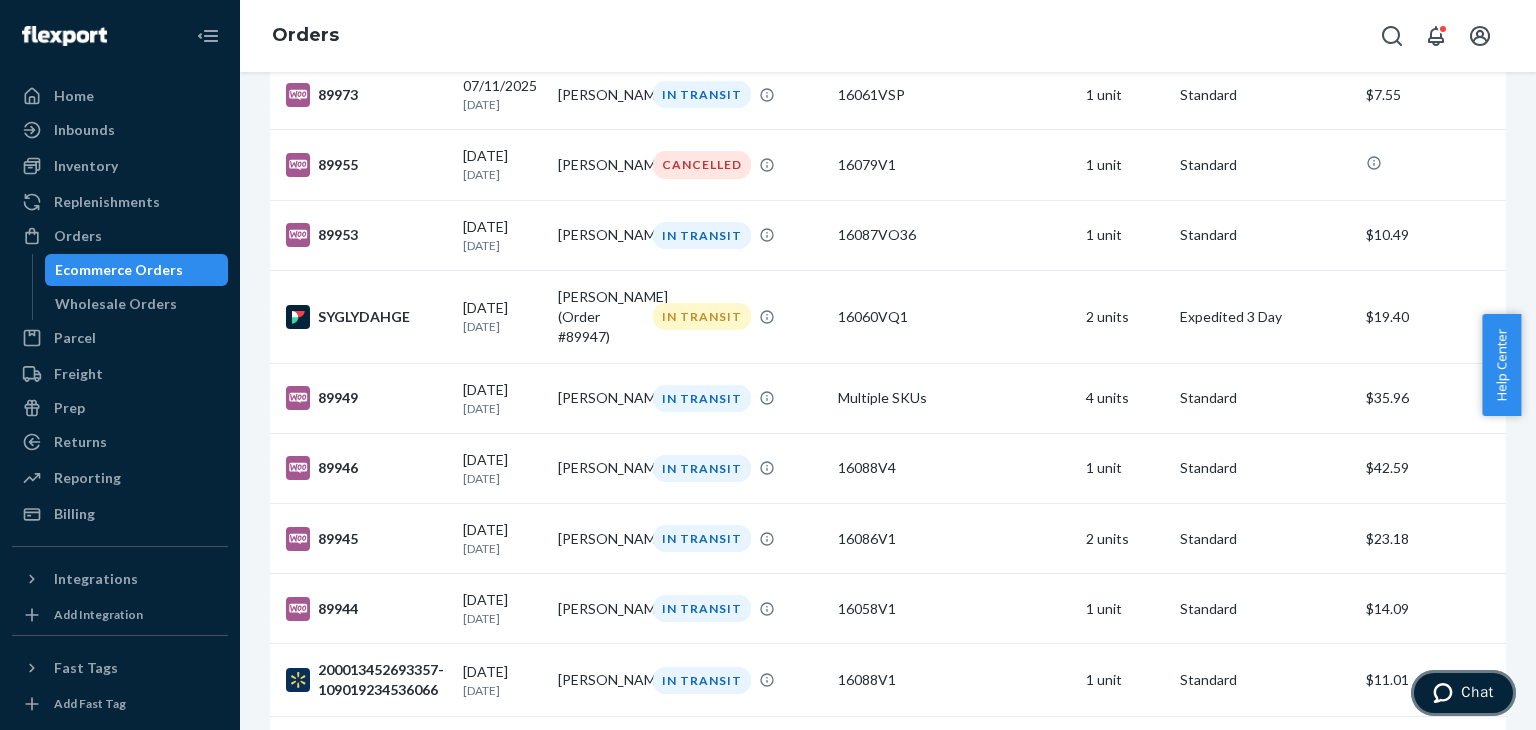 click on "Chat" at bounding box center [1477, 692] 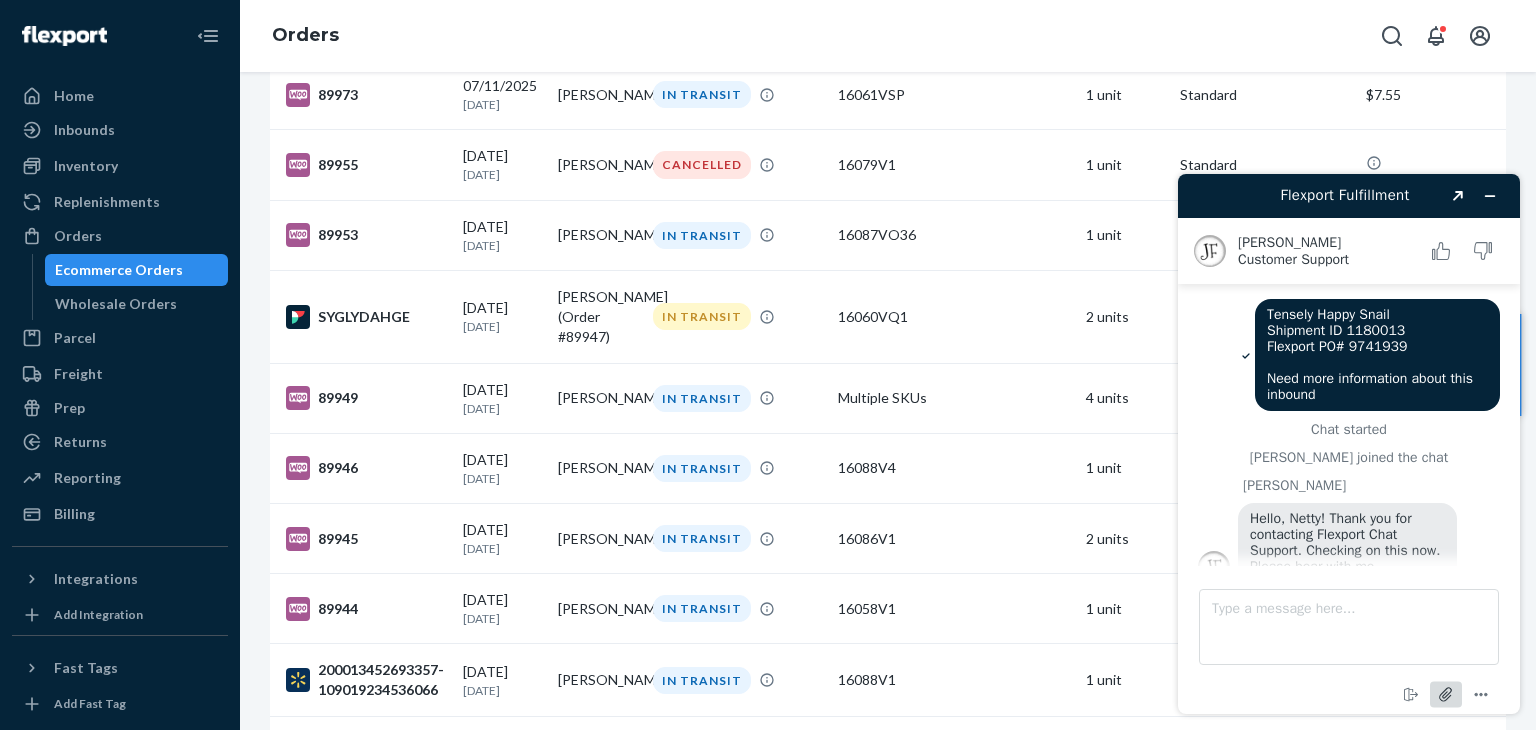 scroll, scrollTop: 0, scrollLeft: 0, axis: both 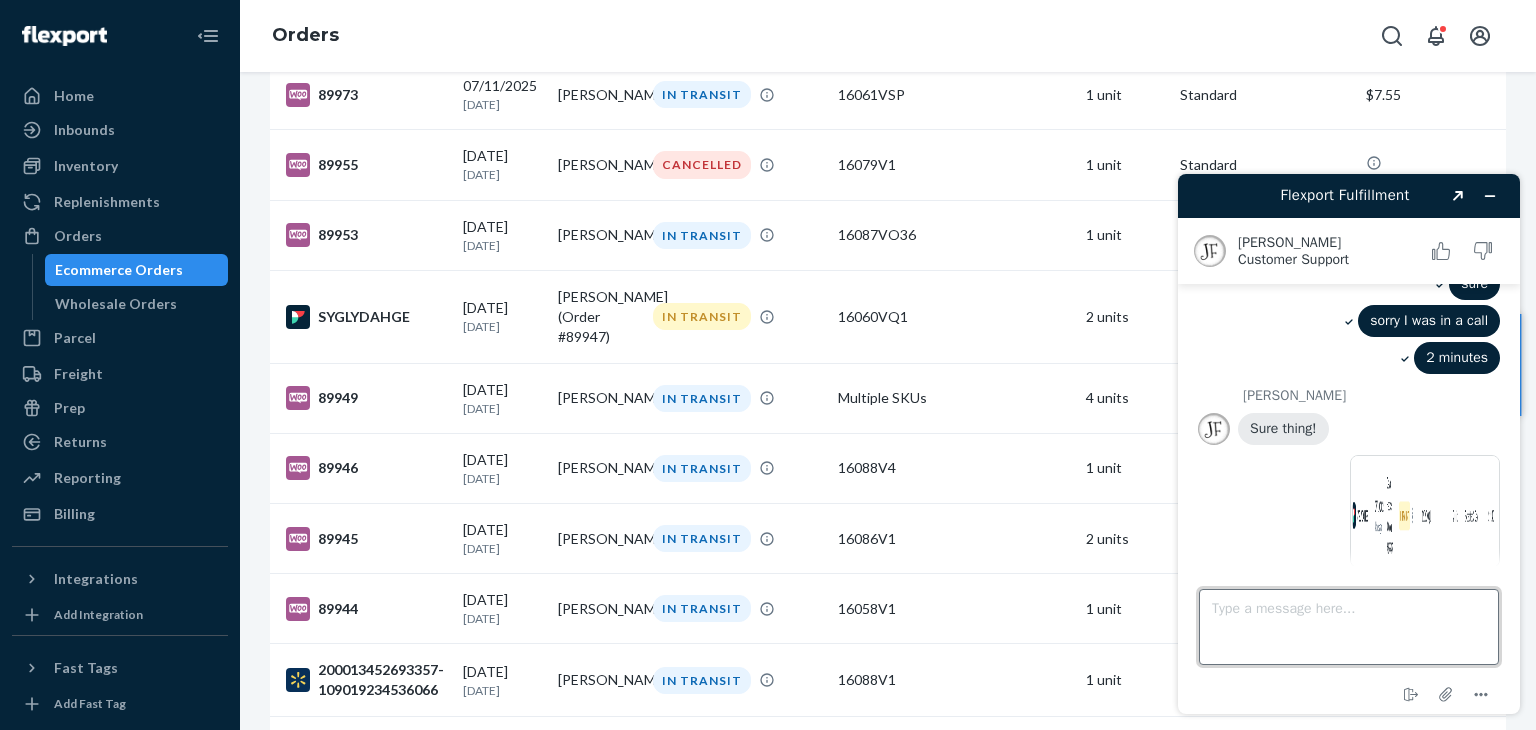 click on "Type a message here..." at bounding box center (1349, 627) 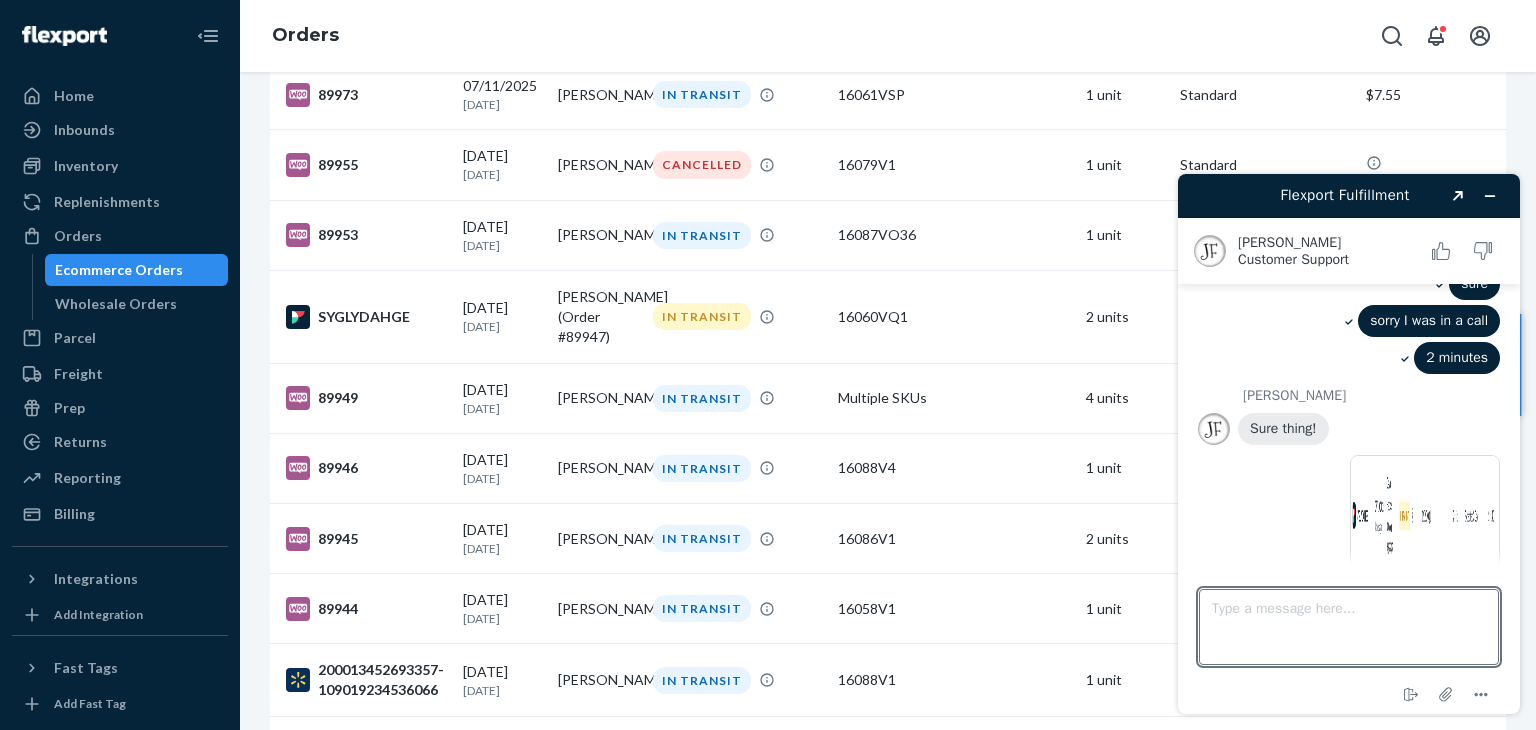 click at bounding box center (1425, 511) 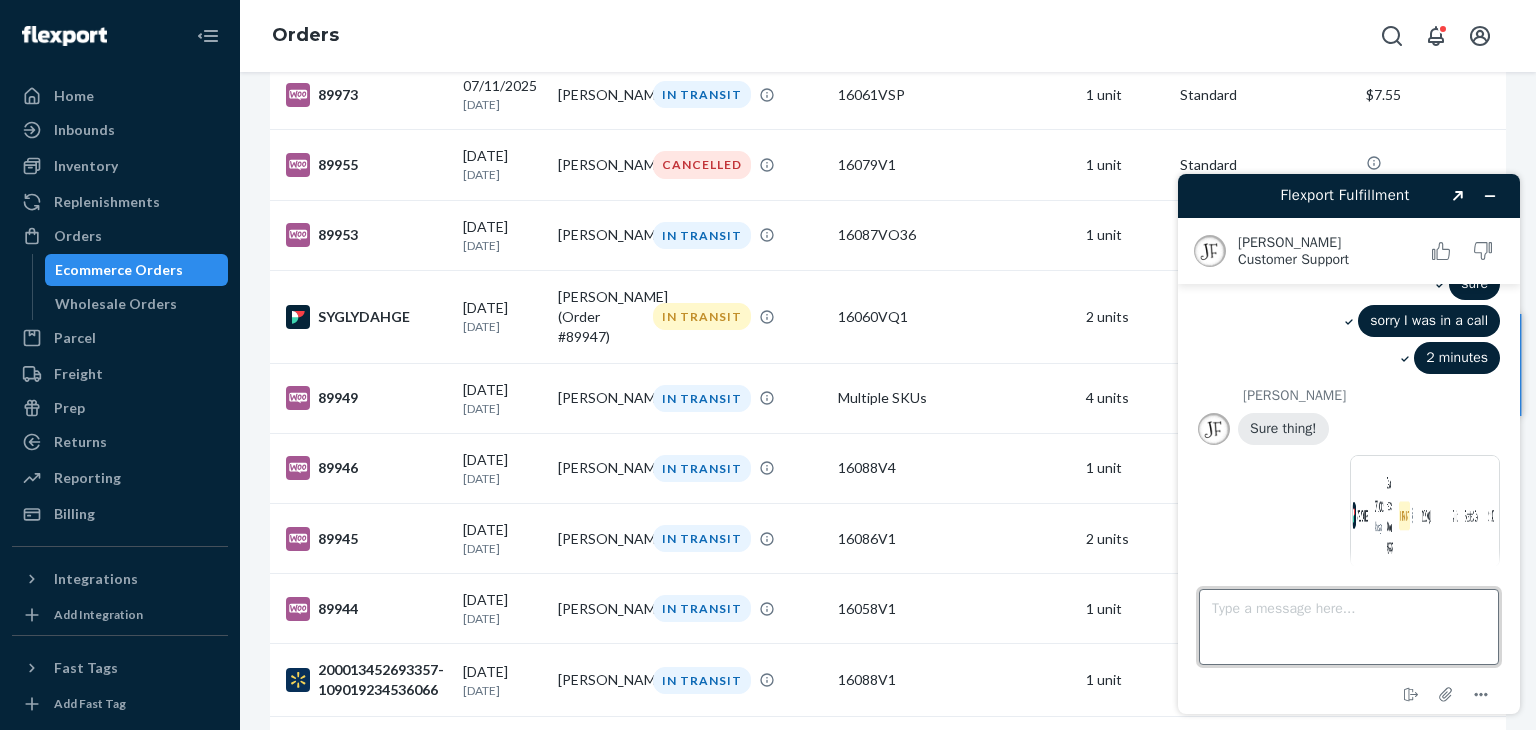 click on "Type a message here..." at bounding box center (1349, 627) 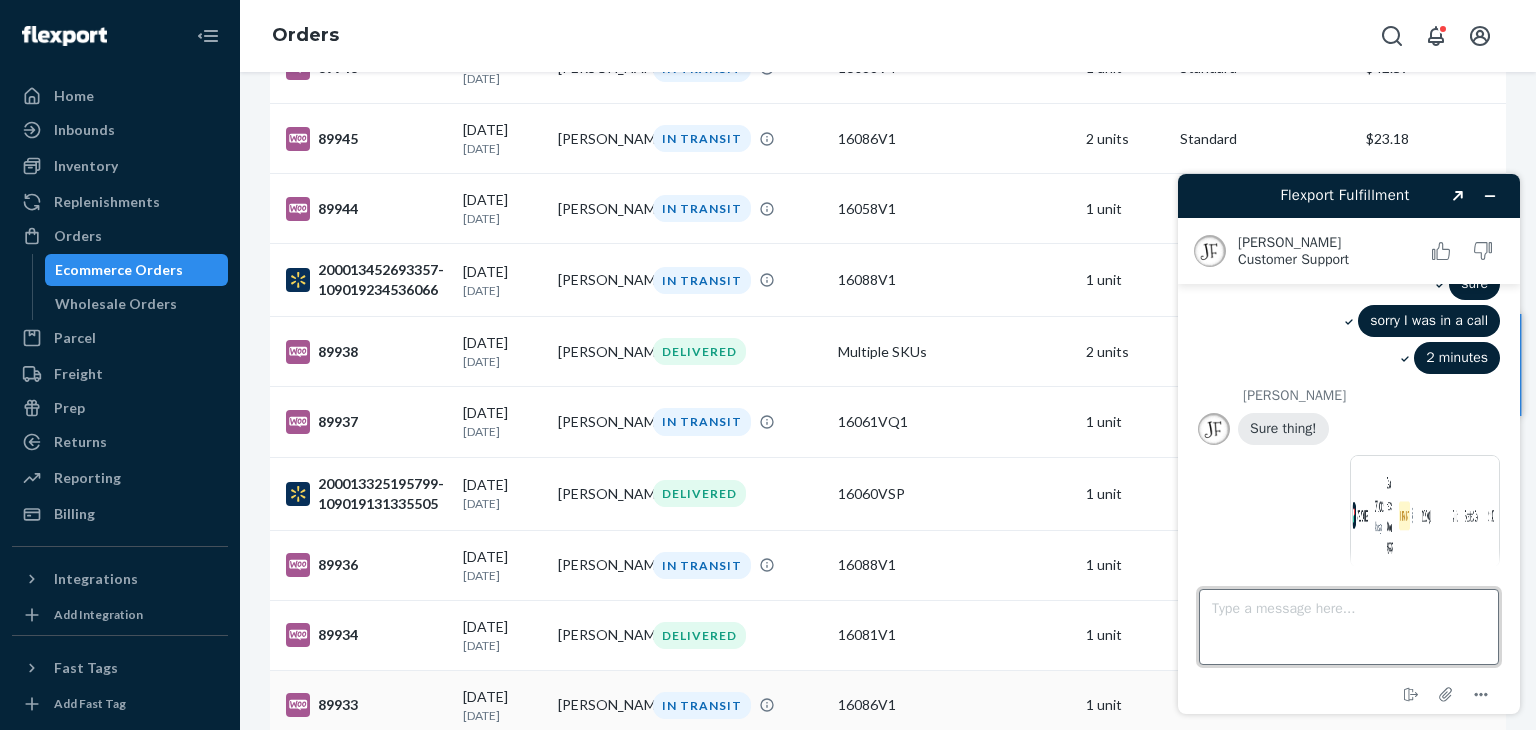 scroll, scrollTop: 1400, scrollLeft: 0, axis: vertical 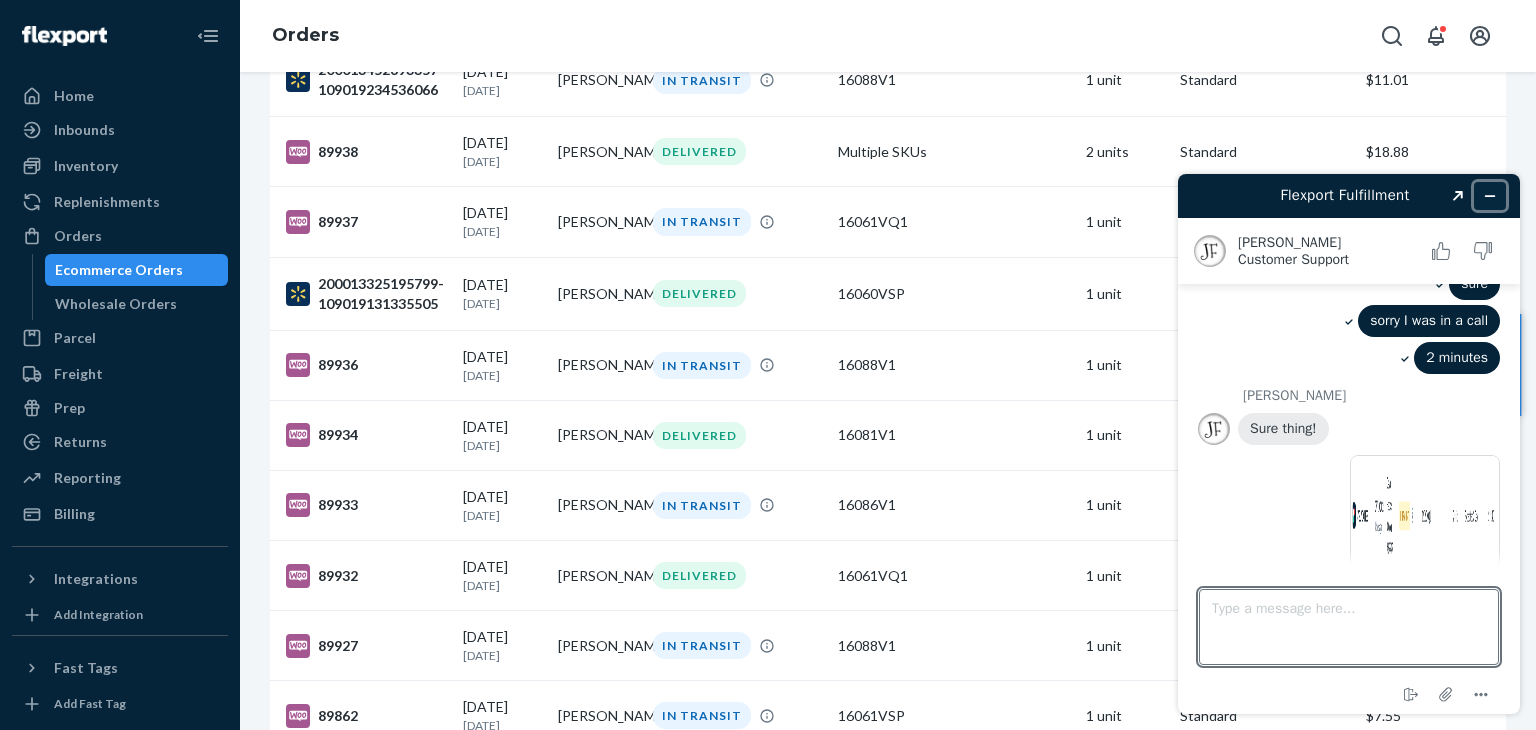 click 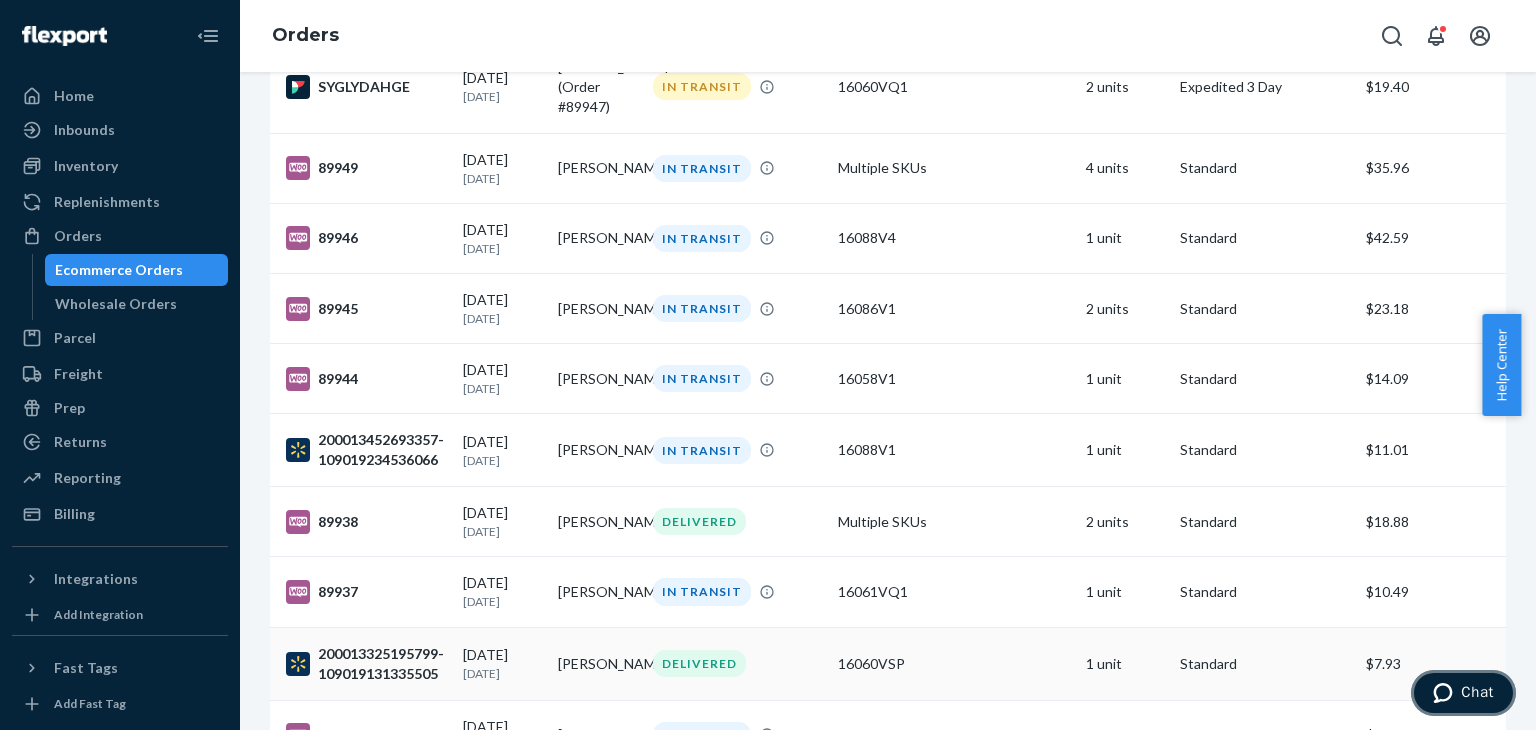 scroll, scrollTop: 1000, scrollLeft: 0, axis: vertical 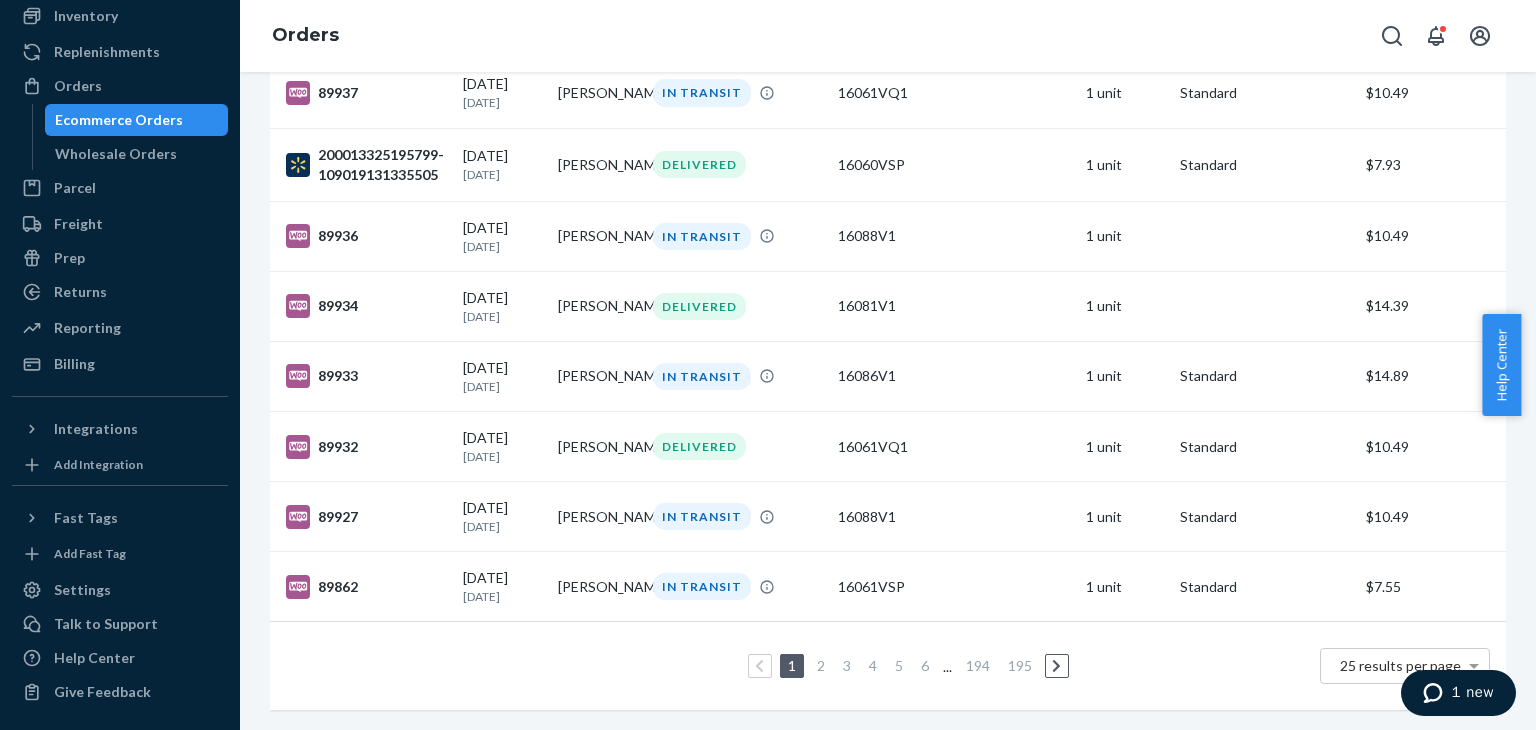 click at bounding box center (1057, 666) 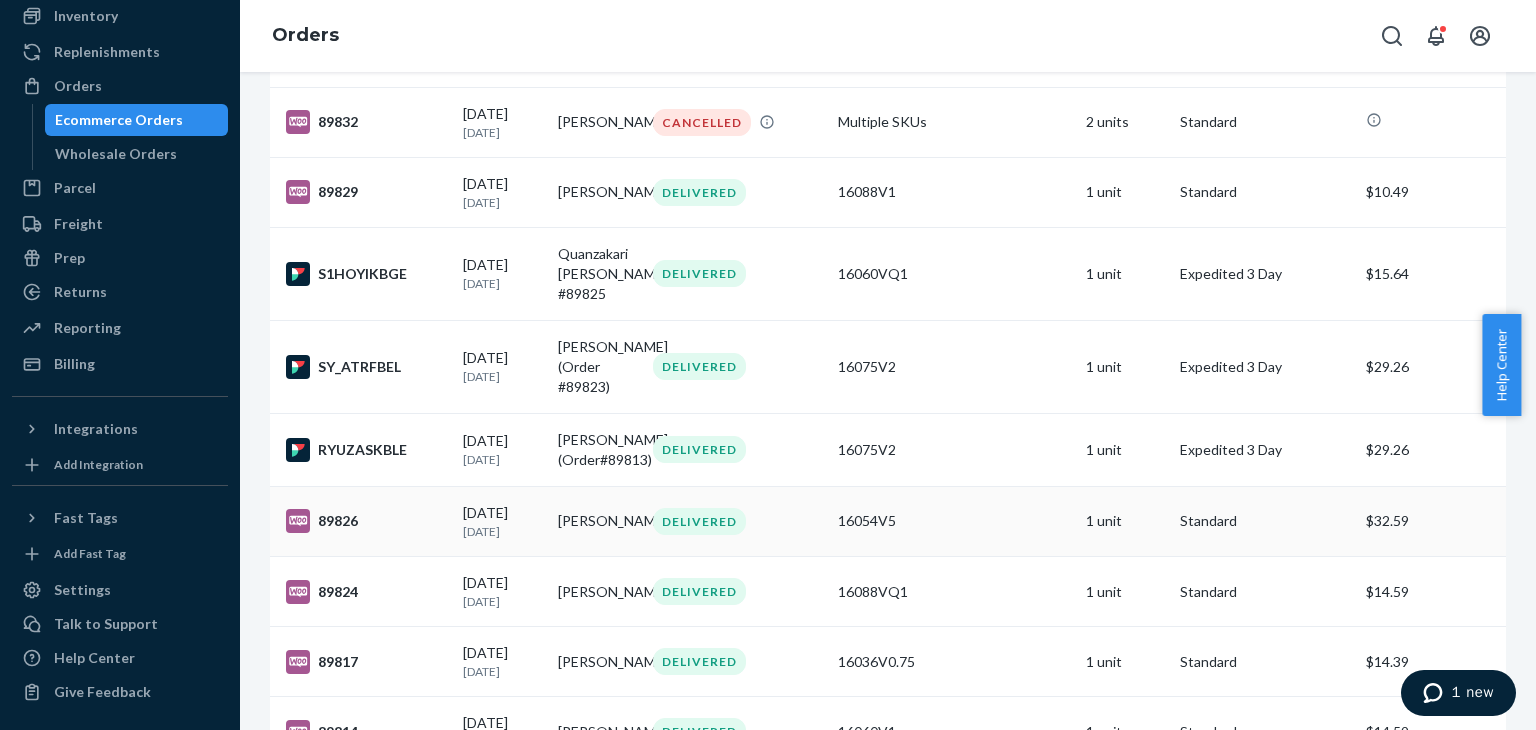 scroll, scrollTop: 400, scrollLeft: 0, axis: vertical 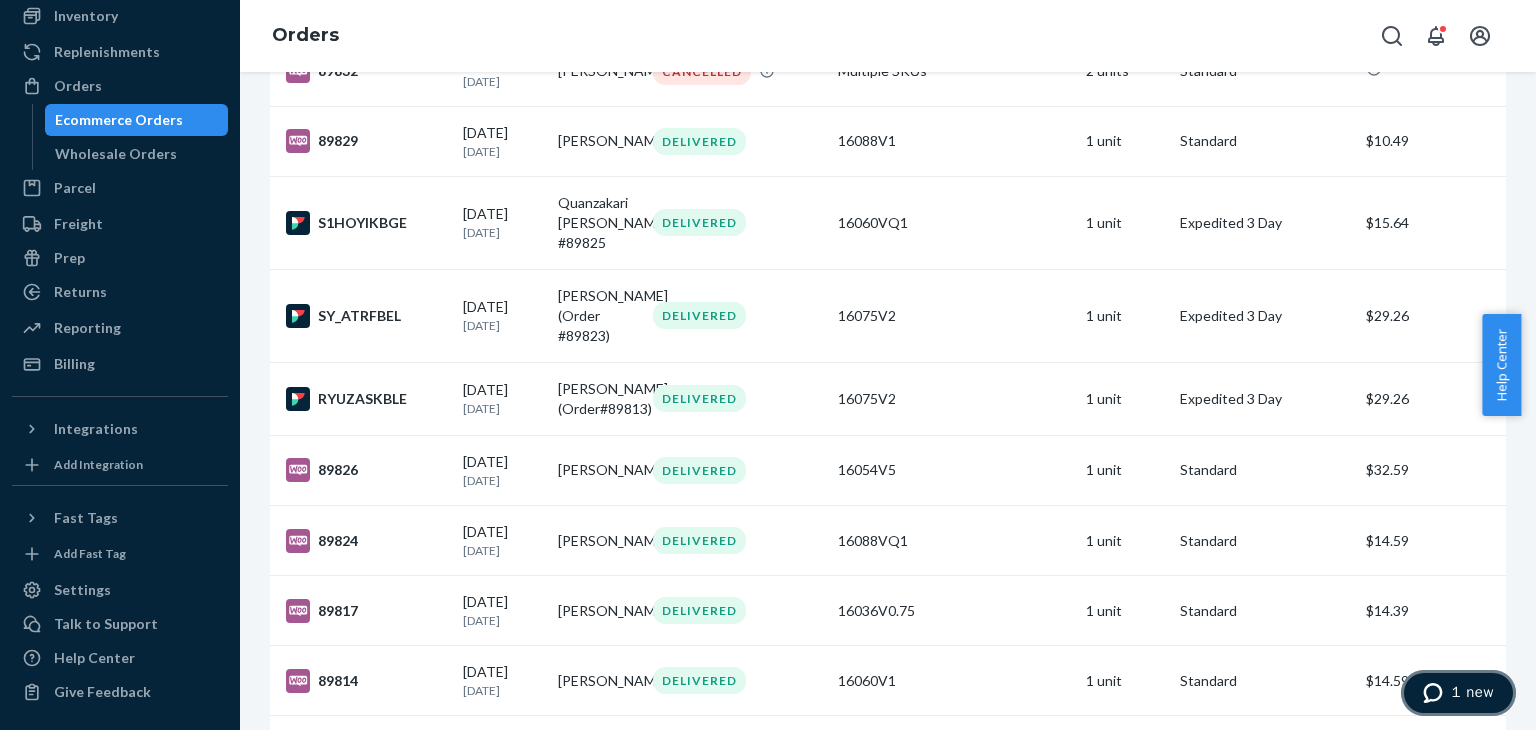 click on "1 new" at bounding box center [1472, 692] 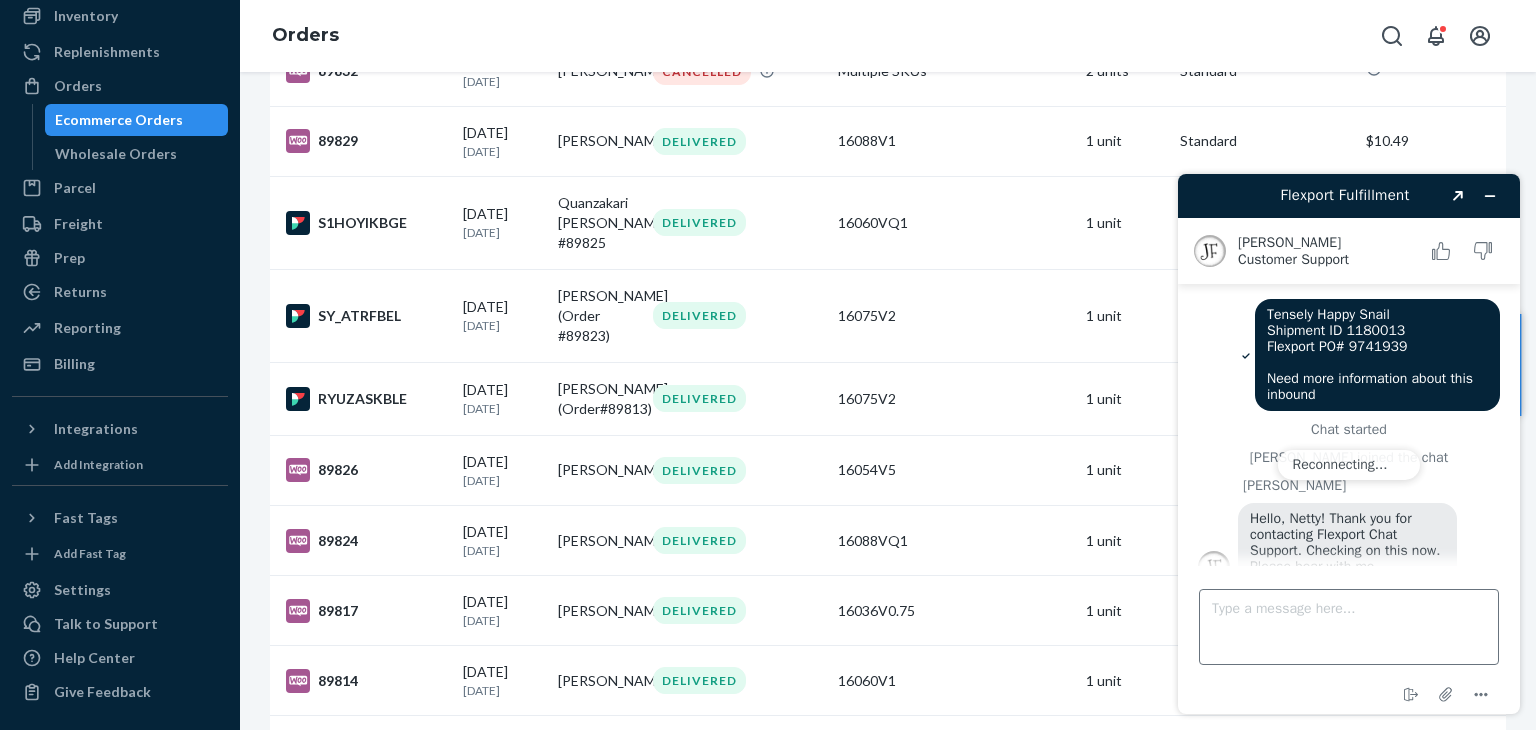 scroll, scrollTop: 0, scrollLeft: 0, axis: both 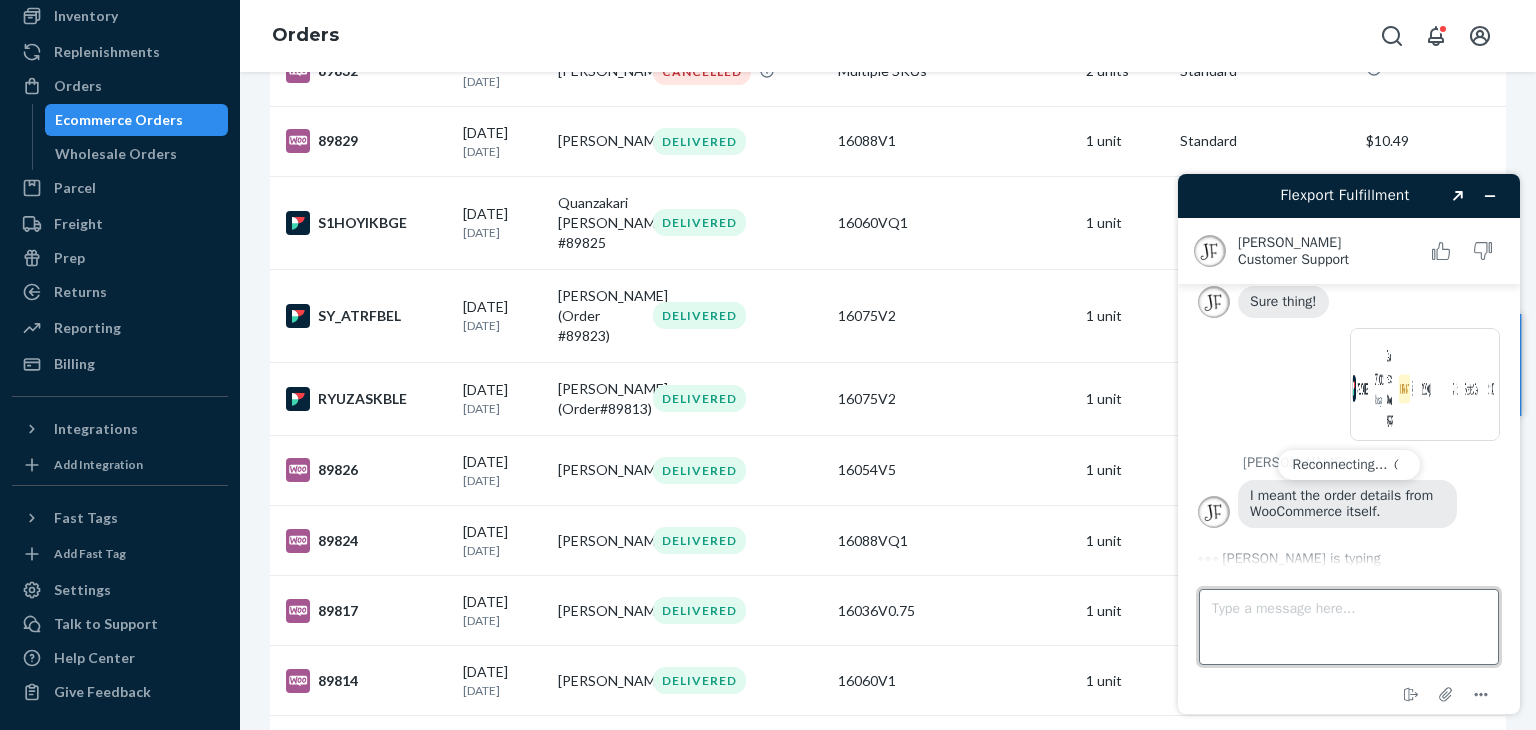 click on "Type a message here..." at bounding box center [1349, 627] 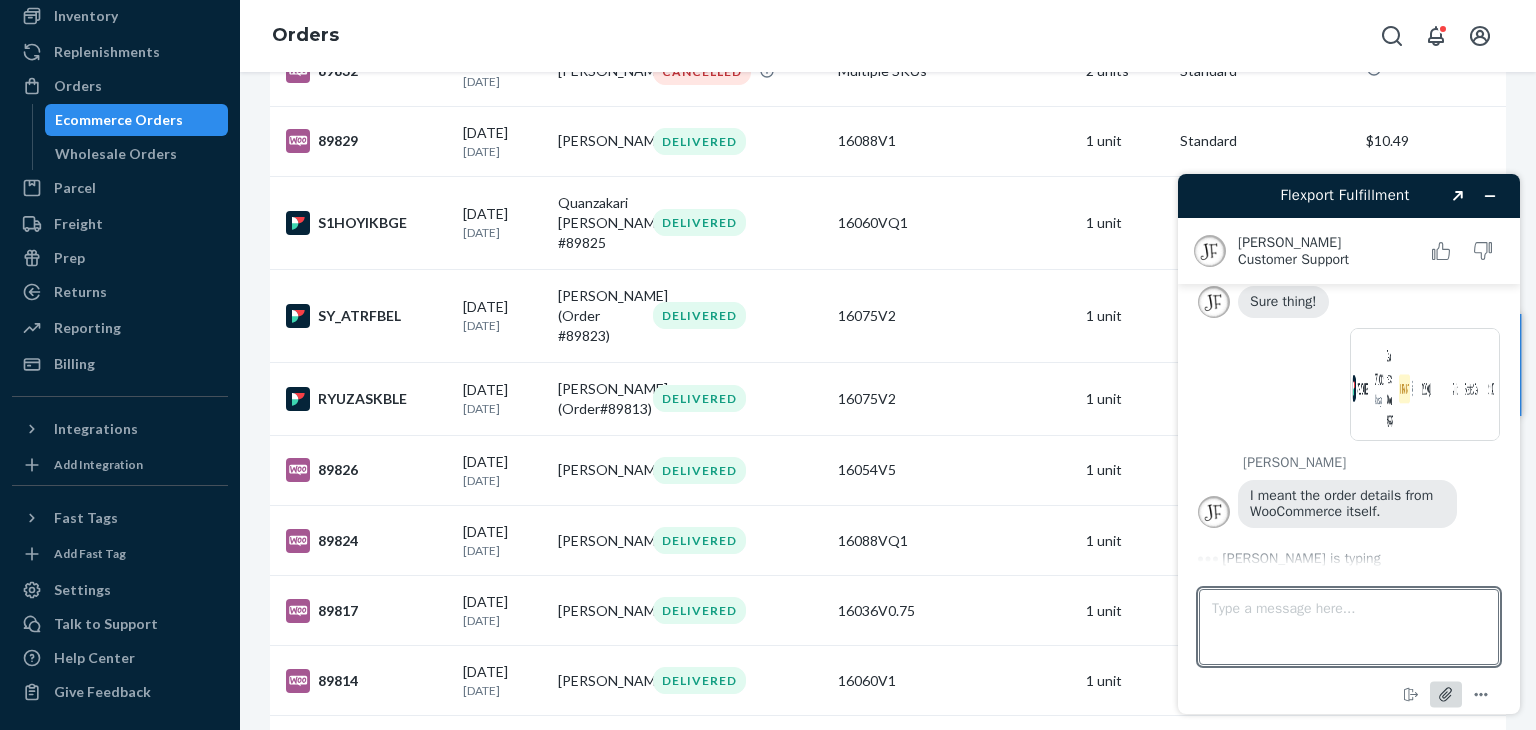 click 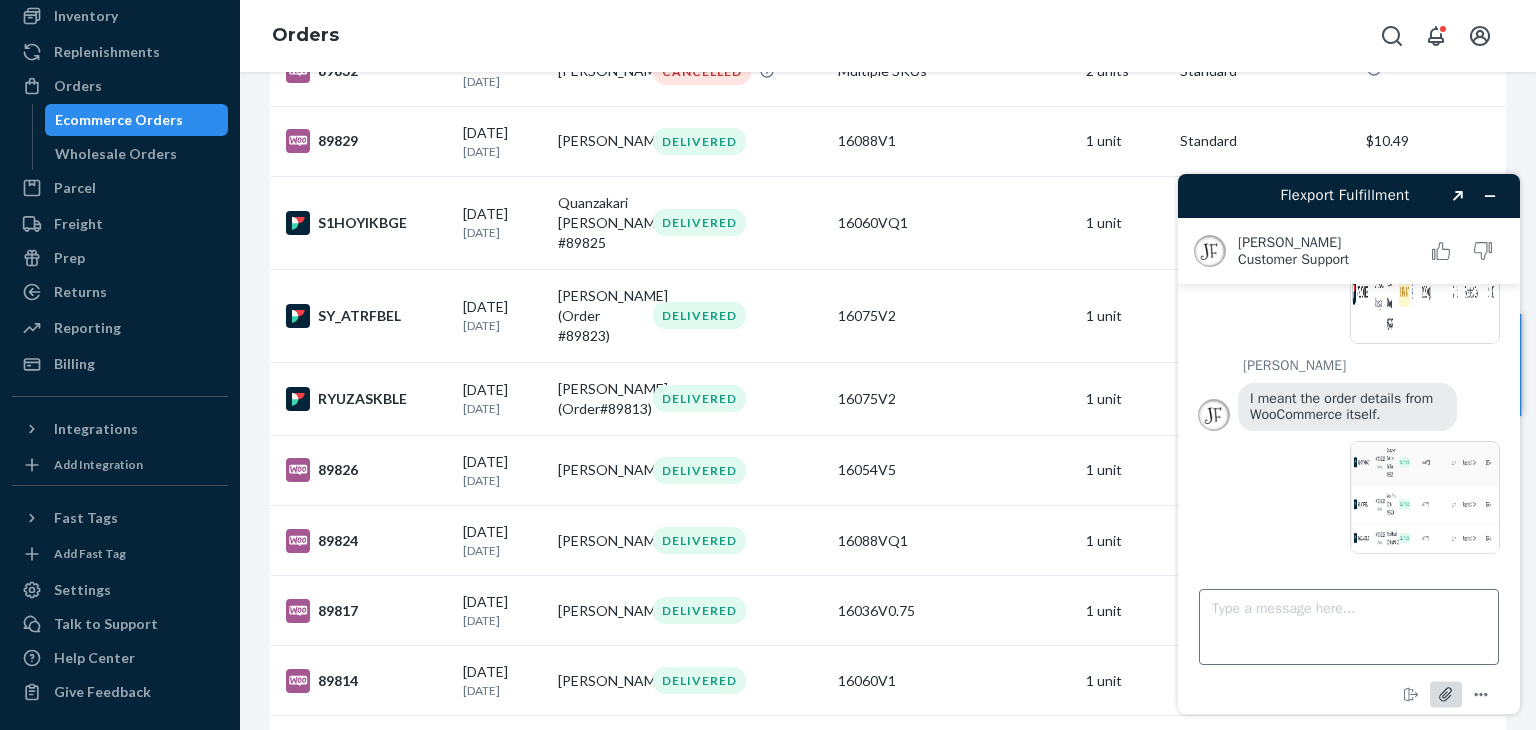 scroll, scrollTop: 2852, scrollLeft: 0, axis: vertical 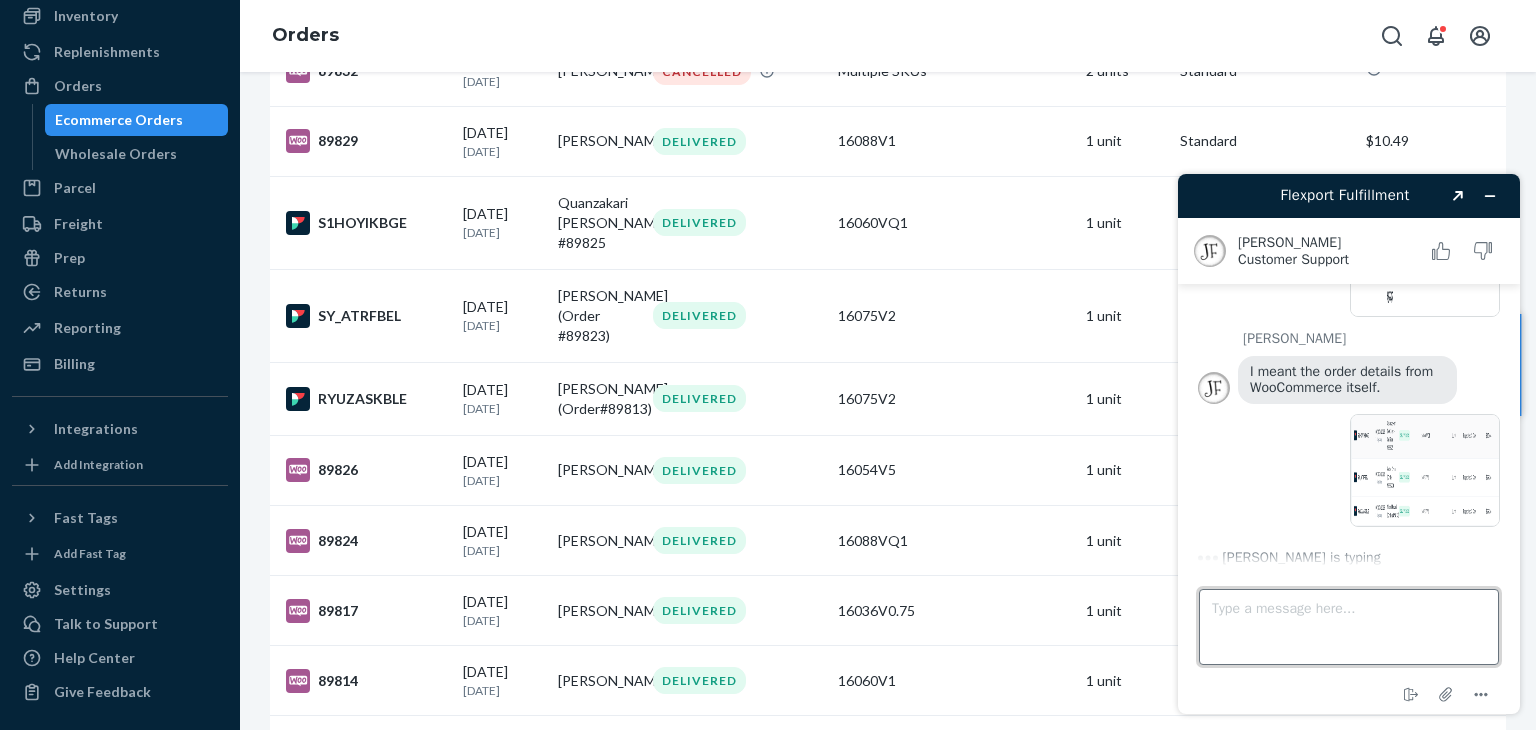 click on "Type a message here..." at bounding box center [1349, 627] 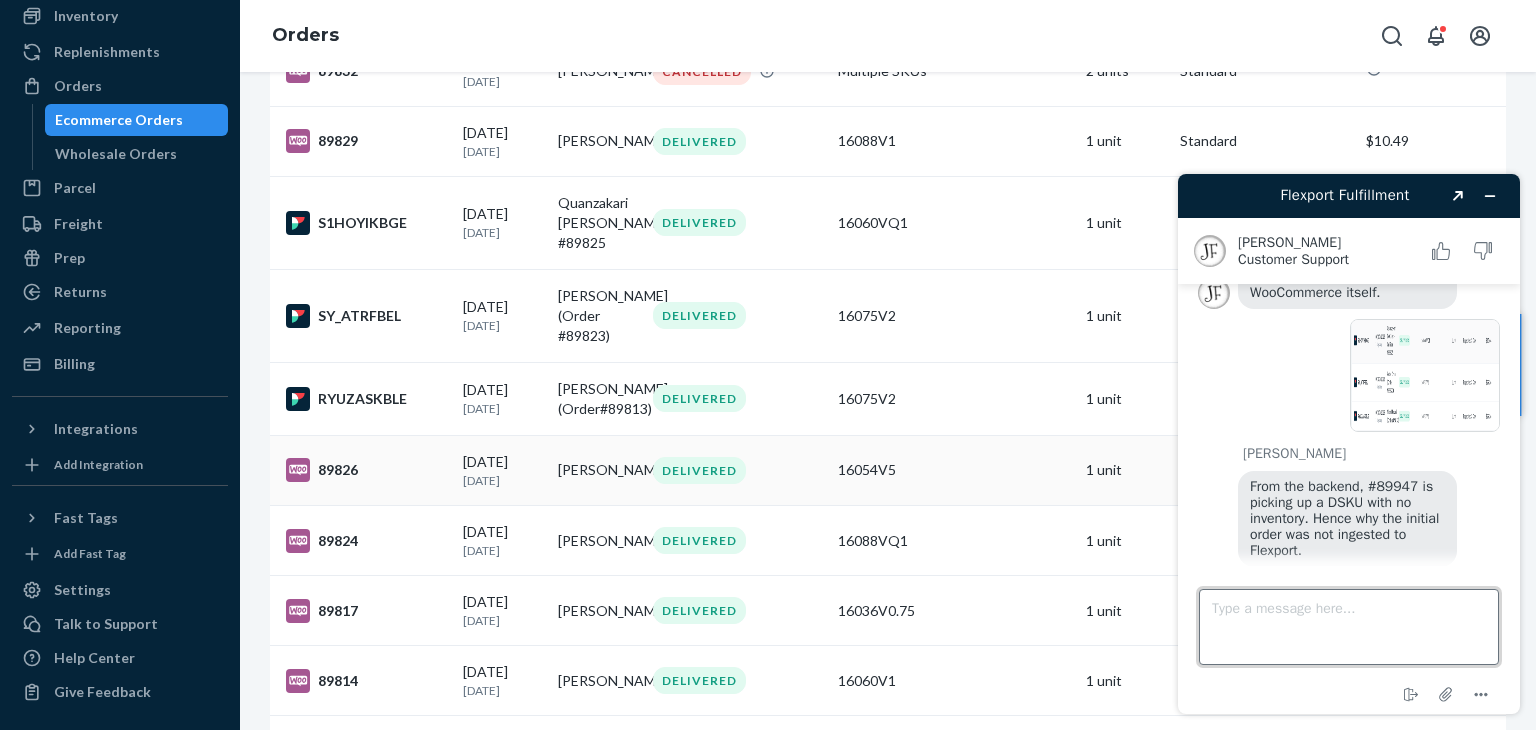 scroll, scrollTop: 3065, scrollLeft: 0, axis: vertical 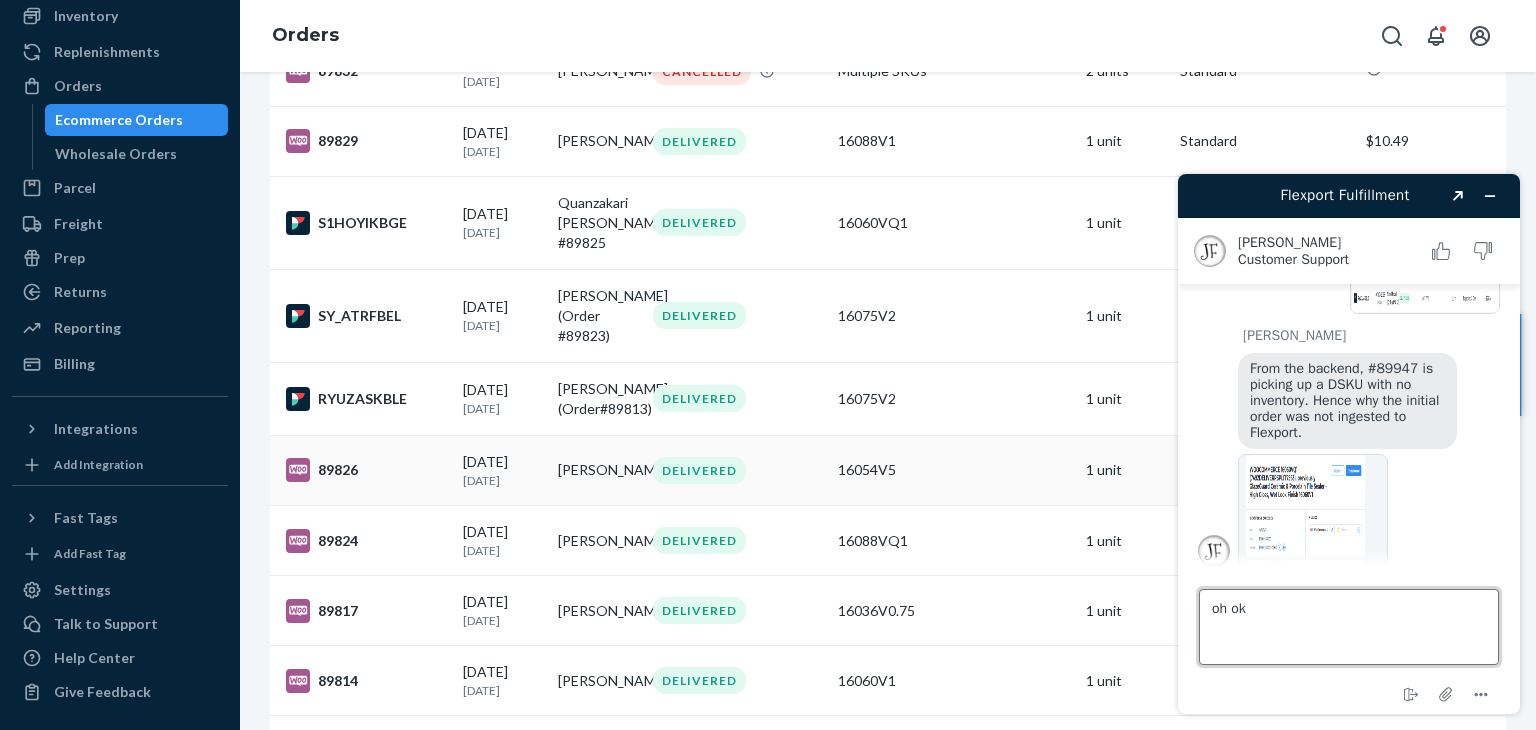 type on "oh ok" 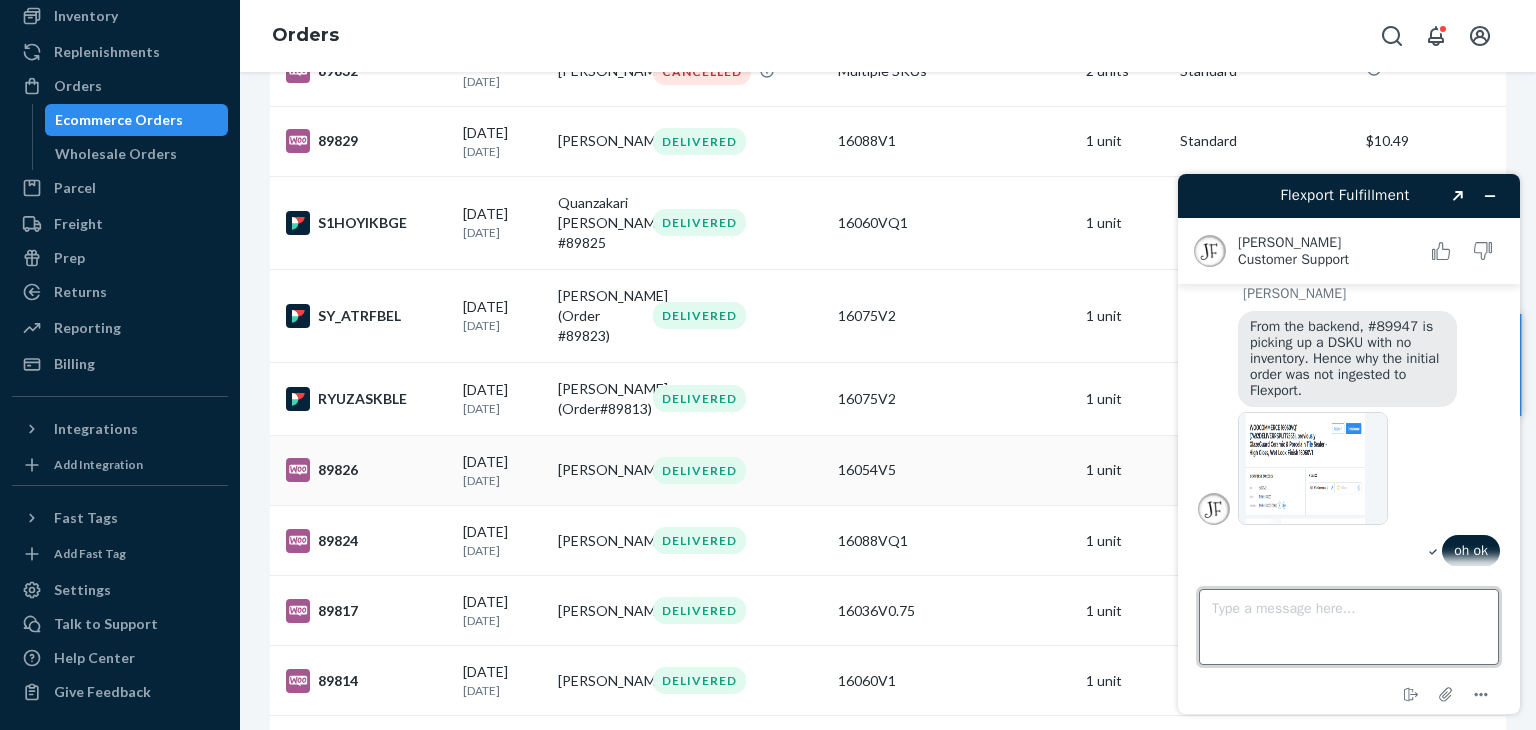 scroll, scrollTop: 3112, scrollLeft: 0, axis: vertical 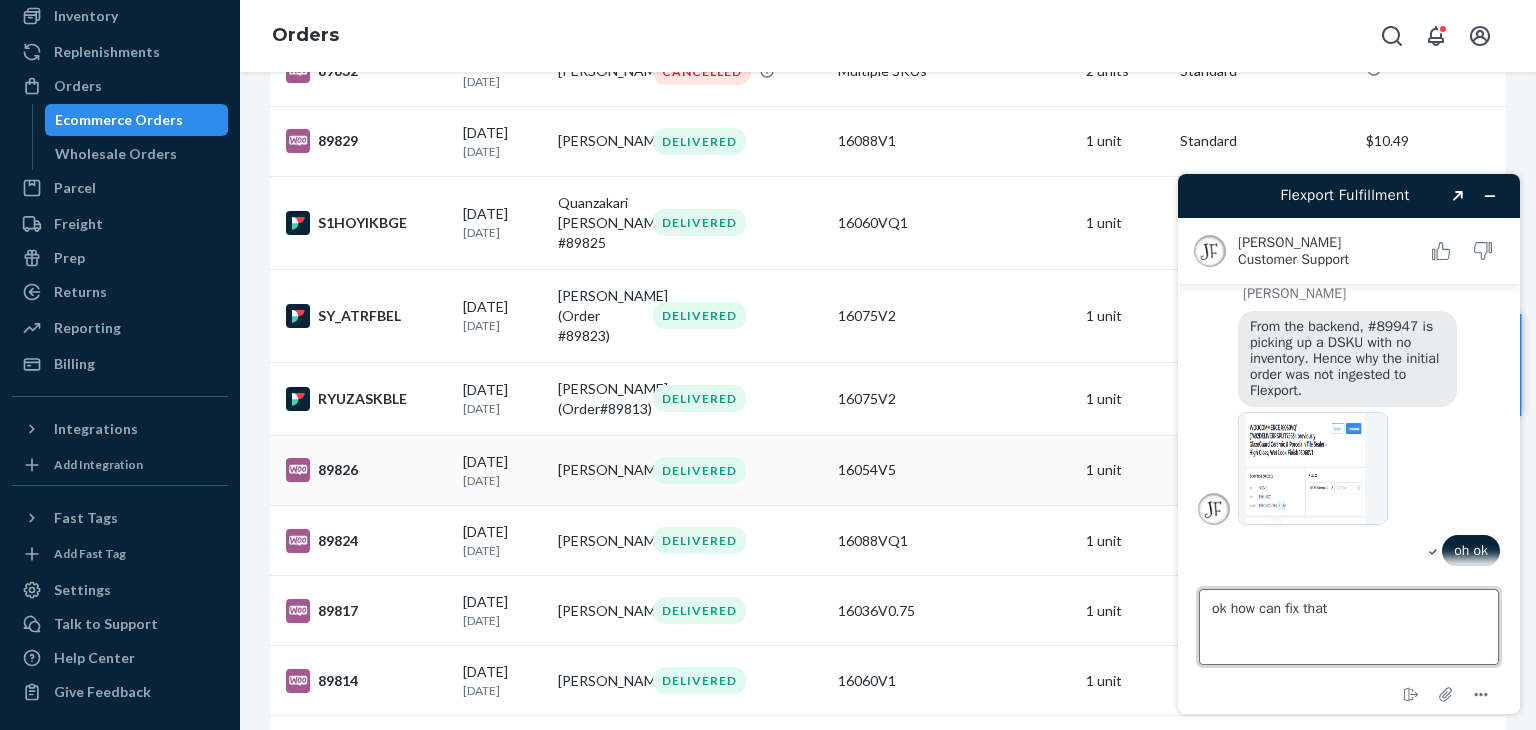 type on "ok how can fix that" 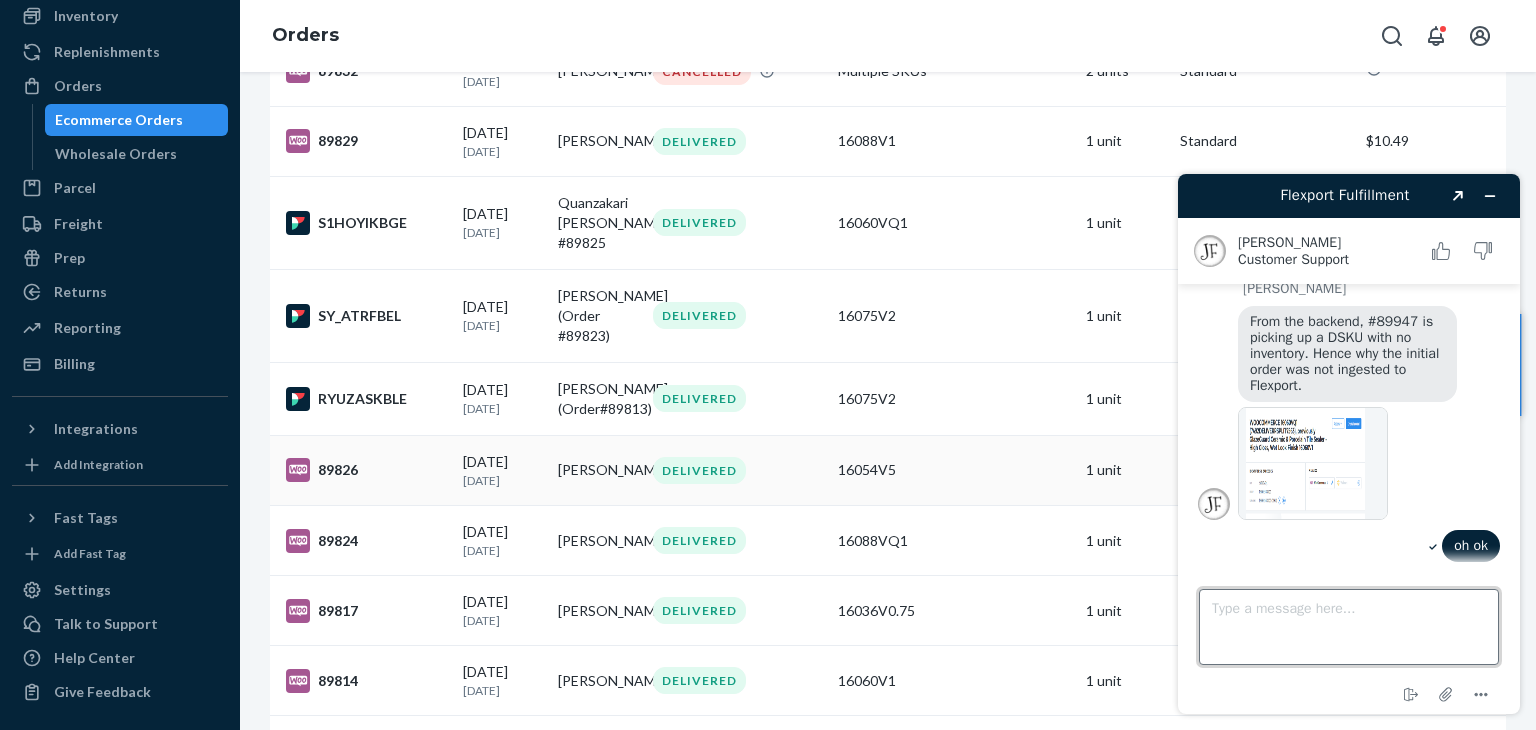 scroll, scrollTop: 3184, scrollLeft: 0, axis: vertical 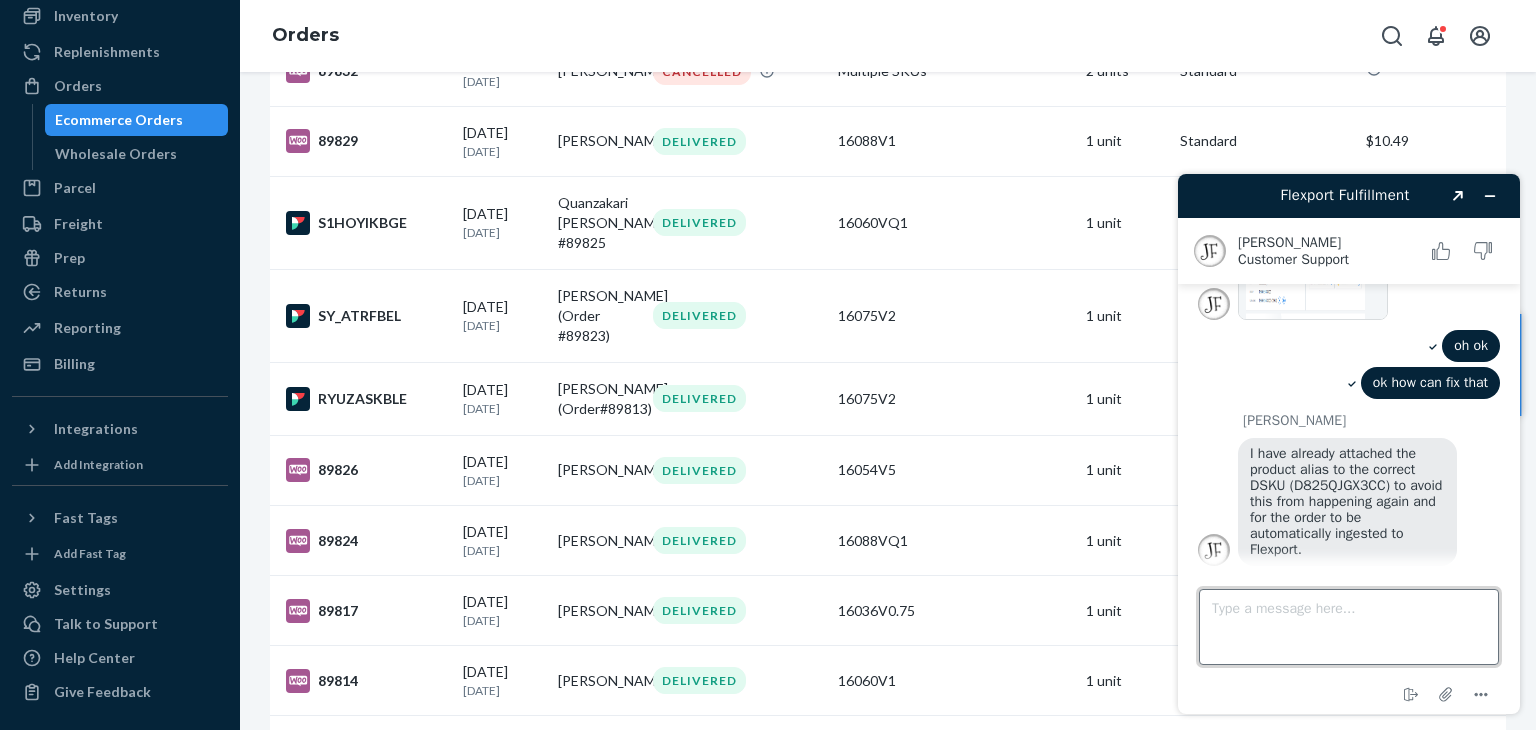 click on "Type a message here..." at bounding box center (1349, 627) 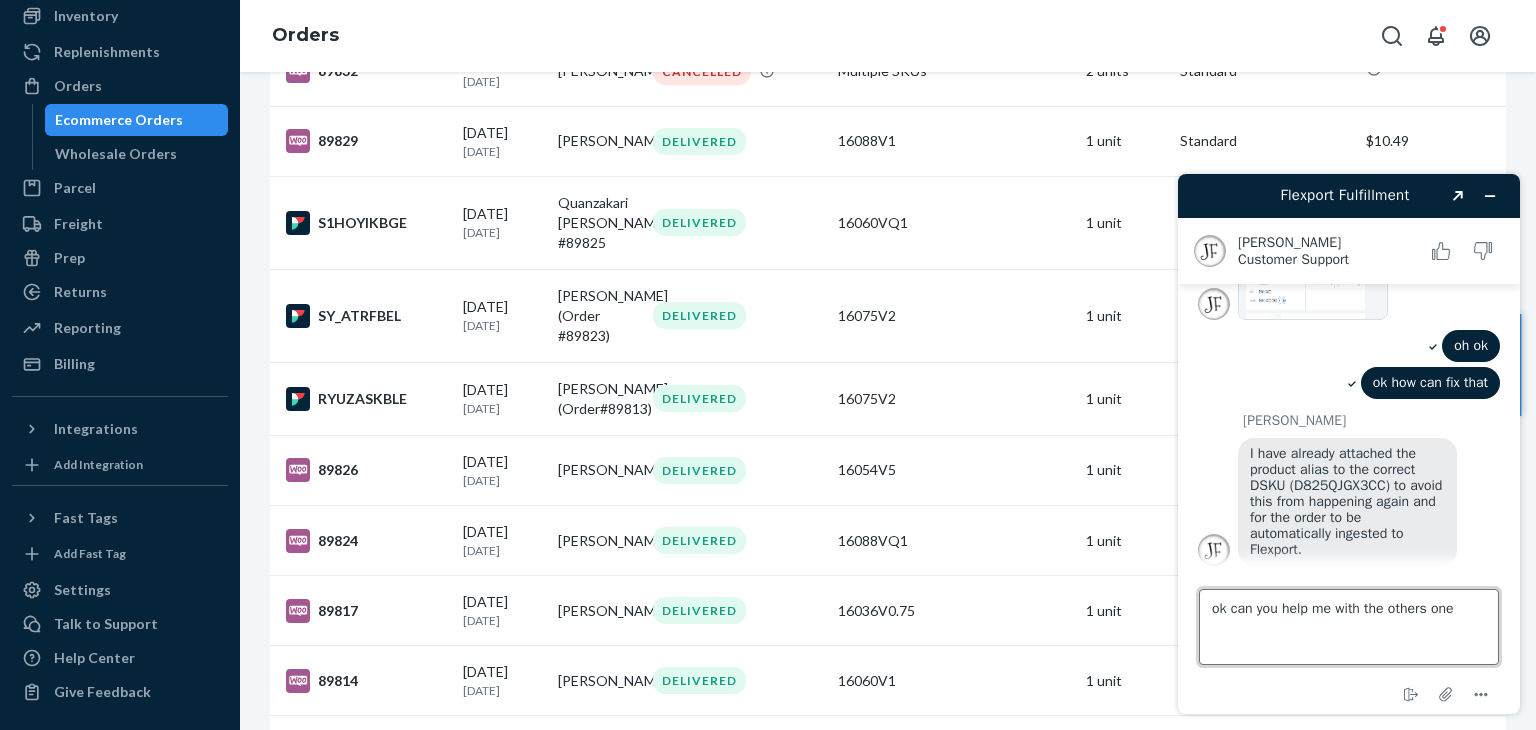 type on "ok can you help me with the others ones" 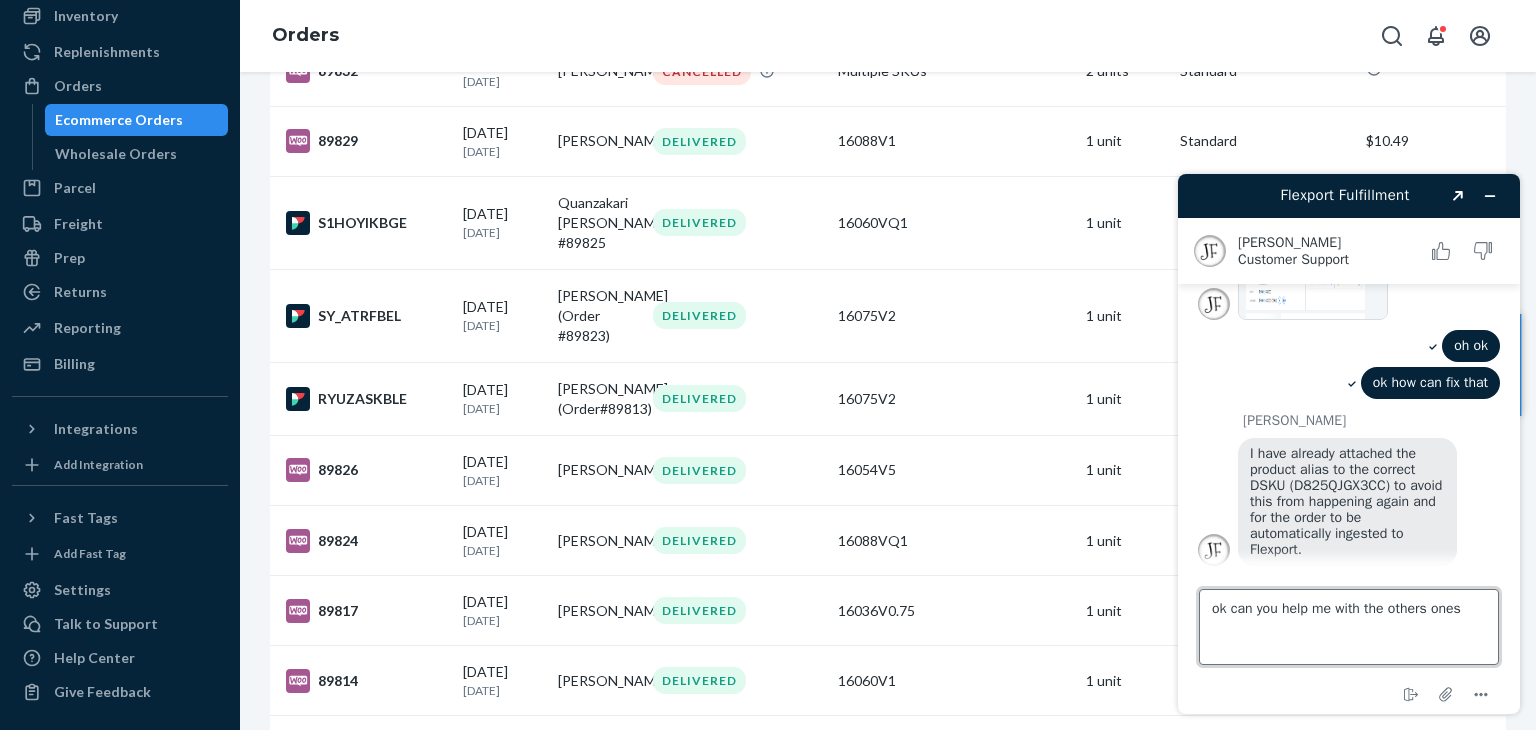 type 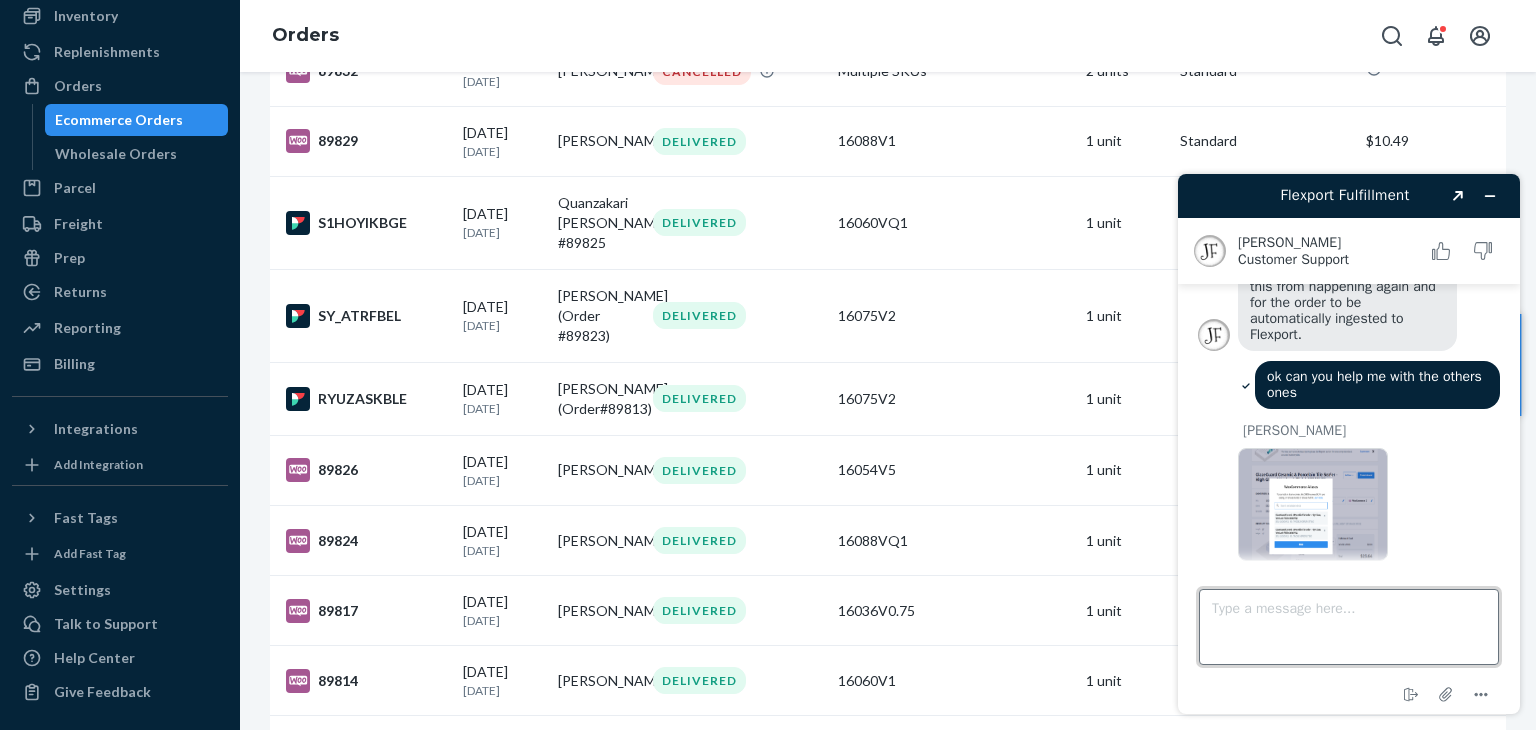 scroll, scrollTop: 3559, scrollLeft: 0, axis: vertical 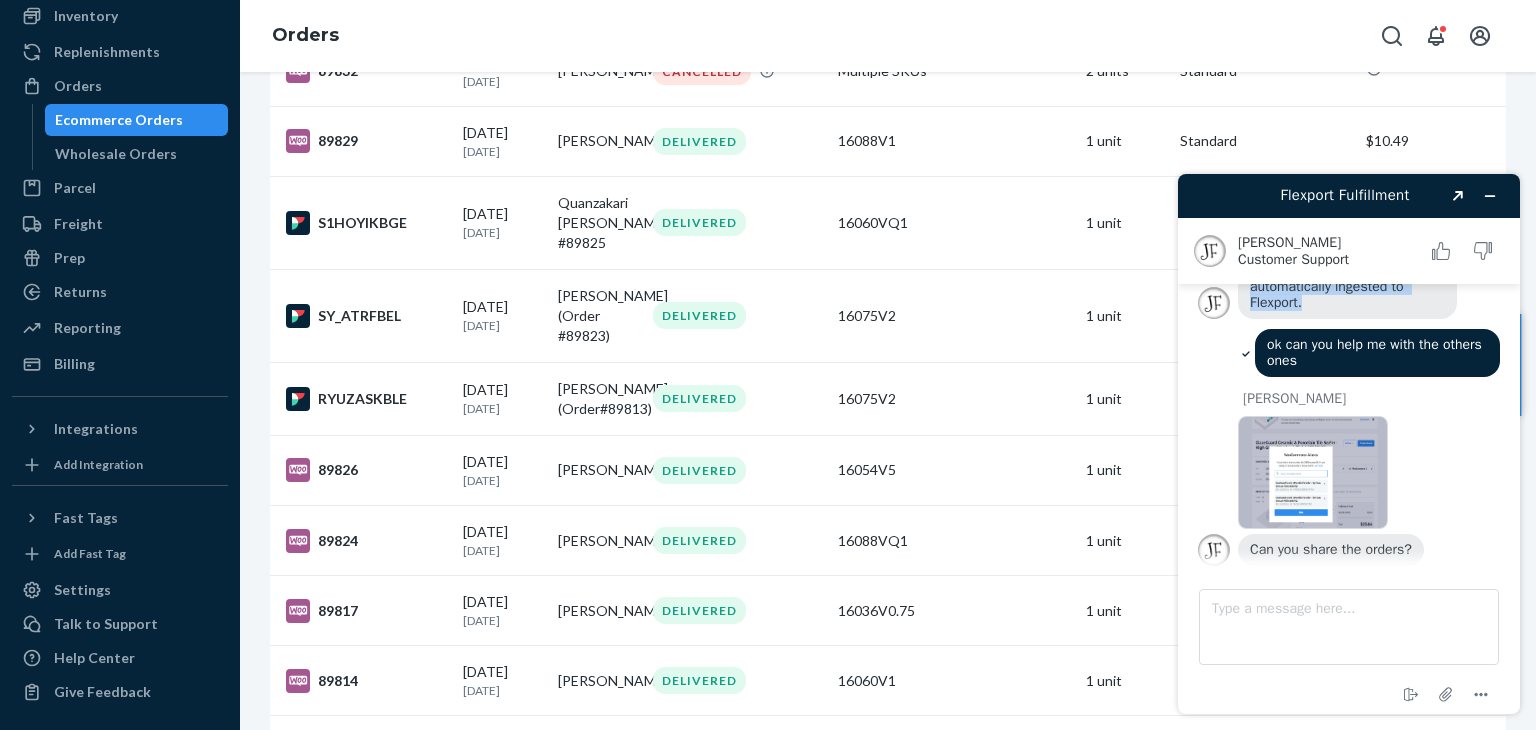 drag, startPoint x: 1531, startPoint y: 264, endPoint x: 1531, endPoint y: 299, distance: 35 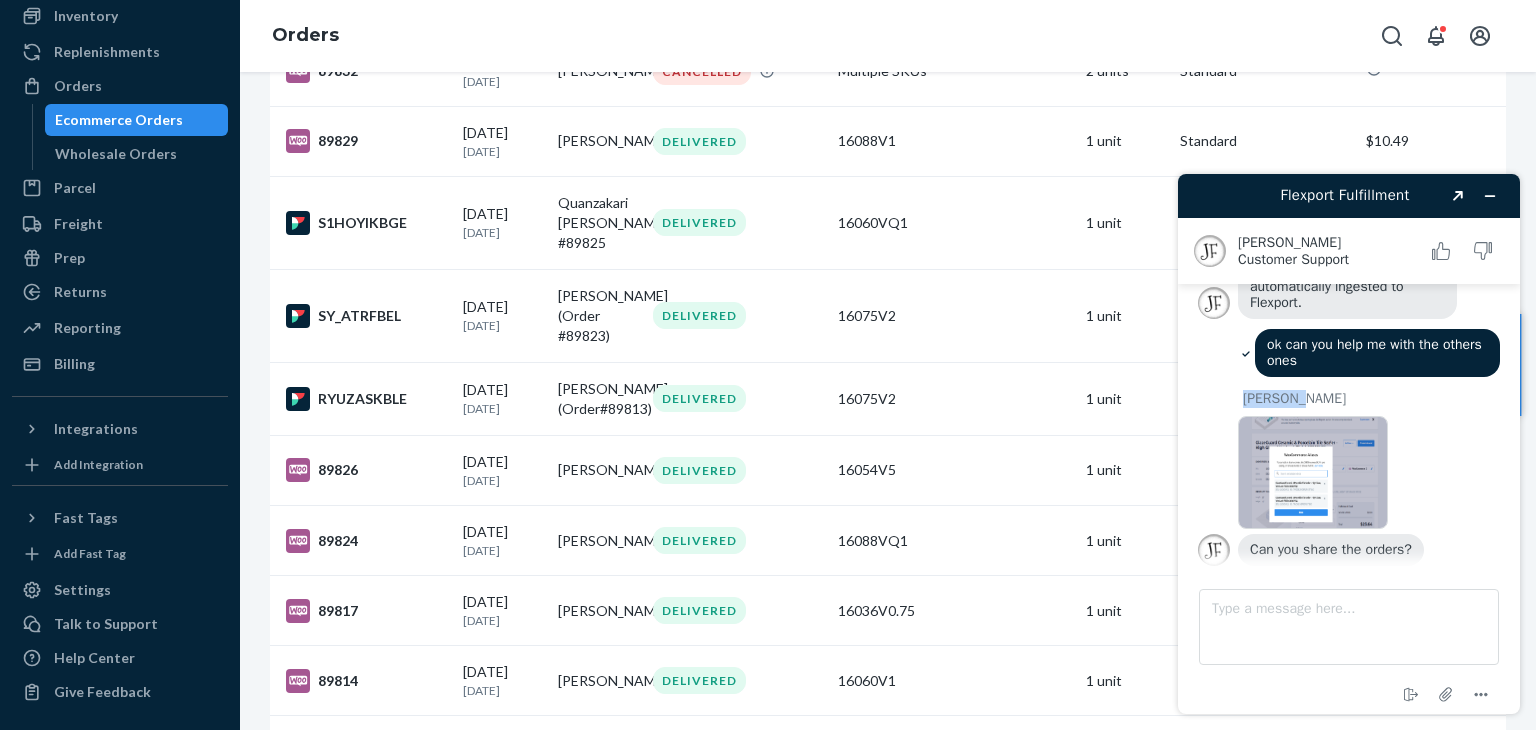 drag, startPoint x: 1533, startPoint y: 370, endPoint x: 1531, endPoint y: 395, distance: 25.079872 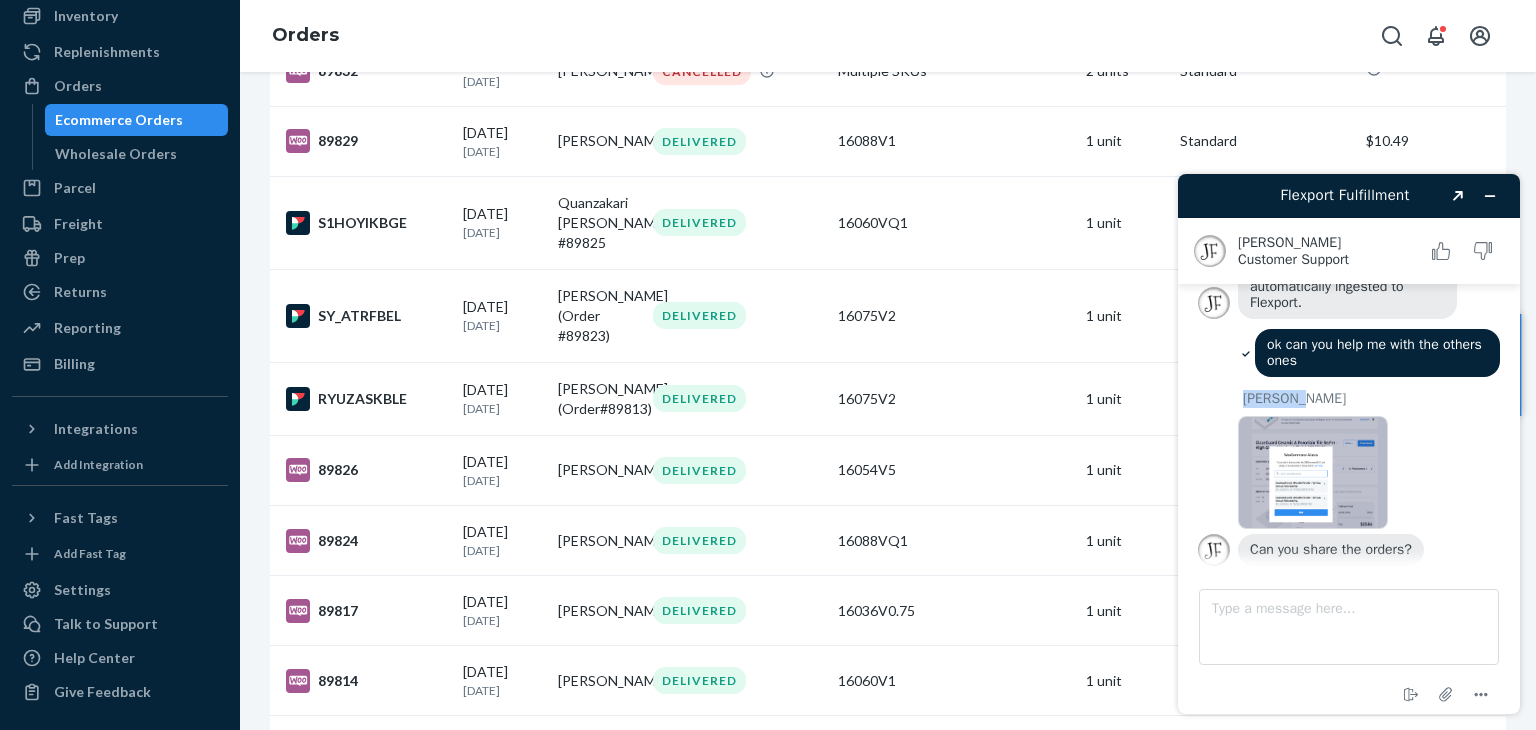 scroll, scrollTop: 3564, scrollLeft: 0, axis: vertical 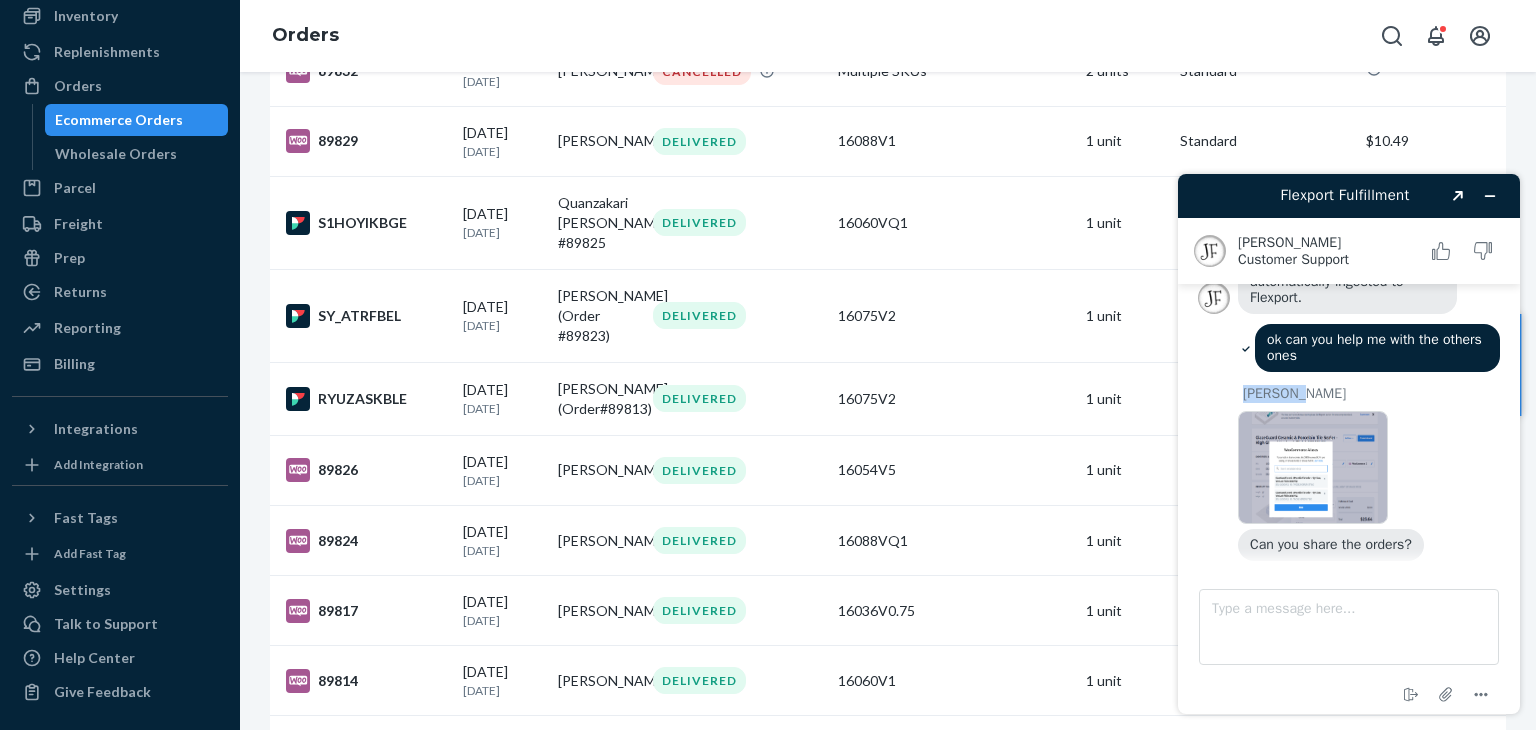 click at bounding box center (1369, 470) 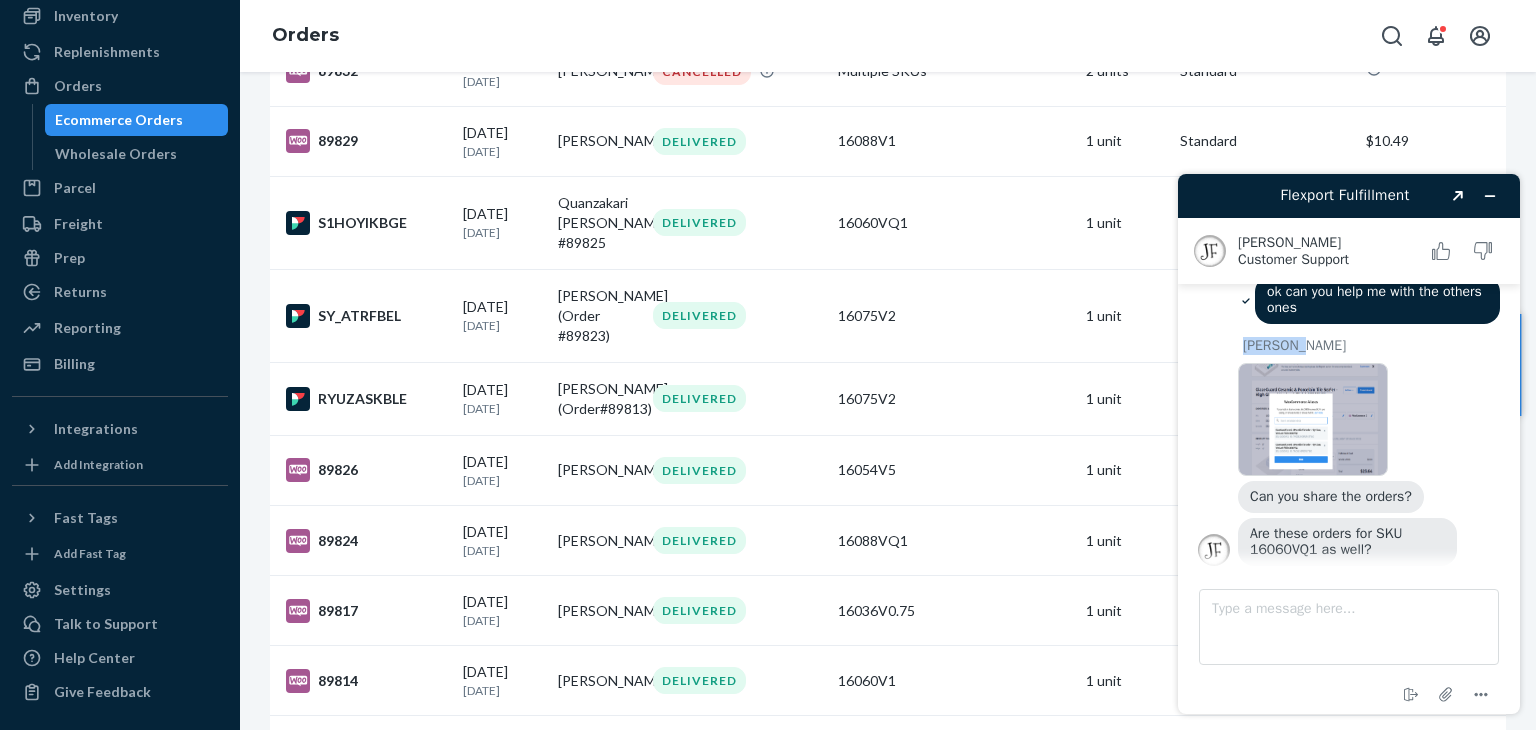 click at bounding box center [1369, 422] 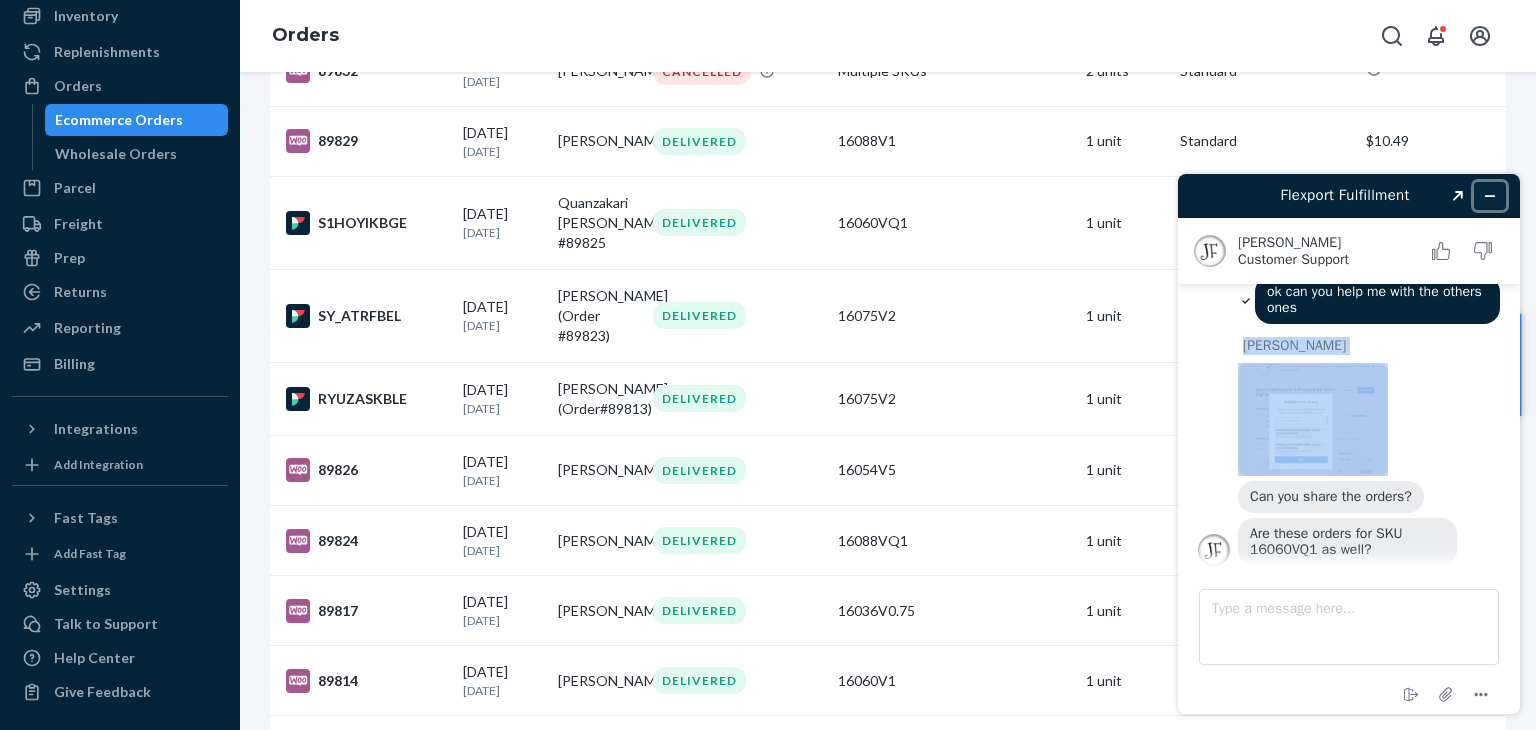 click 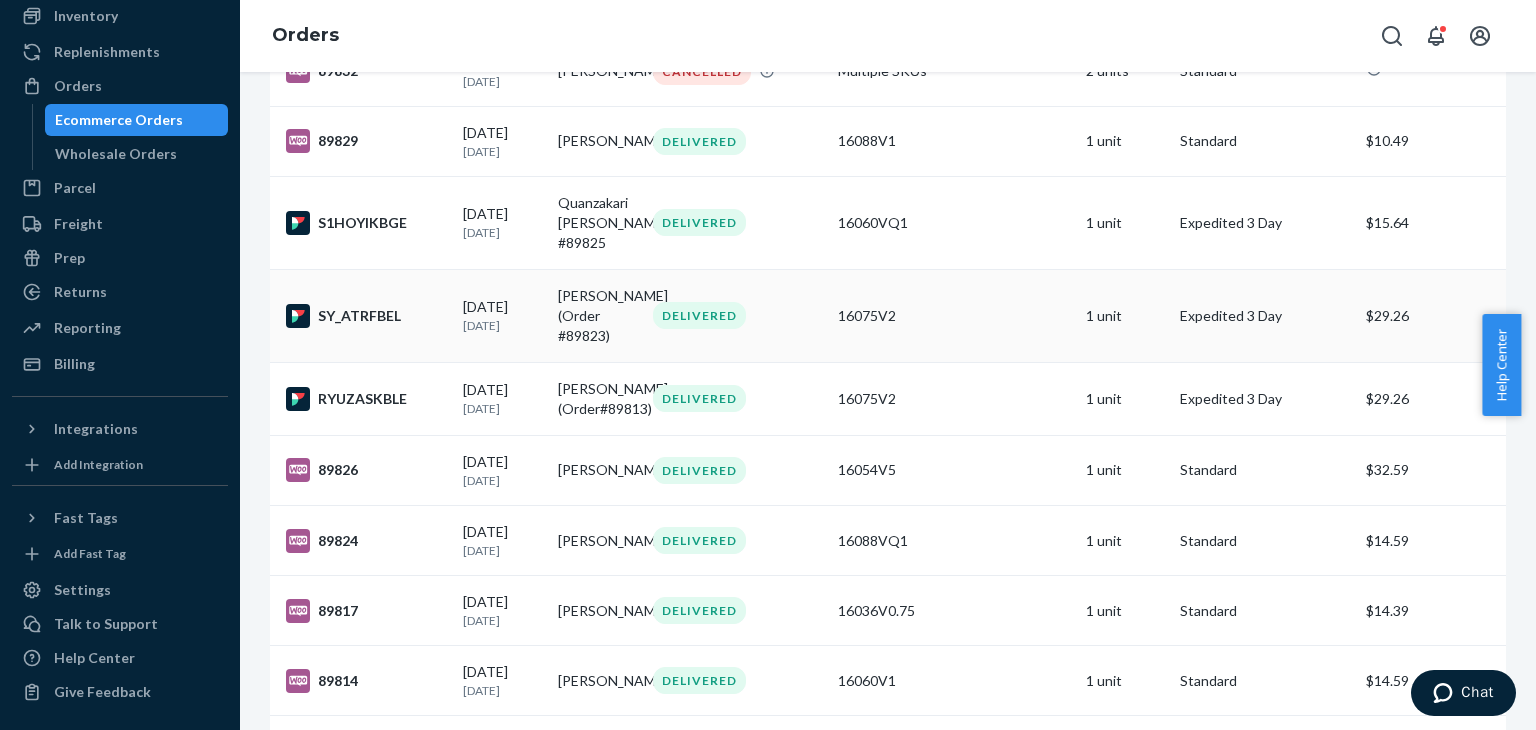 click on "16075V2" at bounding box center (953, 316) 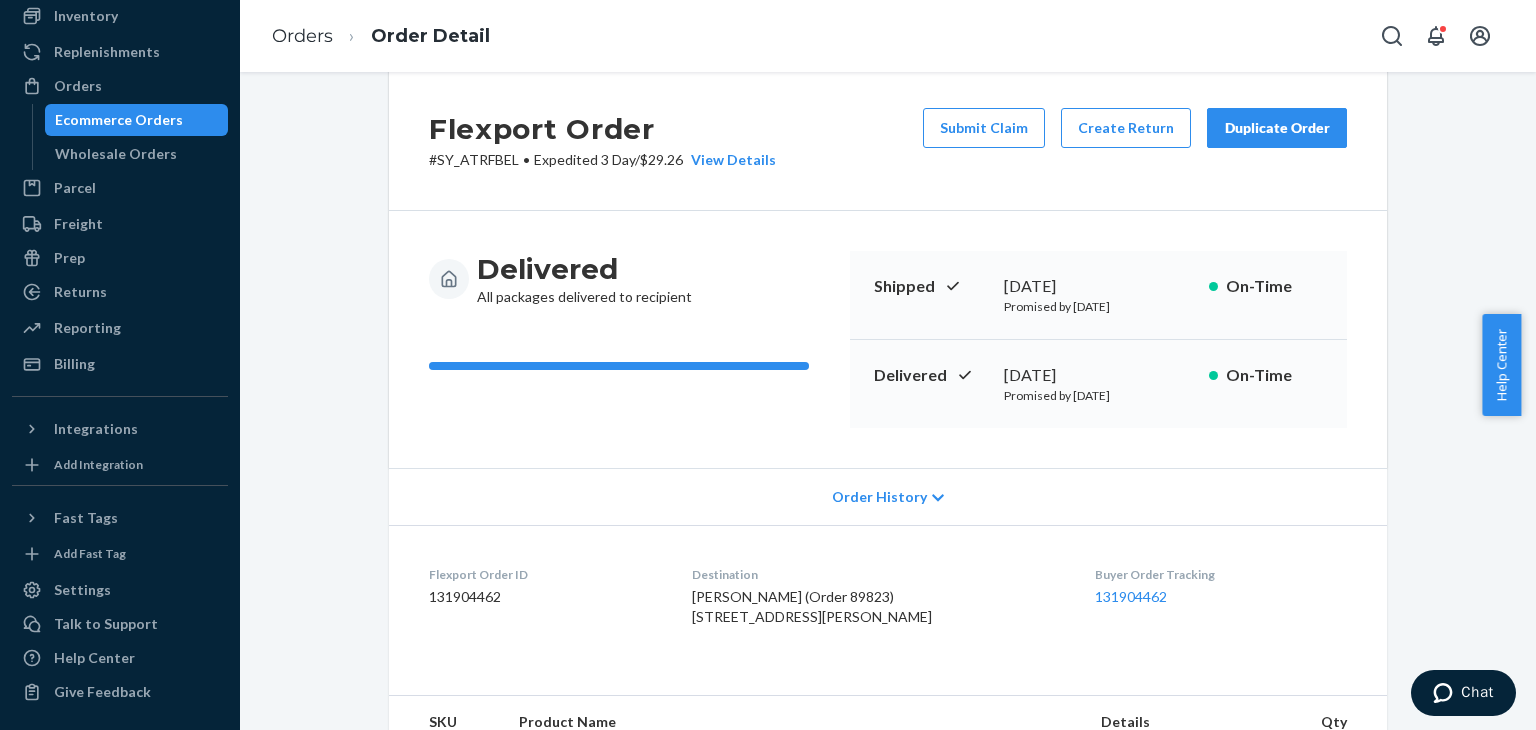 scroll, scrollTop: 0, scrollLeft: 0, axis: both 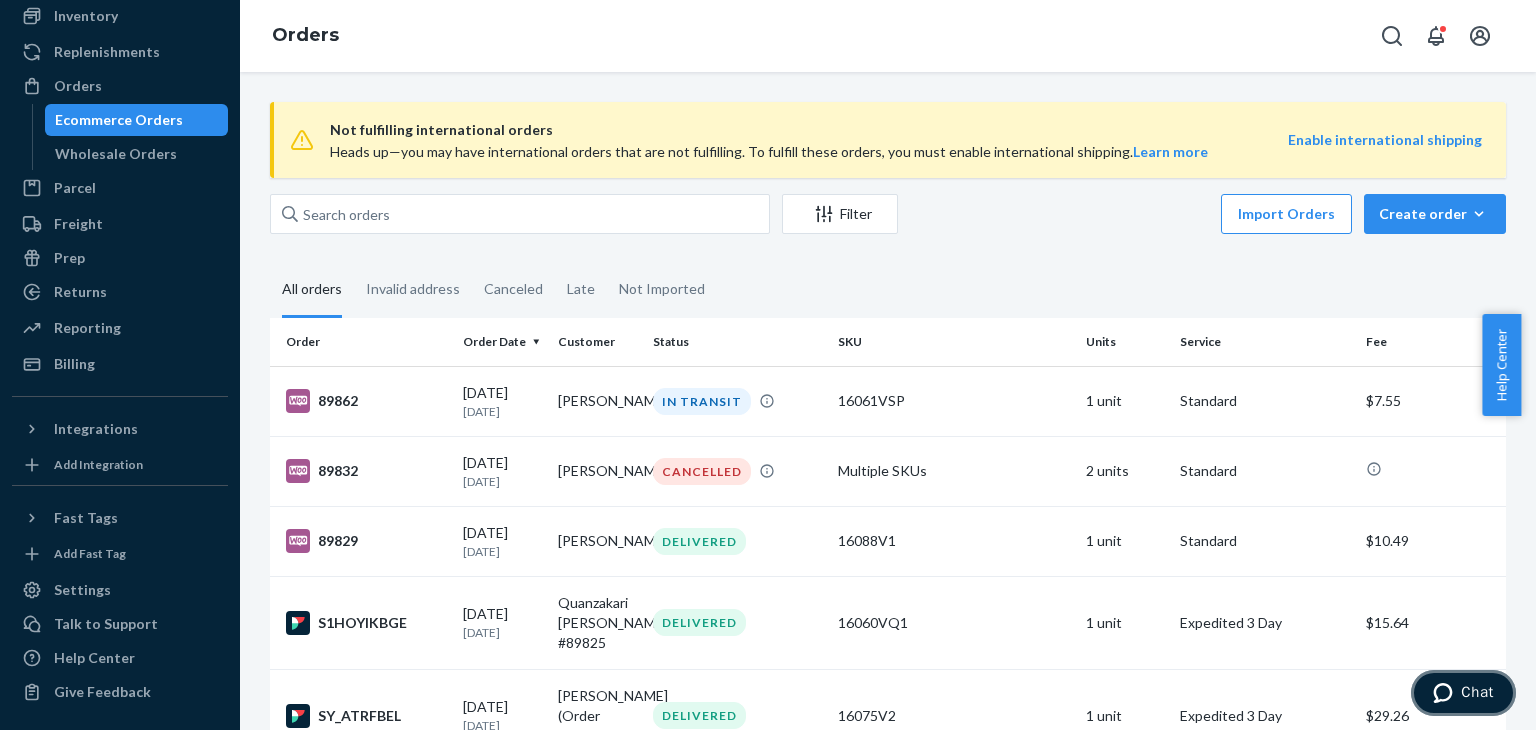 click on "Chat" at bounding box center (1477, 692) 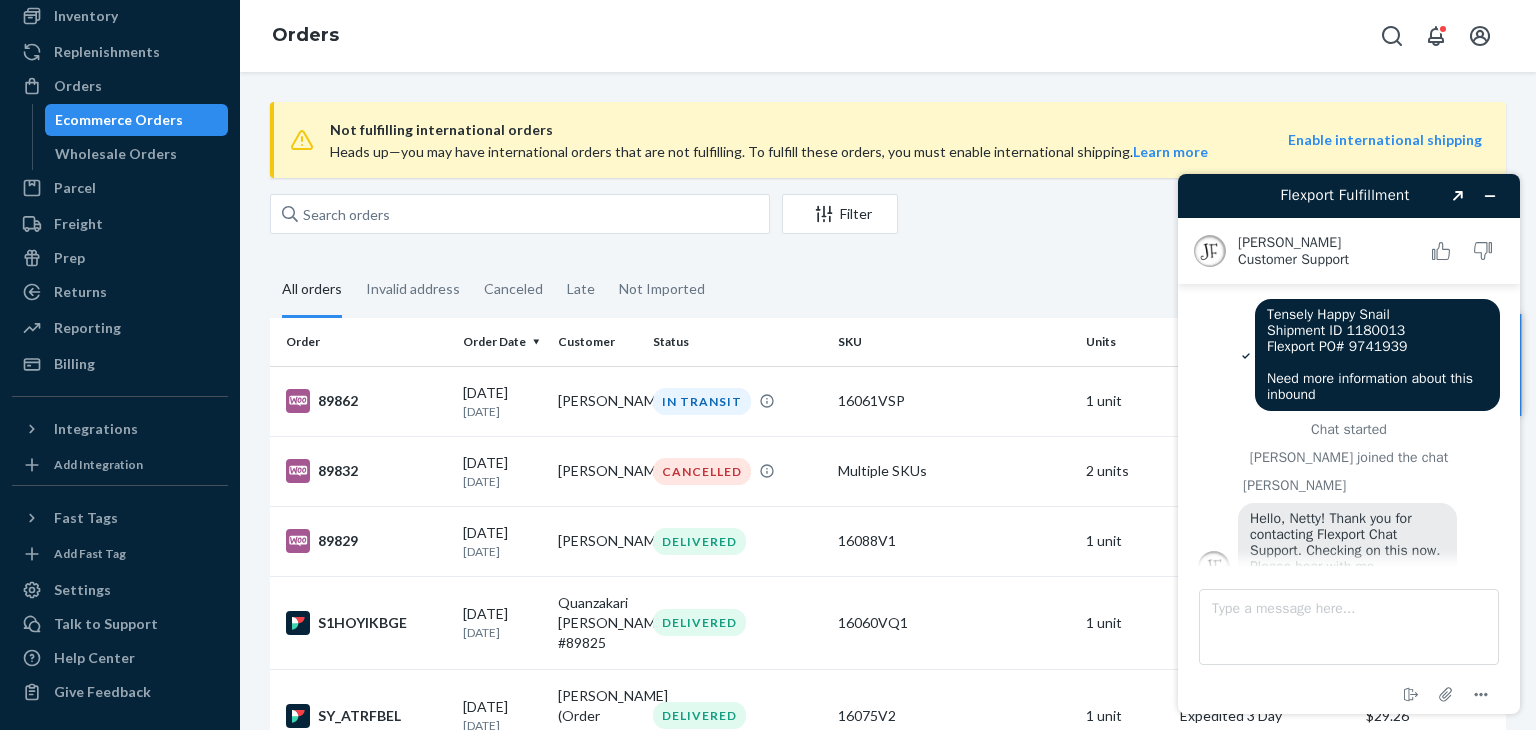 scroll, scrollTop: 0, scrollLeft: 0, axis: both 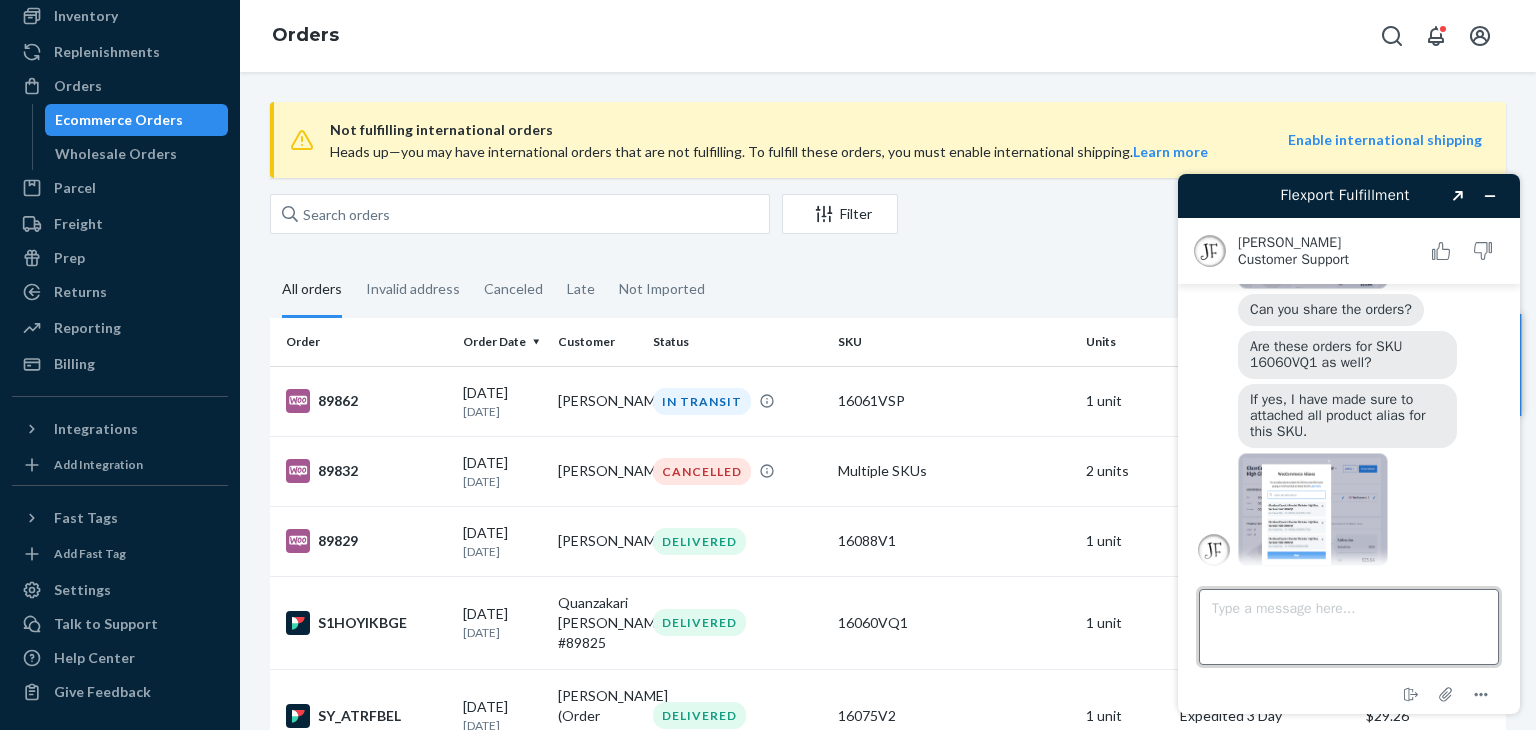 click on "Type a message here..." at bounding box center [1349, 627] 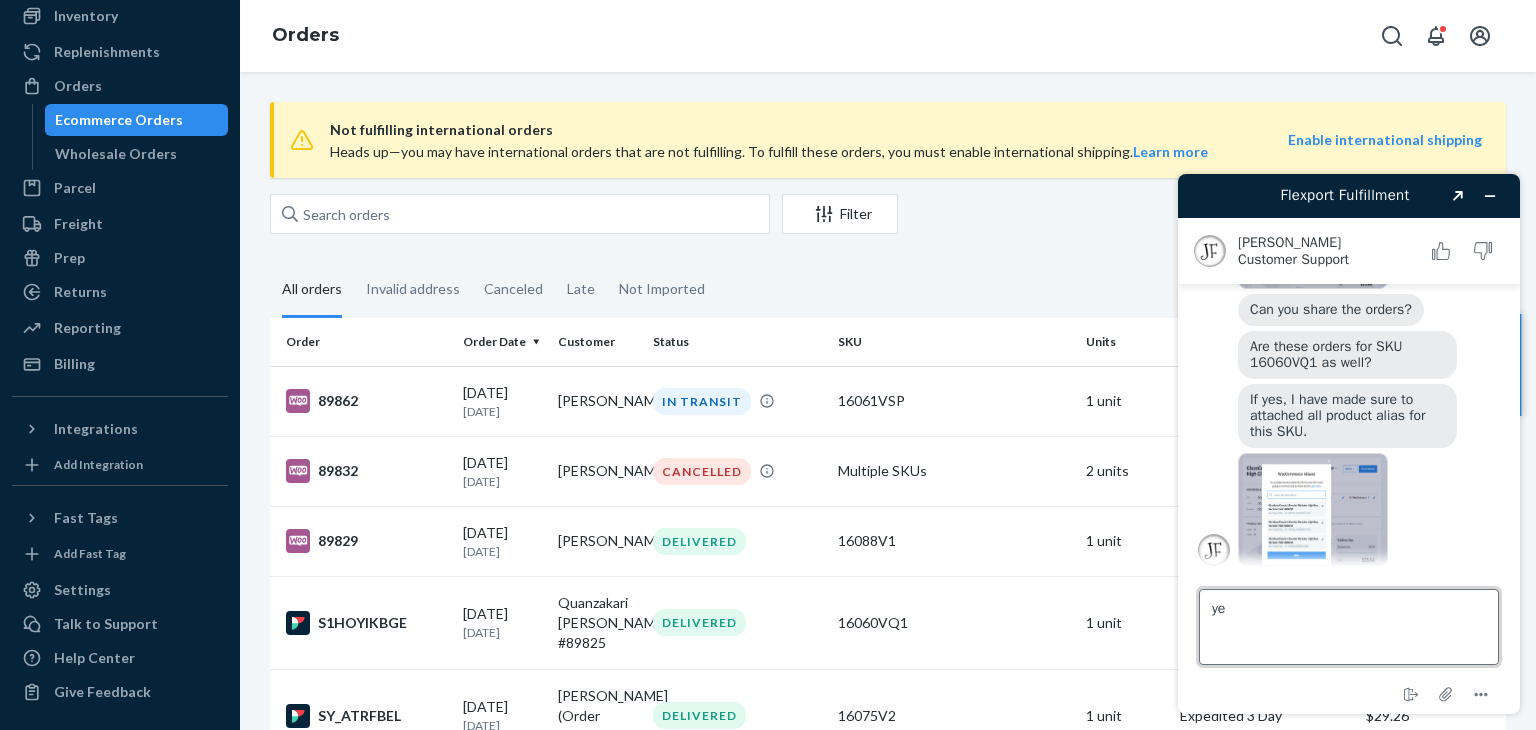 type on "yes" 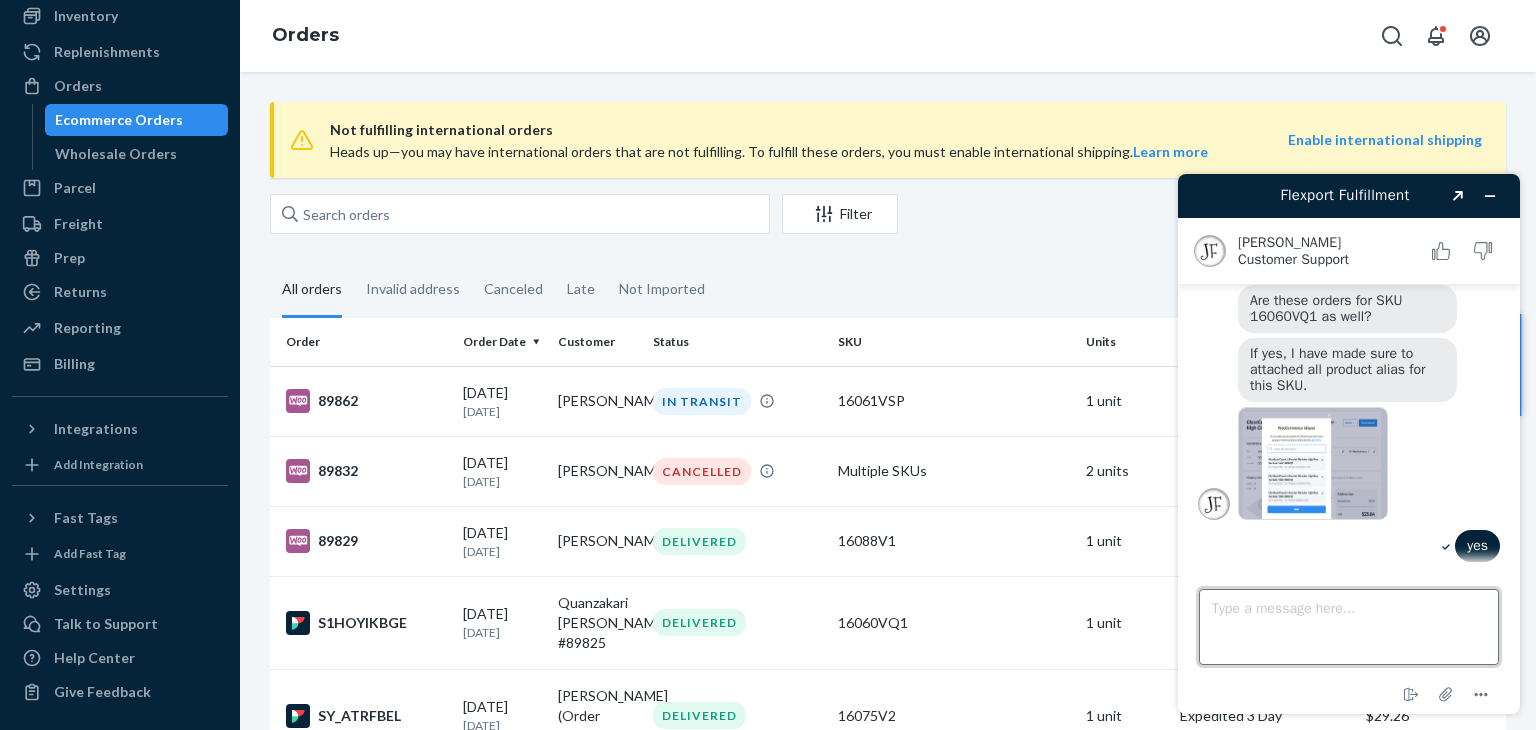 scroll, scrollTop: 3944, scrollLeft: 0, axis: vertical 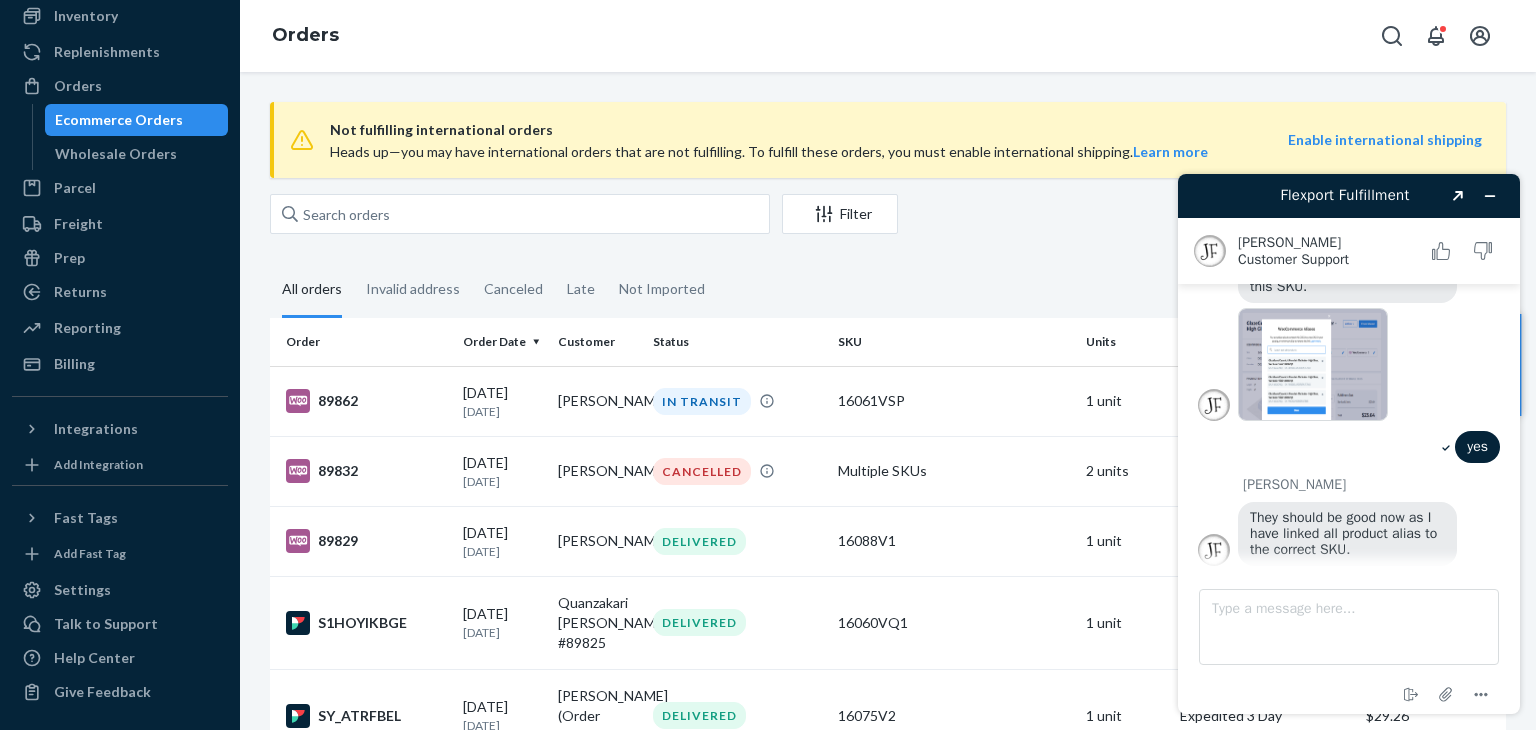 click at bounding box center [1313, 364] 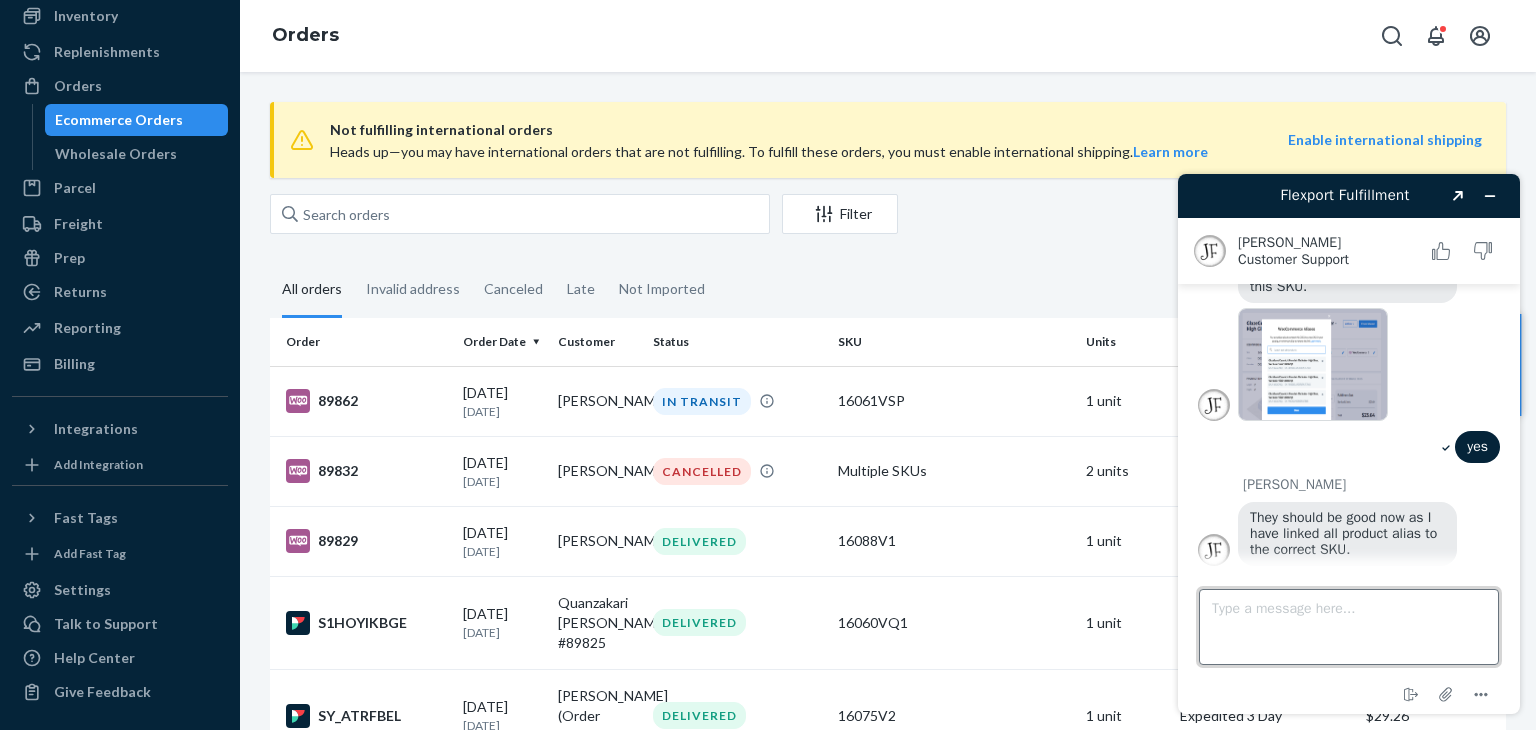drag, startPoint x: 1332, startPoint y: 611, endPoint x: 1324, endPoint y: 597, distance: 16.124516 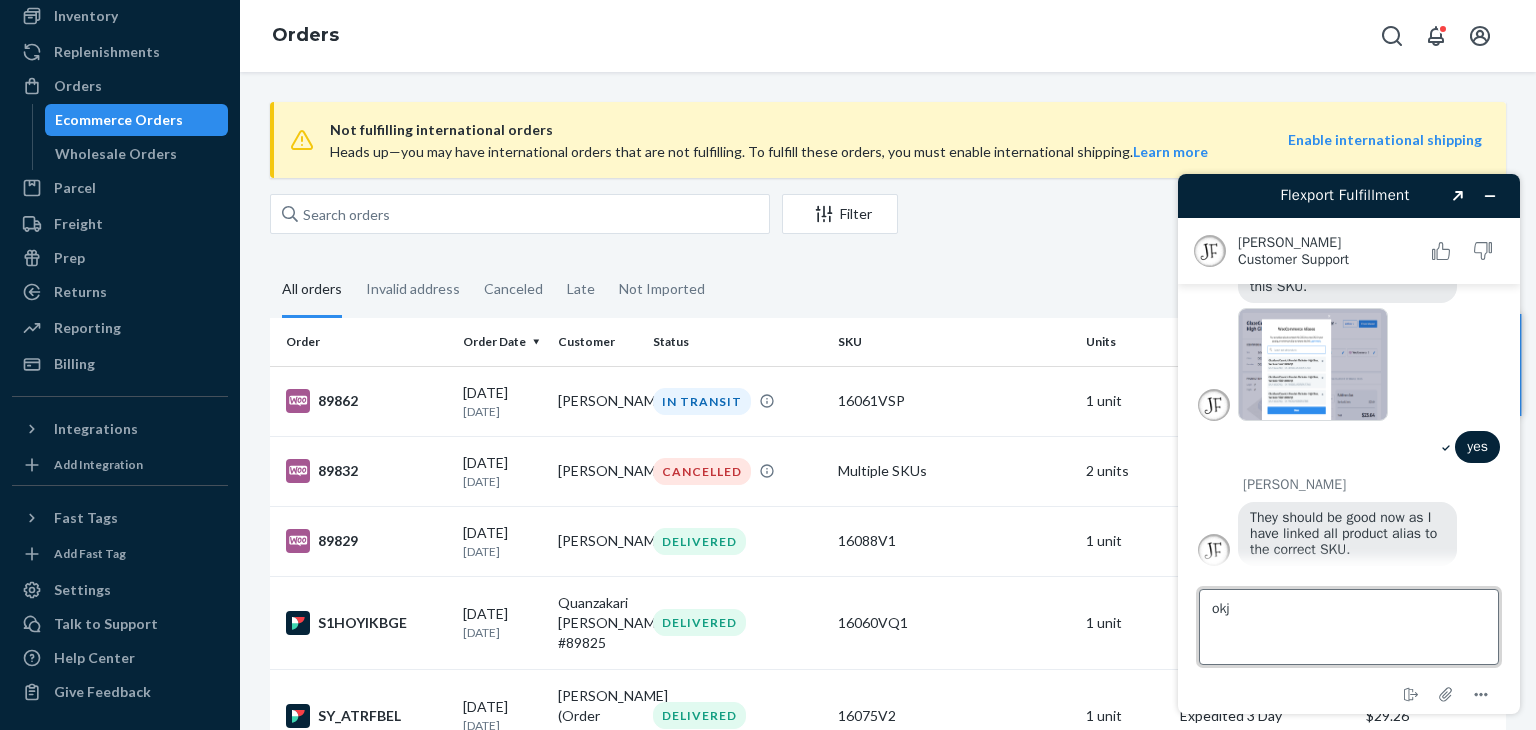 type on "ok" 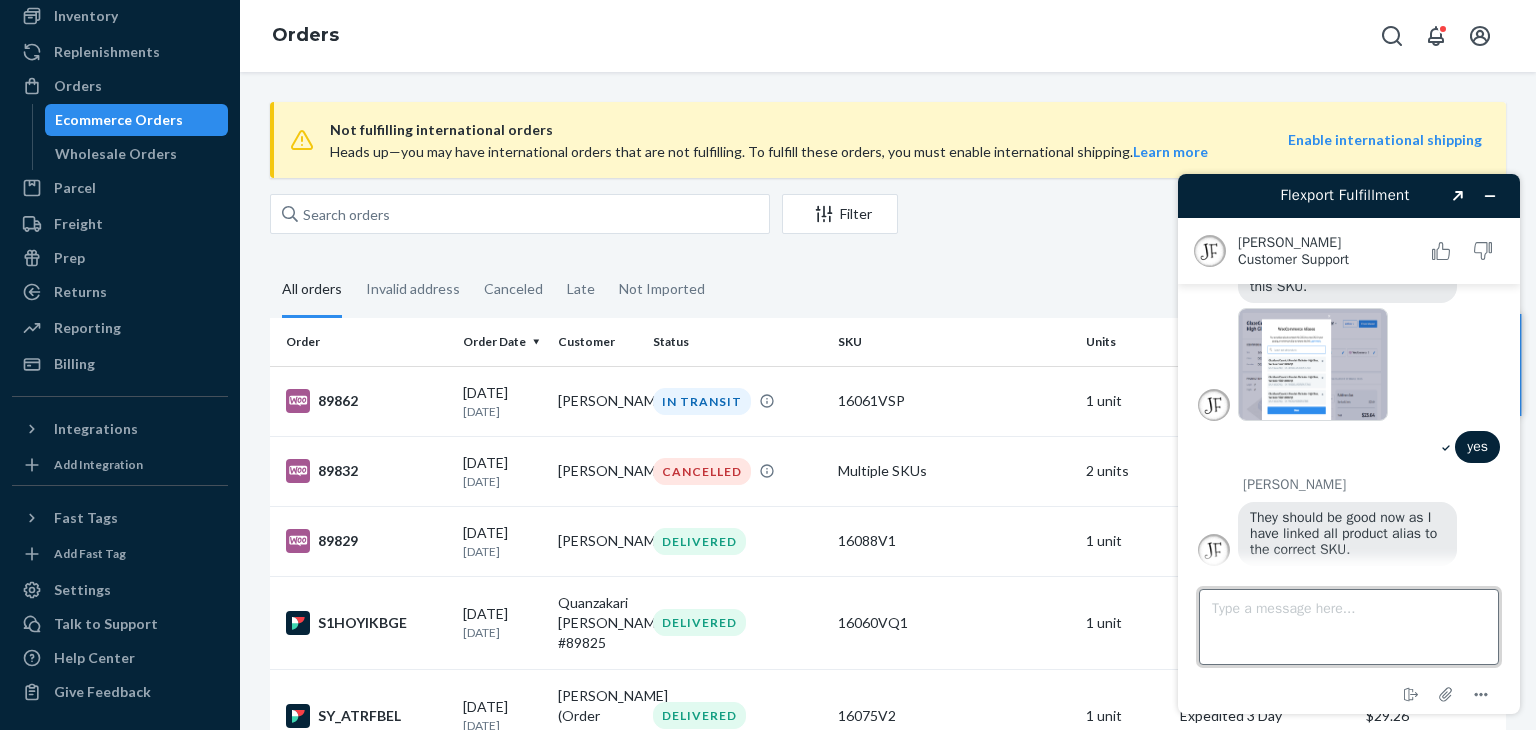 scroll, scrollTop: 3986, scrollLeft: 0, axis: vertical 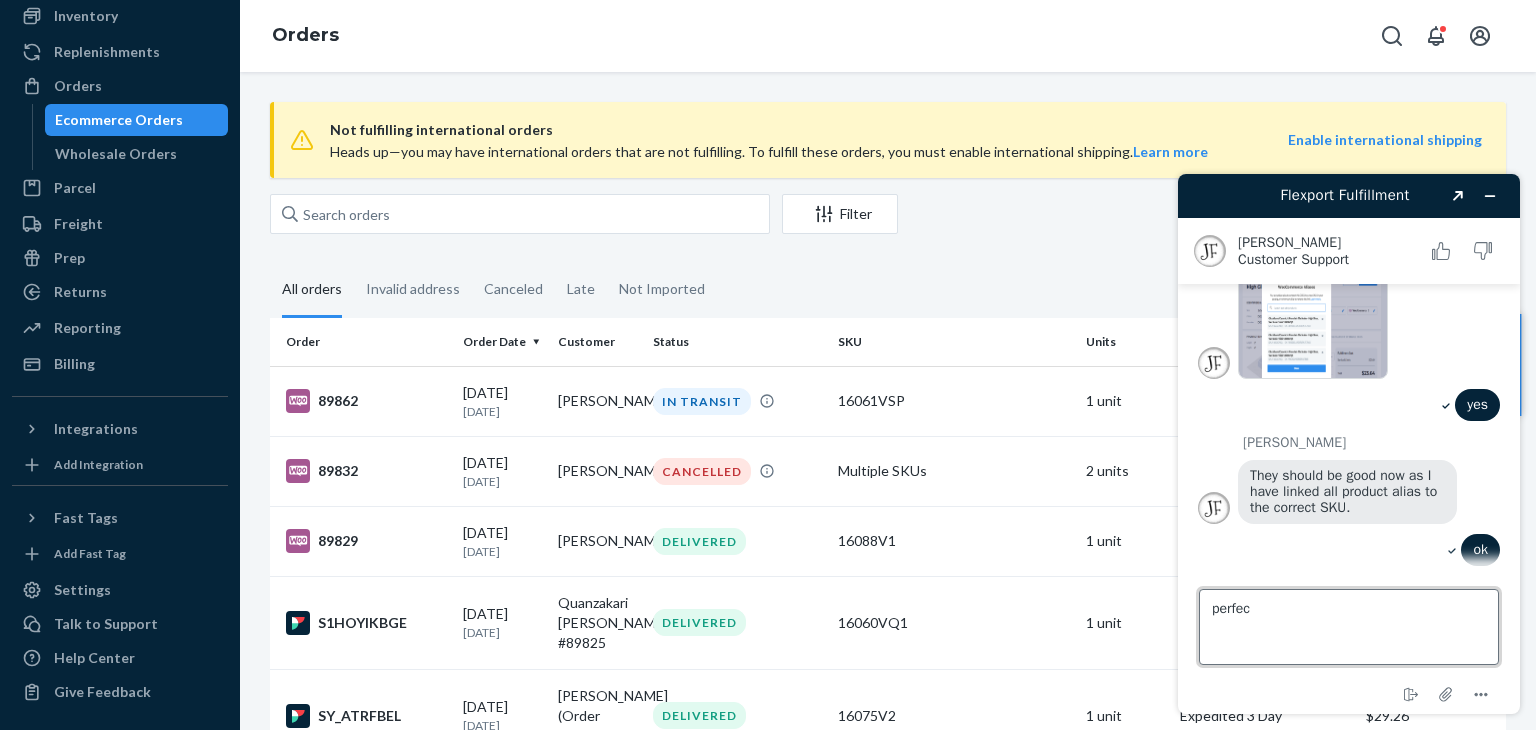 type on "perfect" 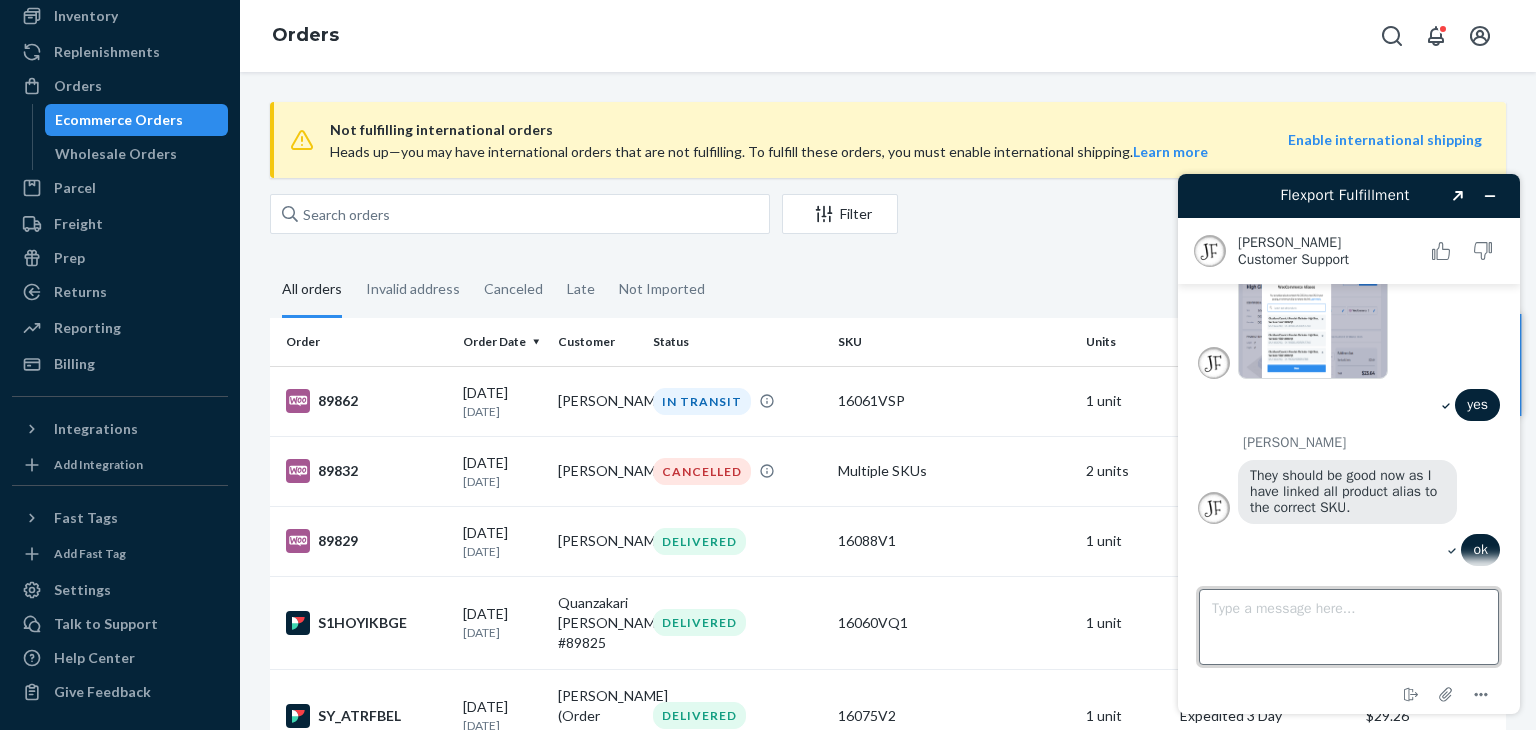 scroll, scrollTop: 4023, scrollLeft: 0, axis: vertical 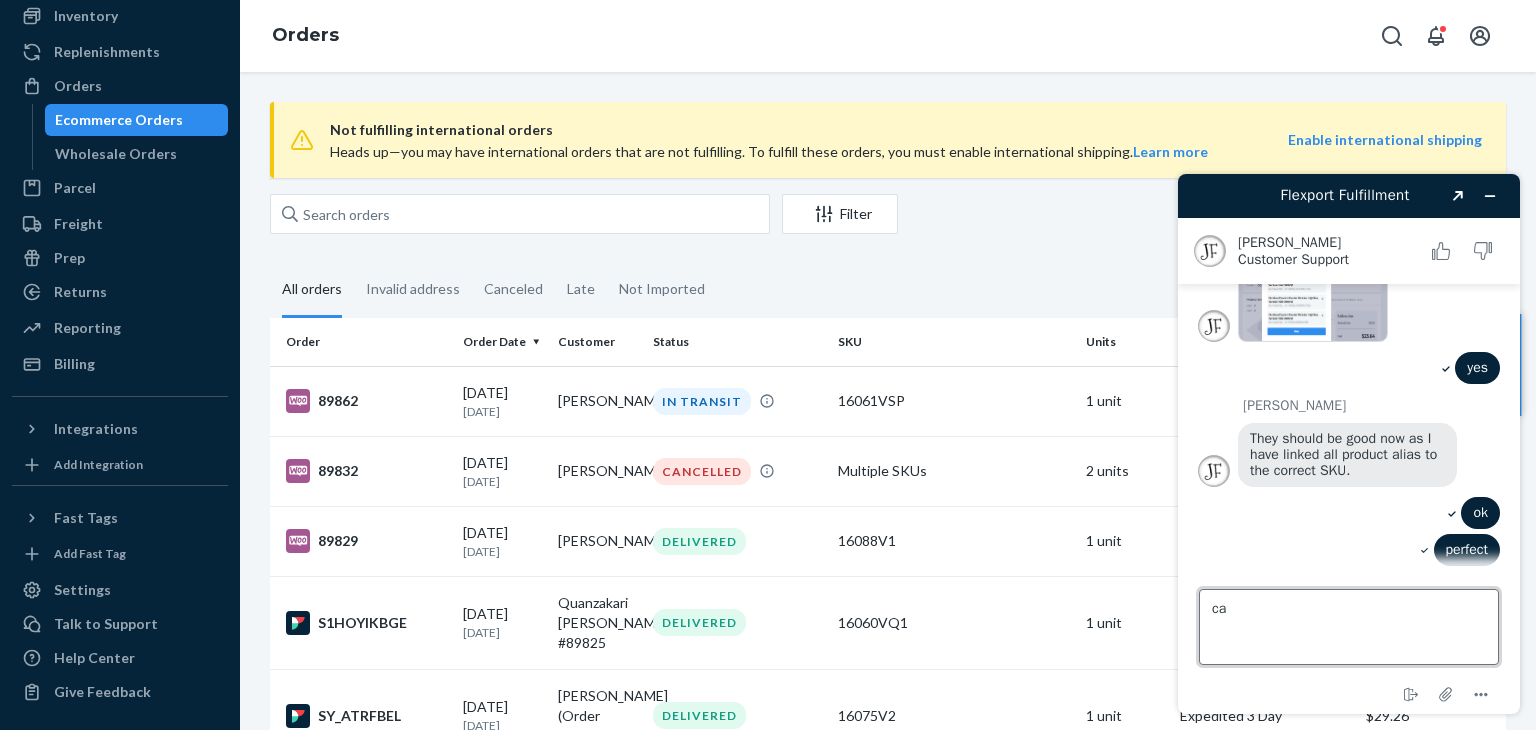 type on "c" 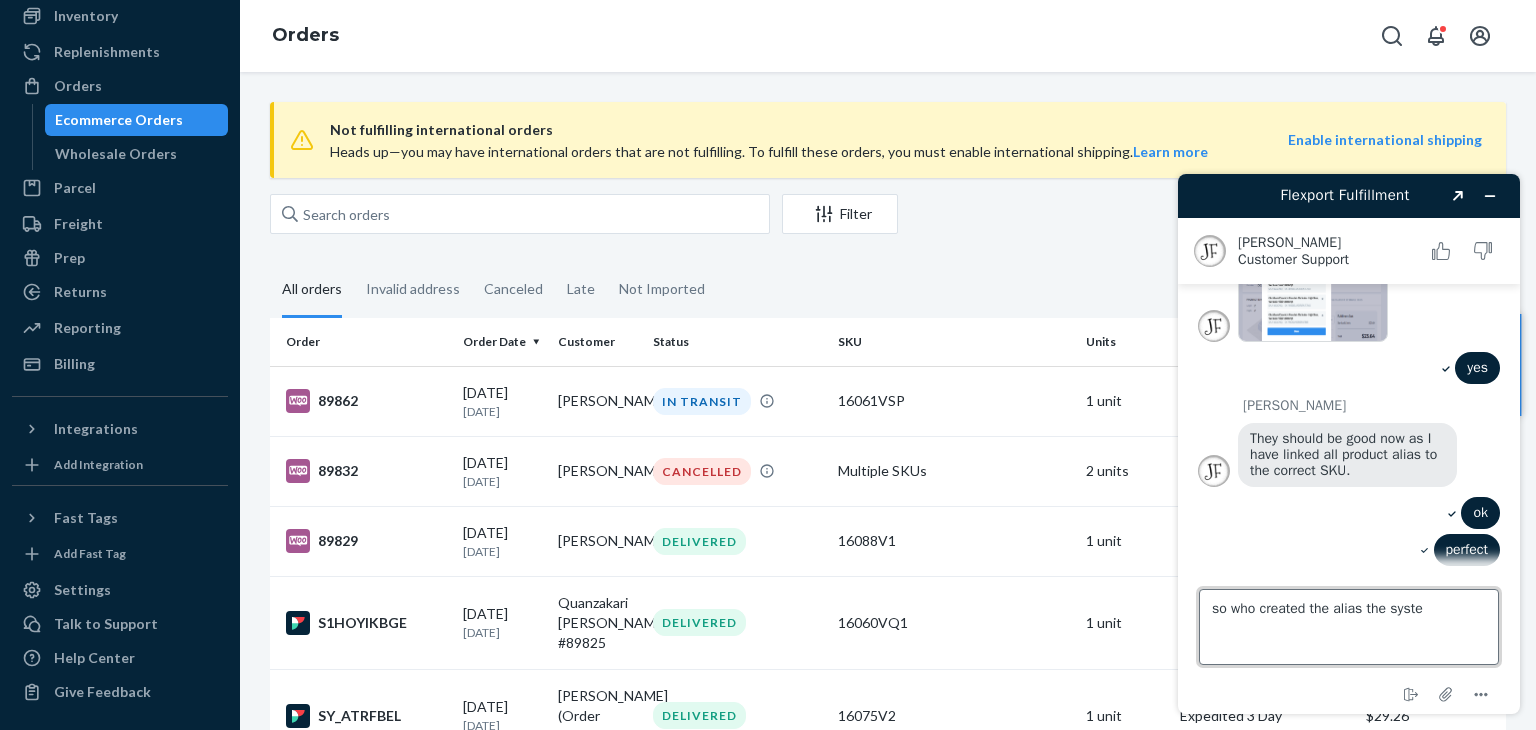 type on "so who created the alias the system" 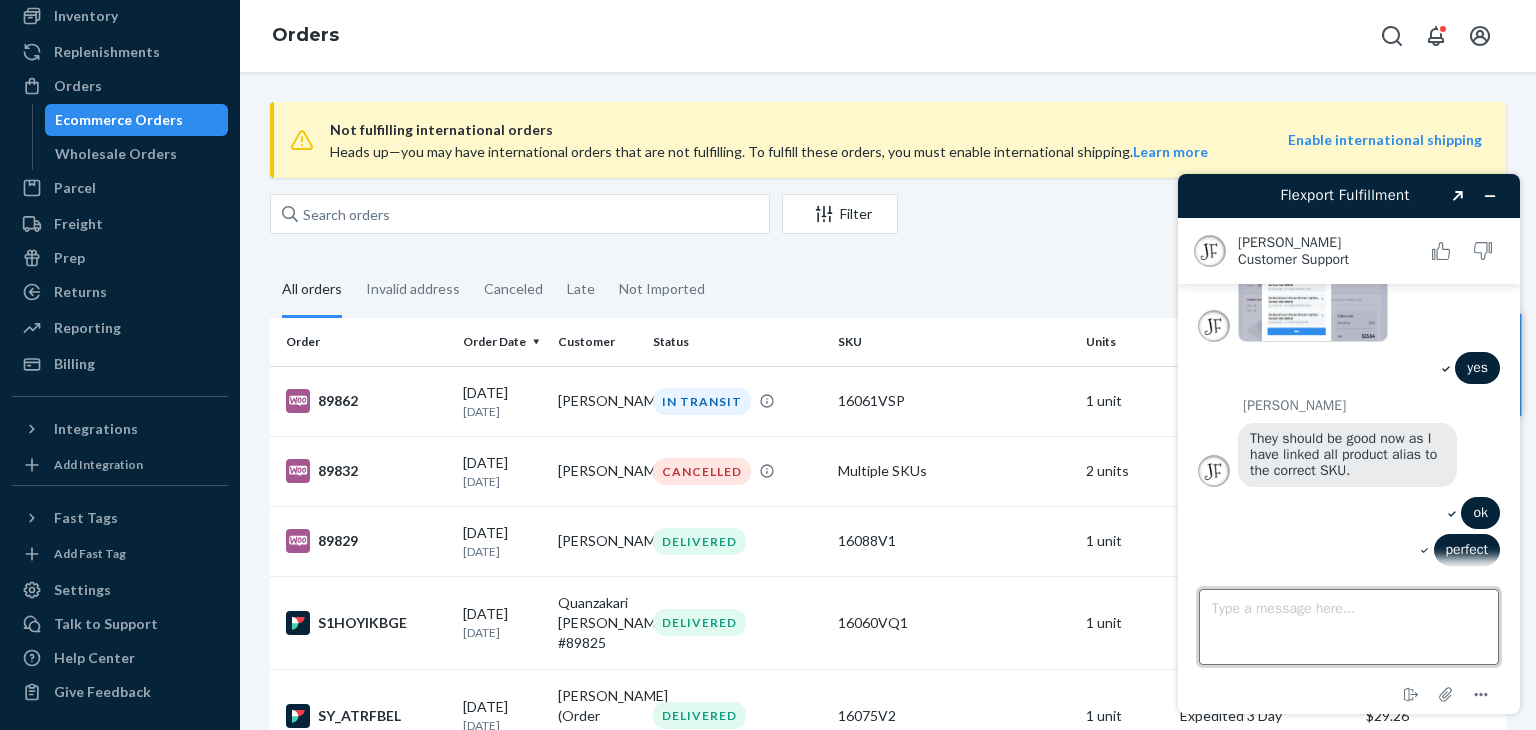 scroll, scrollTop: 4060, scrollLeft: 0, axis: vertical 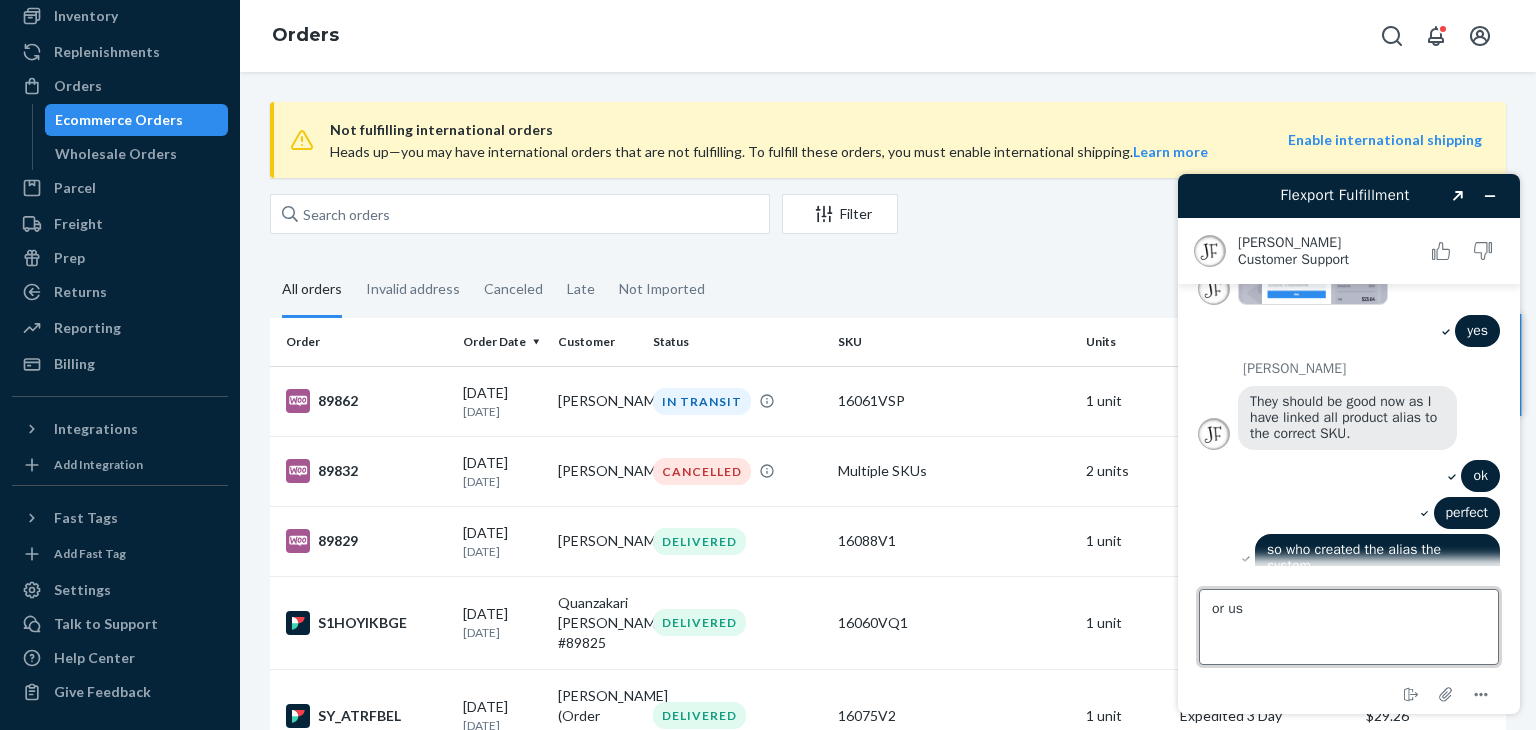 type on "or us?" 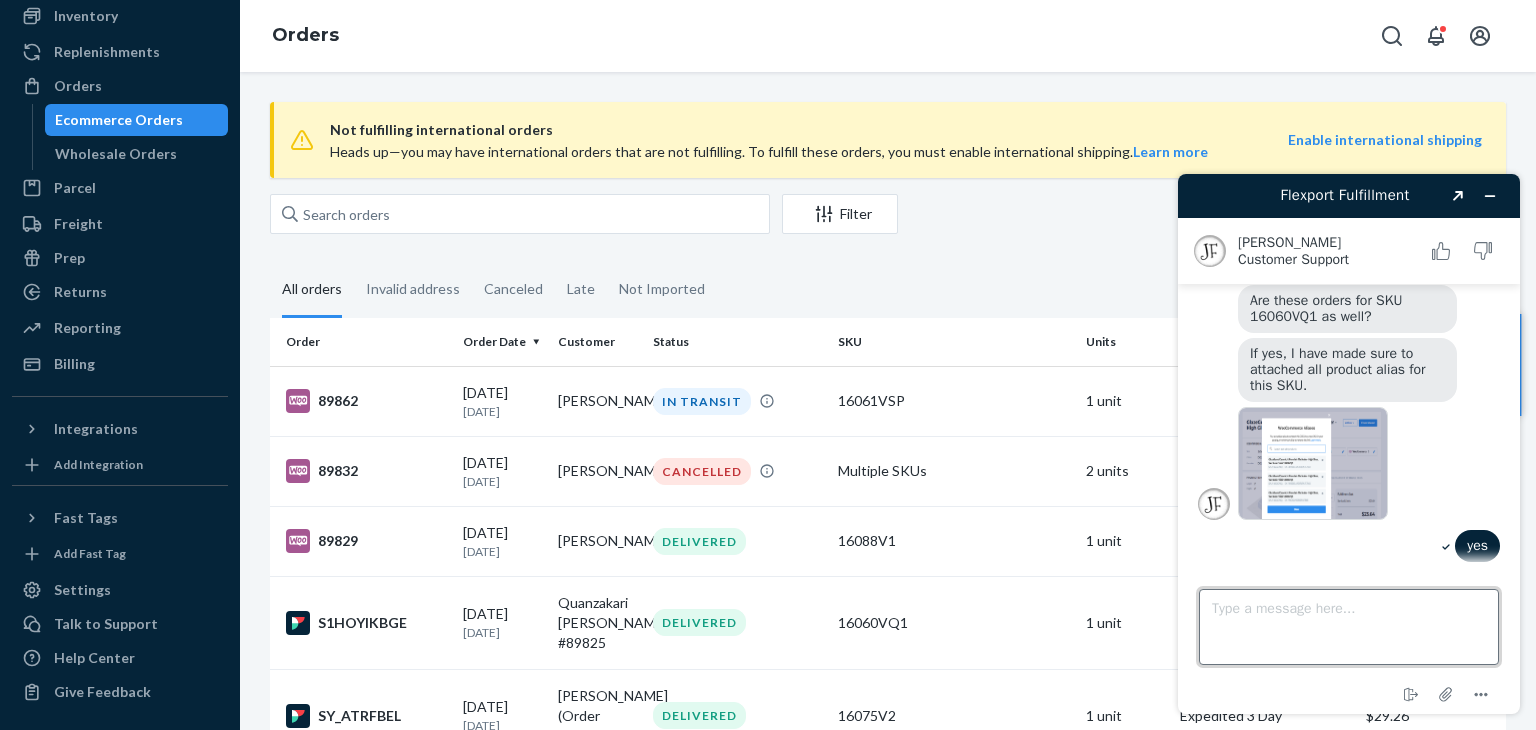 scroll, scrollTop: 3797, scrollLeft: 0, axis: vertical 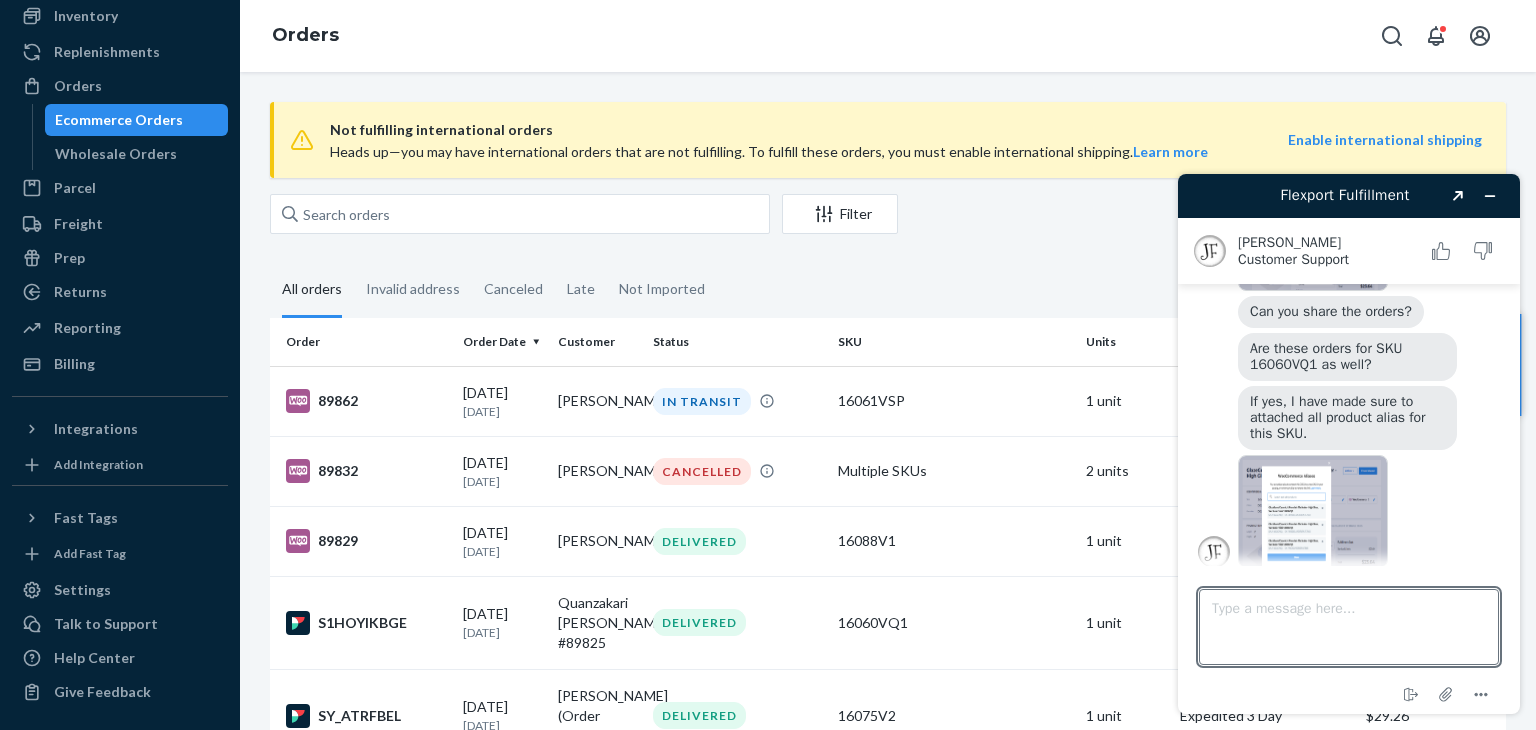 click at bounding box center (1313, 511) 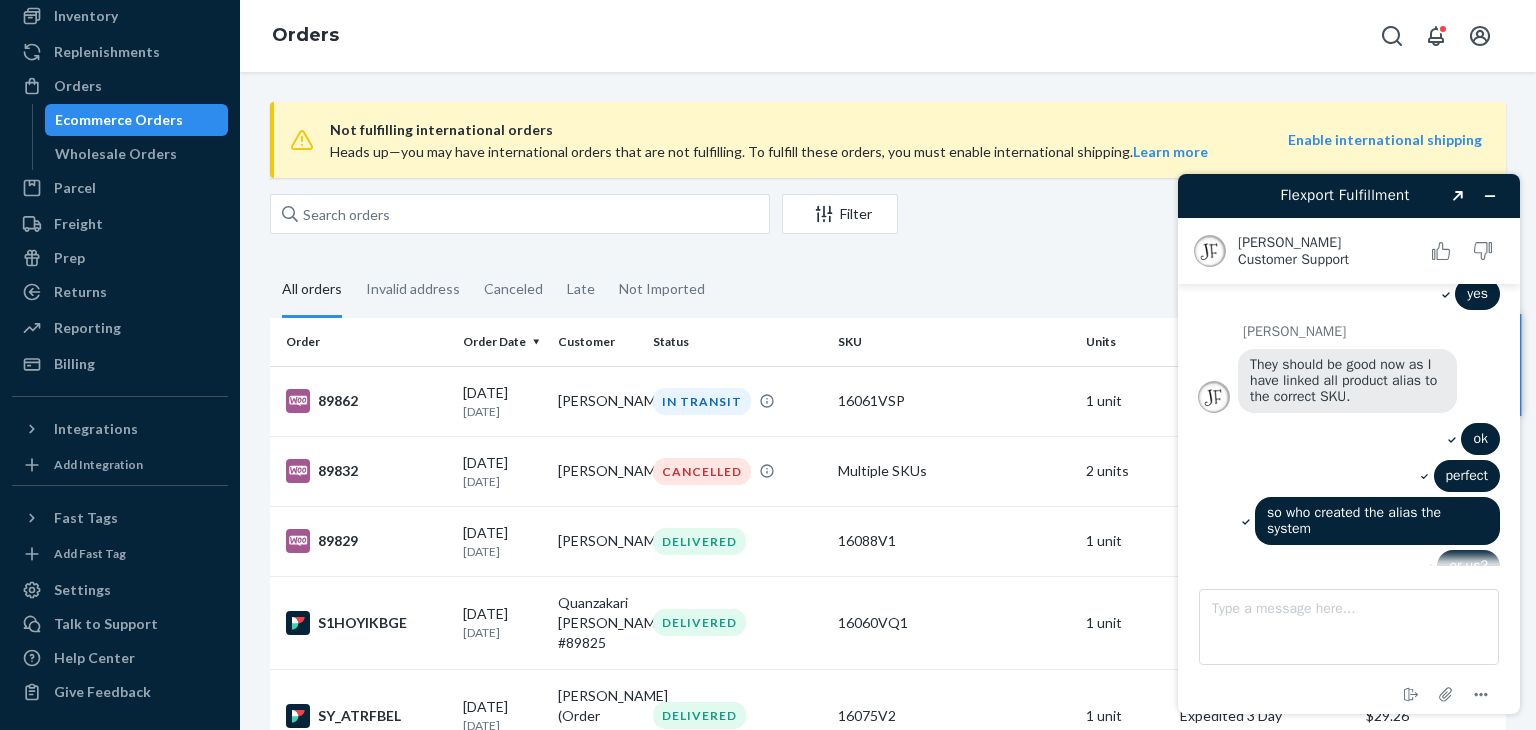scroll, scrollTop: 4136, scrollLeft: 0, axis: vertical 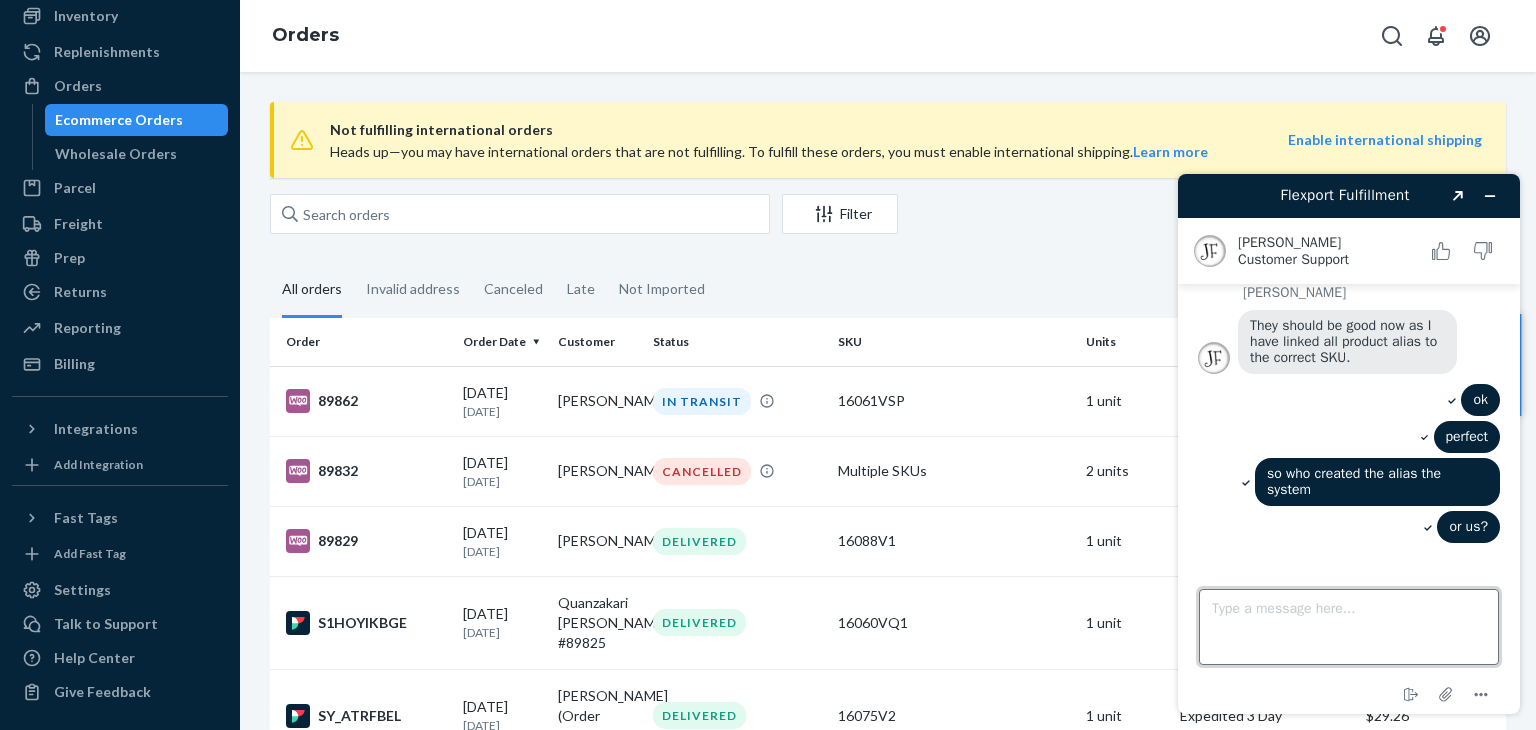 click on "Type a message here..." at bounding box center [1349, 627] 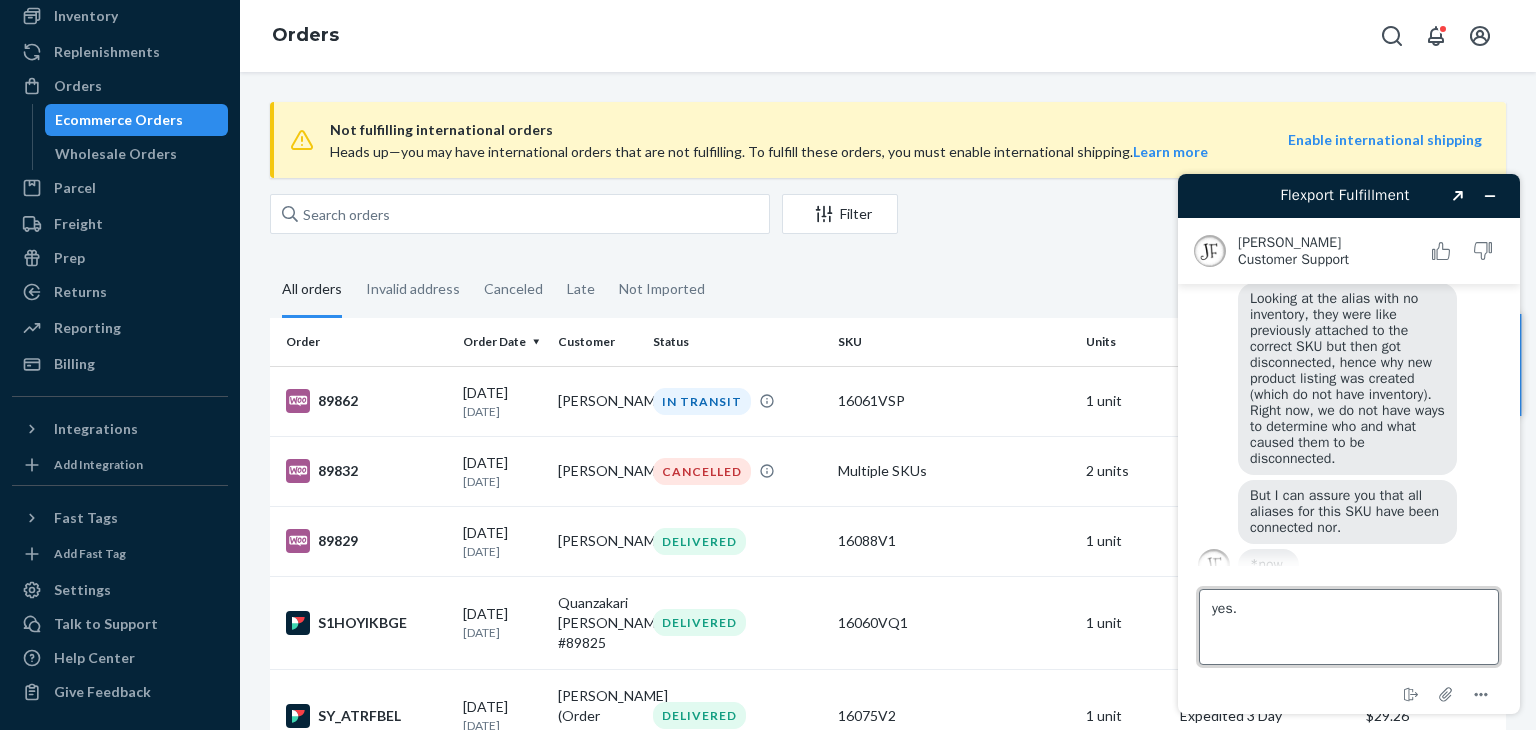 scroll, scrollTop: 4440, scrollLeft: 0, axis: vertical 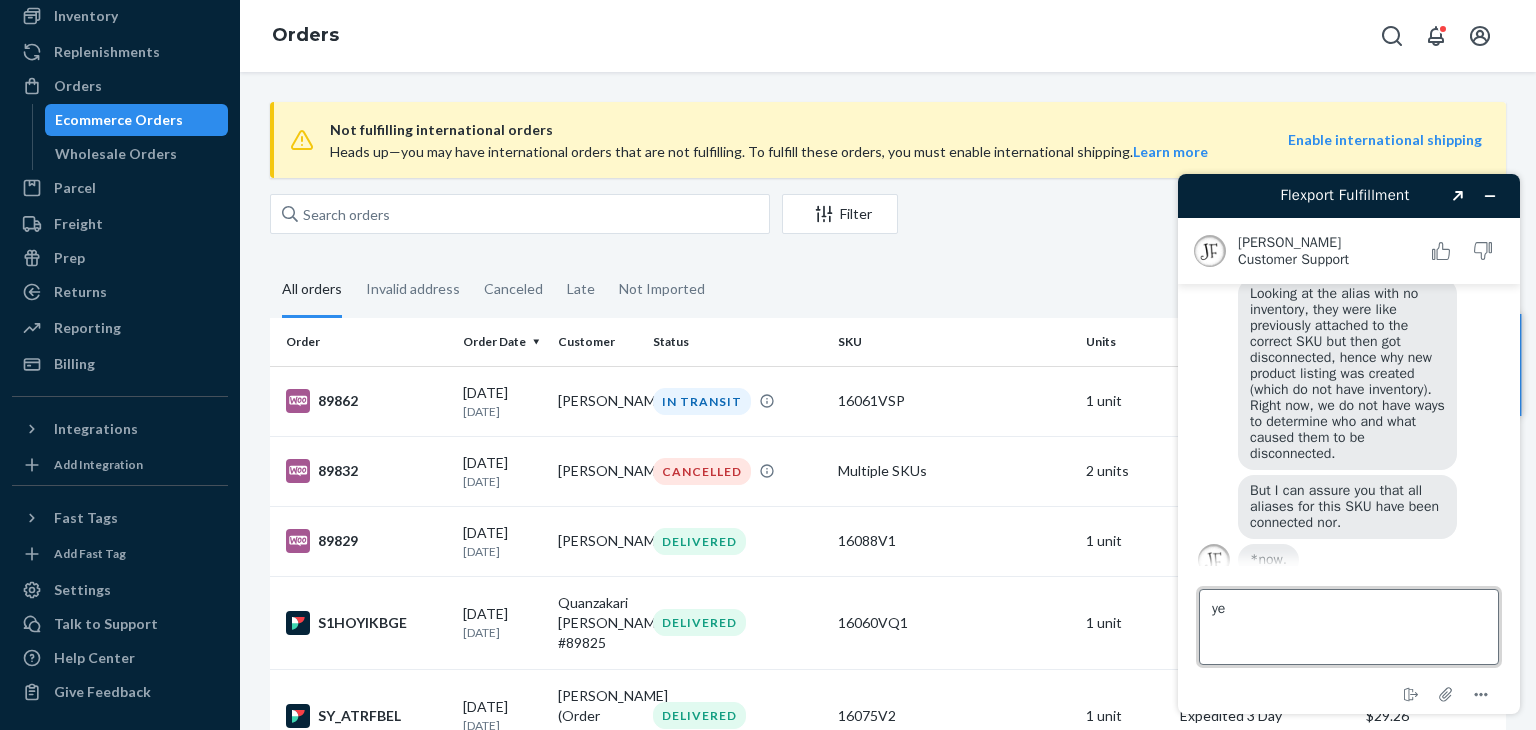 type on "y" 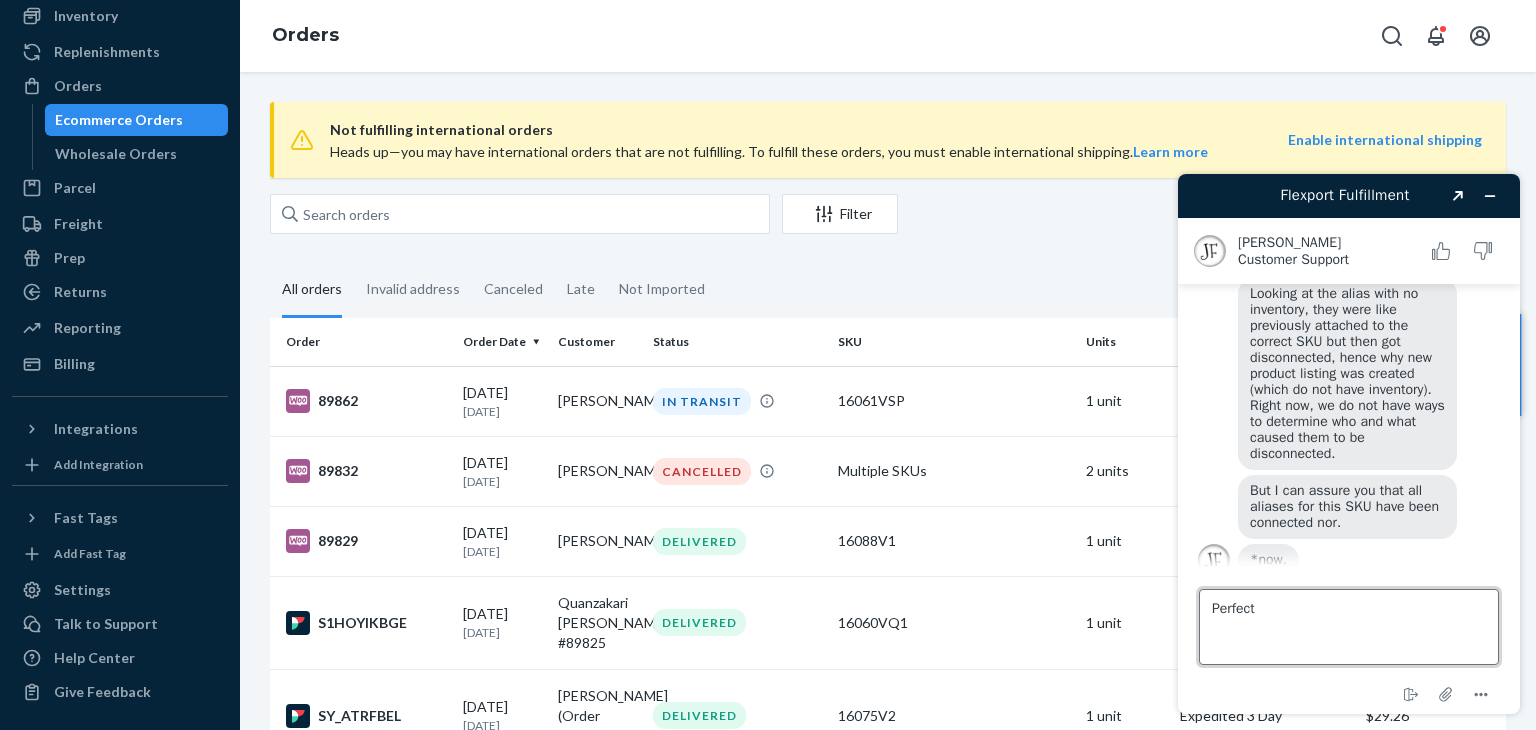 type on "Perfect" 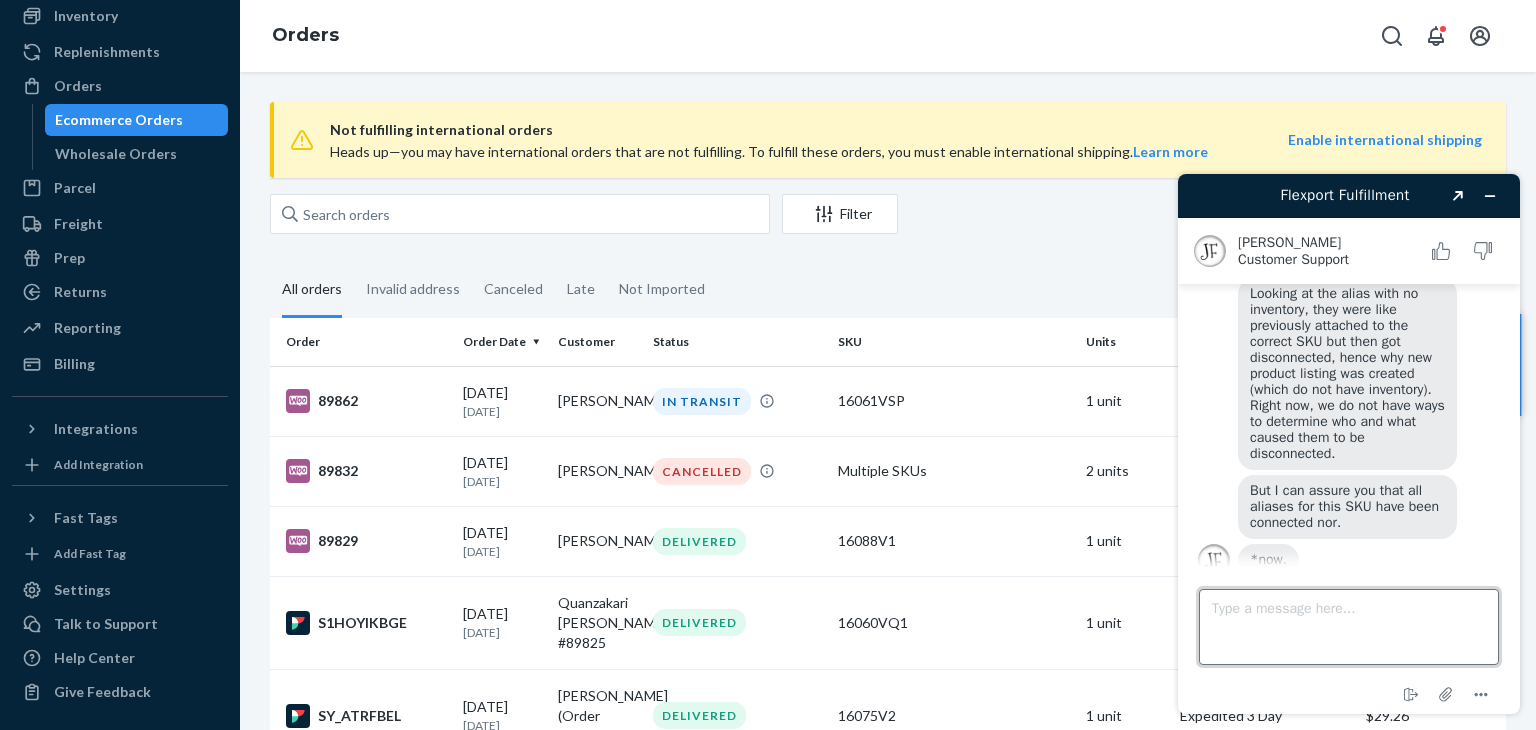 scroll, scrollTop: 4516, scrollLeft: 0, axis: vertical 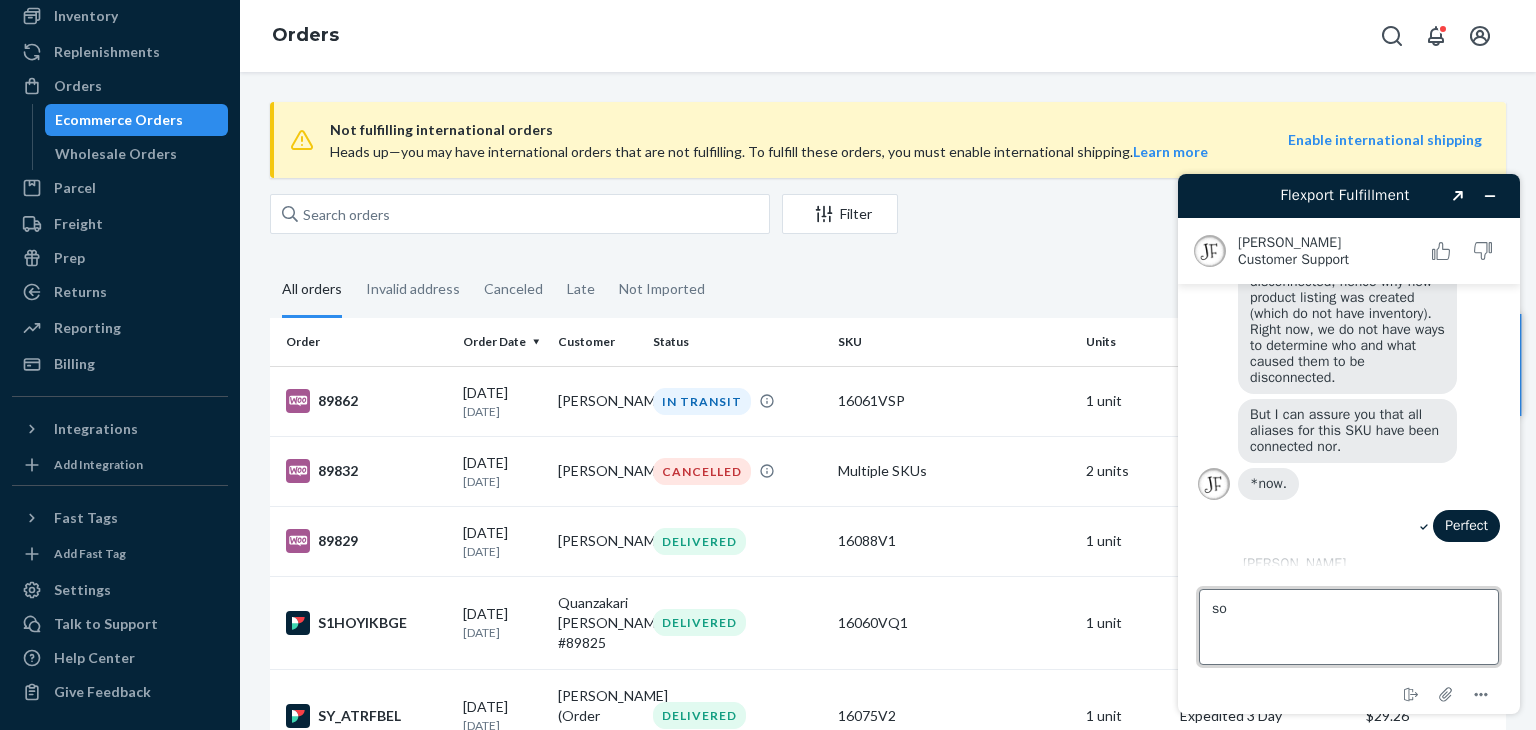 type on "s" 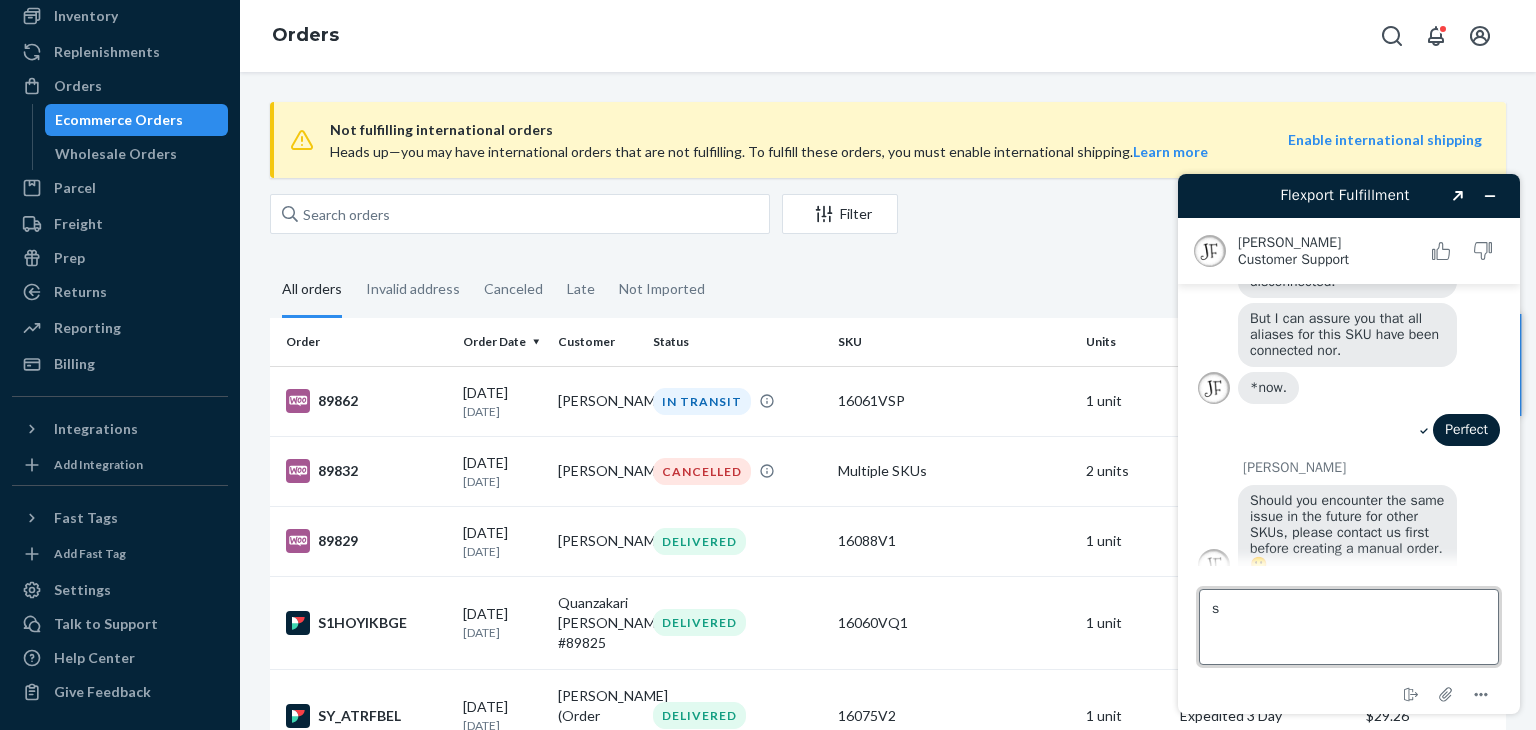 scroll, scrollTop: 4617, scrollLeft: 0, axis: vertical 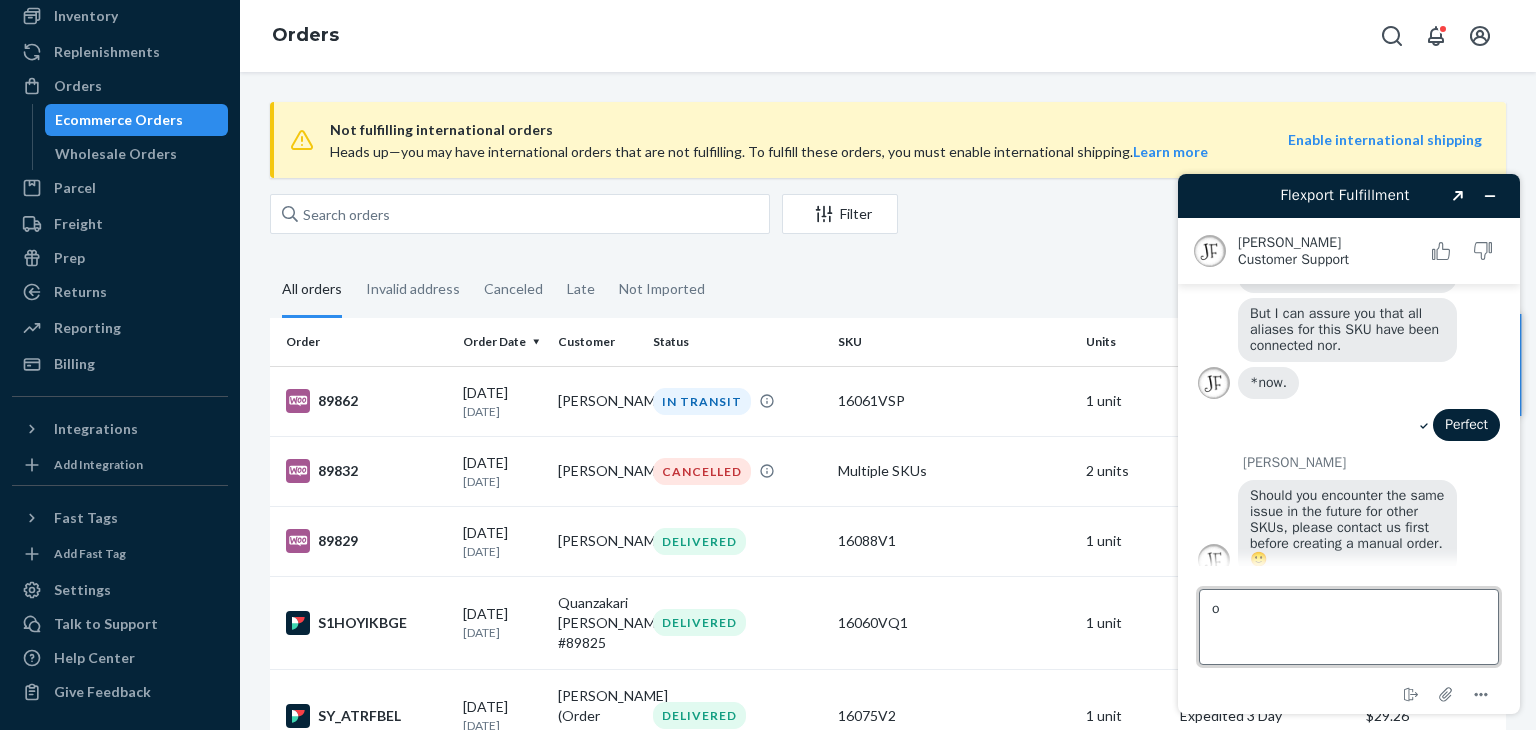 type on "ok" 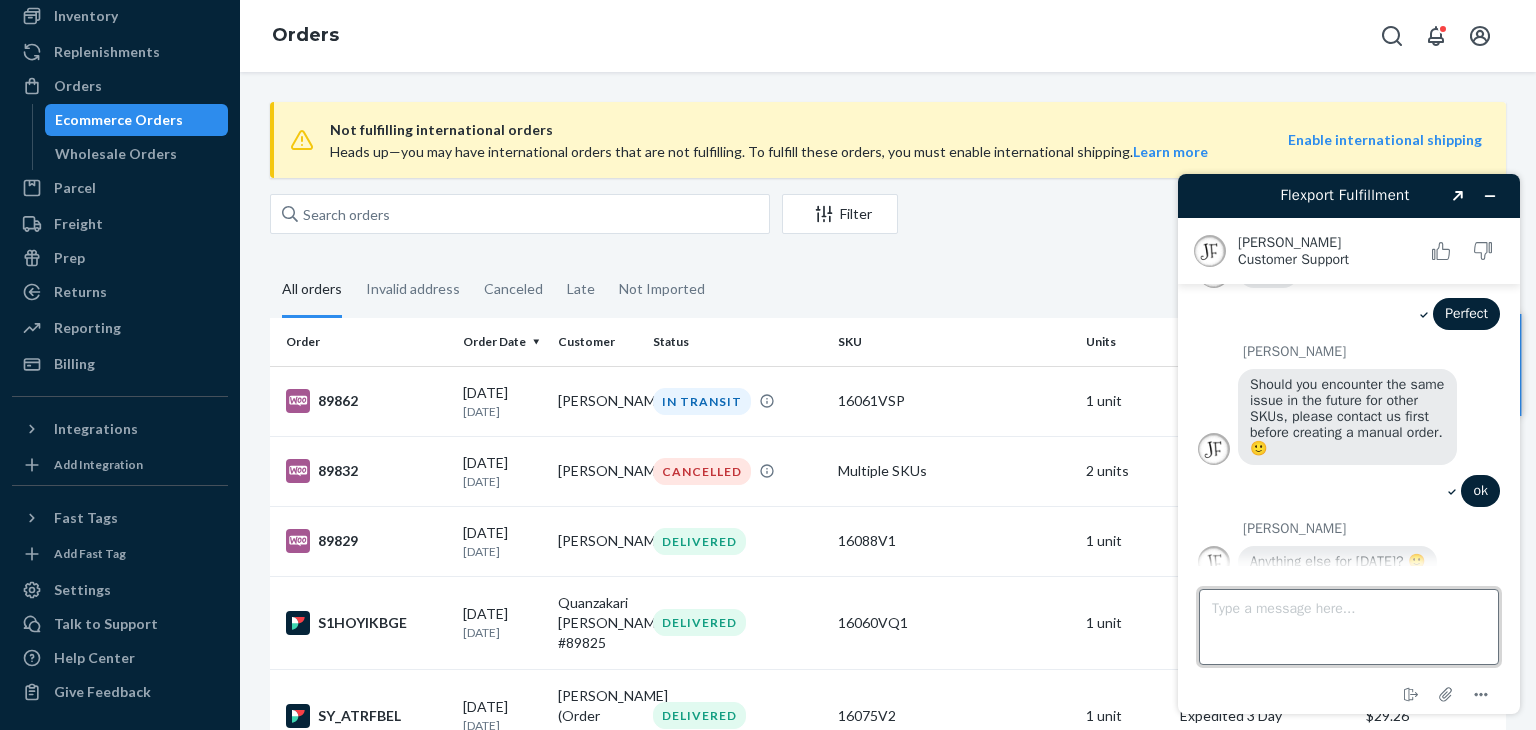 scroll, scrollTop: 4725, scrollLeft: 0, axis: vertical 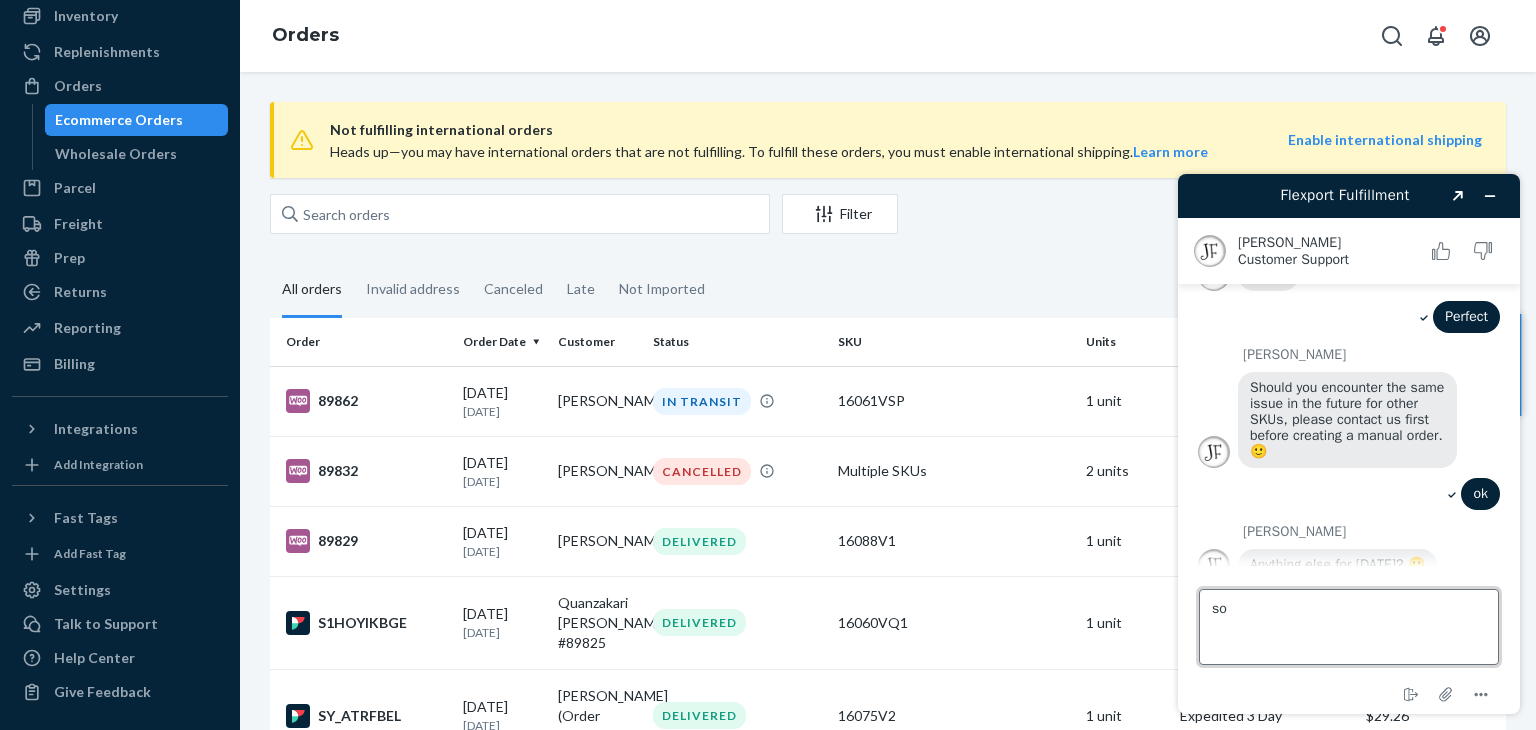 type on "s" 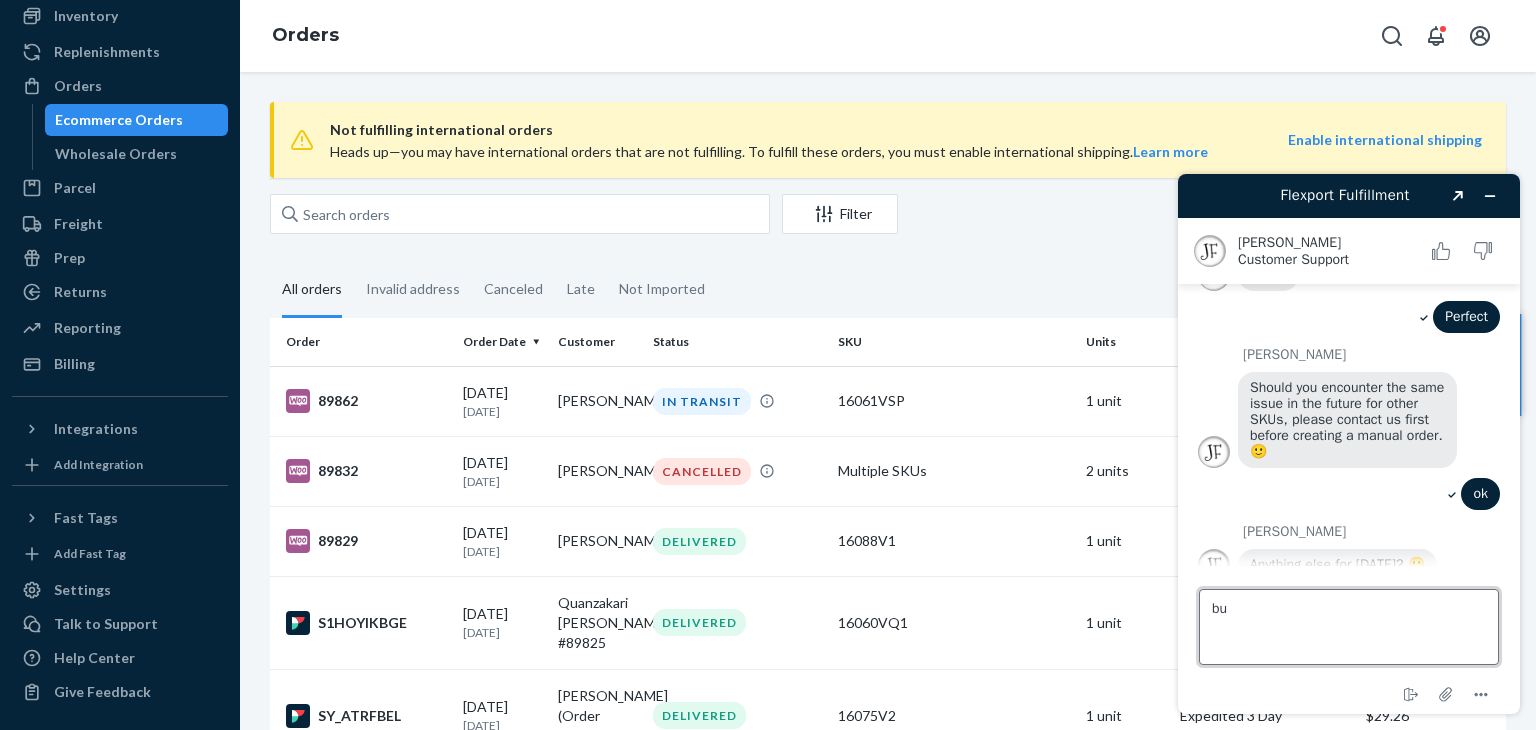 type on "b" 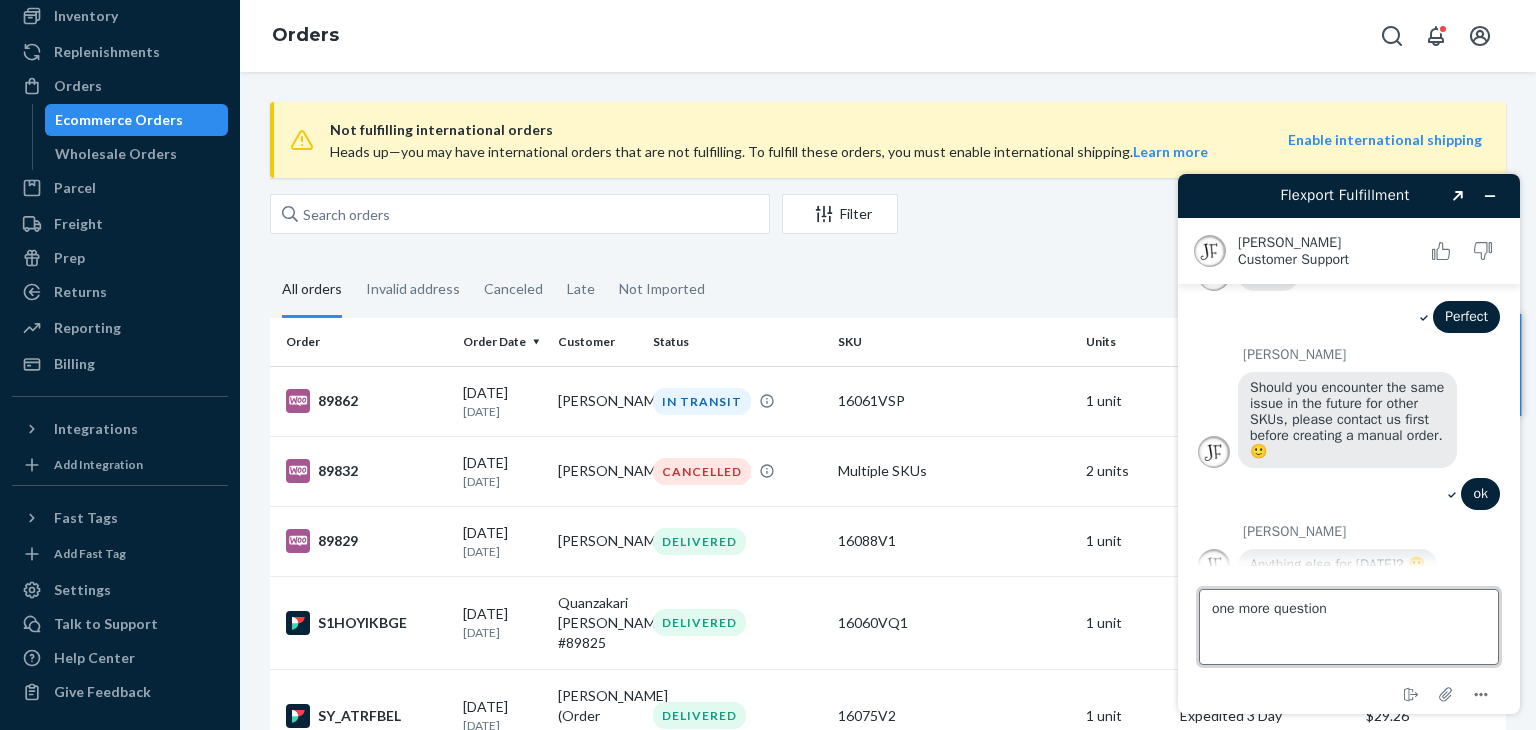 type on "one more question" 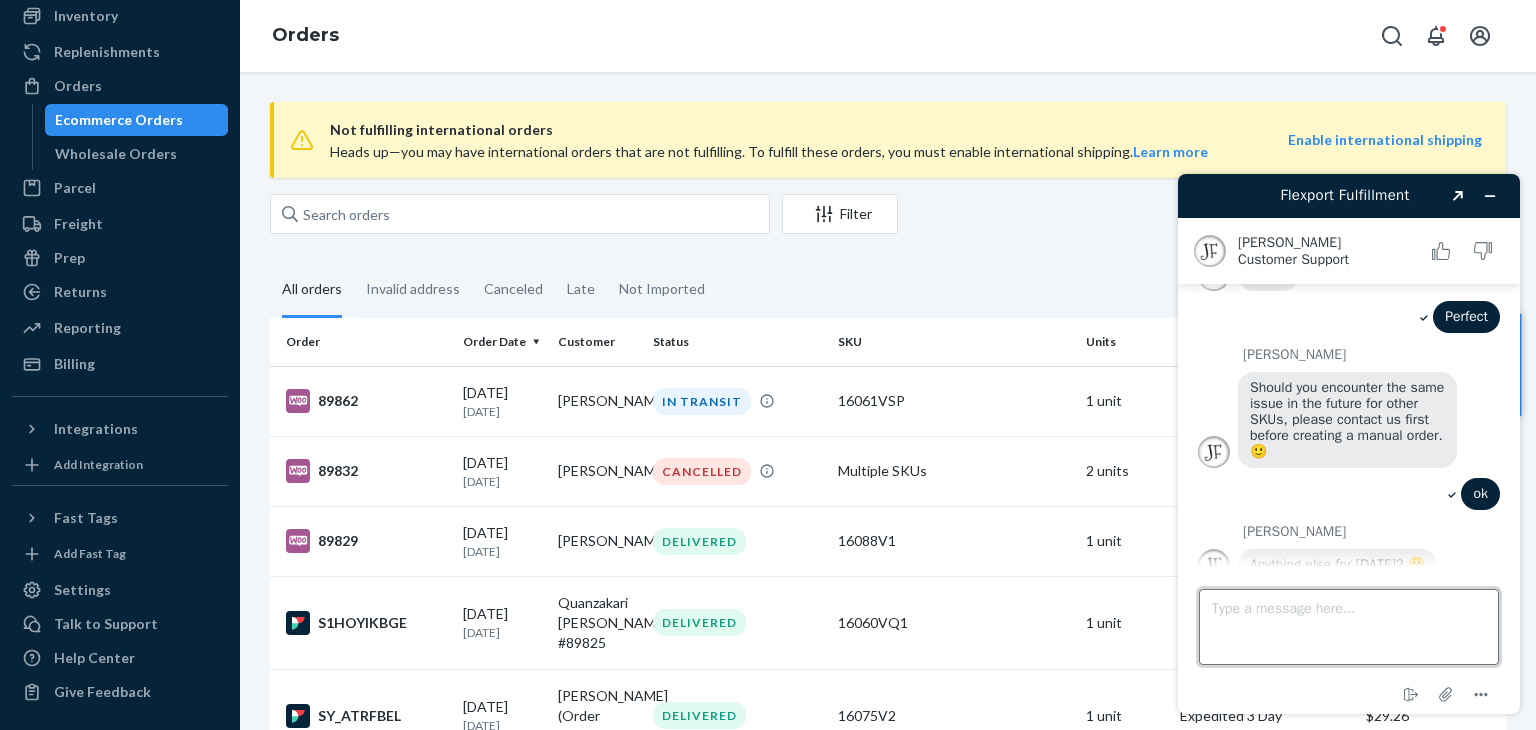 scroll, scrollTop: 4767, scrollLeft: 0, axis: vertical 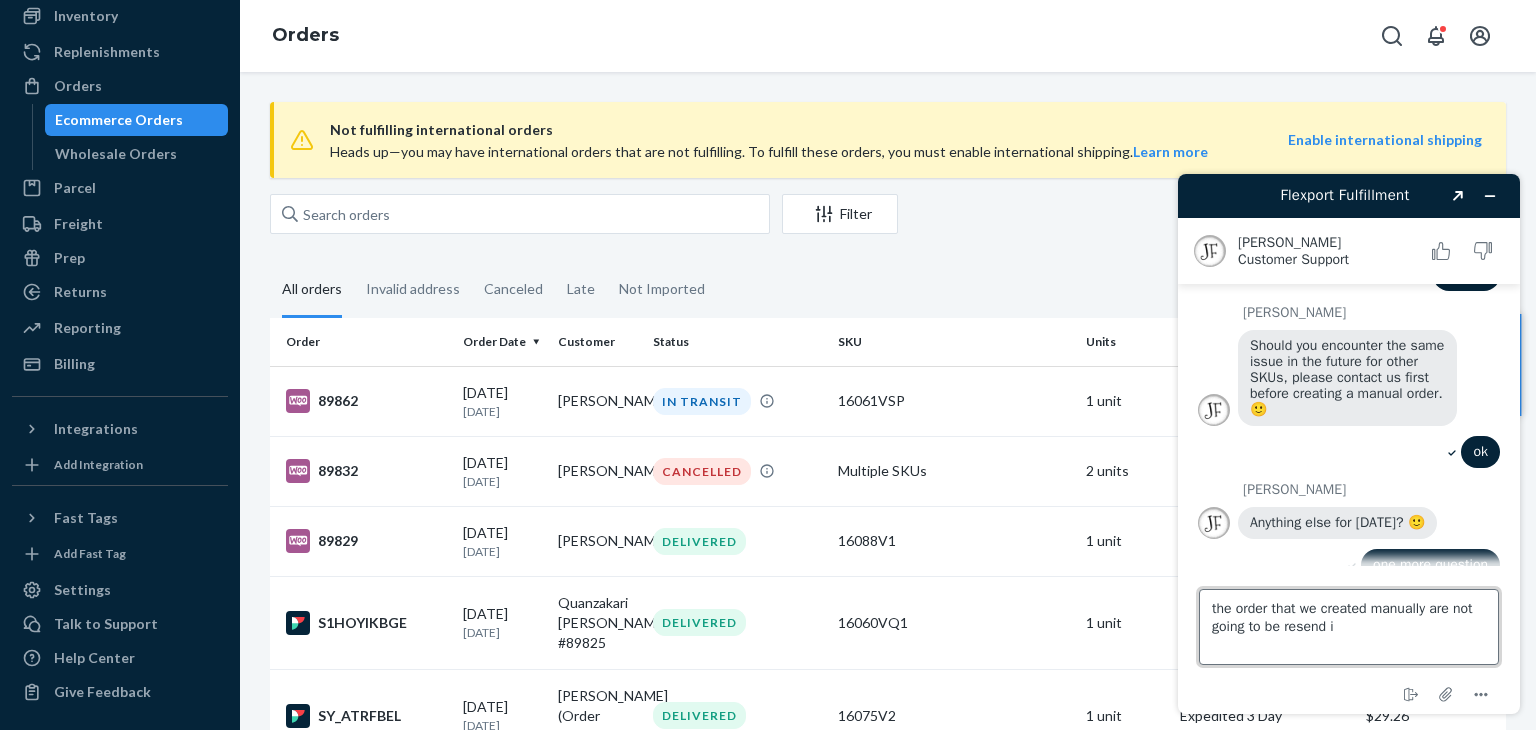 type on "the order that we created manually are not going to be resend it" 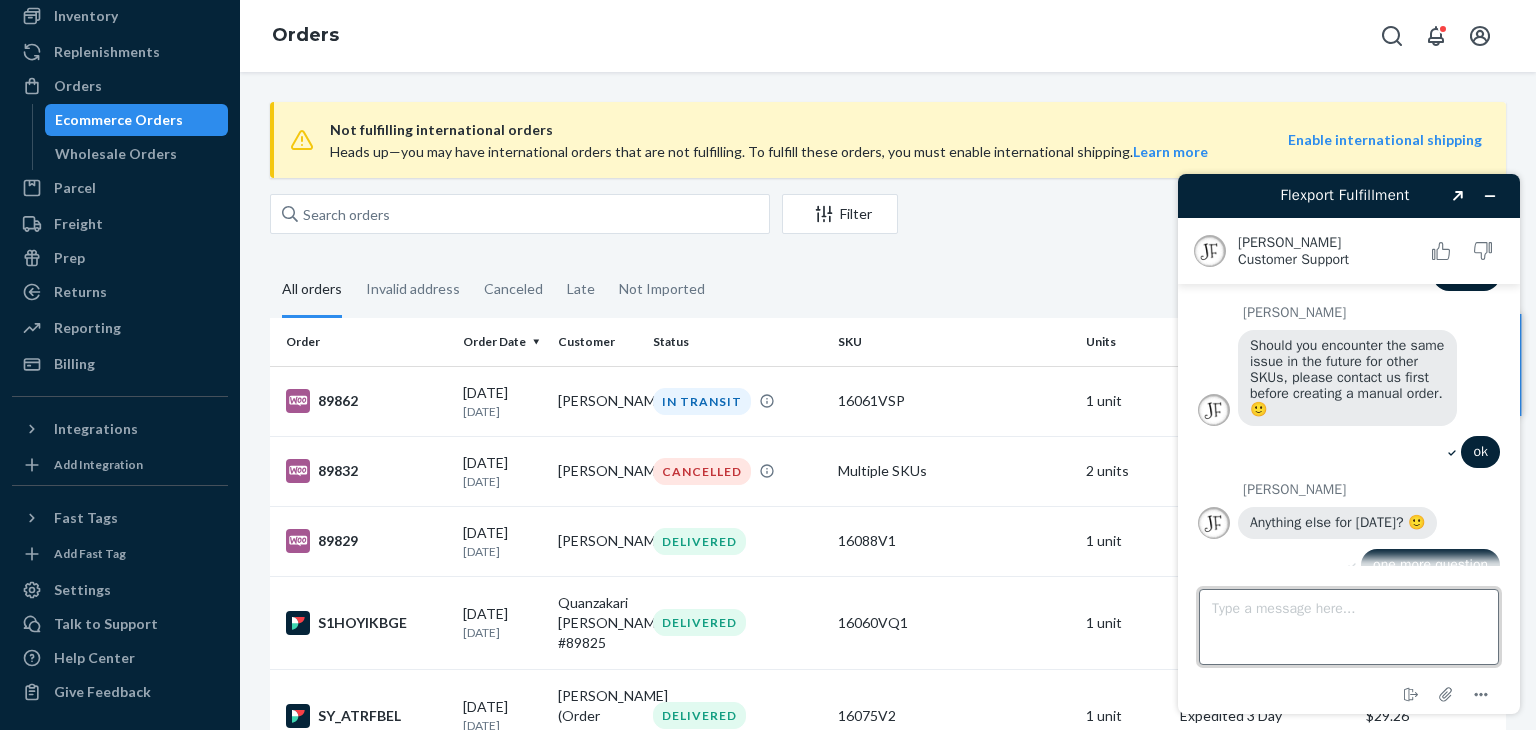 scroll, scrollTop: 4820, scrollLeft: 0, axis: vertical 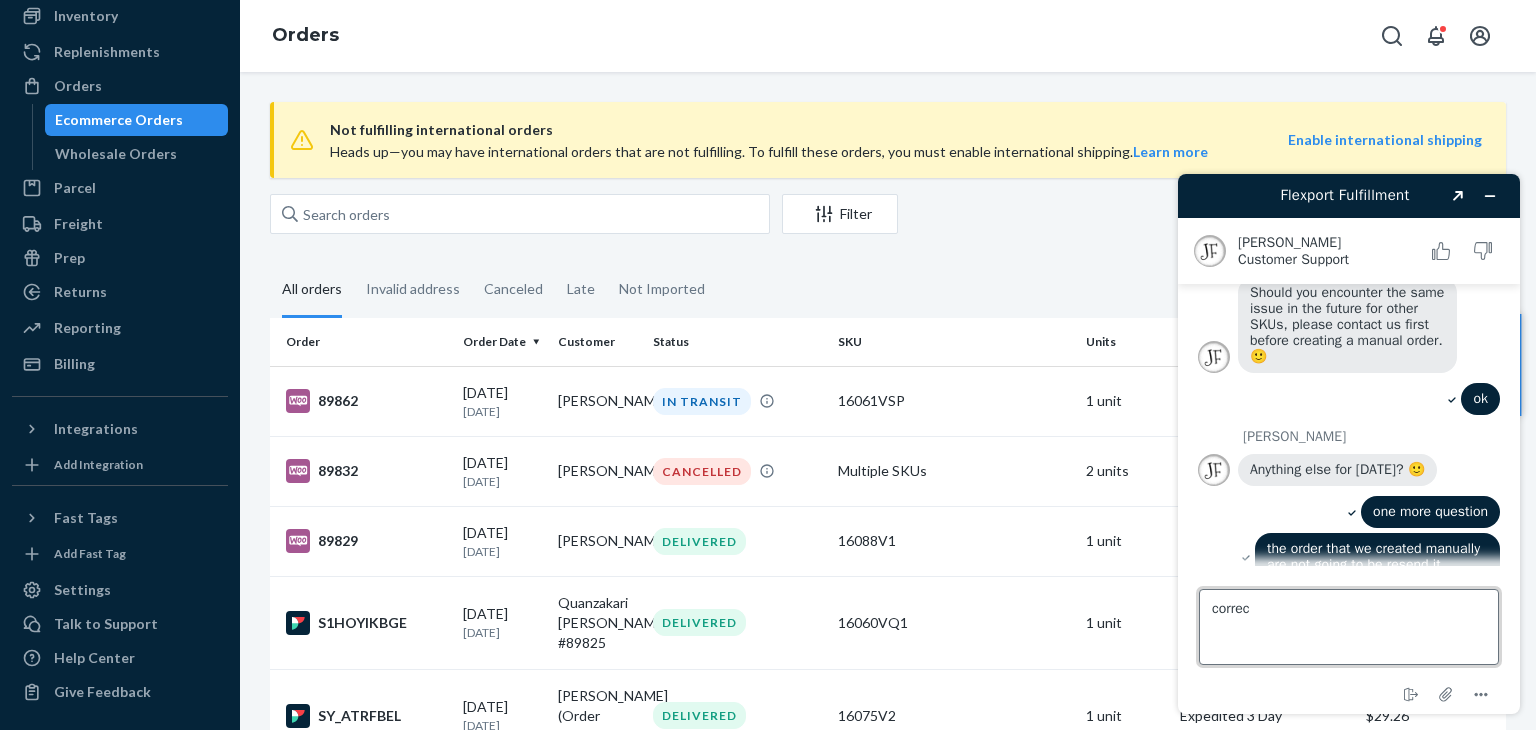 type on "correct" 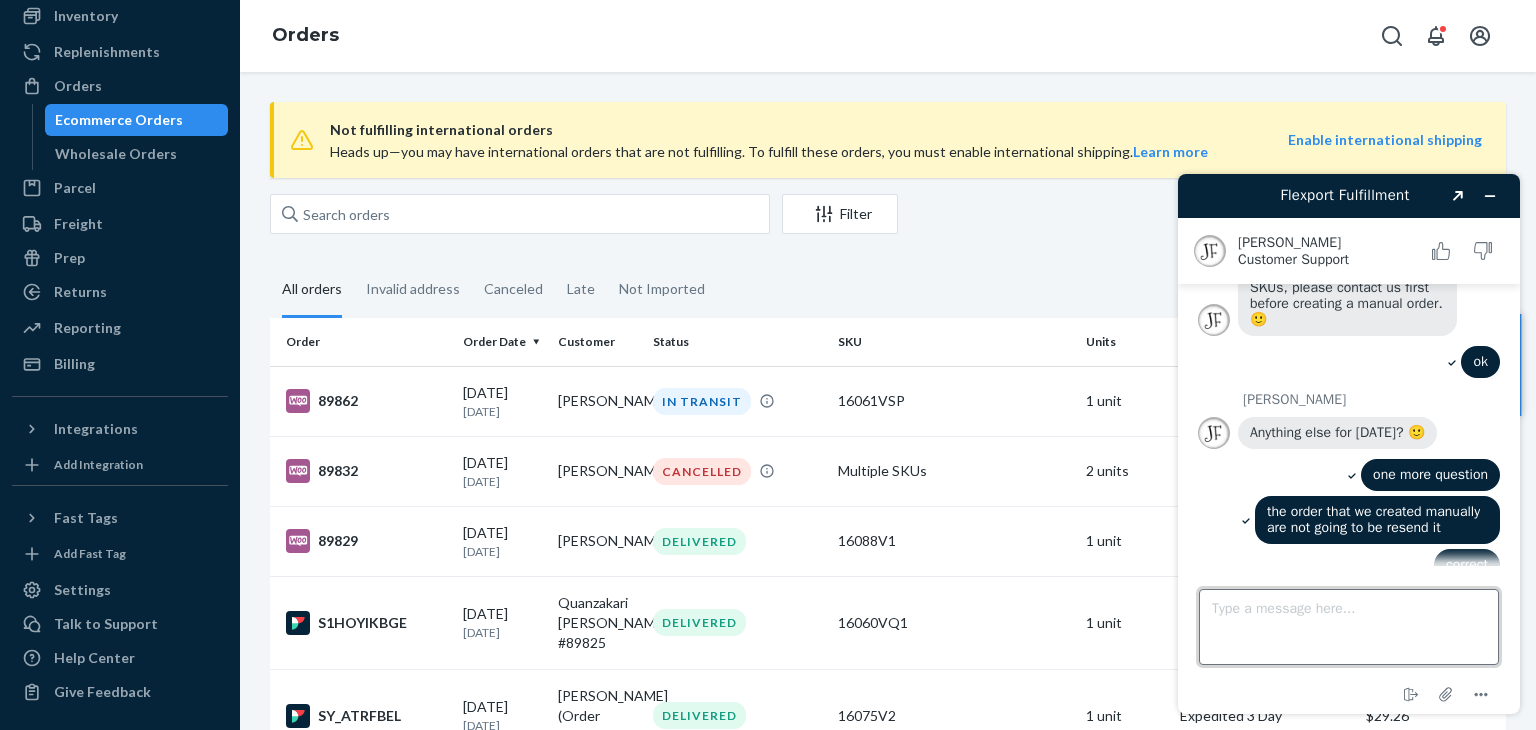 scroll, scrollTop: 4857, scrollLeft: 0, axis: vertical 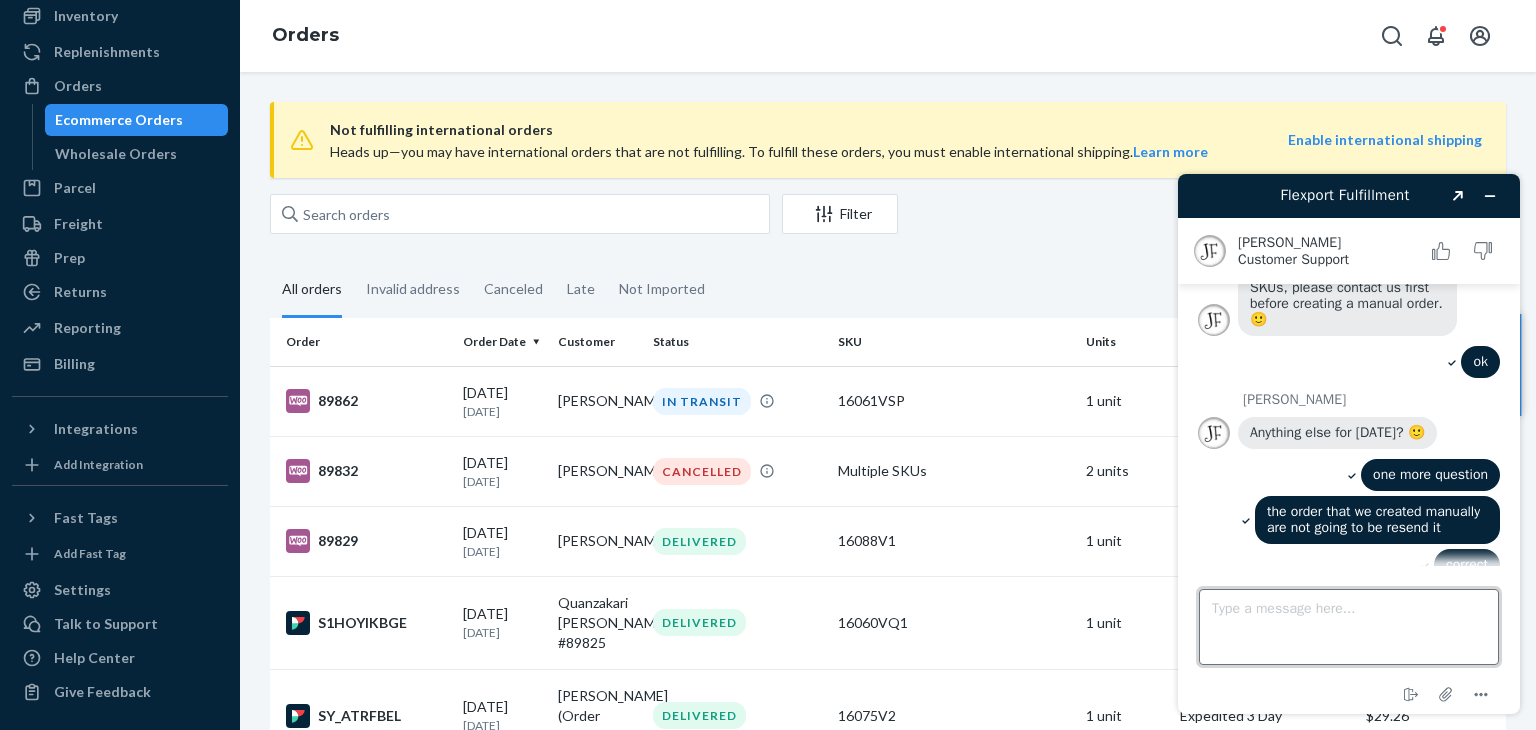 type on "?" 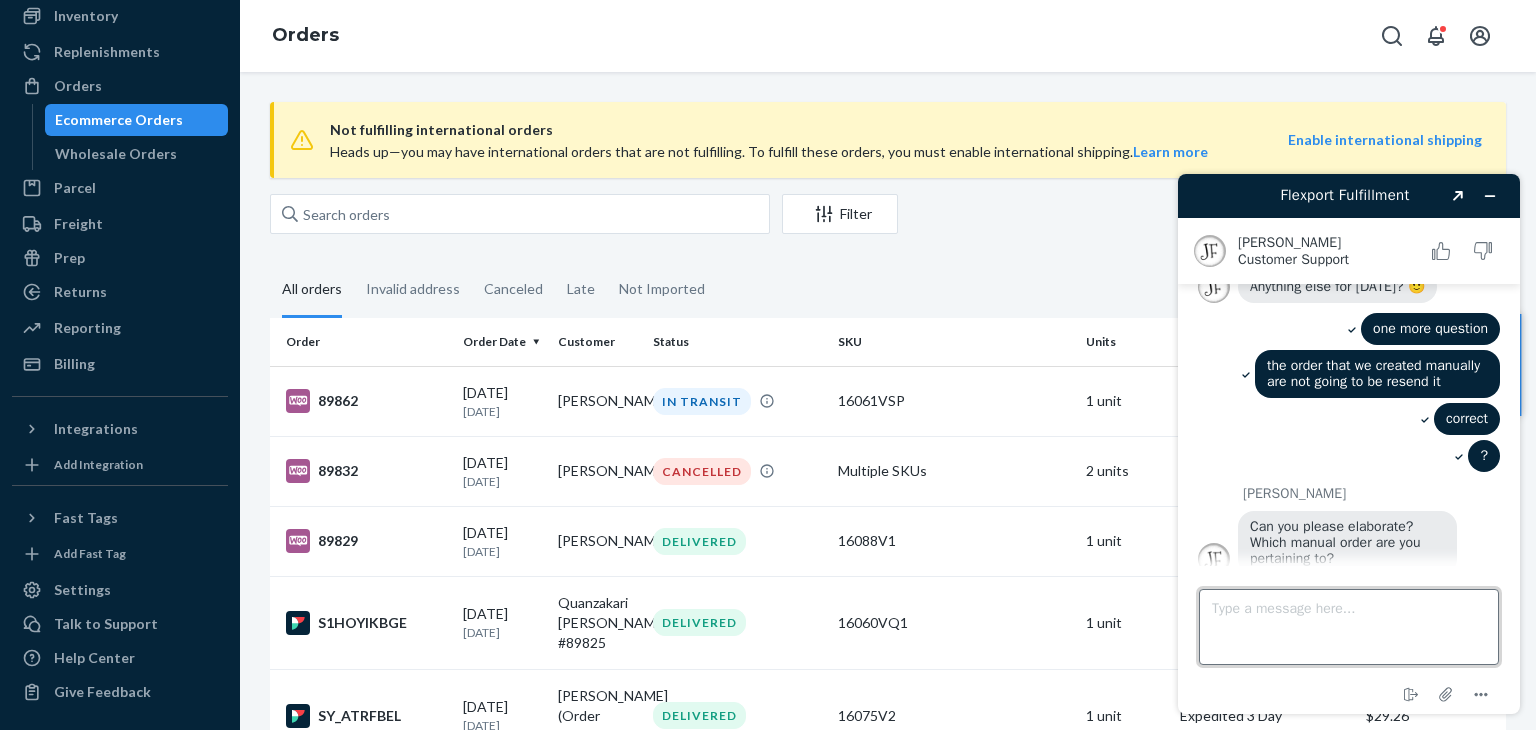 scroll, scrollTop: 4997, scrollLeft: 0, axis: vertical 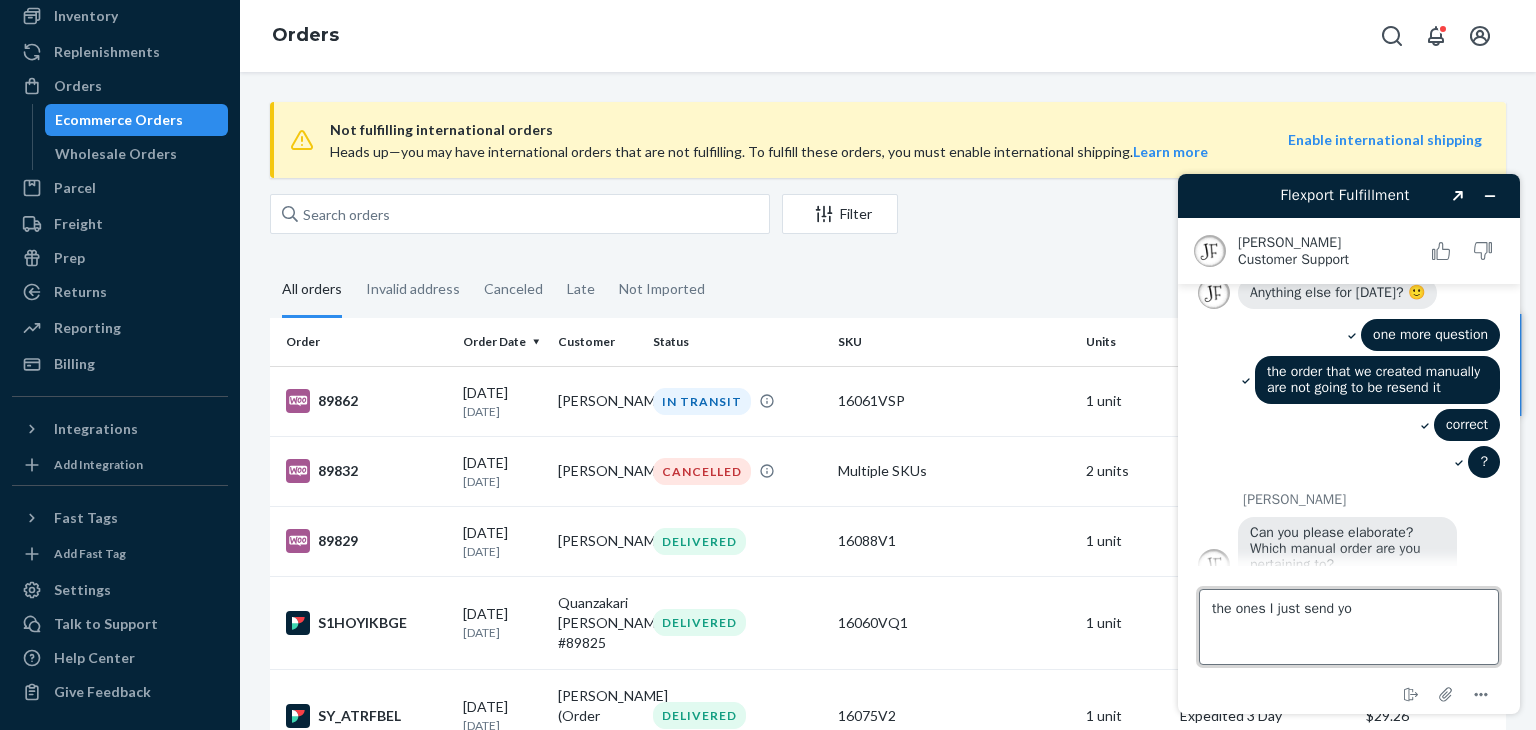 type on "the ones I just send you" 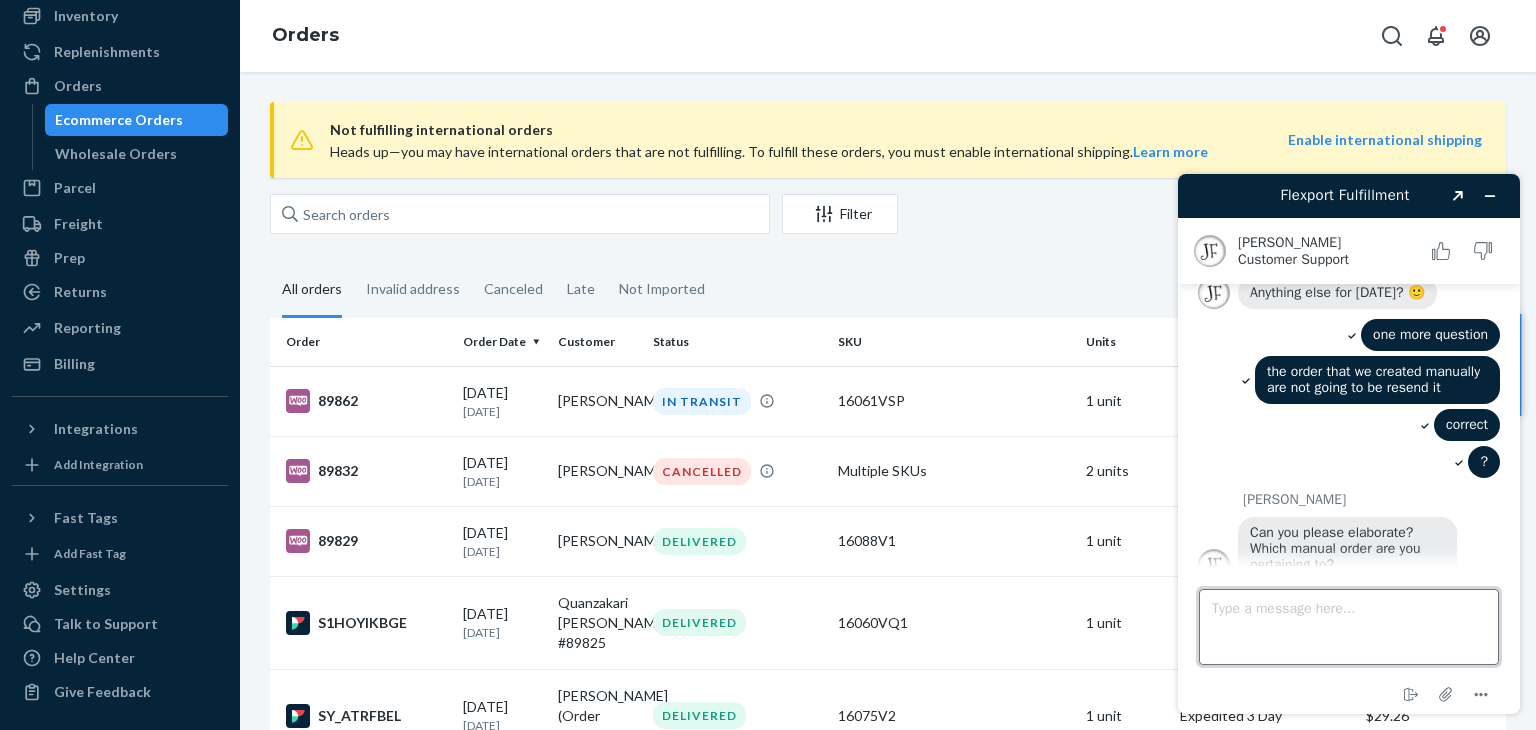 scroll, scrollTop: 5040, scrollLeft: 0, axis: vertical 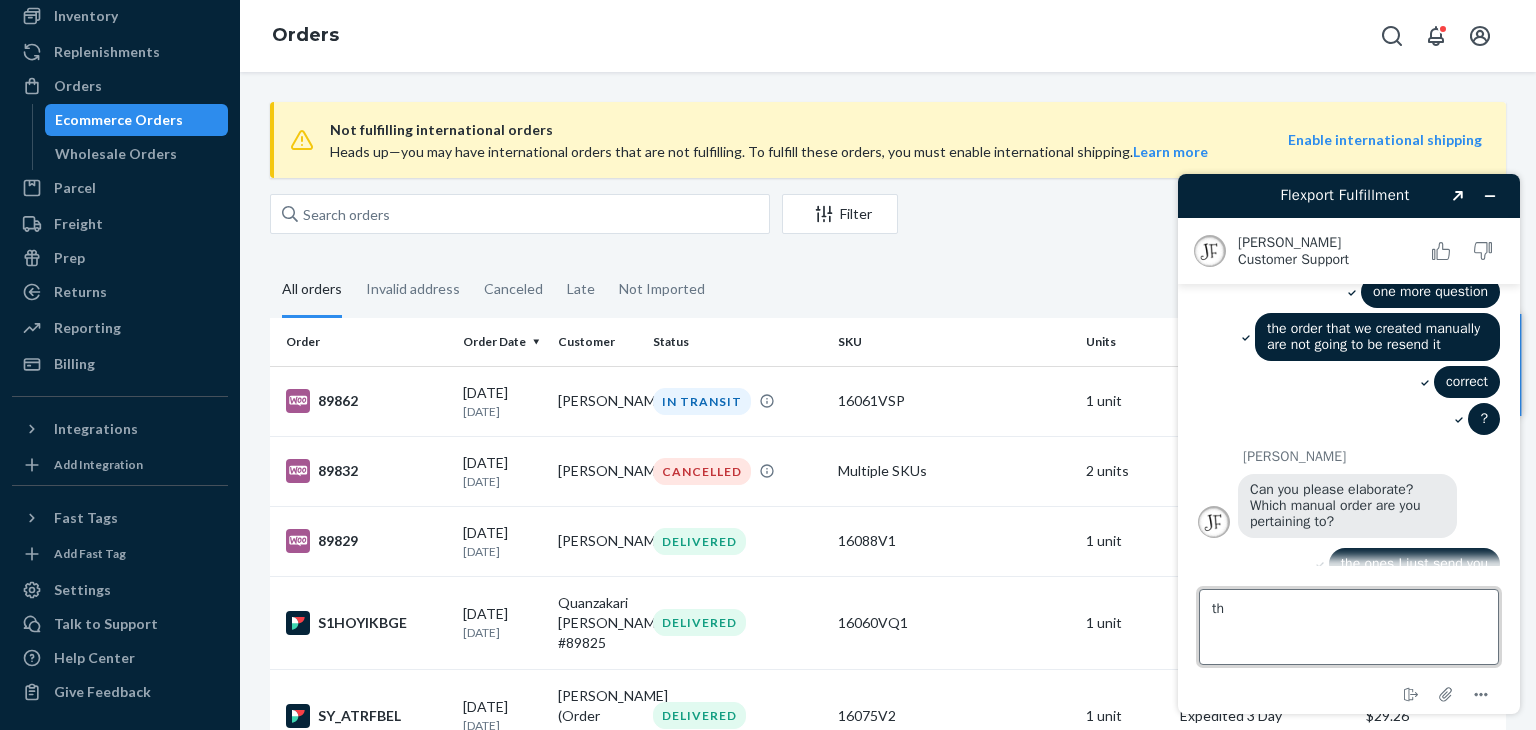 type on "t" 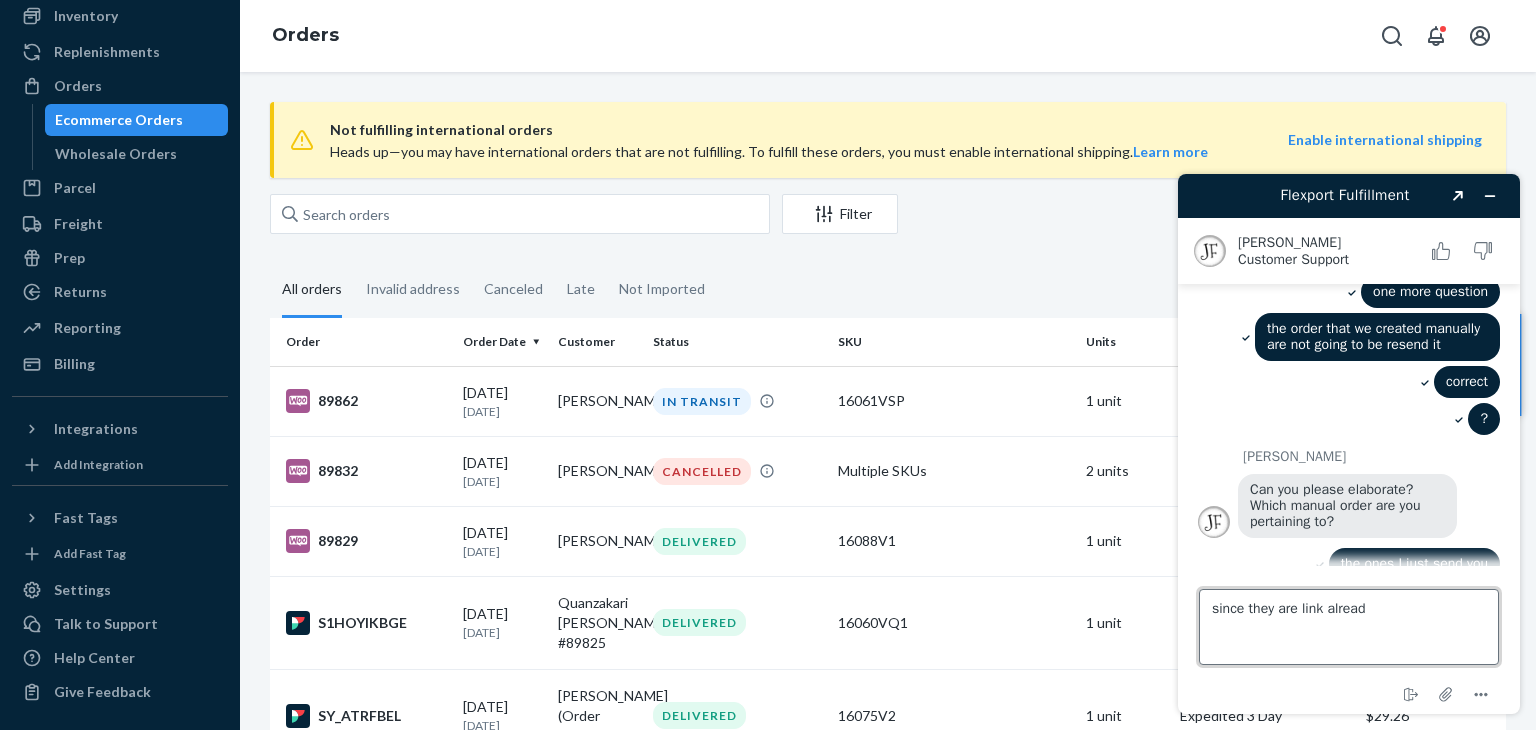 type on "since they are link already" 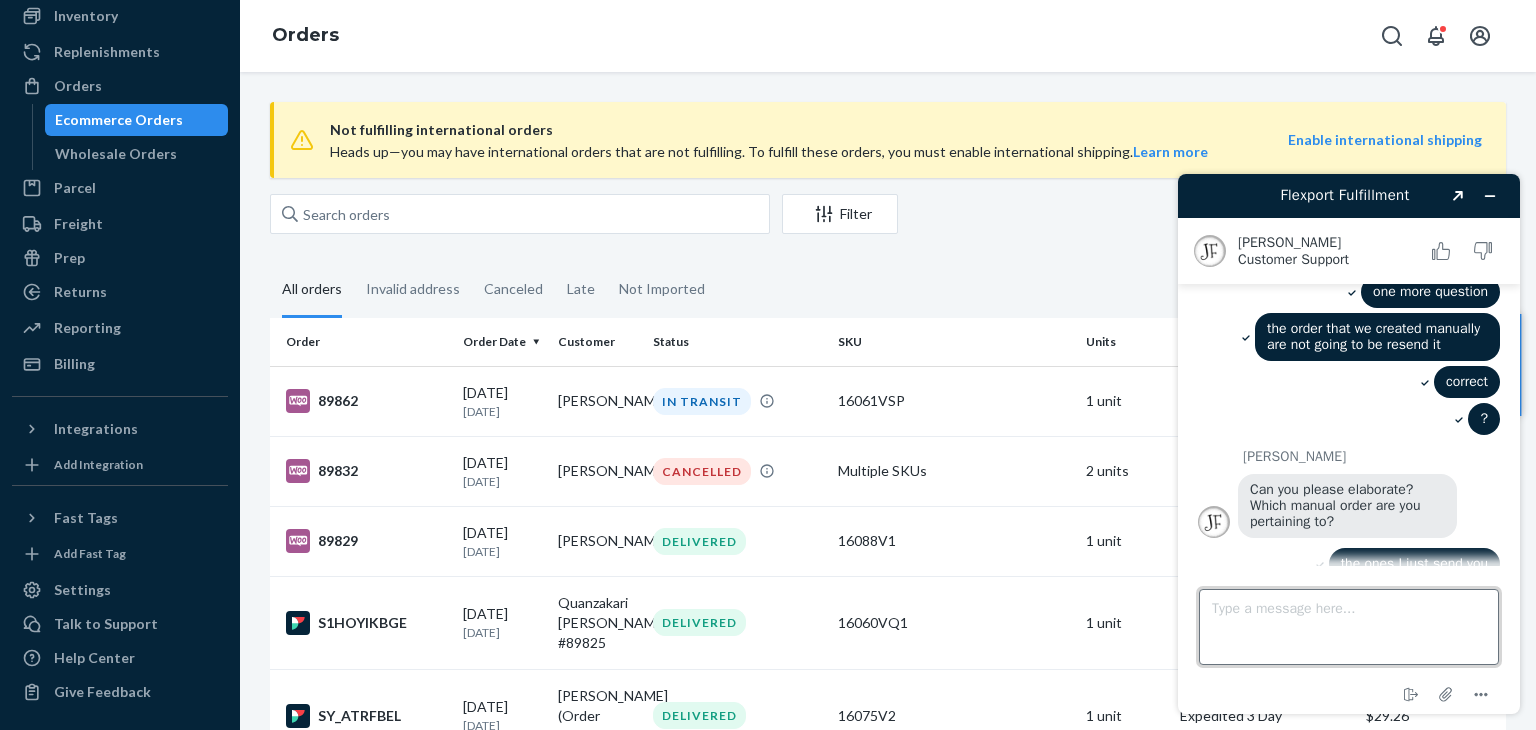 scroll, scrollTop: 5076, scrollLeft: 0, axis: vertical 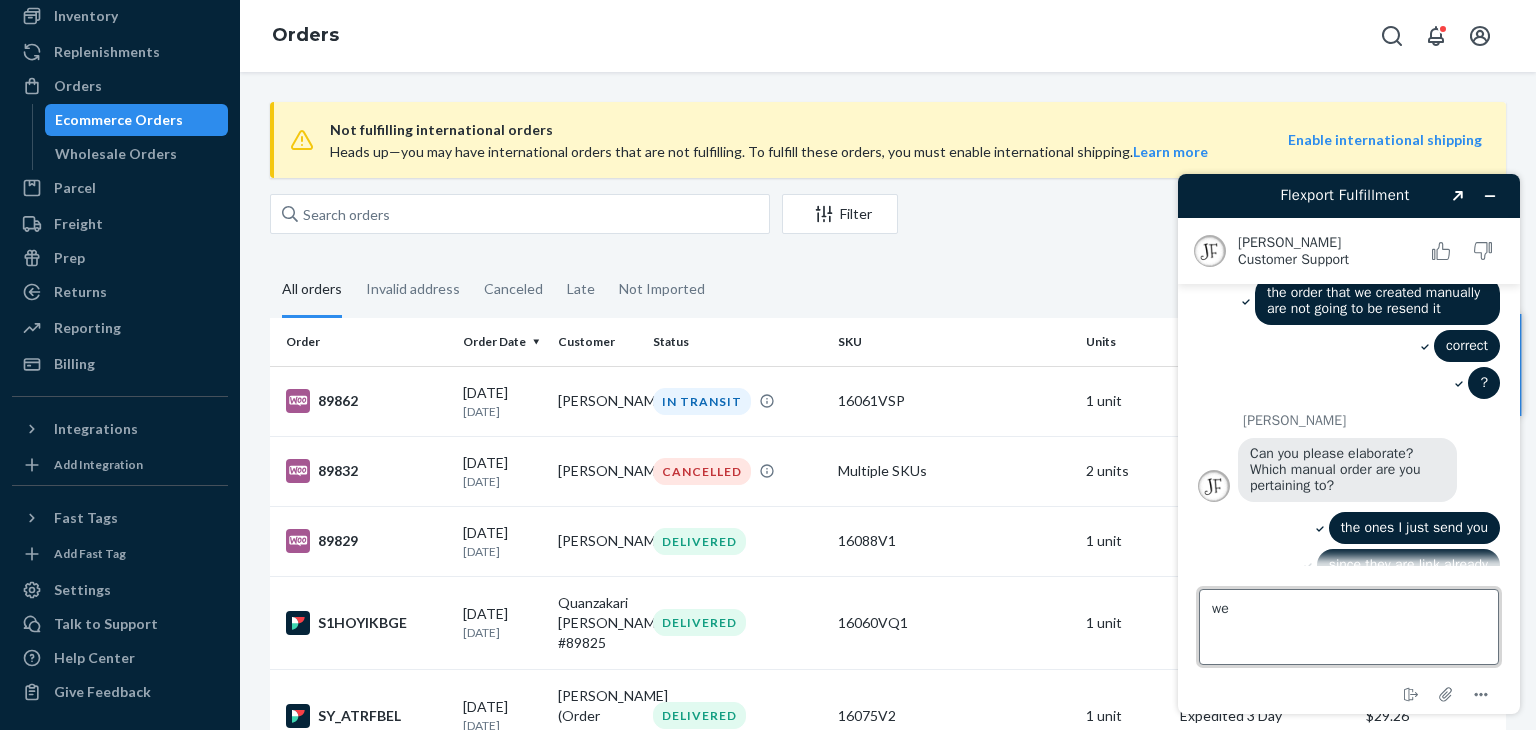 type on "w" 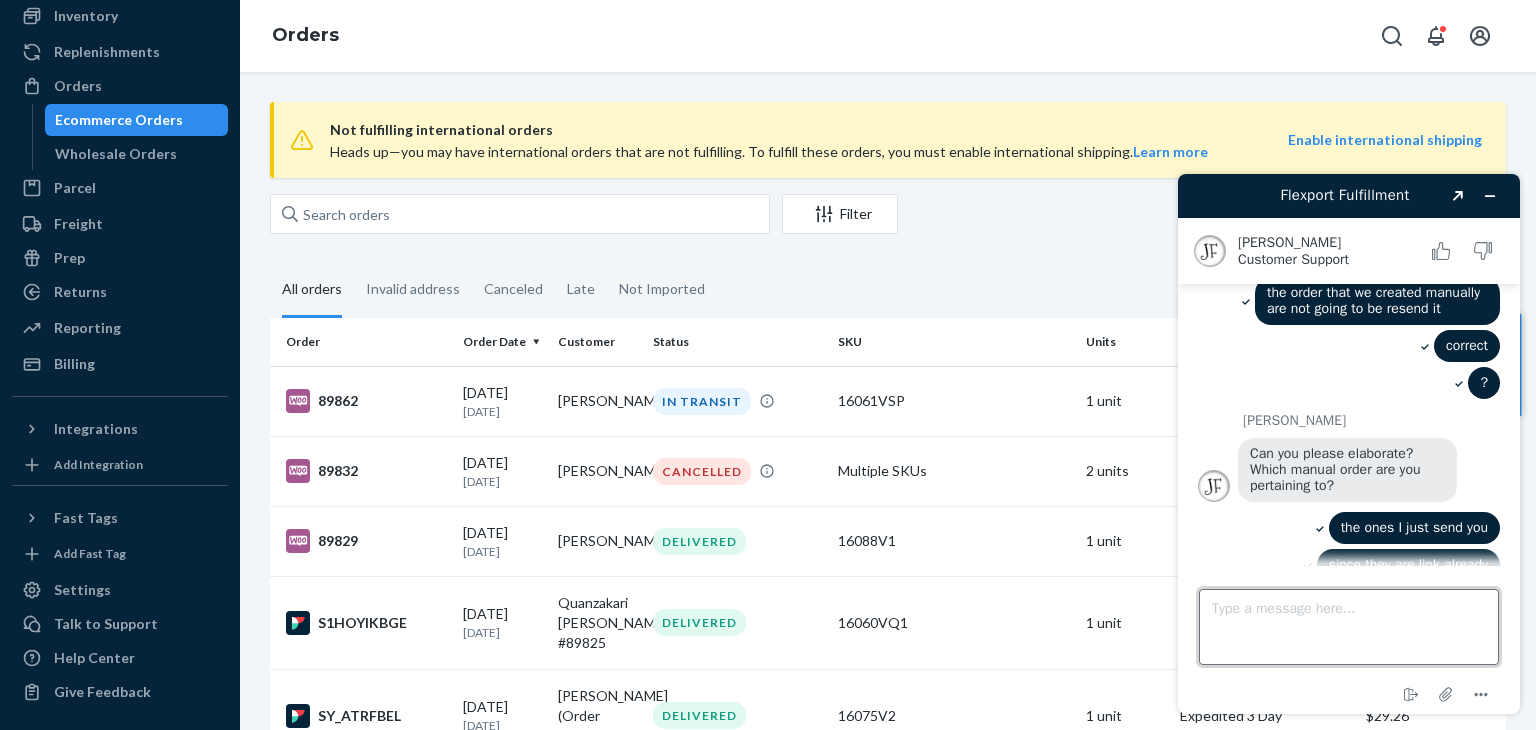 type on "i" 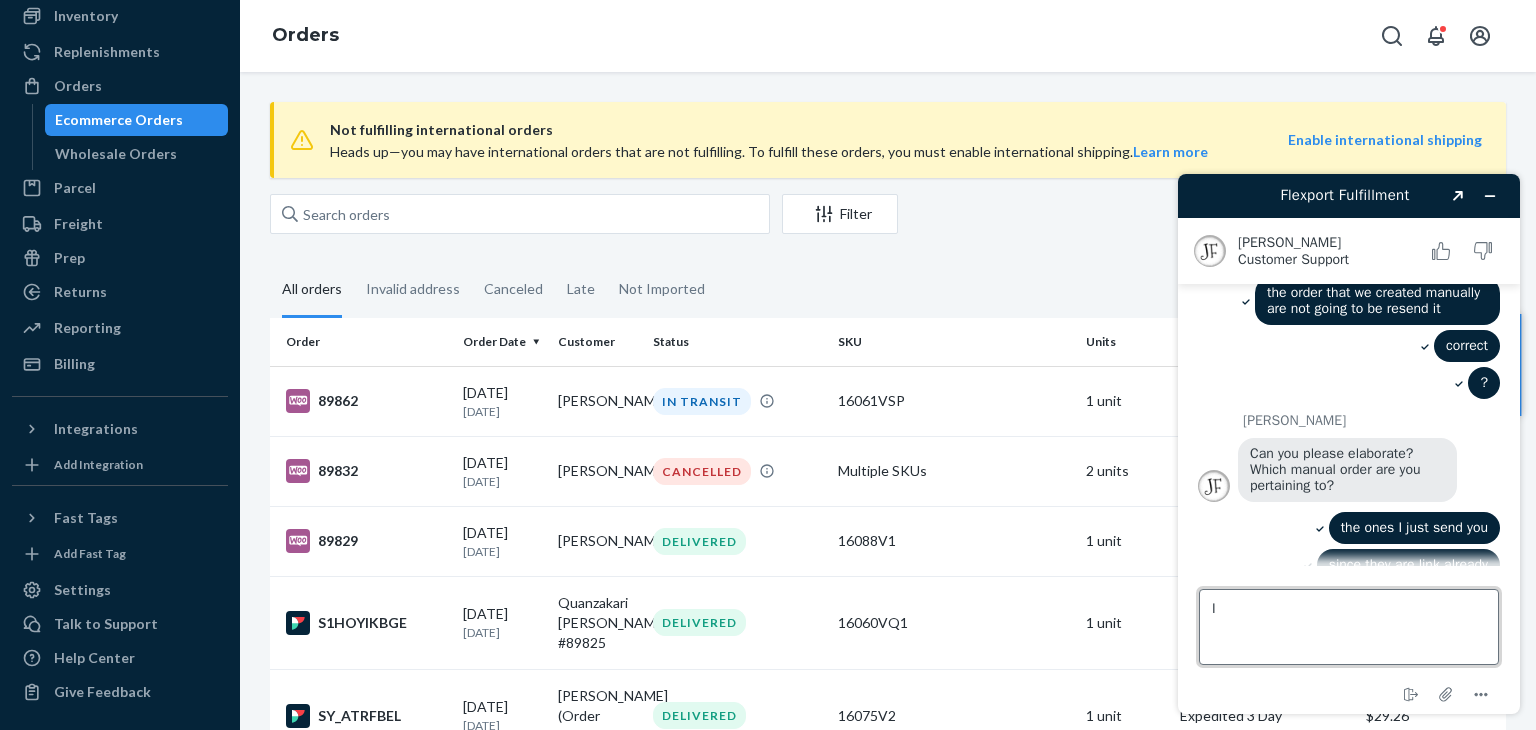 type on "I" 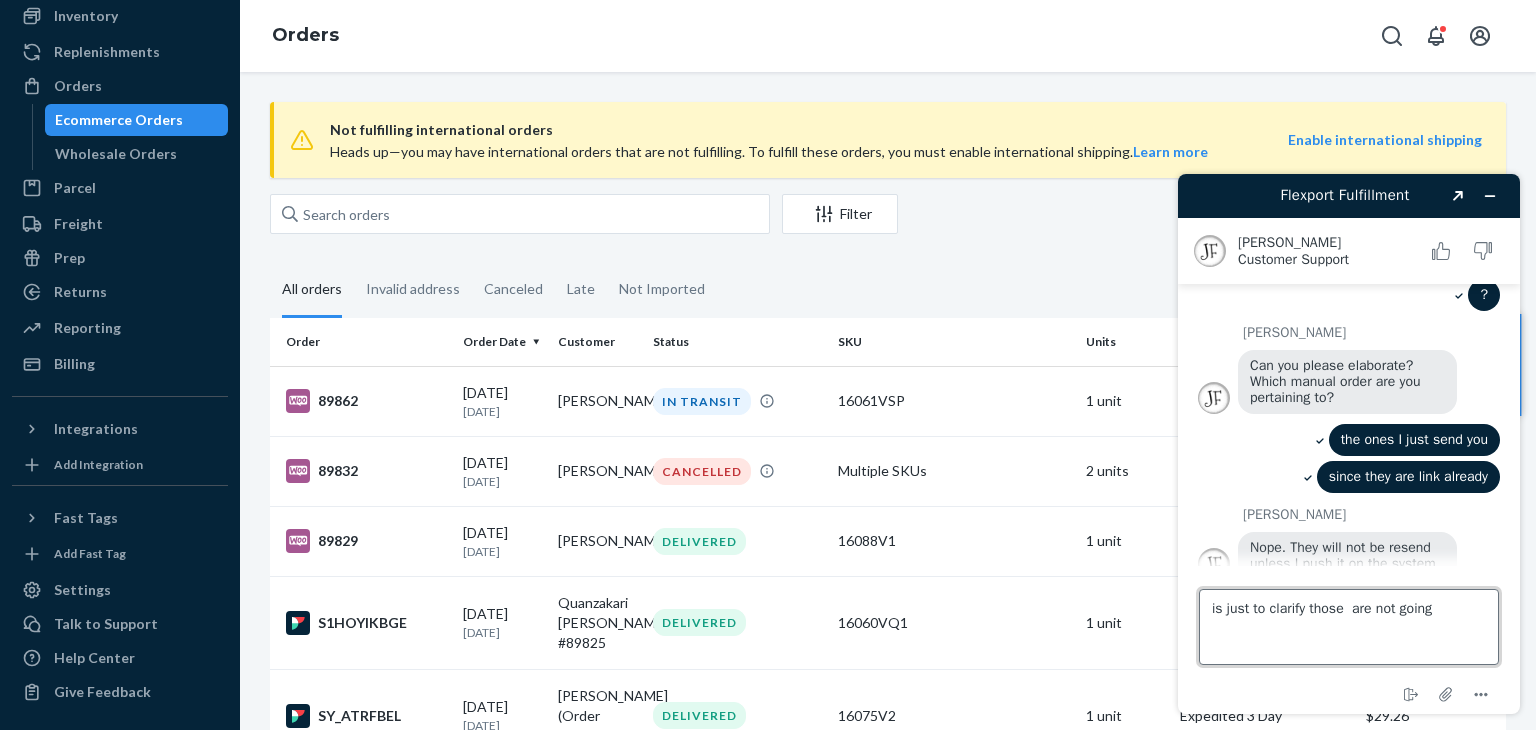scroll, scrollTop: 5169, scrollLeft: 0, axis: vertical 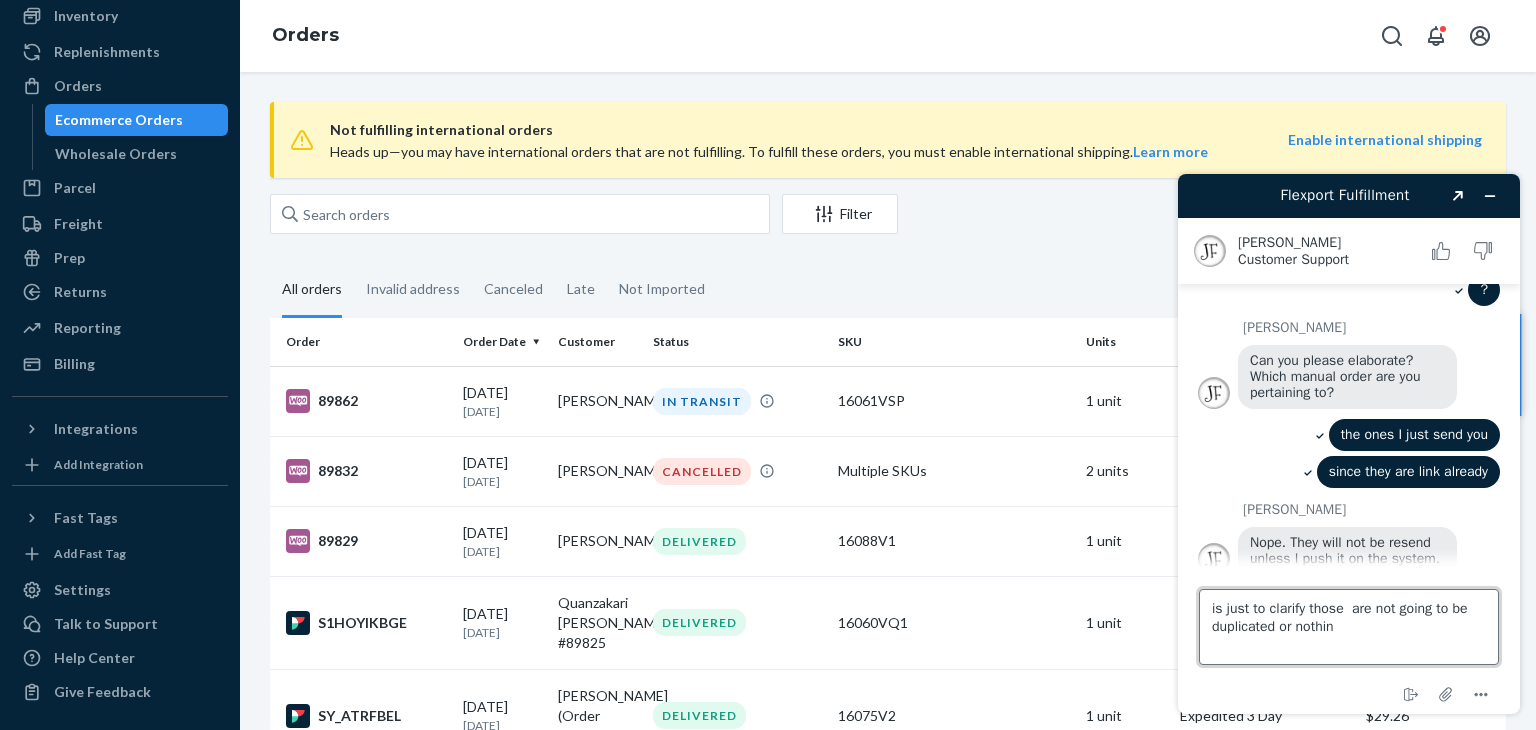 type on "is just to clarify those  are not going to be duplicated or nothing" 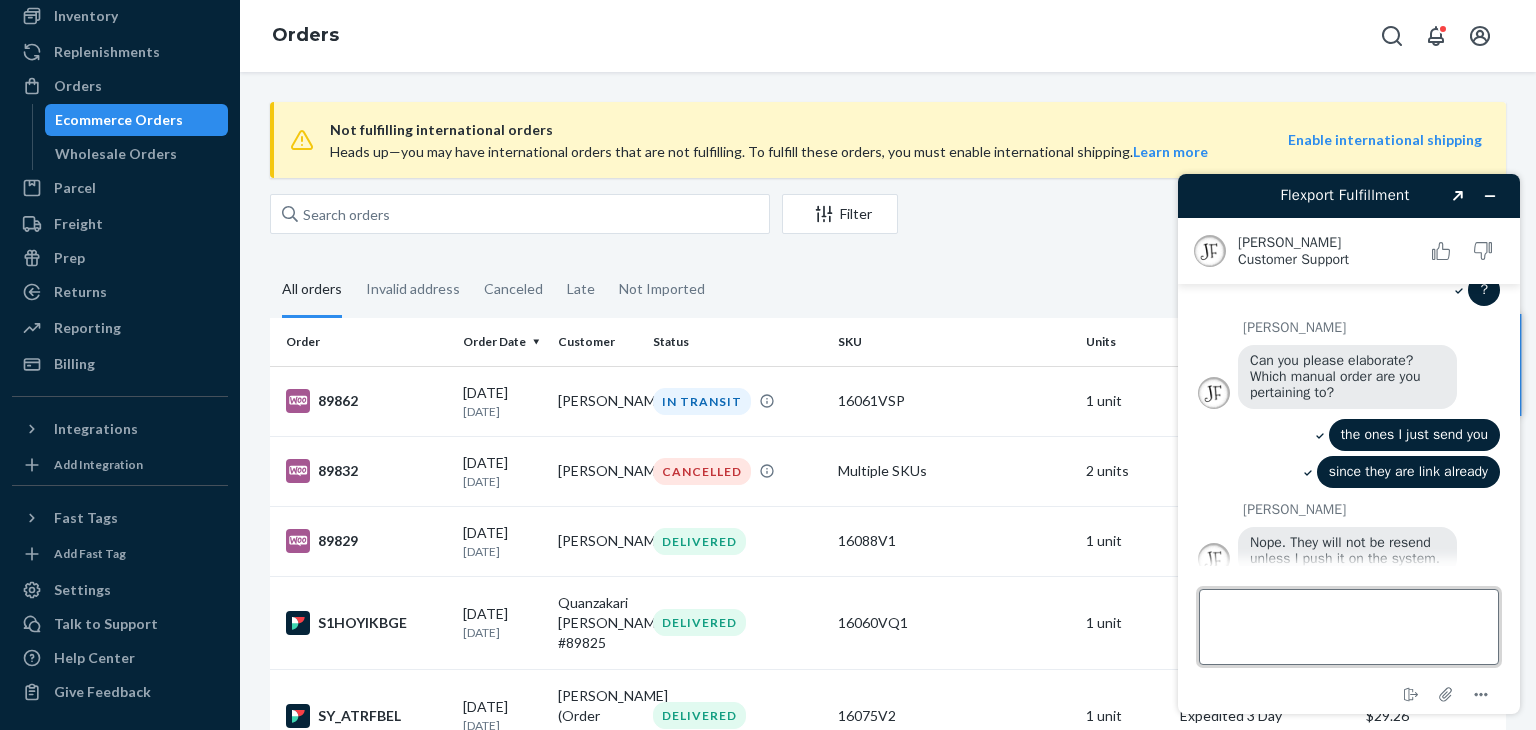 scroll, scrollTop: 5261, scrollLeft: 0, axis: vertical 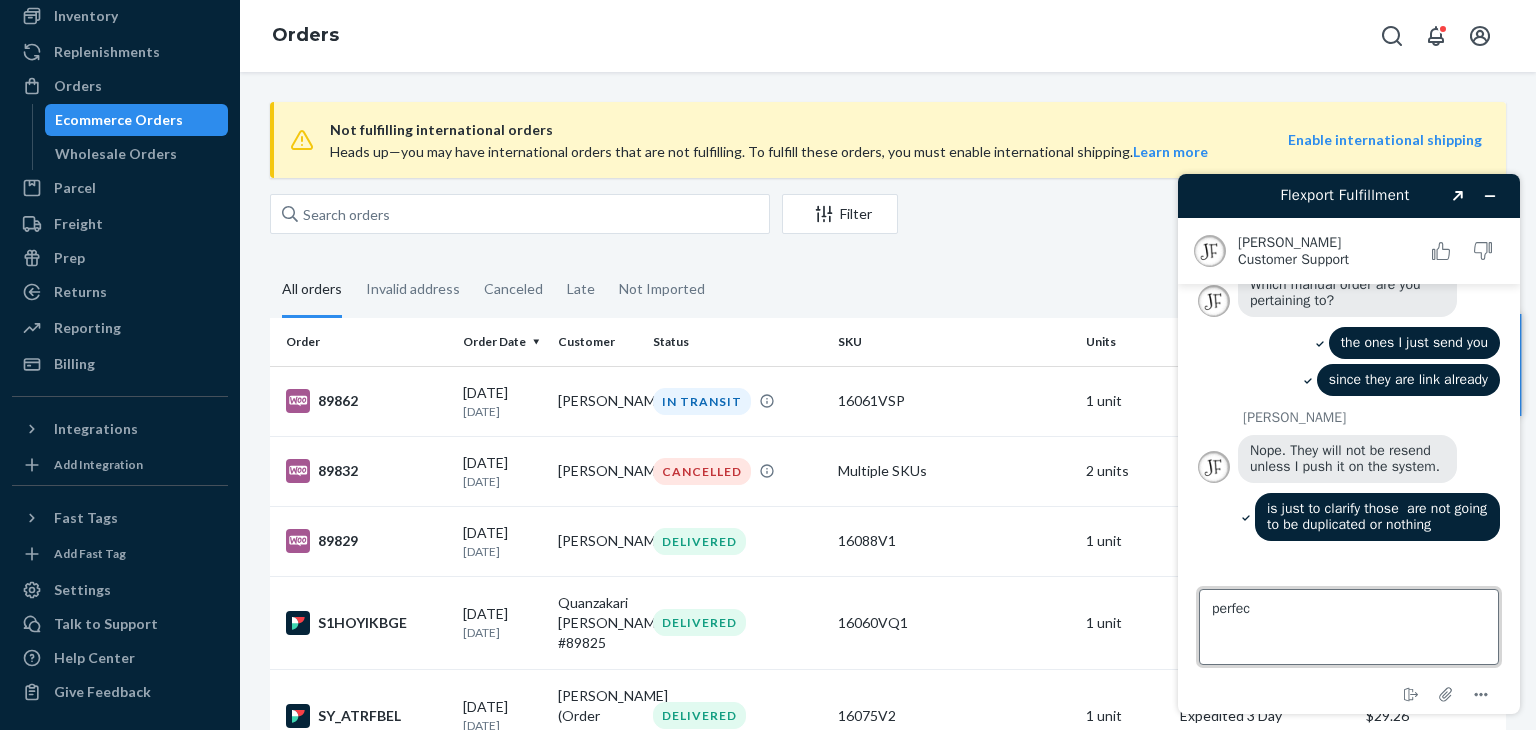 type on "perfect" 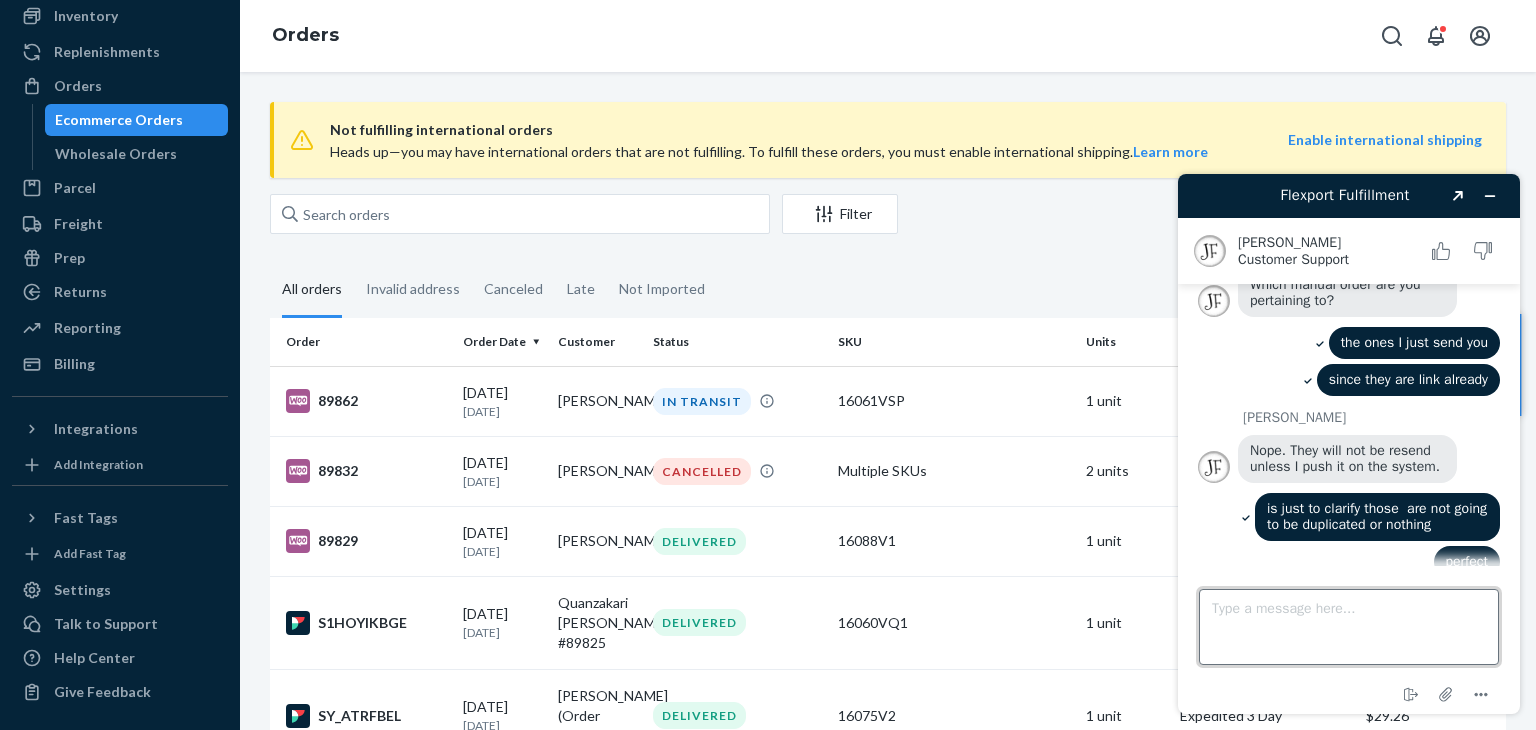 scroll, scrollTop: 5298, scrollLeft: 0, axis: vertical 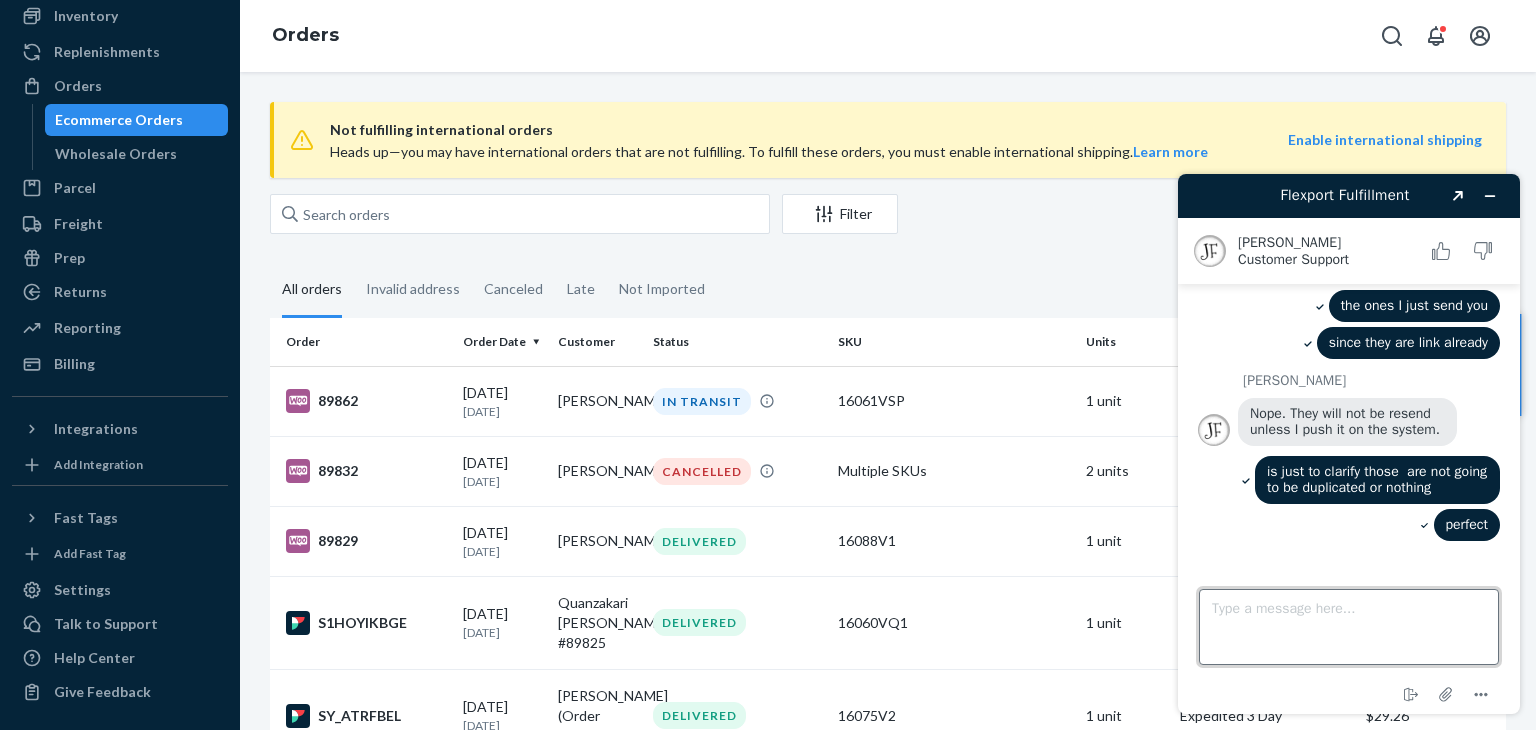 type on "s" 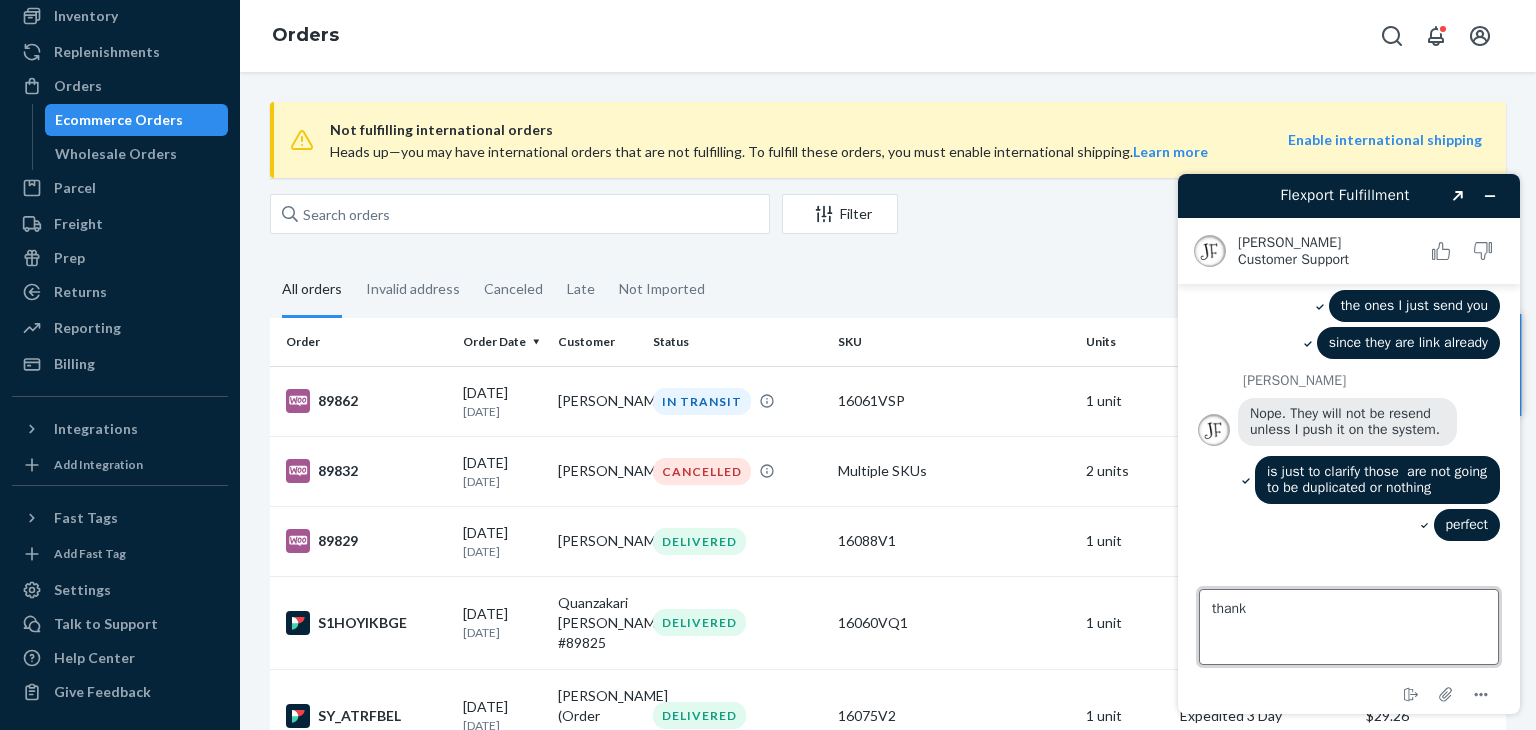 type on "thanks" 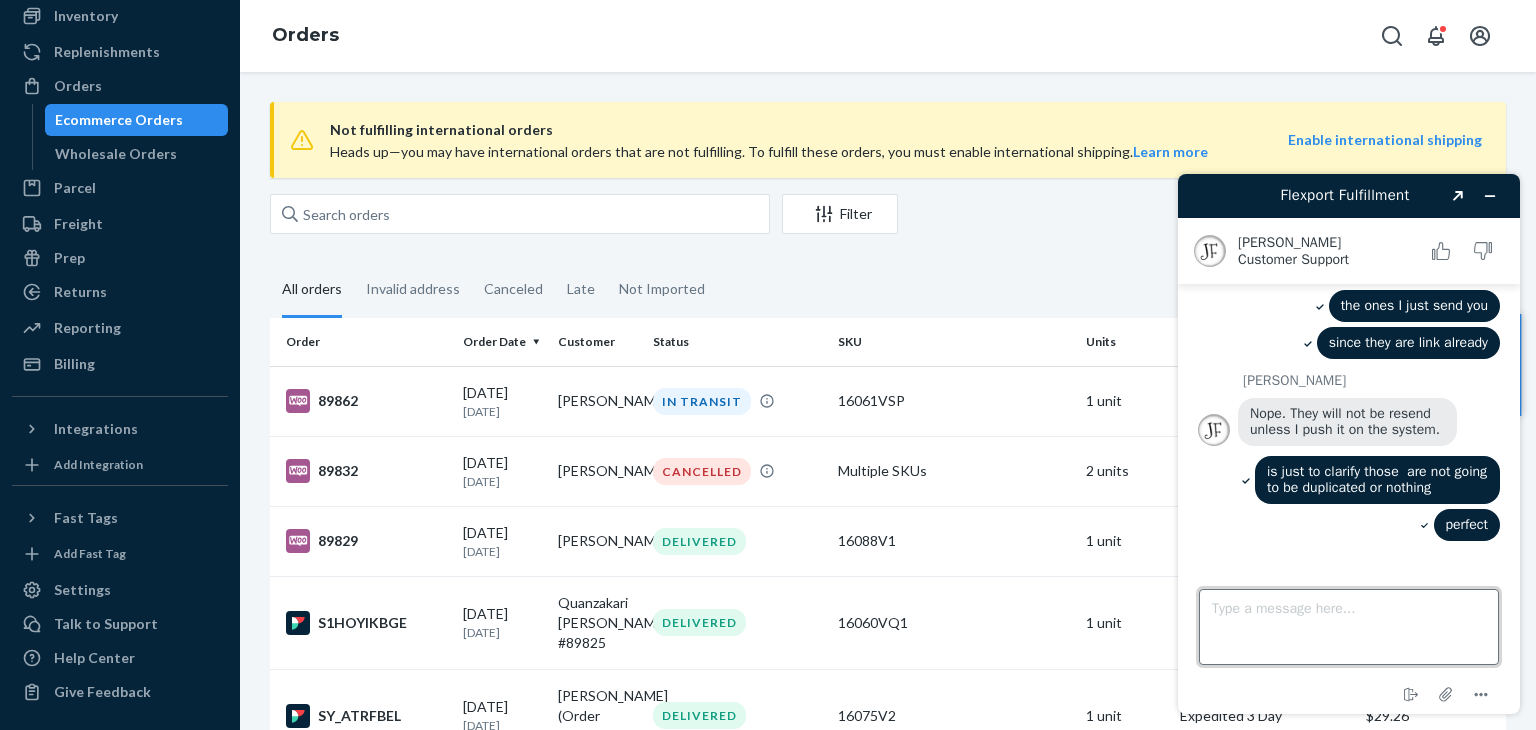 scroll, scrollTop: 5336, scrollLeft: 0, axis: vertical 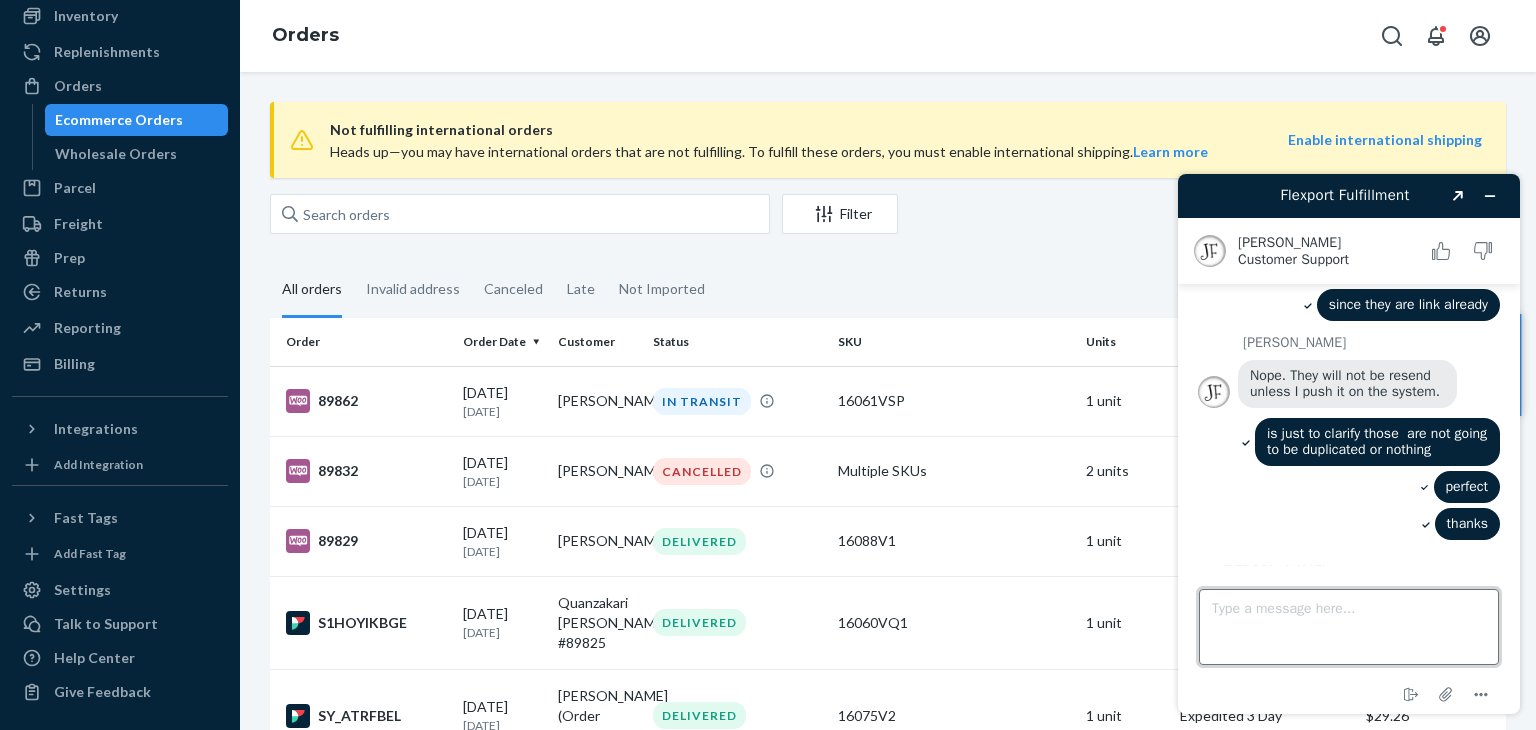 type on "s" 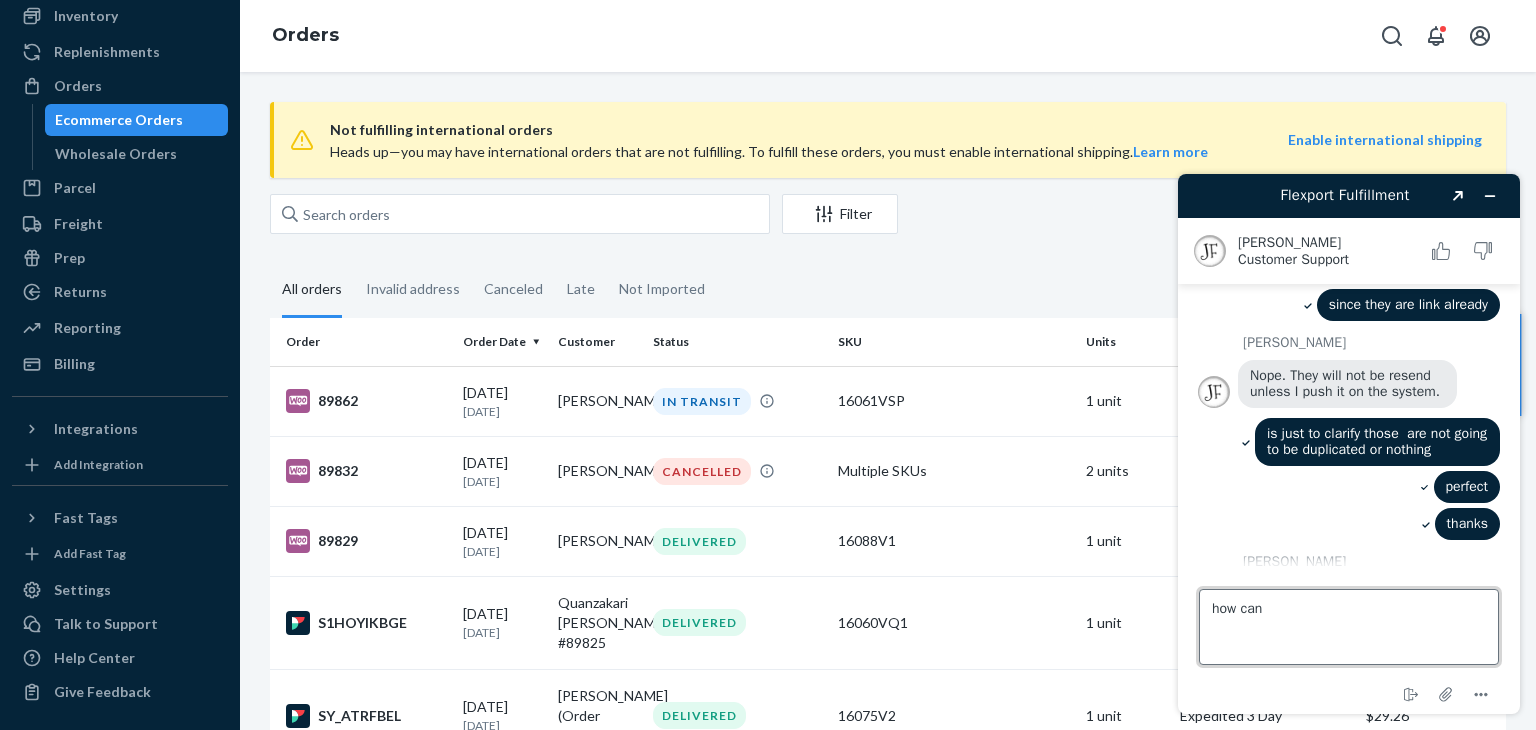 scroll, scrollTop: 5383, scrollLeft: 0, axis: vertical 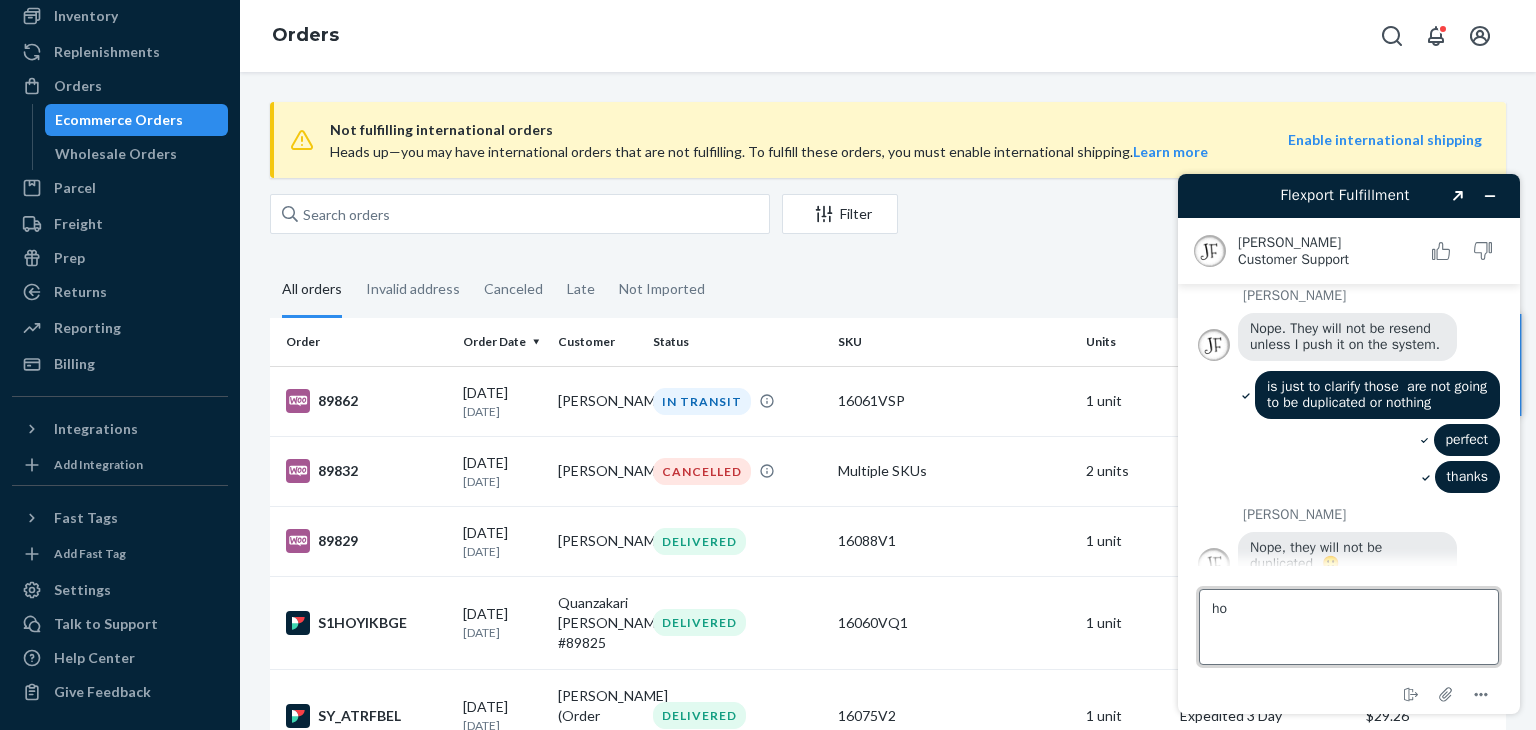 type on "h" 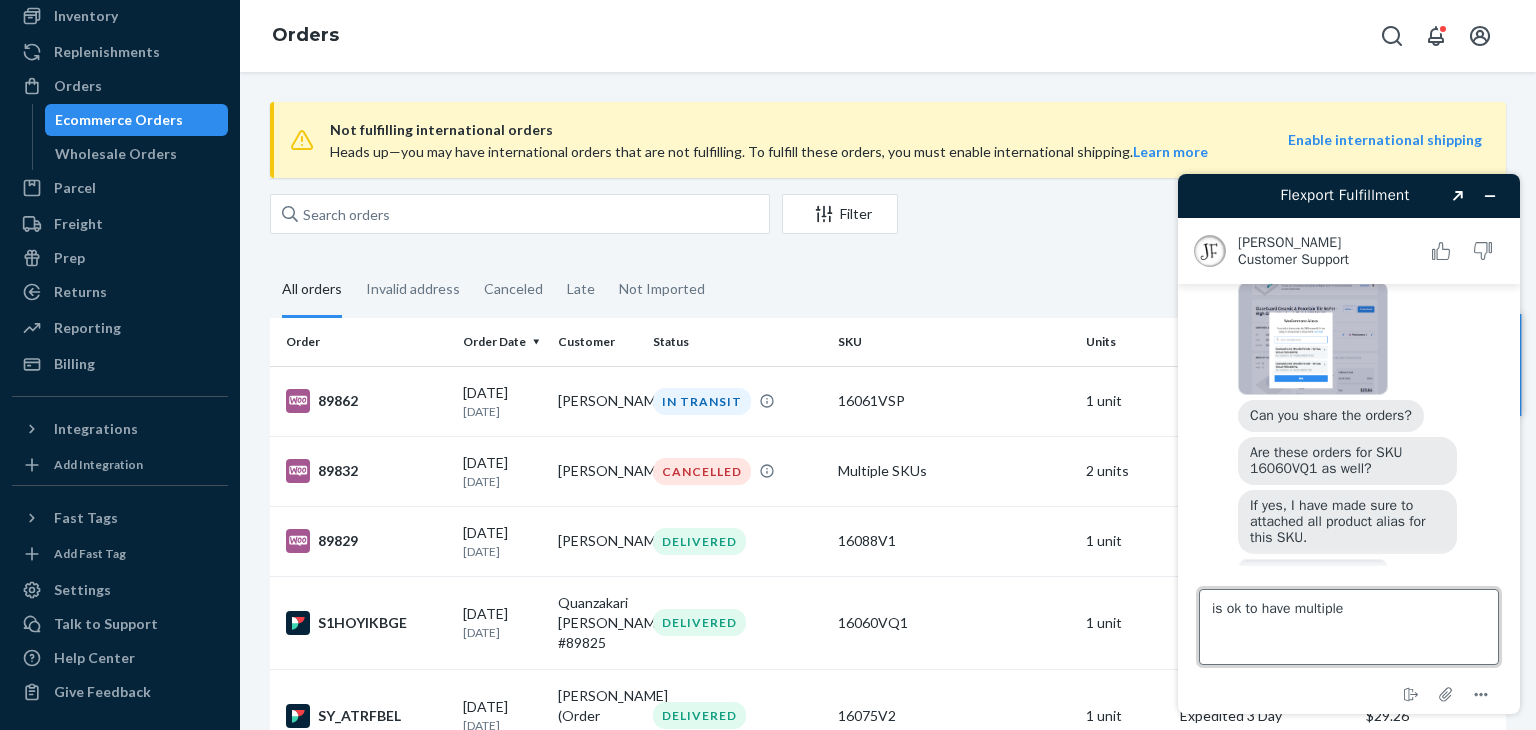 scroll, scrollTop: 3683, scrollLeft: 0, axis: vertical 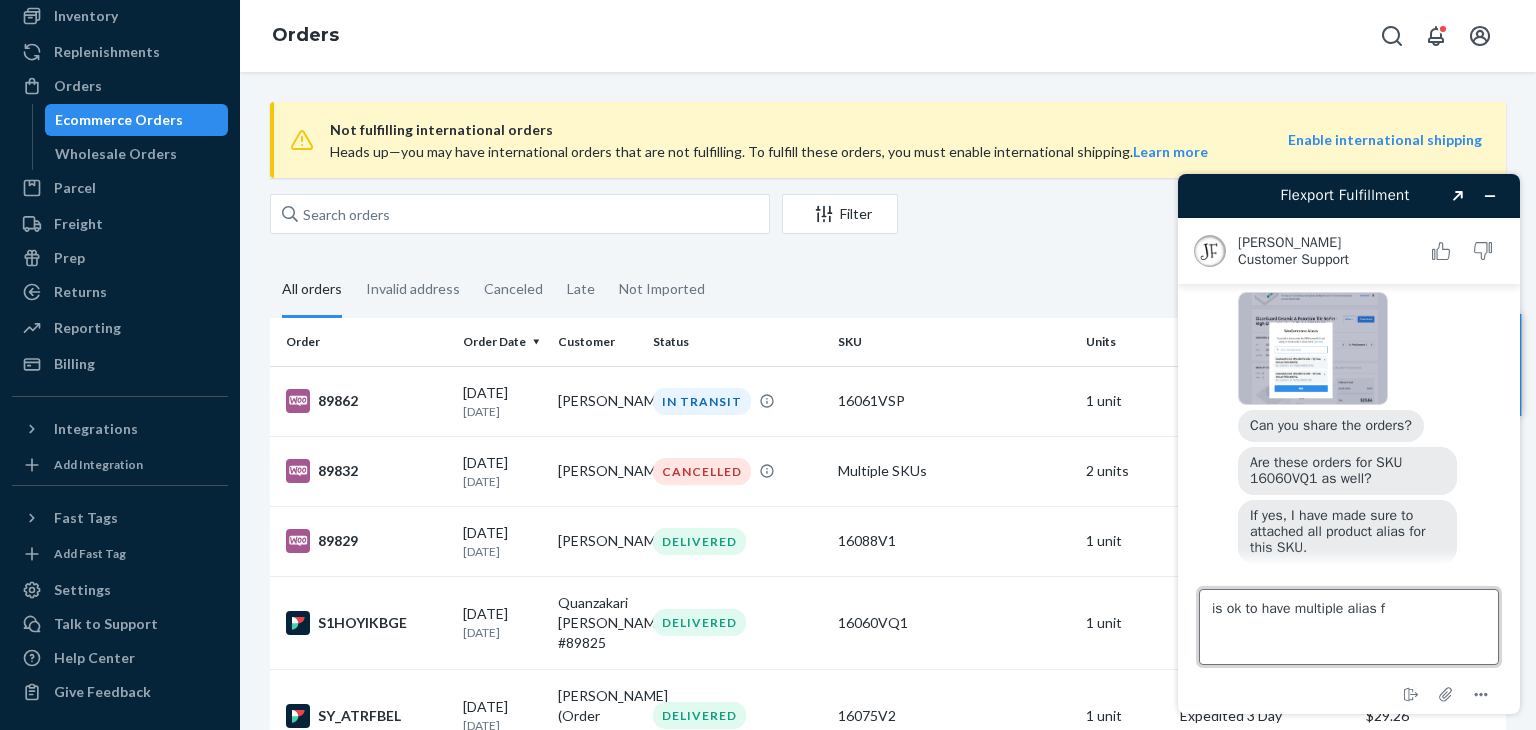type on "is ok to have multiple alias" 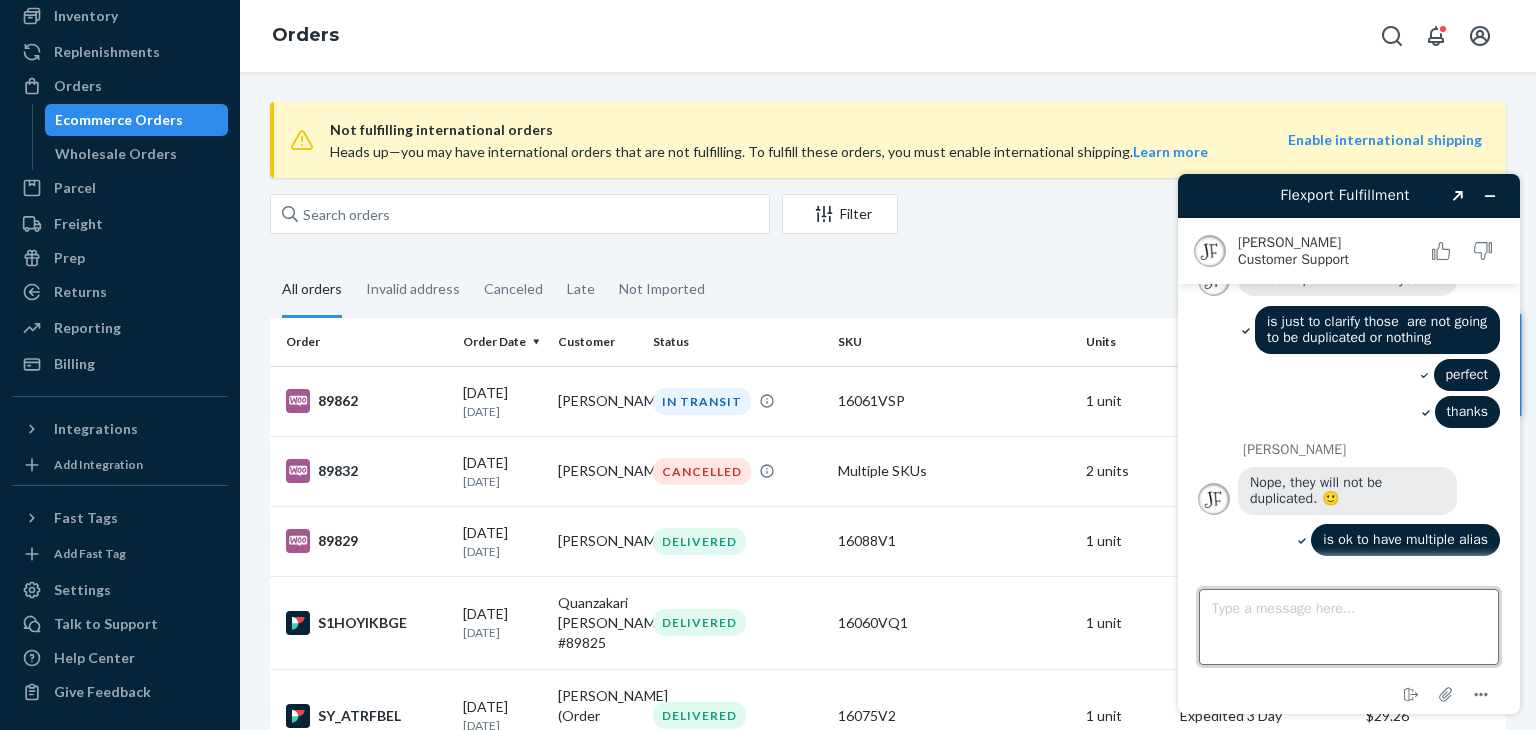 scroll, scrollTop: 5464, scrollLeft: 0, axis: vertical 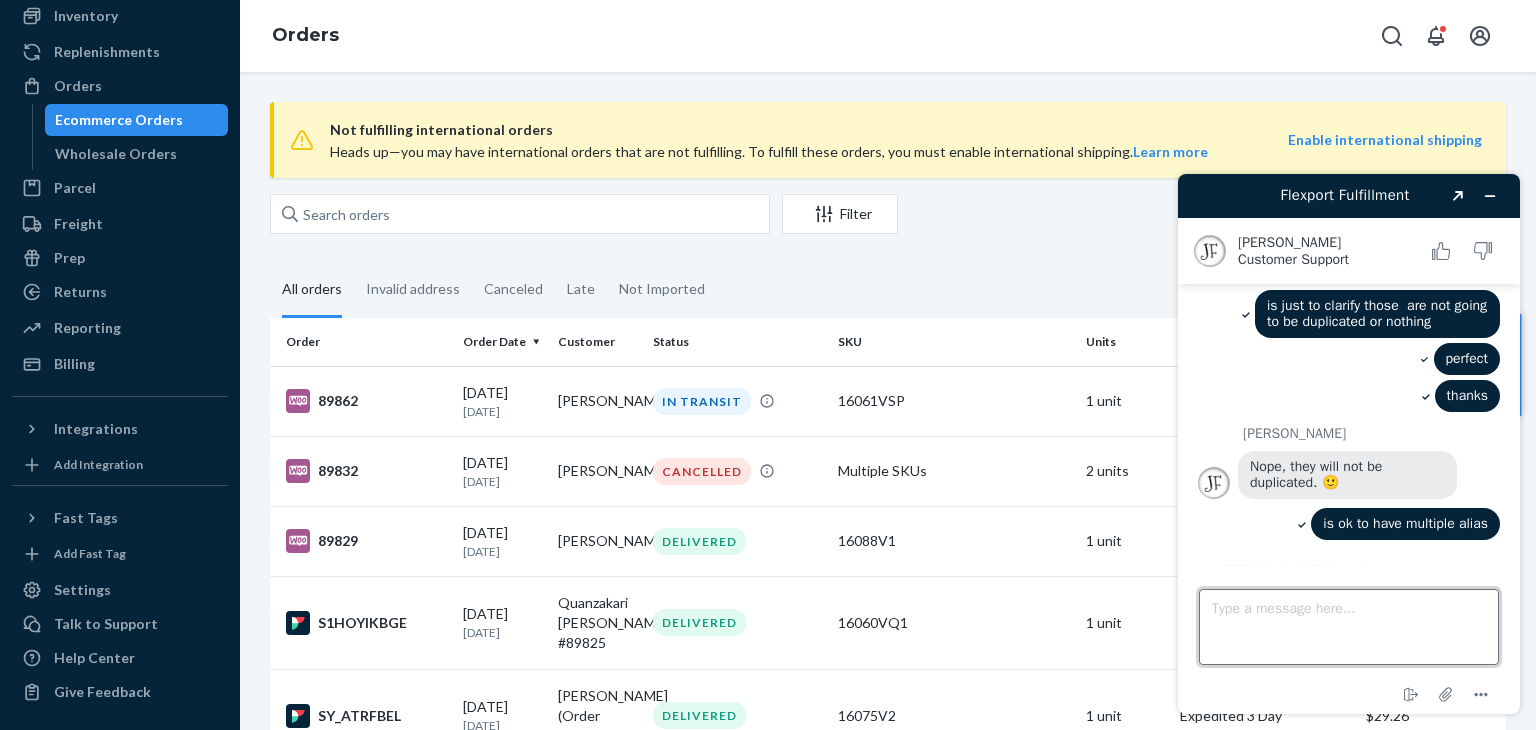 type on "h" 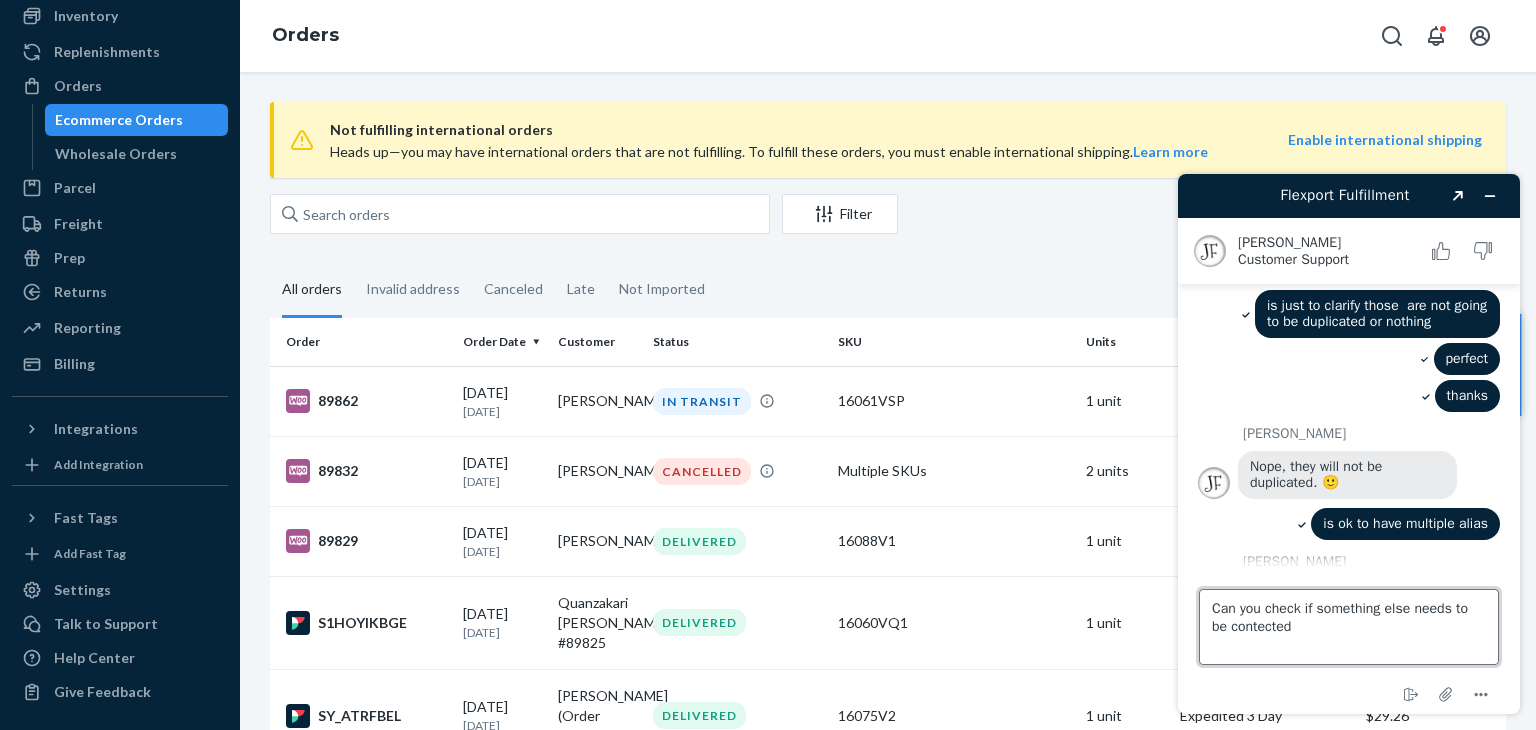 scroll, scrollTop: 5544, scrollLeft: 0, axis: vertical 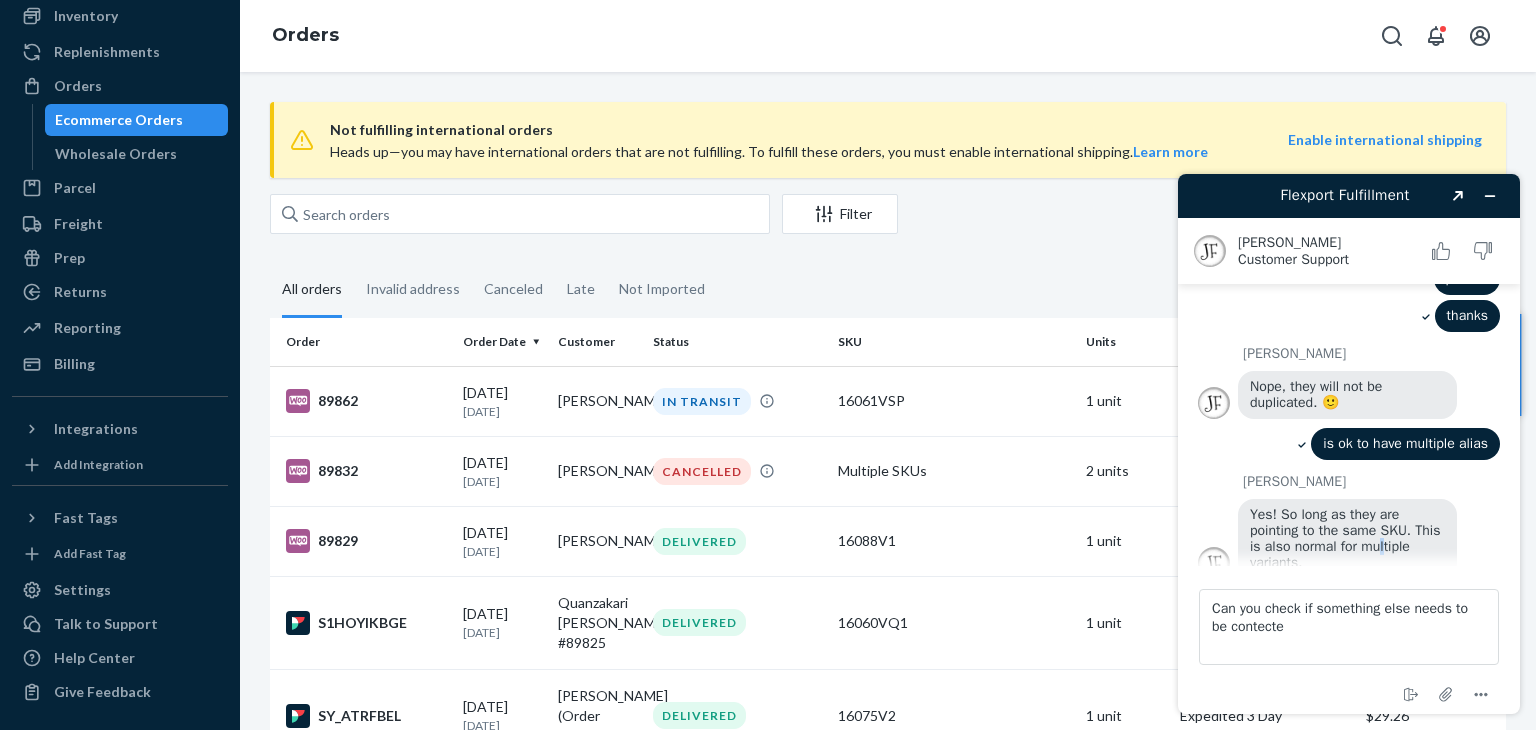 click on "Yes! So long as they are pointing to the same SKU. This is also normal for multiple variants." at bounding box center (1347, 538) 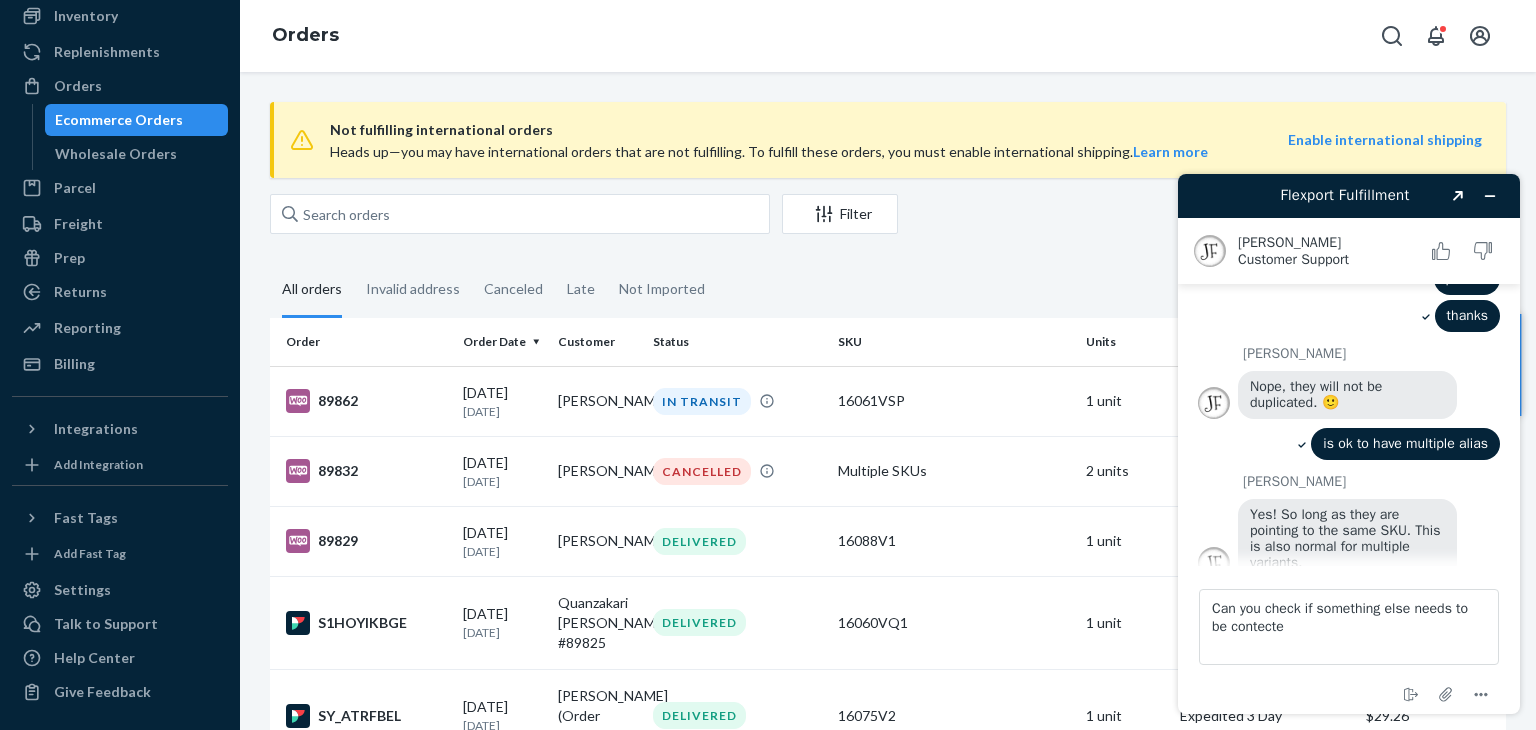 drag, startPoint x: 1388, startPoint y: 515, endPoint x: 1413, endPoint y: 522, distance: 25.96151 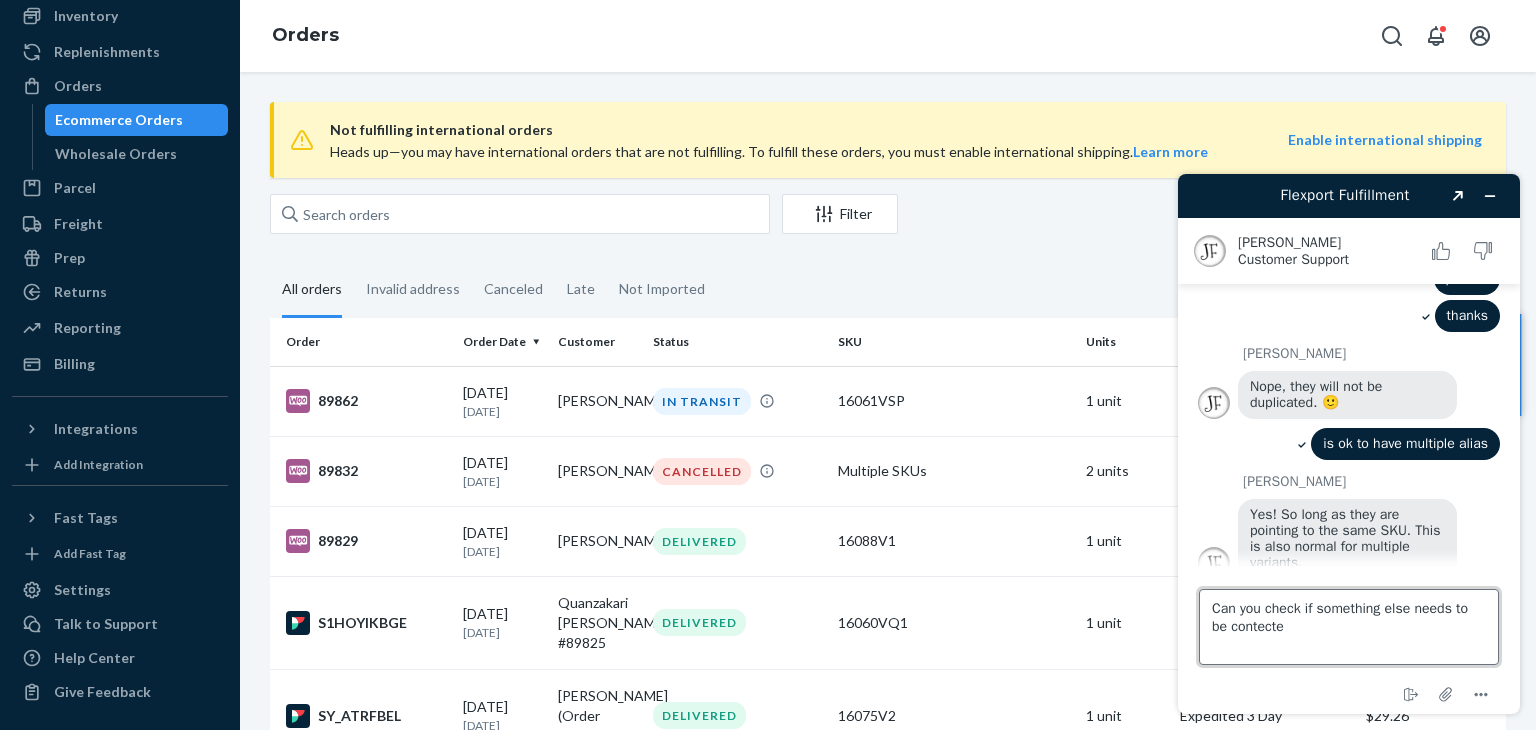 click on "Can you check if something else needs to be contecte" at bounding box center (1349, 627) 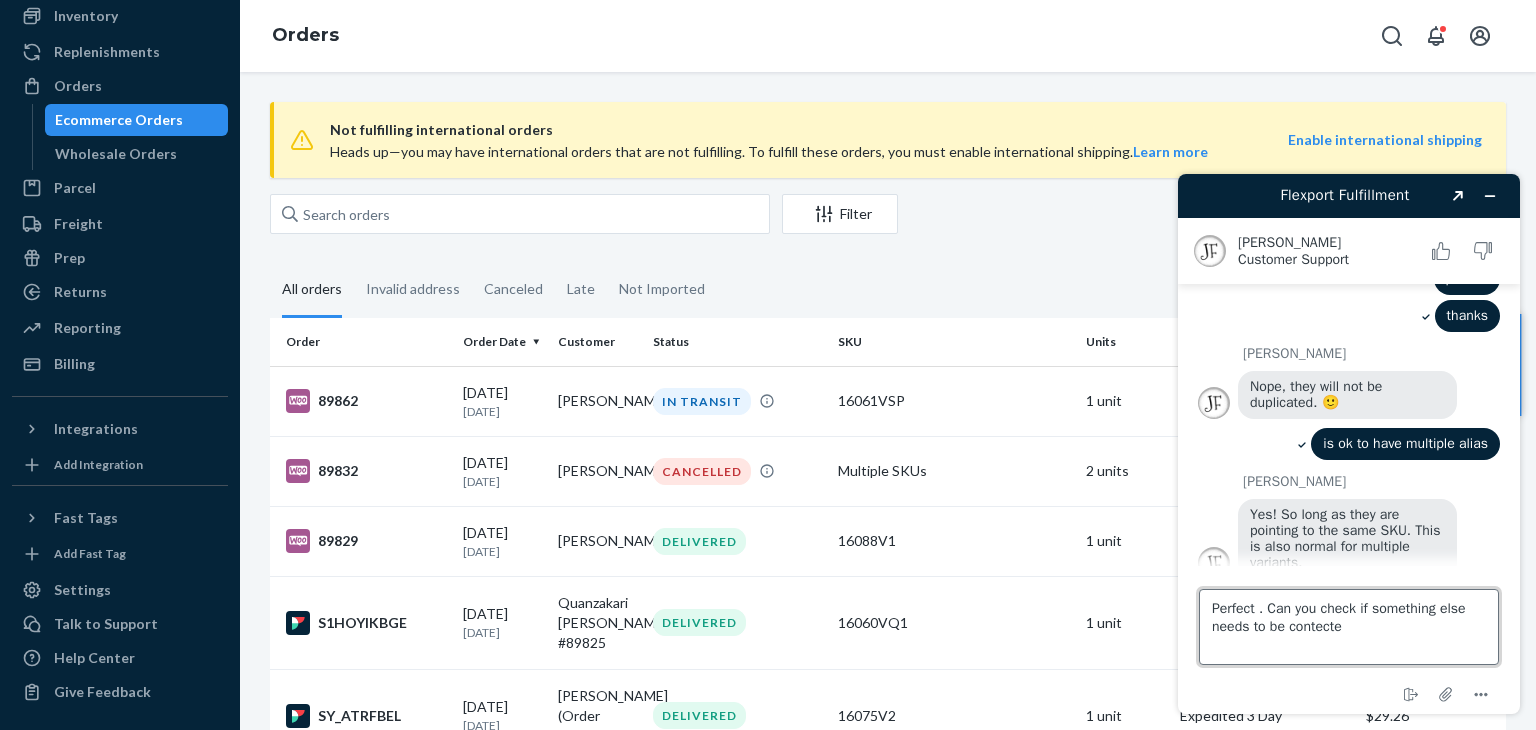 type on "Perfect . Can you check if something else needs to be contacted" 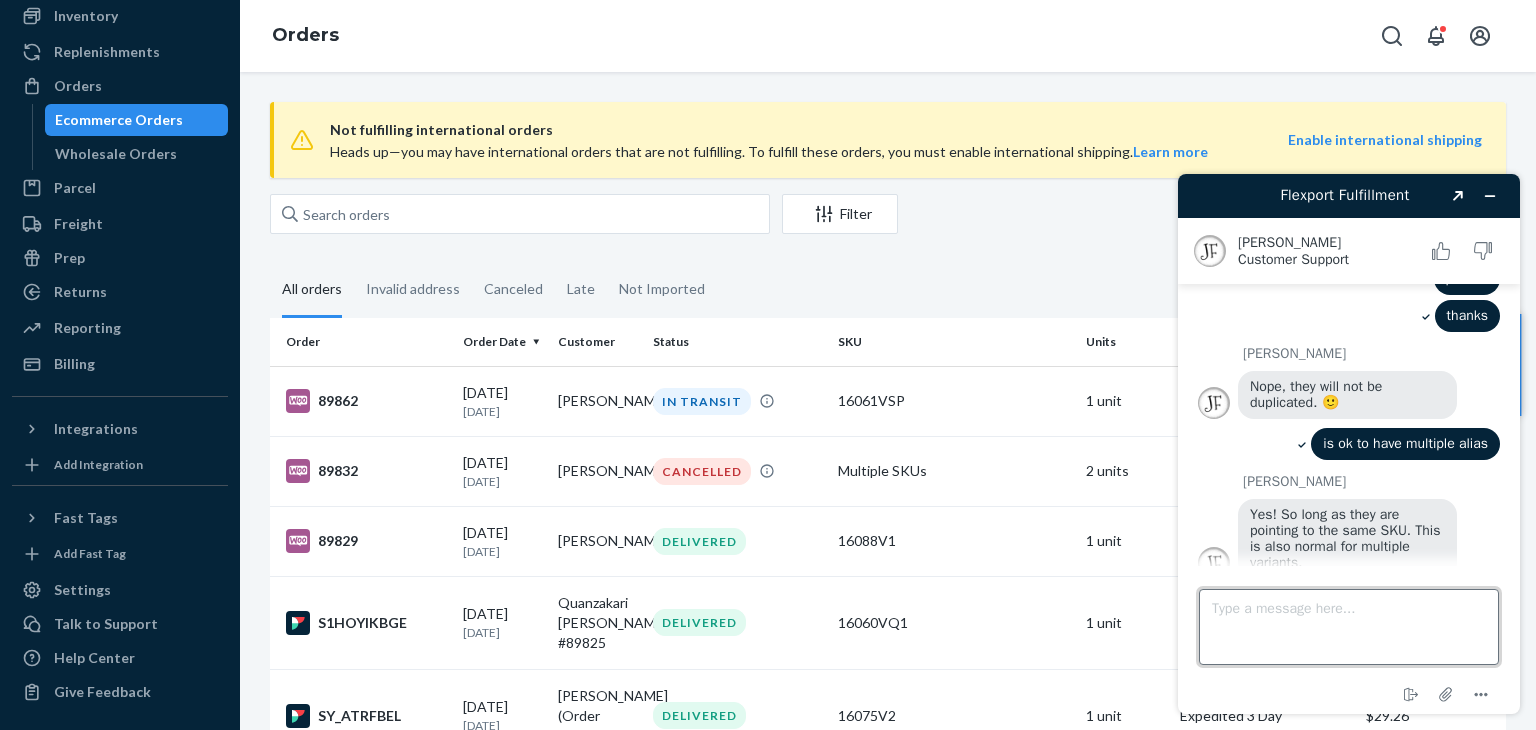 scroll, scrollTop: 5619, scrollLeft: 0, axis: vertical 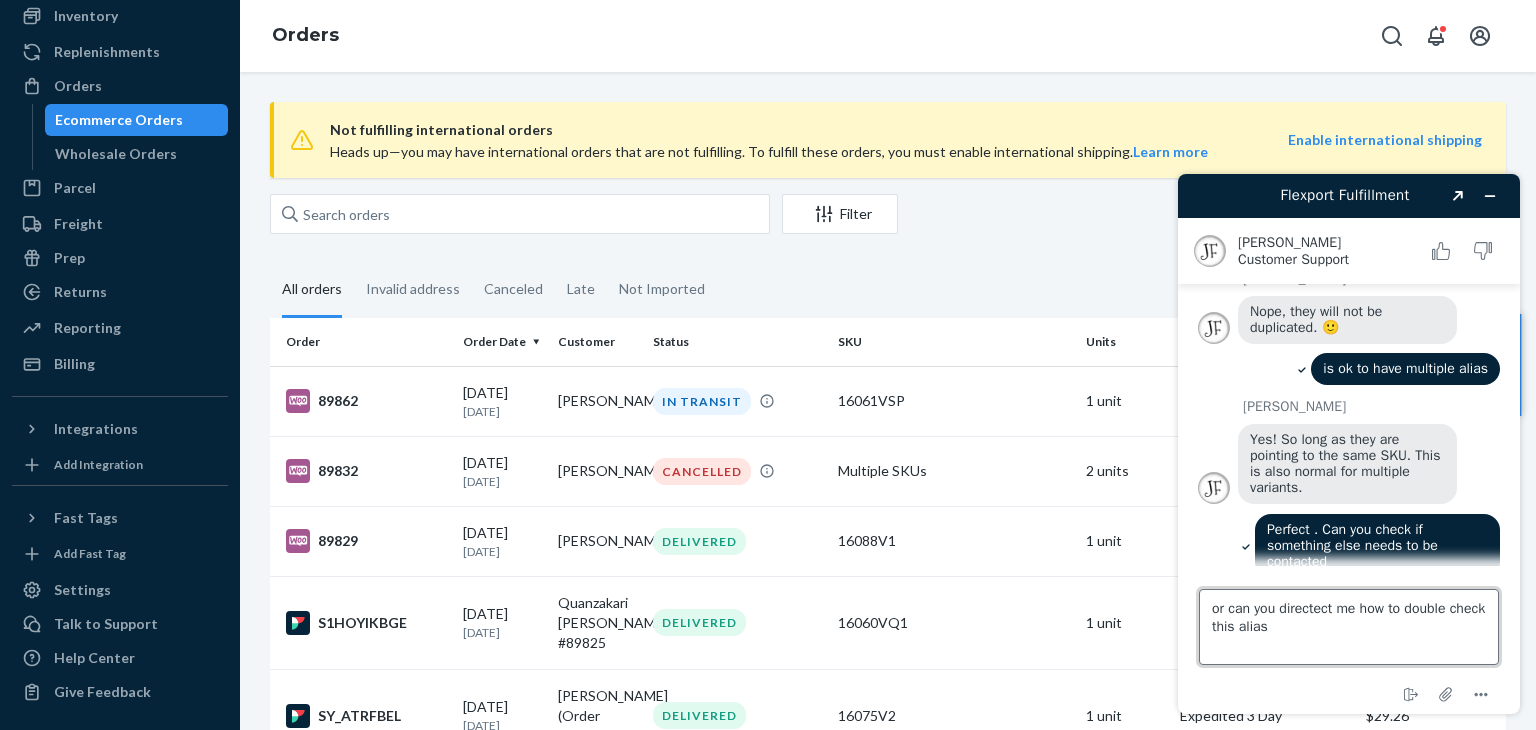 click on "or can you directect me how to double check this alias" at bounding box center (1349, 627) 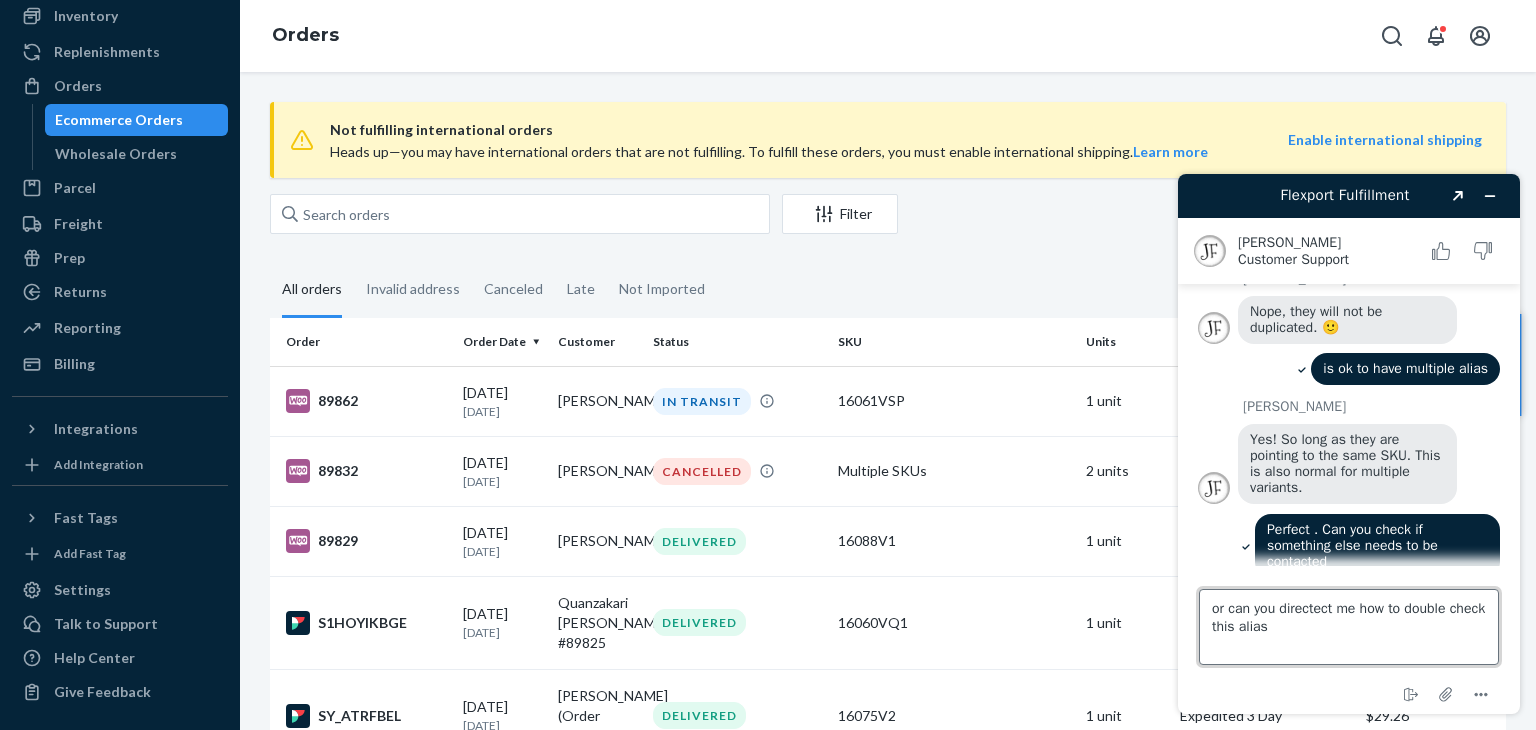 drag, startPoint x: 1321, startPoint y: 603, endPoint x: 1304, endPoint y: 607, distance: 17.464249 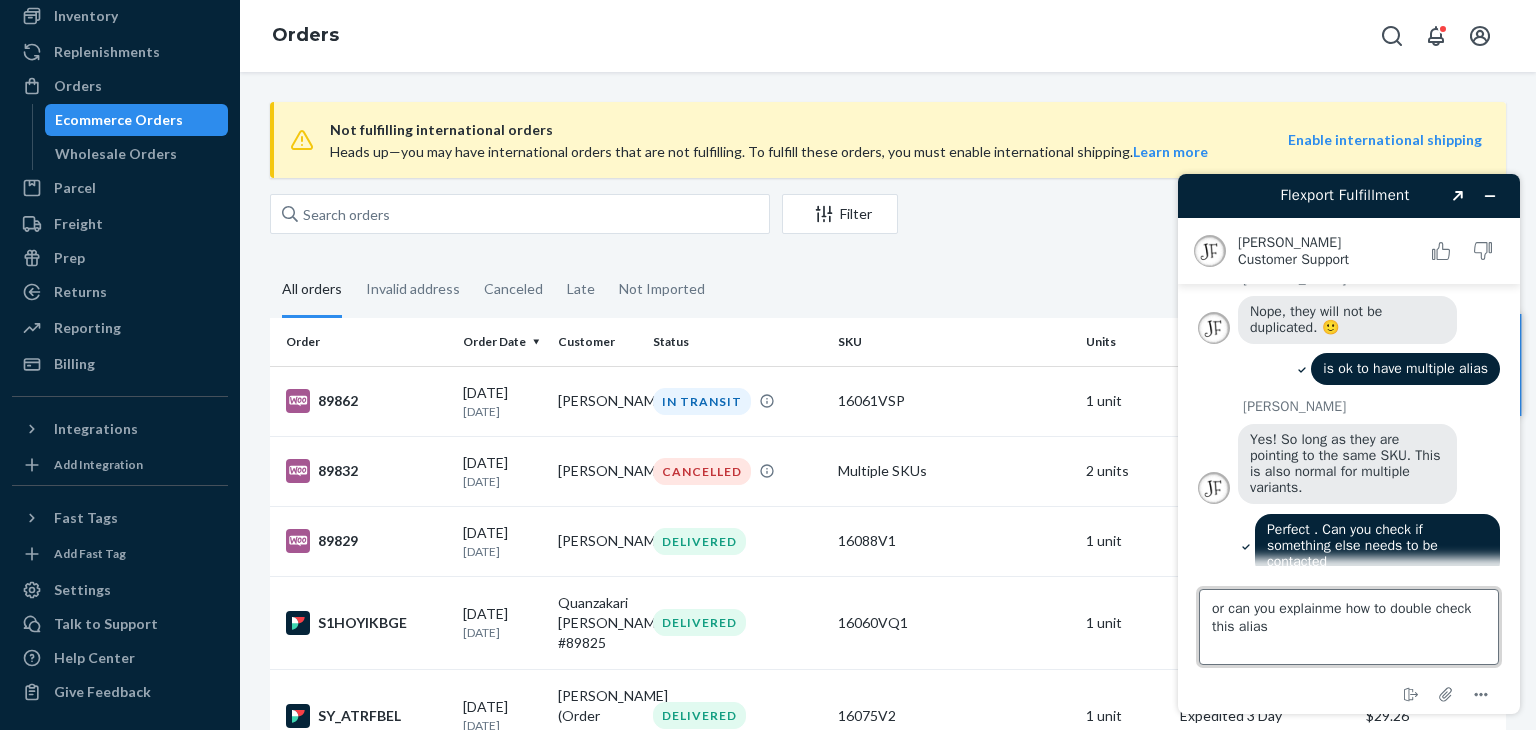 type on "or can you explain me how to double check this alias" 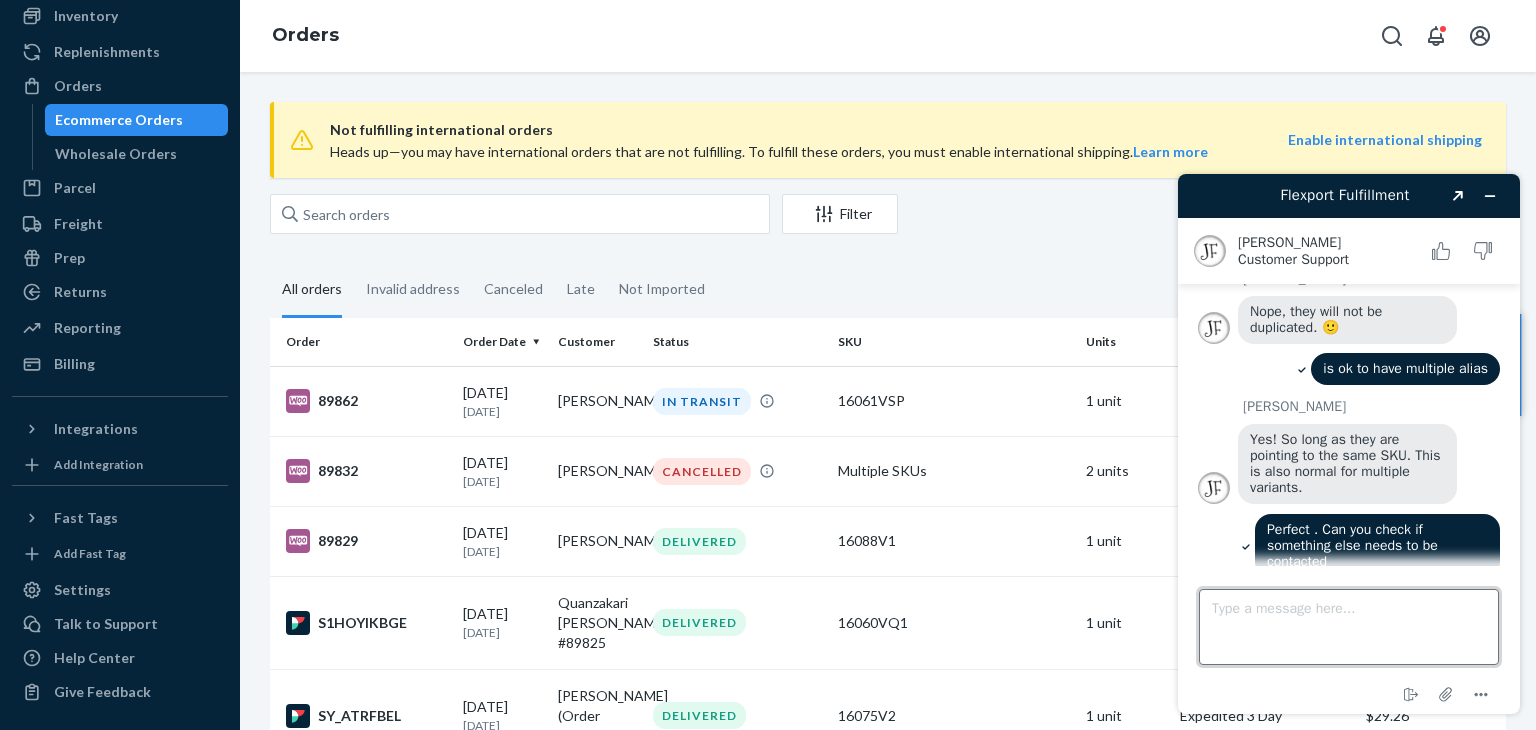 scroll, scrollTop: 5672, scrollLeft: 0, axis: vertical 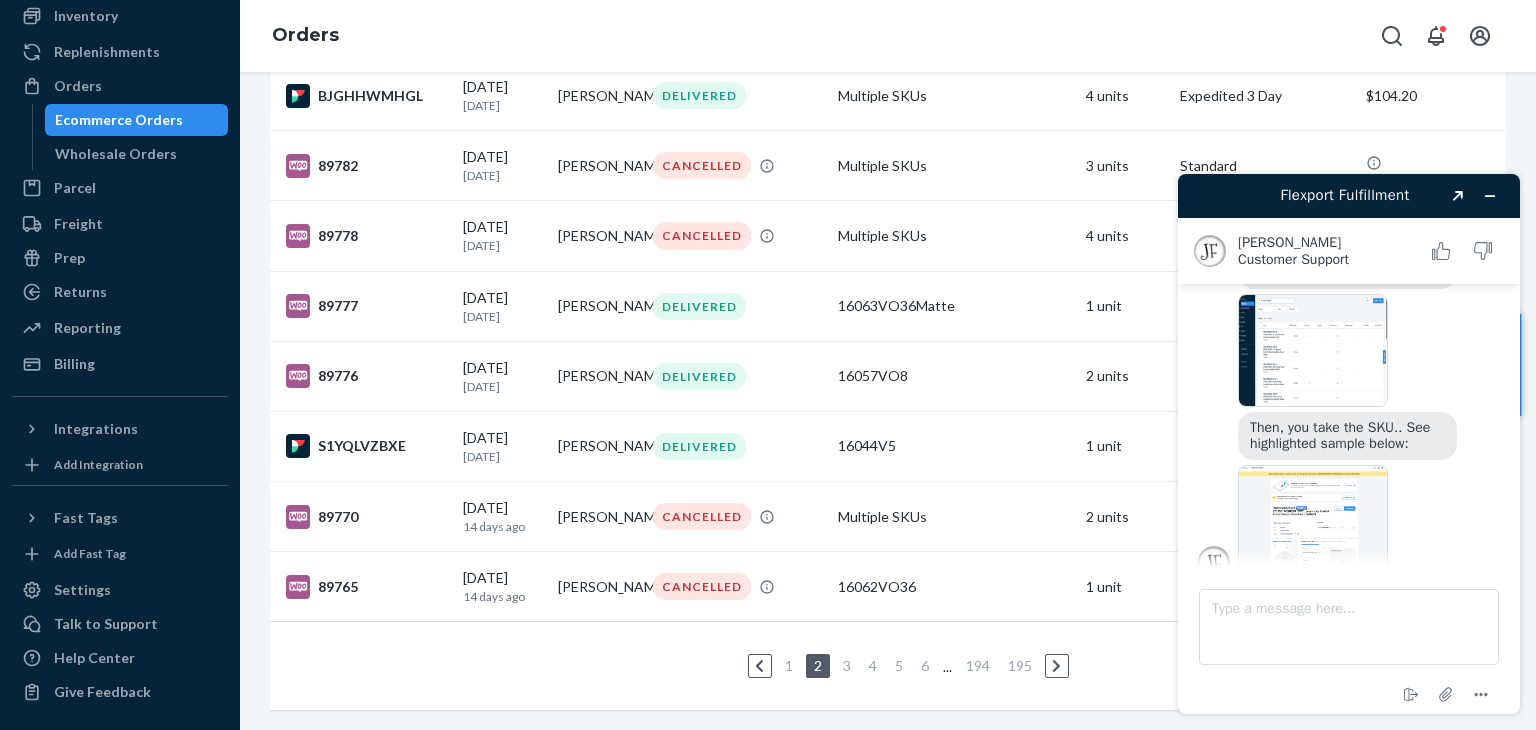 click at bounding box center [1313, 521] 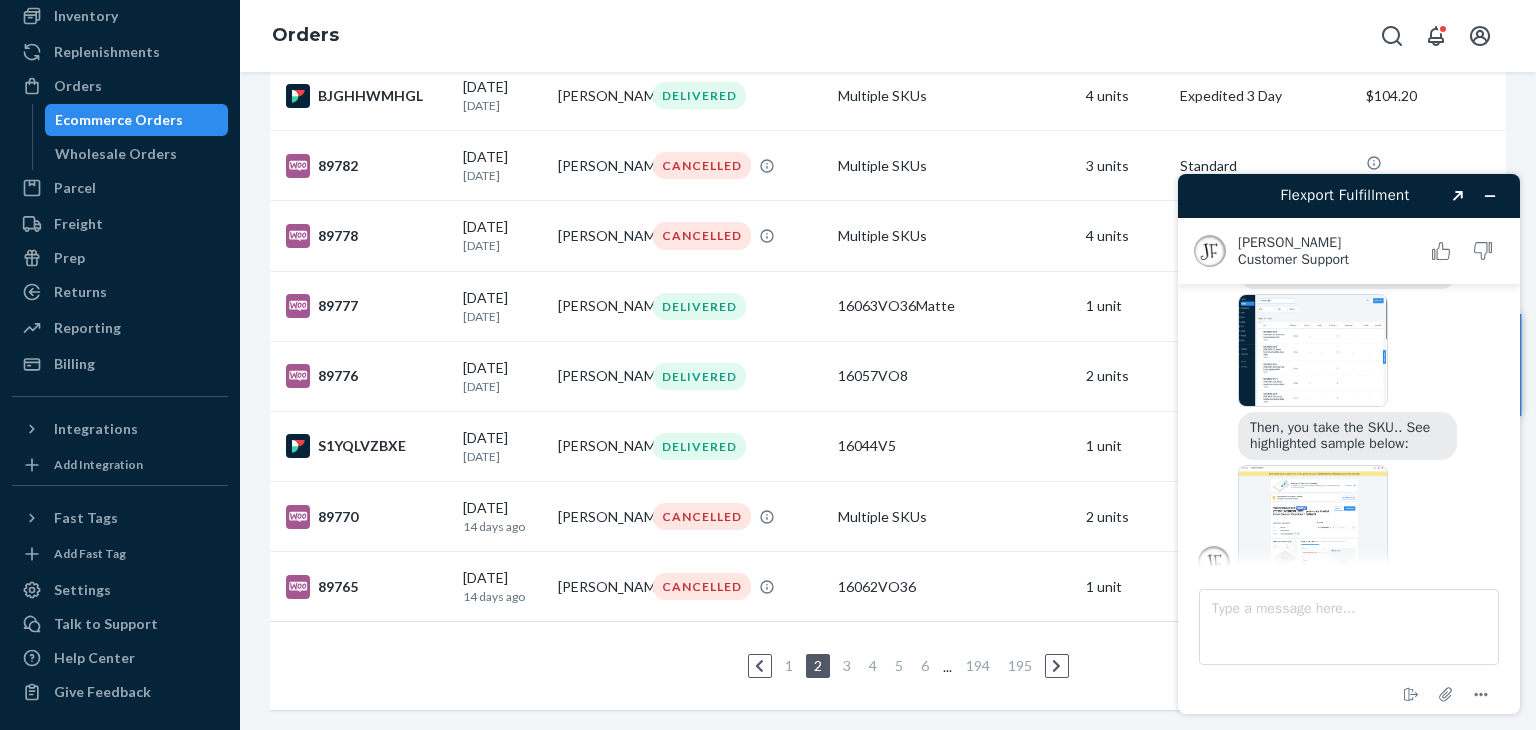 click at bounding box center (1313, 350) 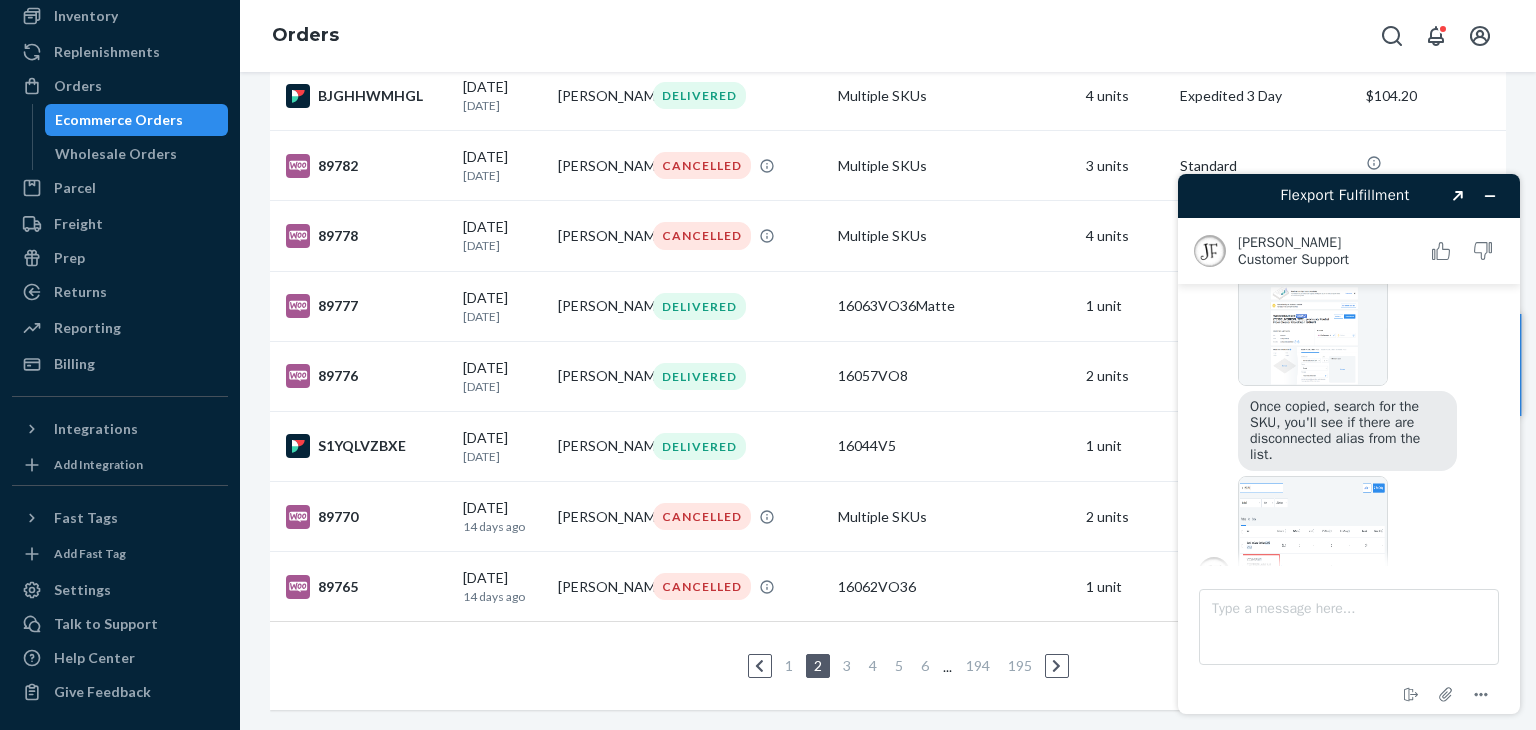 scroll, scrollTop: 6267, scrollLeft: 0, axis: vertical 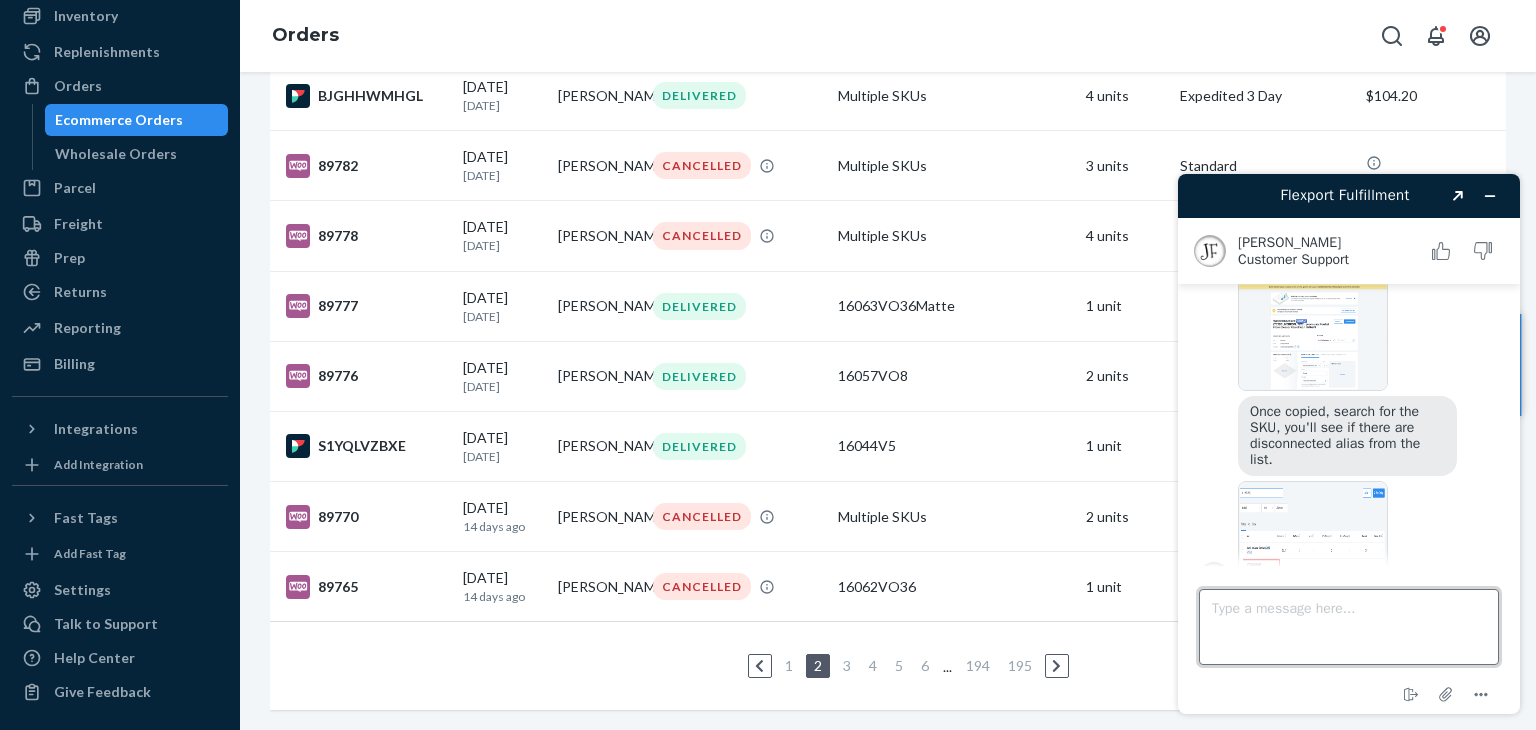 click on "Type a message here..." at bounding box center [1349, 627] 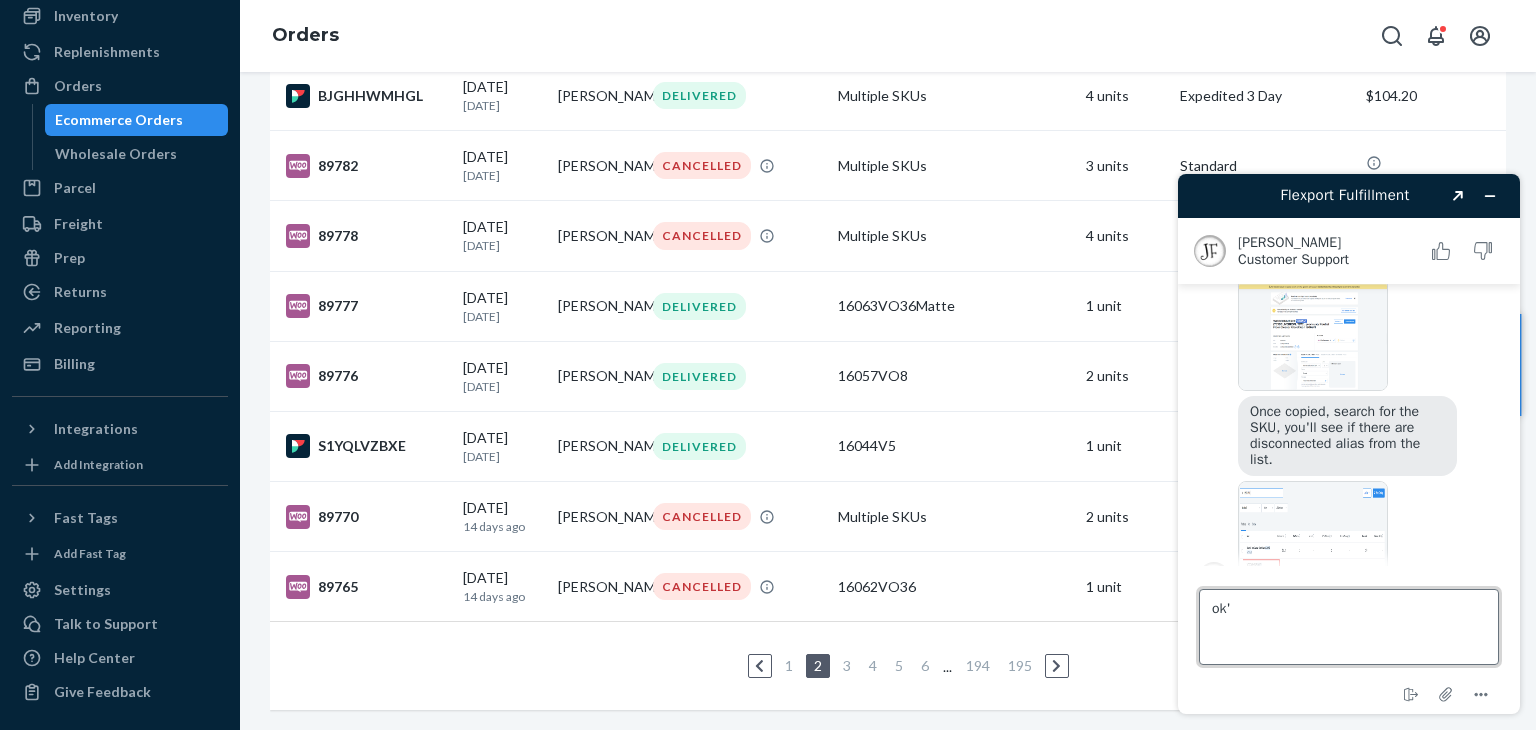 type on "ok" 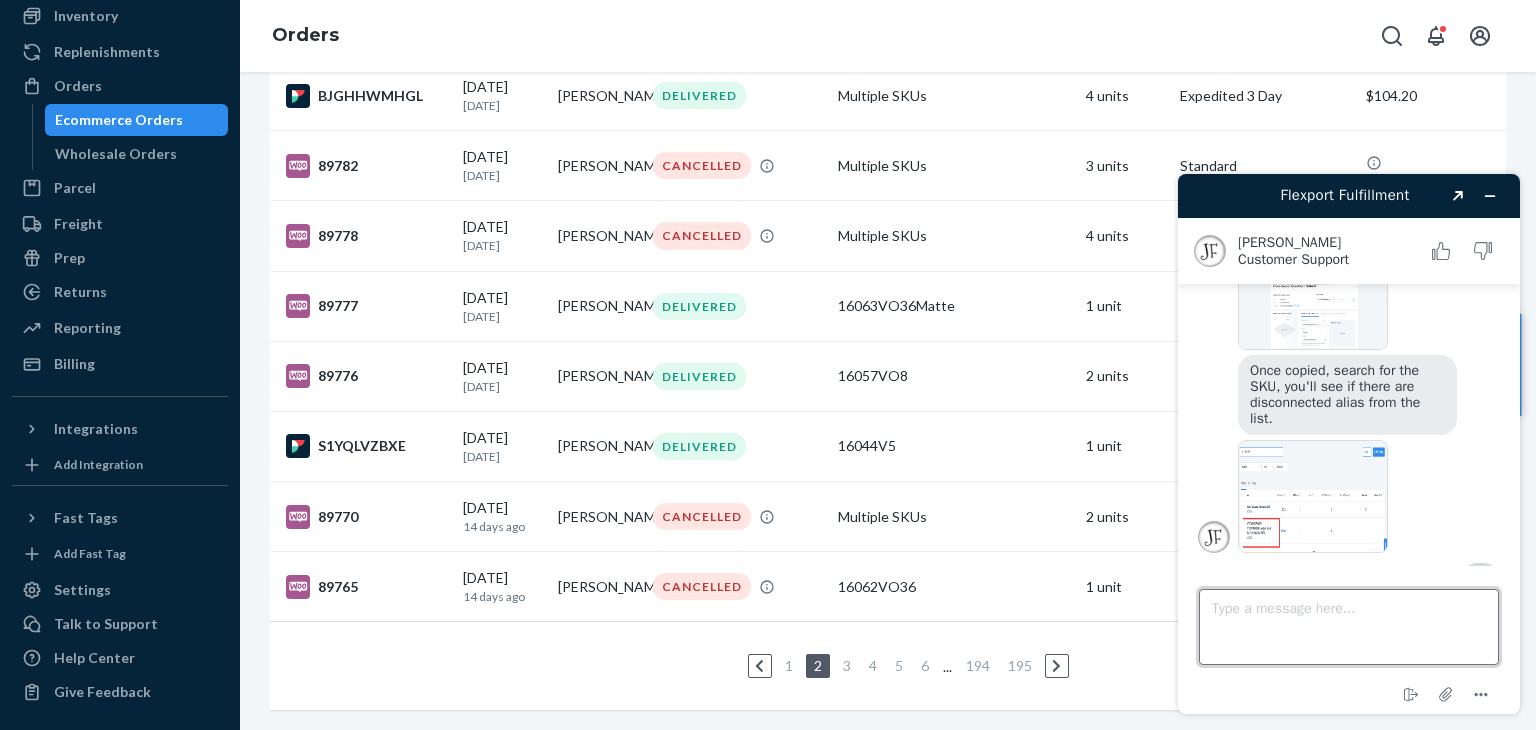 scroll, scrollTop: 6348, scrollLeft: 0, axis: vertical 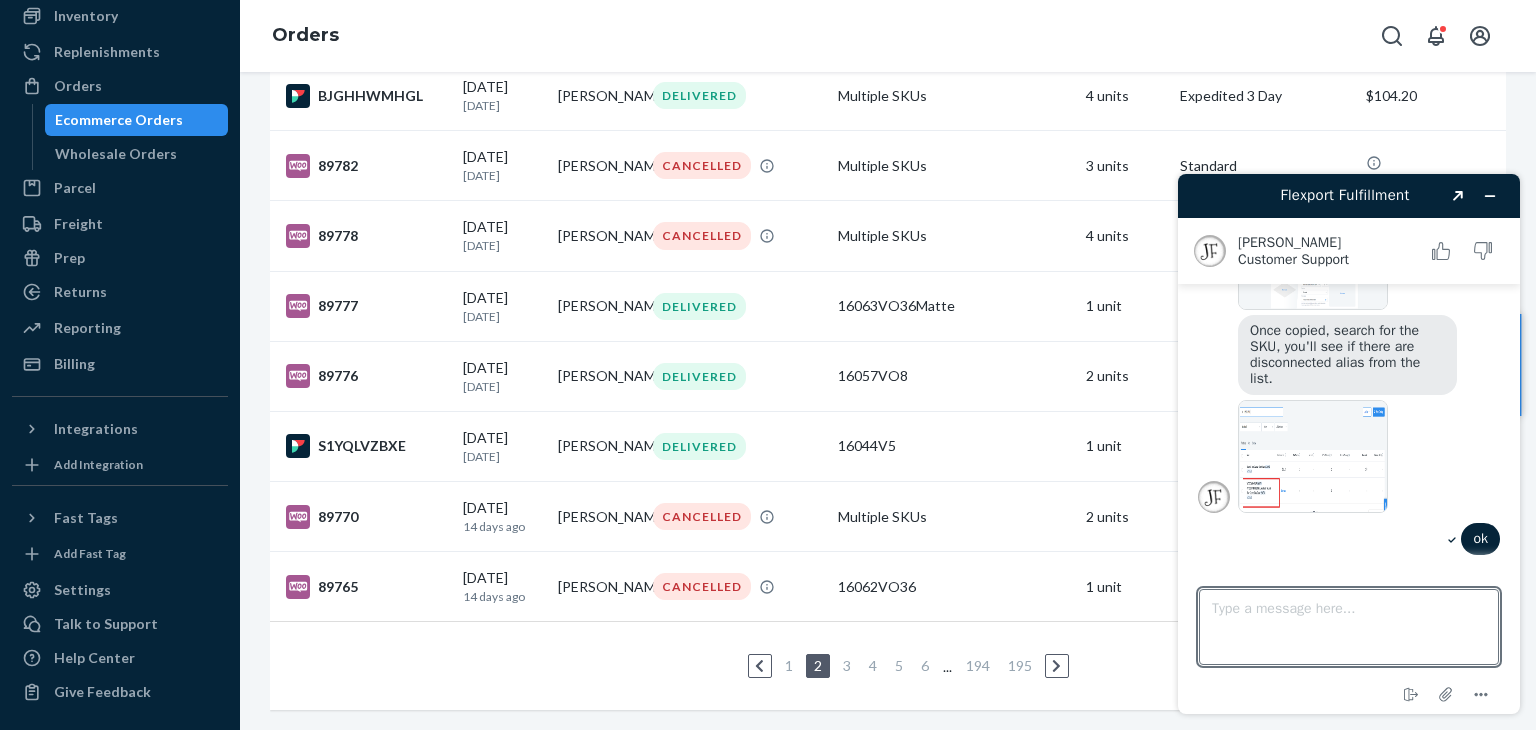 click at bounding box center [1313, 456] 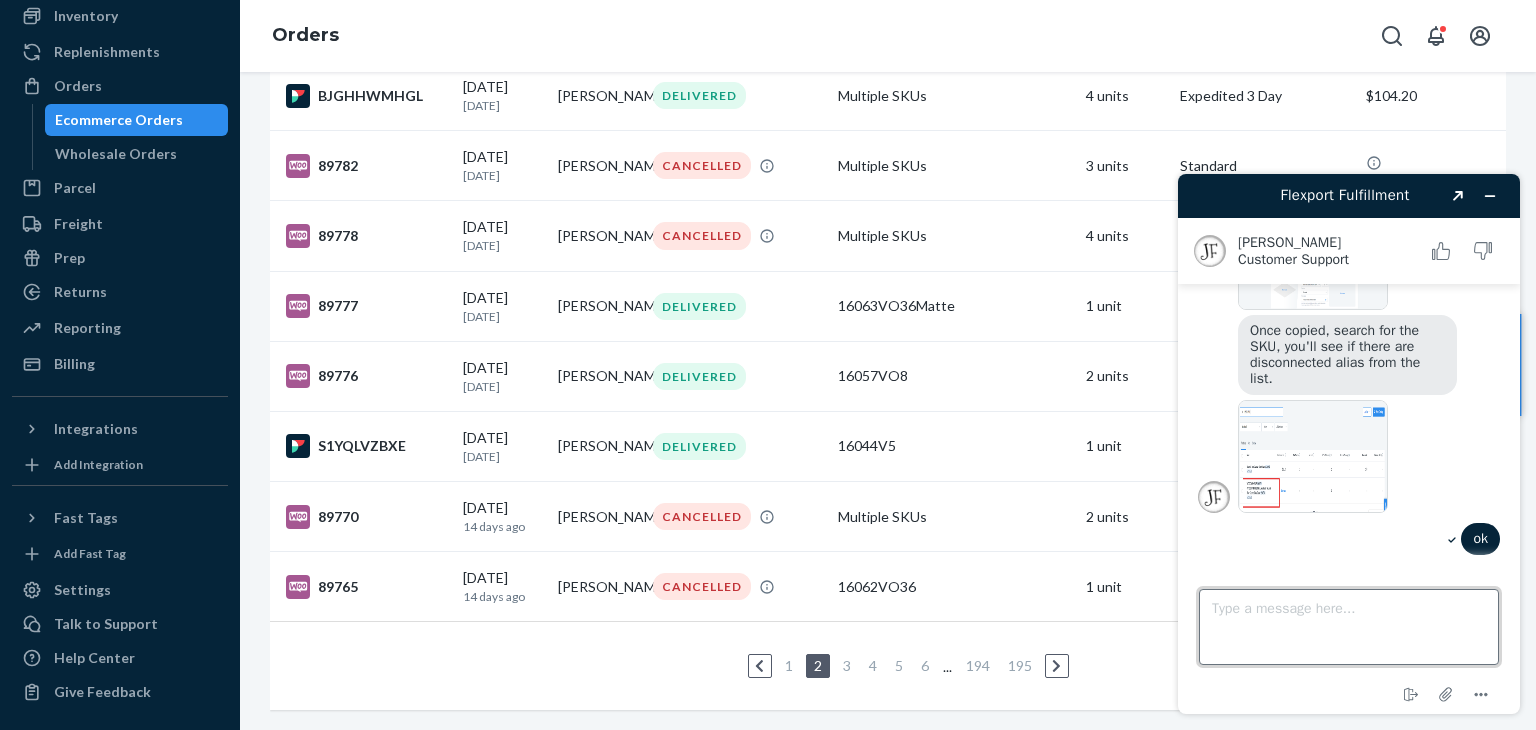 click on "Type a message here..." at bounding box center (1349, 627) 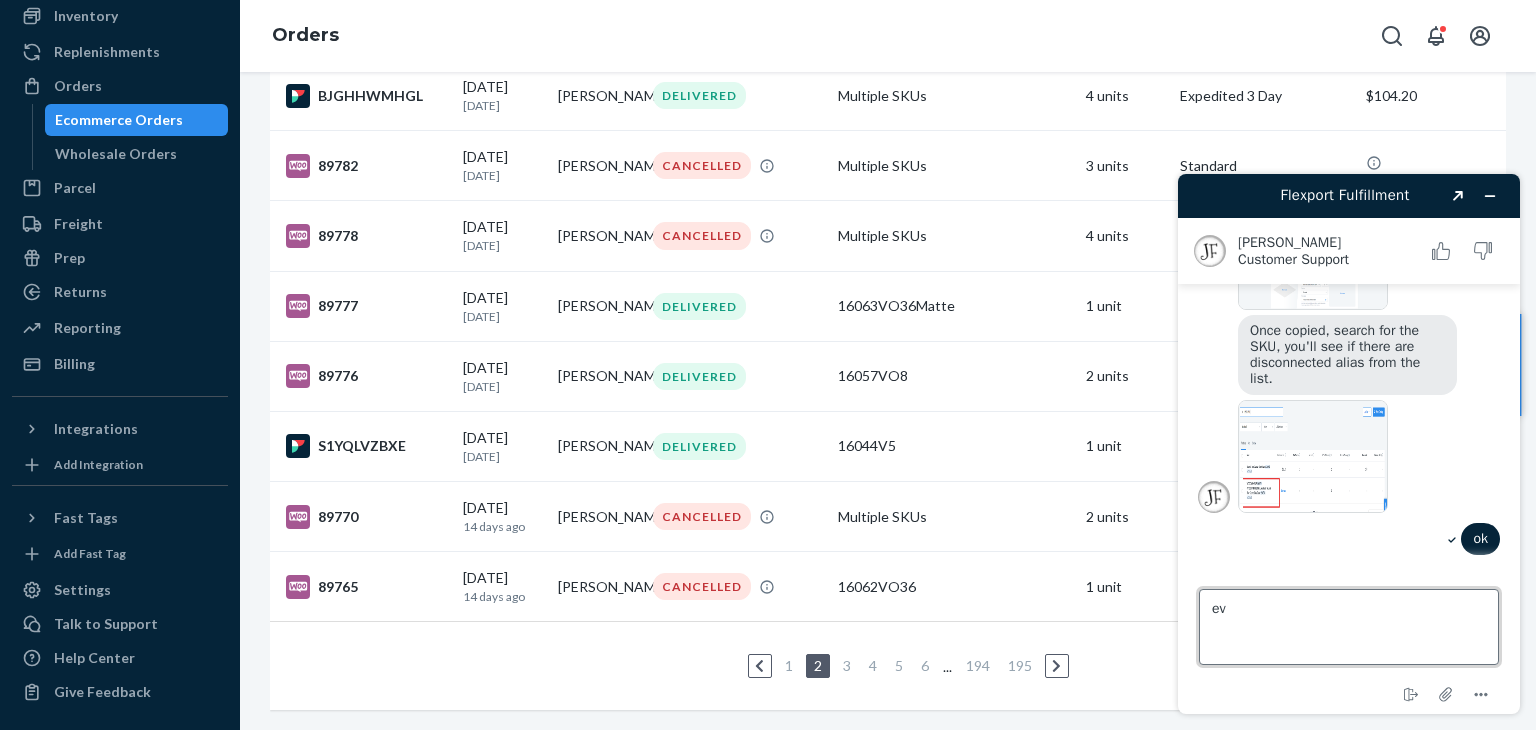 type on "e" 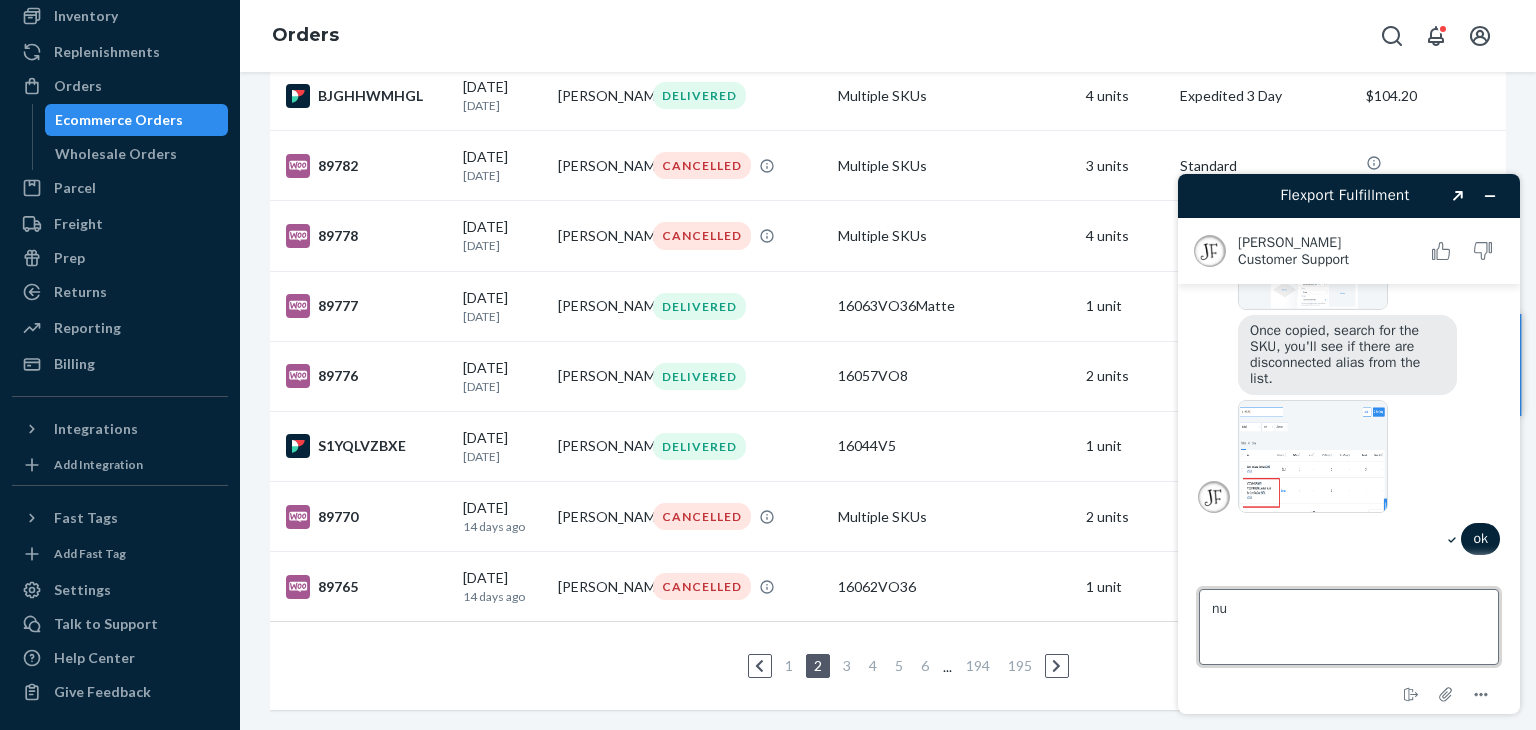 type on "n" 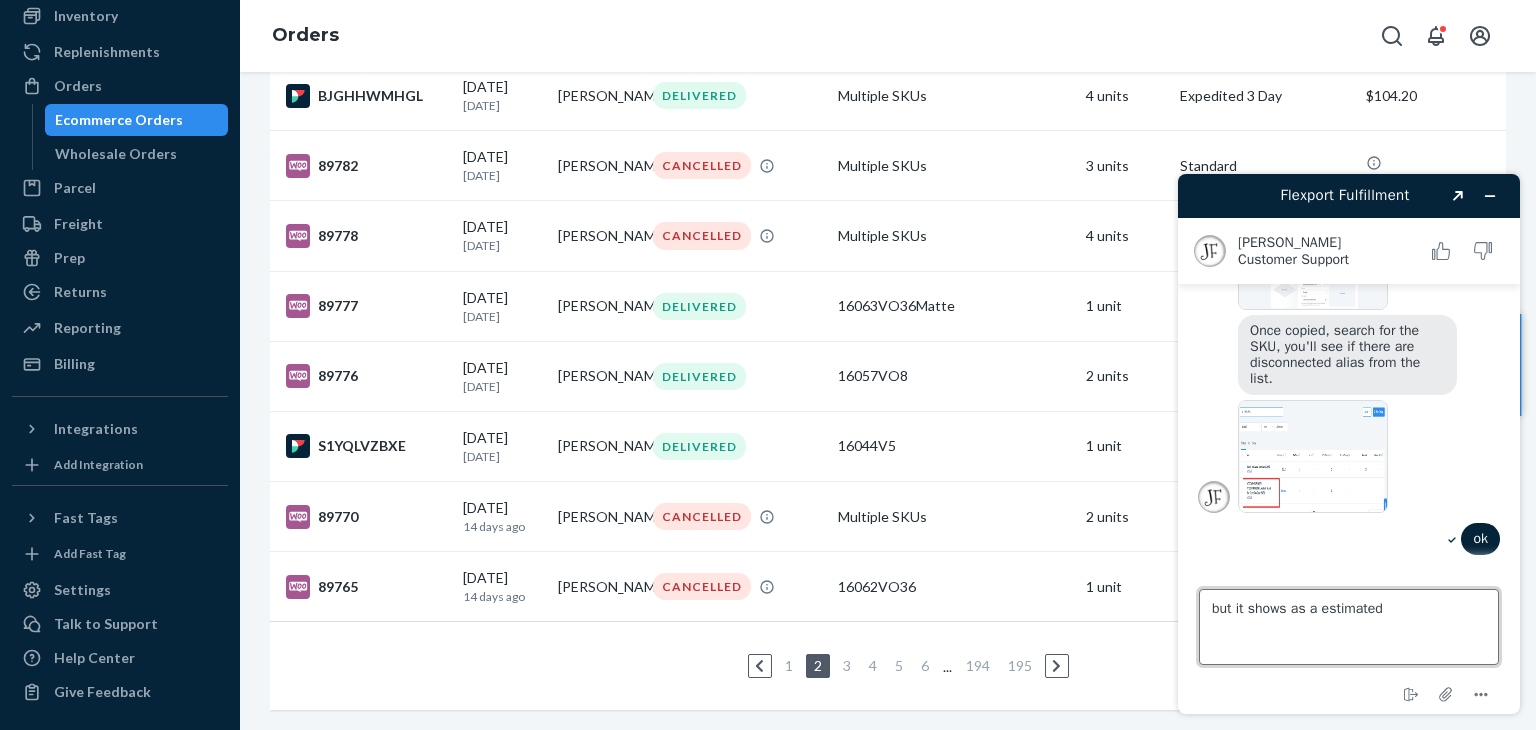 type on "but it shows as a estimate" 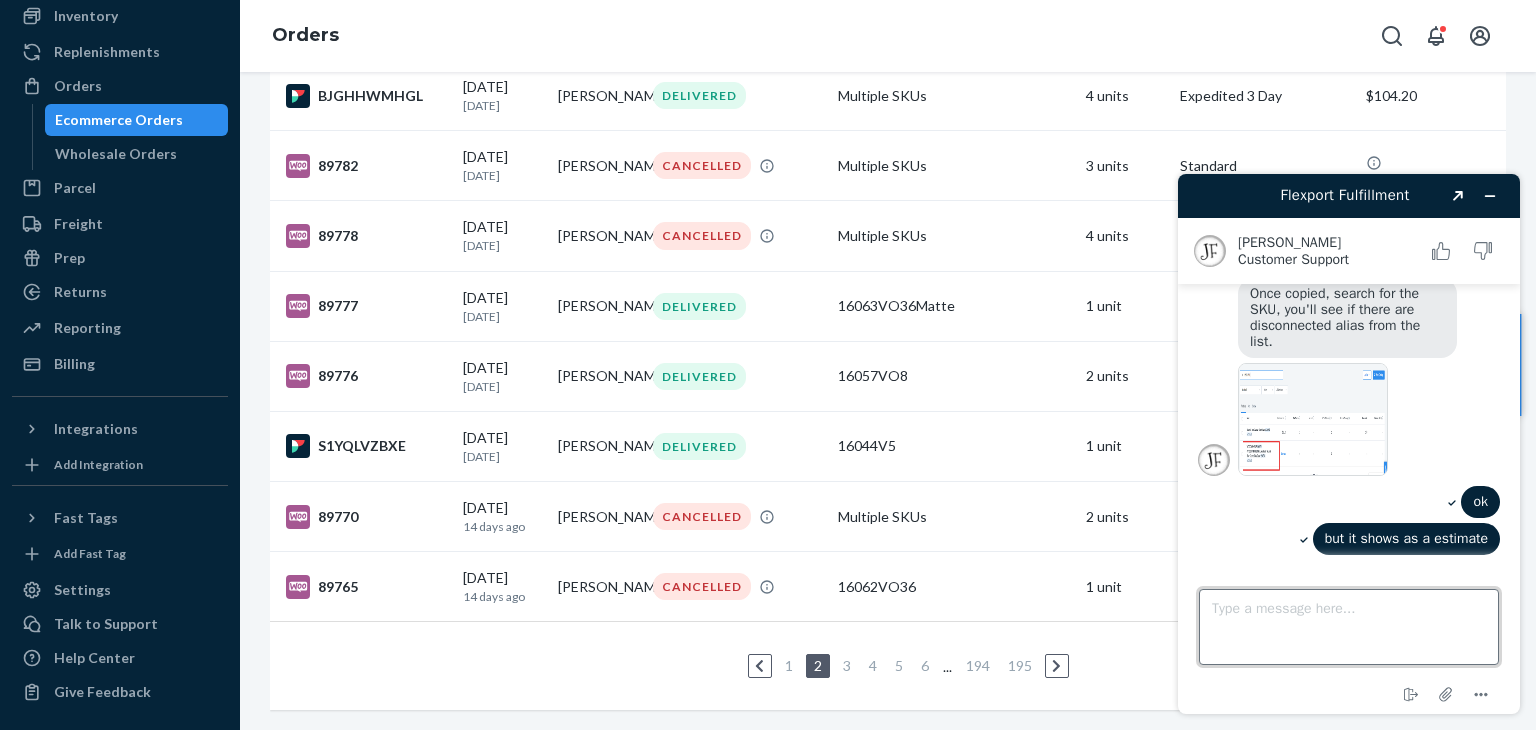 scroll, scrollTop: 6346, scrollLeft: 0, axis: vertical 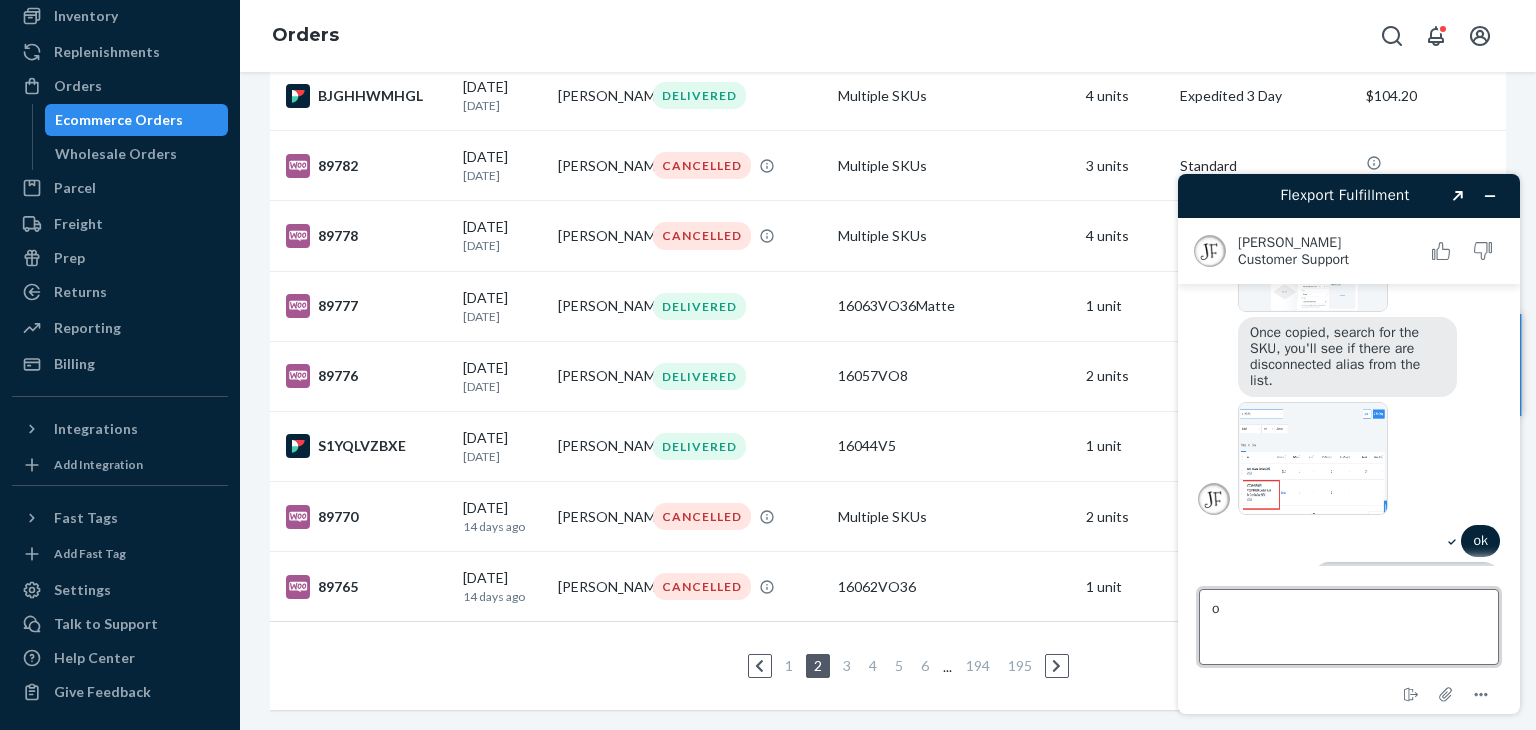 type on "ok" 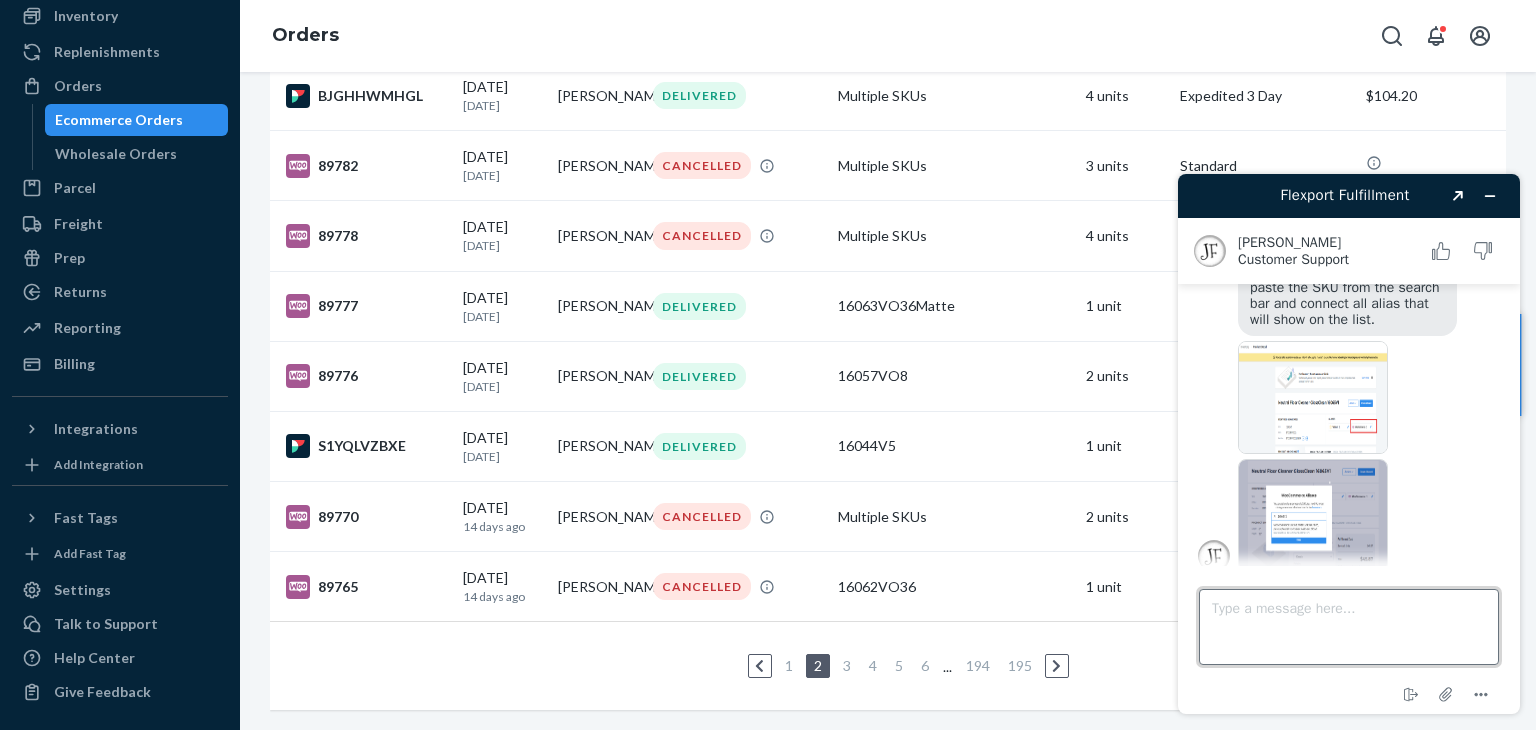 scroll, scrollTop: 6809, scrollLeft: 0, axis: vertical 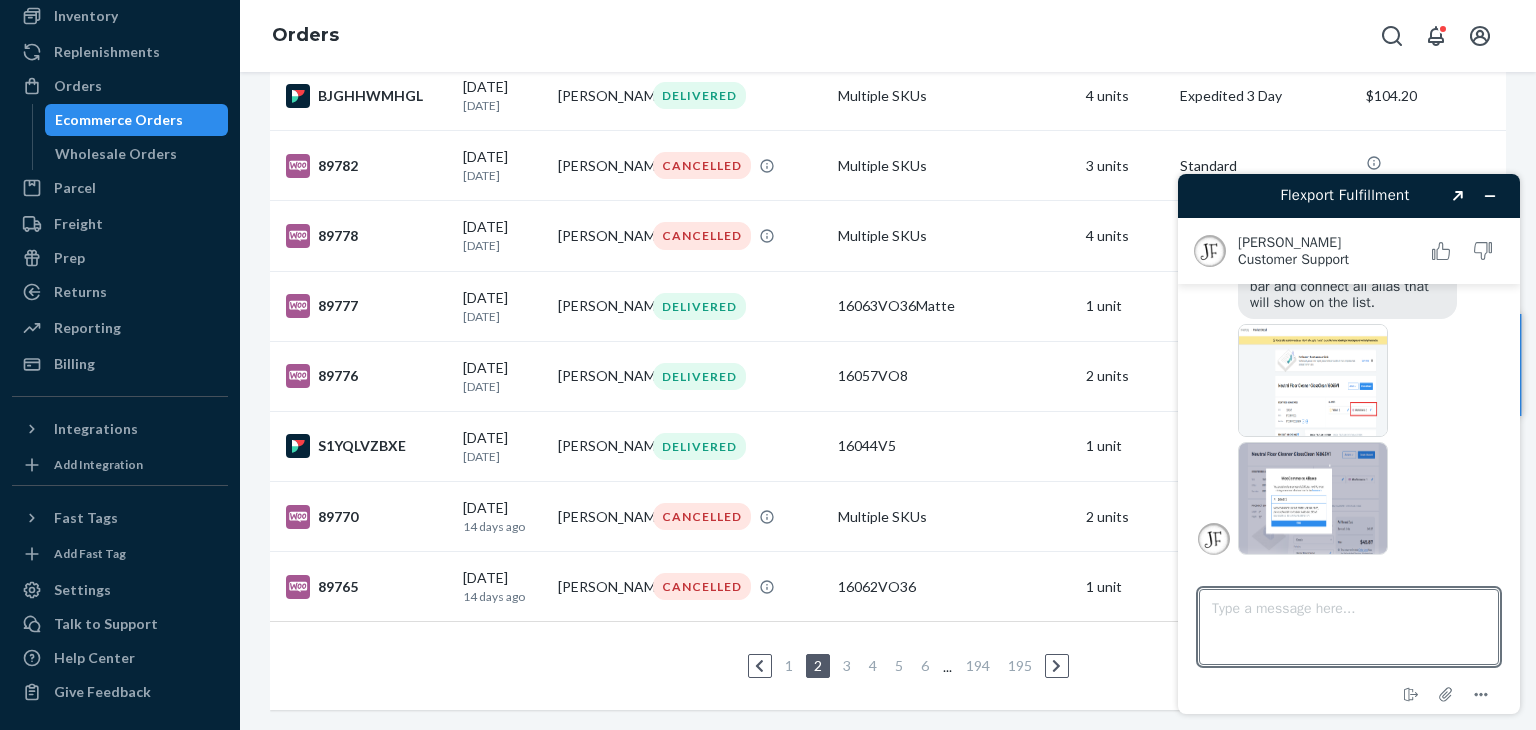 click at bounding box center [1313, 380] 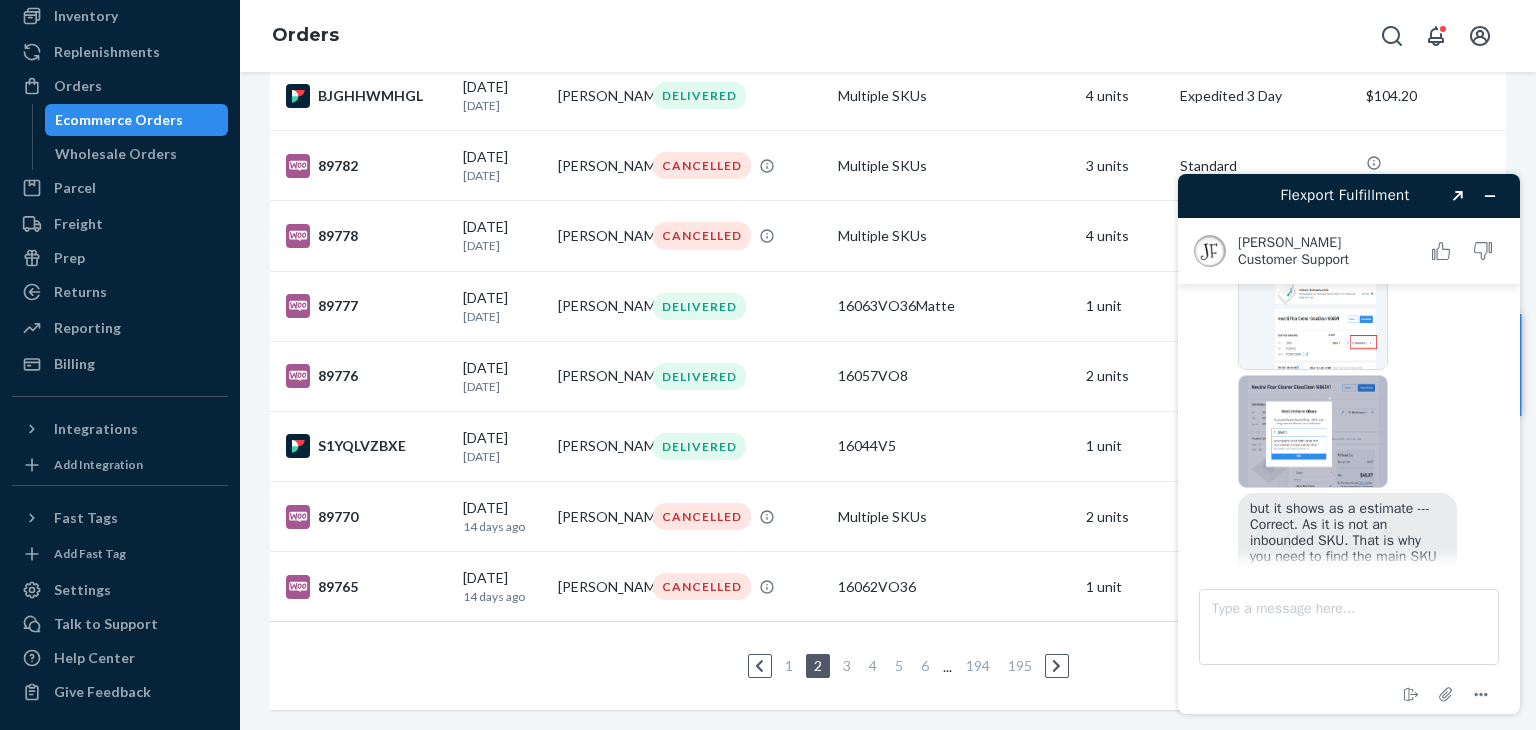 scroll, scrollTop: 6924, scrollLeft: 0, axis: vertical 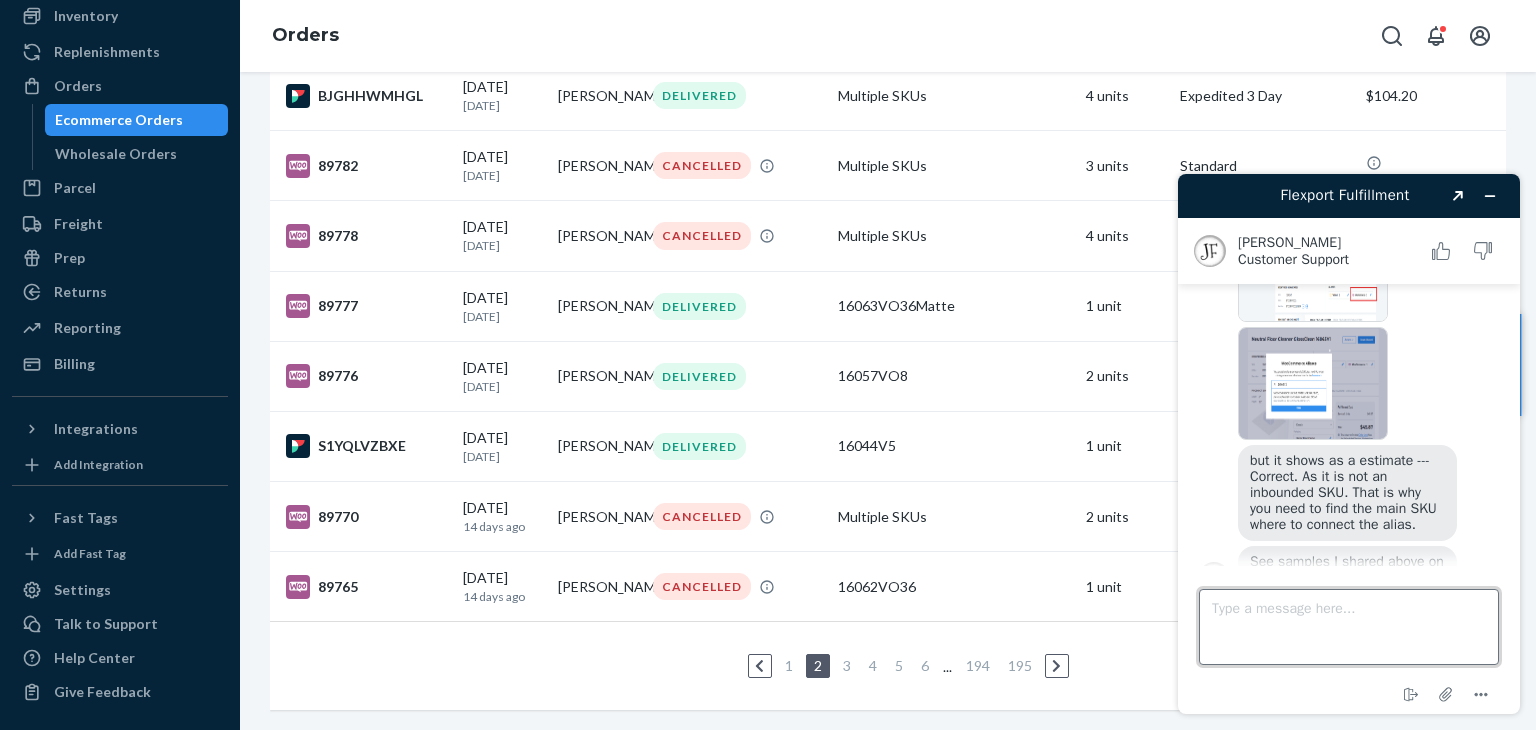 click on "Type a message here..." at bounding box center (1349, 627) 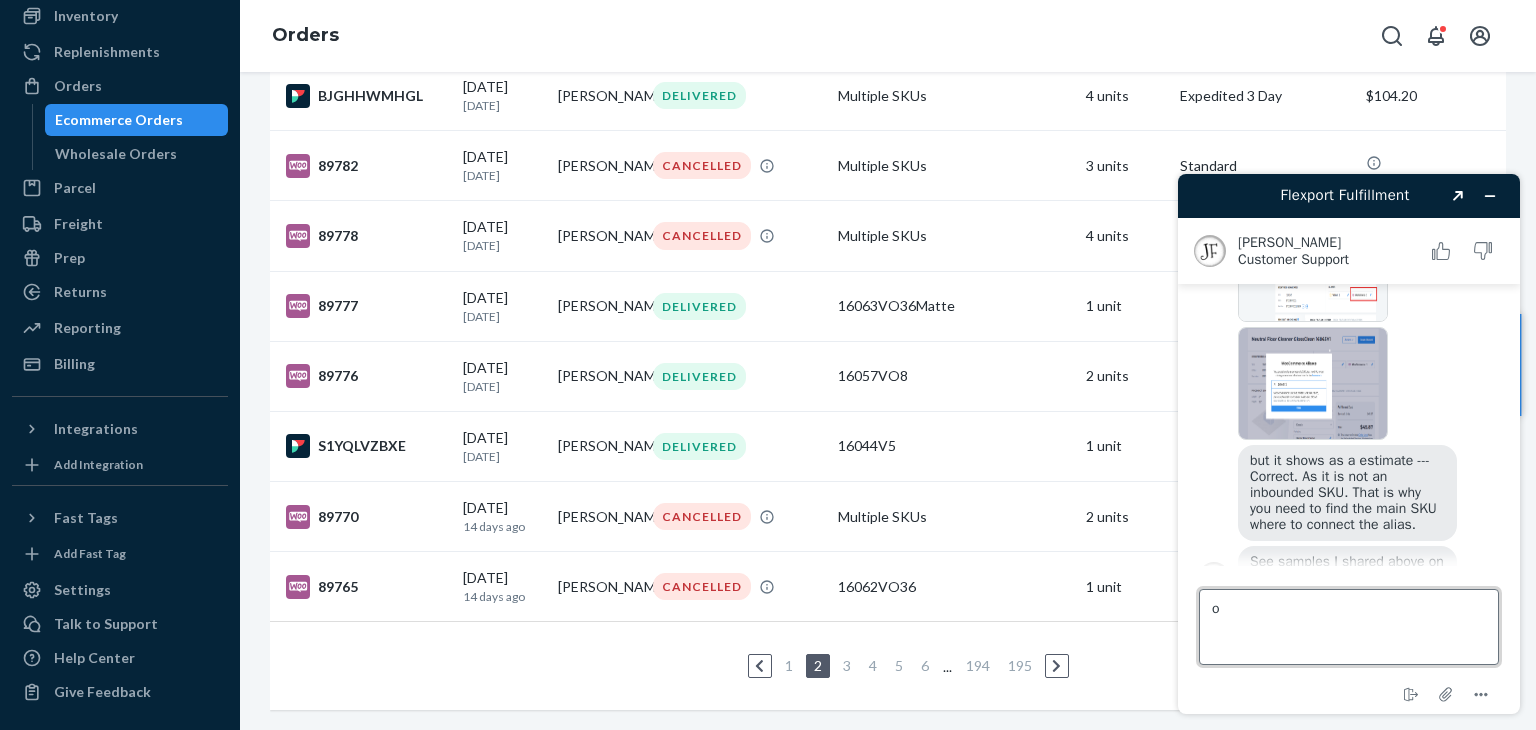 type on "ok" 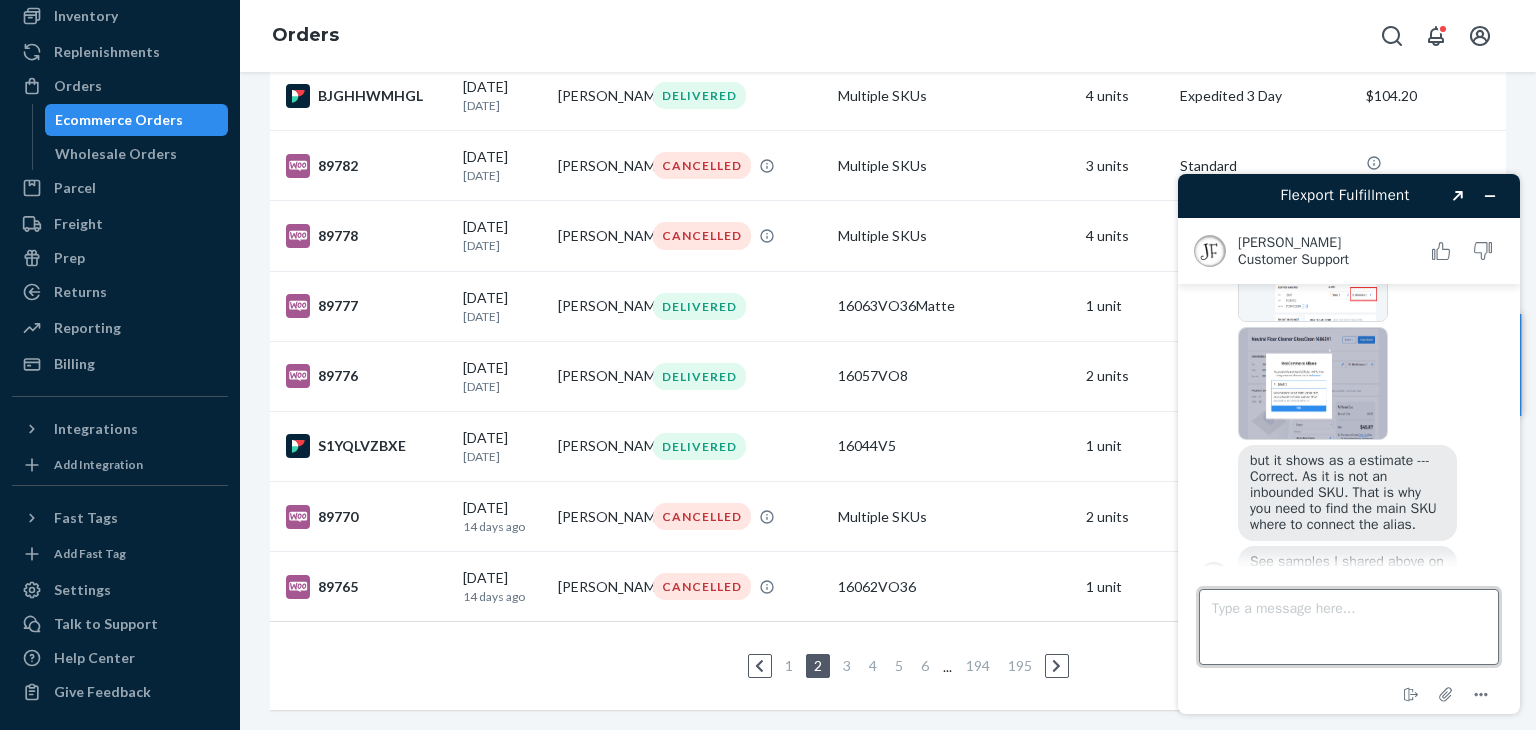 scroll, scrollTop: 6966, scrollLeft: 0, axis: vertical 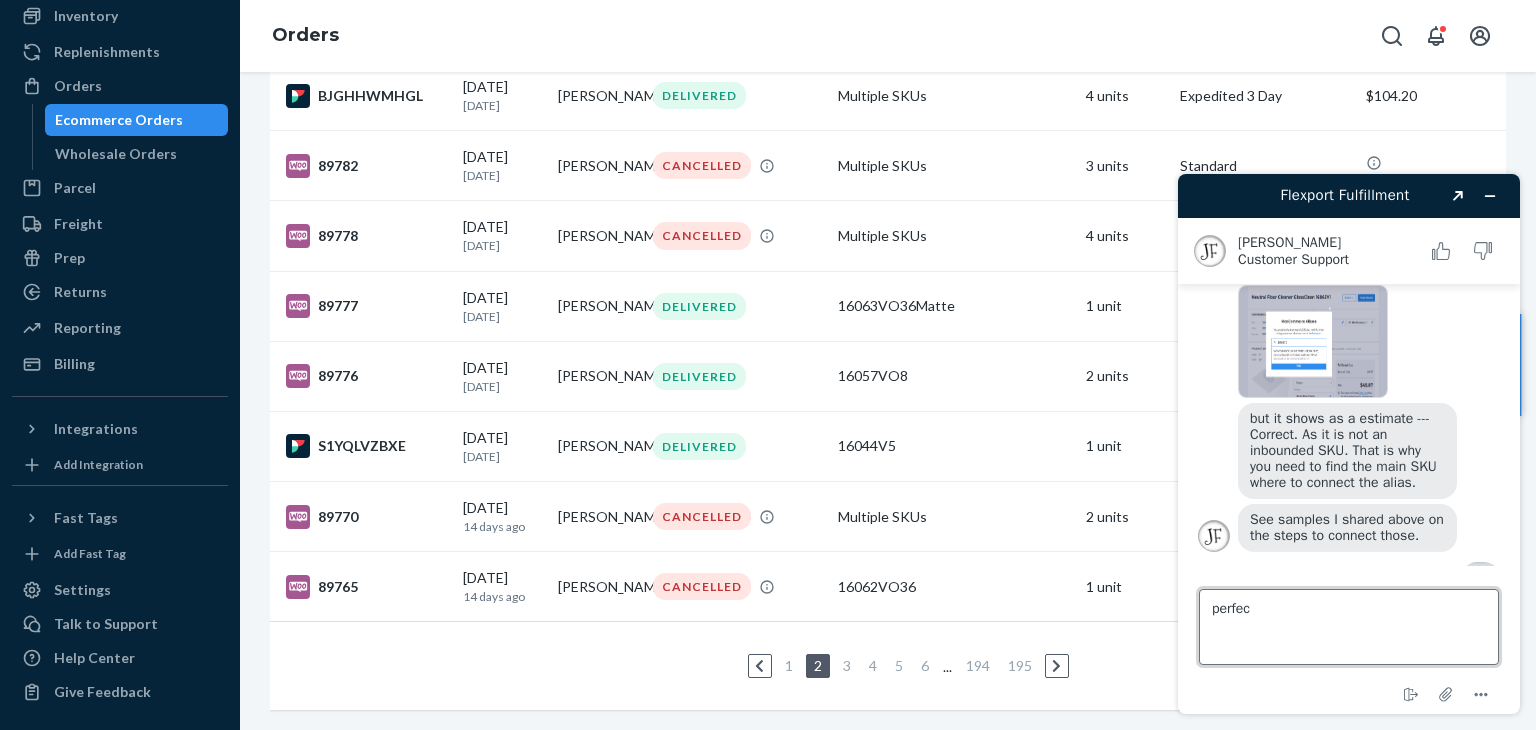 type on "perfect" 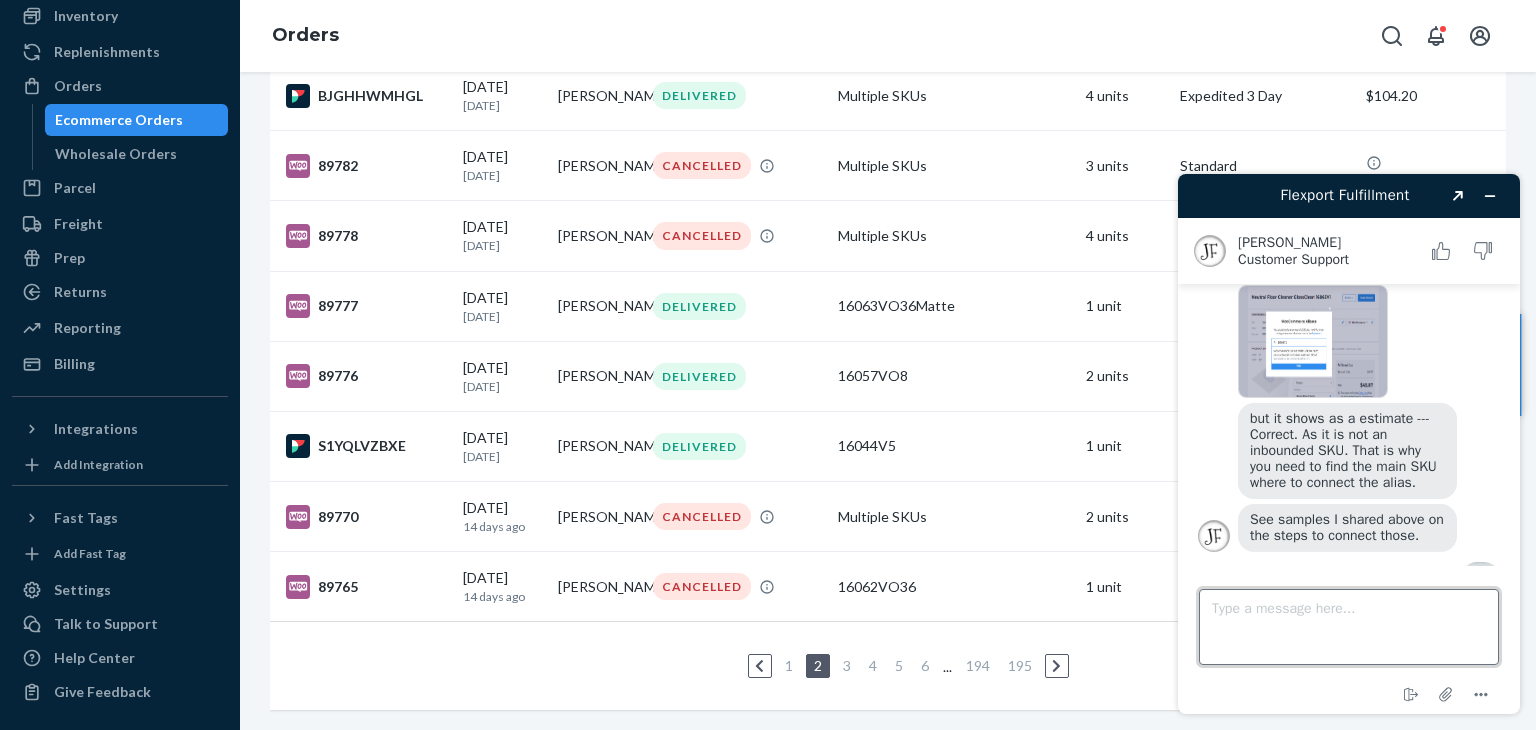scroll, scrollTop: 7003, scrollLeft: 0, axis: vertical 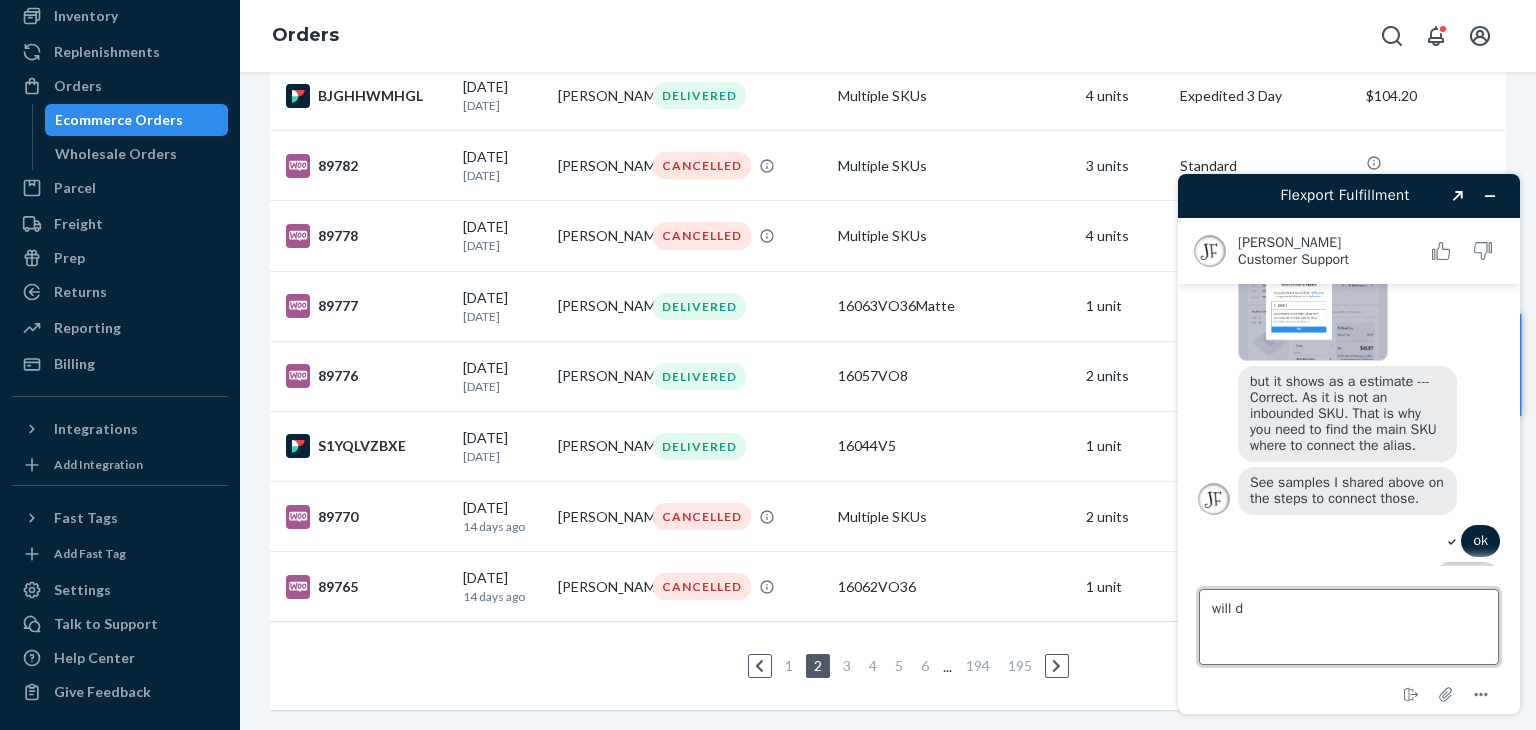 type on "will do" 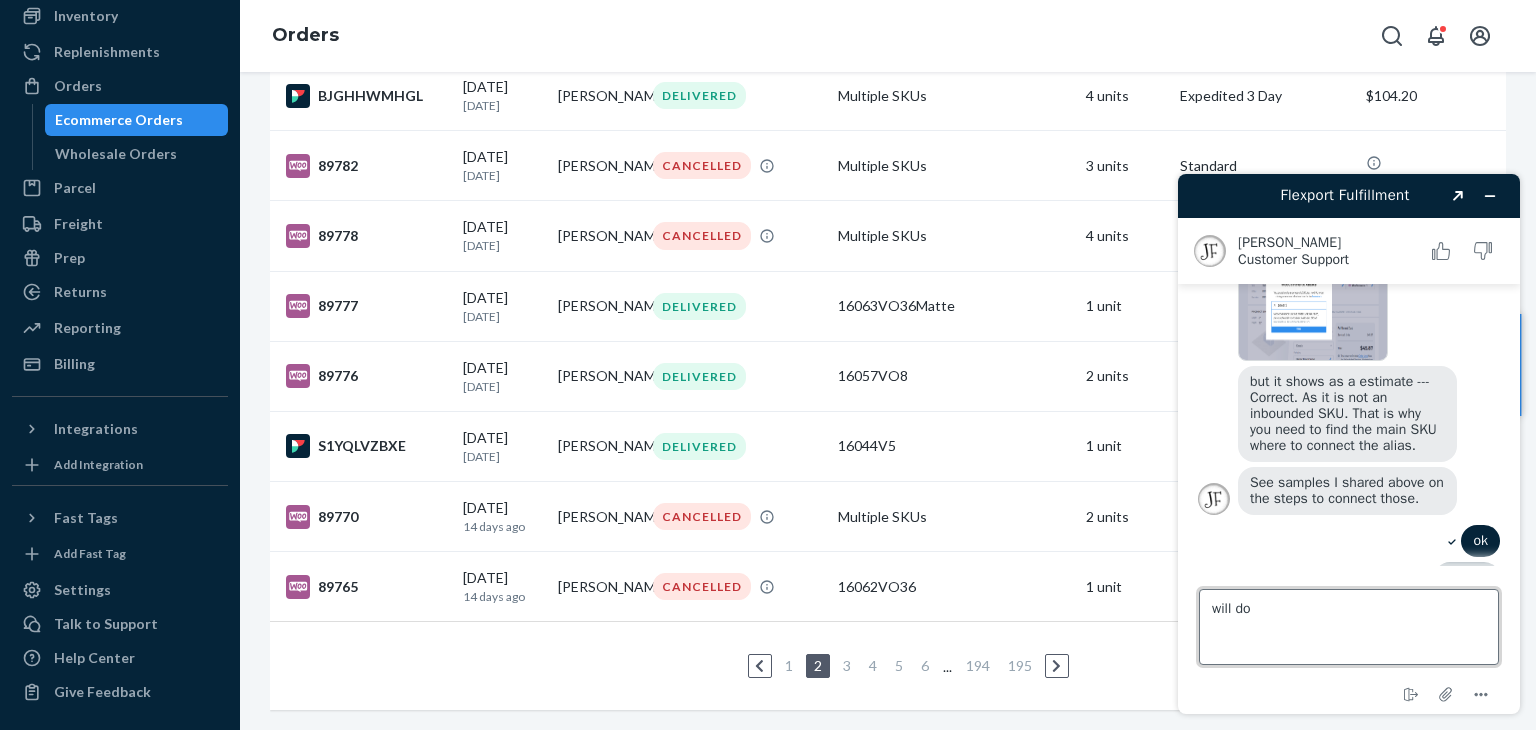 type 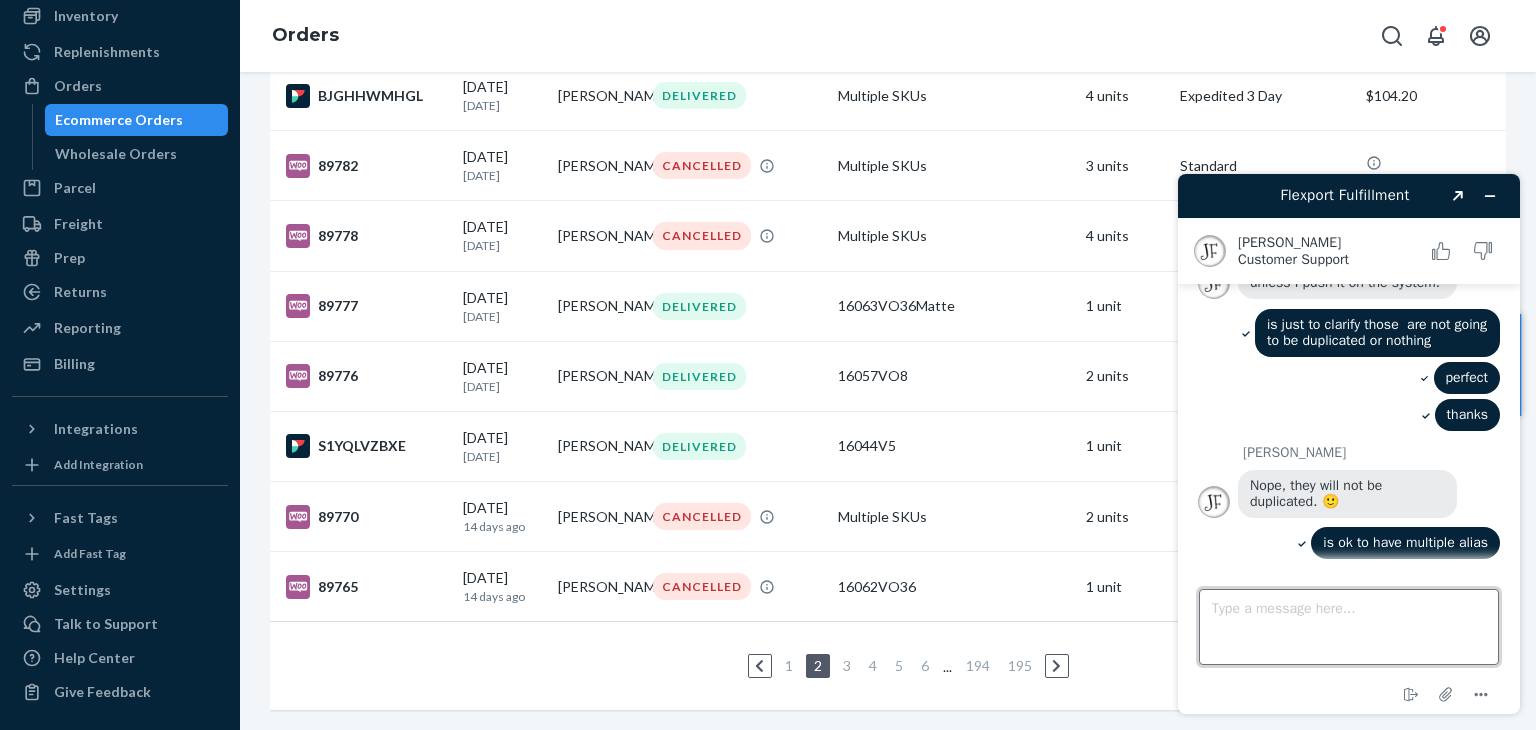 scroll, scrollTop: 5440, scrollLeft: 0, axis: vertical 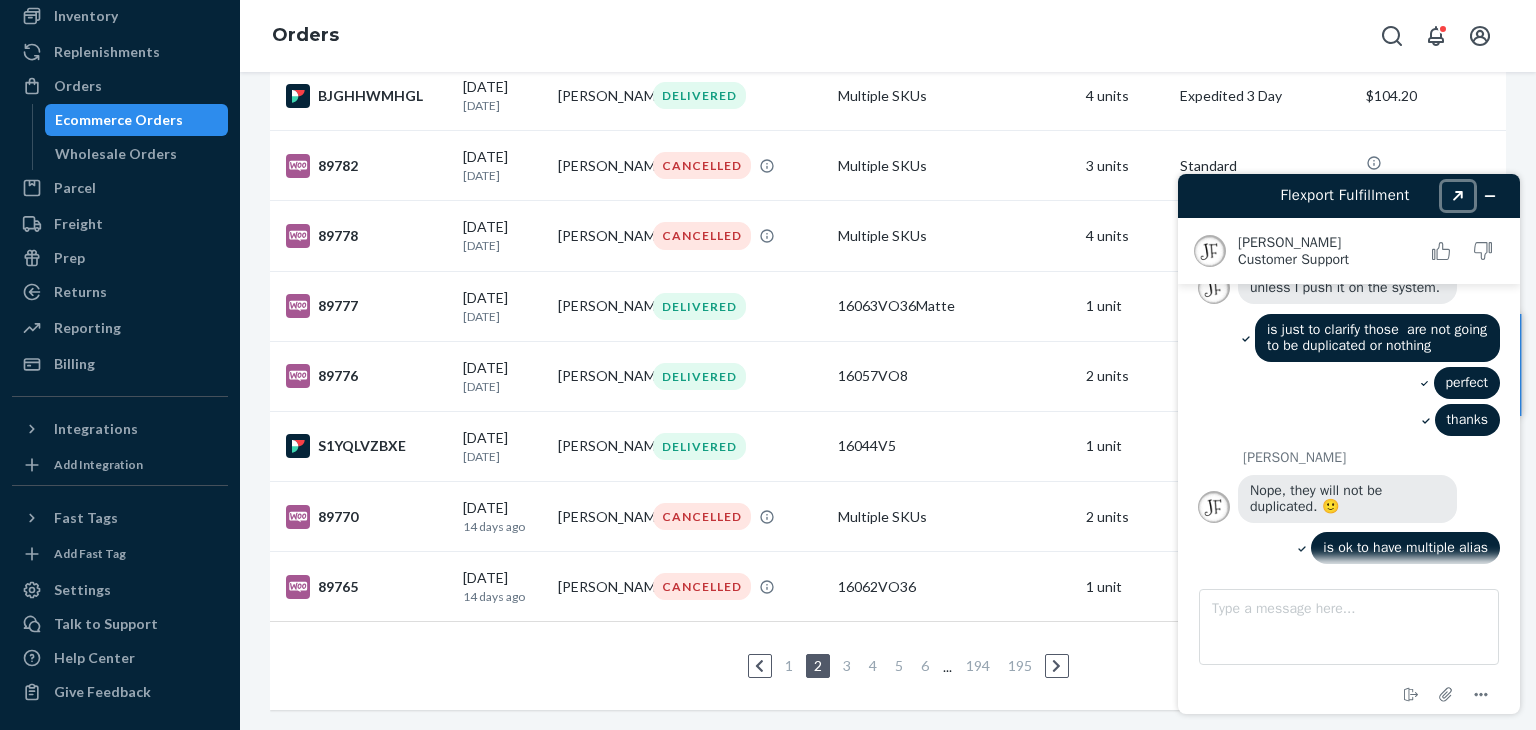 click on "Created with Sketch." 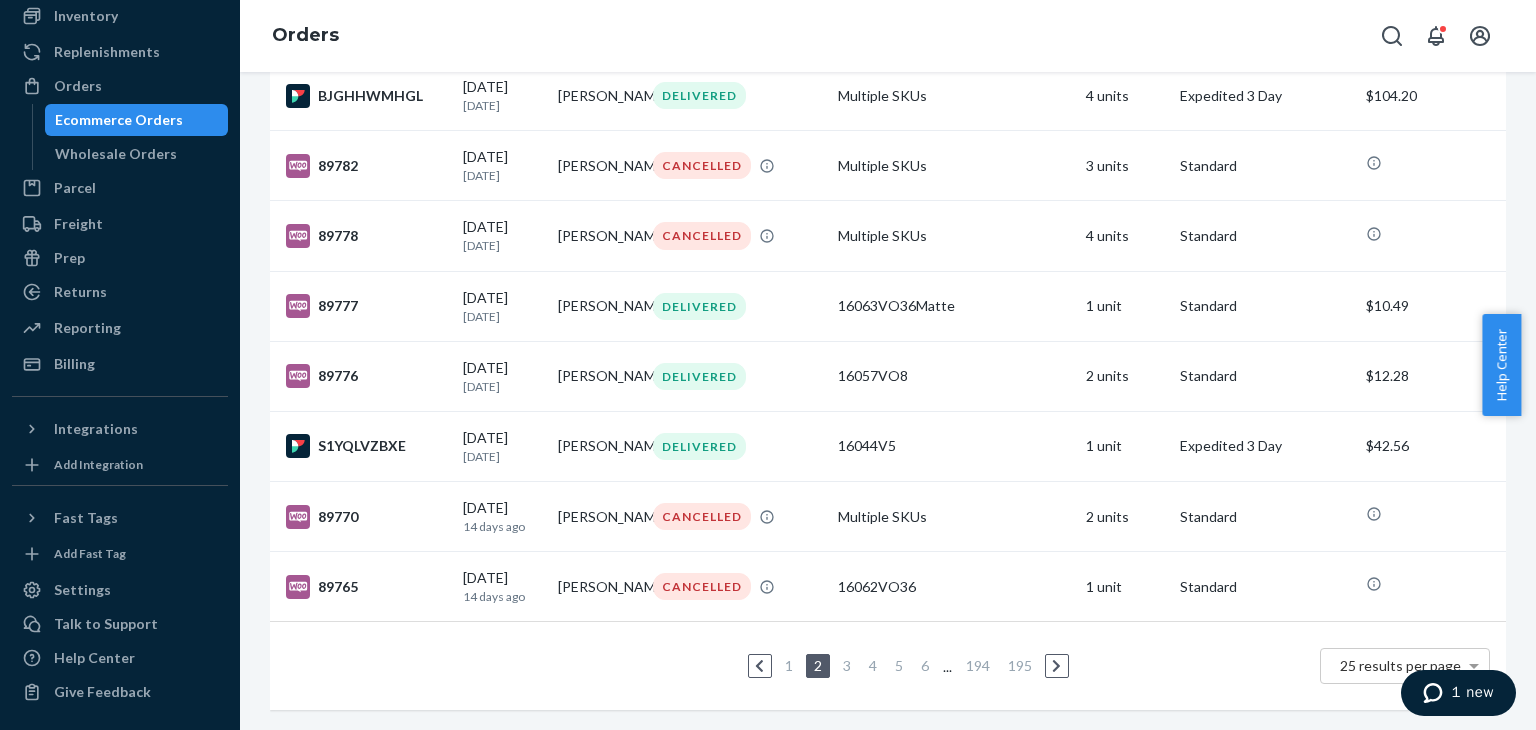 click on "1 new" at bounding box center (1458, 693) 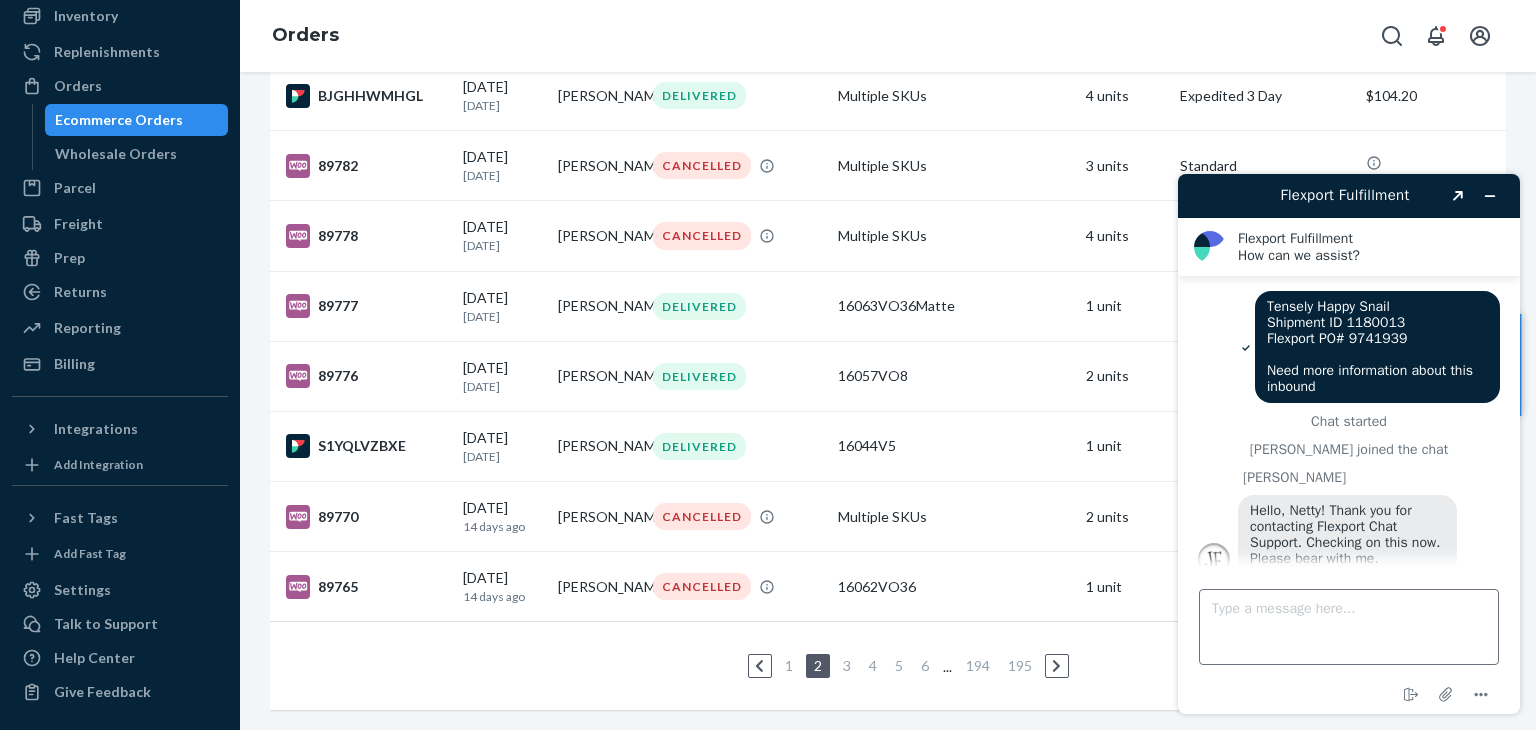 scroll, scrollTop: 0, scrollLeft: 0, axis: both 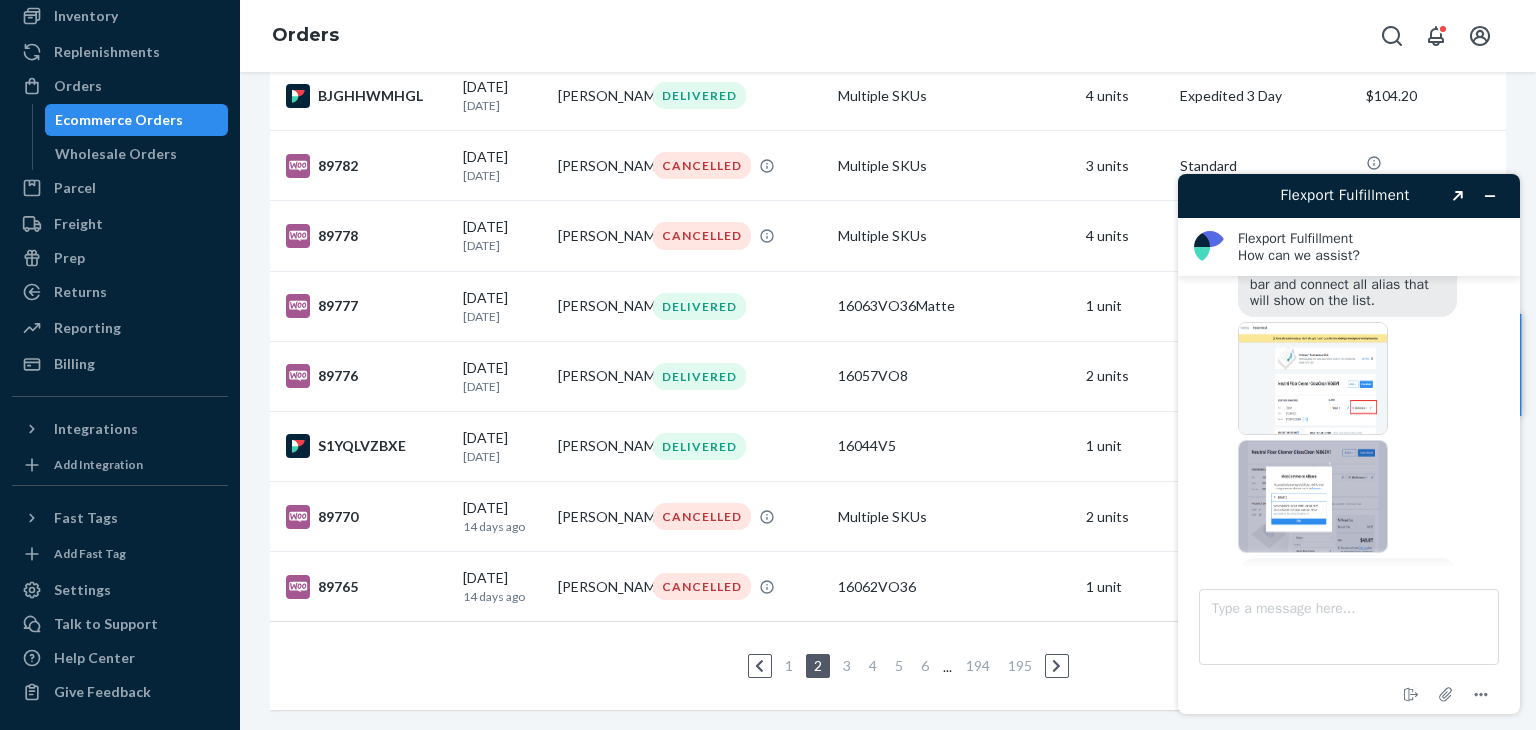 click at bounding box center (1313, 378) 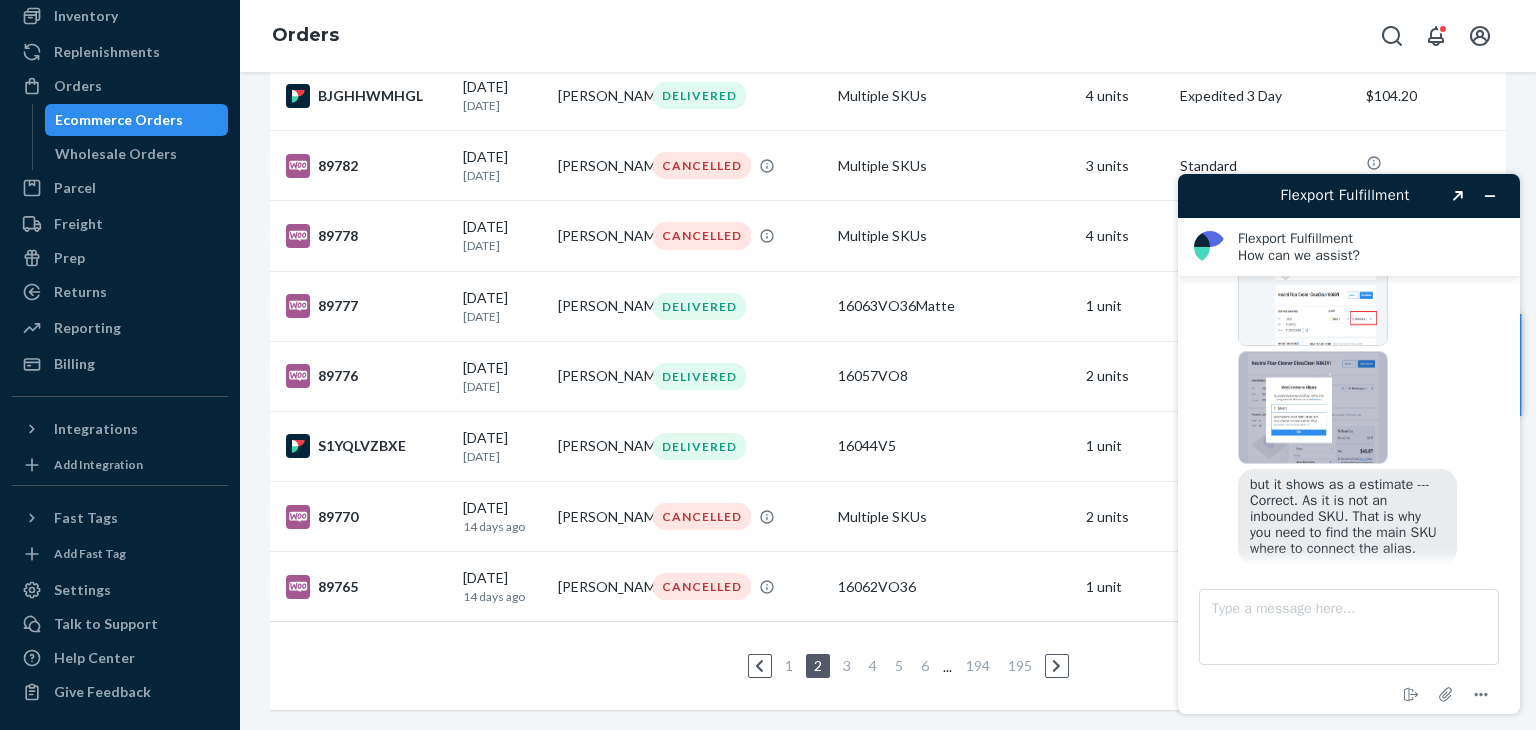 scroll, scrollTop: 6802, scrollLeft: 0, axis: vertical 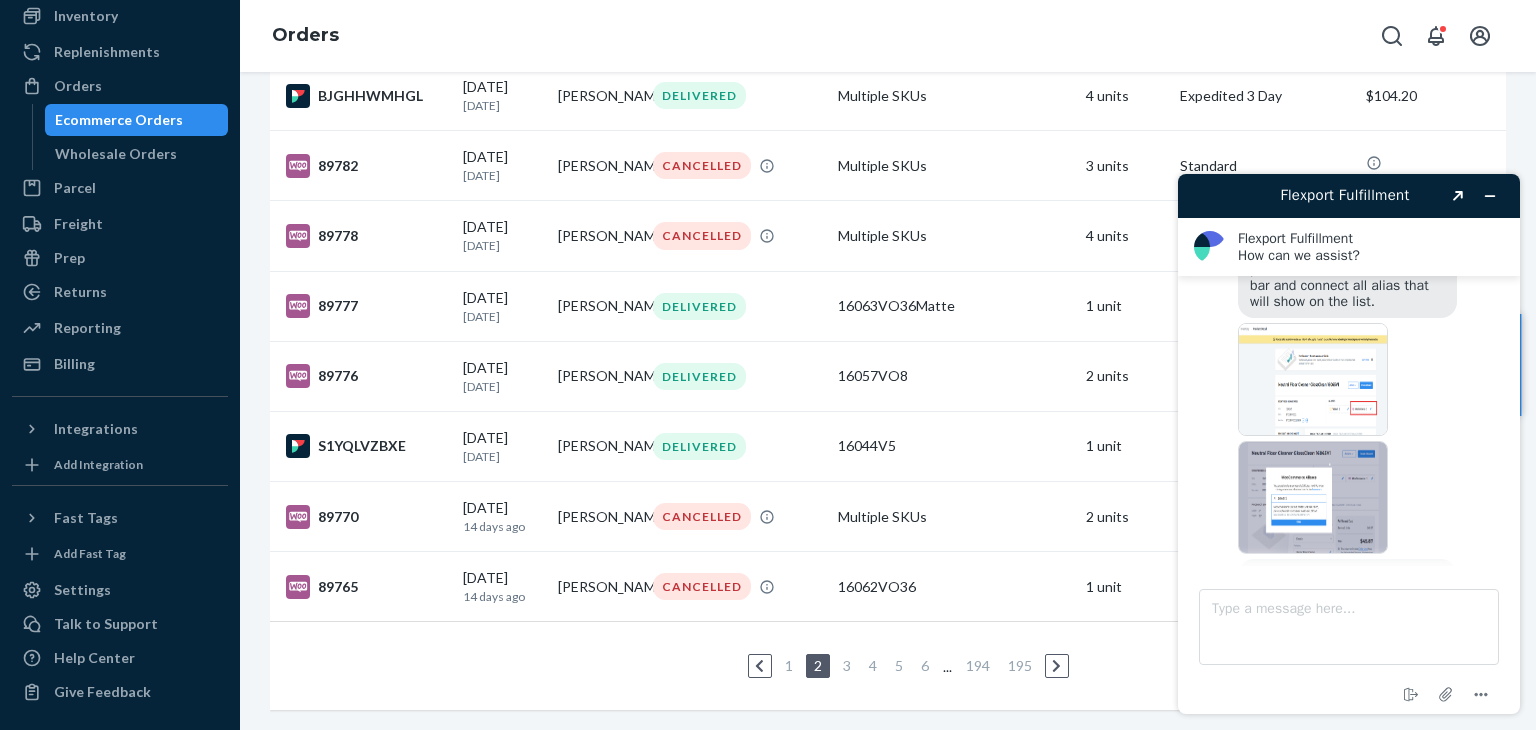click at bounding box center [1313, 497] 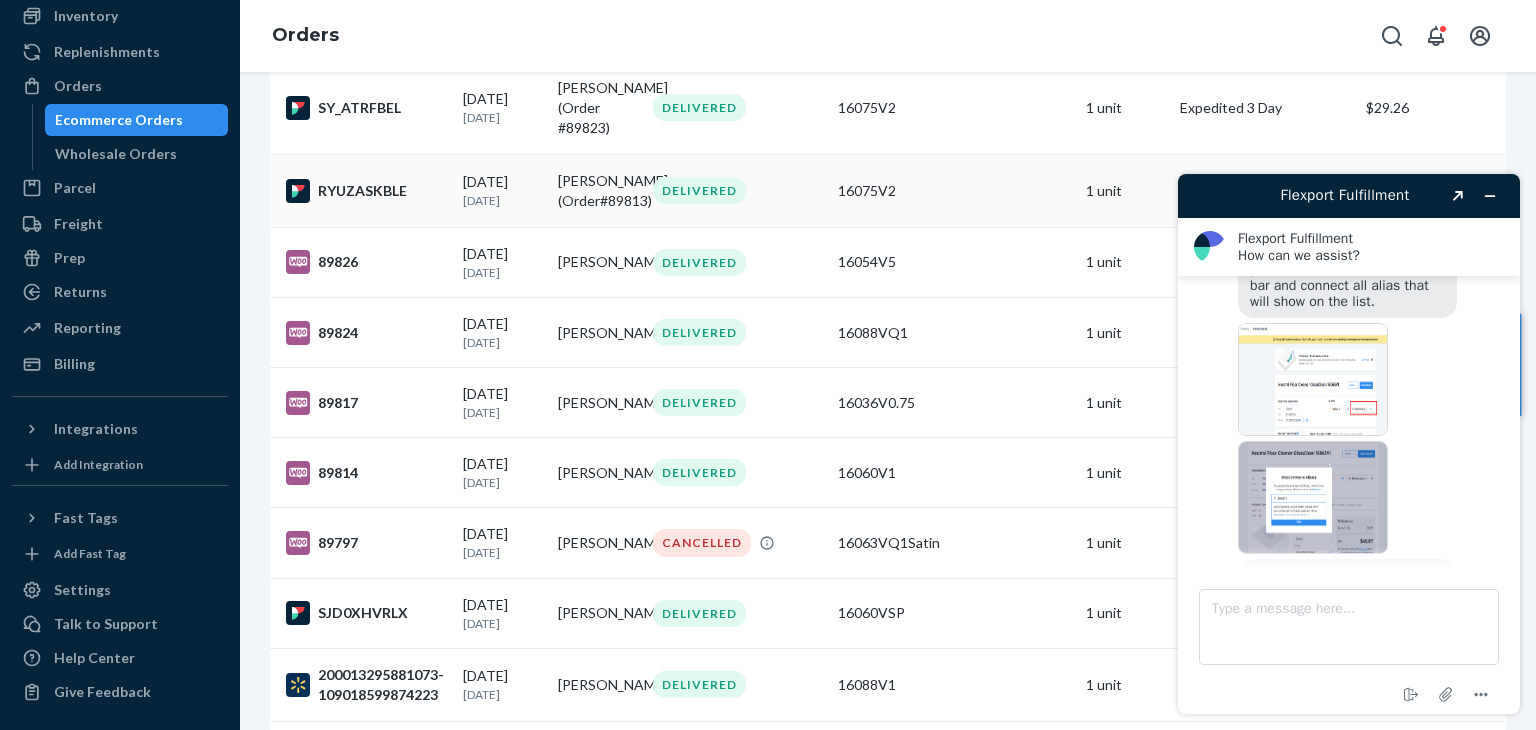 scroll, scrollTop: 722, scrollLeft: 0, axis: vertical 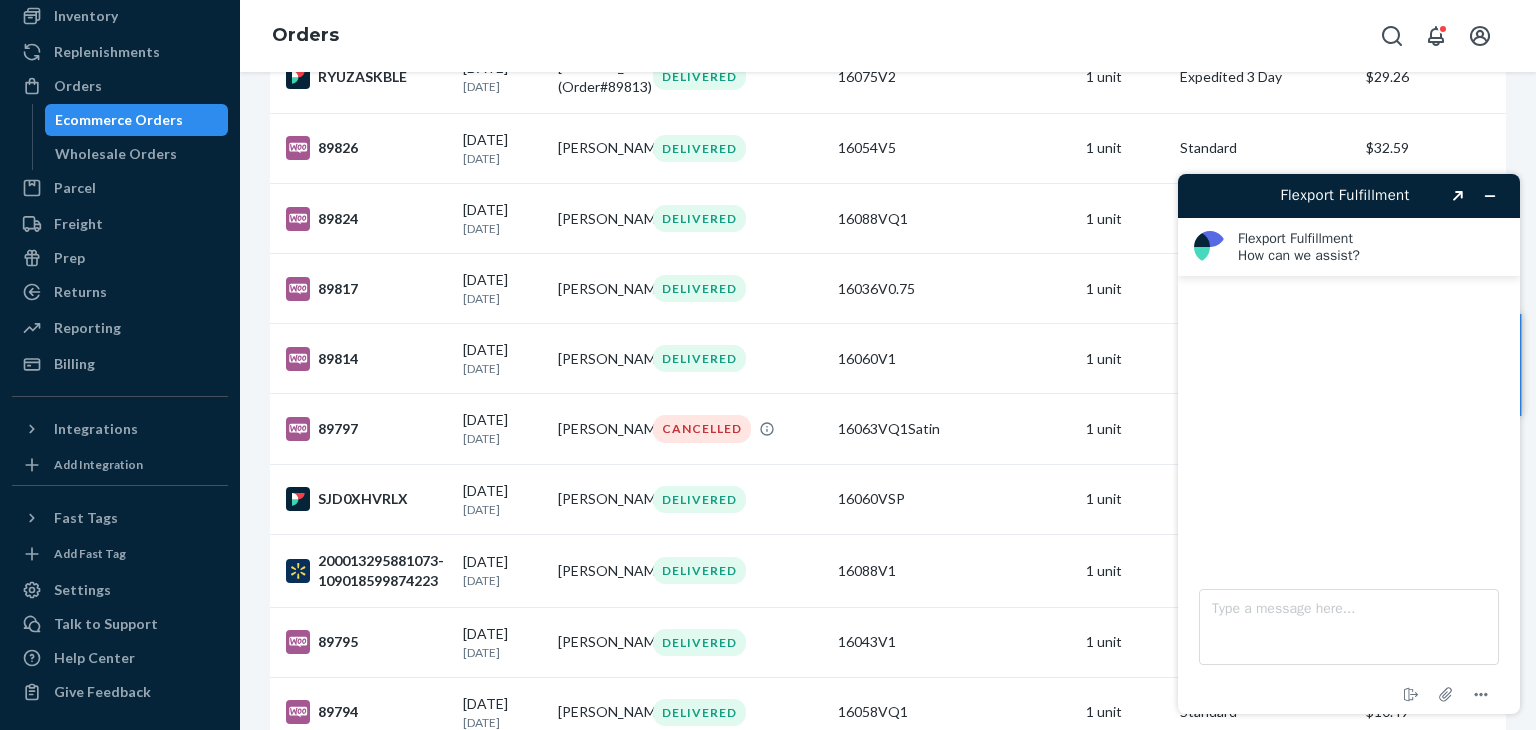 drag, startPoint x: 1528, startPoint y: 358, endPoint x: 1535, endPoint y: 392, distance: 34.713108 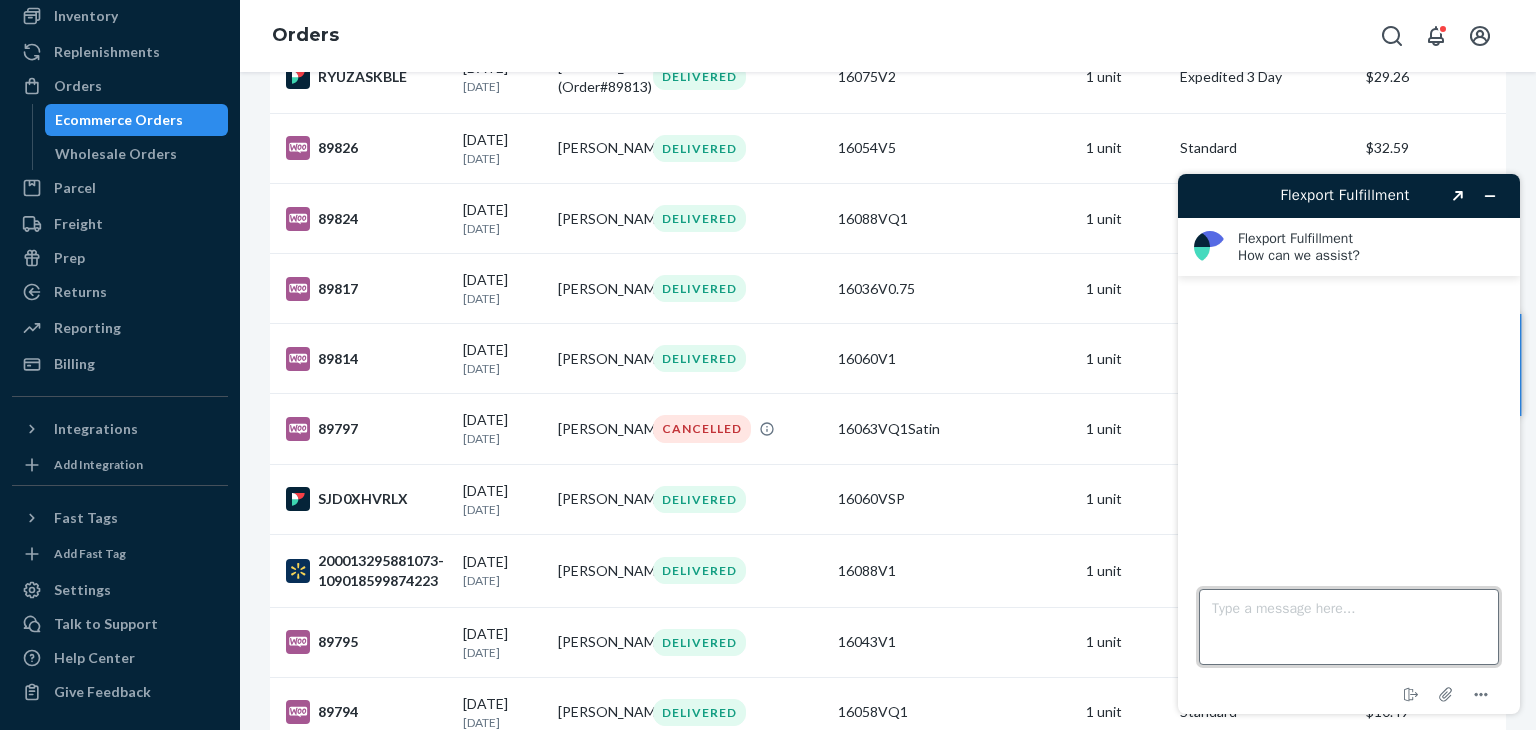 click on "Type a message here..." at bounding box center [1349, 627] 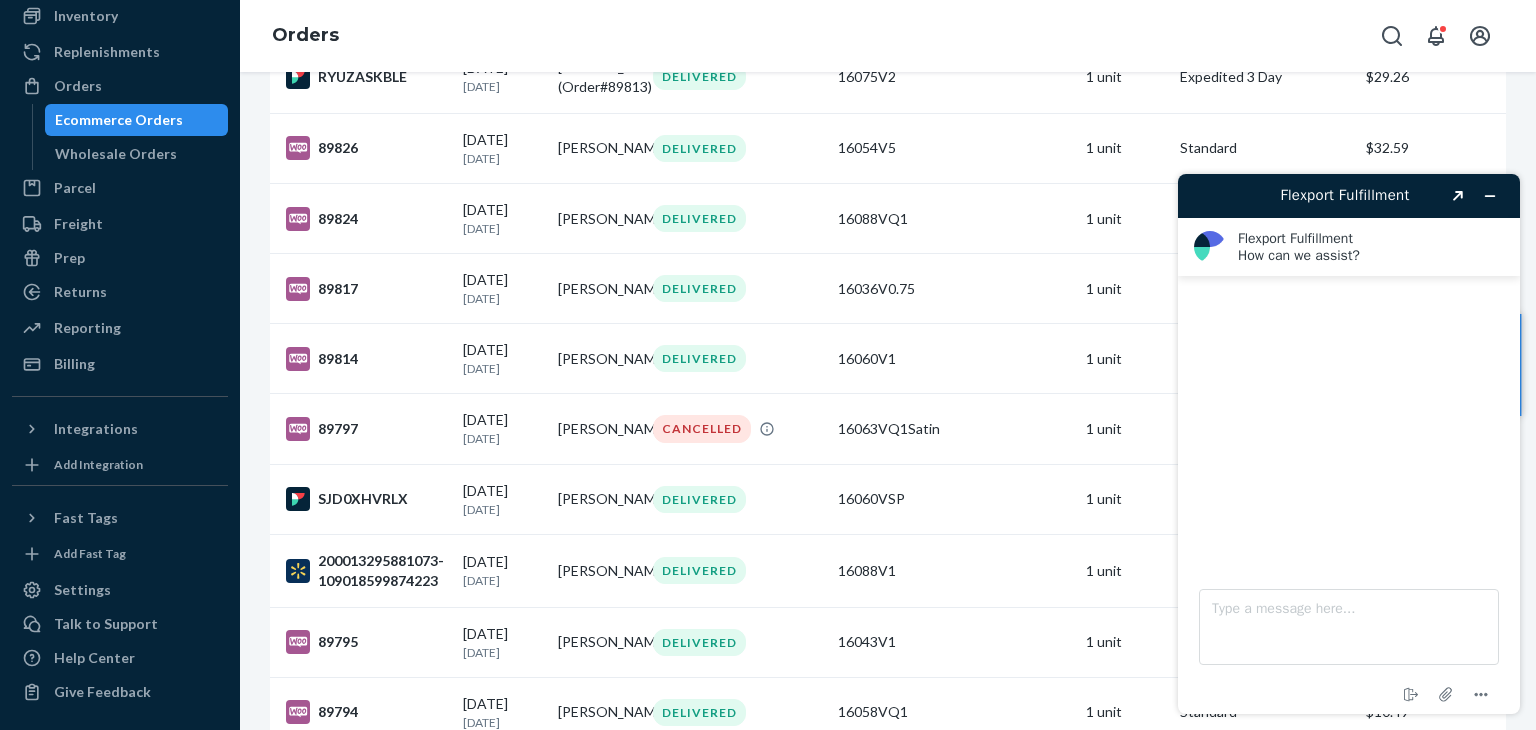 drag, startPoint x: 1534, startPoint y: 377, endPoint x: 1513, endPoint y: 331, distance: 50.566788 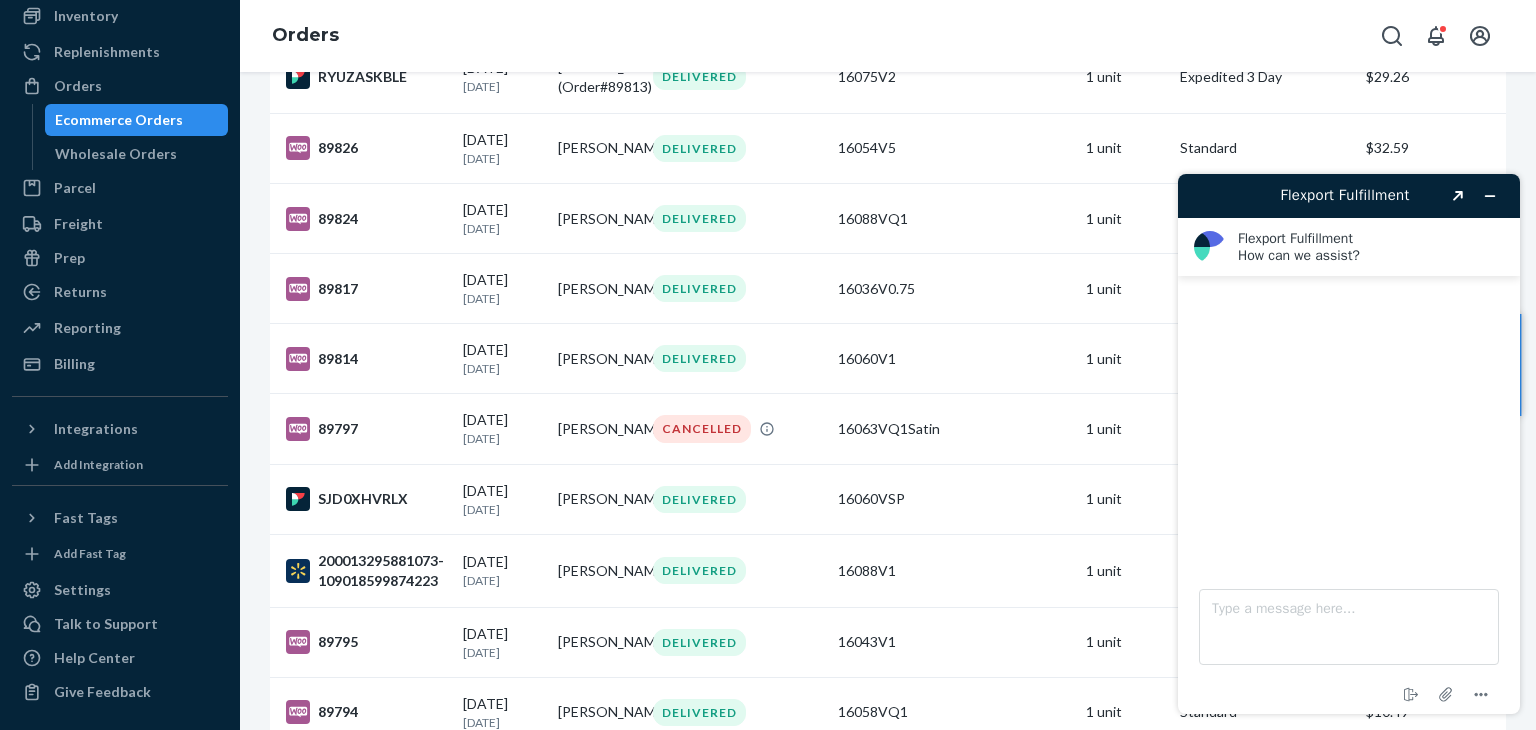 click at bounding box center (1349, 410) 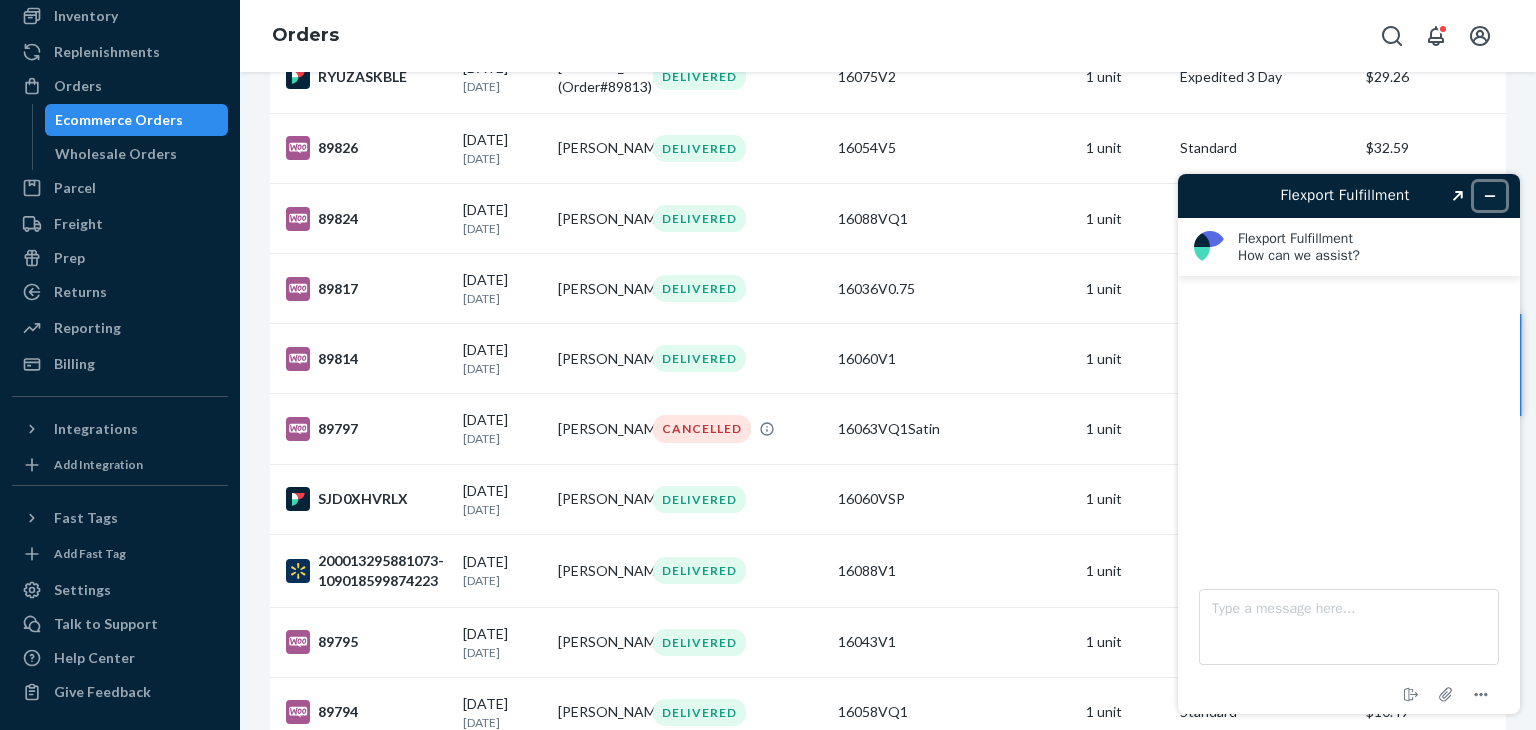 click 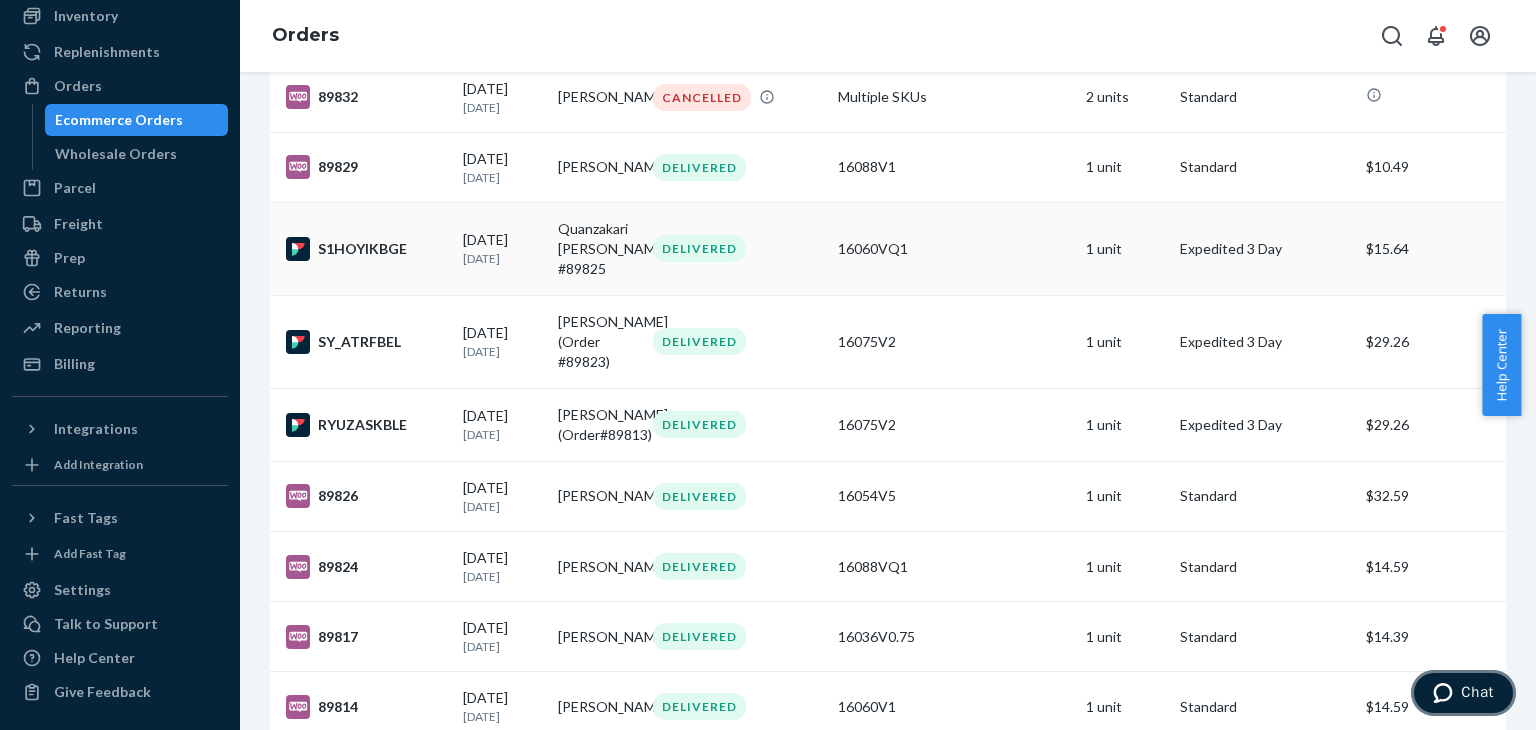 scroll, scrollTop: 322, scrollLeft: 0, axis: vertical 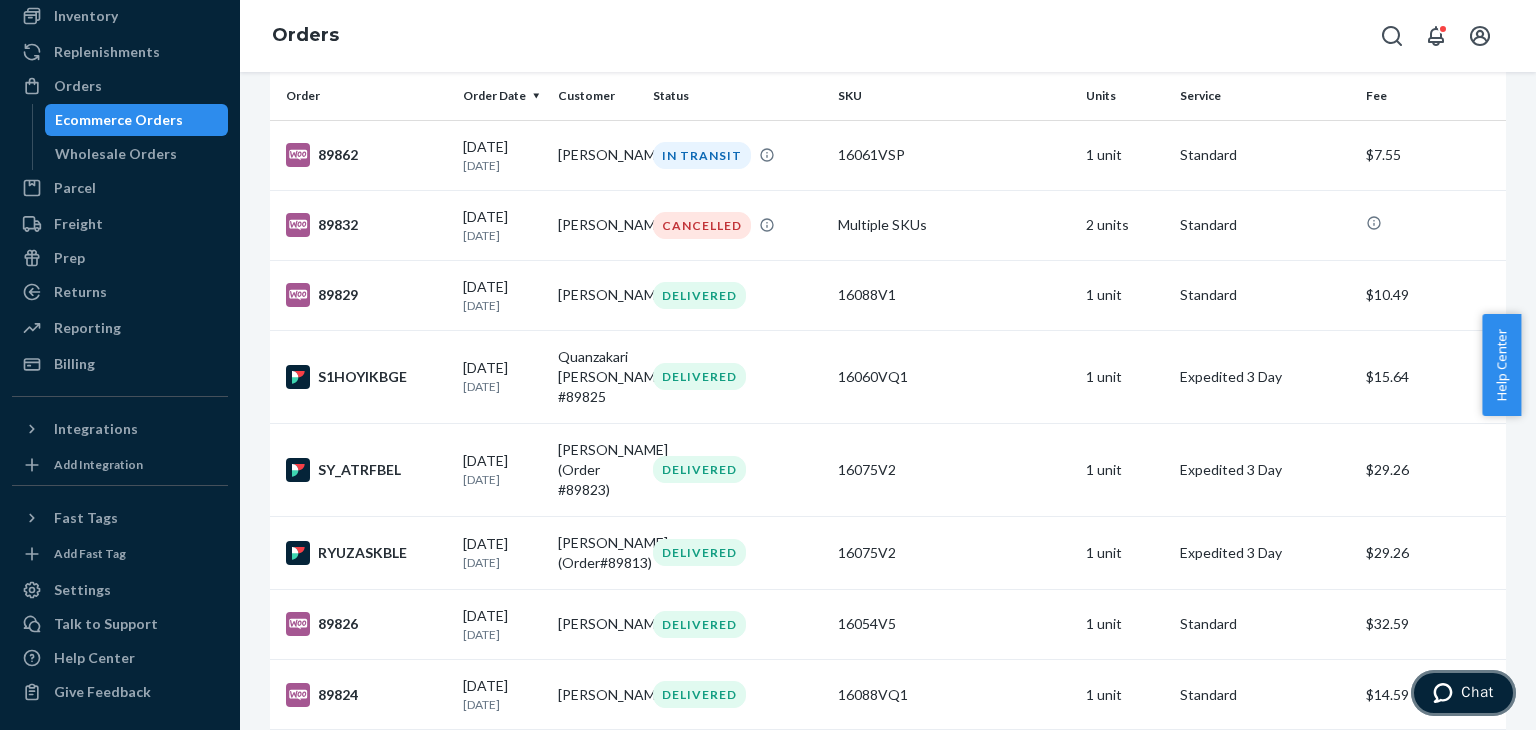 click on "Chat" at bounding box center [1477, 692] 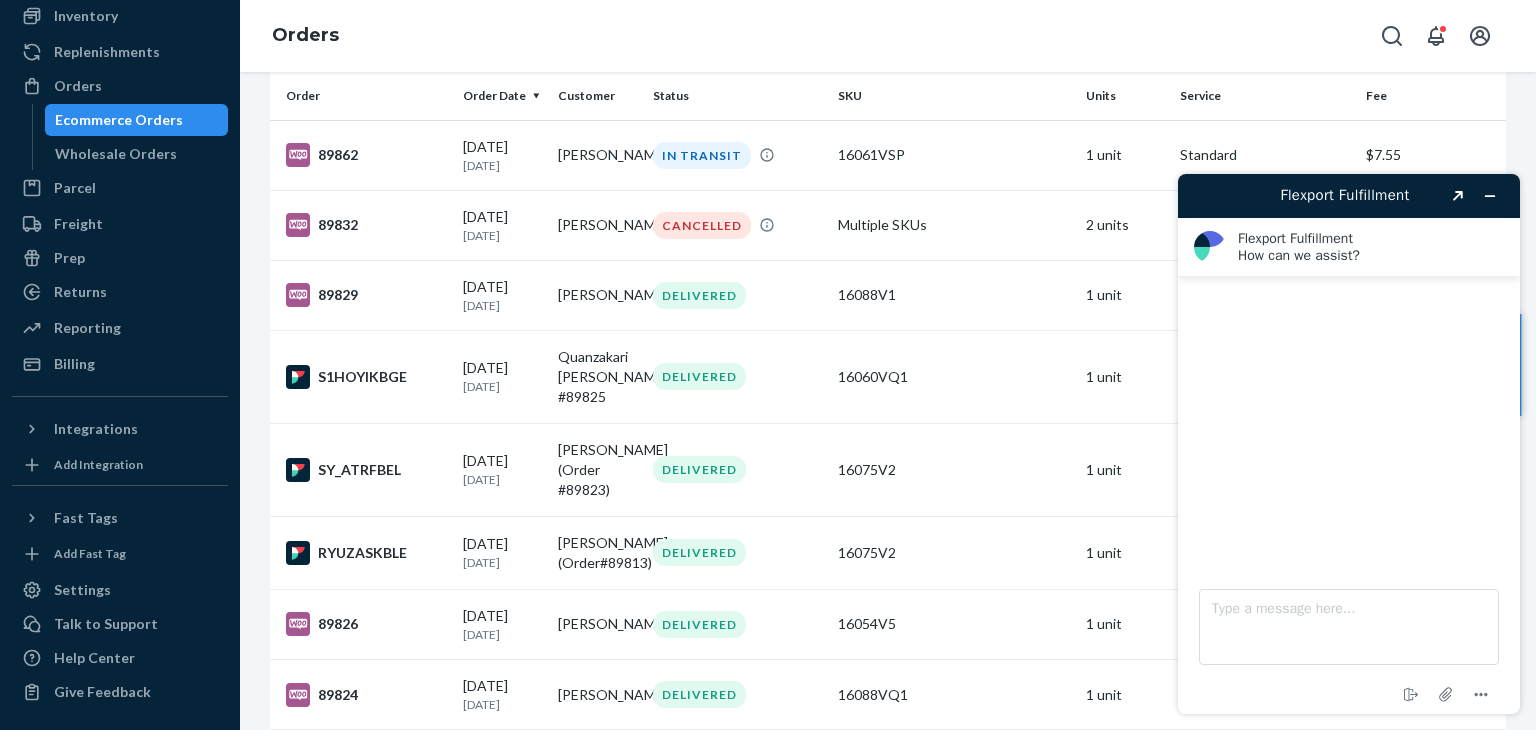 scroll, scrollTop: 0, scrollLeft: 0, axis: both 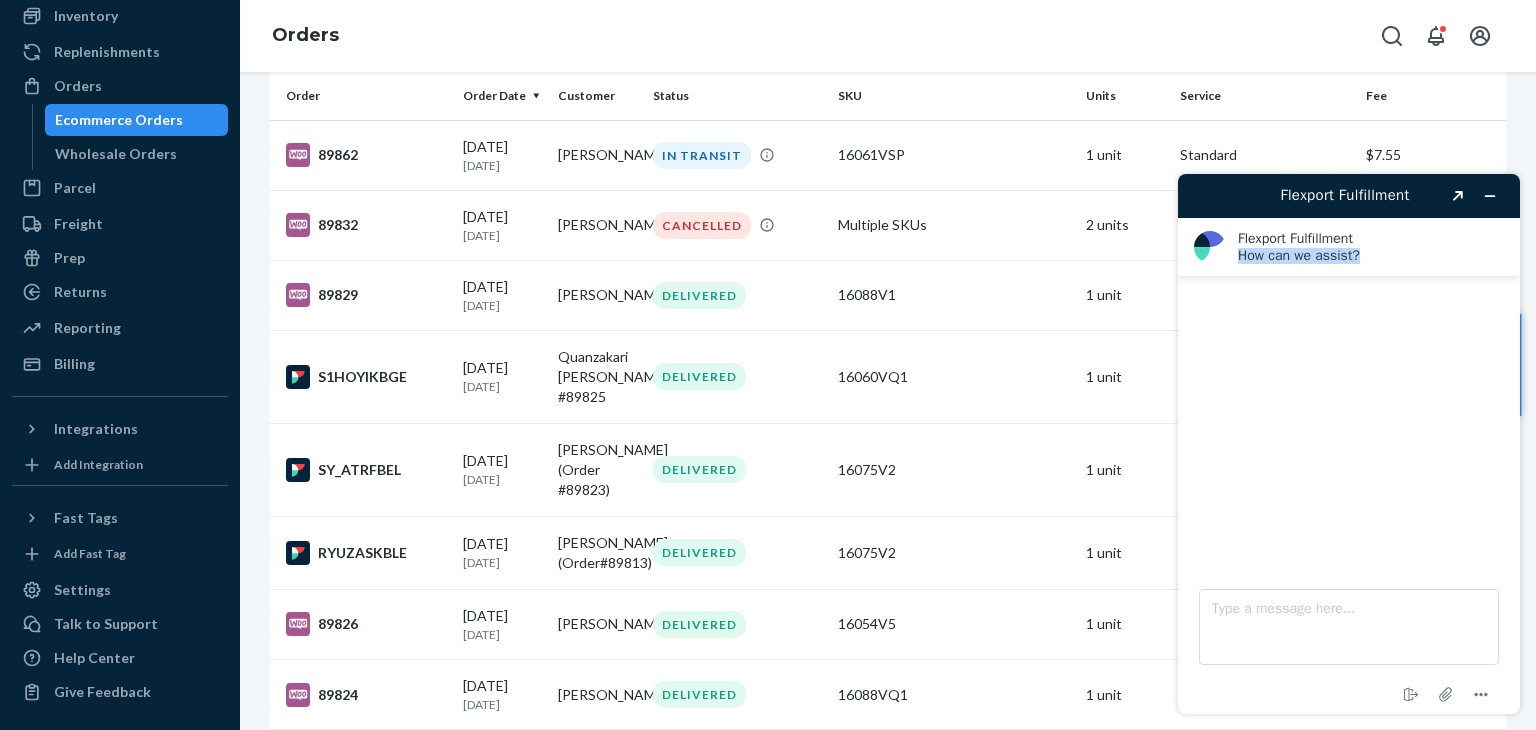 drag, startPoint x: 1532, startPoint y: 218, endPoint x: 1535, endPoint y: 304, distance: 86.05231 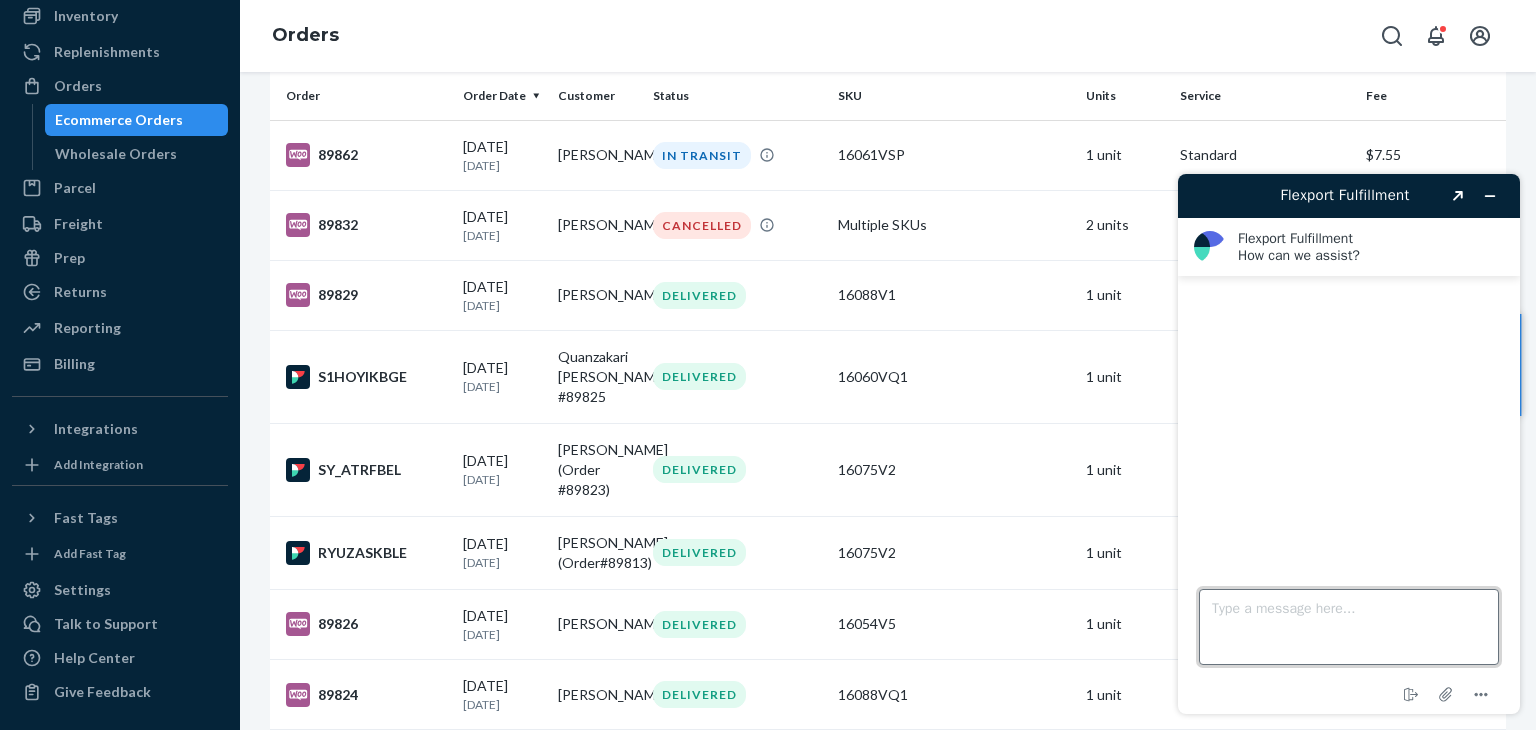 click on "Type a message here..." at bounding box center [1349, 627] 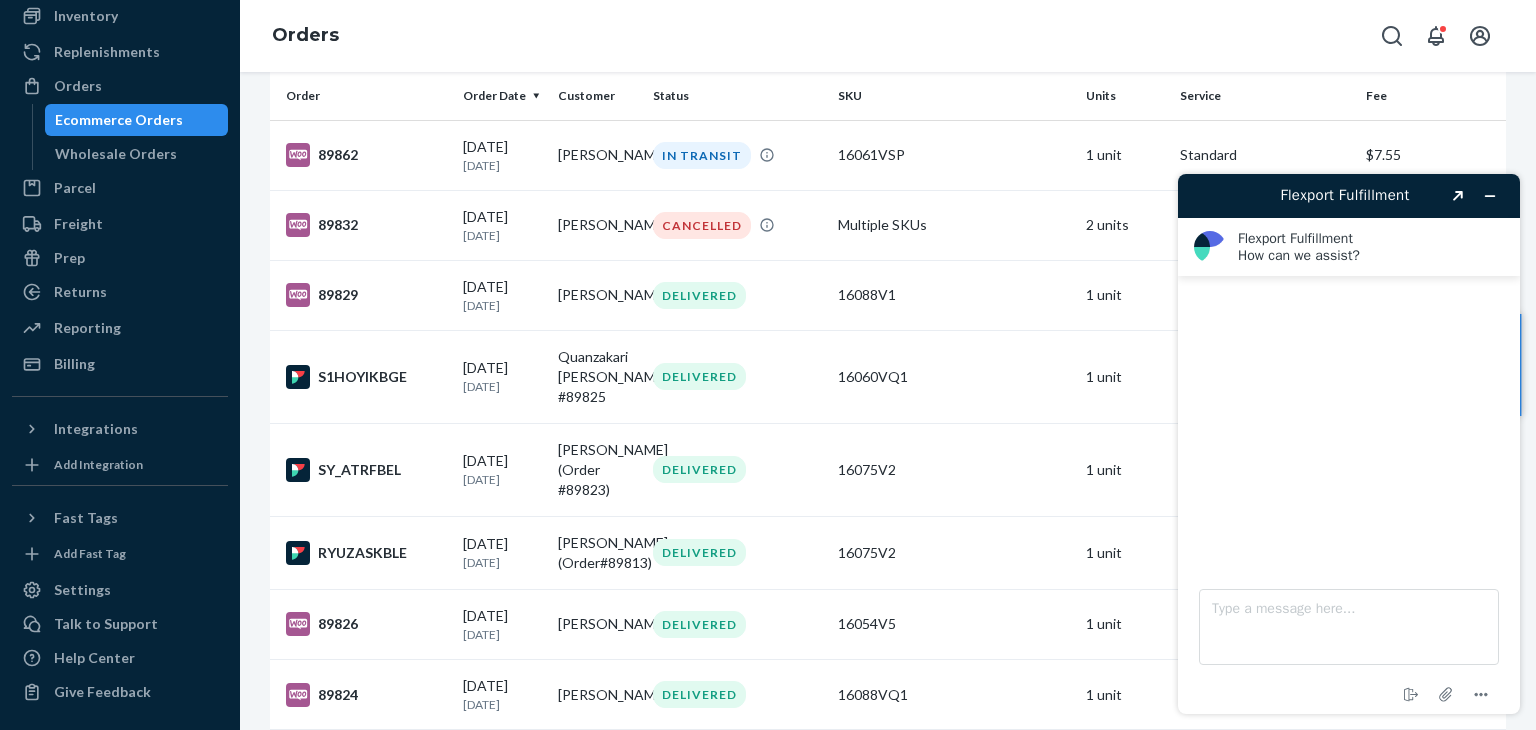 drag, startPoint x: 1535, startPoint y: 317, endPoint x: 1528, endPoint y: 396, distance: 79.30952 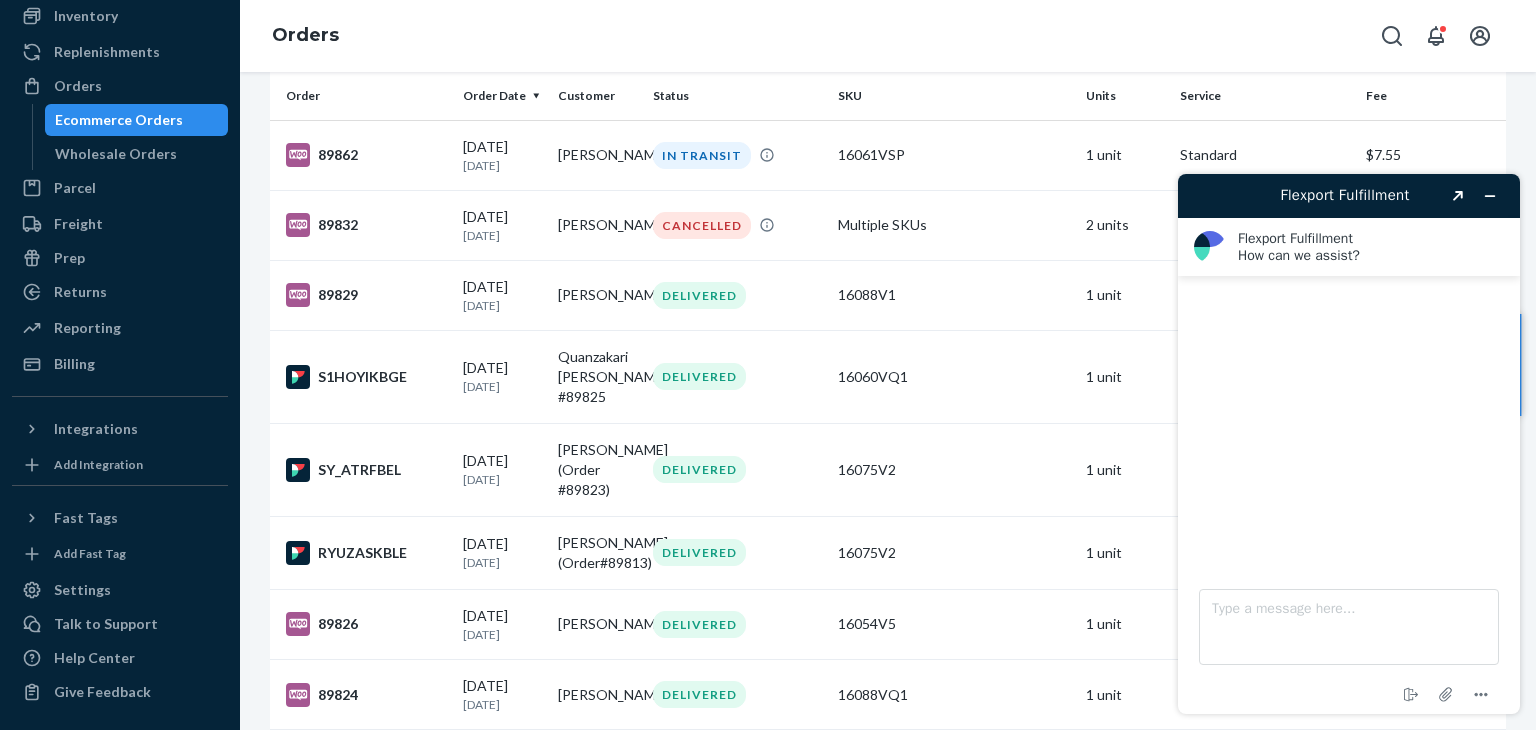 scroll, scrollTop: 0, scrollLeft: 0, axis: both 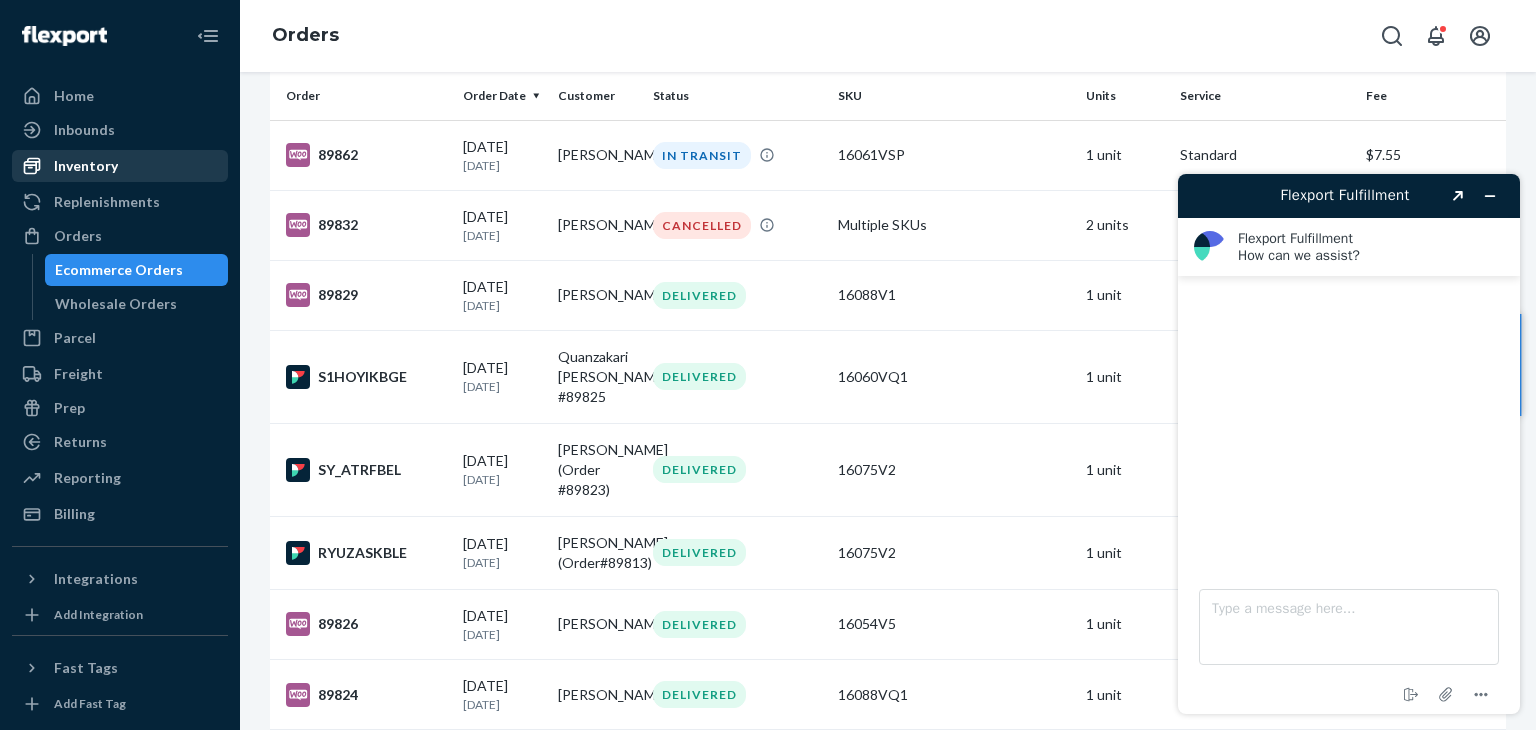 click on "Inventory" at bounding box center [120, 166] 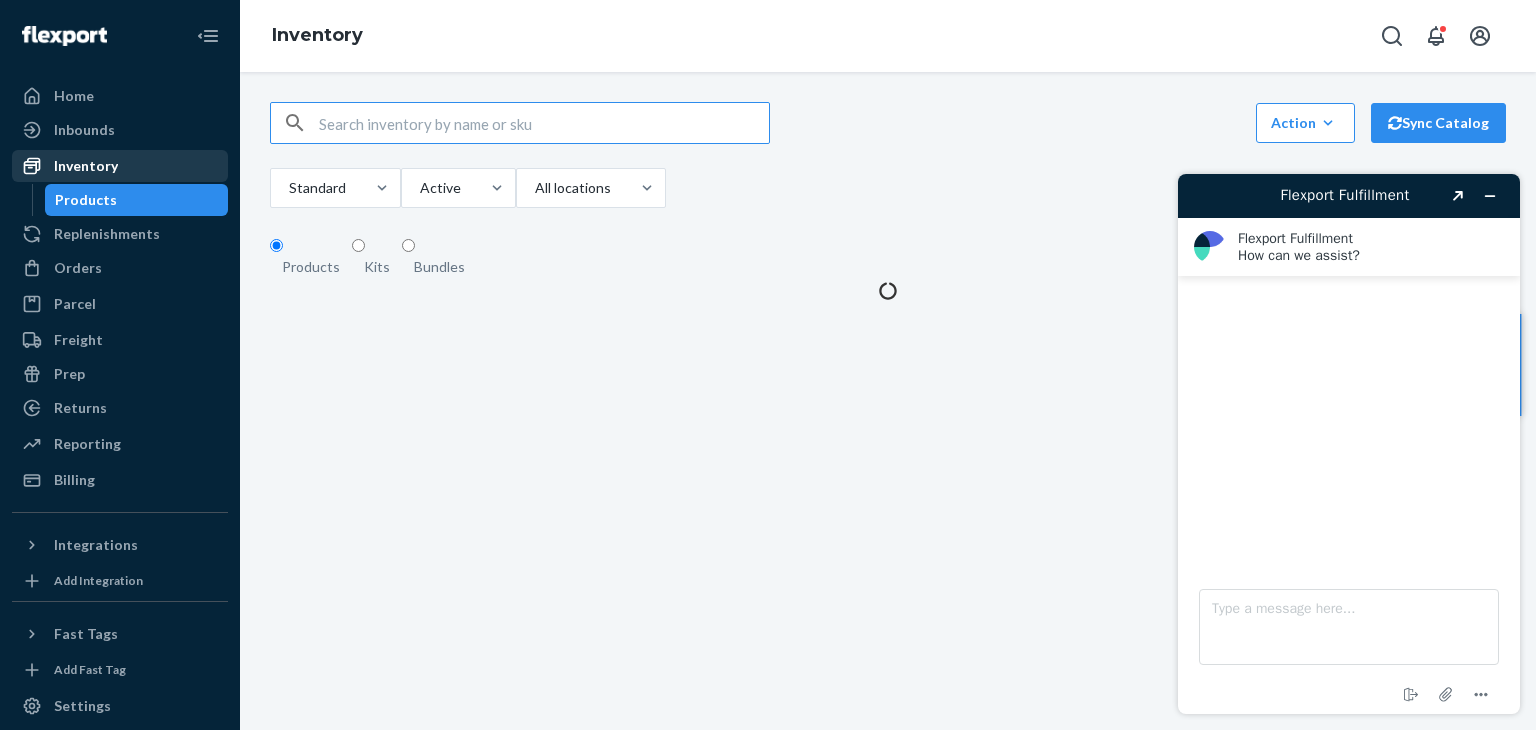 scroll, scrollTop: 0, scrollLeft: 0, axis: both 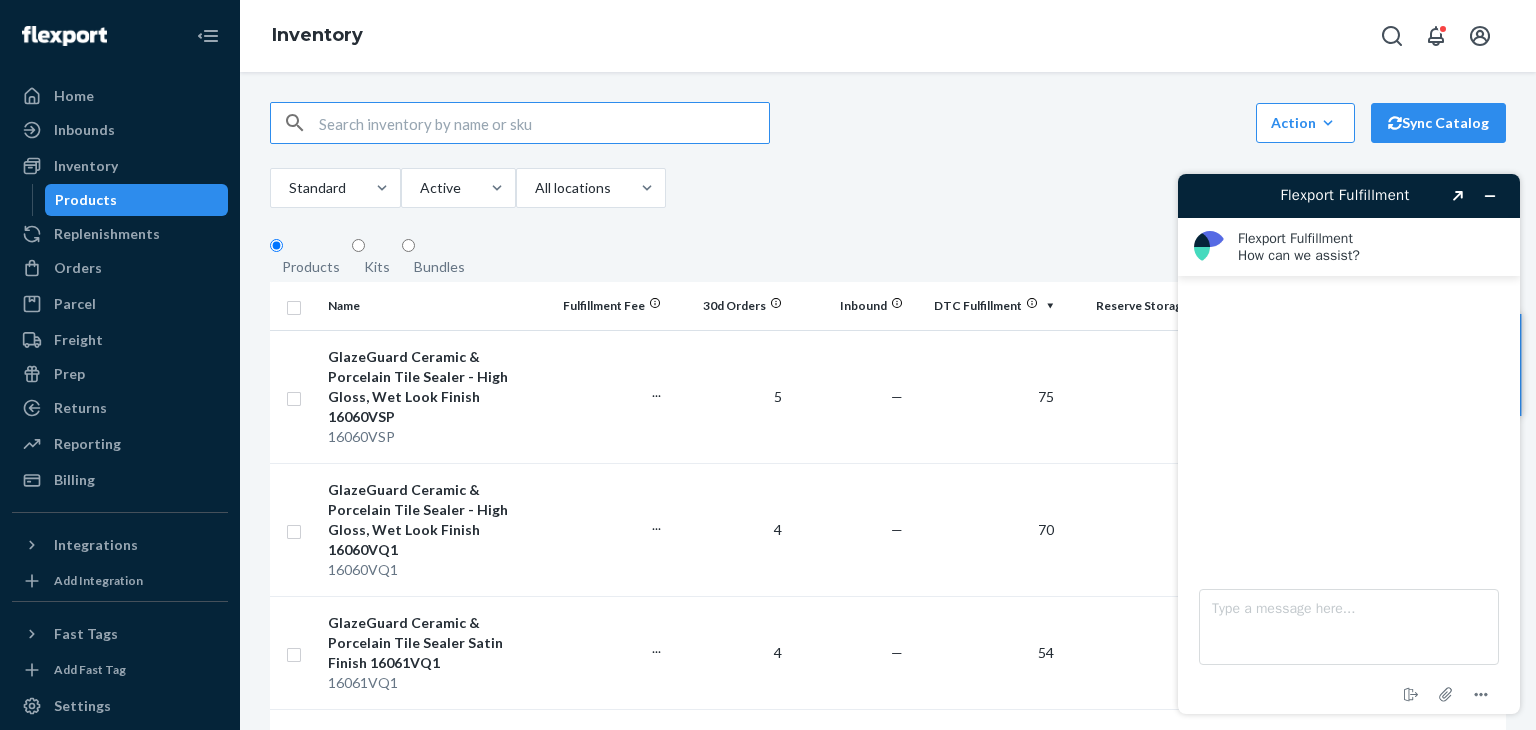 drag, startPoint x: 345, startPoint y: 129, endPoint x: 346, endPoint y: 119, distance: 10.049875 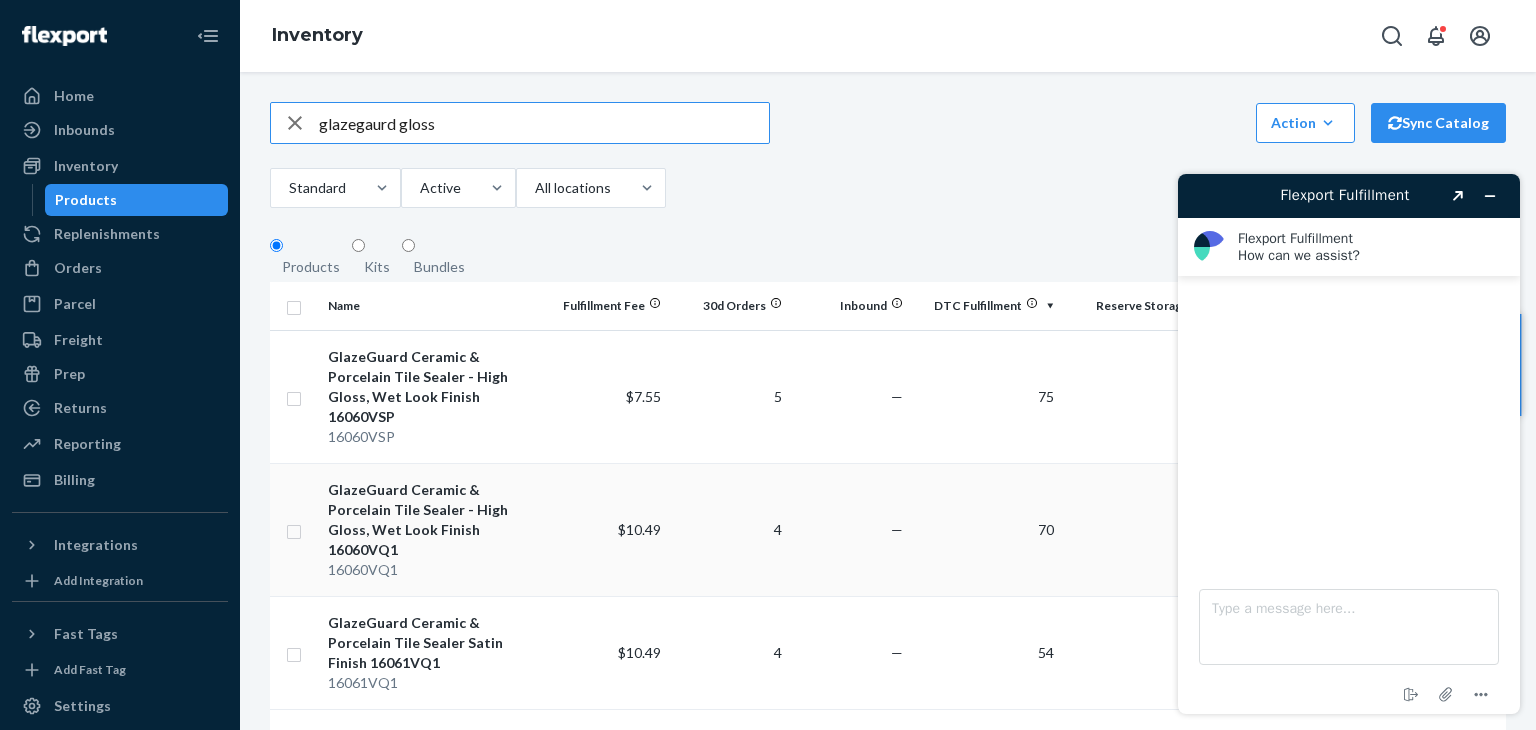 type on "glazegaurd gloss" 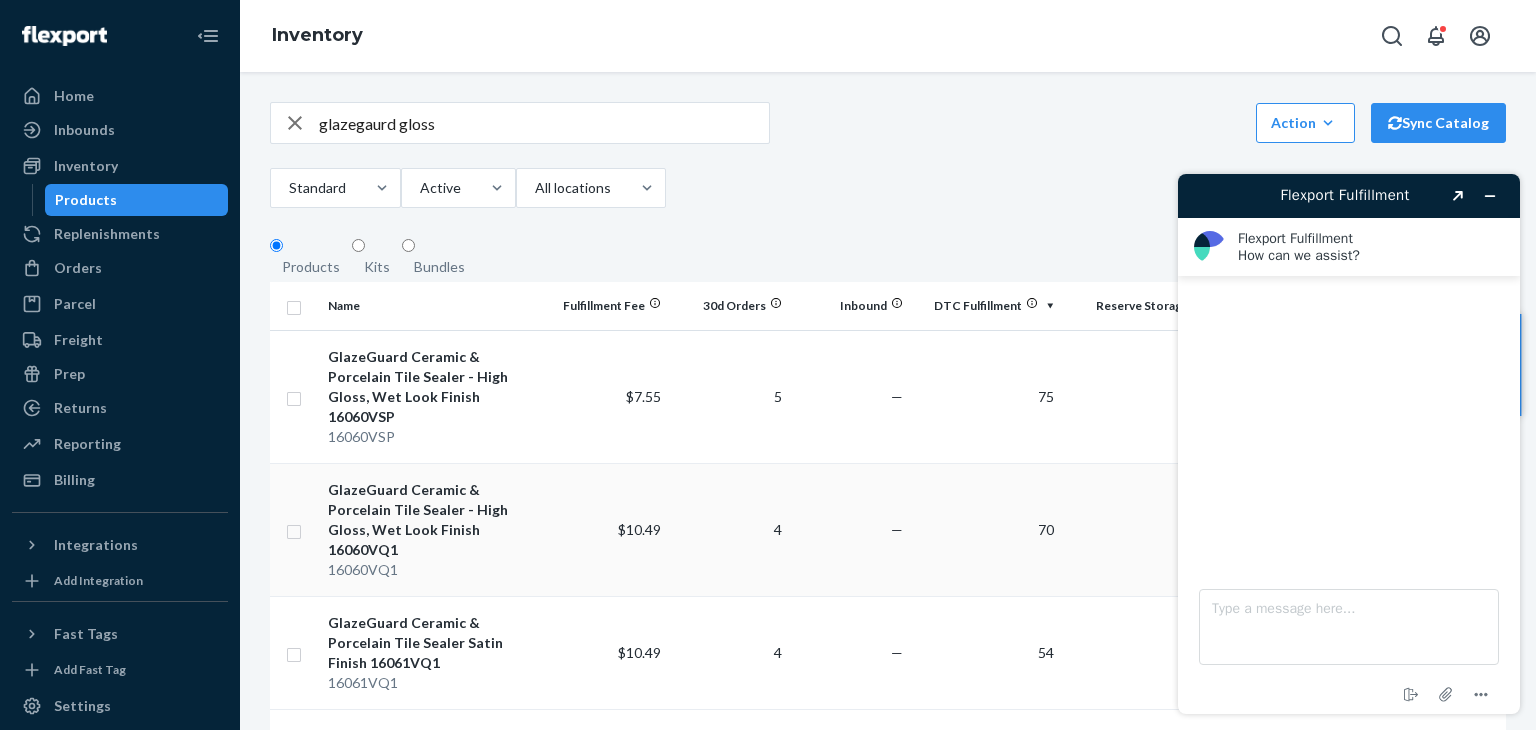 click on "GlazeGuard Ceramic & Porcelain Tile Sealer - High Gloss, Wet Look Finish 16060VQ1" at bounding box center (433, 520) 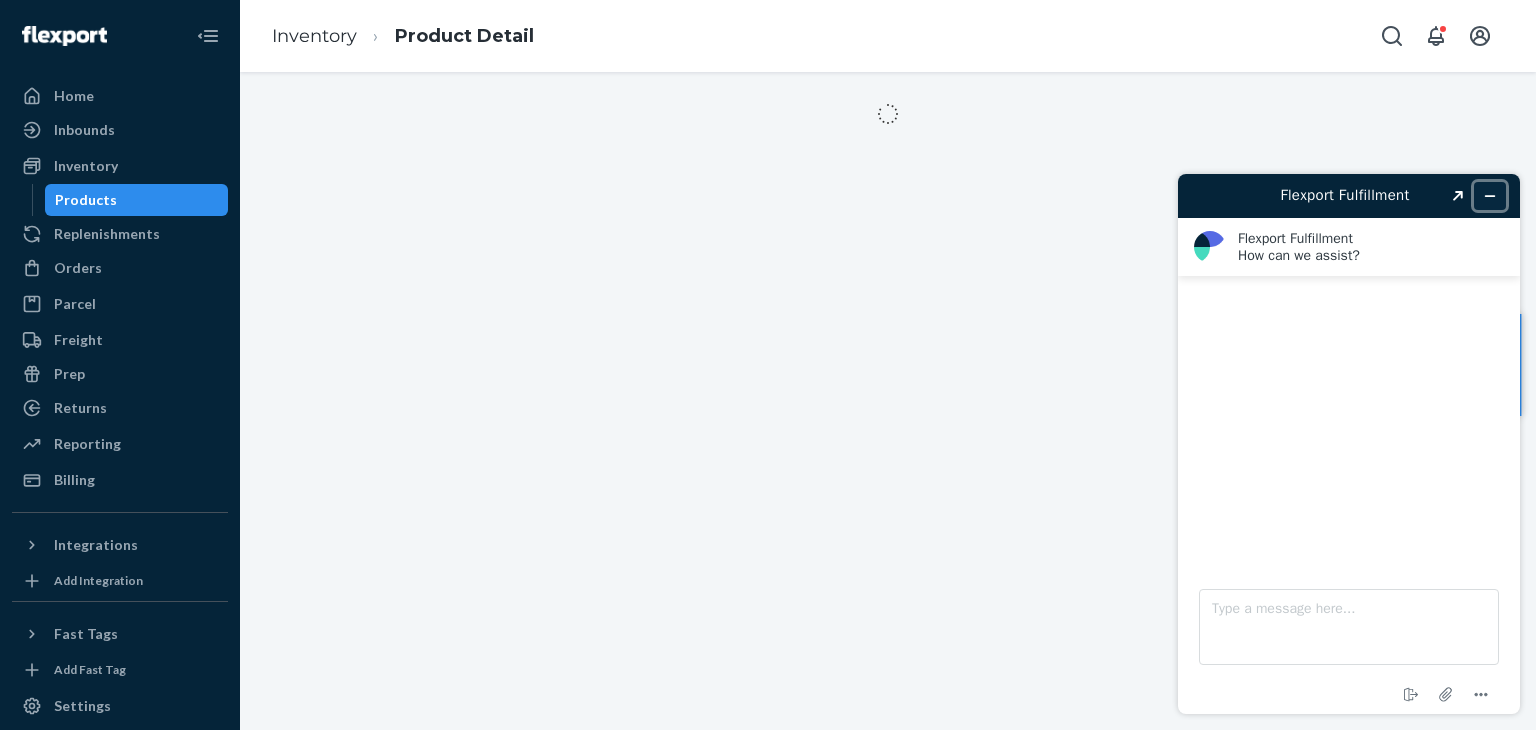 click 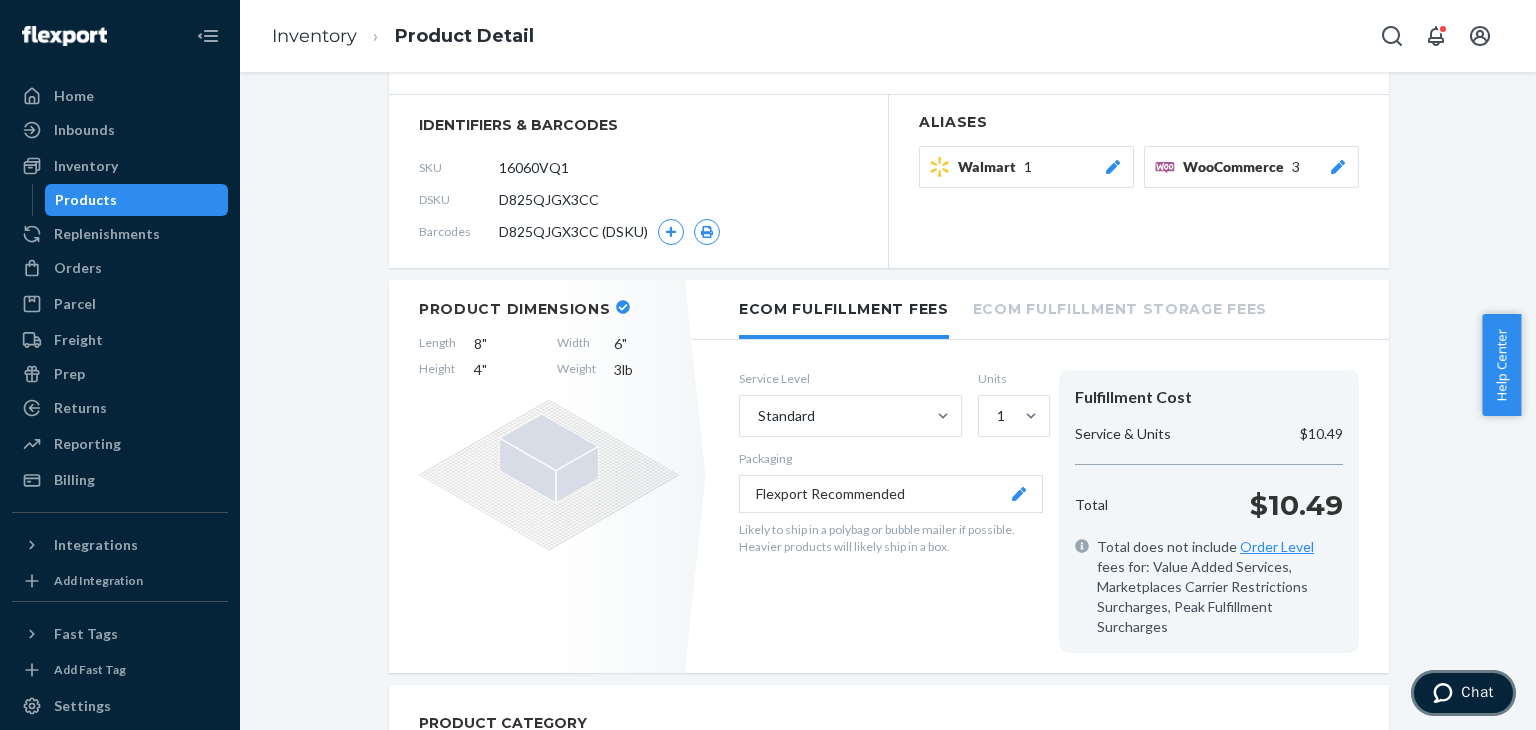 scroll, scrollTop: 300, scrollLeft: 0, axis: vertical 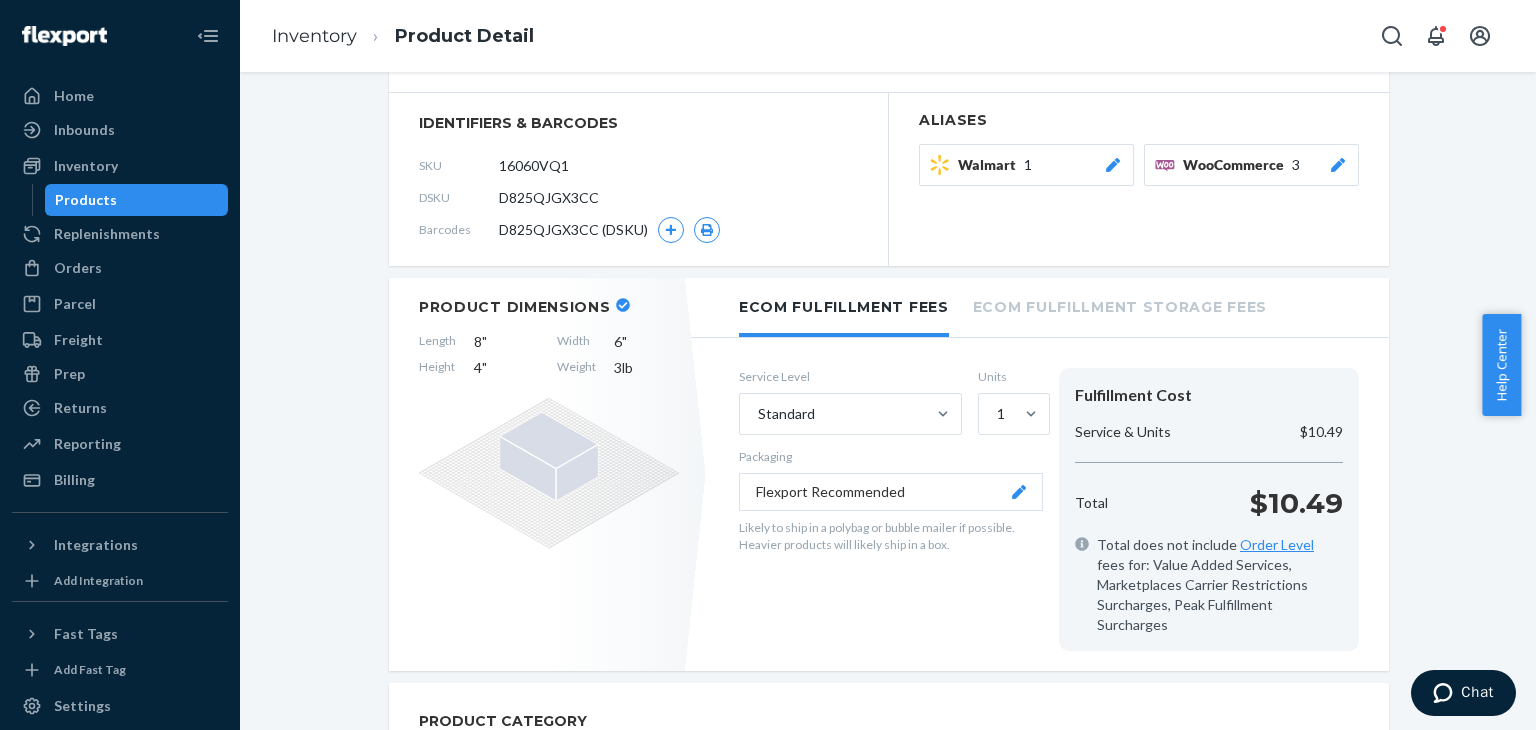 click on "WooCommerce" at bounding box center [1237, 165] 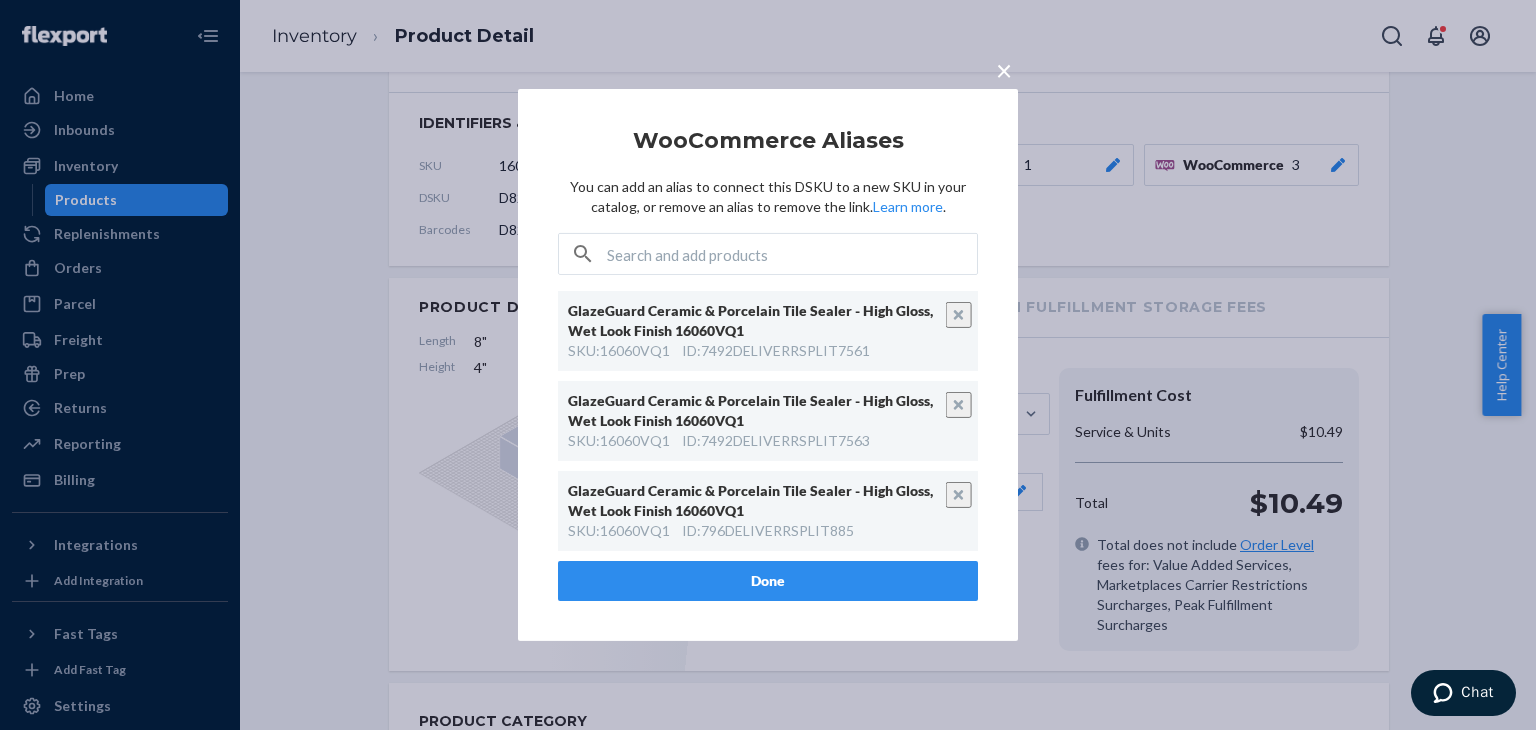drag, startPoint x: 73, startPoint y: 172, endPoint x: 911, endPoint y: 513, distance: 904.7237 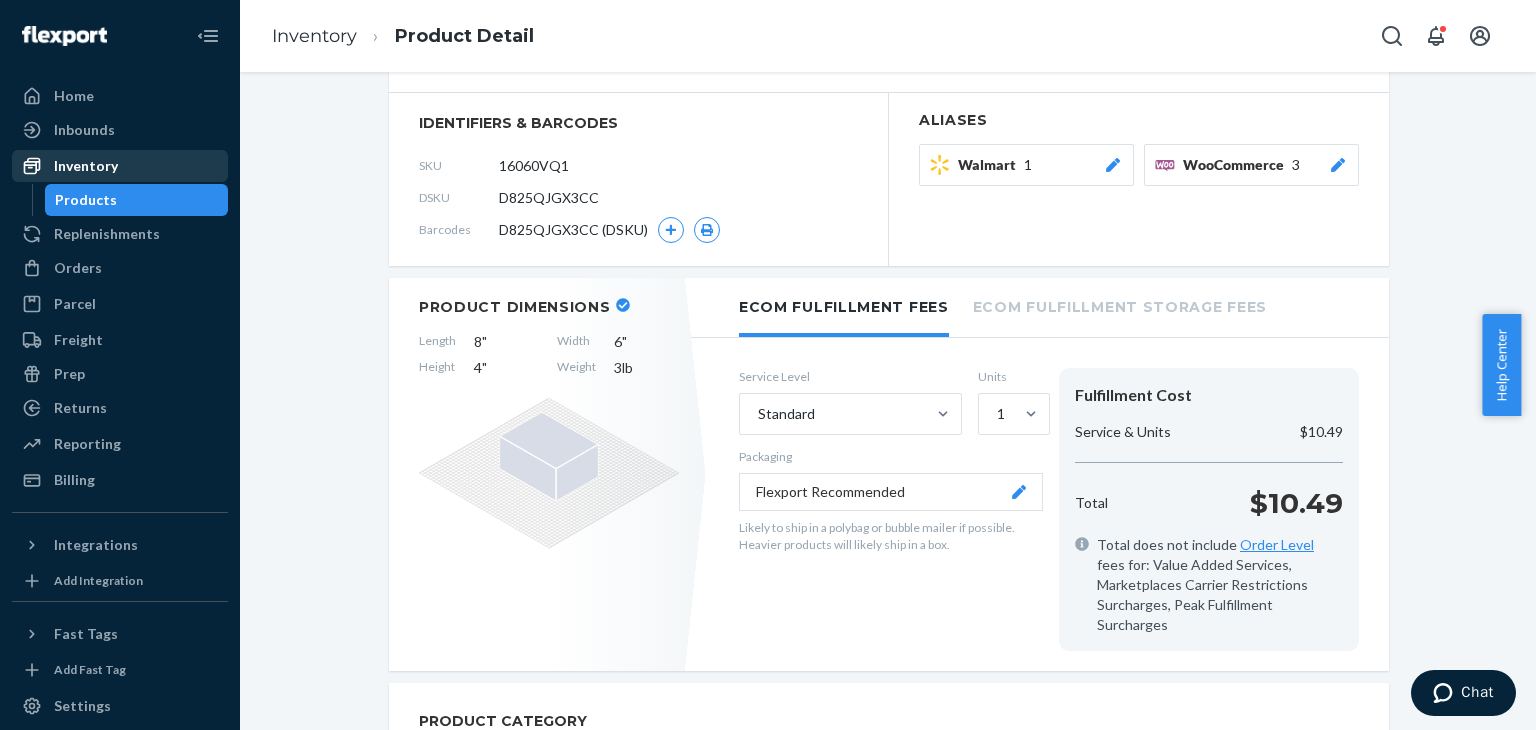 click on "Inventory" at bounding box center (86, 166) 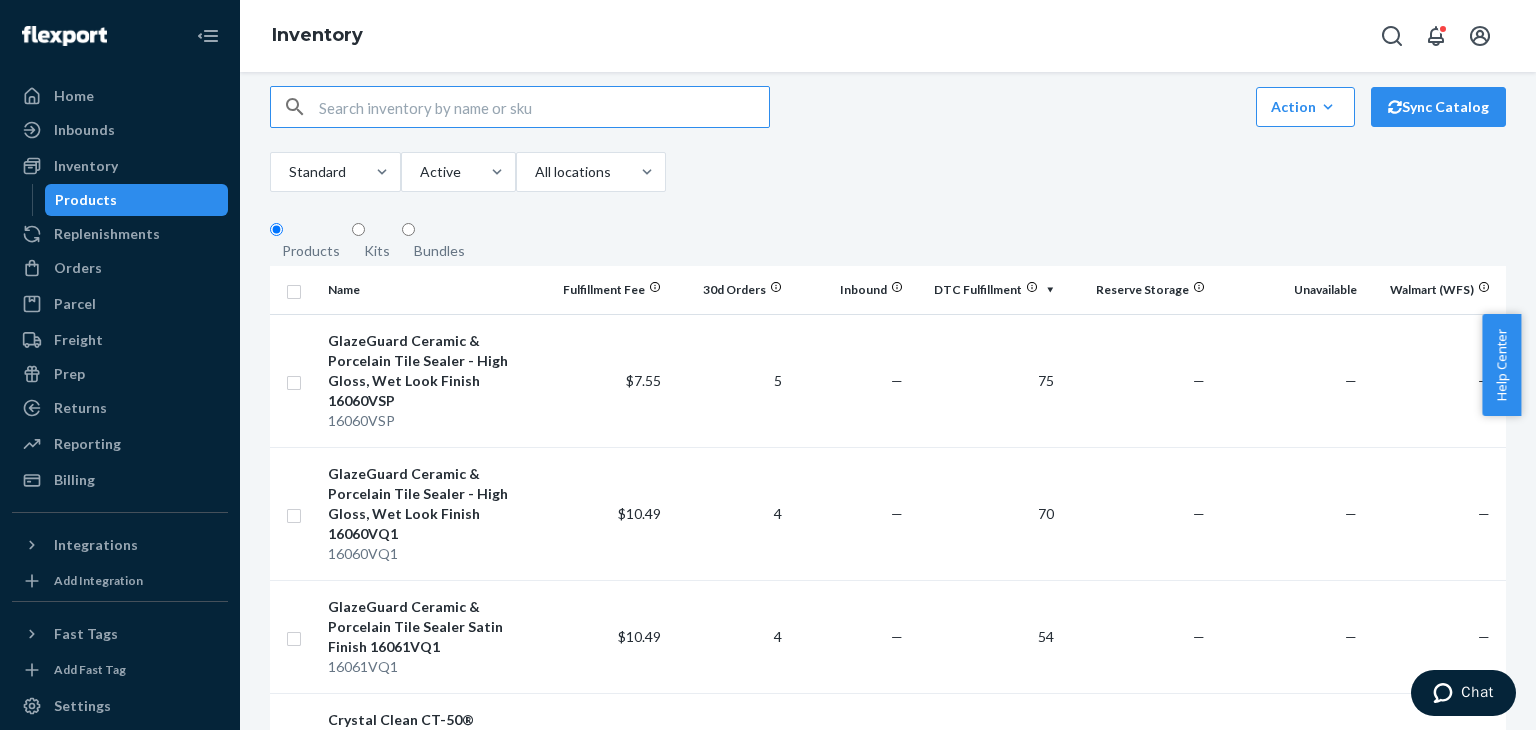 scroll, scrollTop: 0, scrollLeft: 0, axis: both 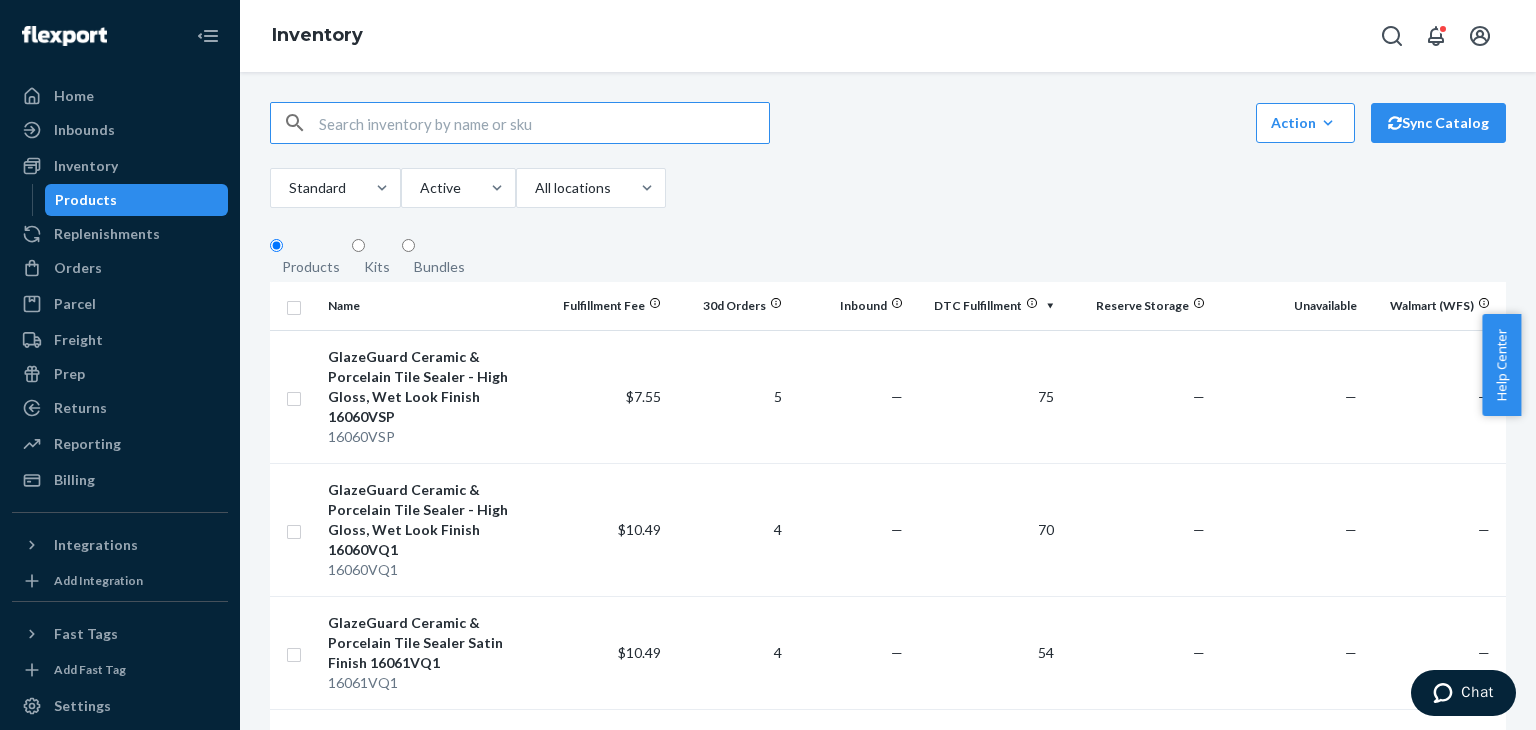 click at bounding box center [544, 123] 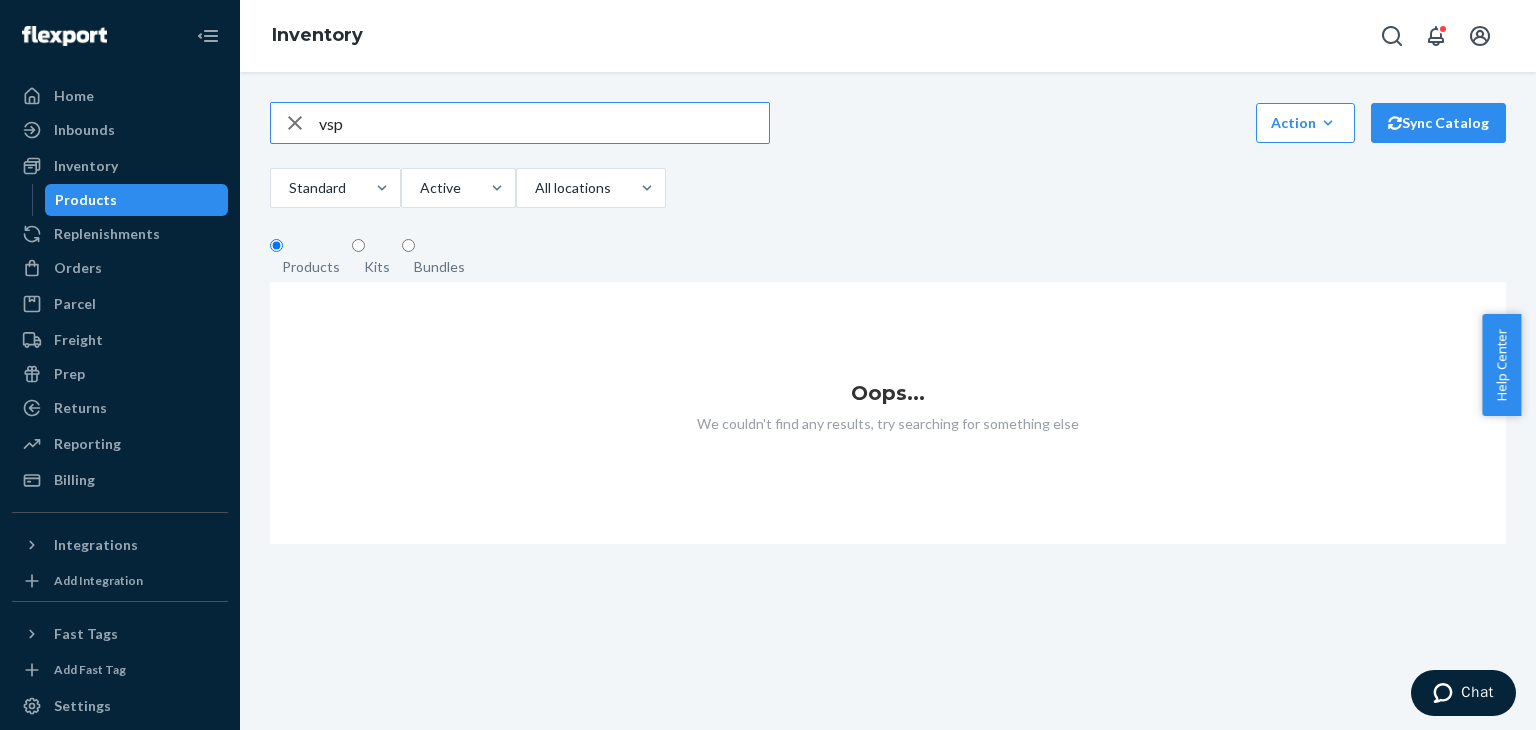 click on "vsp" at bounding box center (544, 123) 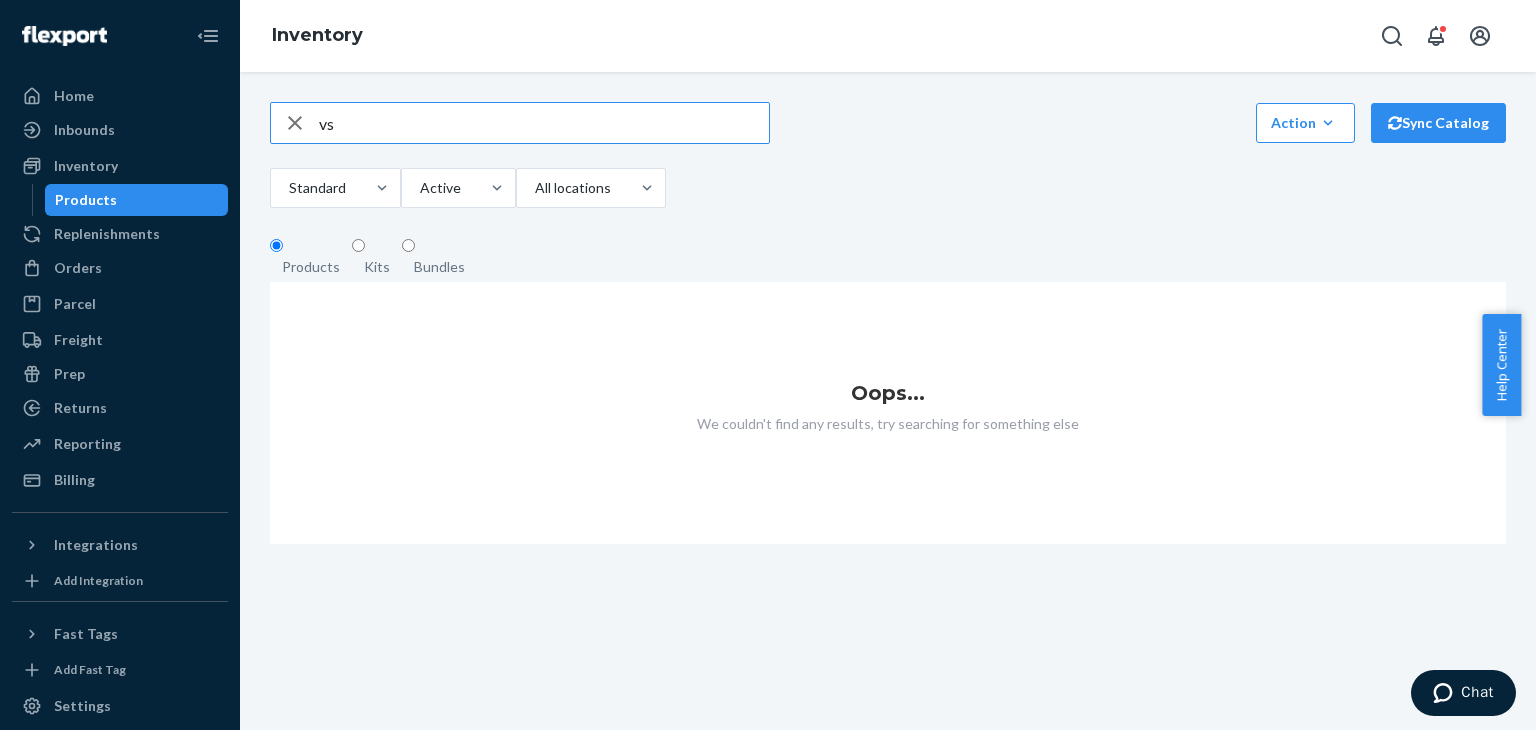 type on "v" 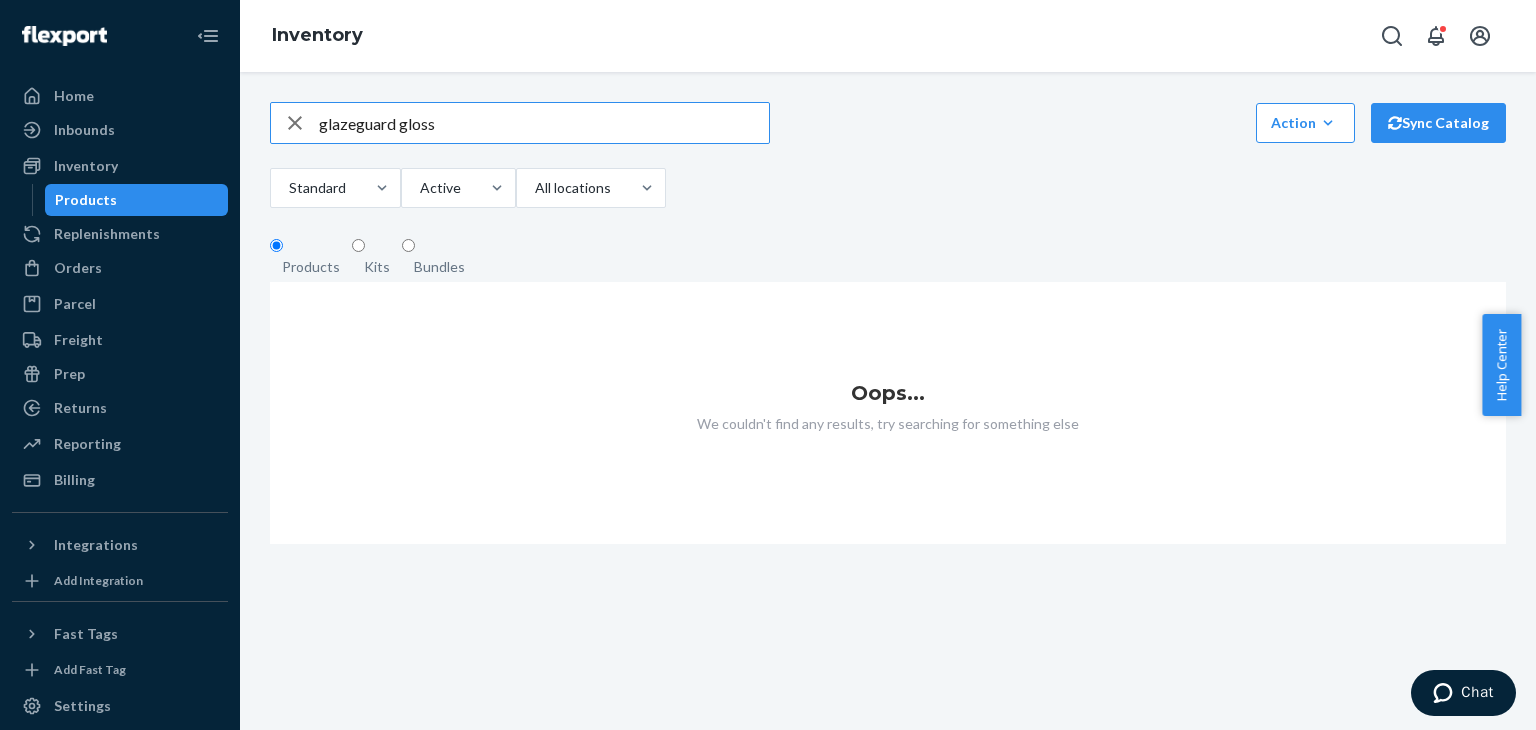 type on "glazeguard gloss" 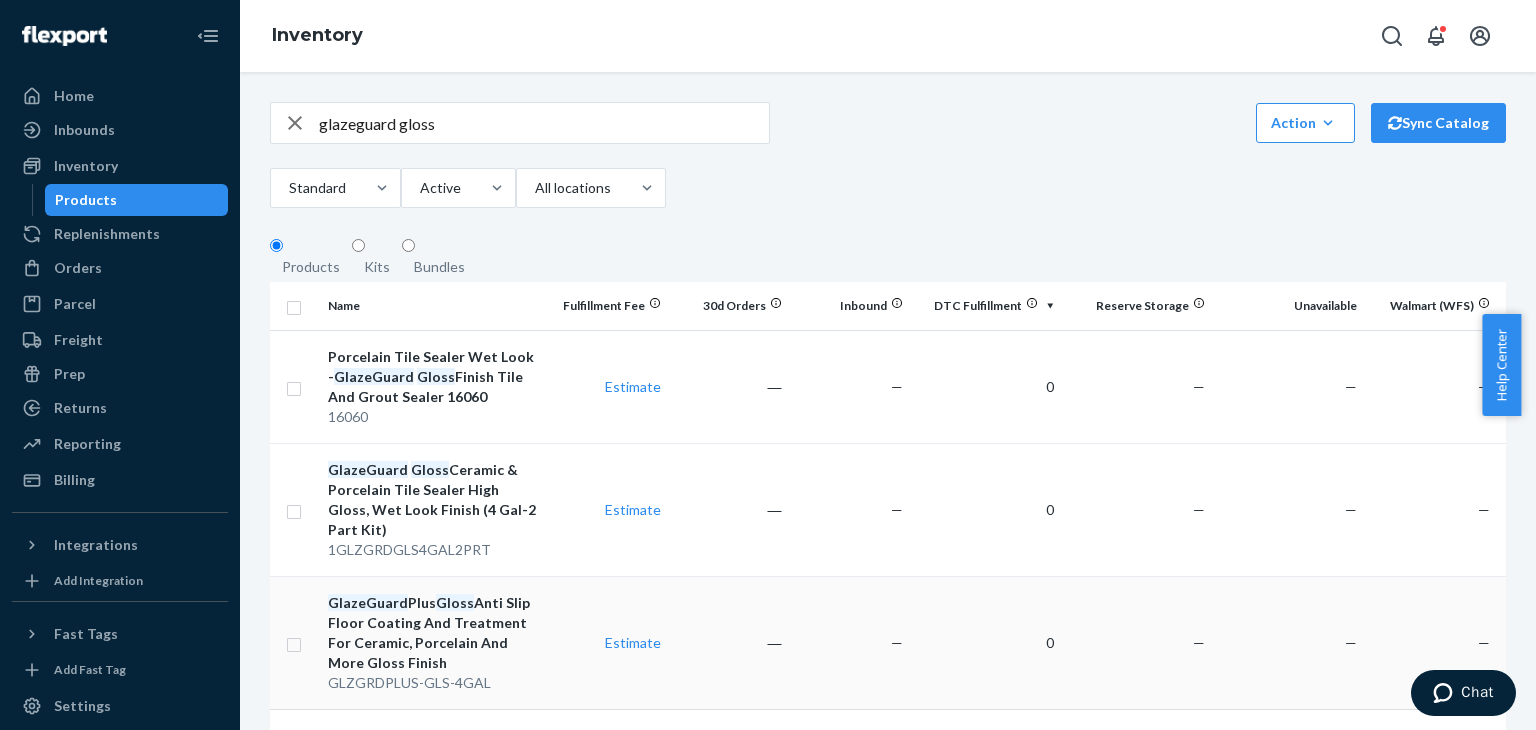 scroll, scrollTop: 96, scrollLeft: 0, axis: vertical 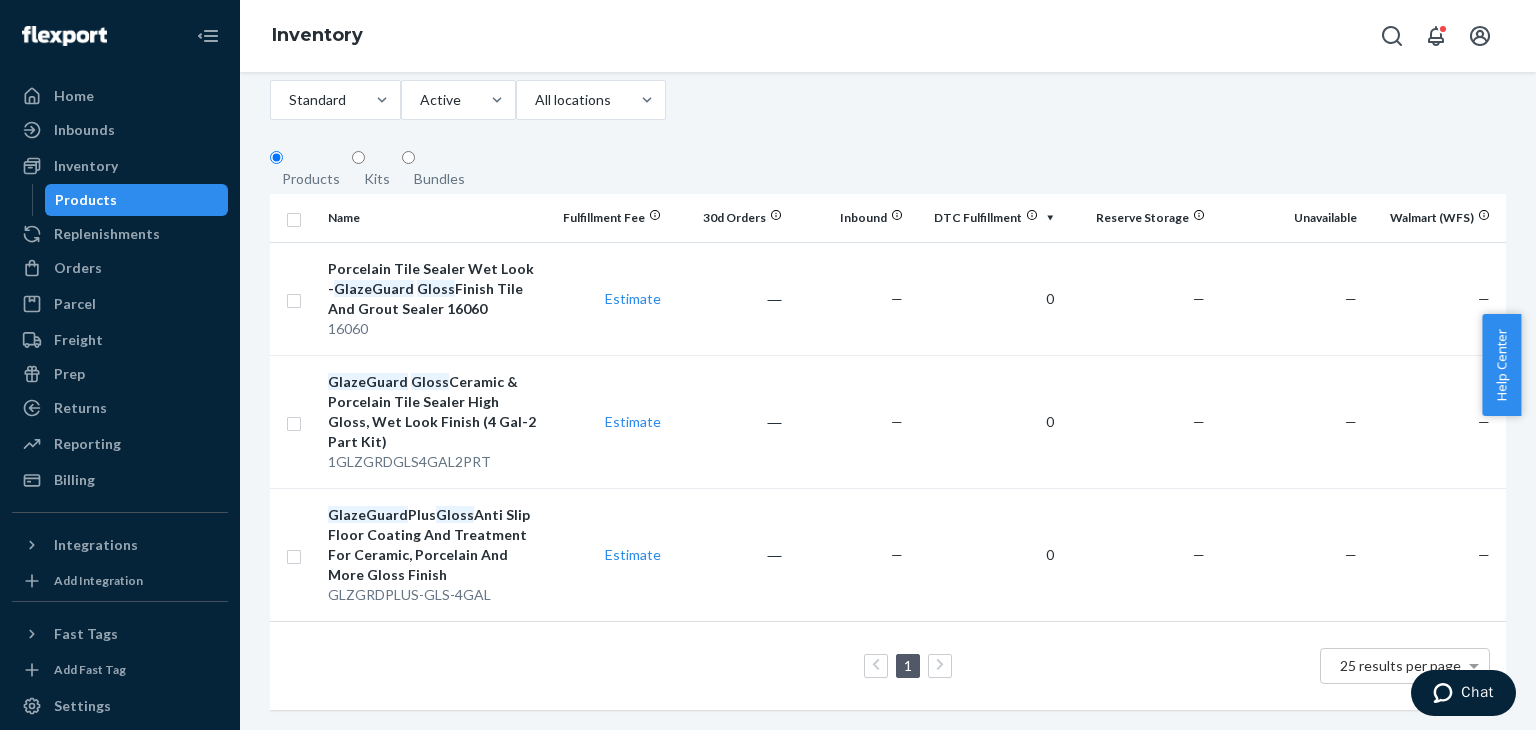 click on "Porcelain Tile Sealer Wet Look -  GlazeGuard   Gloss  Finish Tile And Grout Sealer 16060" at bounding box center [433, 289] 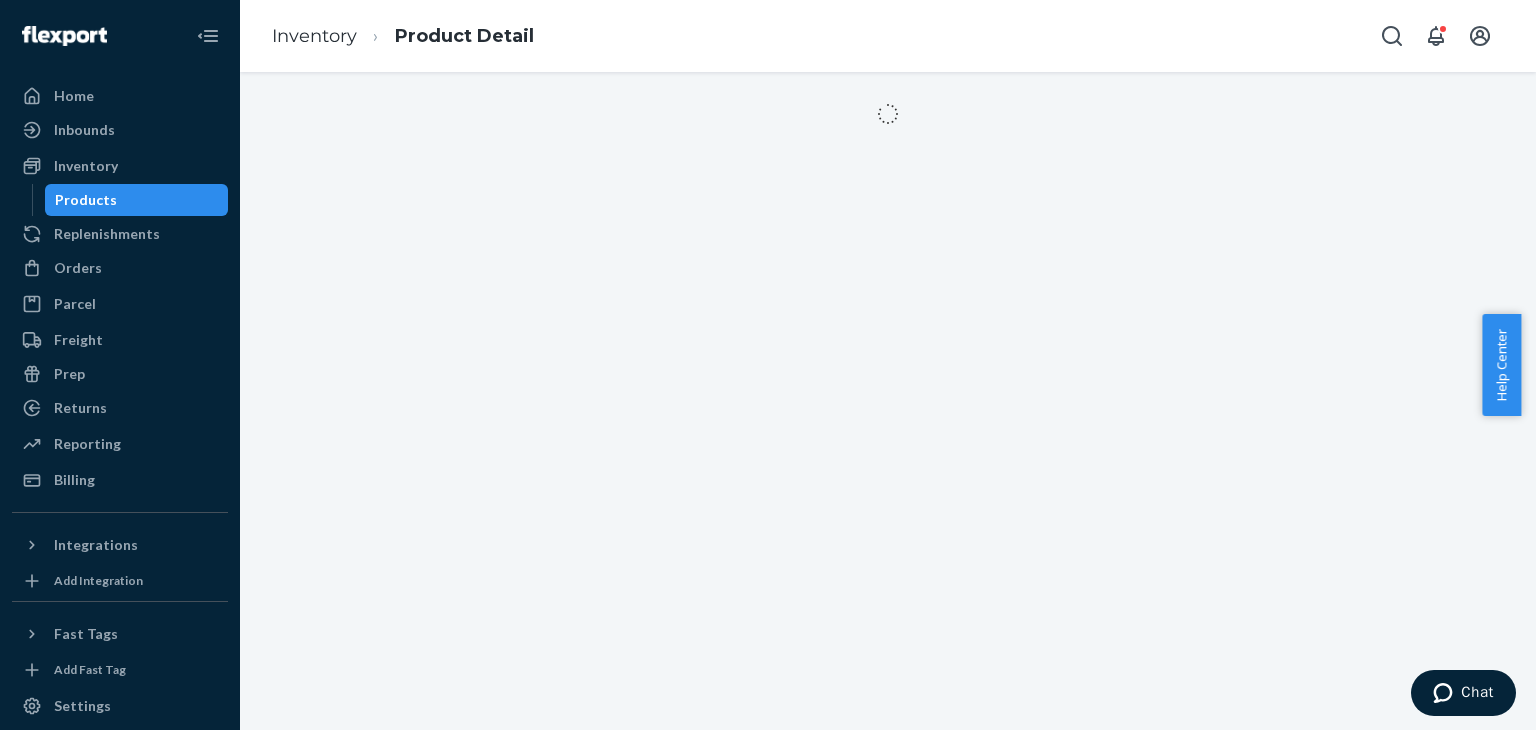 scroll, scrollTop: 0, scrollLeft: 0, axis: both 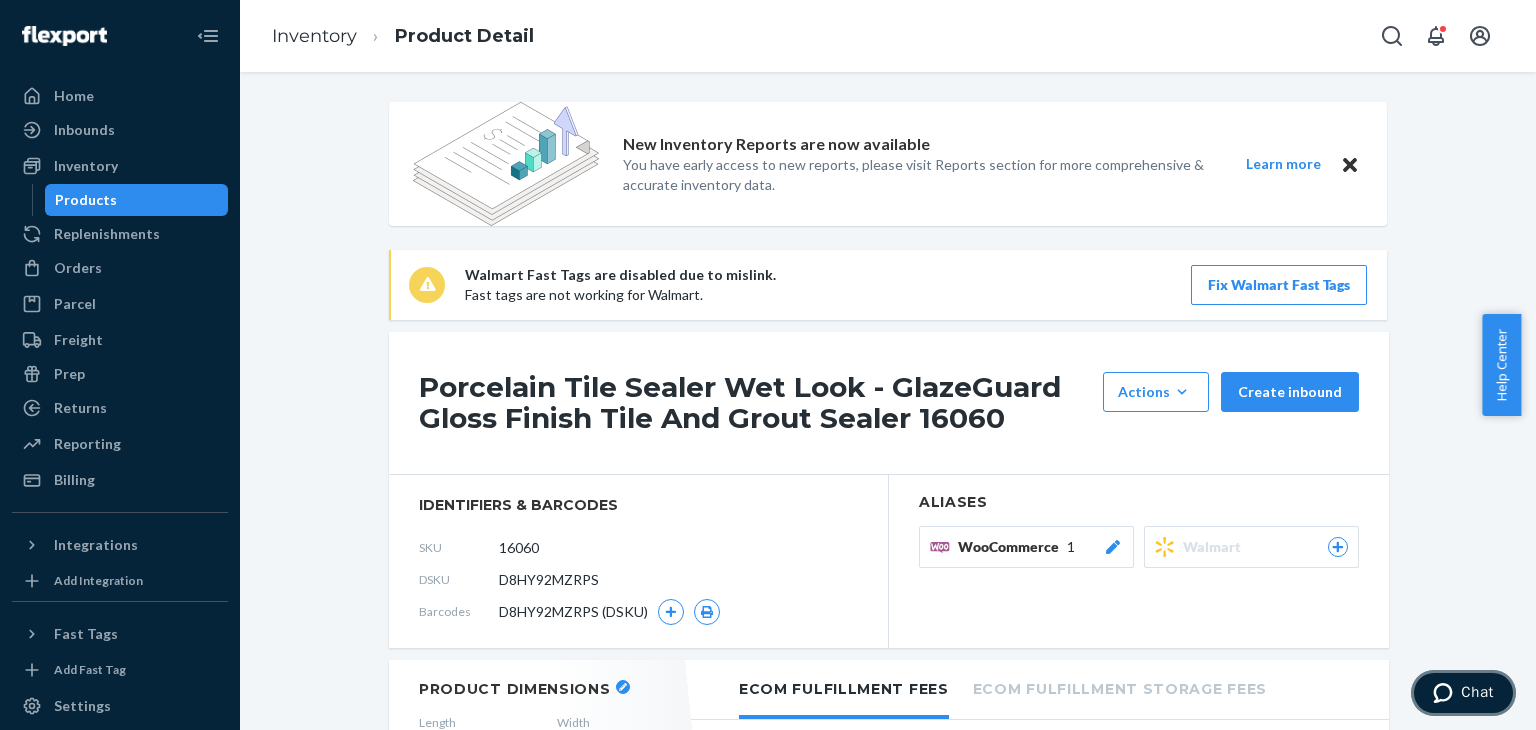 click on "Chat" at bounding box center (1477, 692) 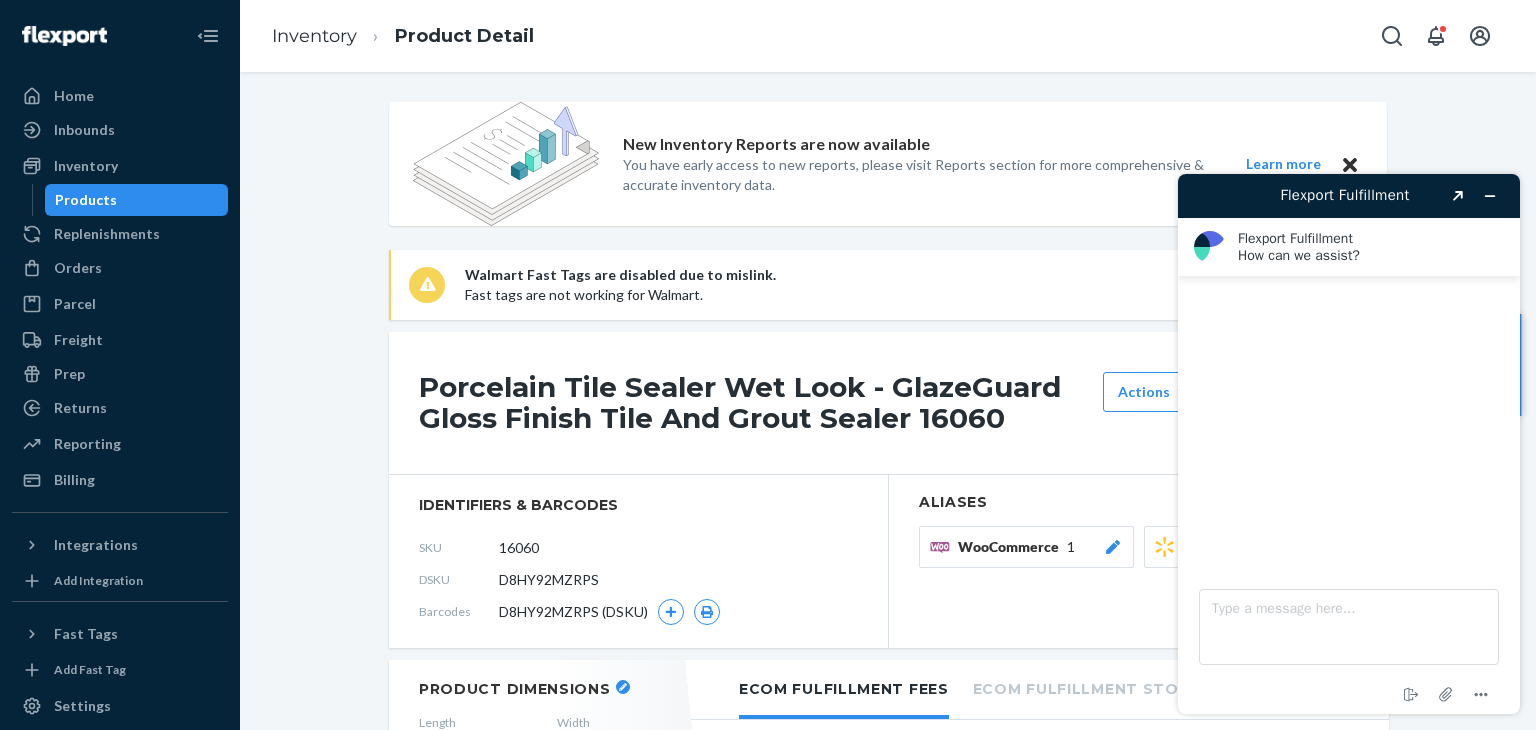 scroll, scrollTop: 0, scrollLeft: 0, axis: both 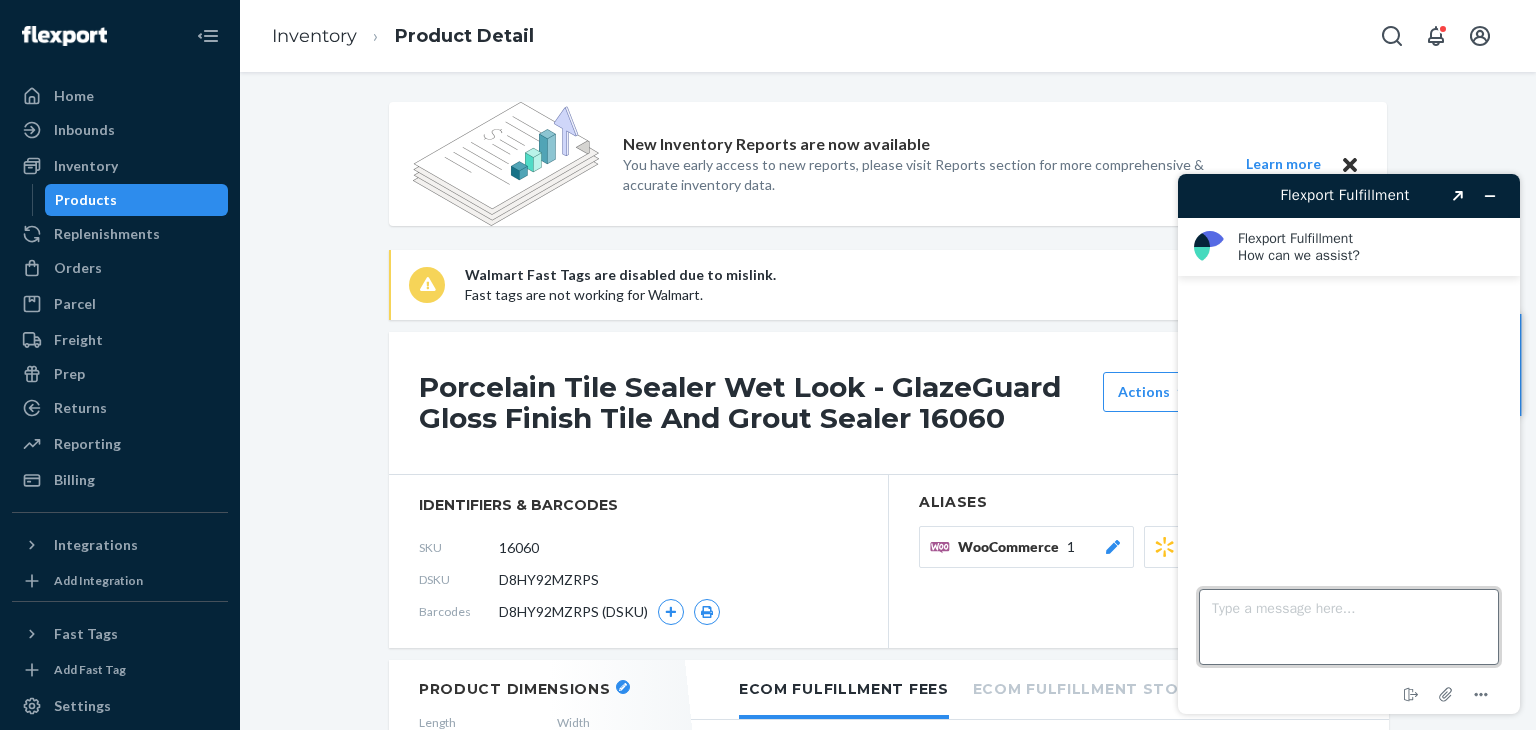 click on "Type a message here..." at bounding box center [1349, 627] 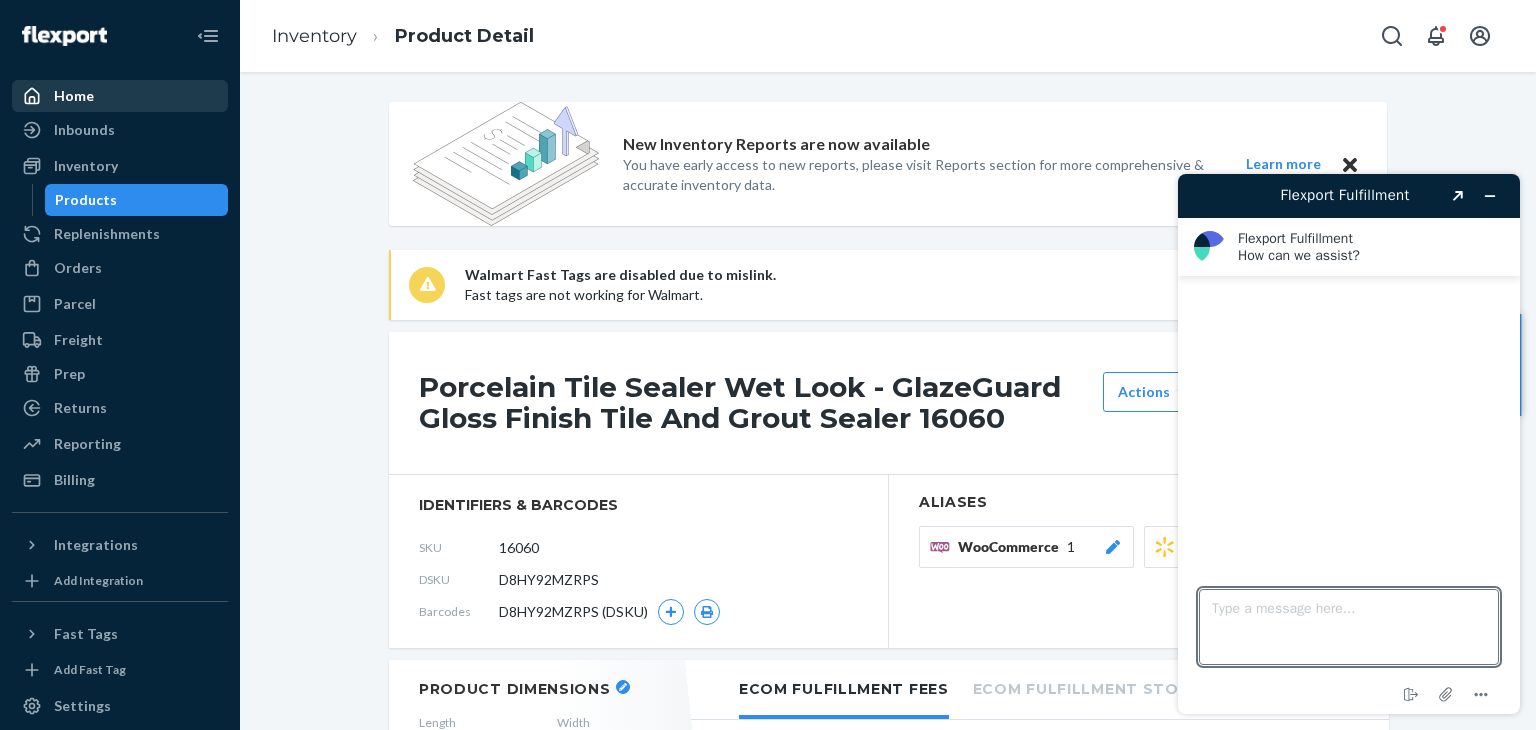 click on "Home" at bounding box center [120, 96] 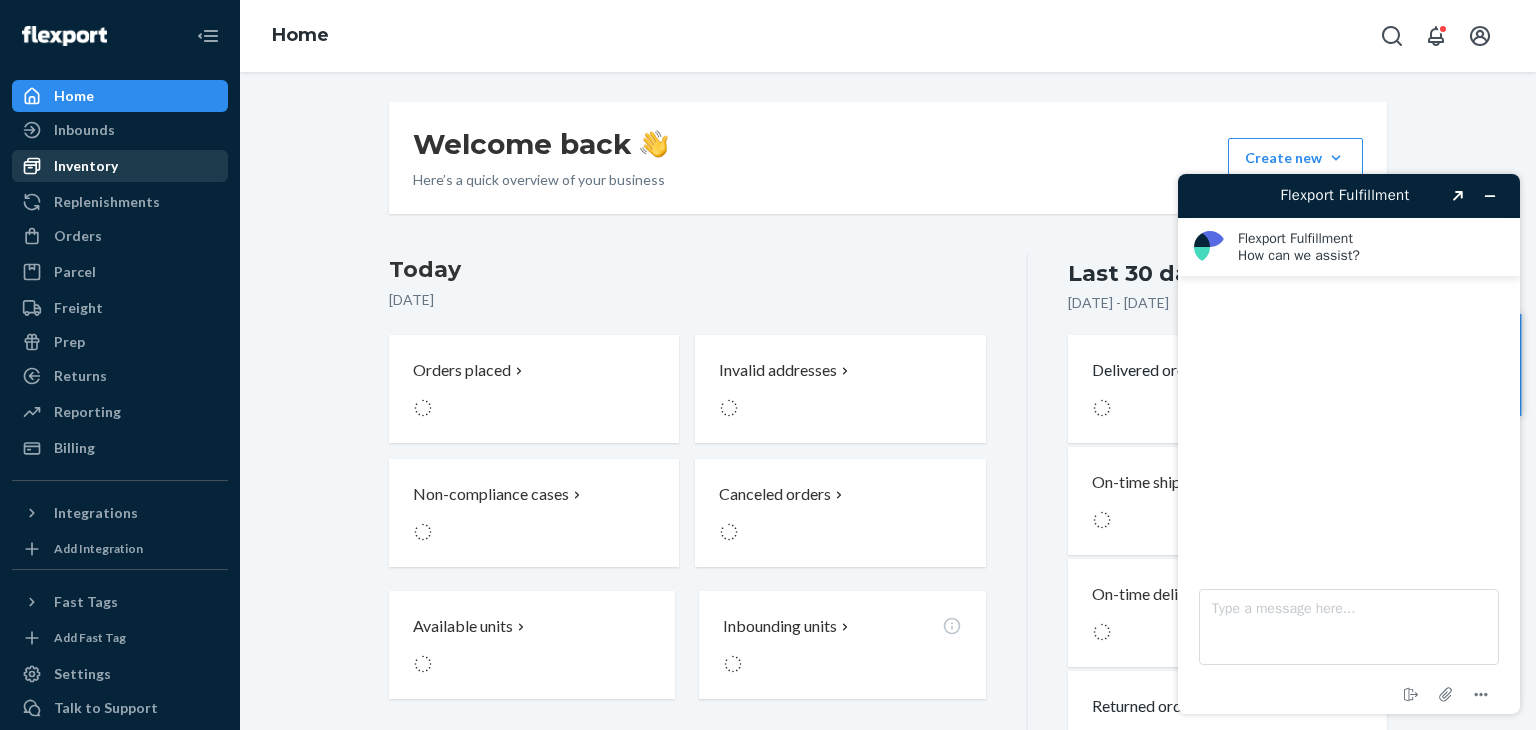click on "Inventory" at bounding box center (86, 166) 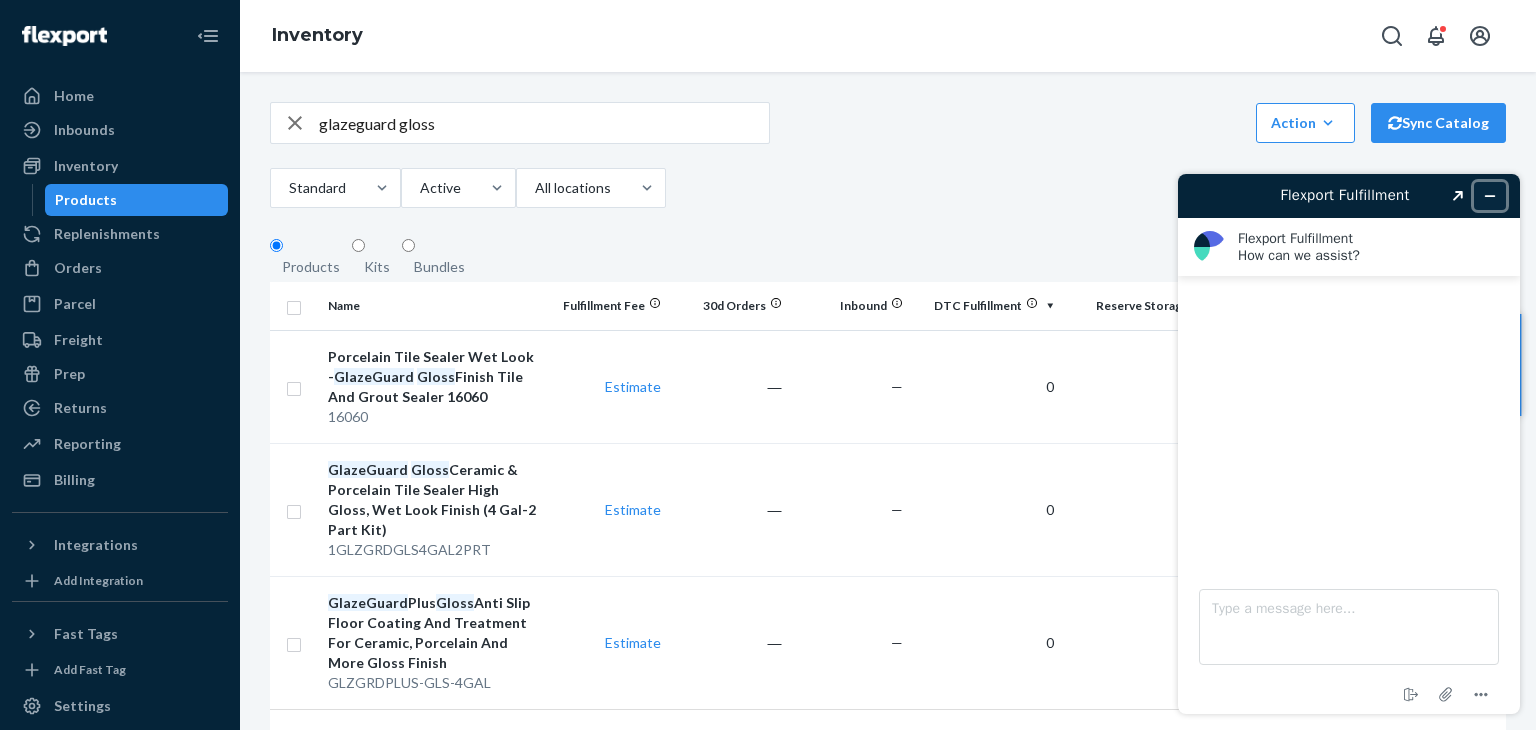 click 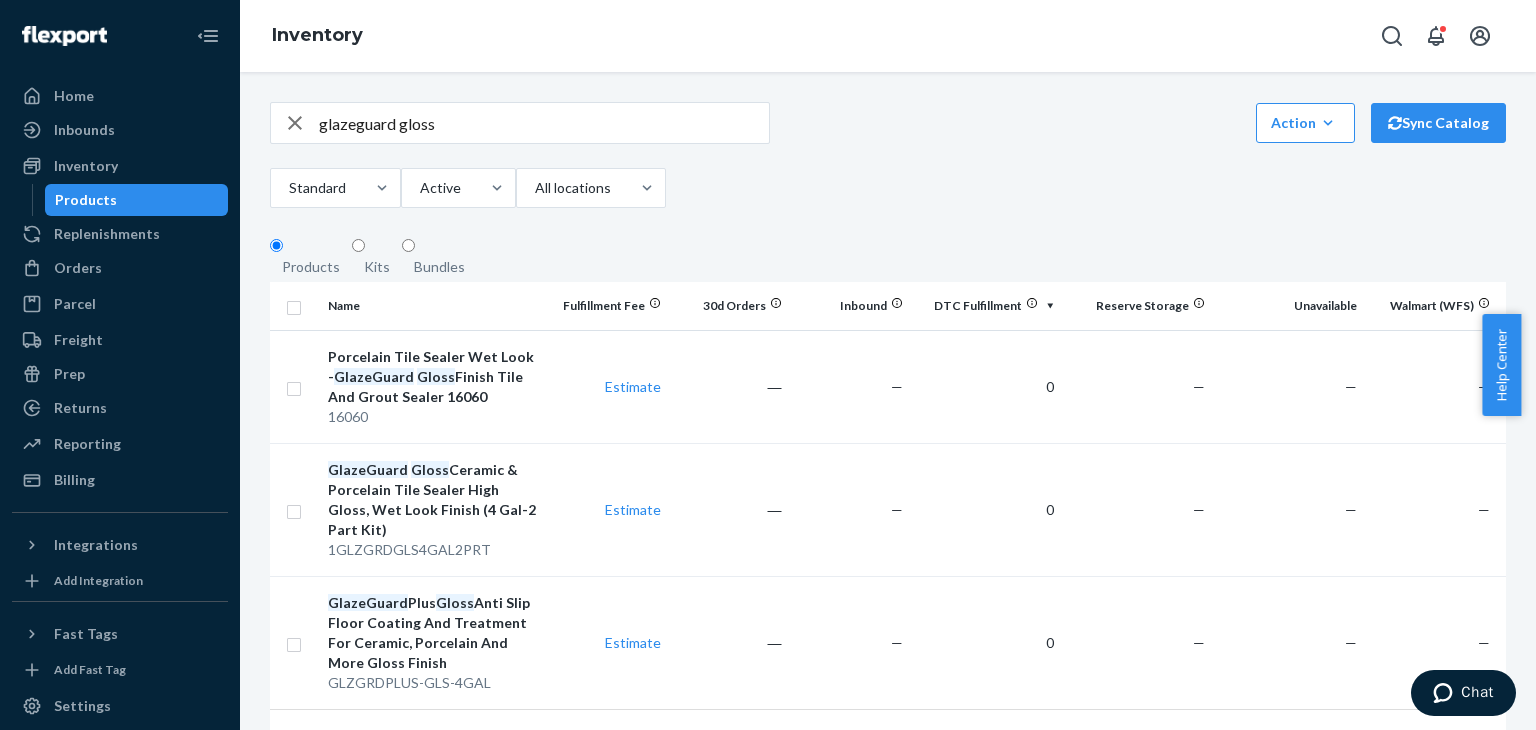 click 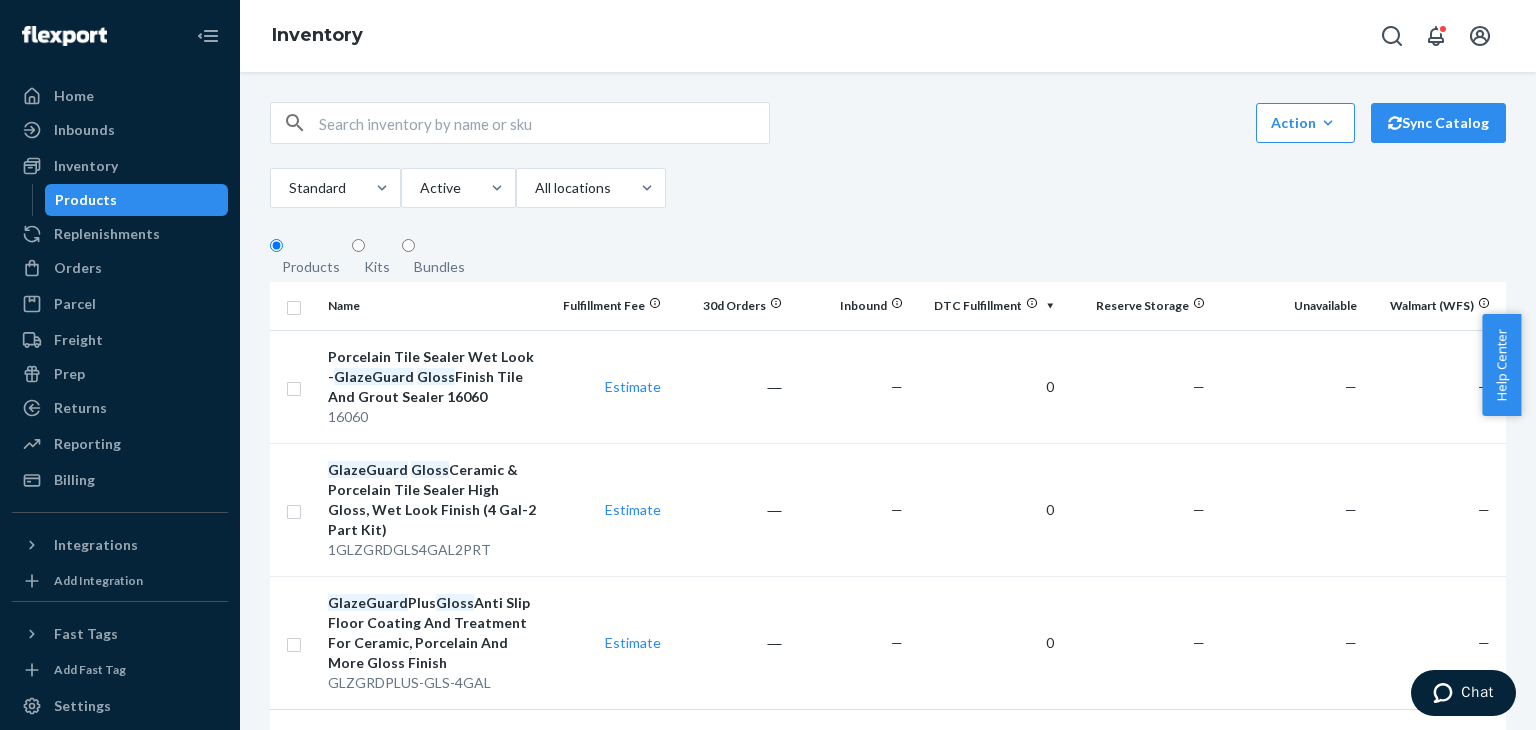 click on "glazeguard gloss" at bounding box center (544, 123) 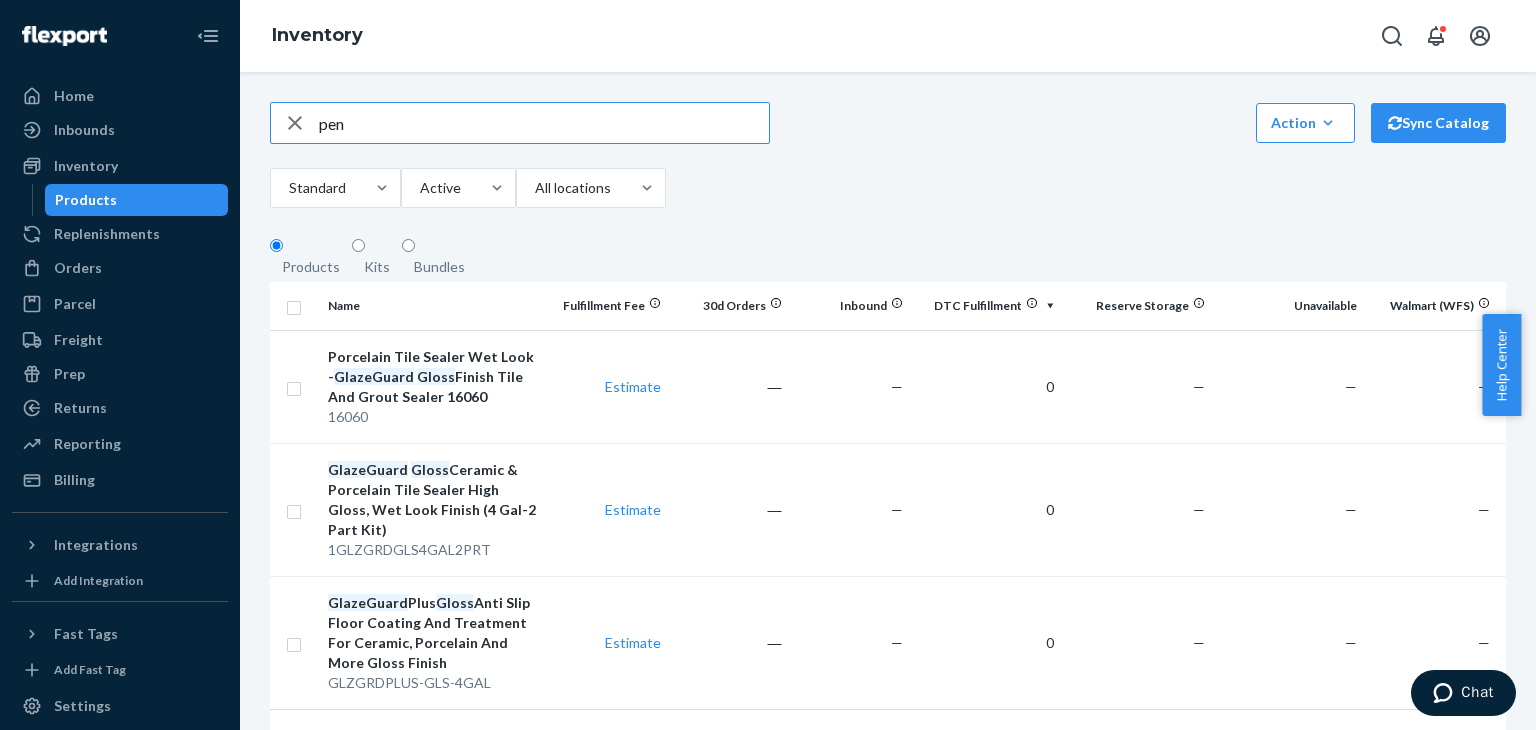type on "pen 5" 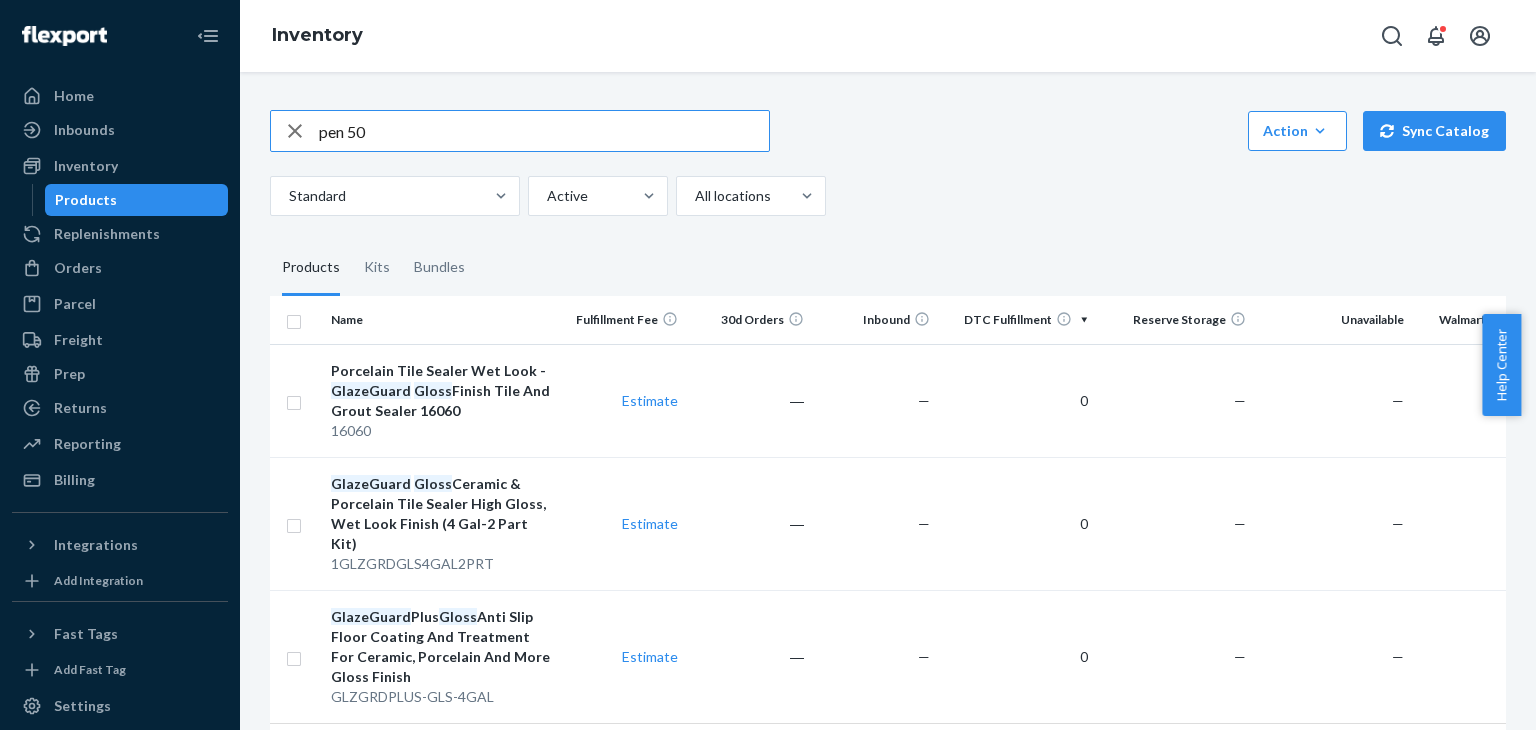scroll, scrollTop: 0, scrollLeft: 0, axis: both 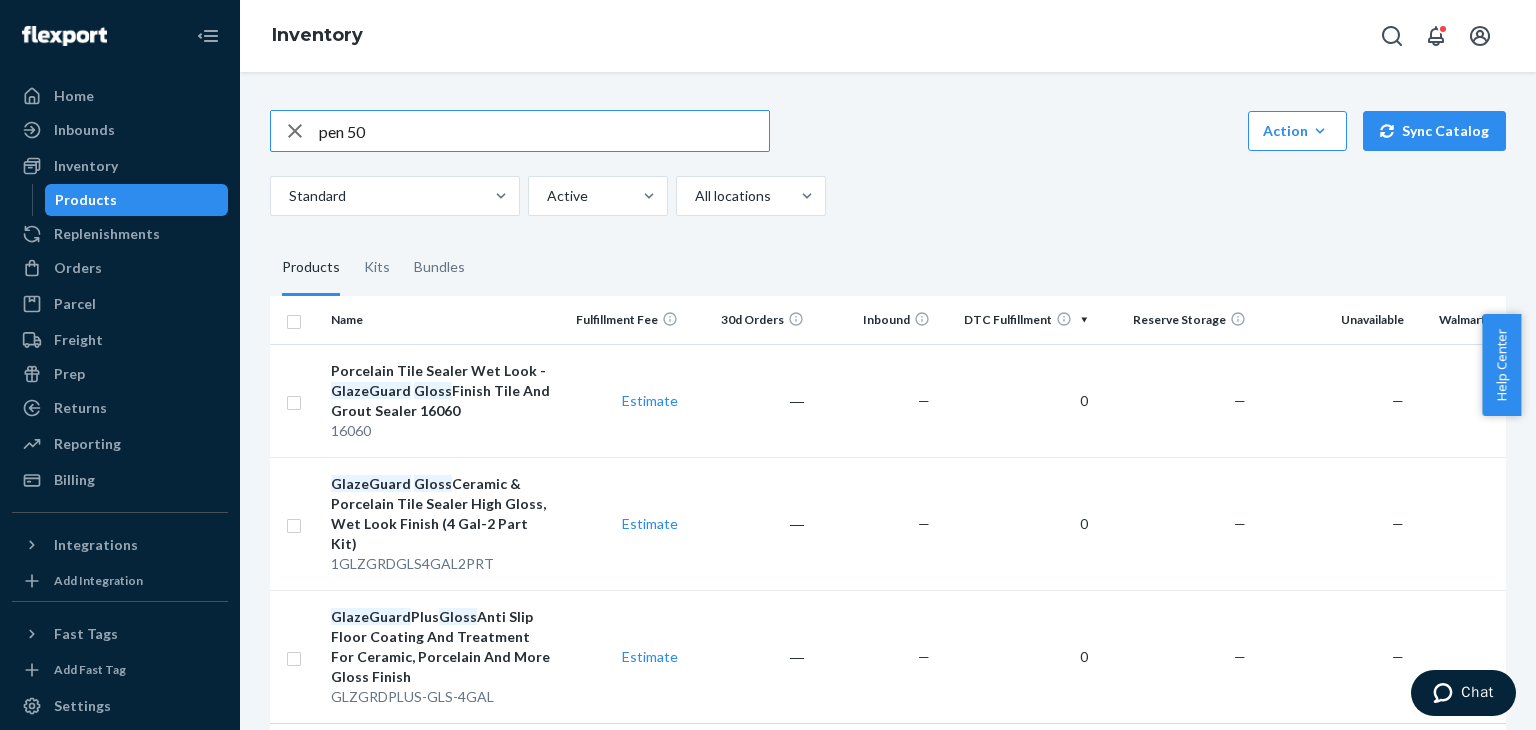 type on "pen 50" 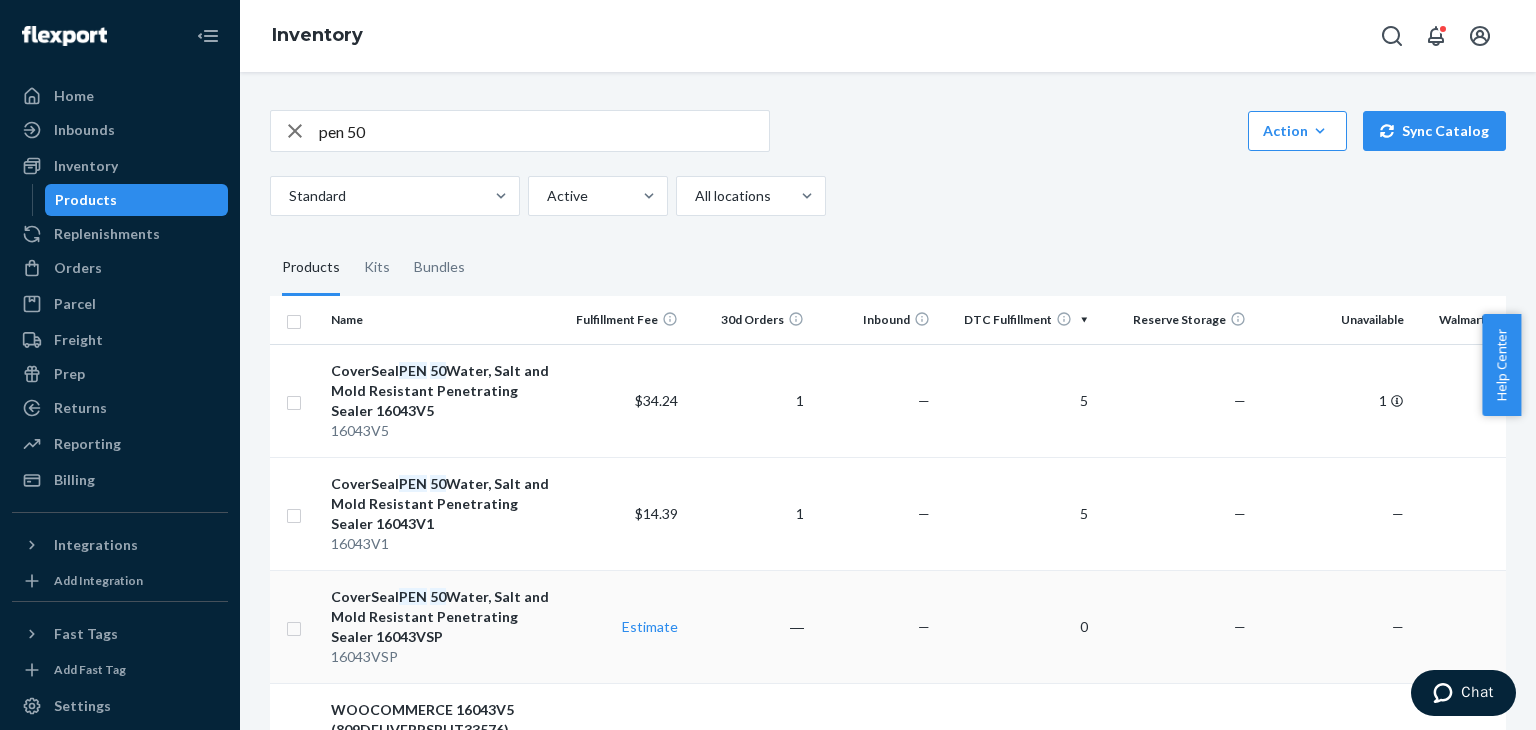 click on "50" at bounding box center (438, 596) 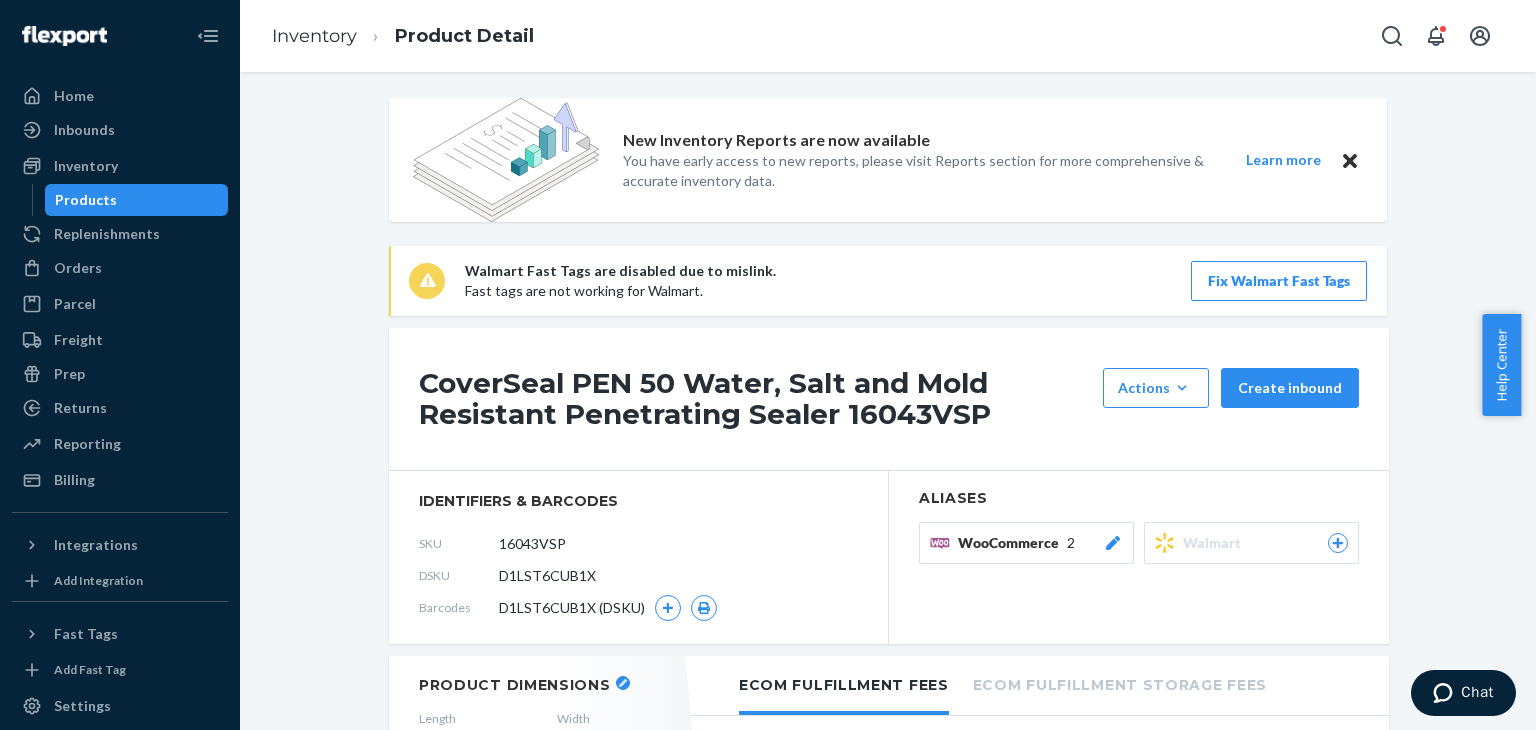 scroll, scrollTop: 0, scrollLeft: 0, axis: both 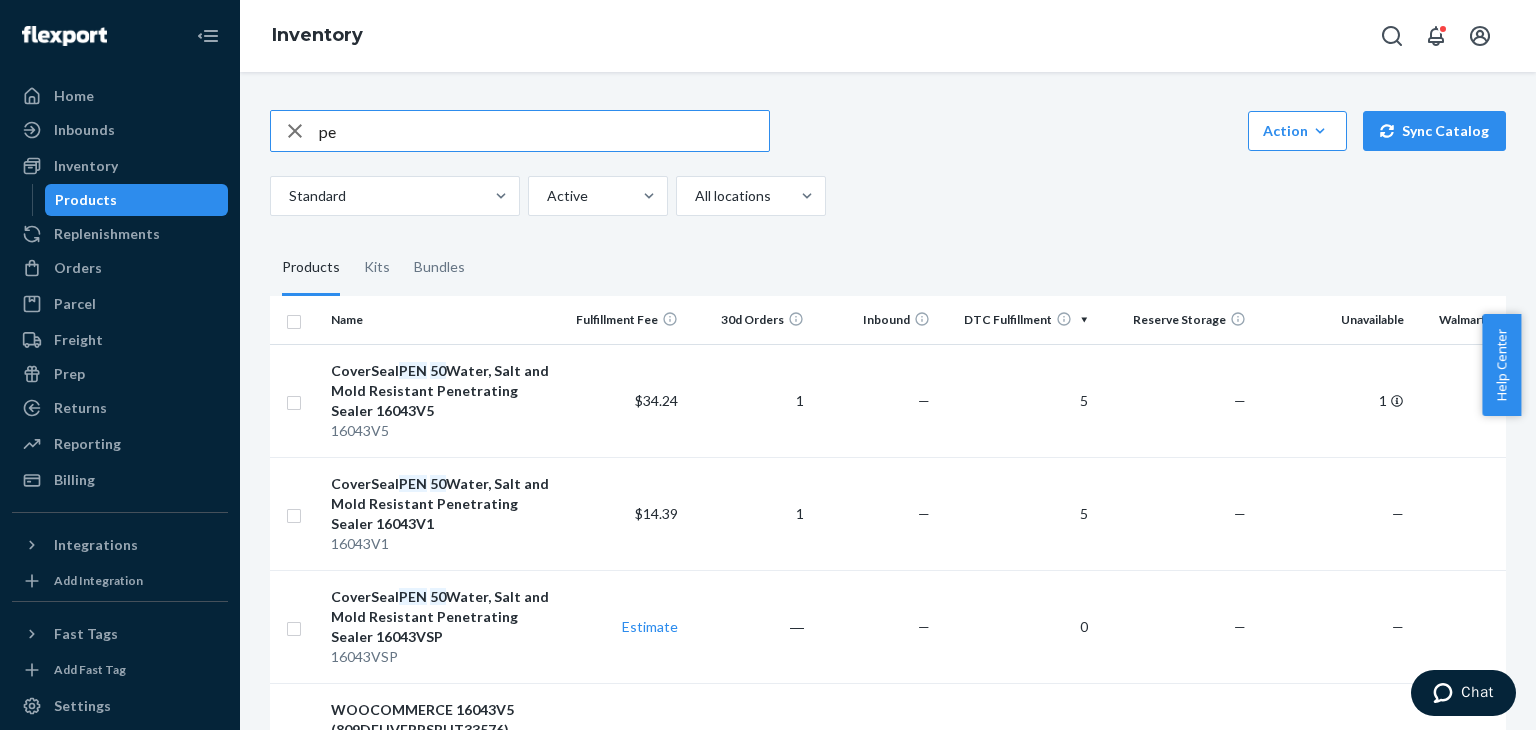 type on "p" 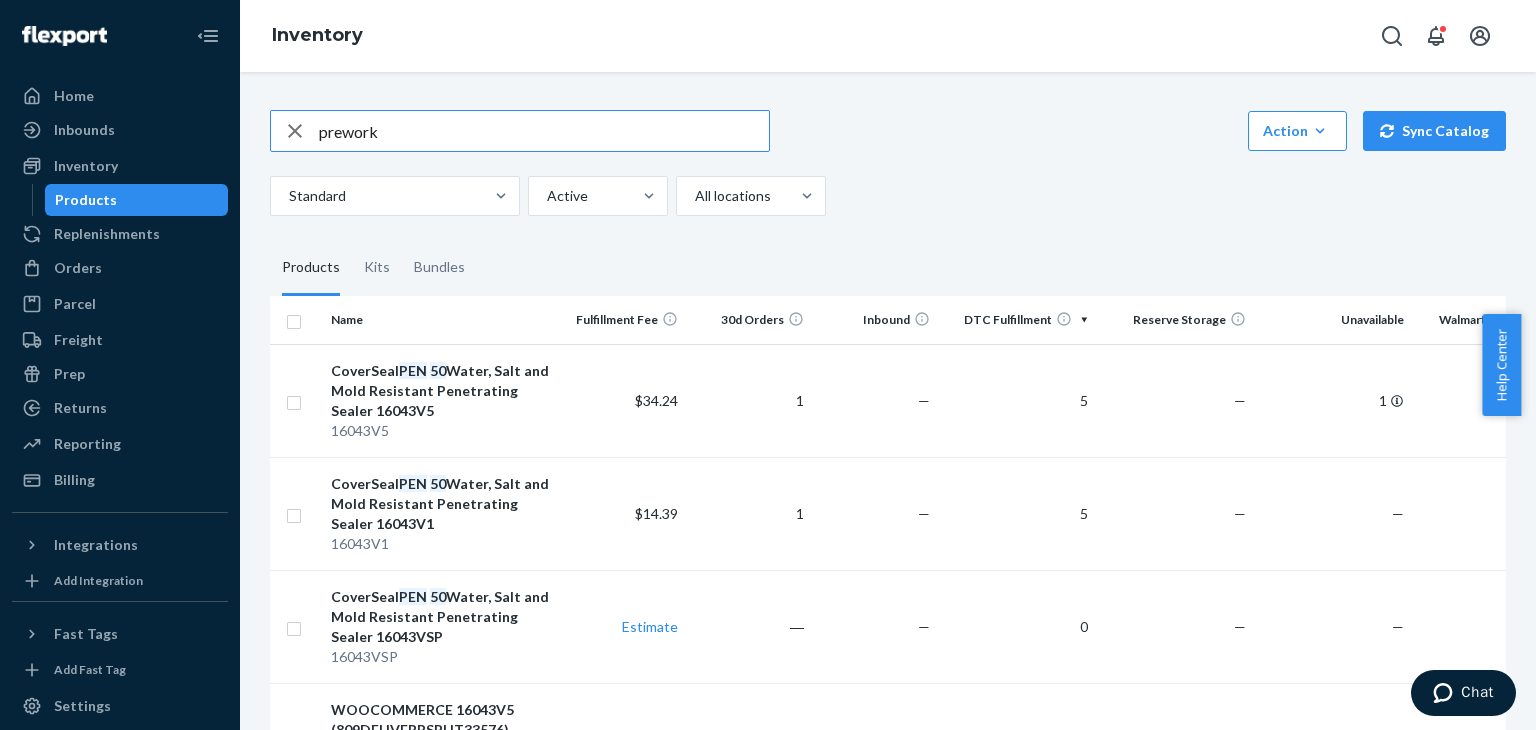 type on "prework" 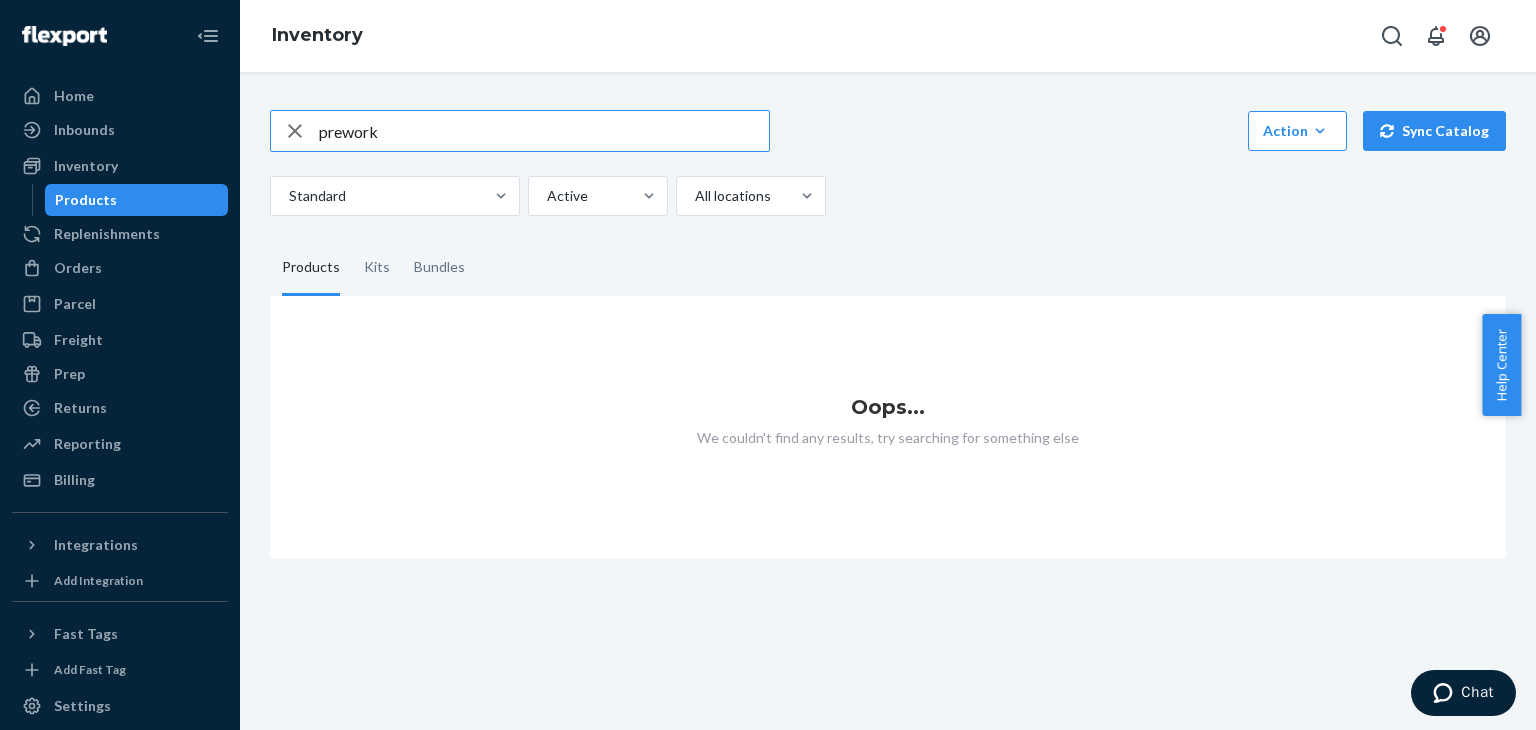 drag, startPoint x: 383, startPoint y: 135, endPoint x: 317, endPoint y: 134, distance: 66.007576 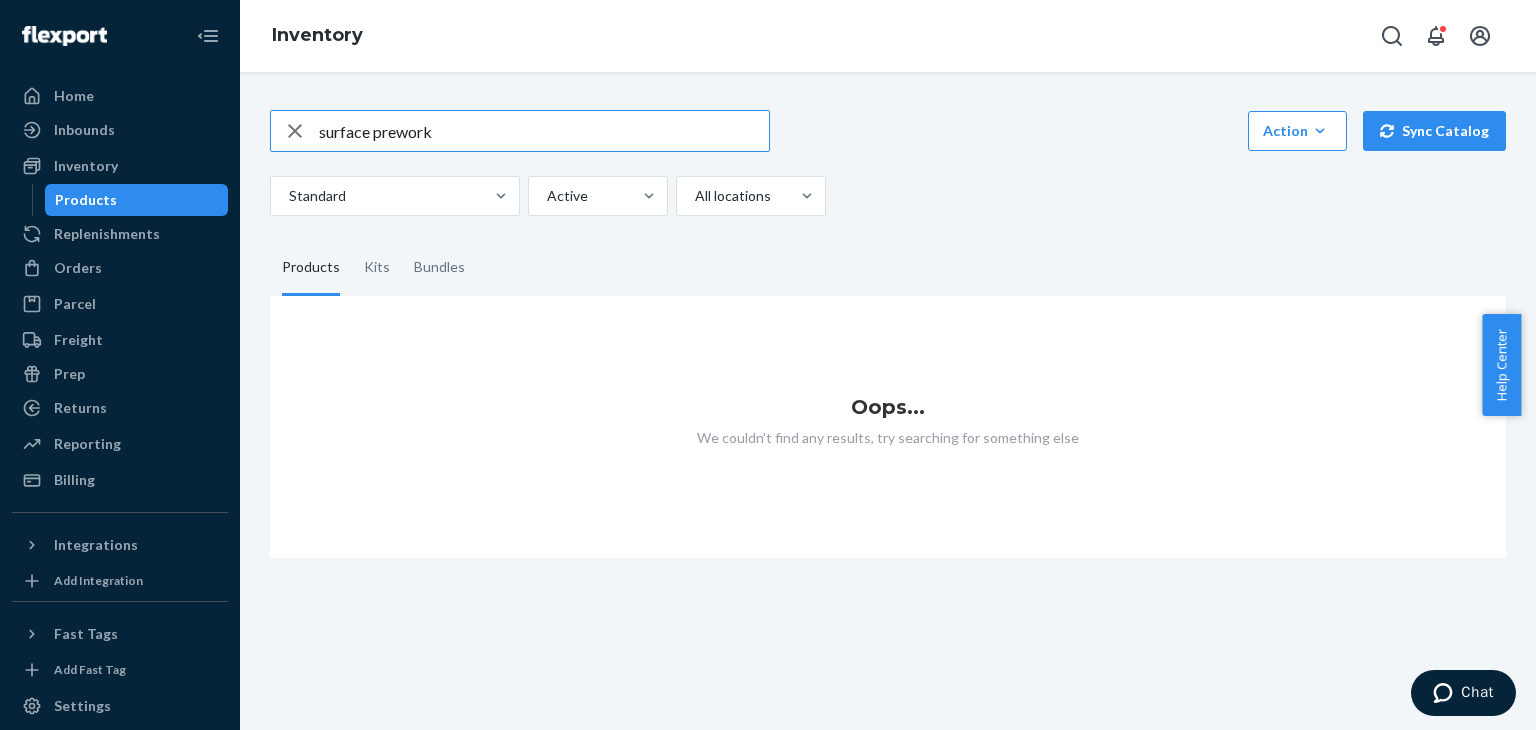 drag, startPoint x: 438, startPoint y: 137, endPoint x: 326, endPoint y: 137, distance: 112 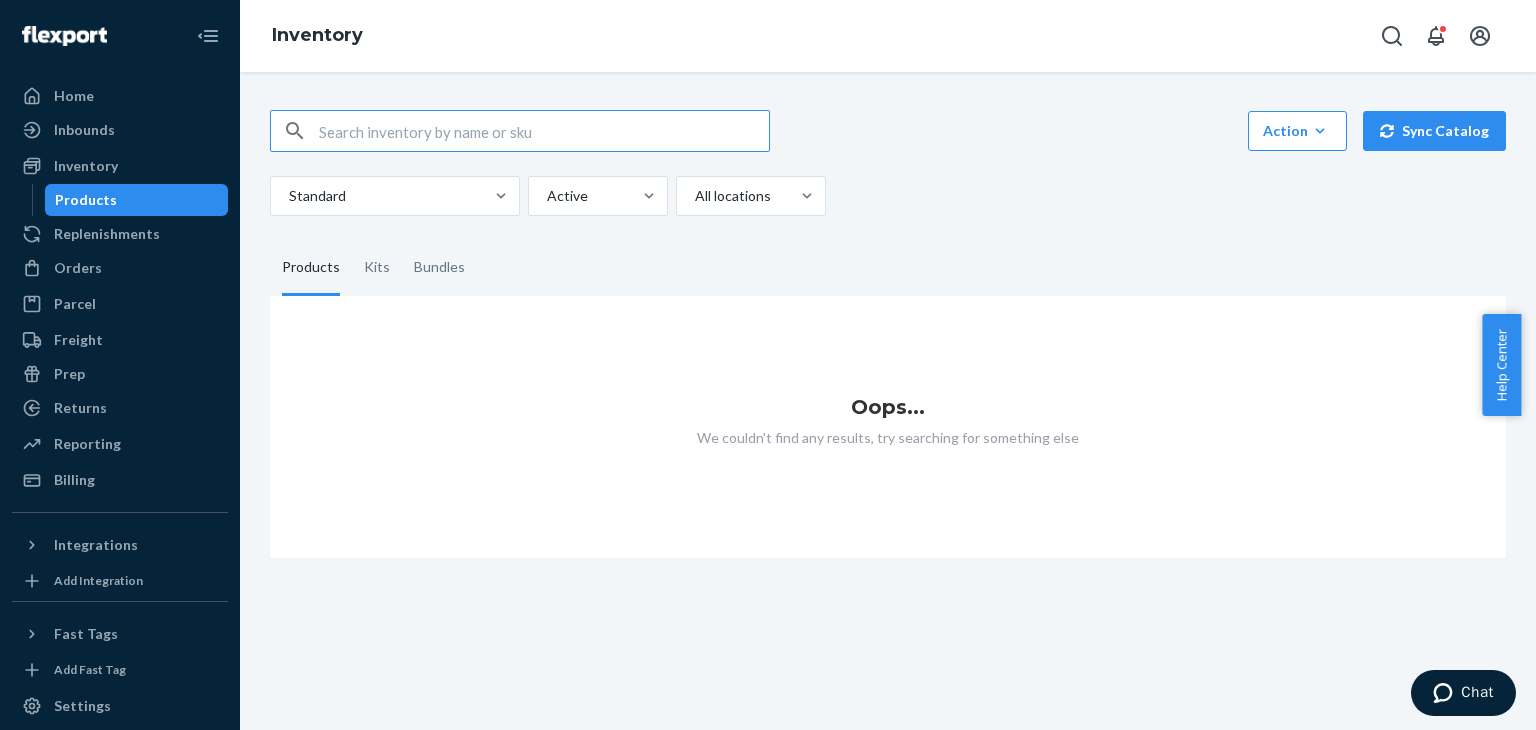 click at bounding box center [544, 131] 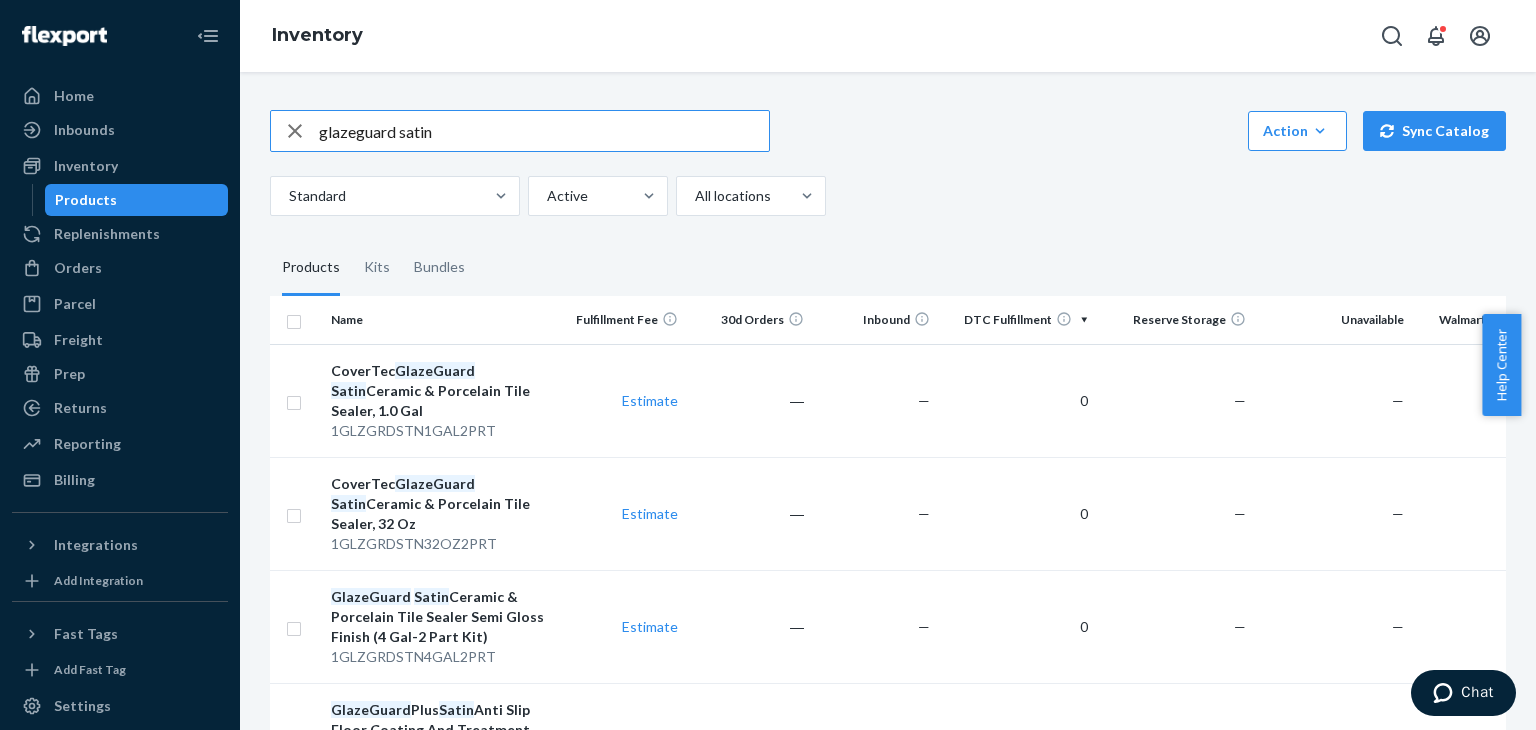 click on "glazeguard satin" at bounding box center (544, 131) 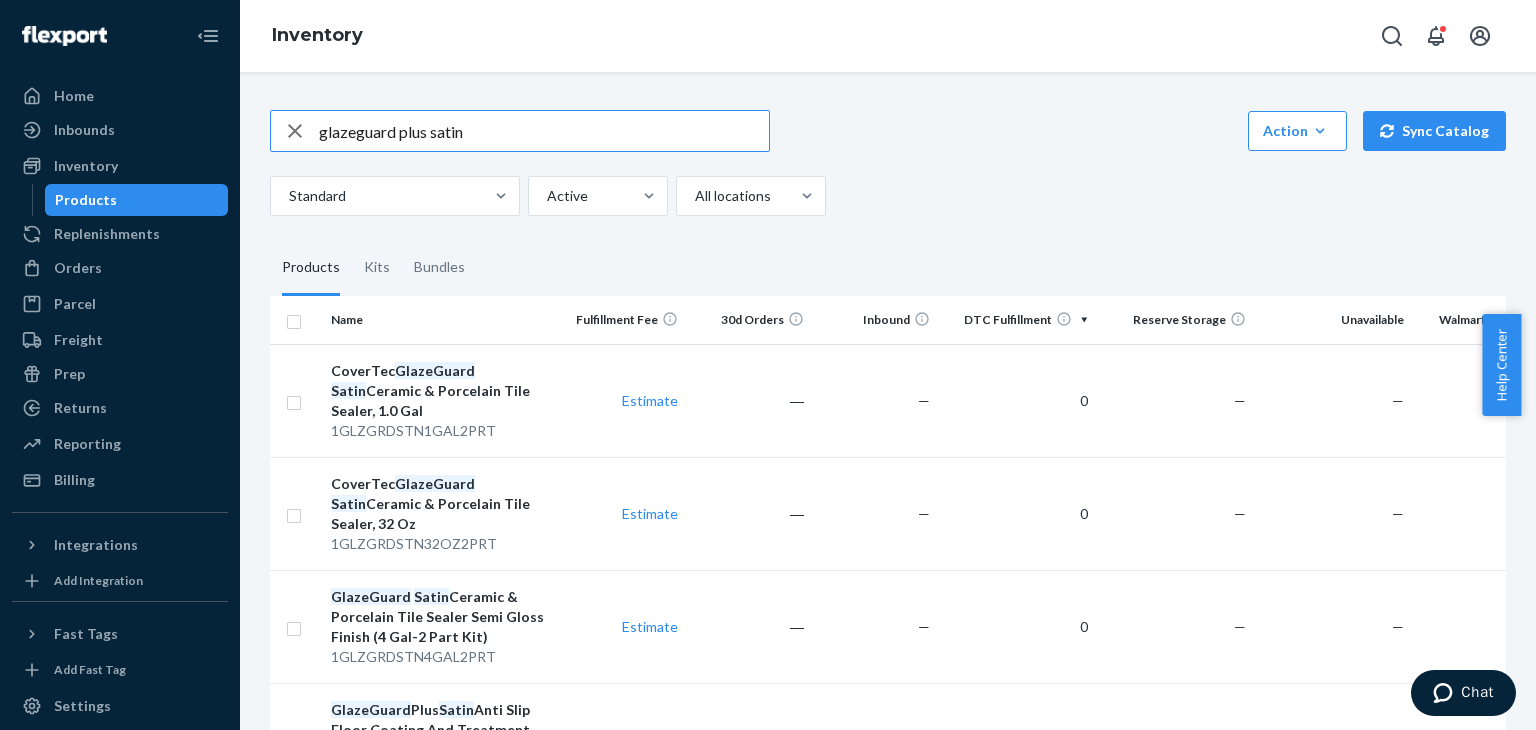 type on "glazeguard plus satin" 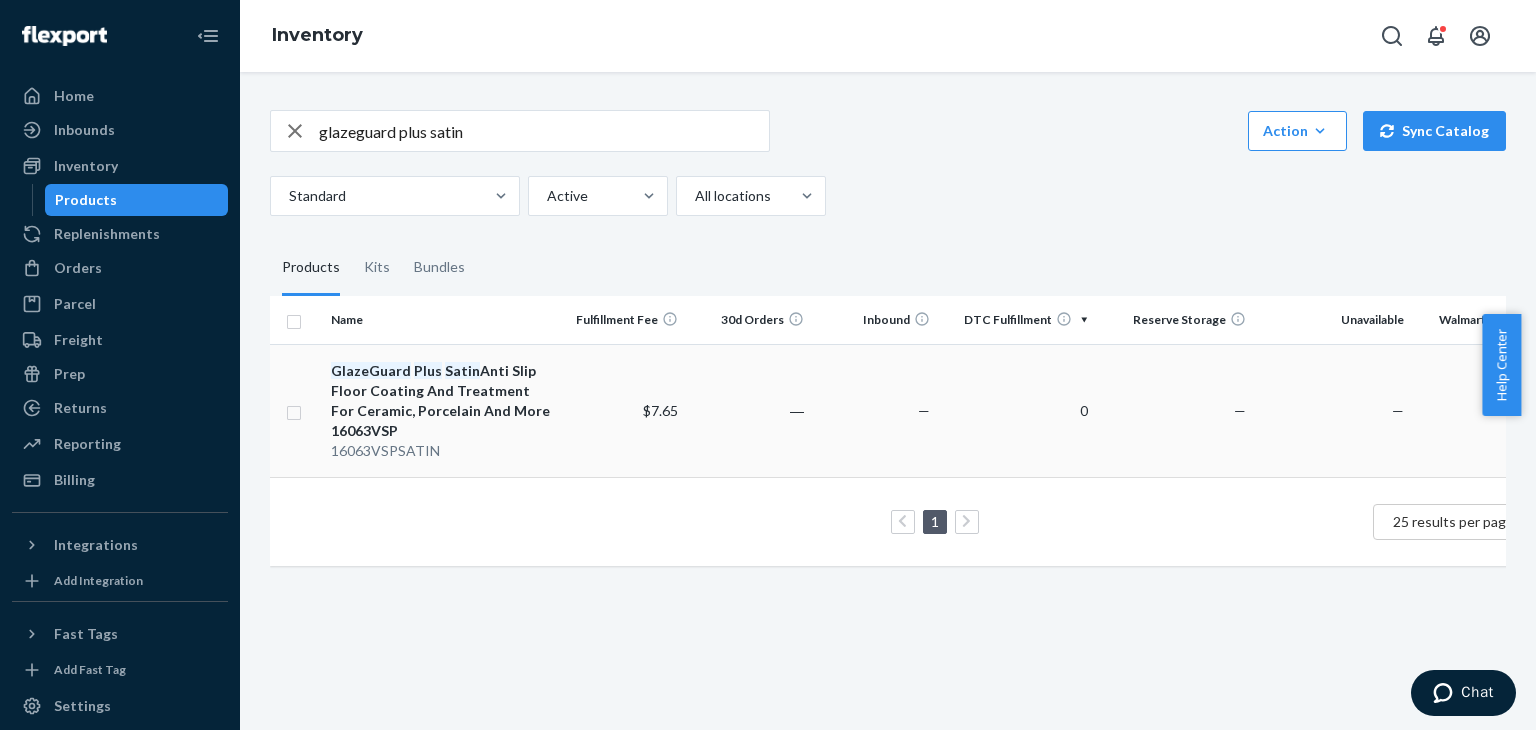 click on "GlazeGuard   Plus   Satin  Anti Slip Floor Coating And Treatment For Ceramic, Porcelain And More 16063VSP" at bounding box center [441, 401] 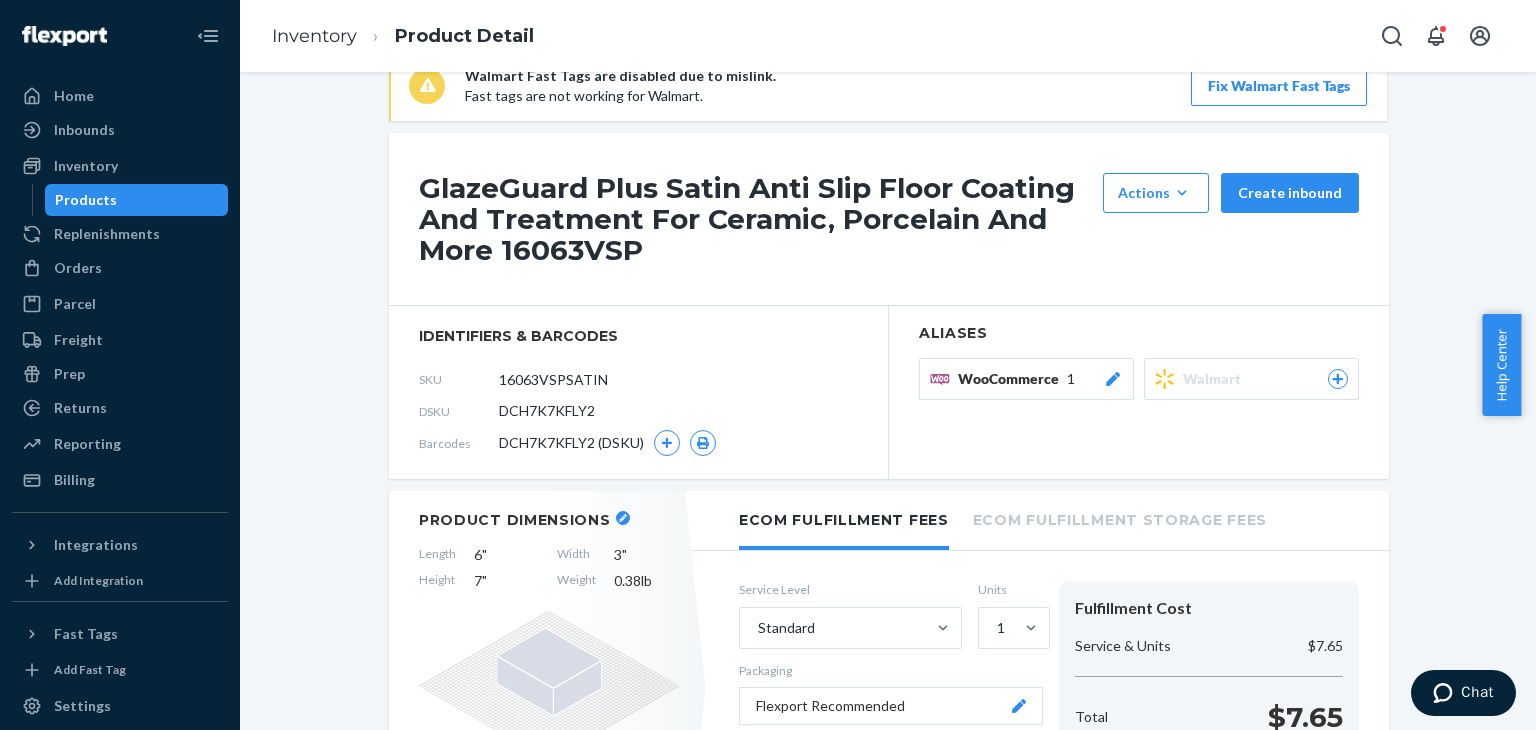 scroll, scrollTop: 200, scrollLeft: 0, axis: vertical 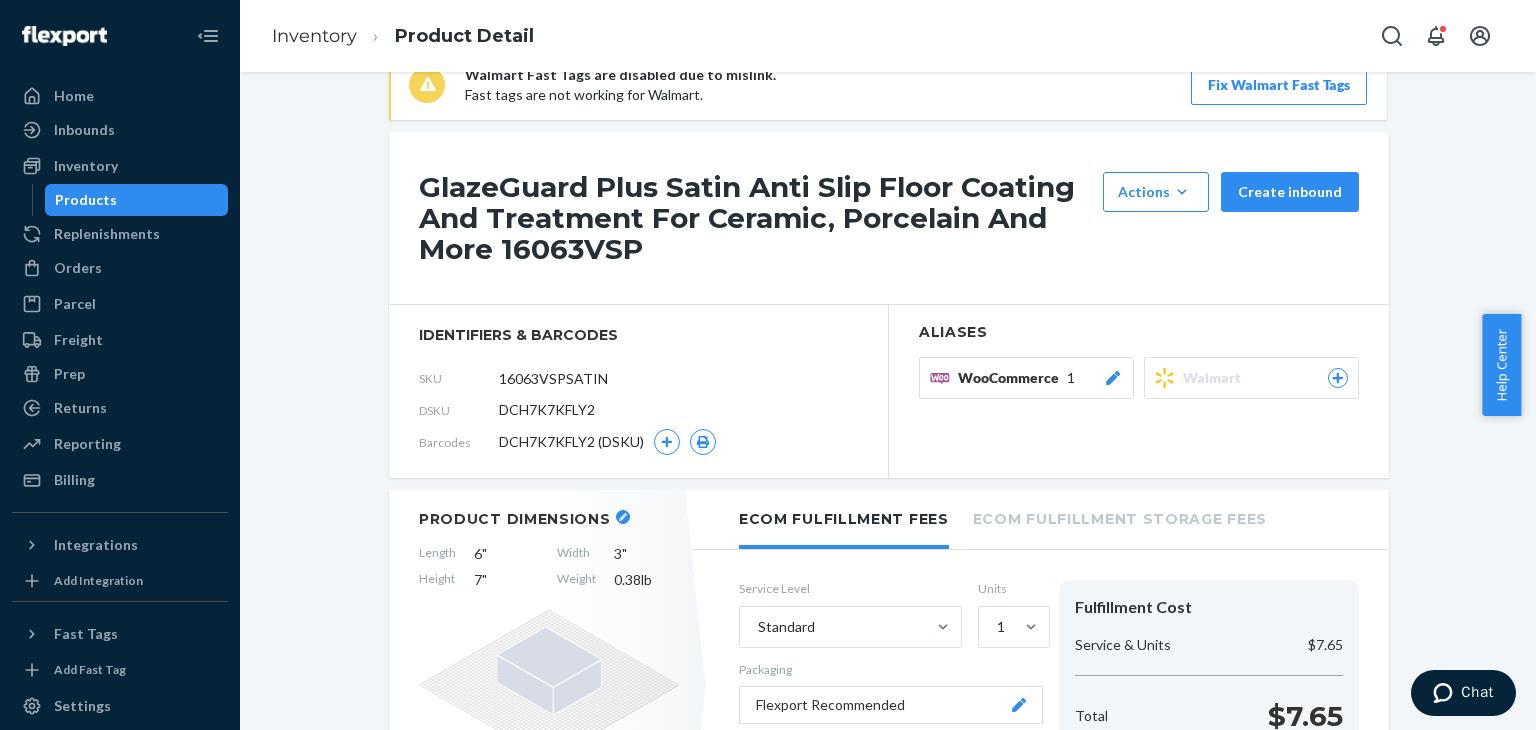 click 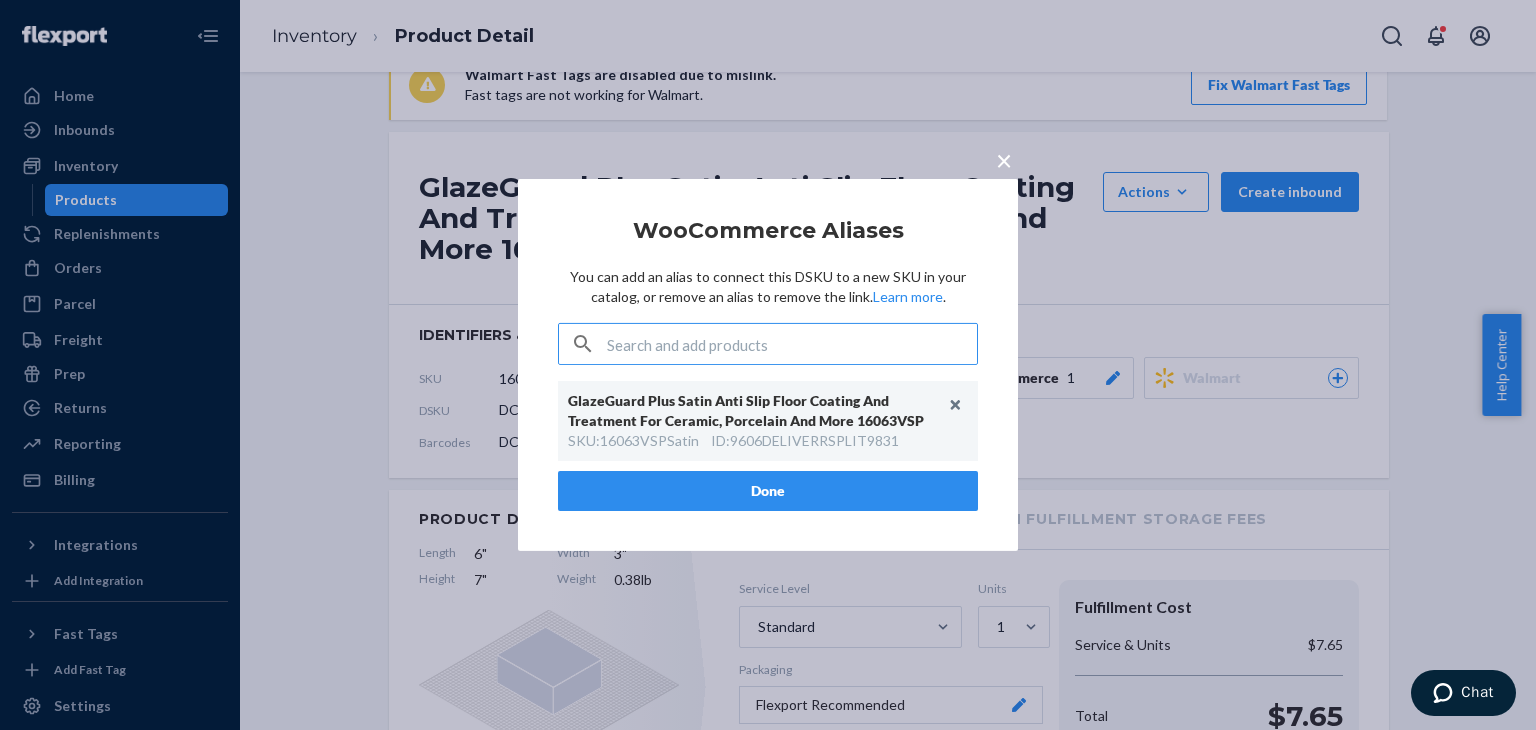 scroll, scrollTop: 281, scrollLeft: 0, axis: vertical 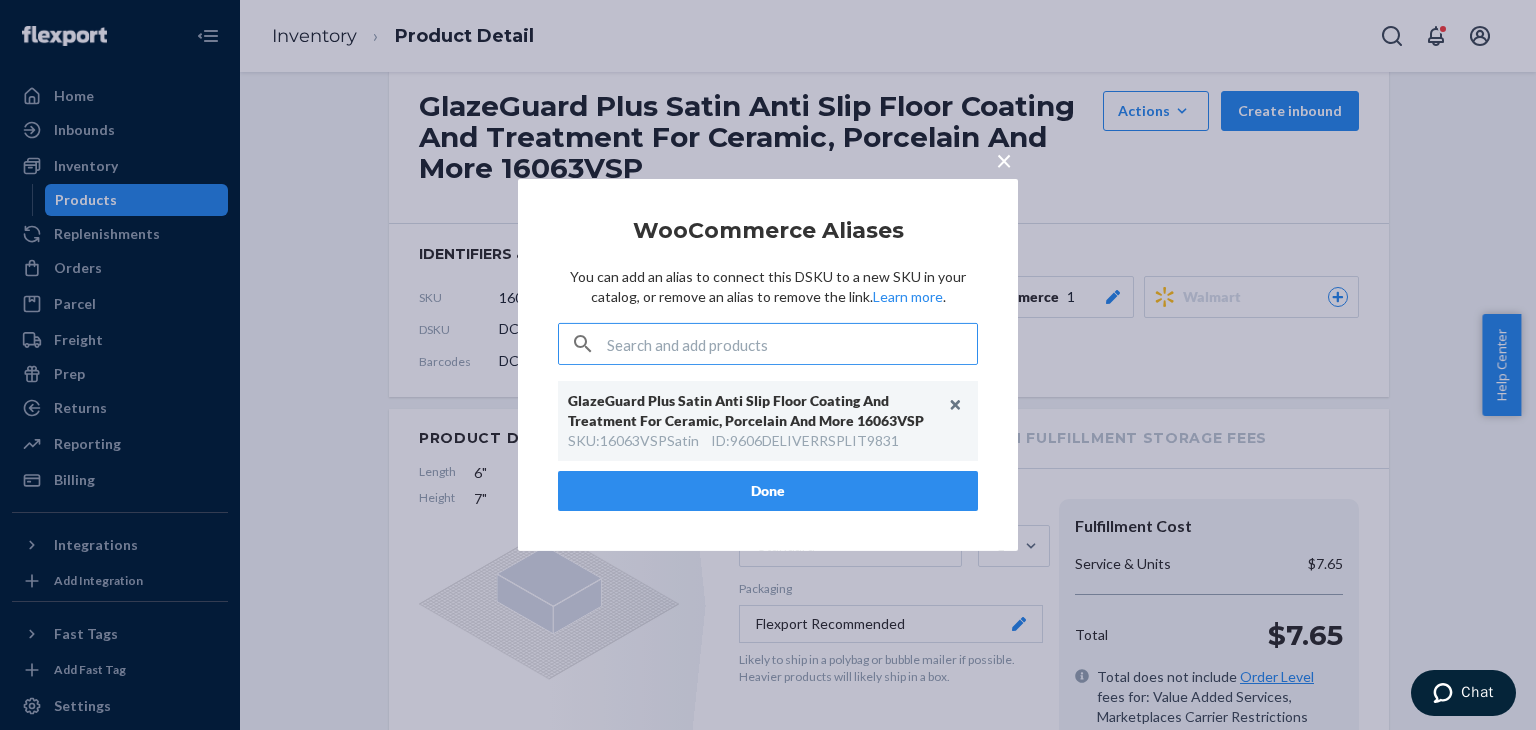click on "×" at bounding box center (1004, 156) 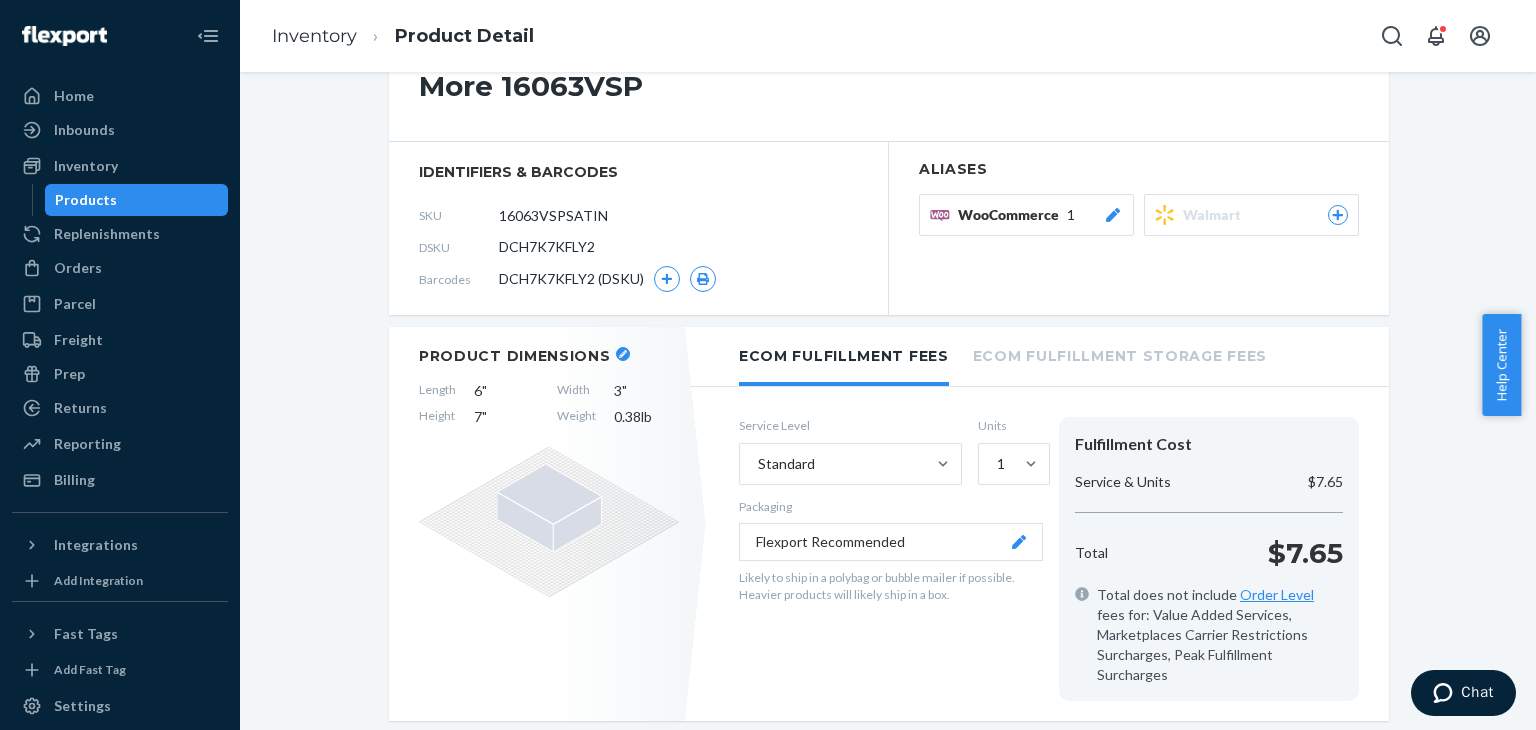 scroll, scrollTop: 281, scrollLeft: 0, axis: vertical 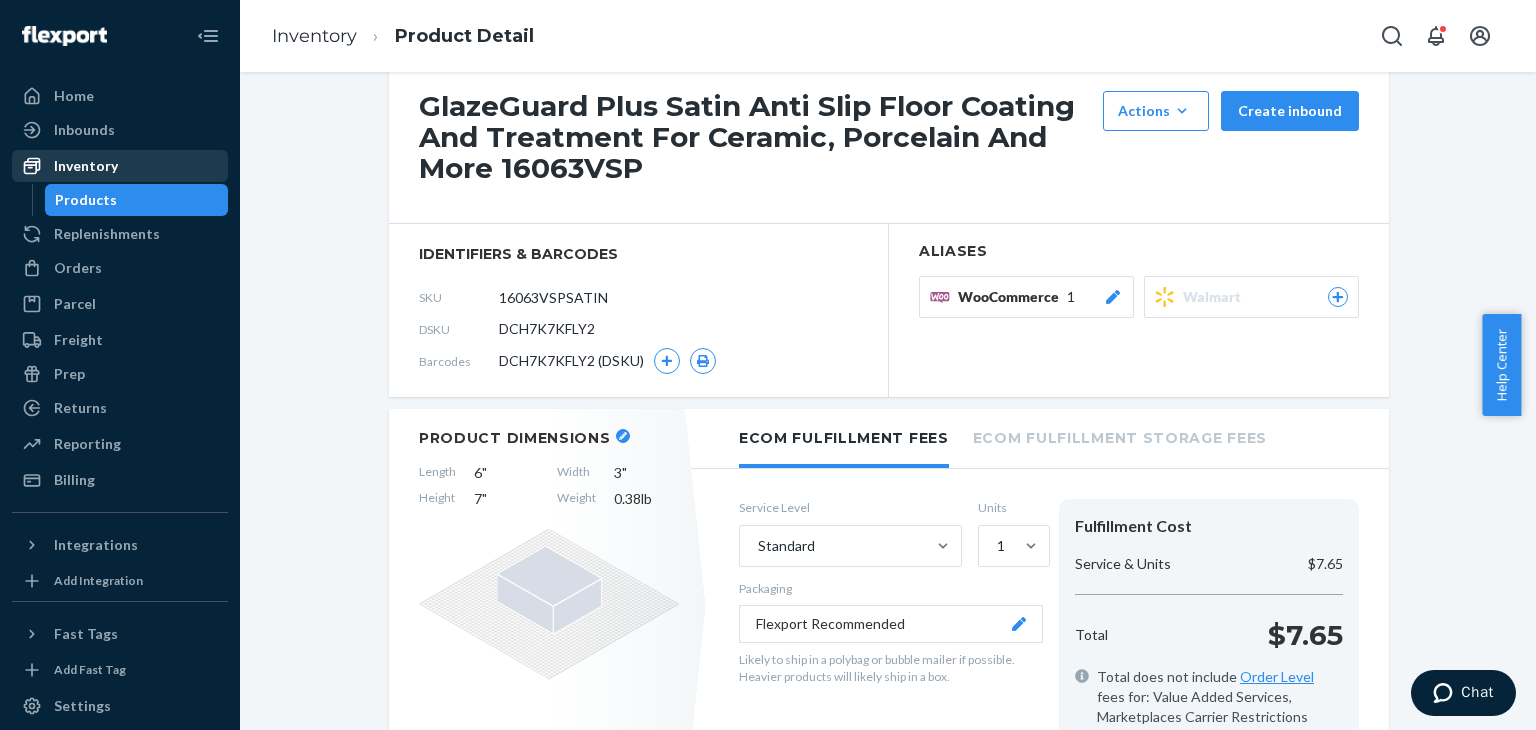 click on "Inventory" at bounding box center [86, 166] 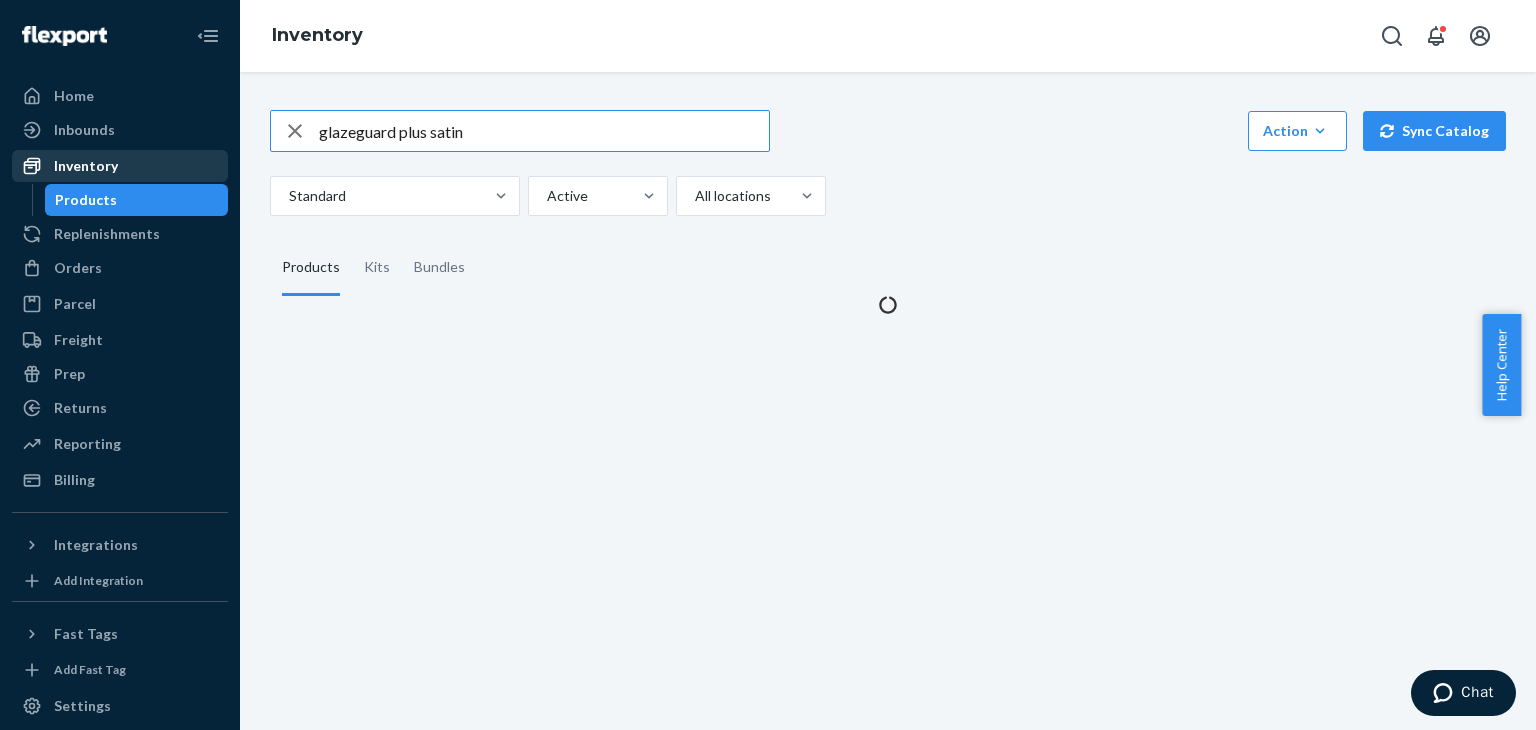 scroll, scrollTop: 0, scrollLeft: 0, axis: both 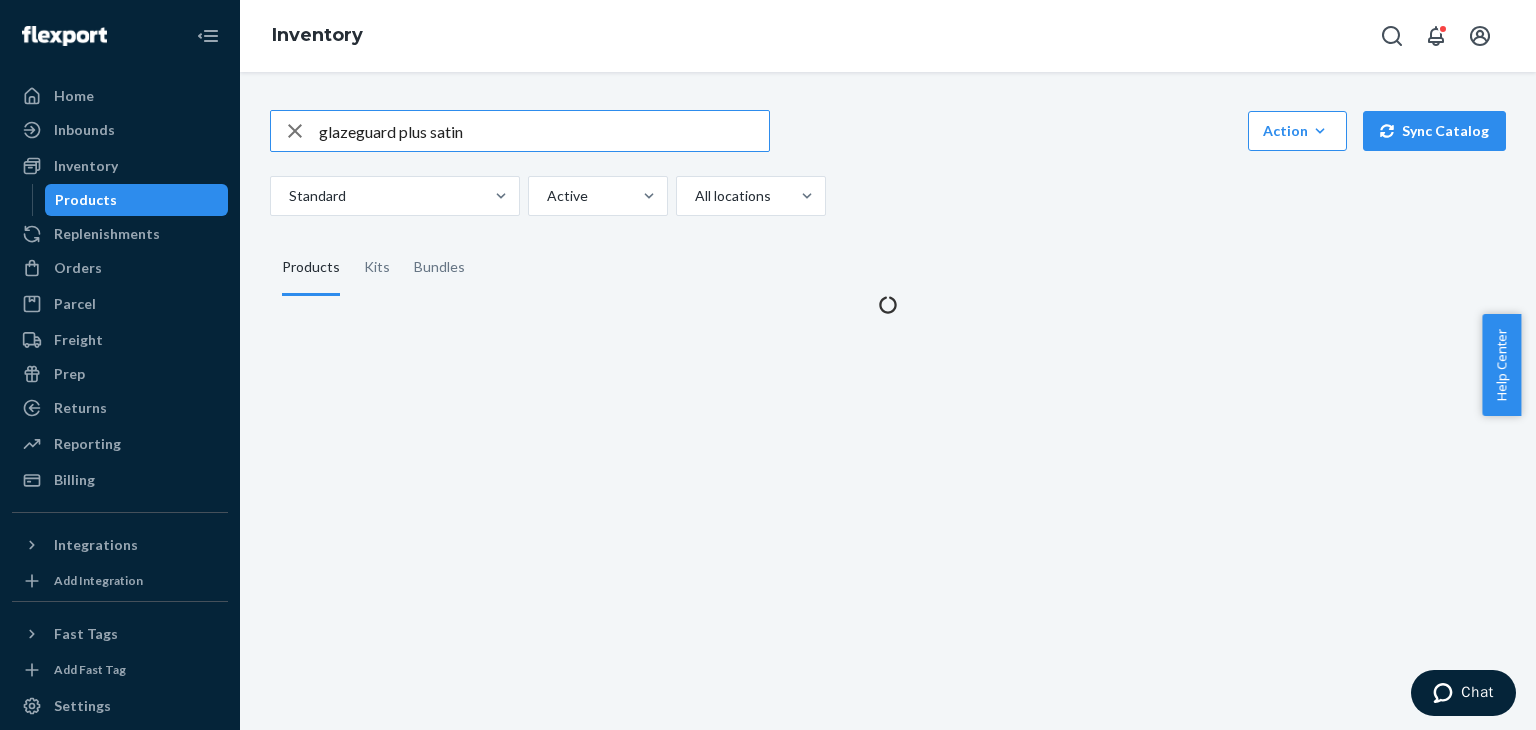 drag, startPoint x: 476, startPoint y: 129, endPoint x: 288, endPoint y: 150, distance: 189.16924 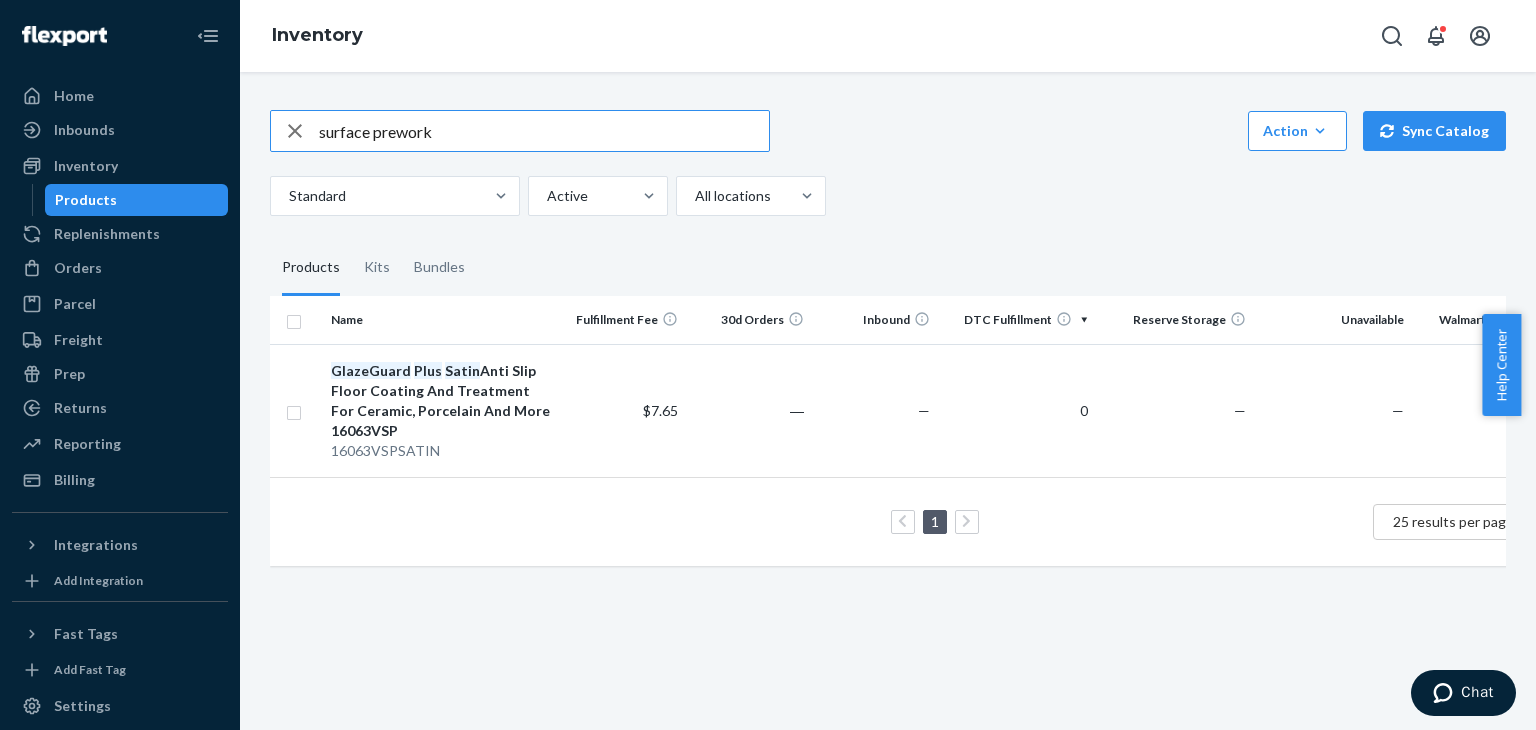 type on "surface prework" 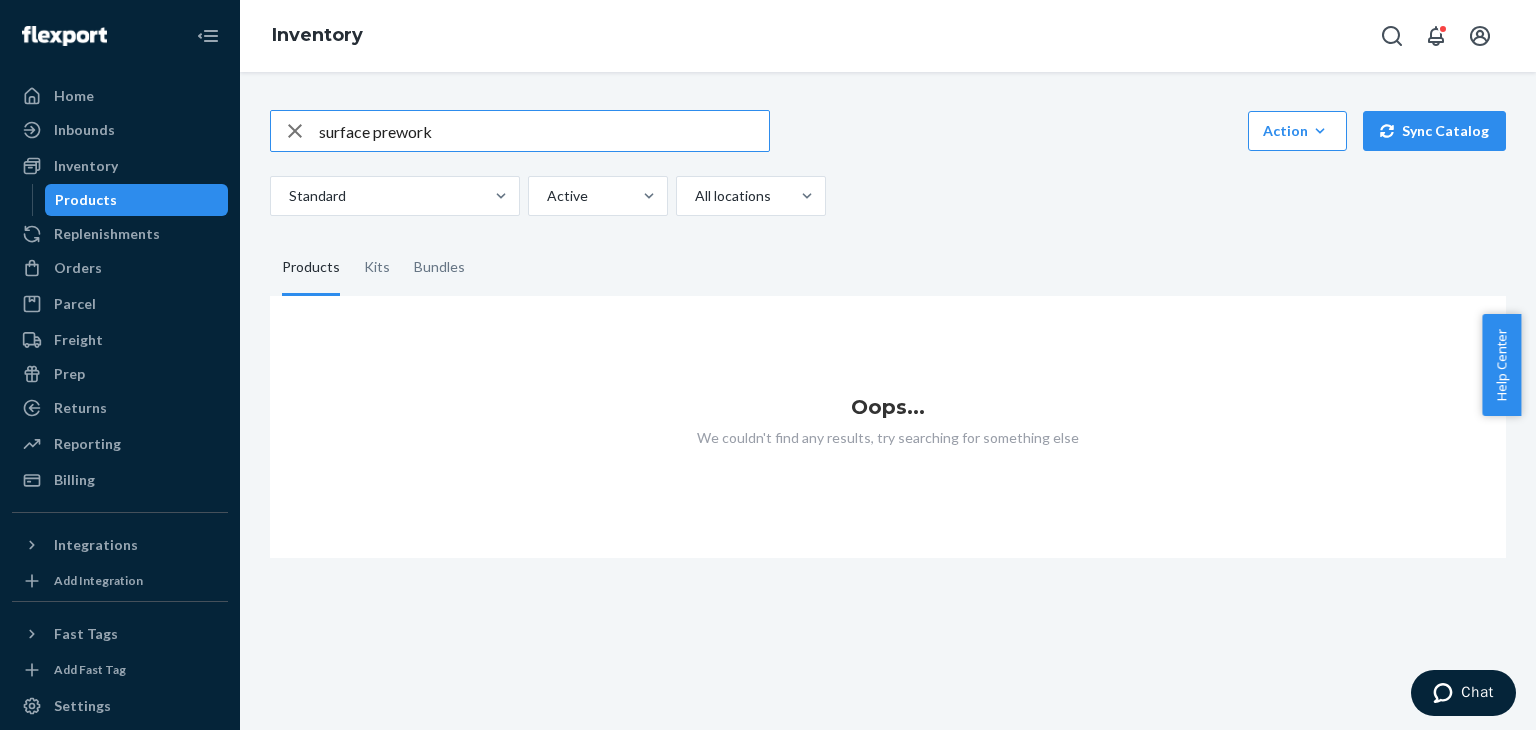 drag, startPoint x: 480, startPoint y: 135, endPoint x: 267, endPoint y: 141, distance: 213.08449 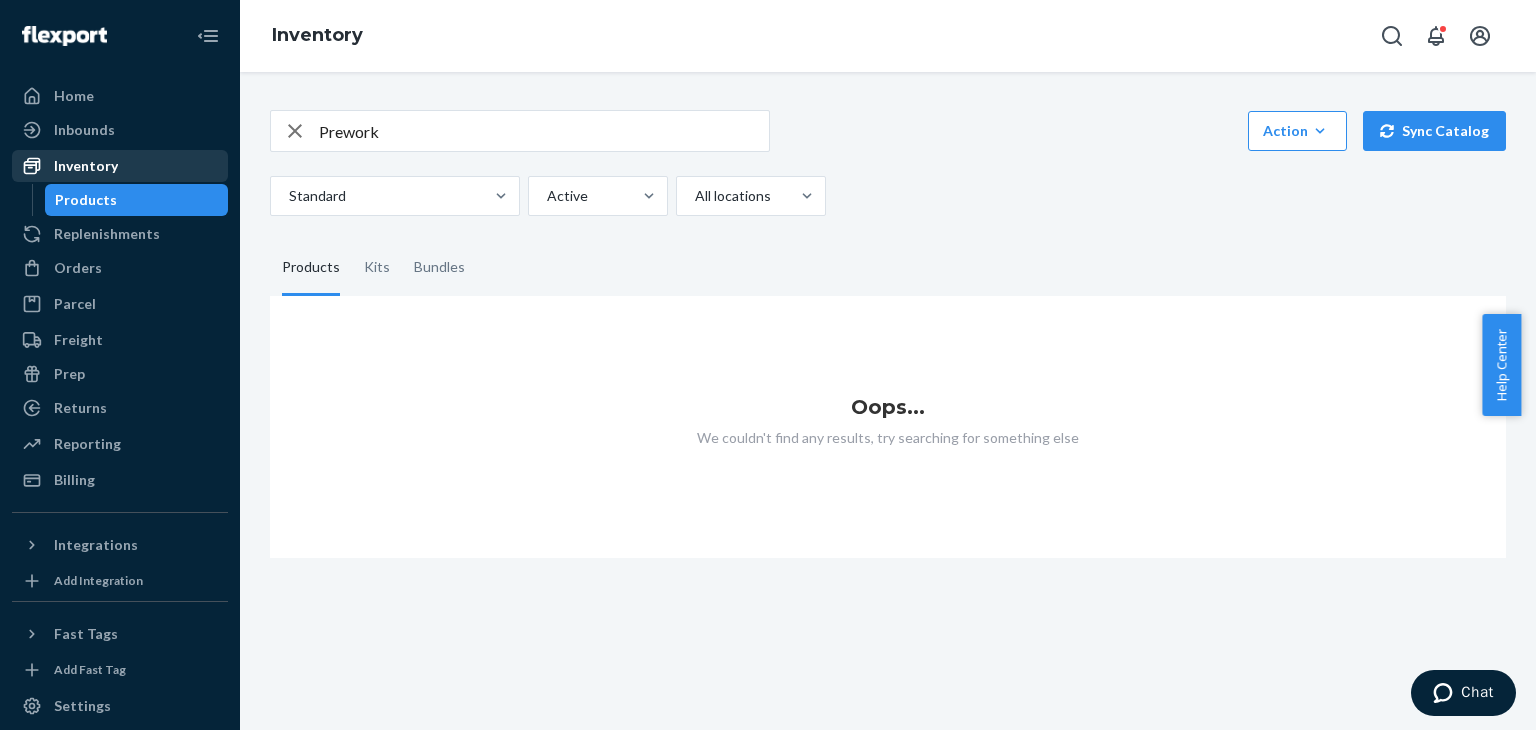 click on "Inventory" at bounding box center [120, 166] 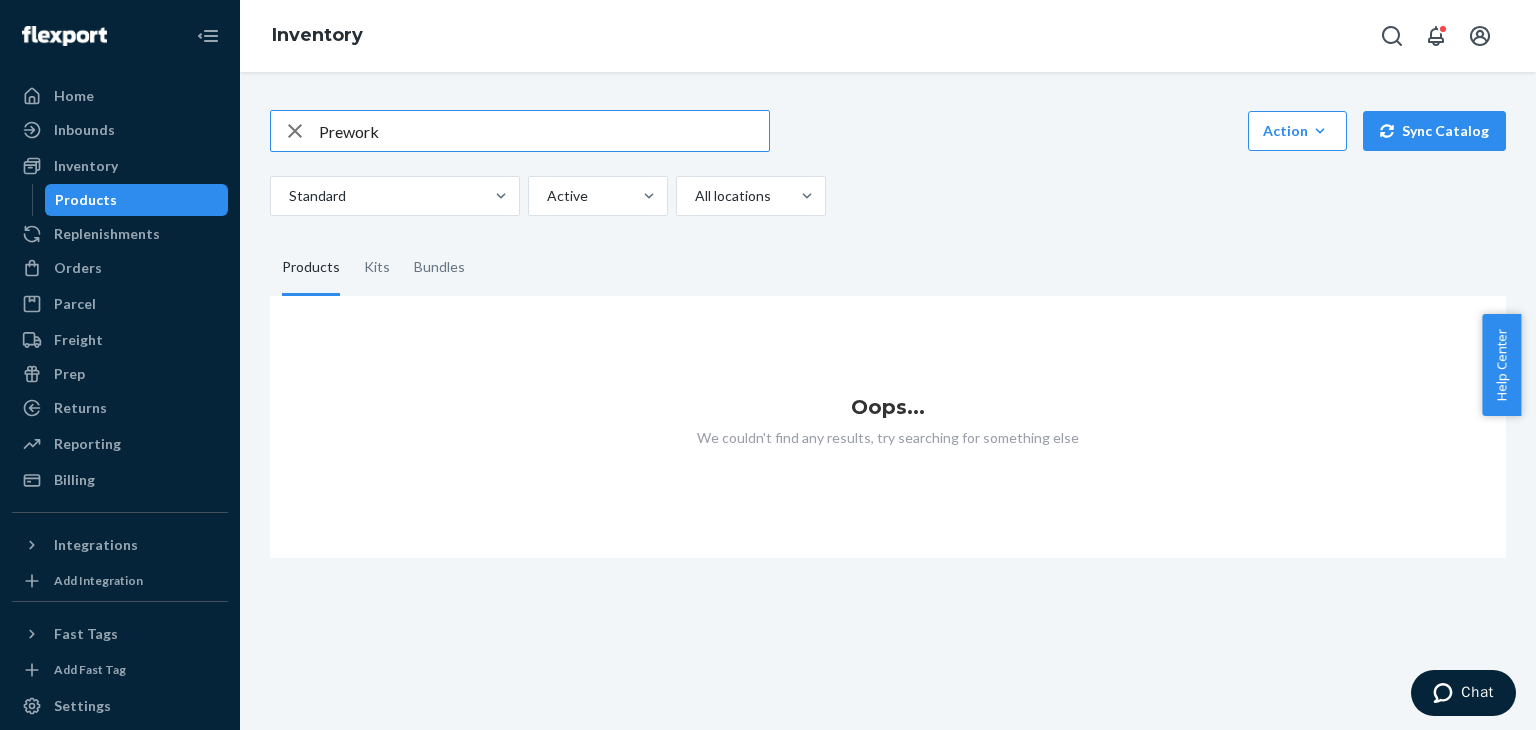 drag, startPoint x: 392, startPoint y: 131, endPoint x: 296, endPoint y: 111, distance: 98.0612 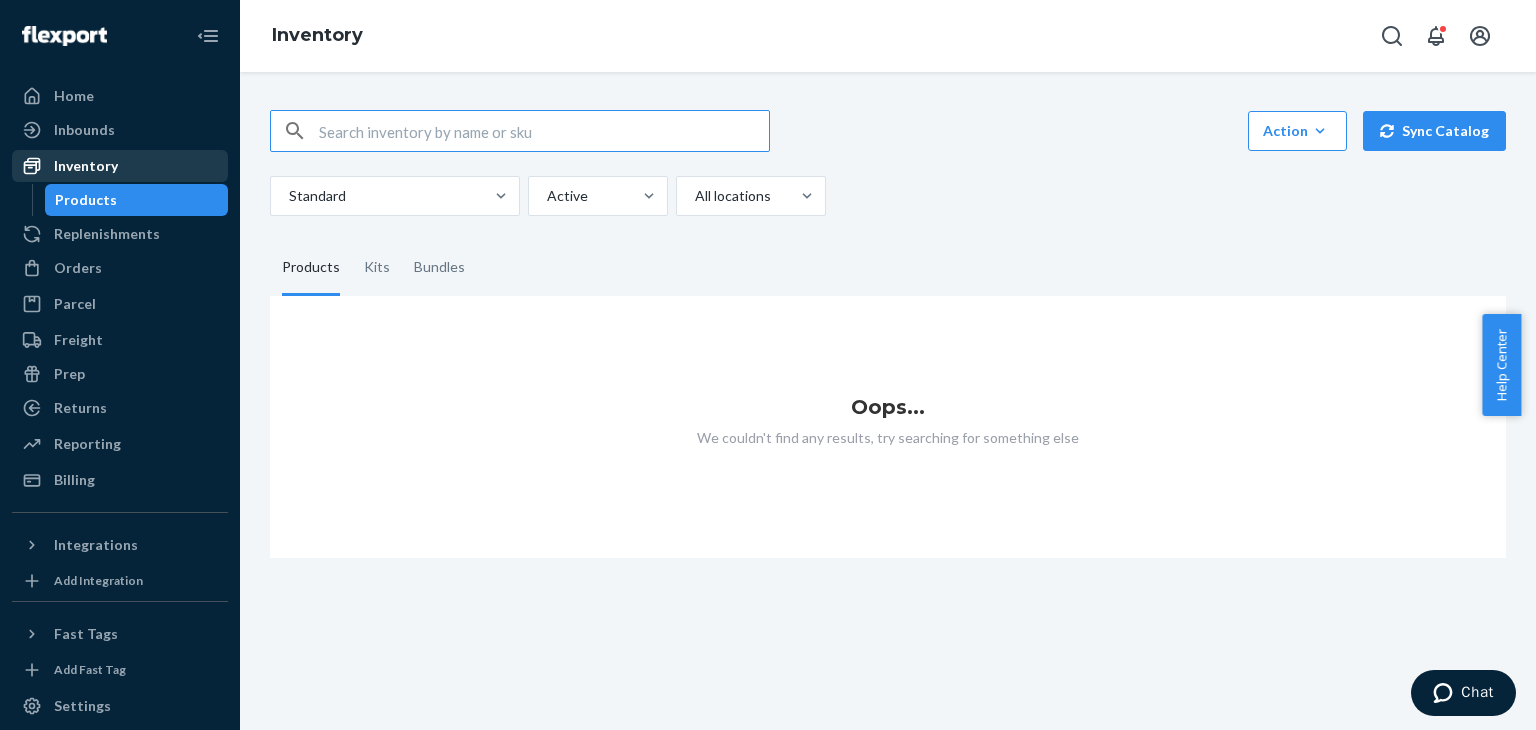 type 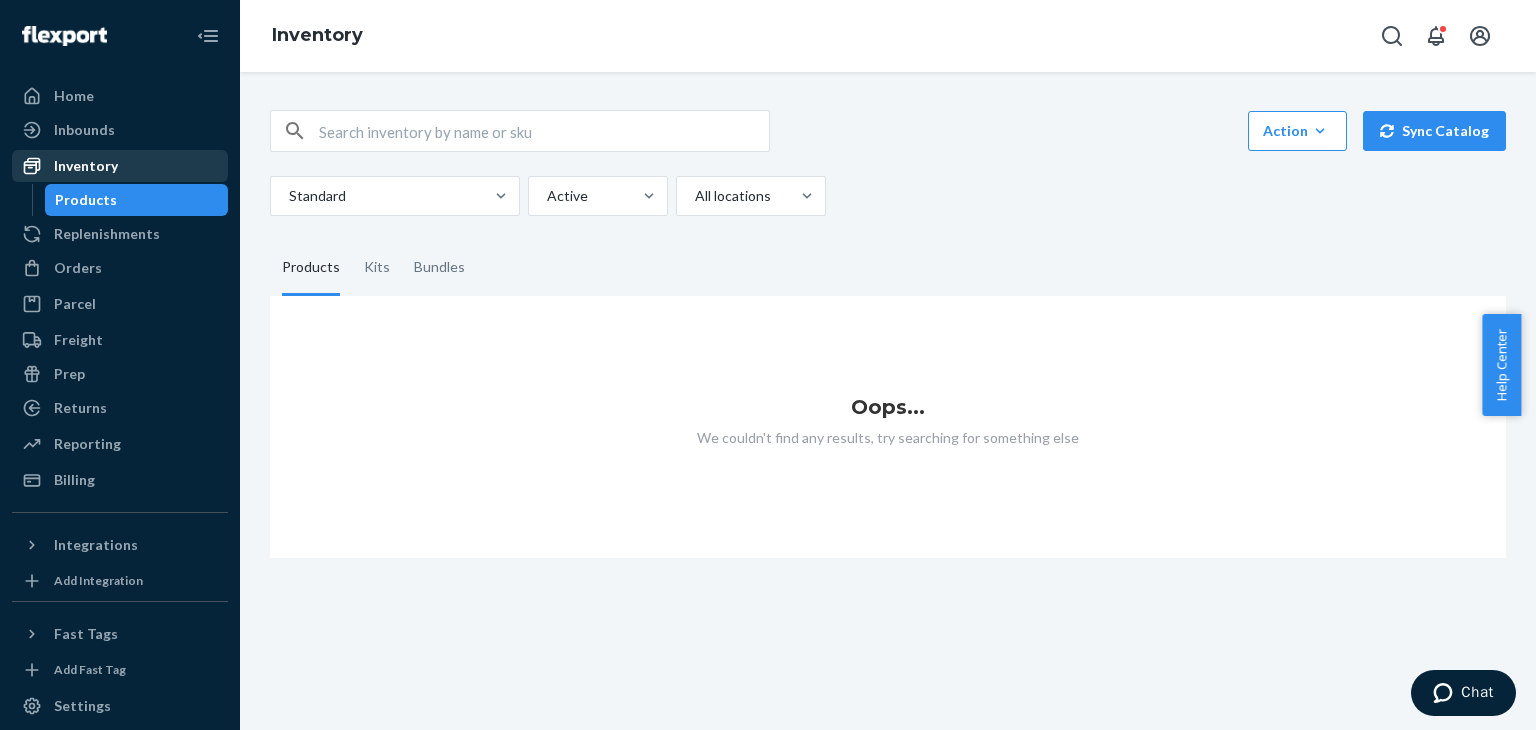 click on "Inventory" at bounding box center (86, 166) 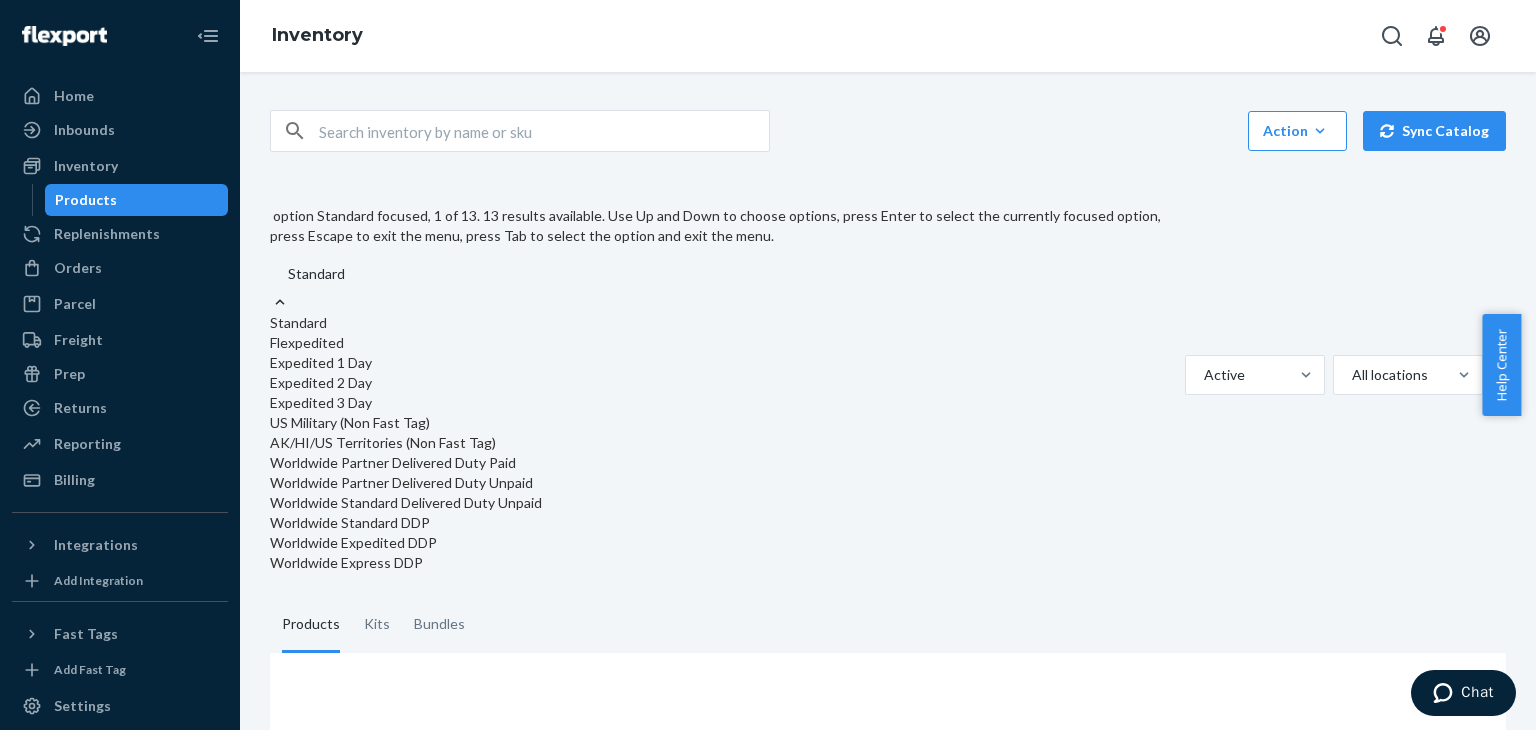 click on "Standard" at bounding box center [723, 323] 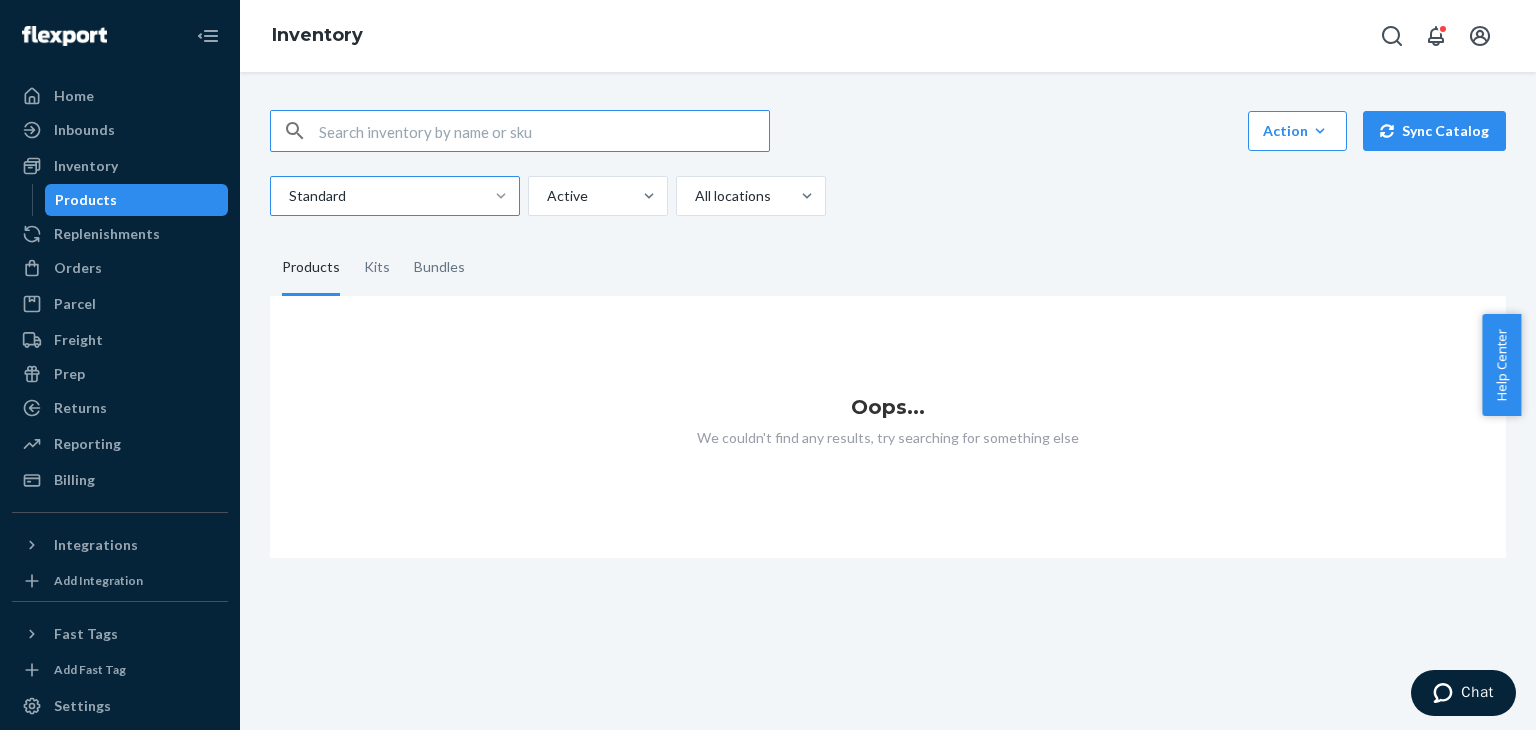 drag, startPoint x: 429, startPoint y: 121, endPoint x: 418, endPoint y: 129, distance: 13.601471 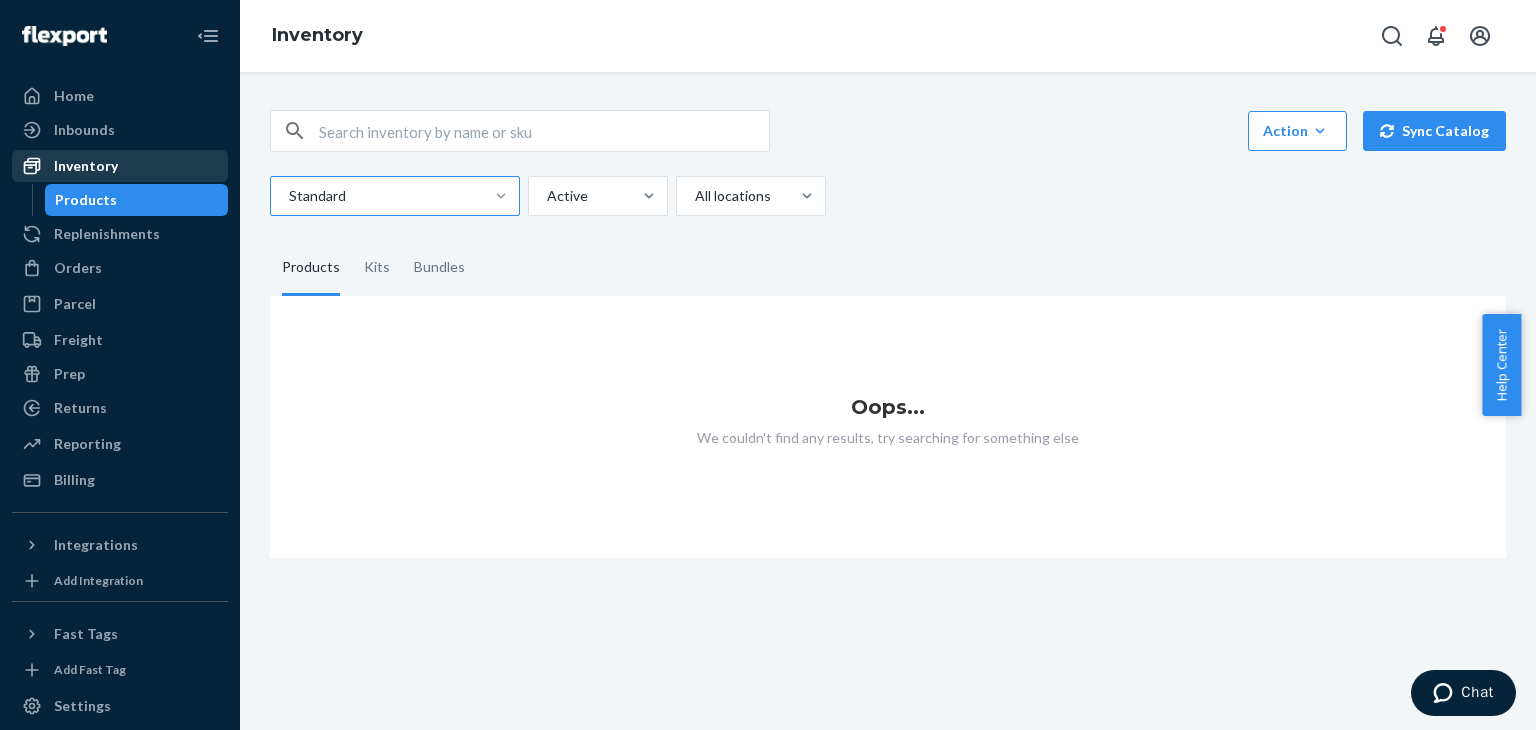 click on "Inventory" at bounding box center [86, 166] 